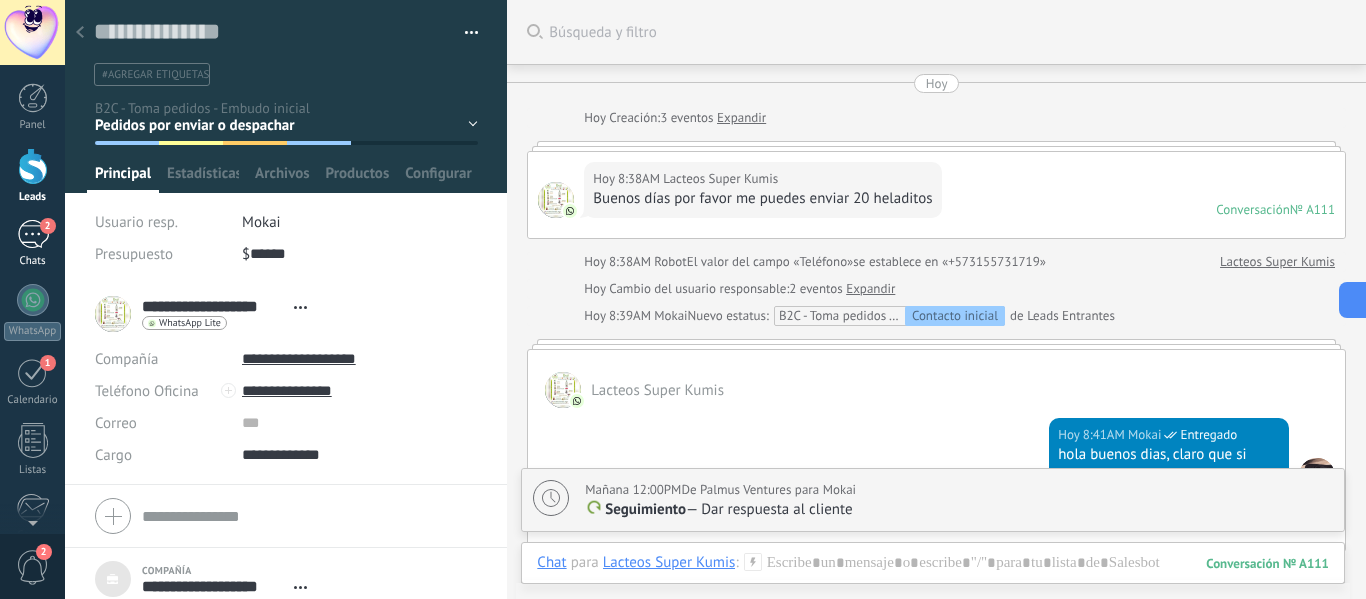 click on "2" at bounding box center (48, 226) 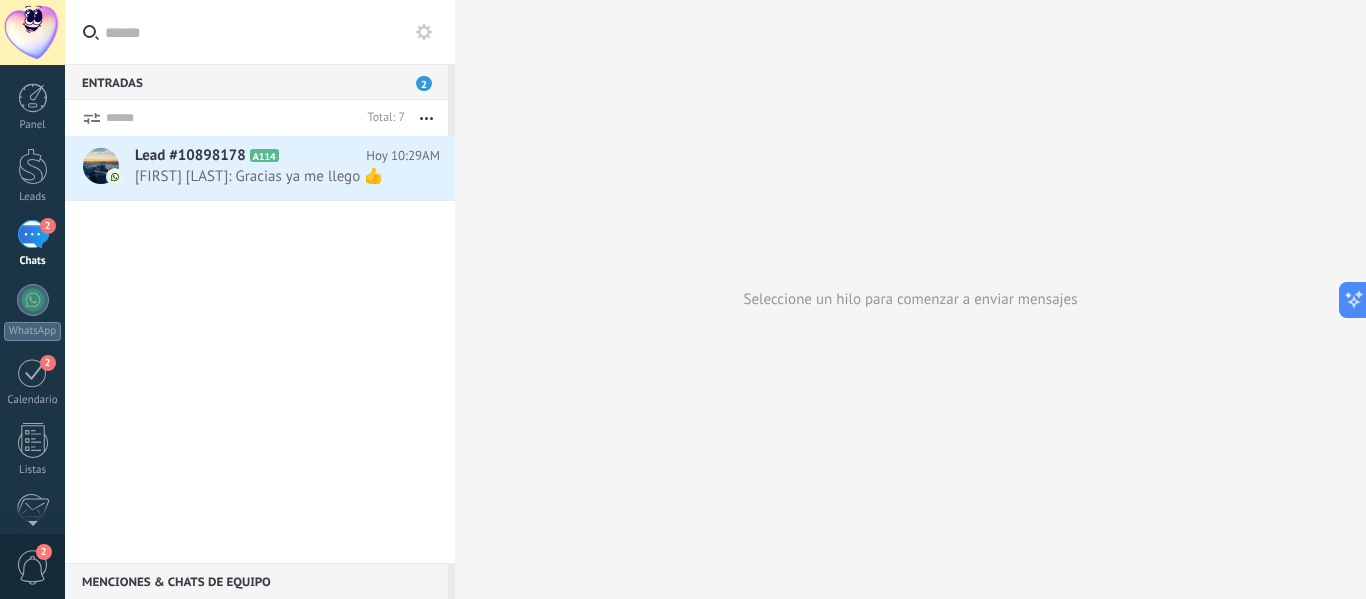 scroll, scrollTop: 20, scrollLeft: 0, axis: vertical 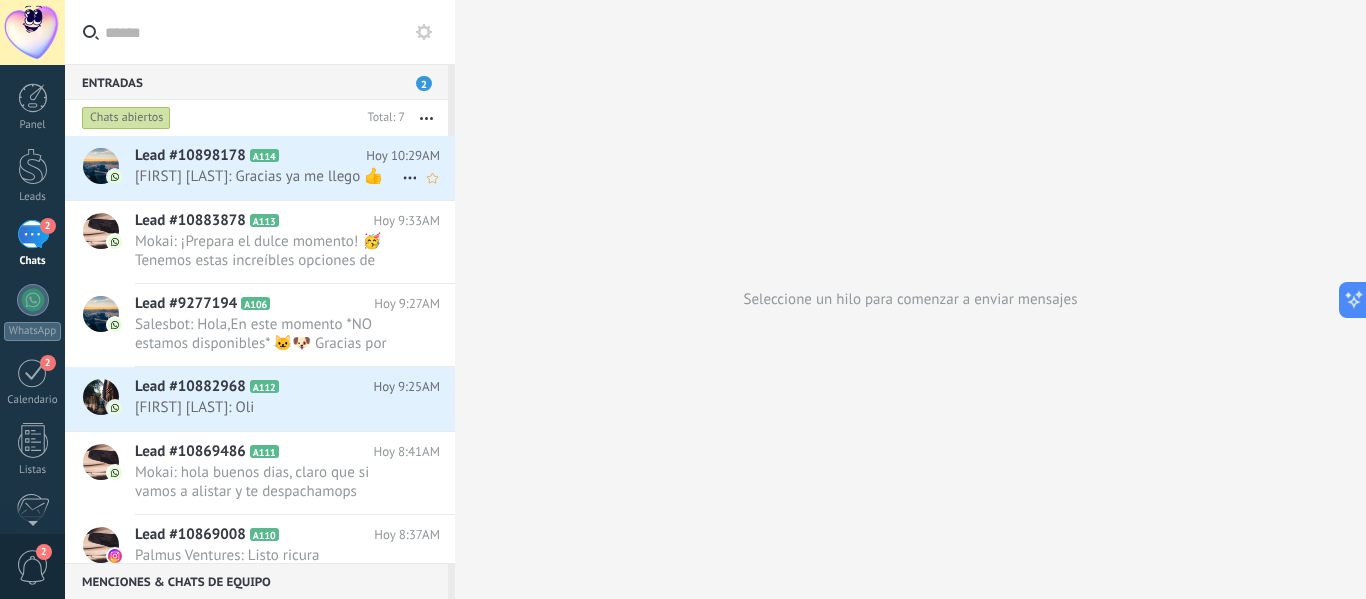 click on "Jair Fontalvo: Gracias ya me llego 👍" at bounding box center [268, 176] 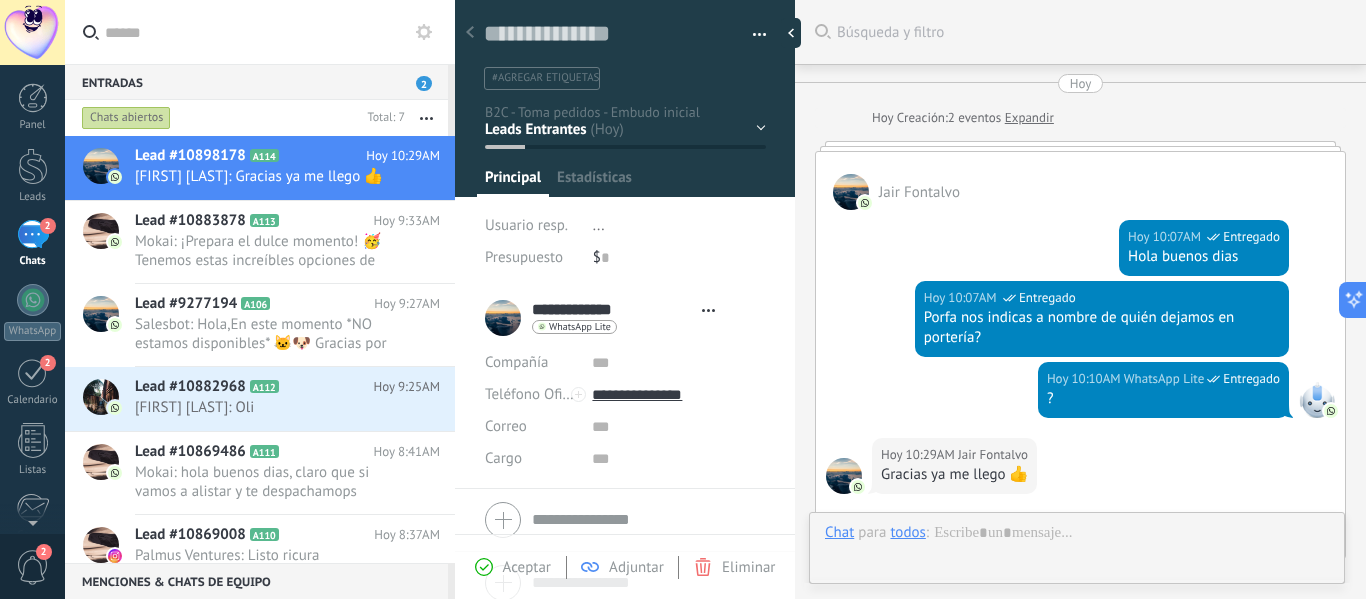 scroll, scrollTop: 199, scrollLeft: 0, axis: vertical 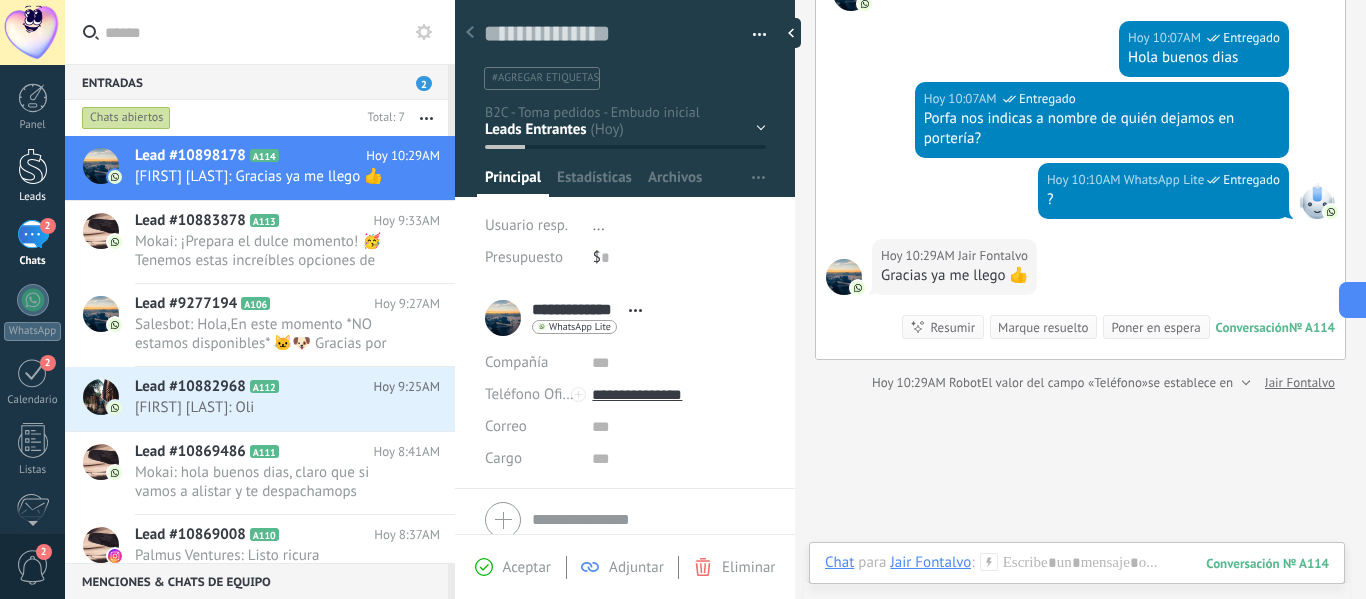 click at bounding box center (33, 166) 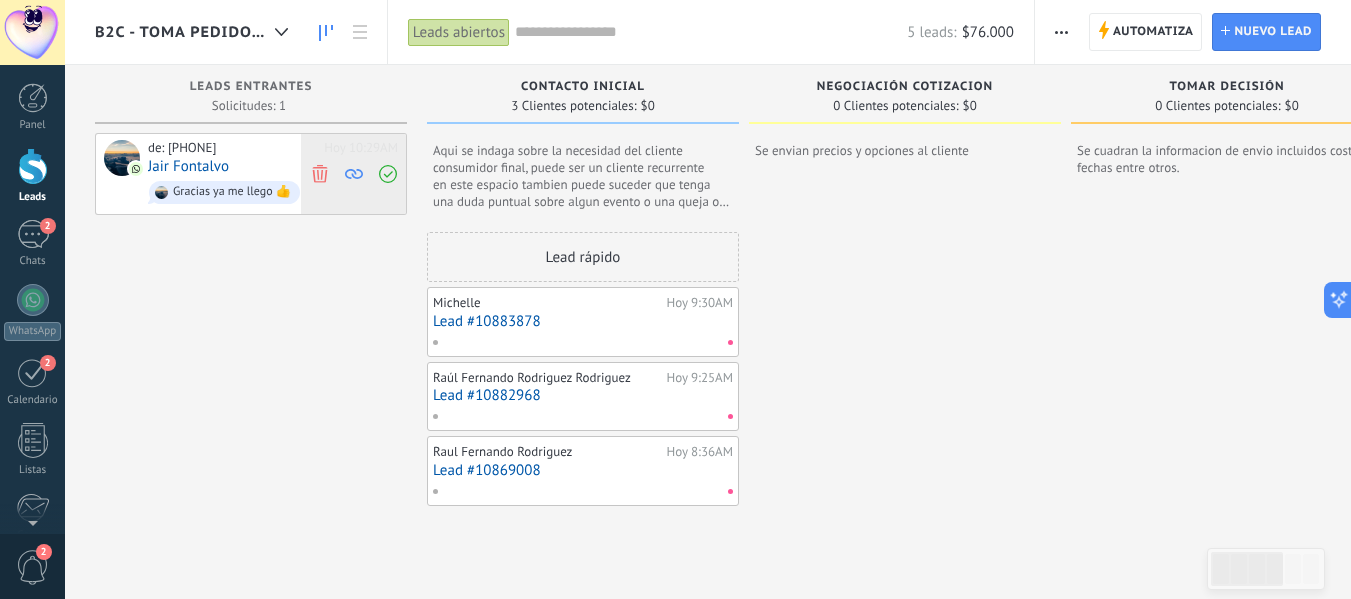 click 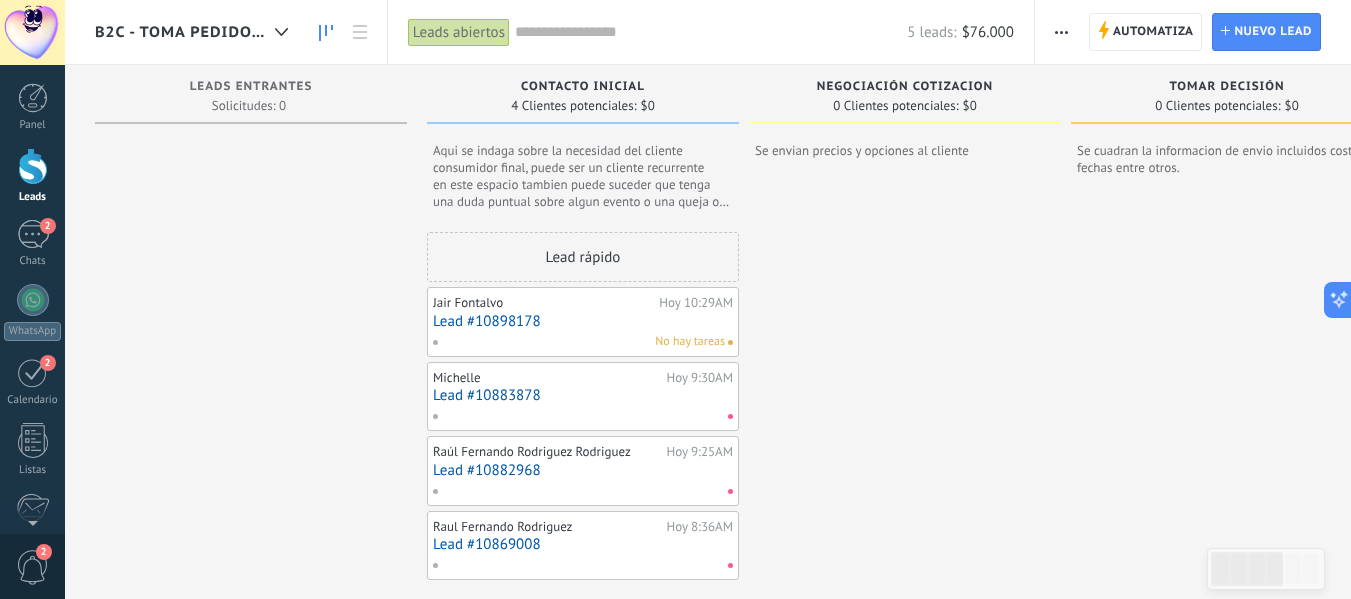 click on "No hay tareas" at bounding box center [578, 342] 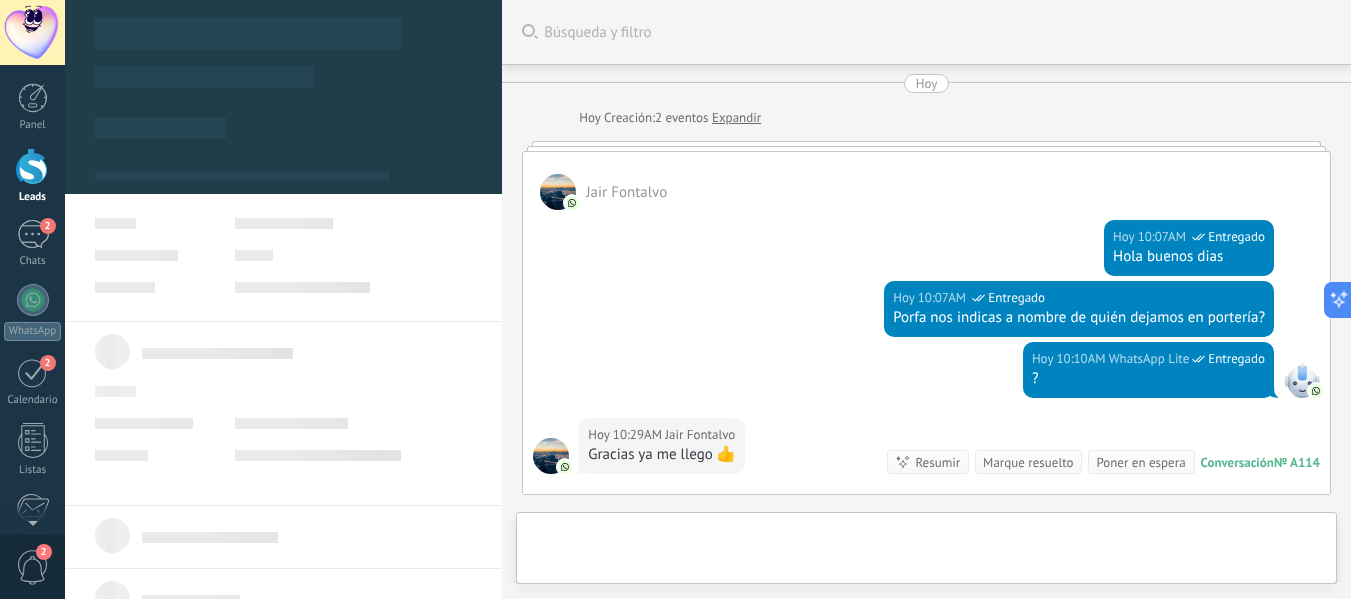 type on "**********" 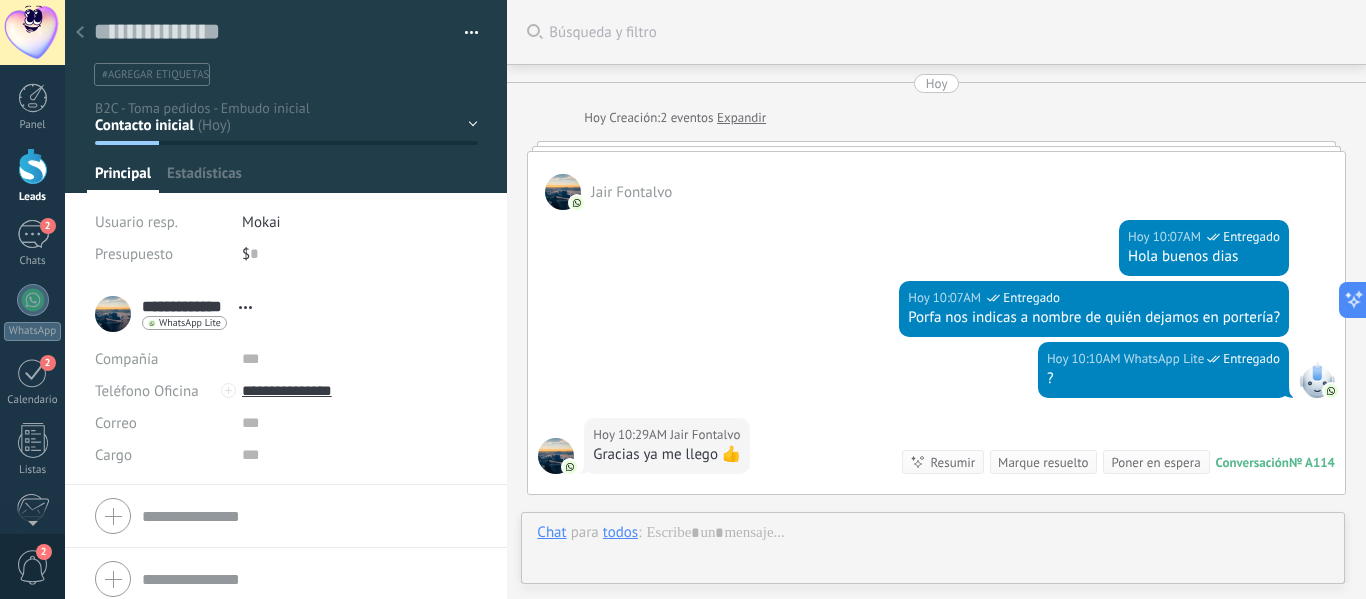 scroll, scrollTop: 30, scrollLeft: 0, axis: vertical 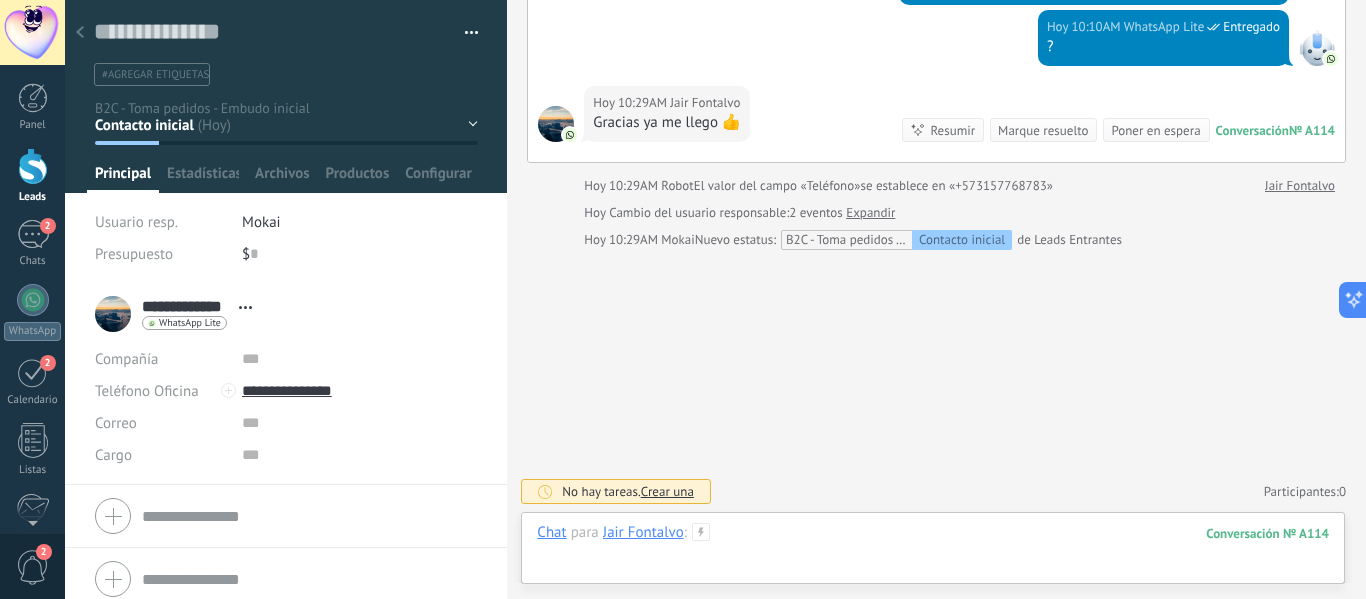 click at bounding box center (933, 553) 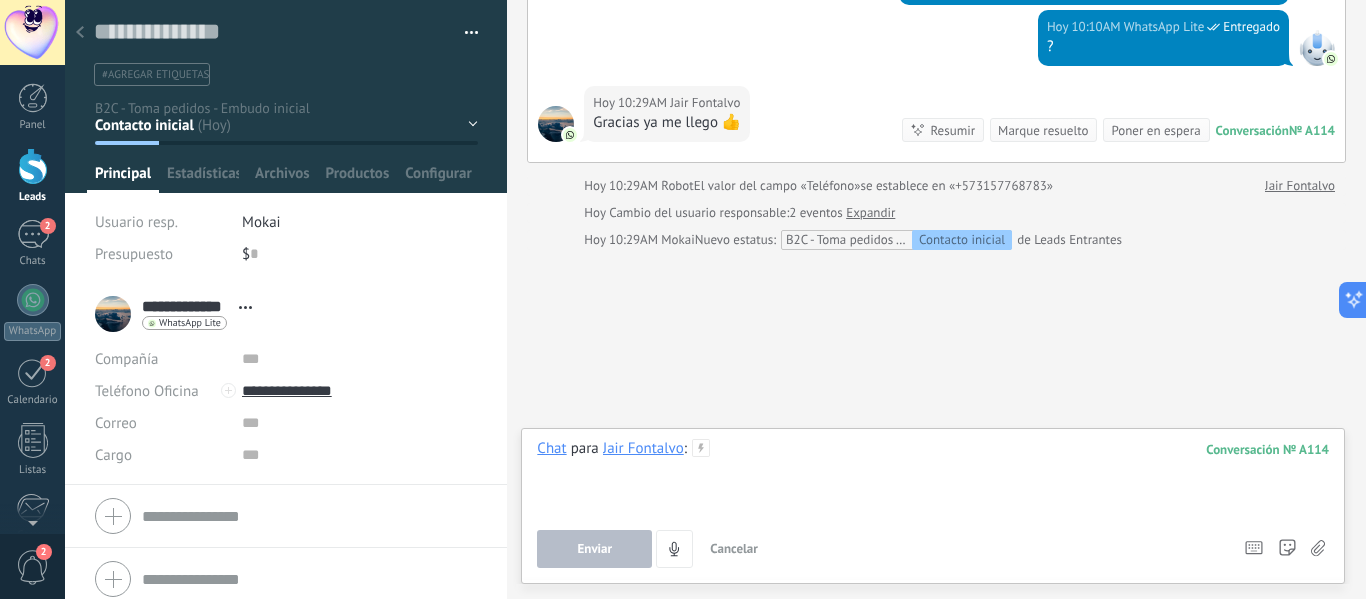 type 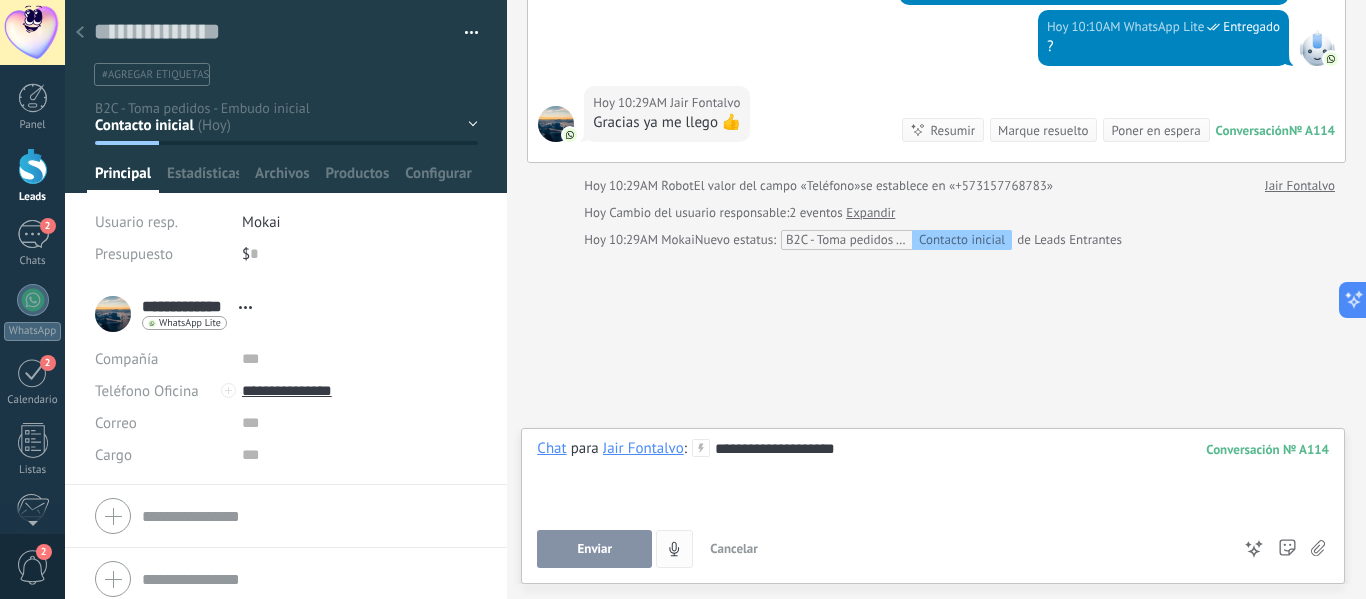 click on "Enviar" at bounding box center [594, 549] 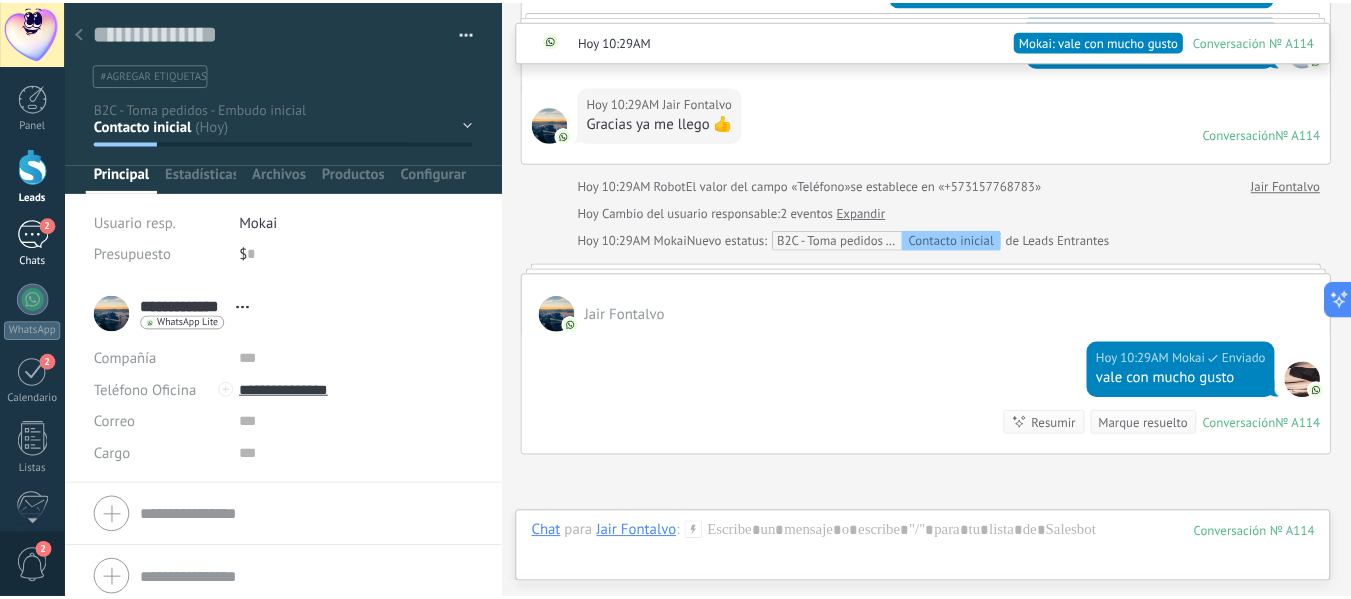 scroll, scrollTop: 538, scrollLeft: 0, axis: vertical 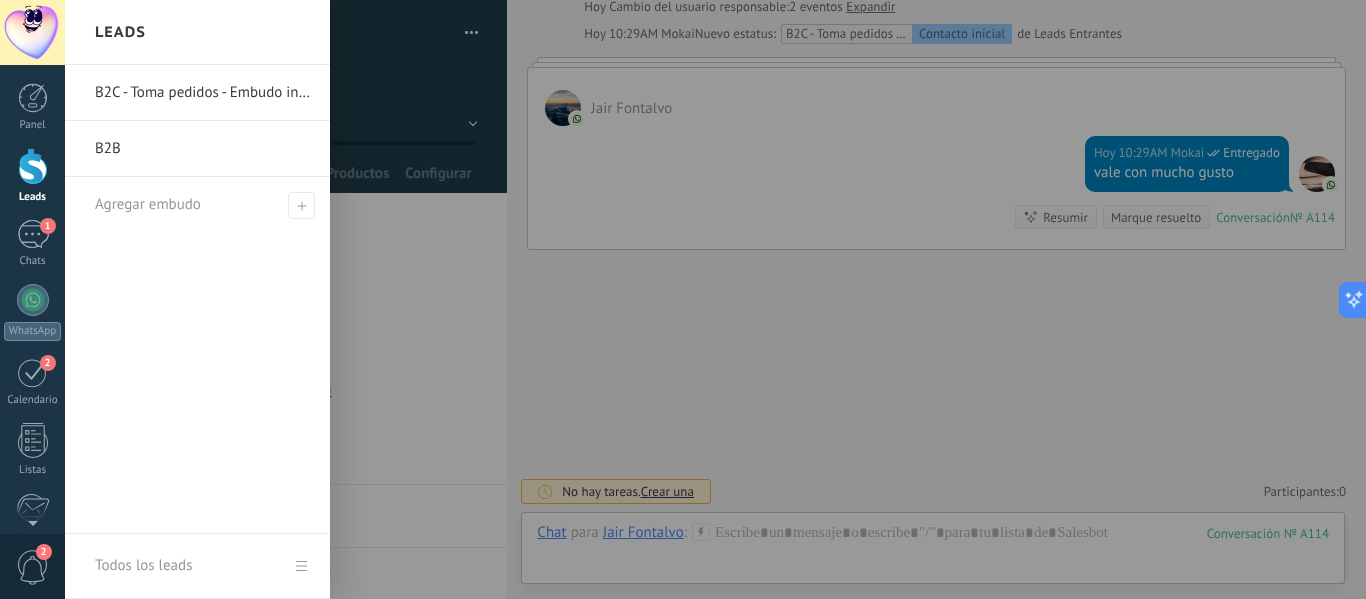 click at bounding box center [33, 166] 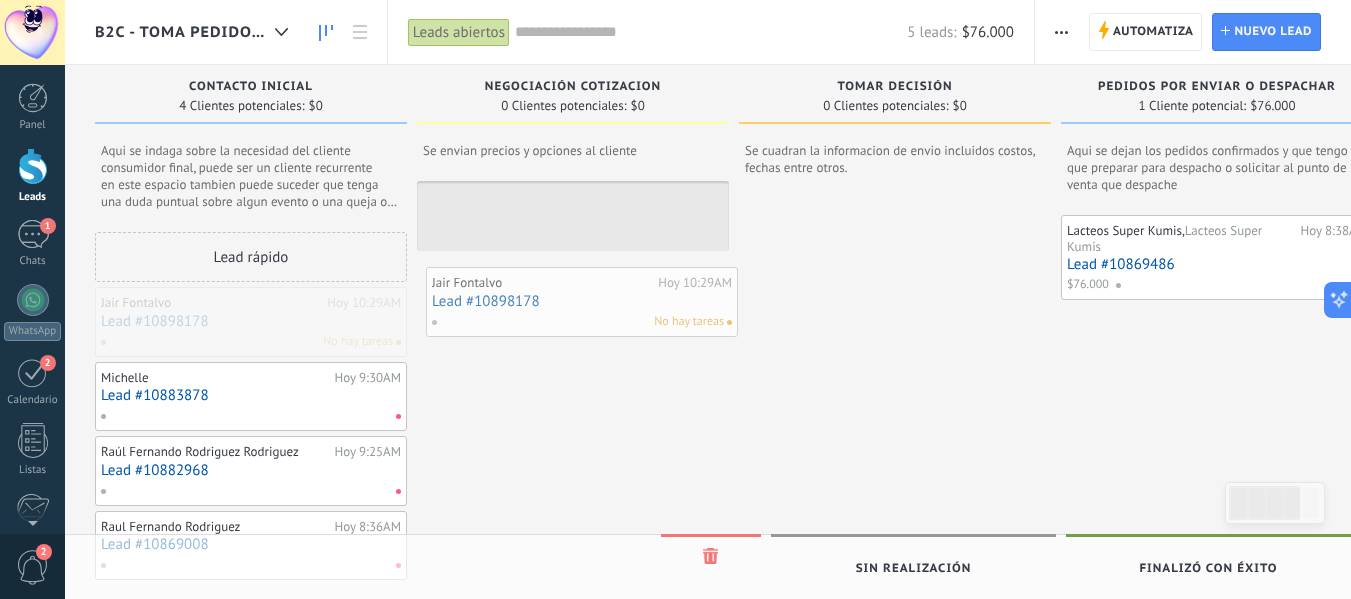 drag, startPoint x: 275, startPoint y: 316, endPoint x: 606, endPoint y: 296, distance: 331.60367 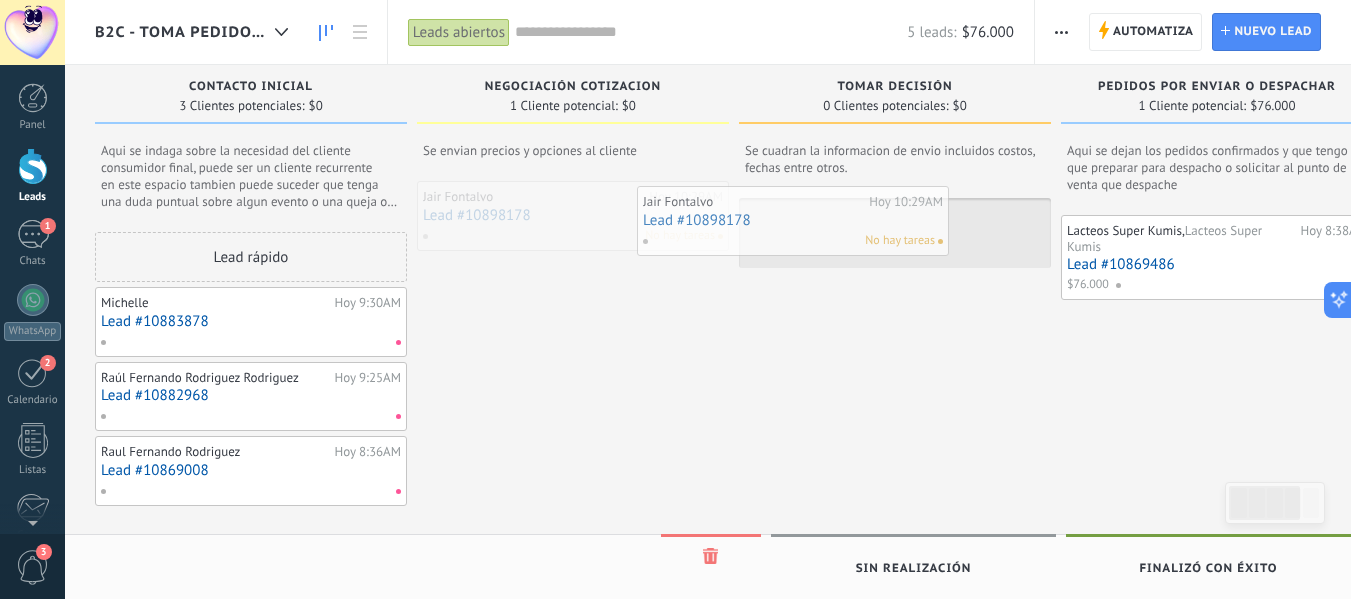 drag, startPoint x: 572, startPoint y: 211, endPoint x: 794, endPoint y: 215, distance: 222.03603 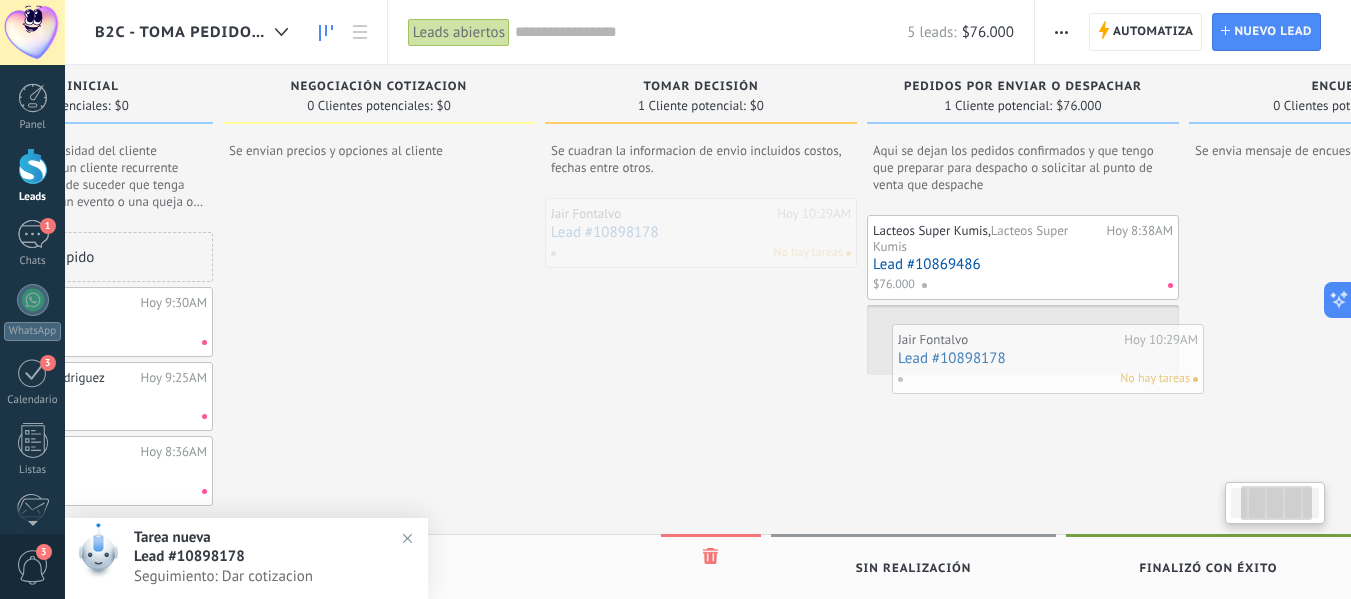 scroll, scrollTop: 0, scrollLeft: 210, axis: horizontal 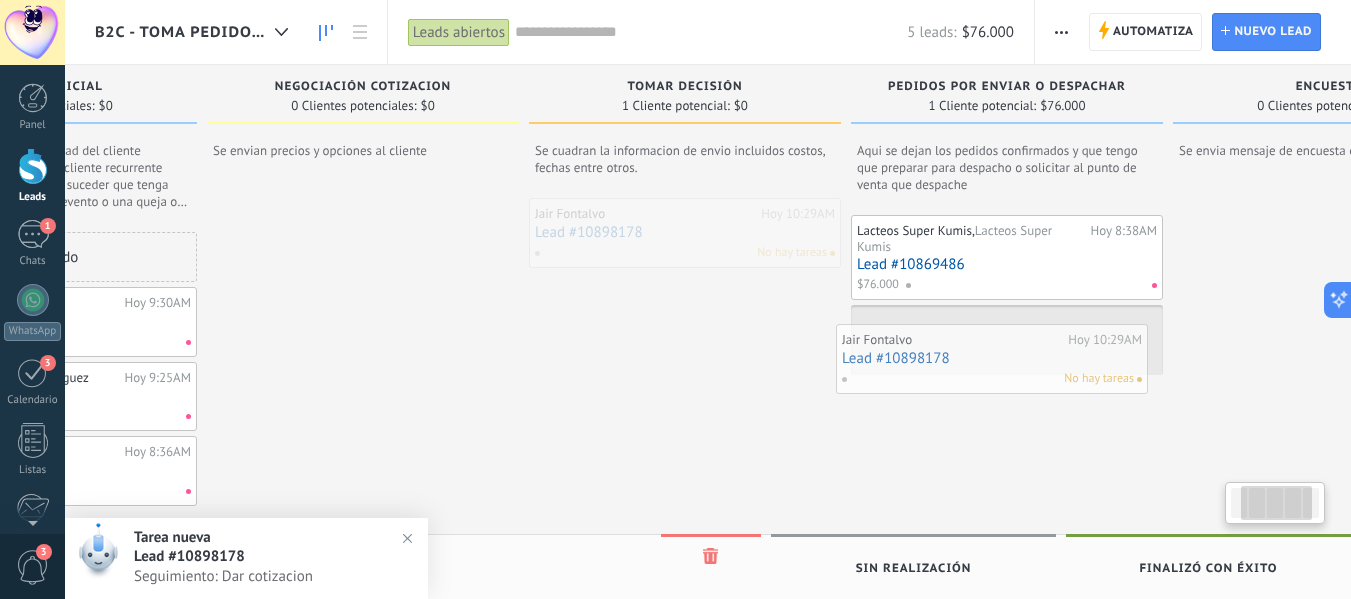 drag, startPoint x: 889, startPoint y: 222, endPoint x: 986, endPoint y: 338, distance: 151.21178 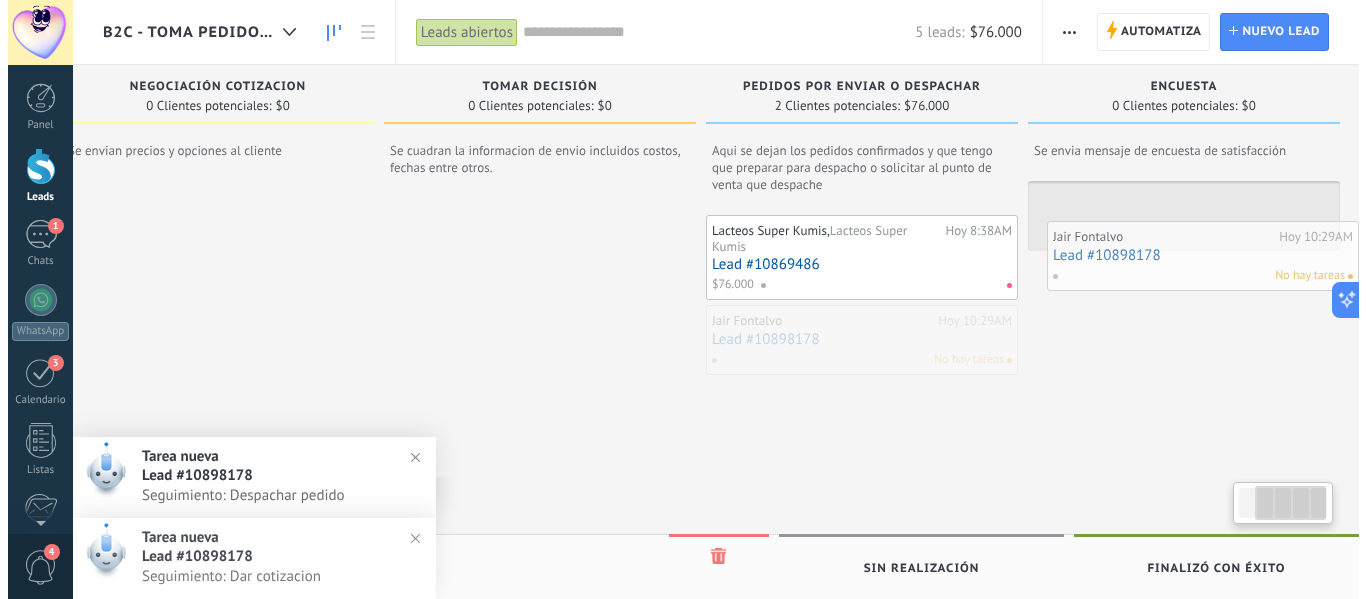 scroll, scrollTop: 0, scrollLeft: 374, axis: horizontal 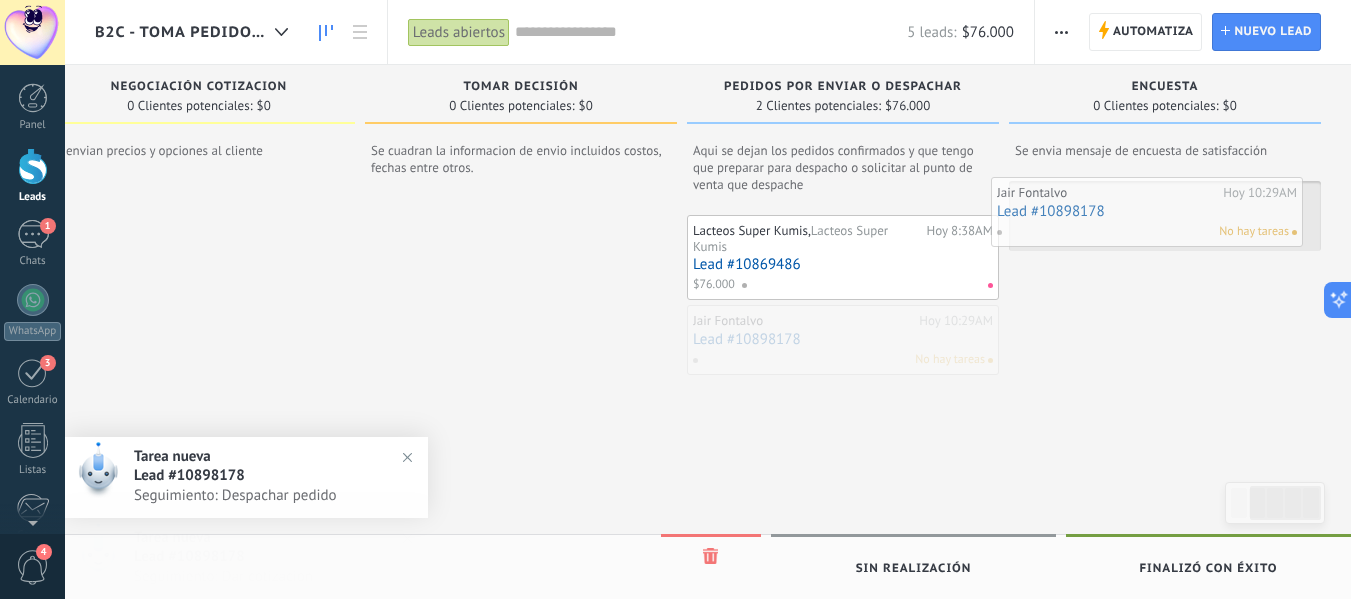 drag, startPoint x: 1016, startPoint y: 330, endPoint x: 1156, endPoint y: 202, distance: 189.69449 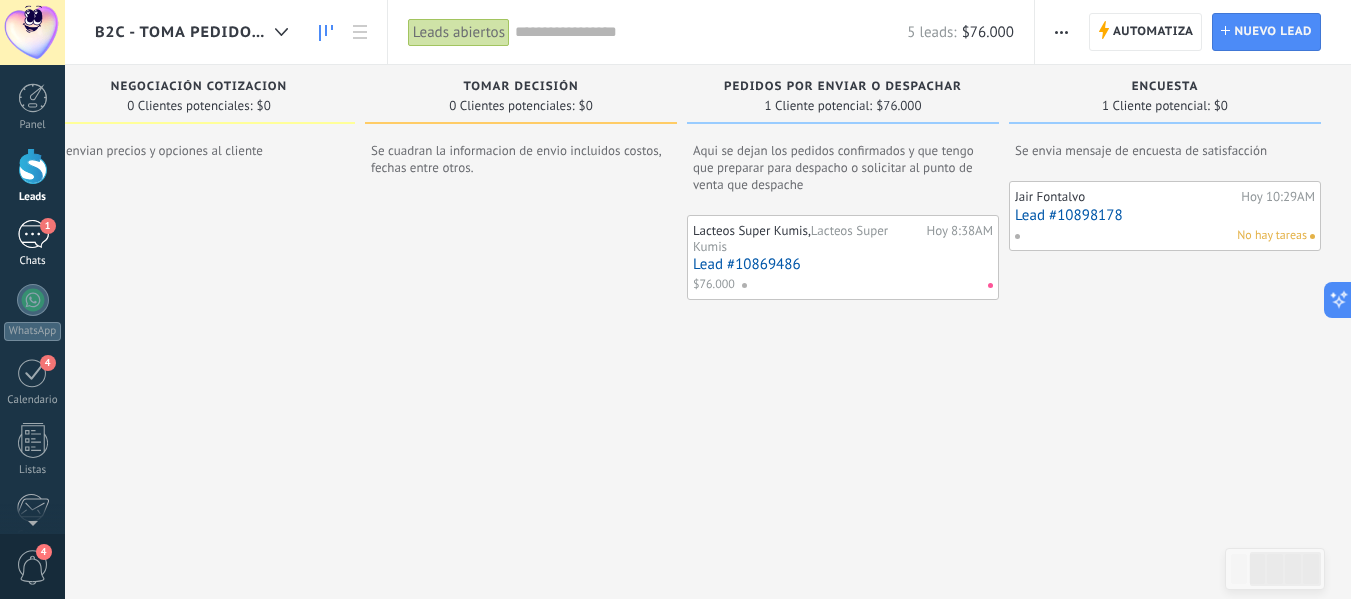 click on "1" at bounding box center (33, 234) 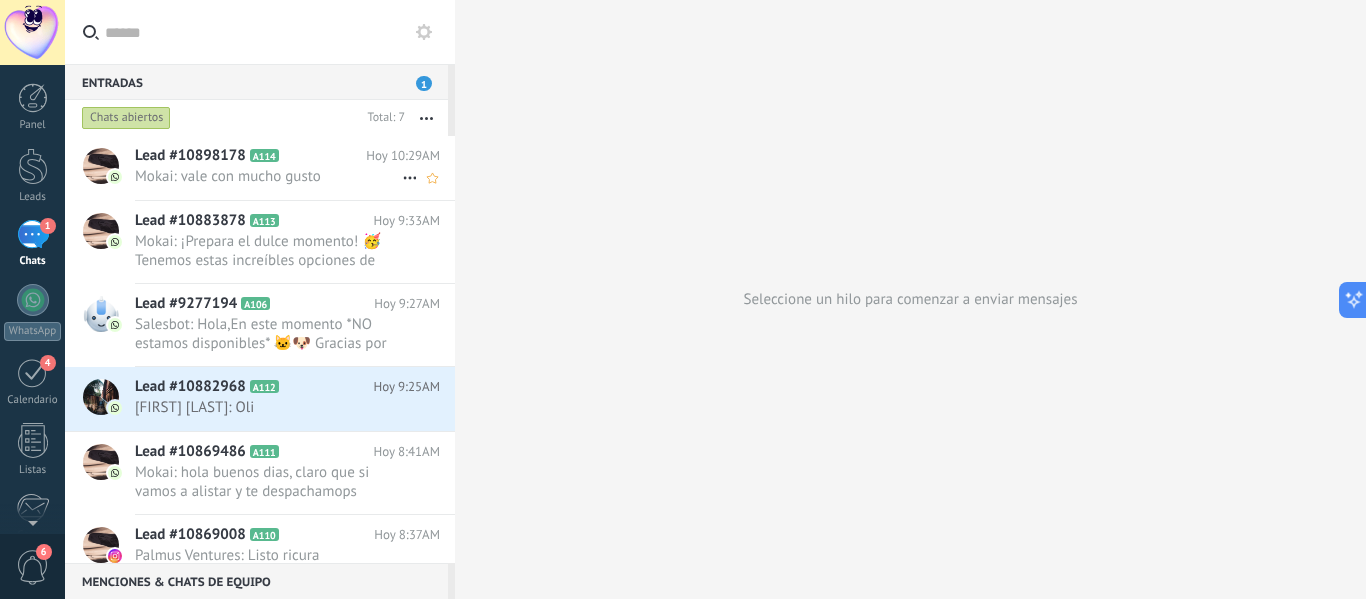 click 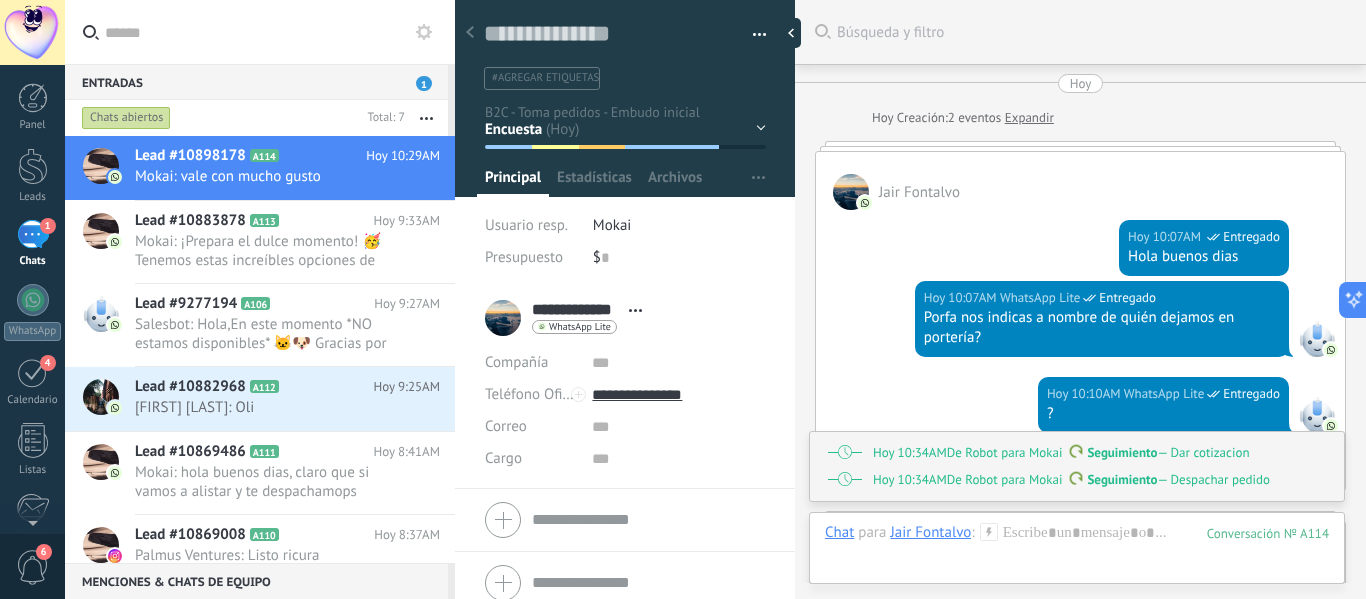 scroll, scrollTop: 30, scrollLeft: 0, axis: vertical 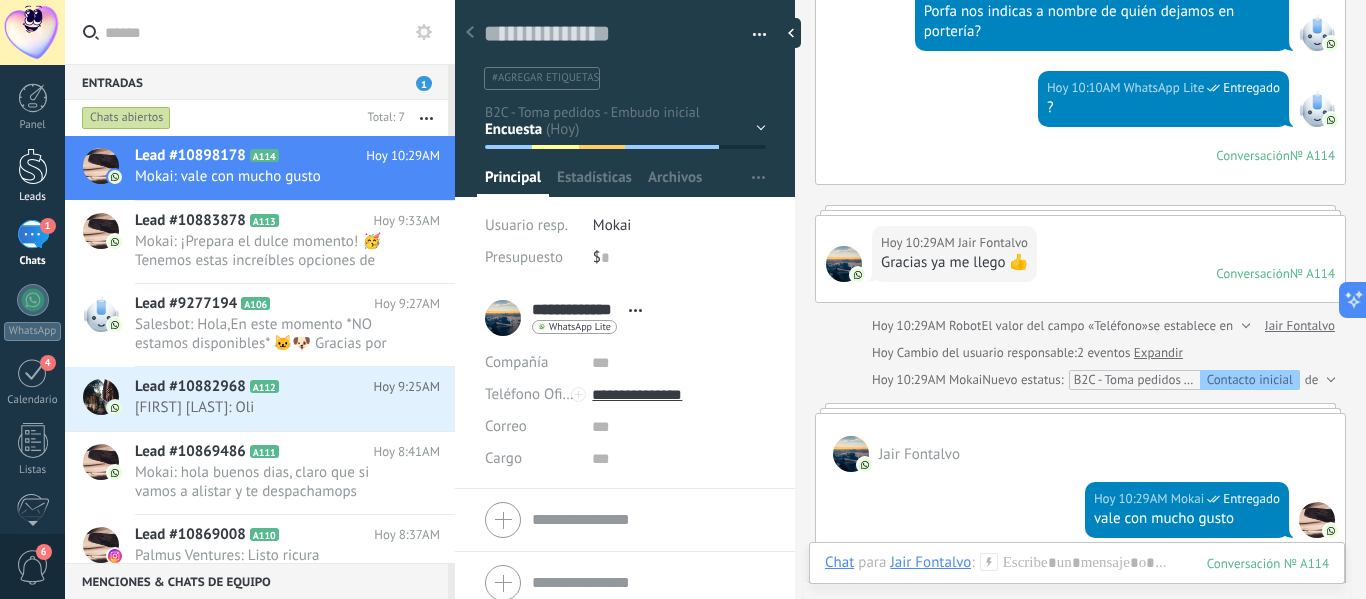 click on "Leads" at bounding box center [32, 176] 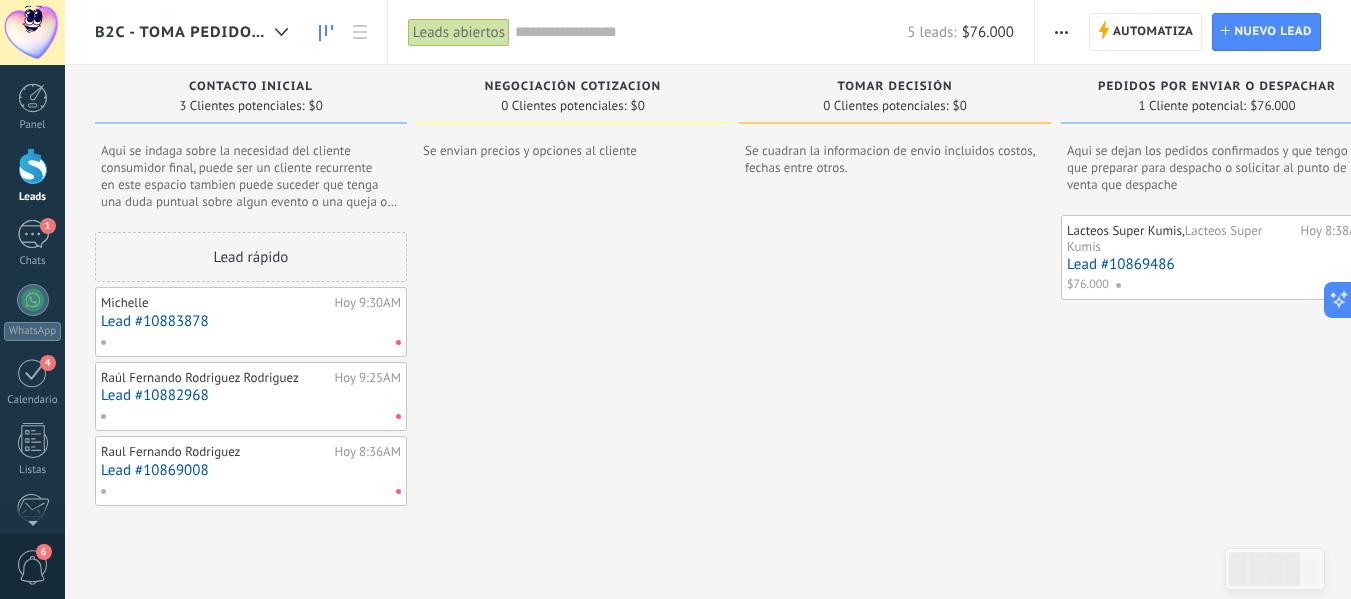 click on "Lead #10883878" at bounding box center [251, 321] 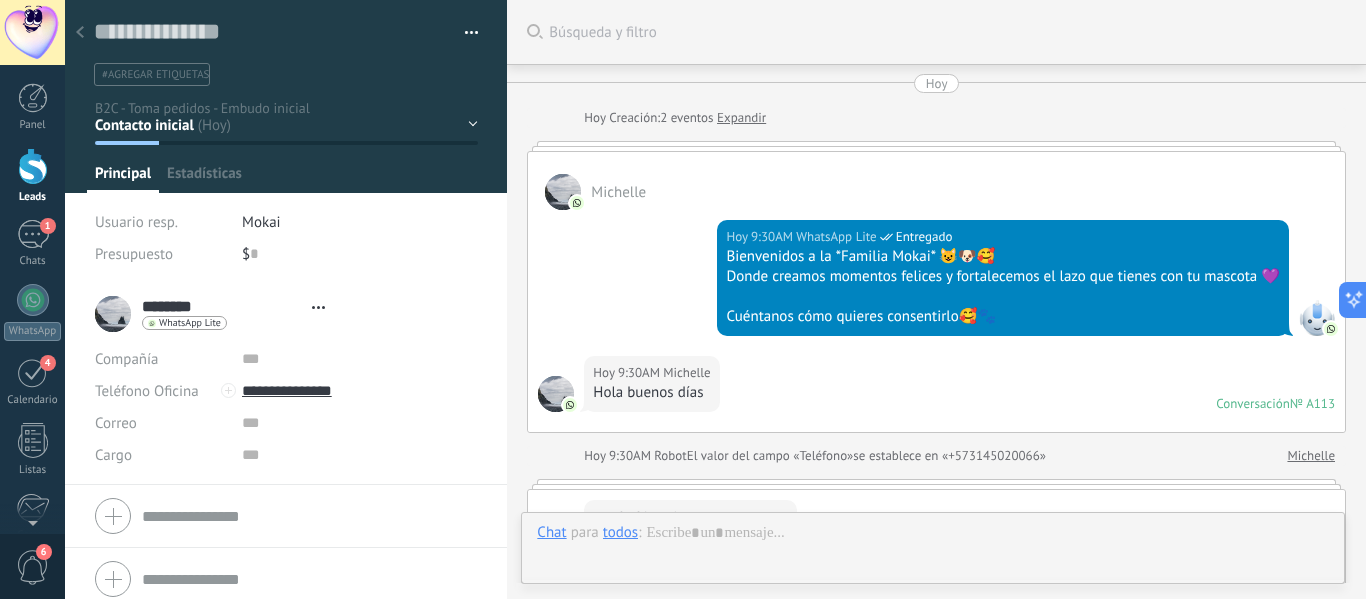 type on "**********" 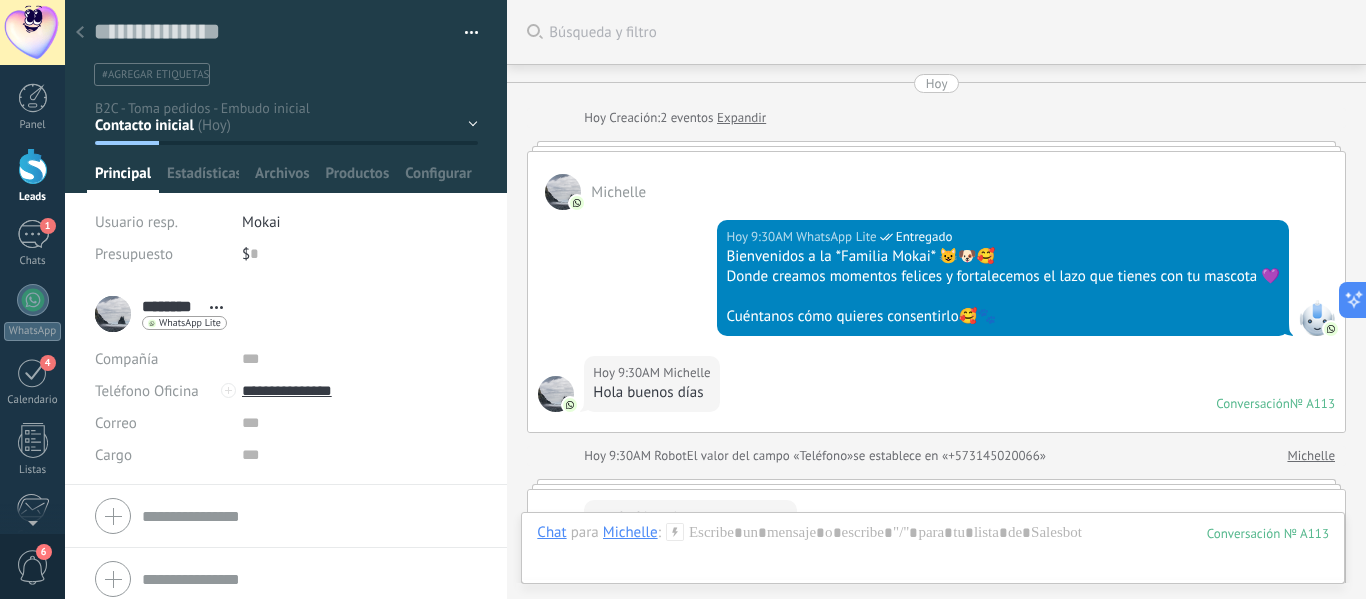 scroll, scrollTop: 30, scrollLeft: 0, axis: vertical 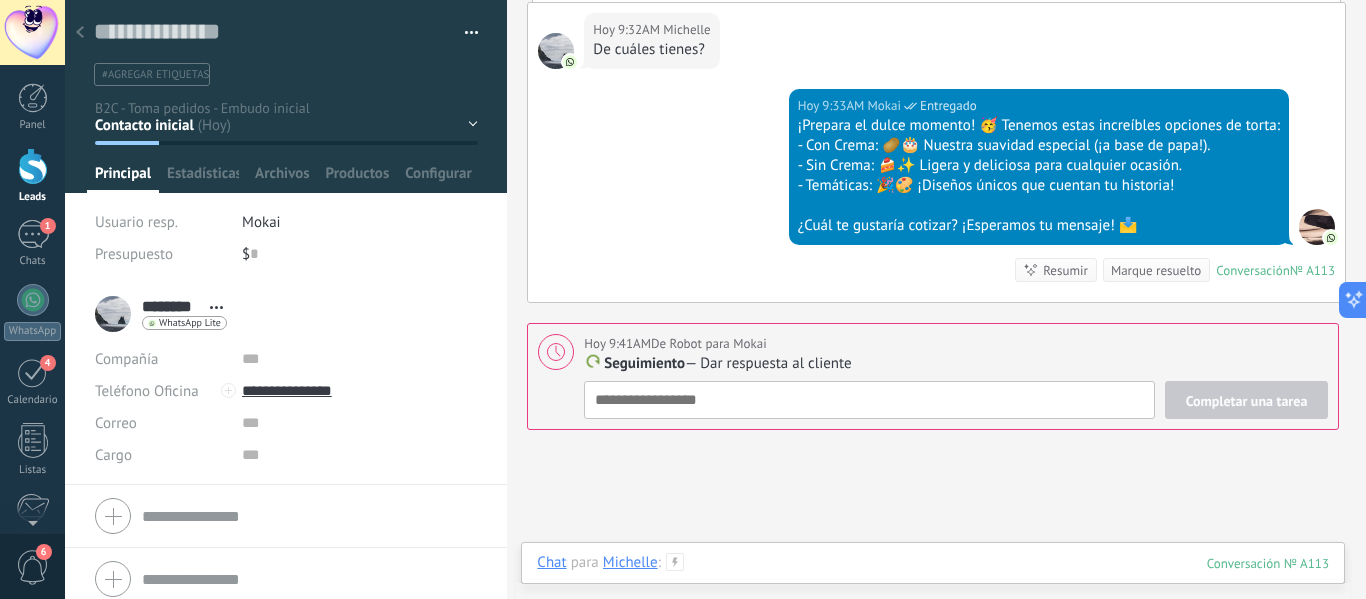 click at bounding box center (933, 583) 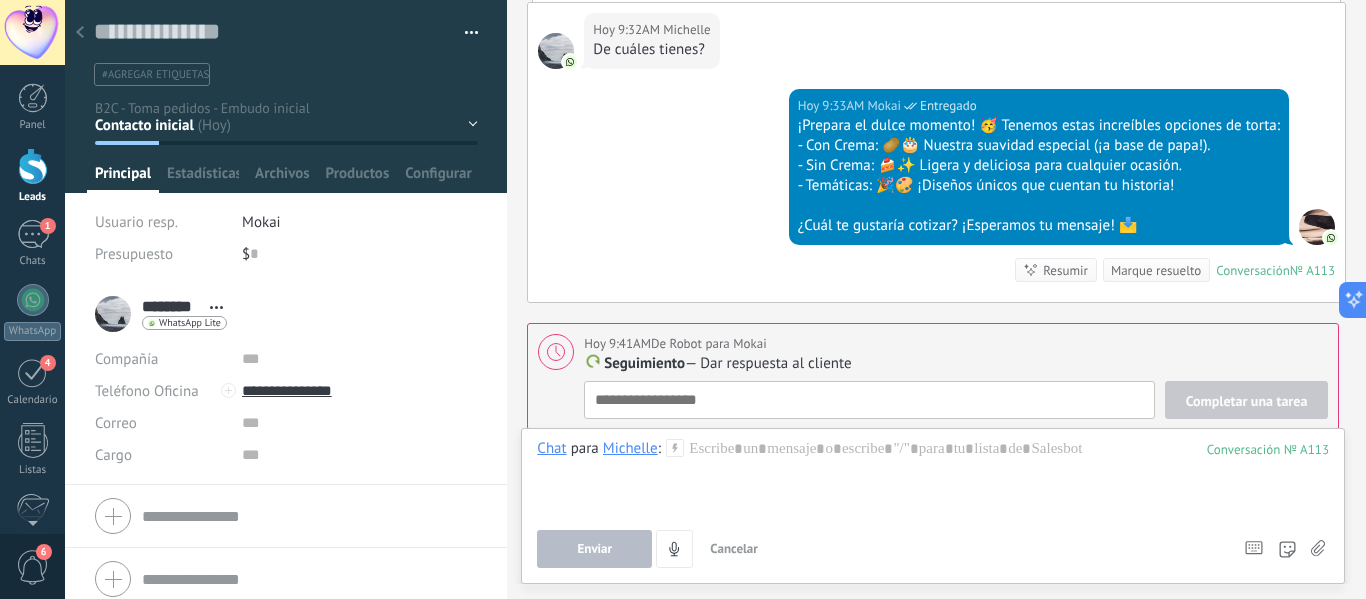 click 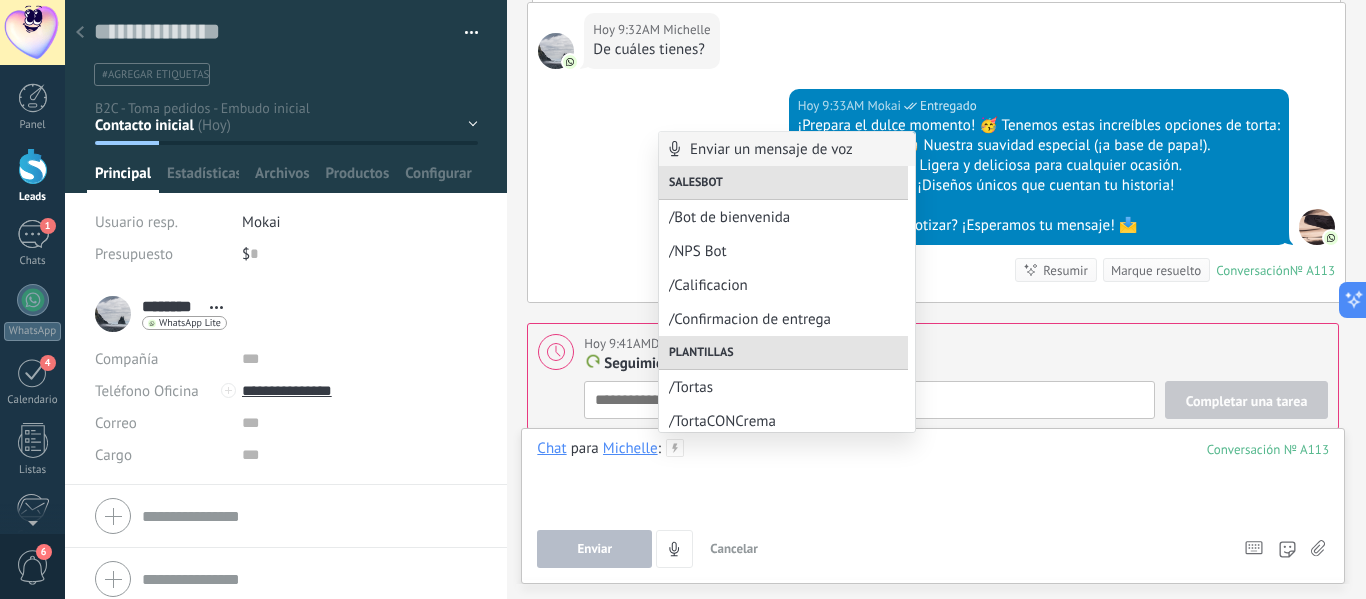 click at bounding box center (933, 477) 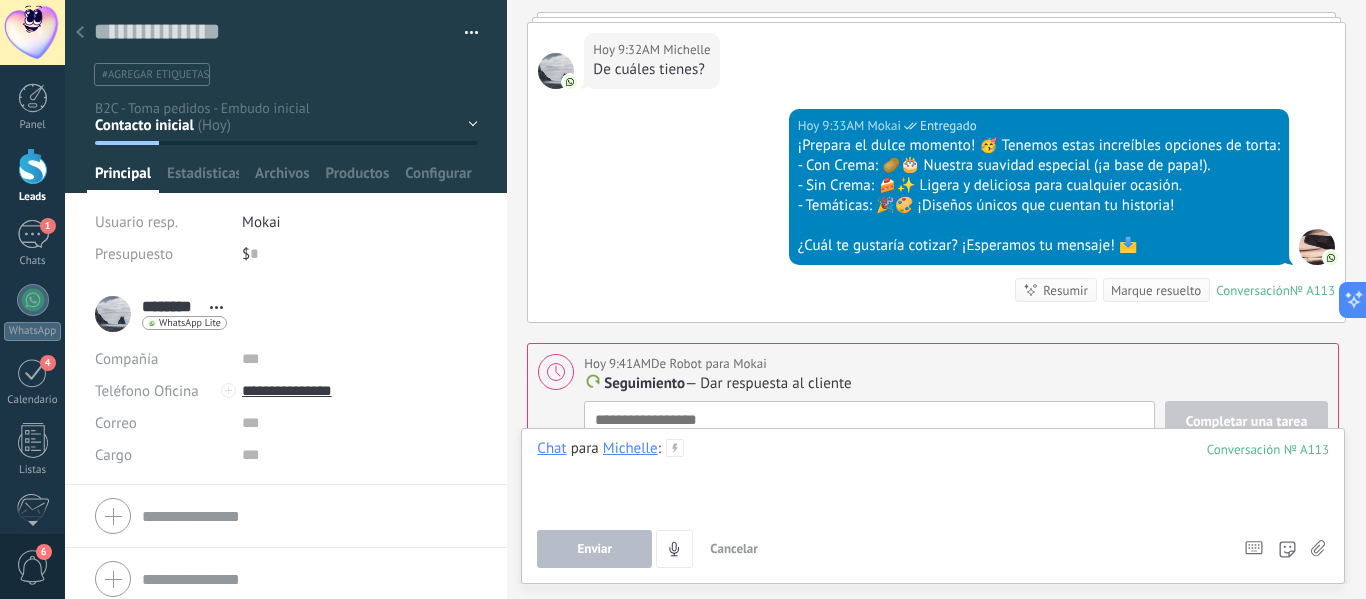 scroll, scrollTop: 971, scrollLeft: 0, axis: vertical 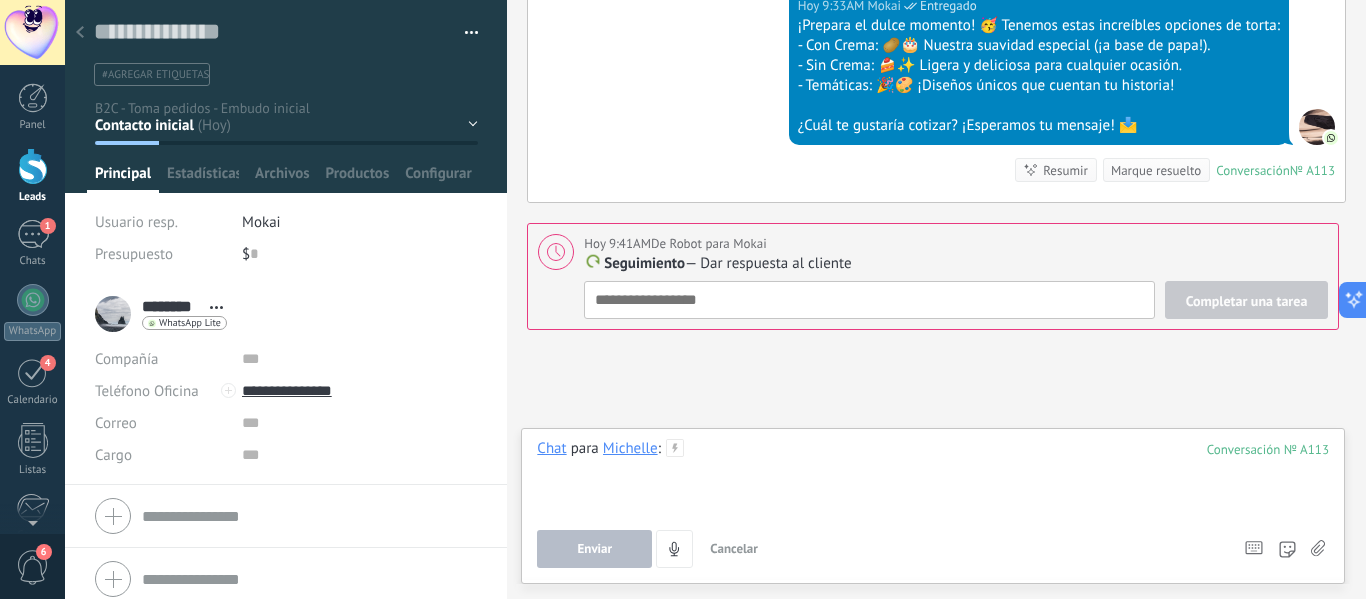 type 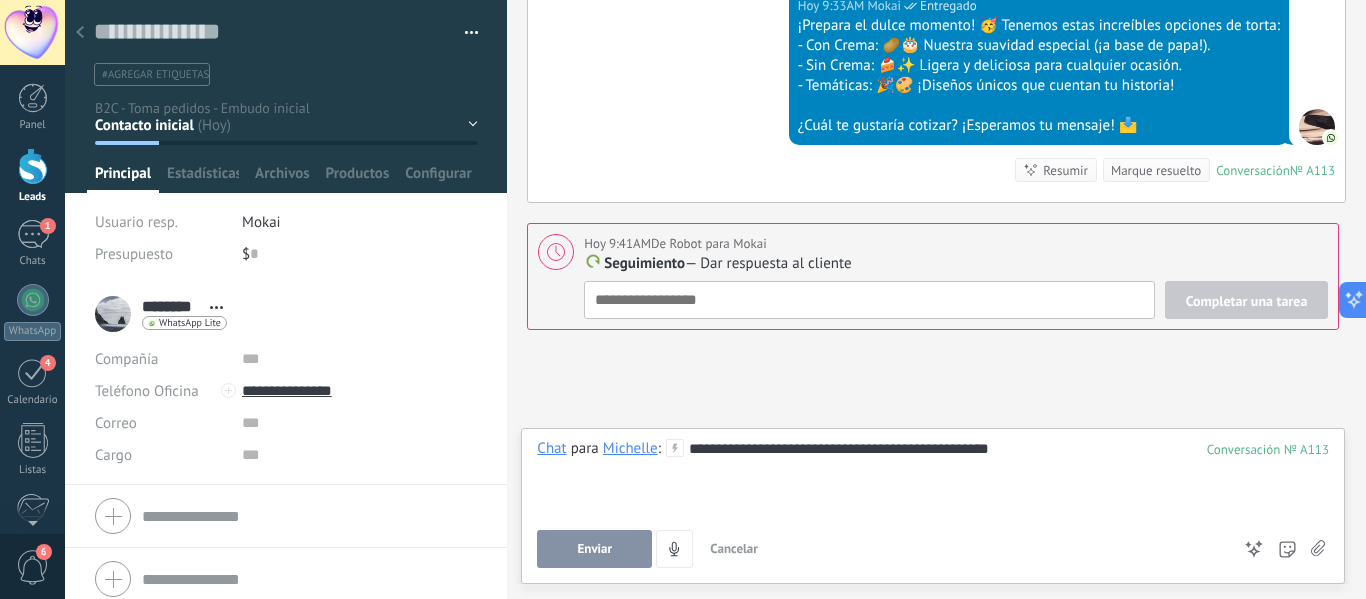 click on "Enviar" at bounding box center (594, 549) 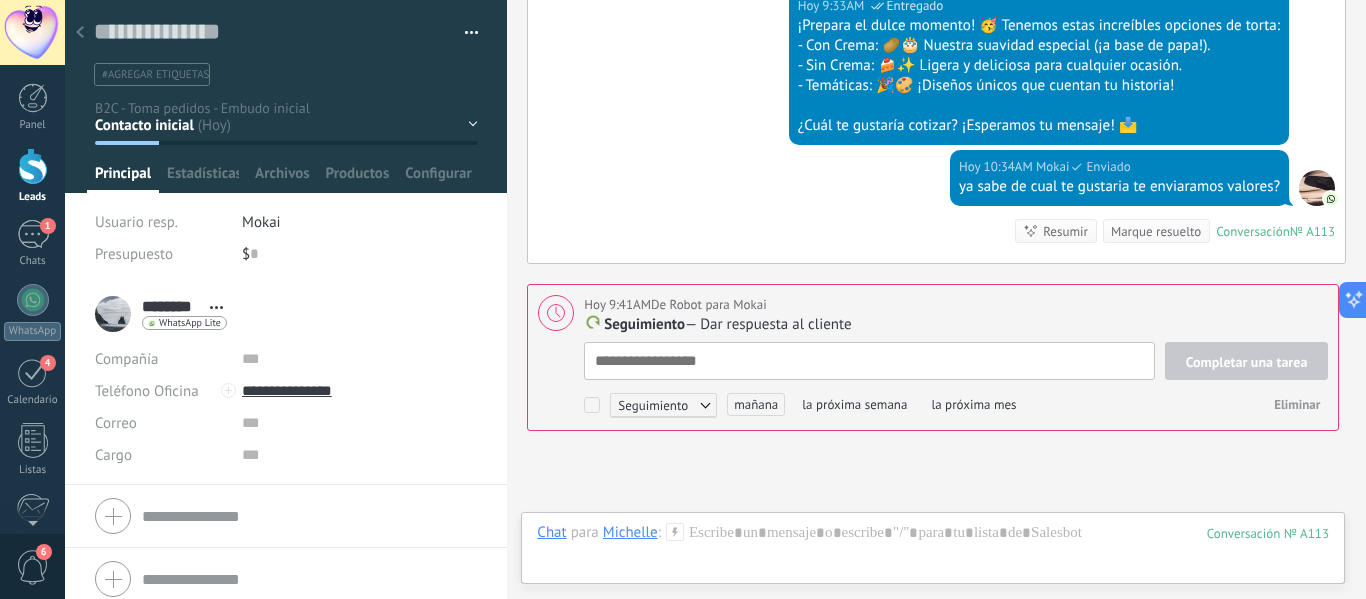 scroll, scrollTop: 1172, scrollLeft: 0, axis: vertical 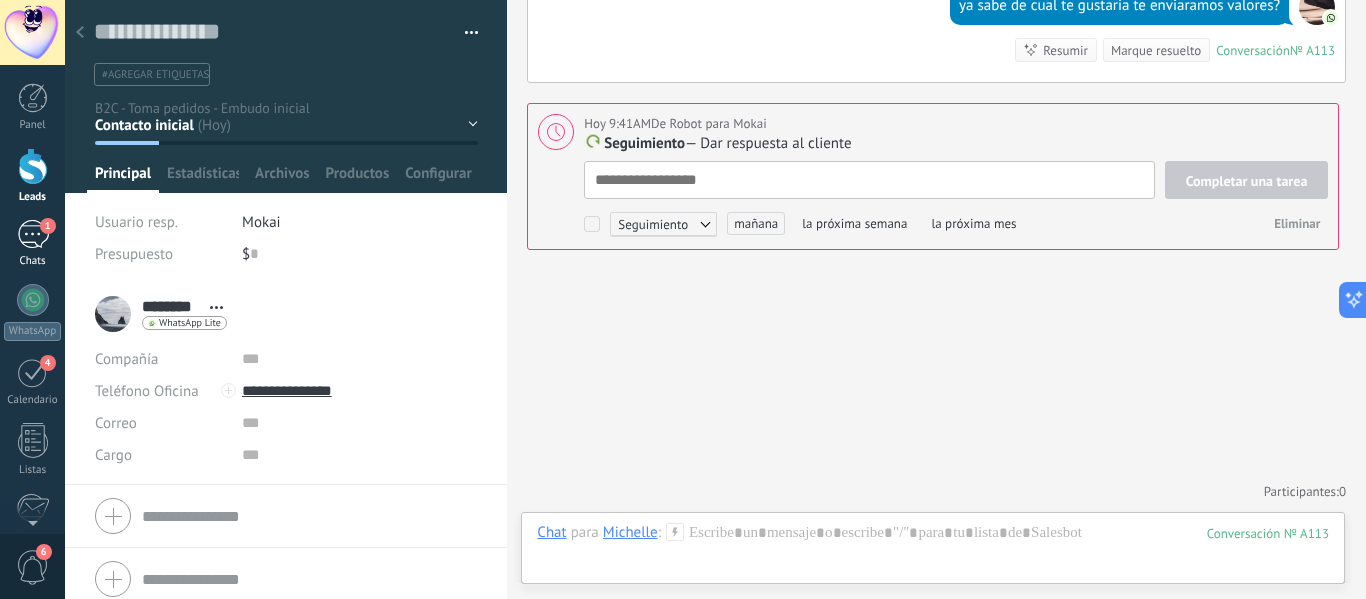 click on "1" at bounding box center [33, 234] 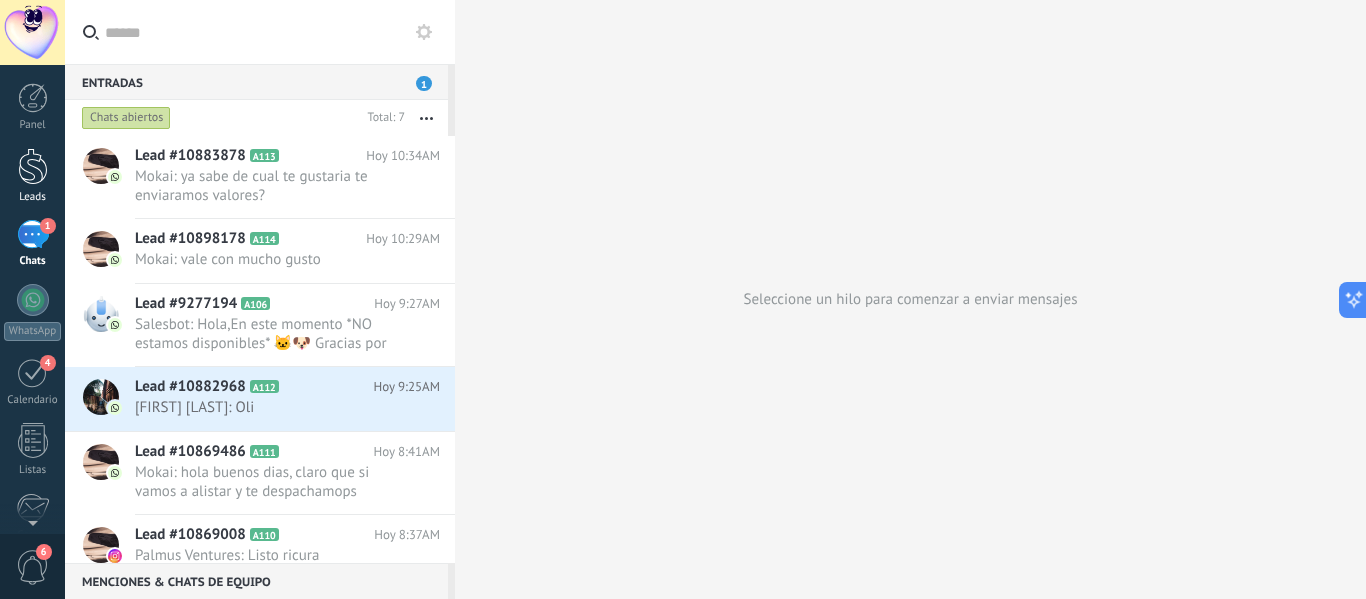 click at bounding box center (33, 166) 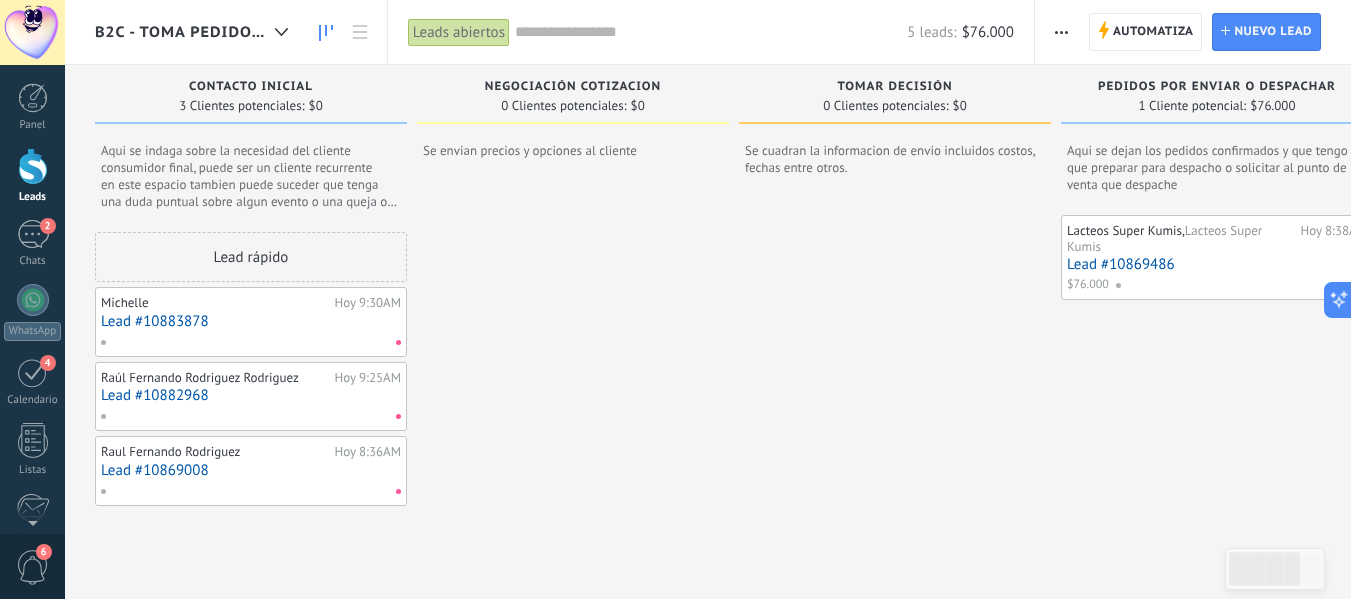click on "Lead #10883878" at bounding box center [251, 321] 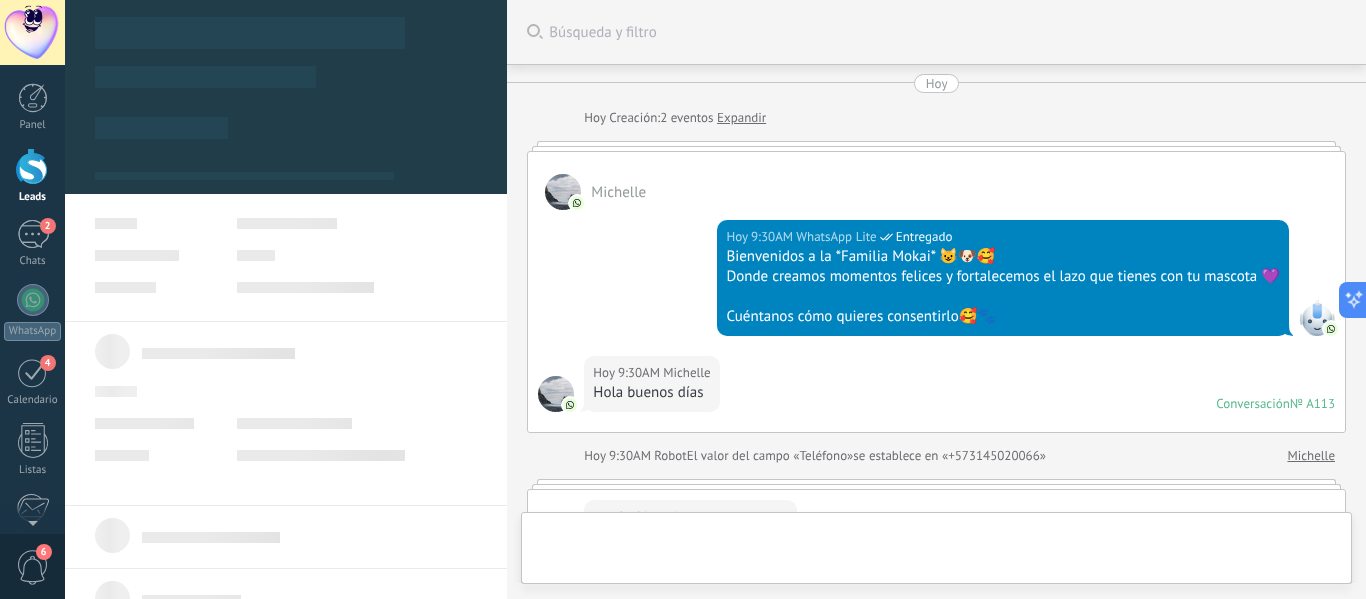 scroll, scrollTop: 1171, scrollLeft: 0, axis: vertical 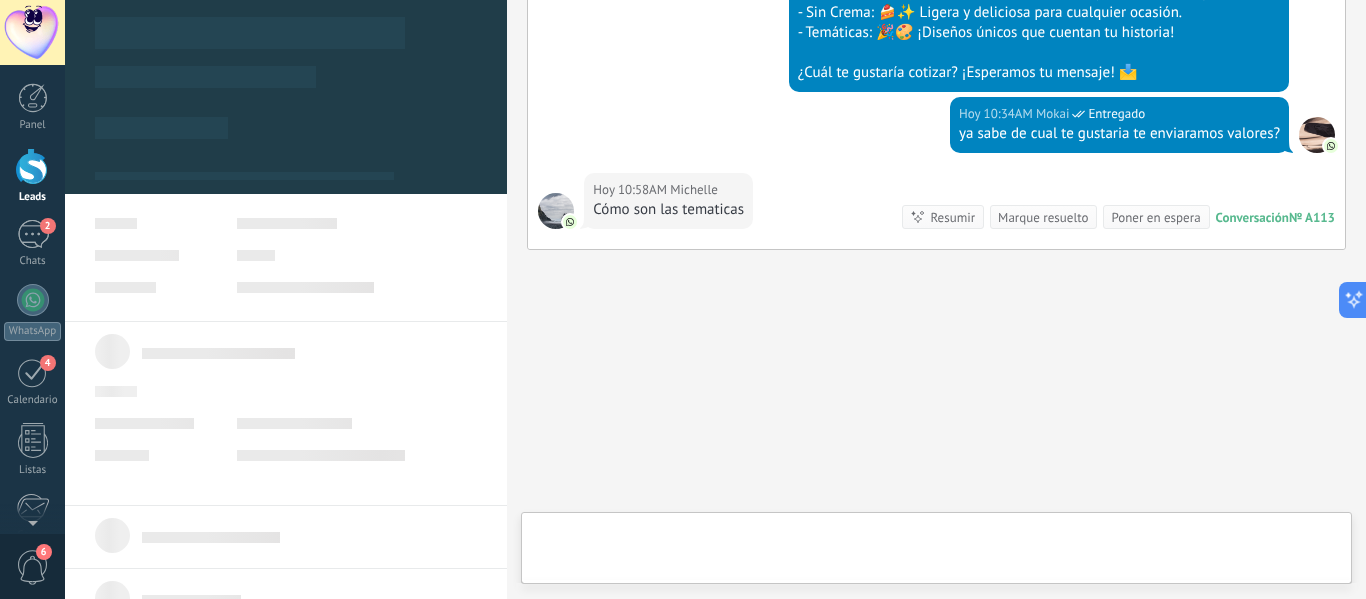 type on "**********" 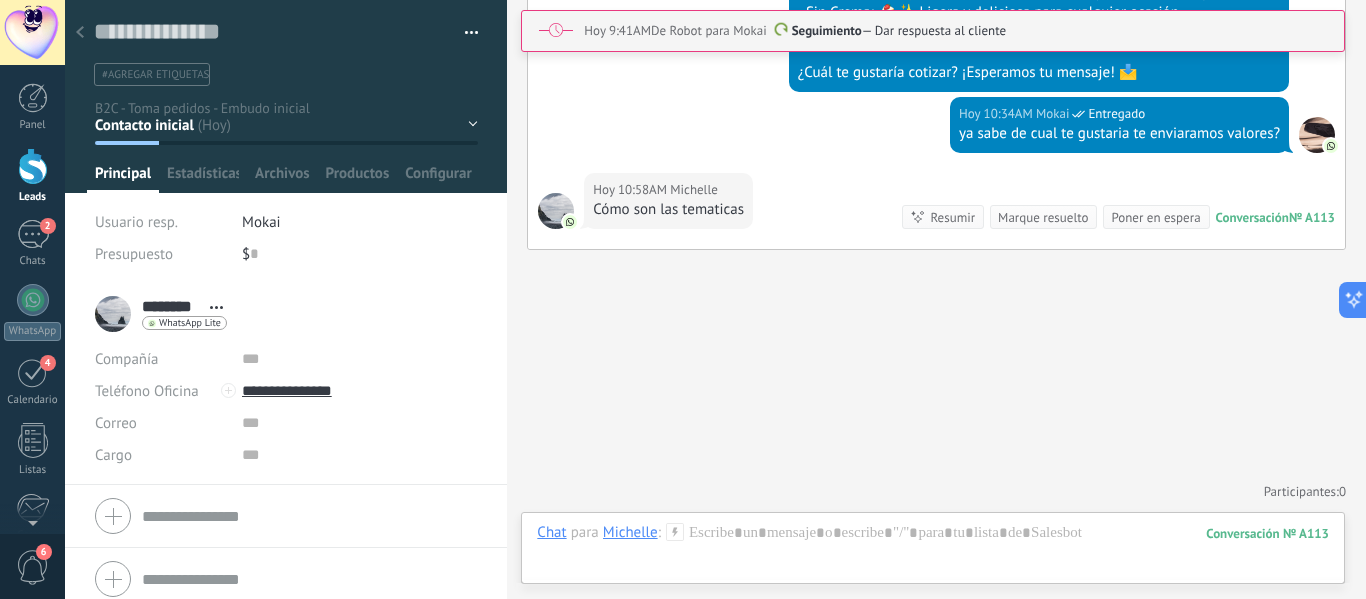 scroll, scrollTop: 30, scrollLeft: 0, axis: vertical 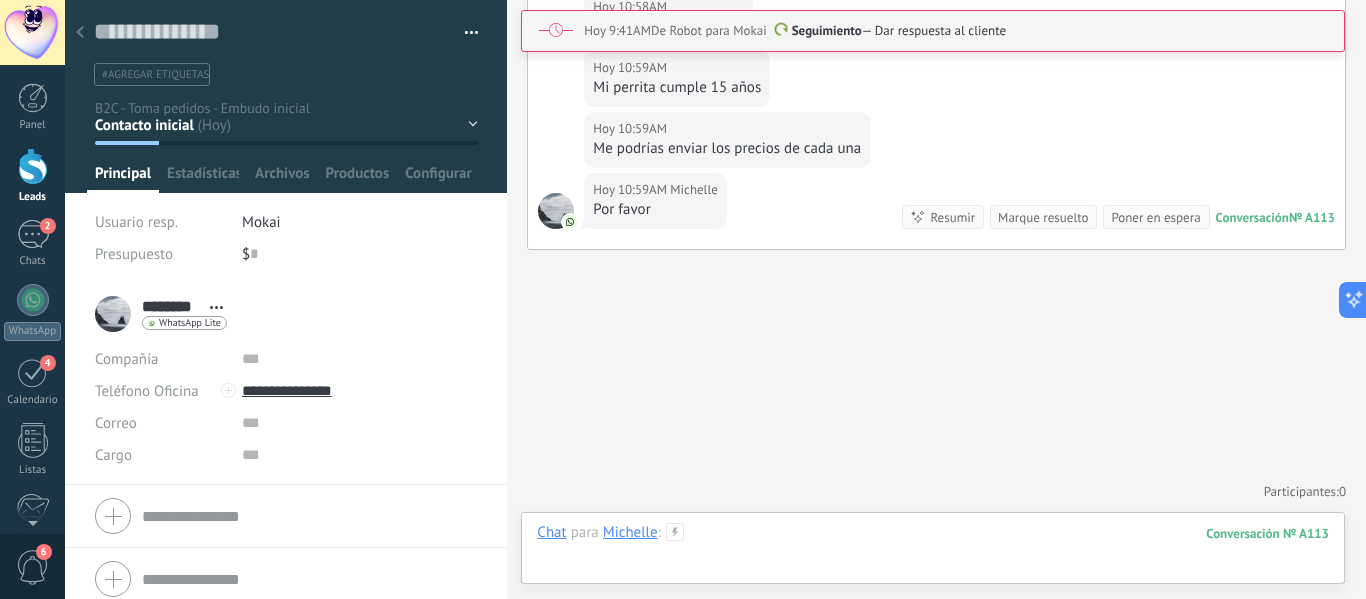click at bounding box center (933, 553) 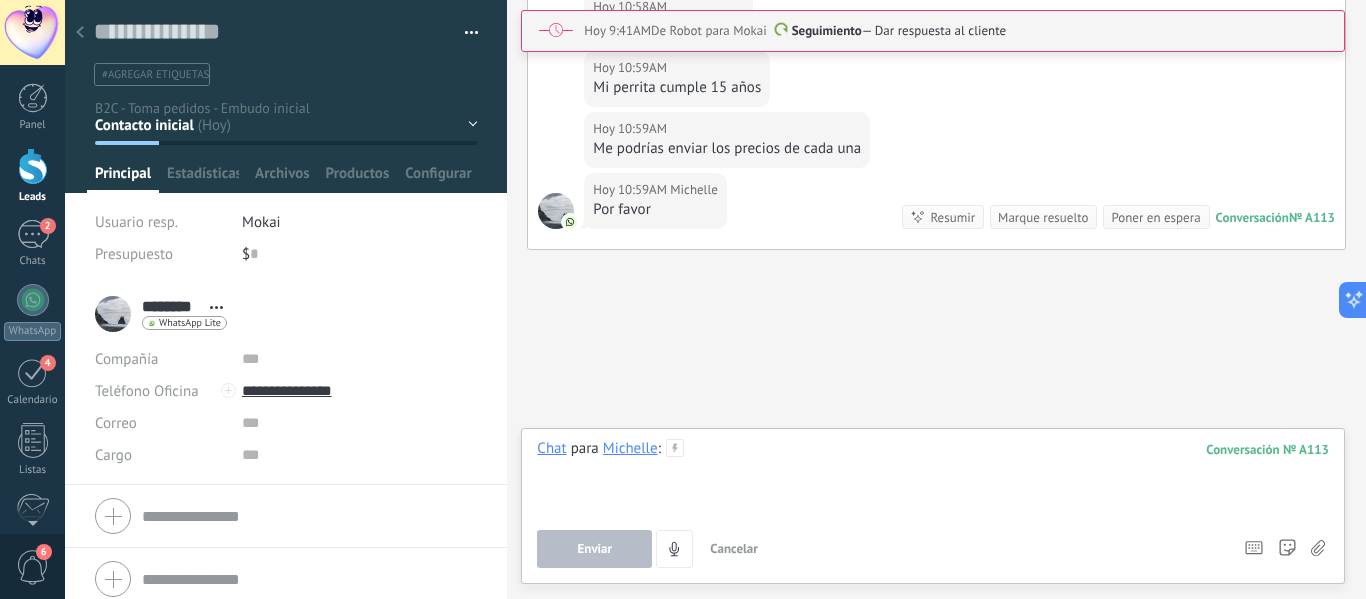type 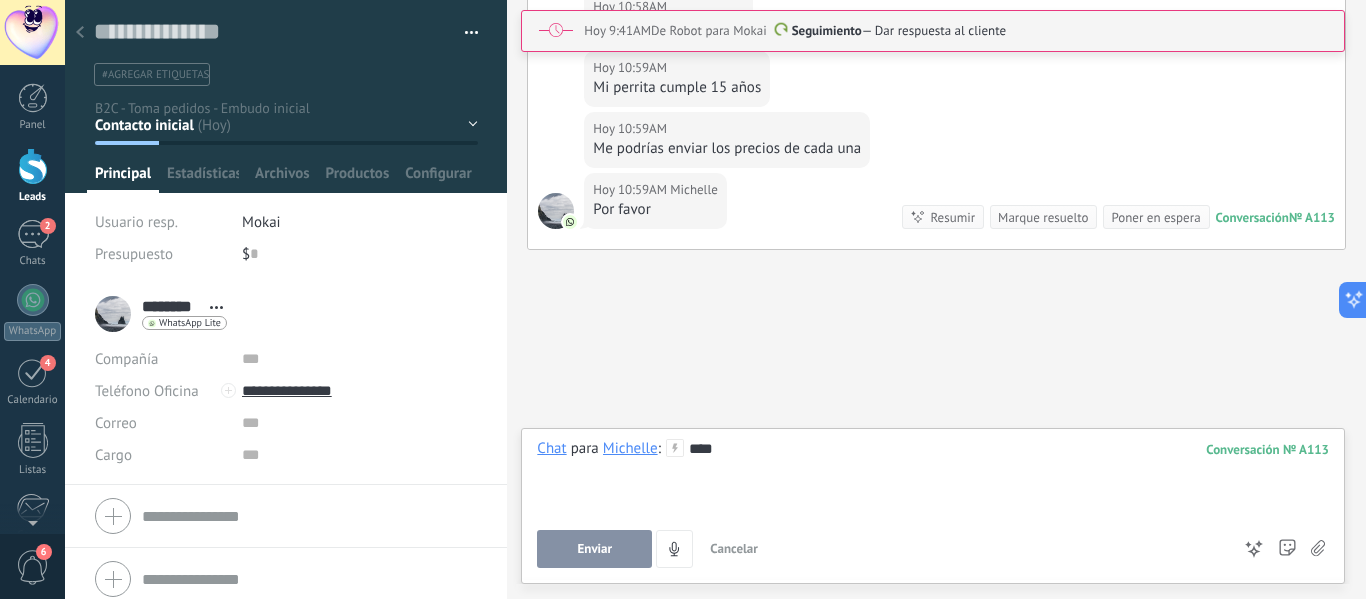 click on "Enviar" at bounding box center [594, 549] 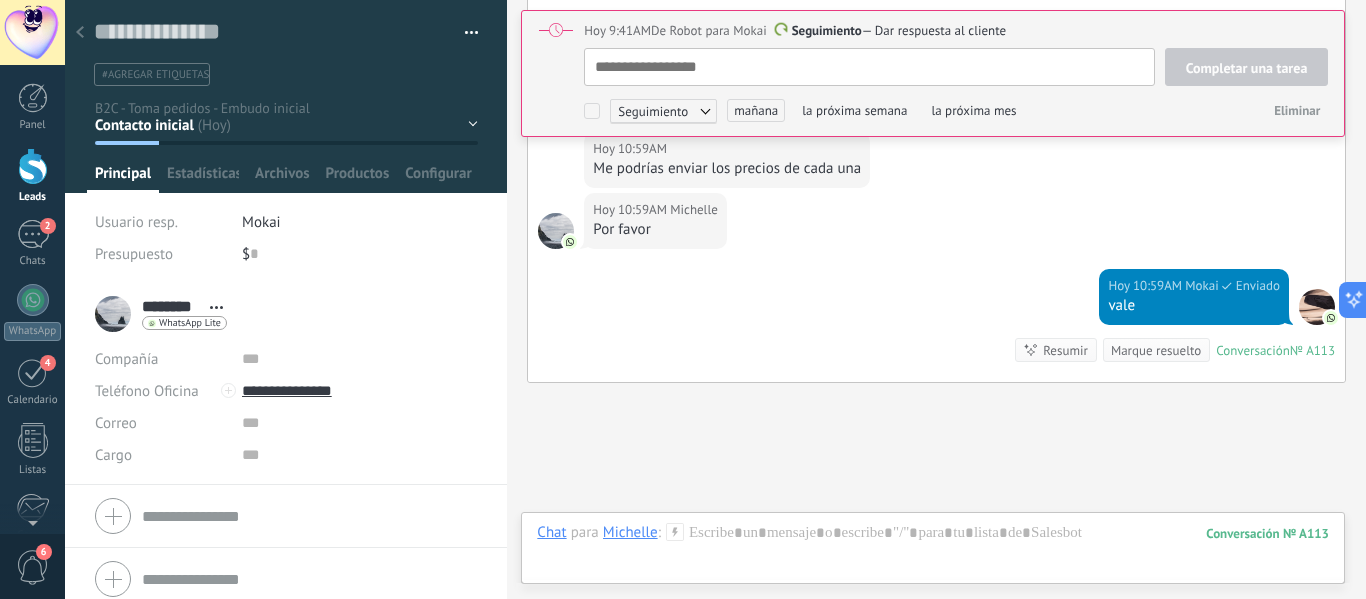 scroll, scrollTop: 1507, scrollLeft: 0, axis: vertical 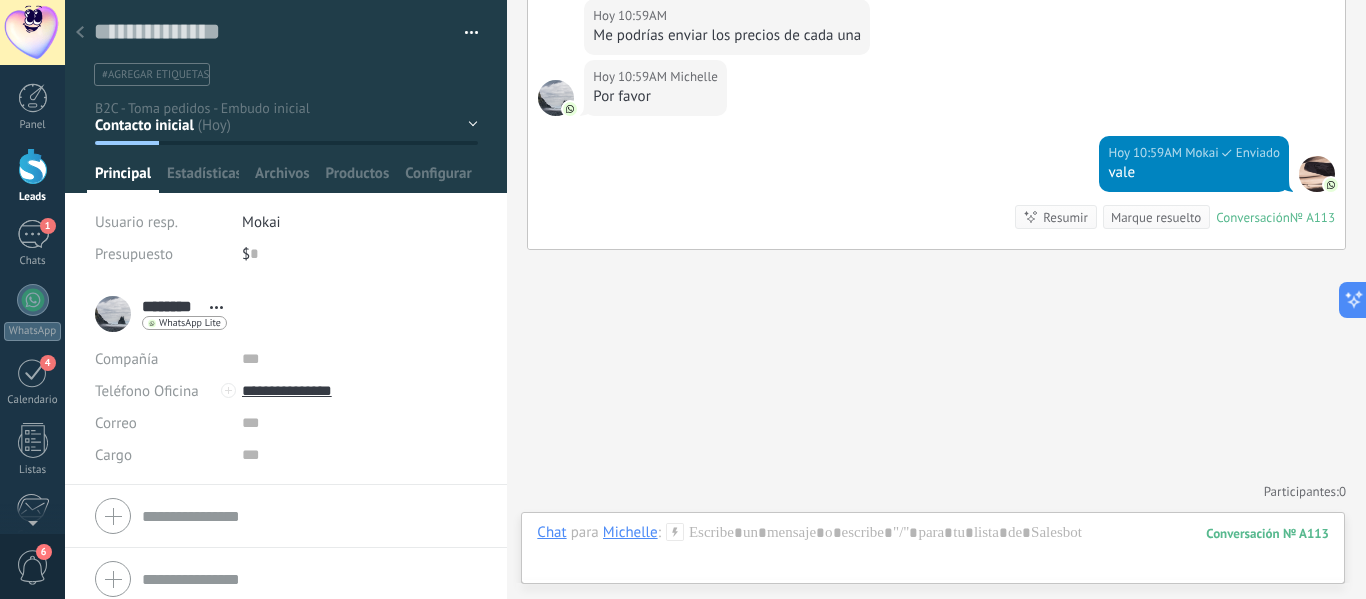 click 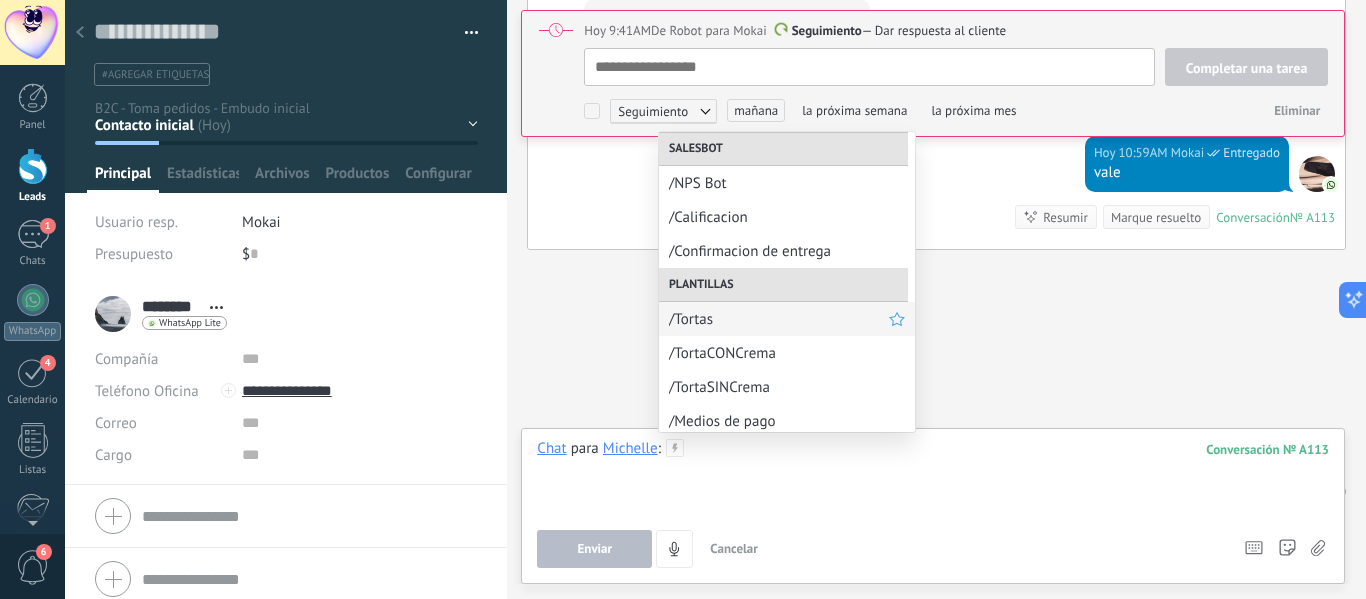 scroll, scrollTop: 100, scrollLeft: 0, axis: vertical 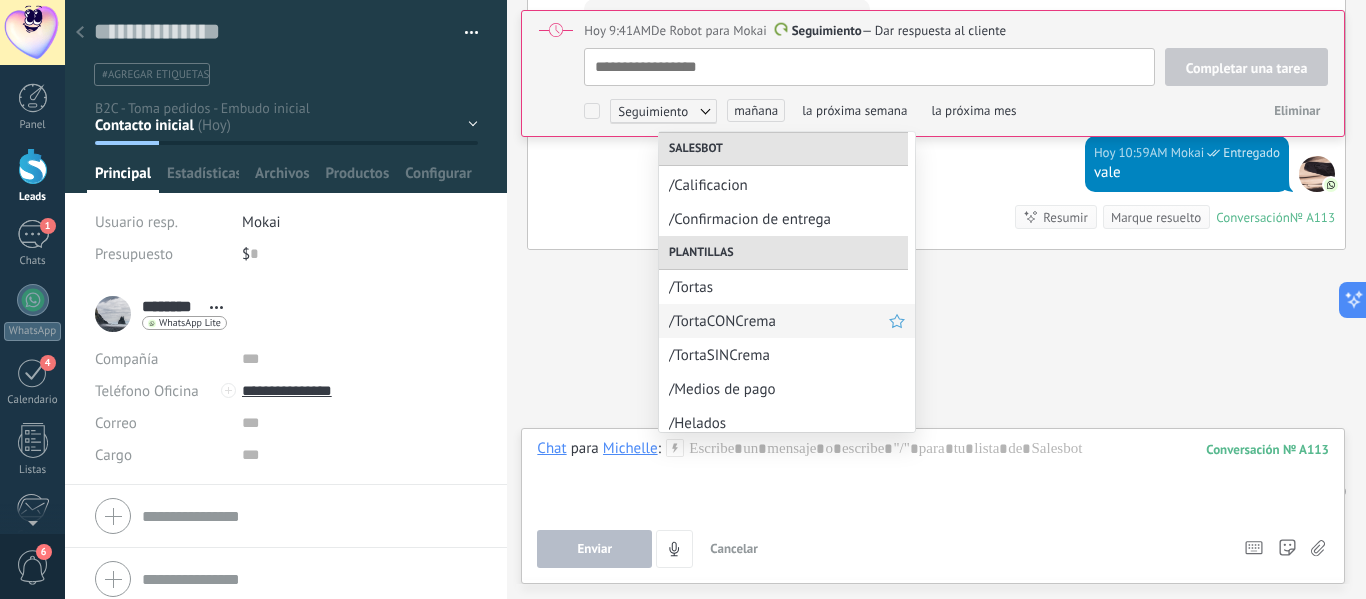 click on "/TortaCONCrema" at bounding box center [779, 321] 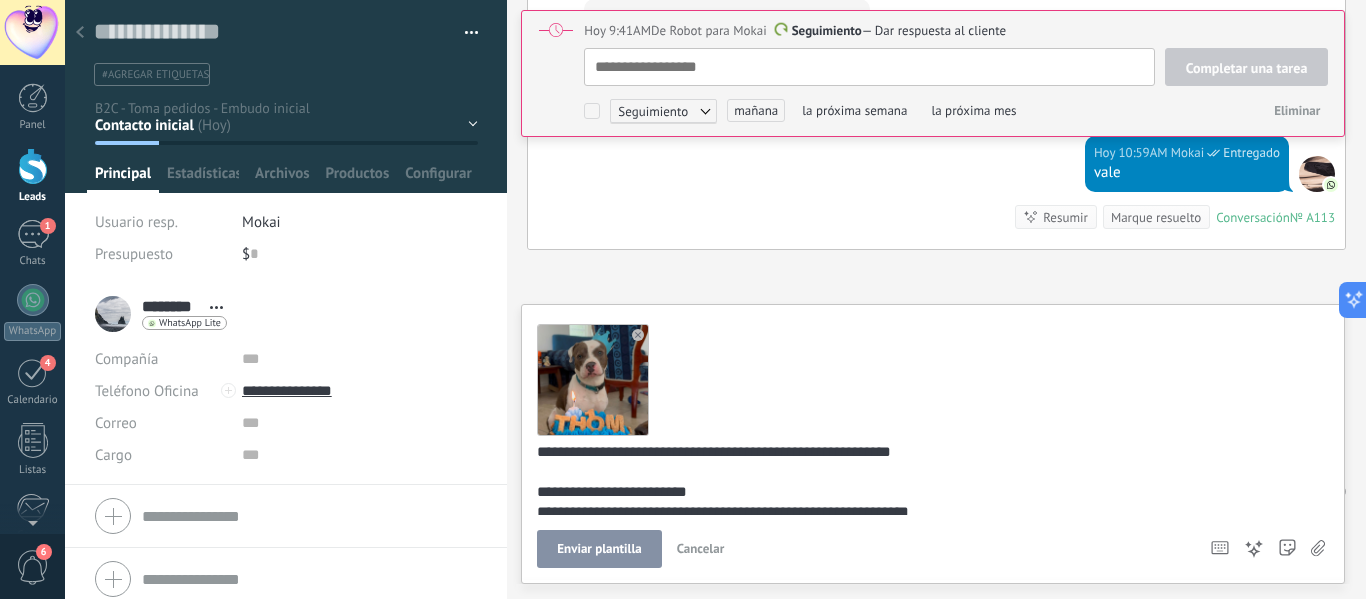 scroll, scrollTop: 0, scrollLeft: 0, axis: both 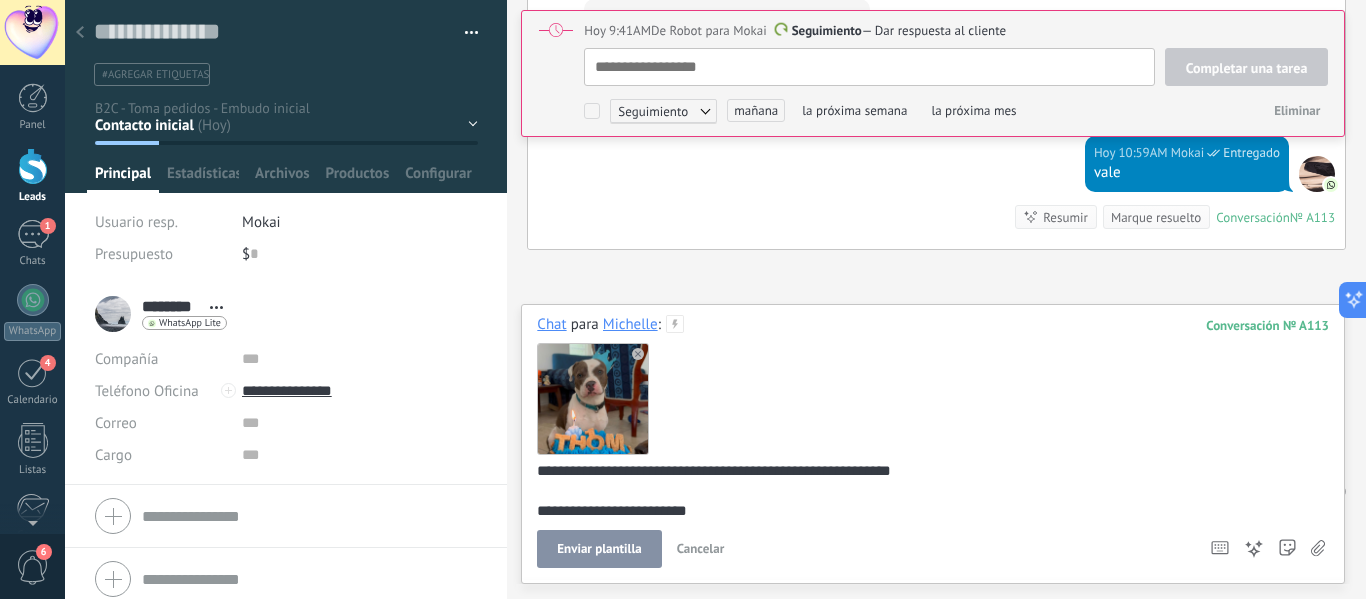 click on "Enviar plantilla" at bounding box center (599, 549) 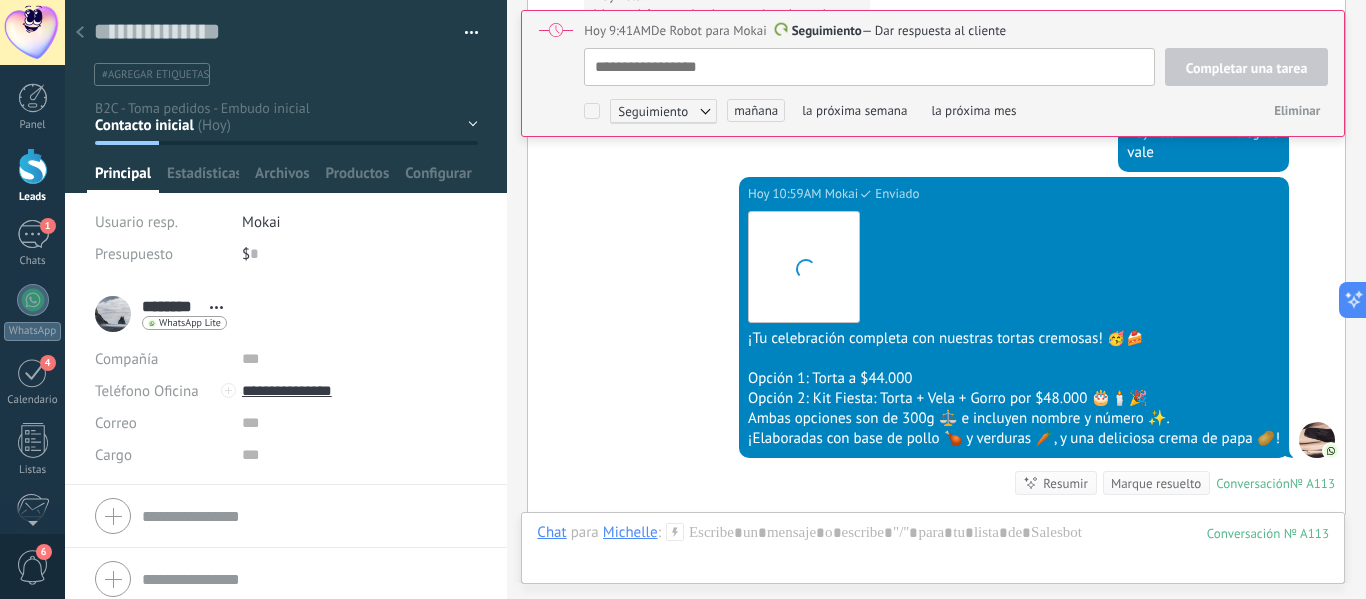 scroll, scrollTop: 20, scrollLeft: 0, axis: vertical 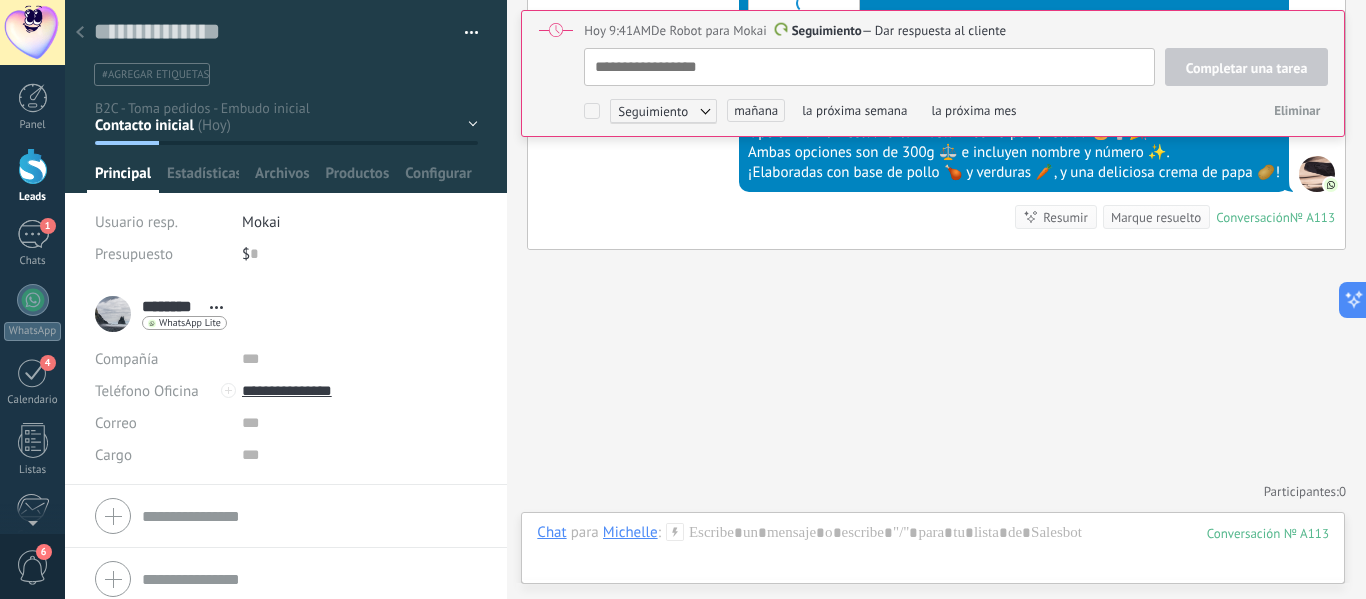 click 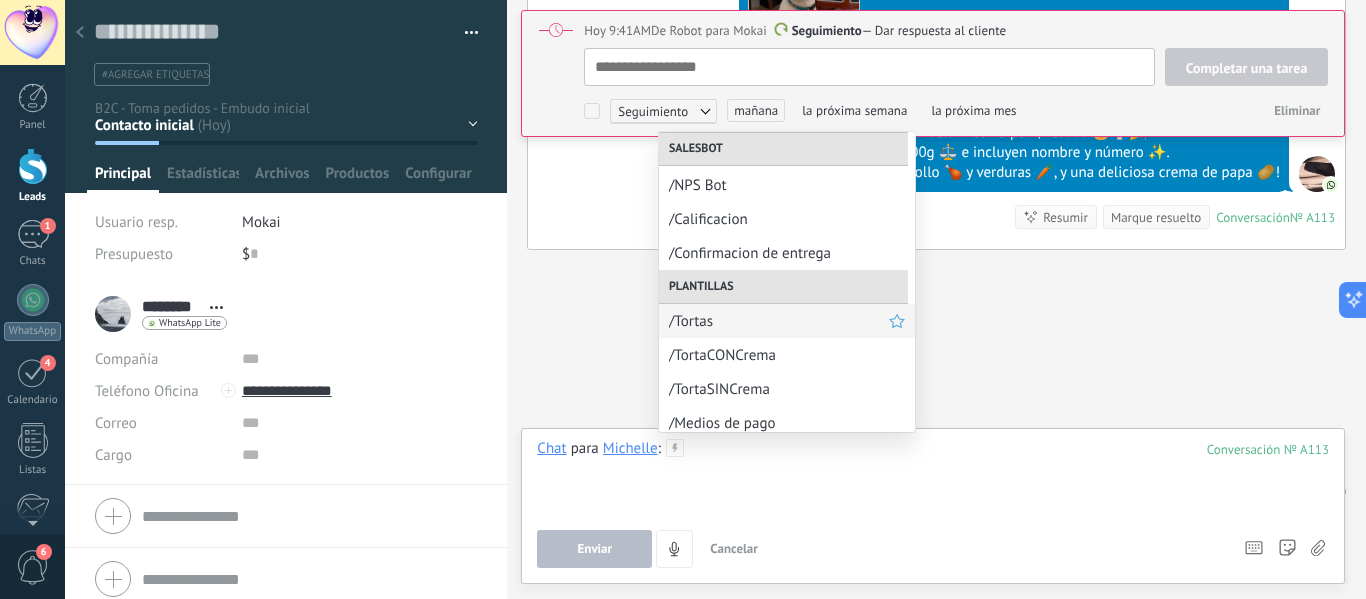 scroll, scrollTop: 100, scrollLeft: 0, axis: vertical 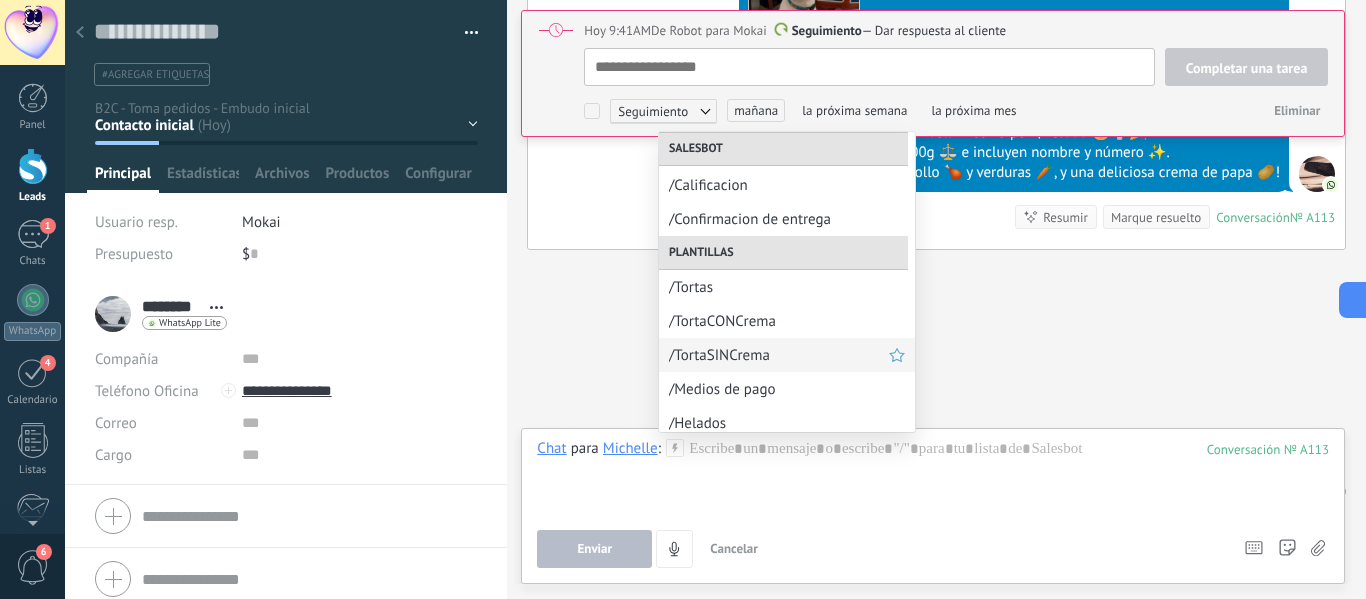 click on "/TortaSINCrema" at bounding box center (787, 355) 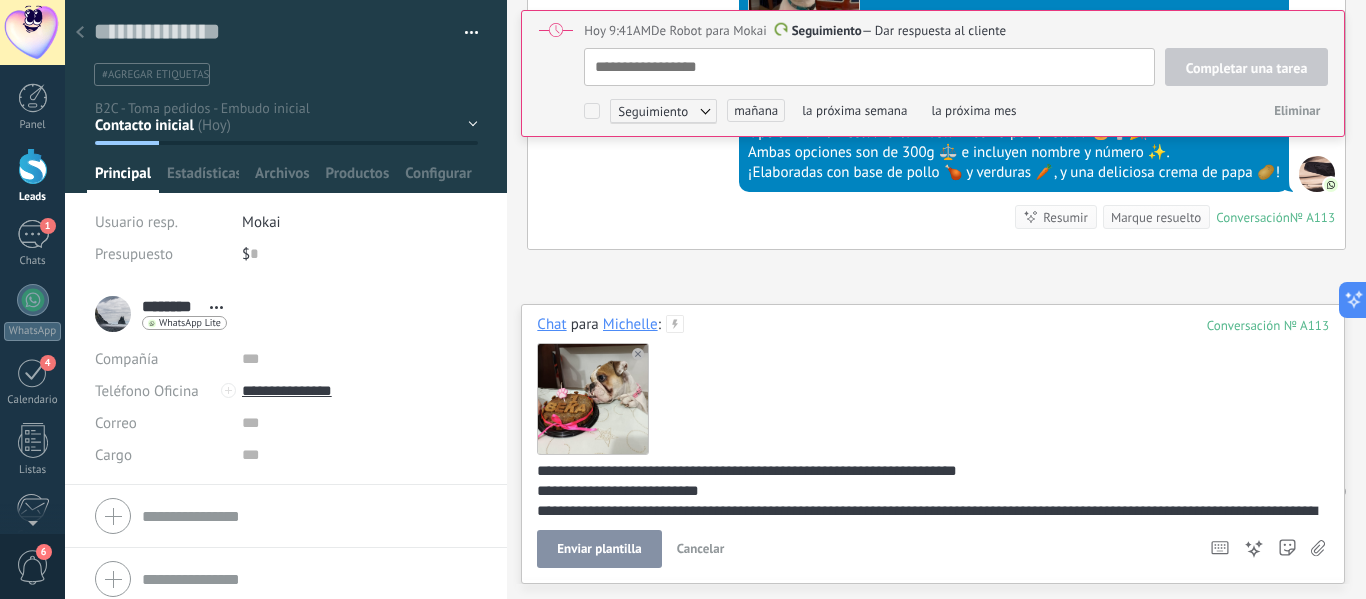 click on "Enviar plantilla" at bounding box center [599, 549] 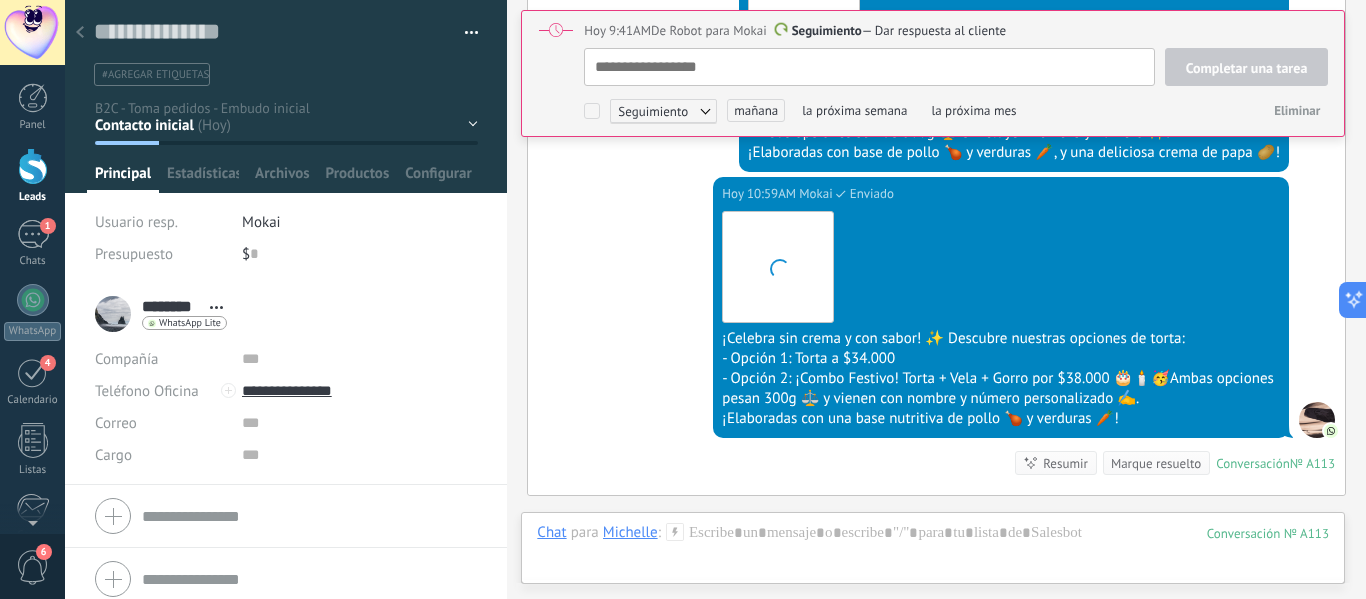 scroll, scrollTop: 20, scrollLeft: 0, axis: vertical 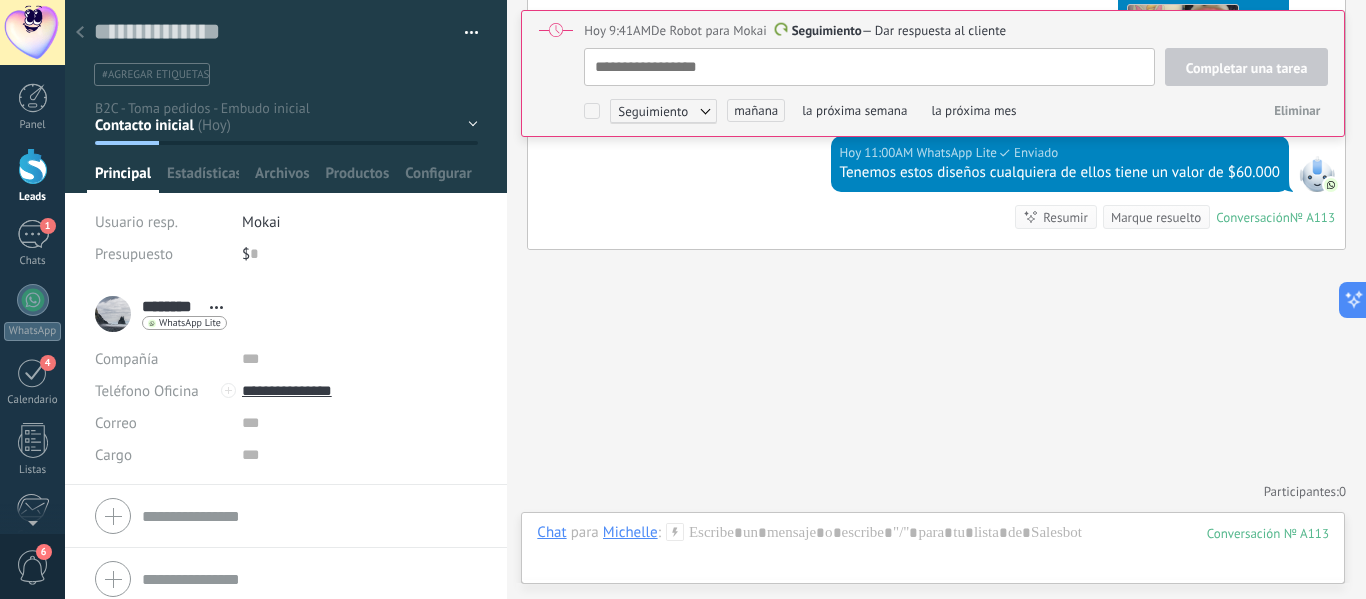 click on "Buscar Búsqueda y filtro Carga más Hoy Hoy Creación:  2  eventos   Expandir Michelle  Hoy 9:30AM WhatsApp Lite  Entregado Bienvenidos a la *Familia Mokai* 😺🐶🥰 Donde creamos momentos felices y fortalecemos el lazo que tienes con tu mascota 💜   Cuéntanos cómo quieres consentirlo🥰🐾 Hoy 9:30AM Michelle  Hola buenos días Conversación  № A113 Conversación № A113 Hoy 9:30AM Robot  El valor del campo «Teléfono»  se establece en «+573145020066» Michelle Hoy 9:30AM Michelle  Me gustaría comprar una torta Hoy 9:31AM Mokai  Entregado Hola buenos días, como estas? Hoy 9:31AM Mokai  Entregado Claro que si Hoy 9:32AM Michelle  Bien gracias Conversación  № A113 Conversación № A113 Hoy Cambio del usuario responsable:  2  eventos   Expandir Hoy 9:32AM Mokai  Nuevo estatus: B2C - Toma pedidos - Embudo inicial Contacto inicial de Leads Entrantes Hoy 9:41AM  De Robot para Mokai Seguimiento  — Dar respuesta al cliente Completar una tarea Seguimiento Seguimiento   0" at bounding box center [936, -955] 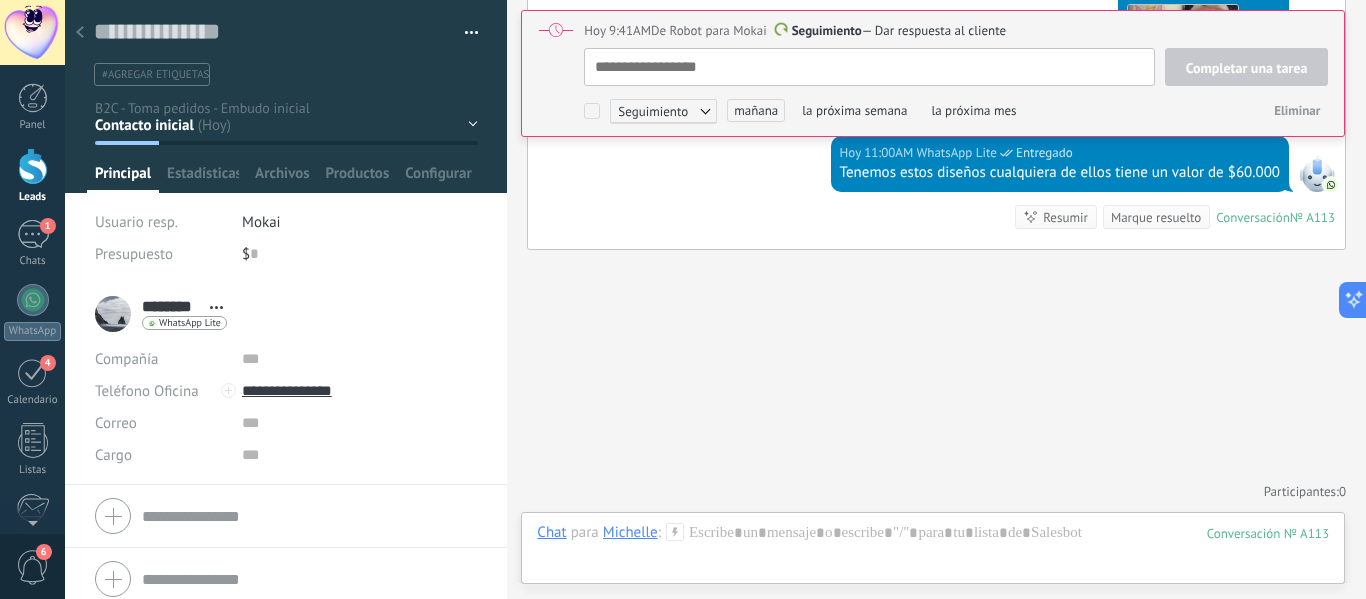 click on "Buscar Búsqueda y filtro Carga más Hoy Hoy Creación:  2  eventos   Expandir Michelle  Hoy 9:30AM WhatsApp Lite  Entregado Bienvenidos a la *Familia Mokai* 😺🐶🥰 Donde creamos momentos felices y fortalecemos el lazo que tienes con tu mascota 💜   Cuéntanos cómo quieres consentirlo🥰🐾 Hoy 9:30AM Michelle  Hola buenos días Conversación  № A113 Conversación № A113 Hoy 9:30AM Robot  El valor del campo «Teléfono»  se establece en «+573145020066» Michelle Hoy 9:30AM Michelle  Me gustaría comprar una torta Hoy 9:31AM Mokai  Entregado Hola buenos días, como estas? Hoy 9:31AM Mokai  Entregado Claro que si Hoy 9:32AM Michelle  Bien gracias Conversación  № A113 Conversación № A113 Hoy Cambio del usuario responsable:  2  eventos   Expandir Hoy 9:32AM Mokai  Nuevo estatus: B2C - Toma pedidos - Embudo inicial Contacto inicial de Leads Entrantes Hoy 9:41AM  De Robot para Mokai Seguimiento  — Dar respuesta al cliente Completar una tarea Seguimiento Seguimiento   0" at bounding box center [936, -955] 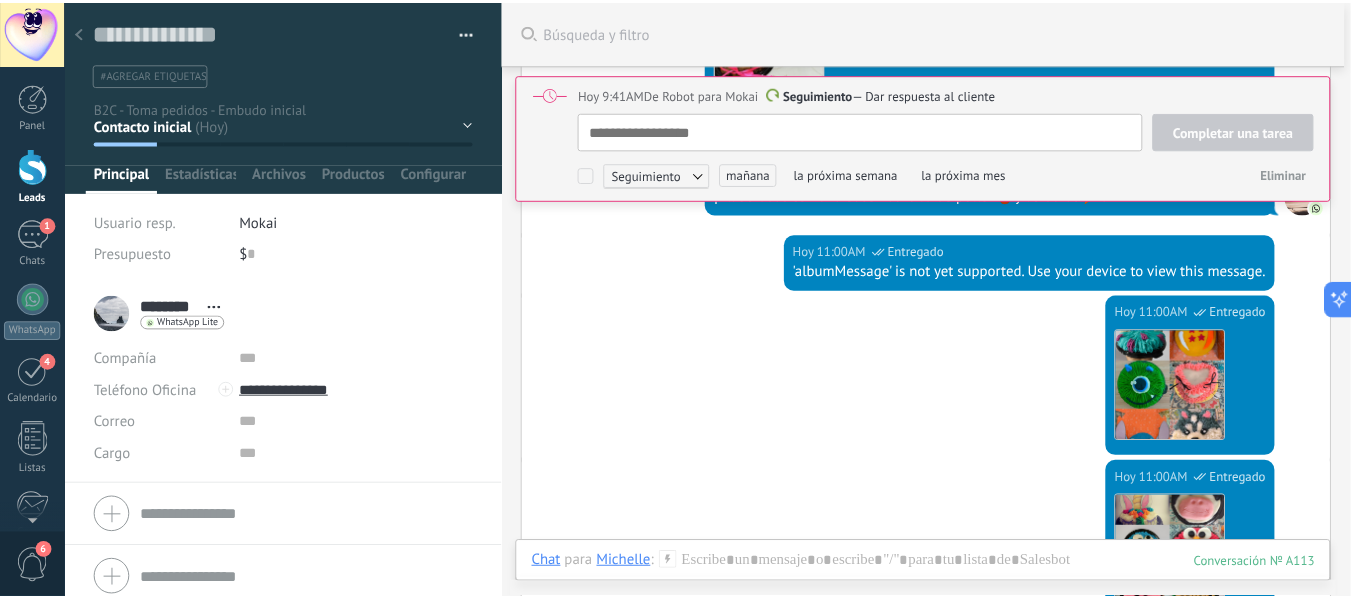 scroll, scrollTop: 1828, scrollLeft: 0, axis: vertical 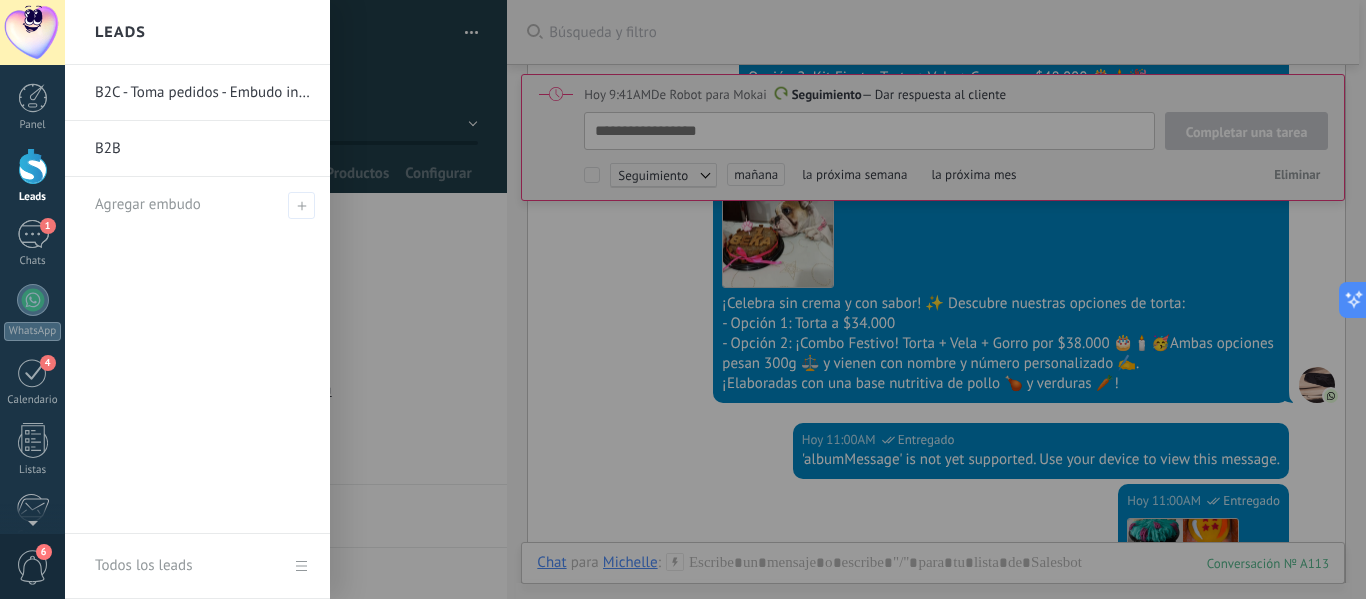 click at bounding box center [33, 166] 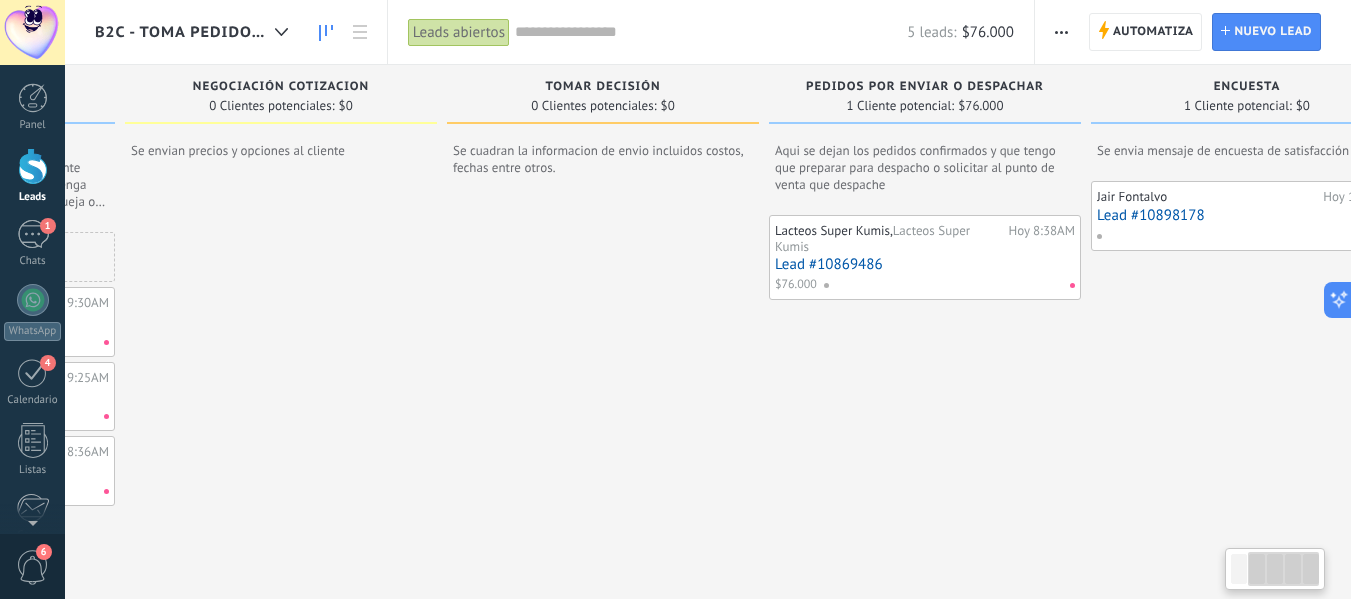 scroll, scrollTop: 0, scrollLeft: 374, axis: horizontal 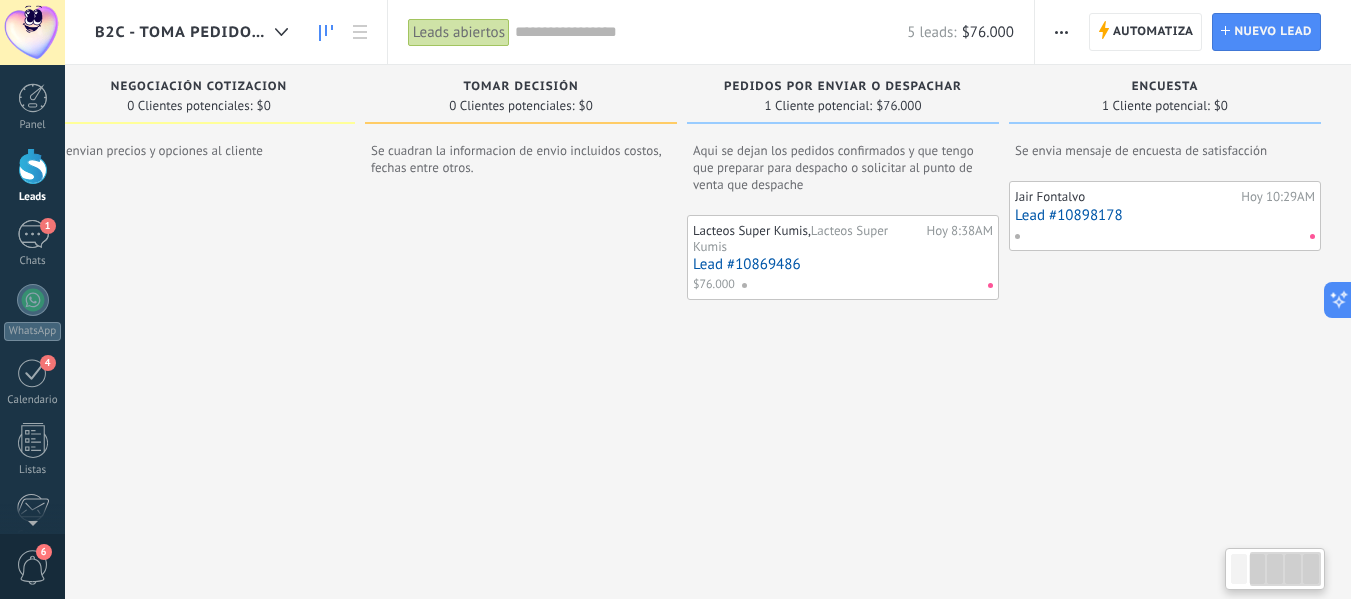 drag, startPoint x: 1223, startPoint y: 433, endPoint x: 701, endPoint y: 392, distance: 523.60767 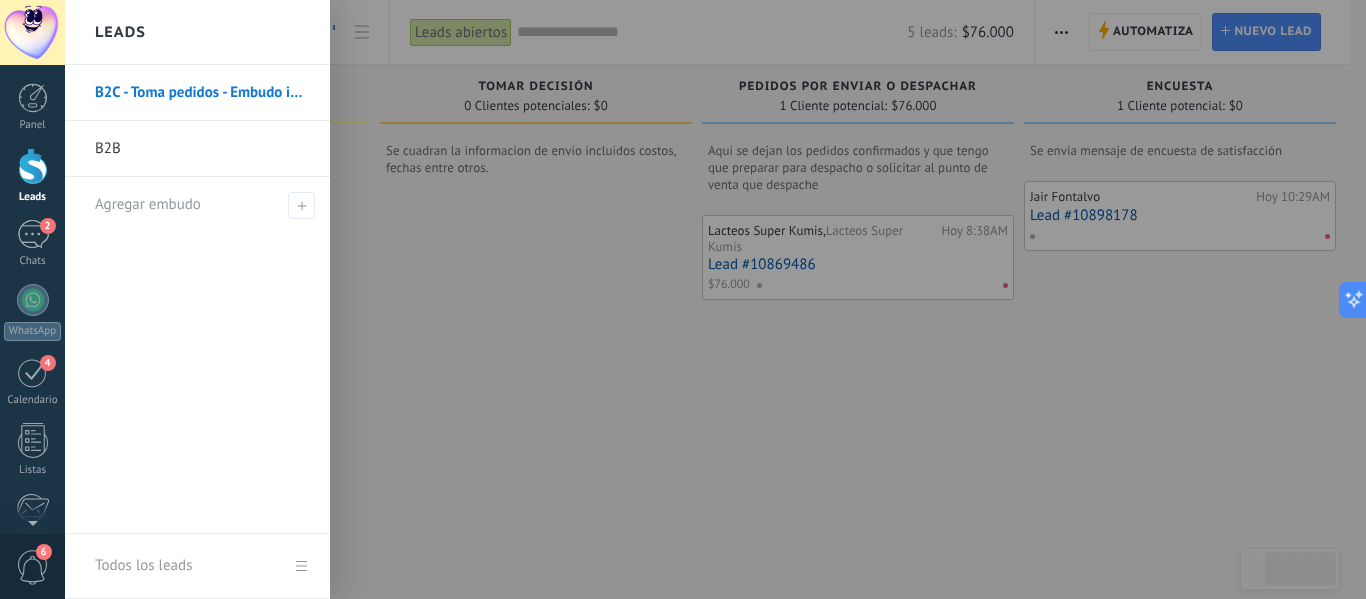 click at bounding box center (33, 166) 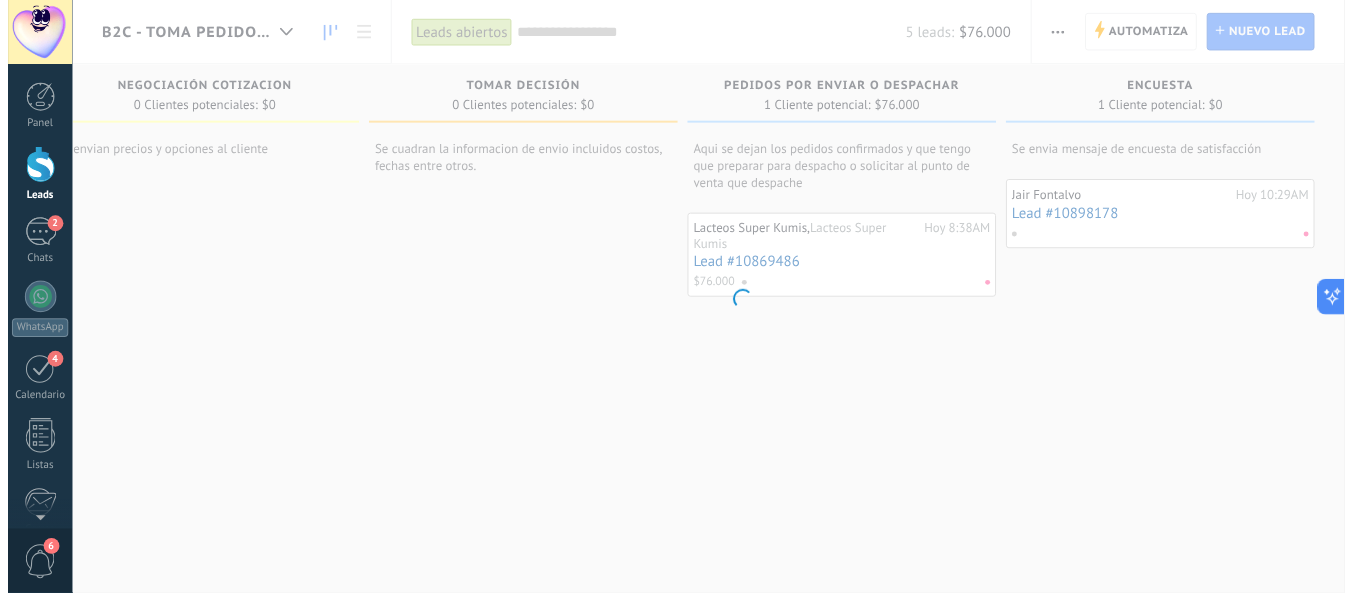 scroll, scrollTop: 0, scrollLeft: 359, axis: horizontal 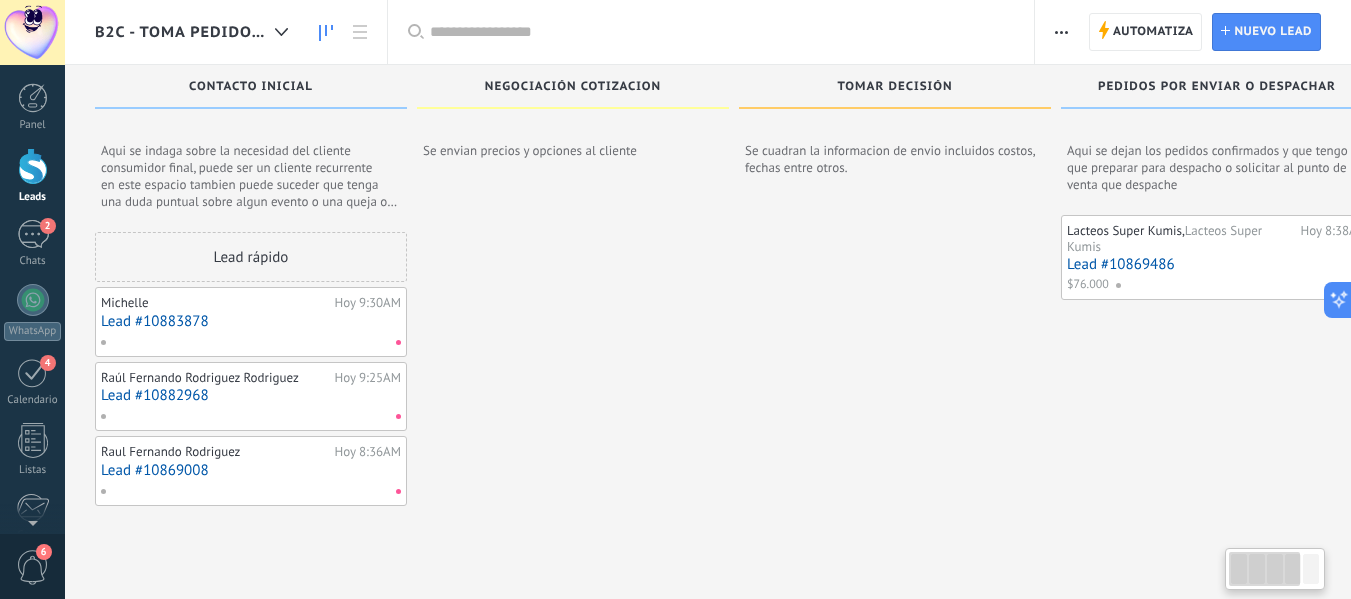 click at bounding box center [573, 375] 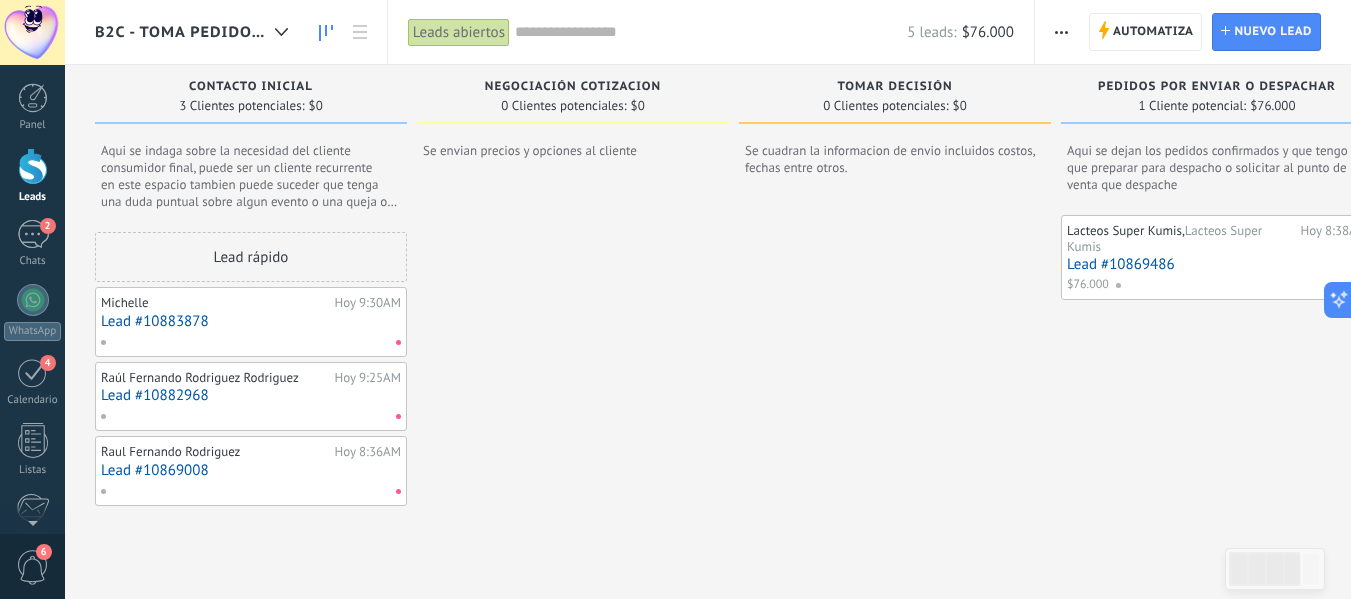 click on "Michelle" at bounding box center [215, 303] 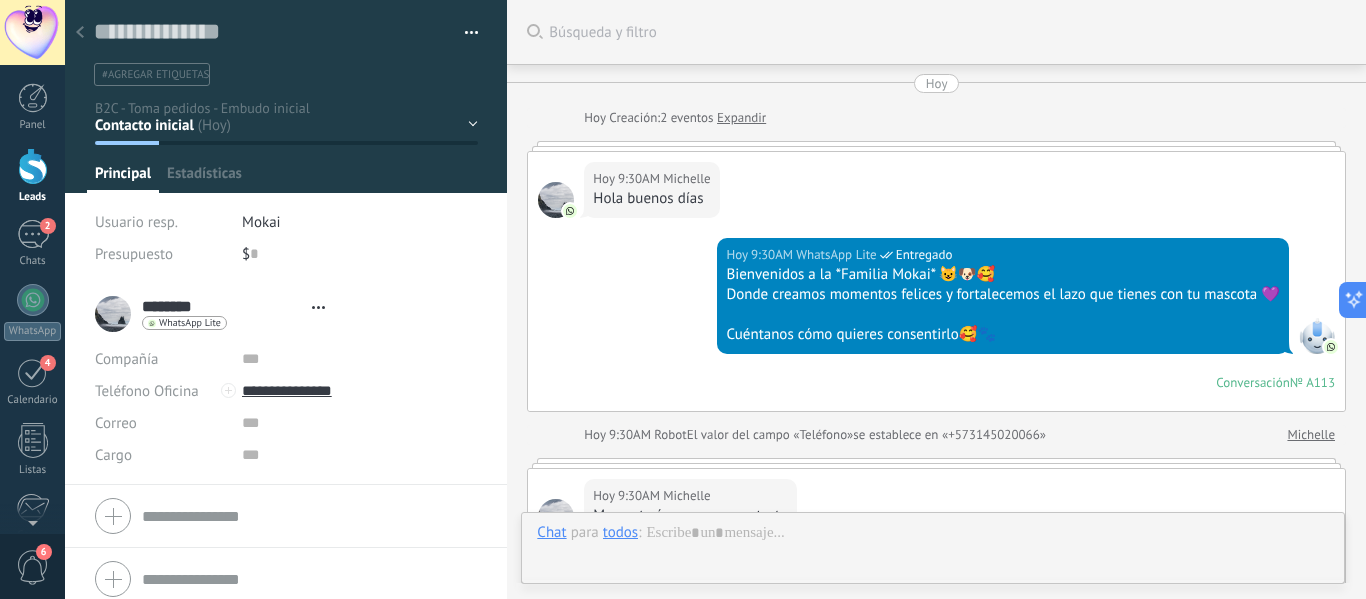 type on "**********" 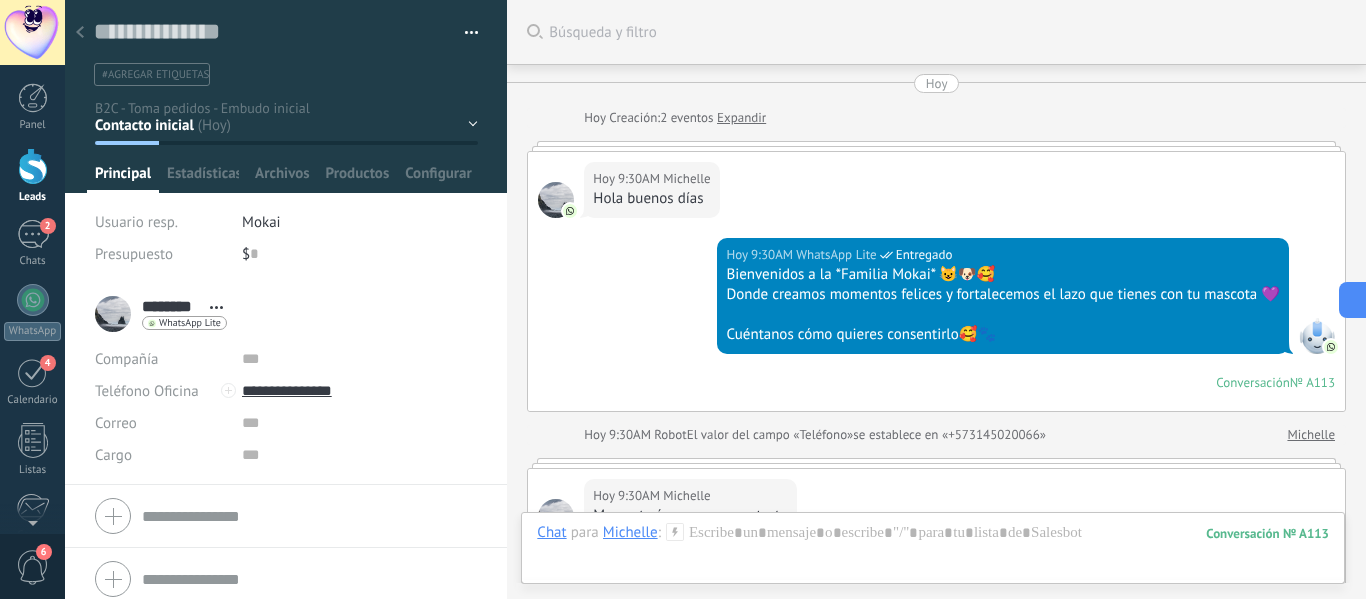scroll, scrollTop: 30, scrollLeft: 0, axis: vertical 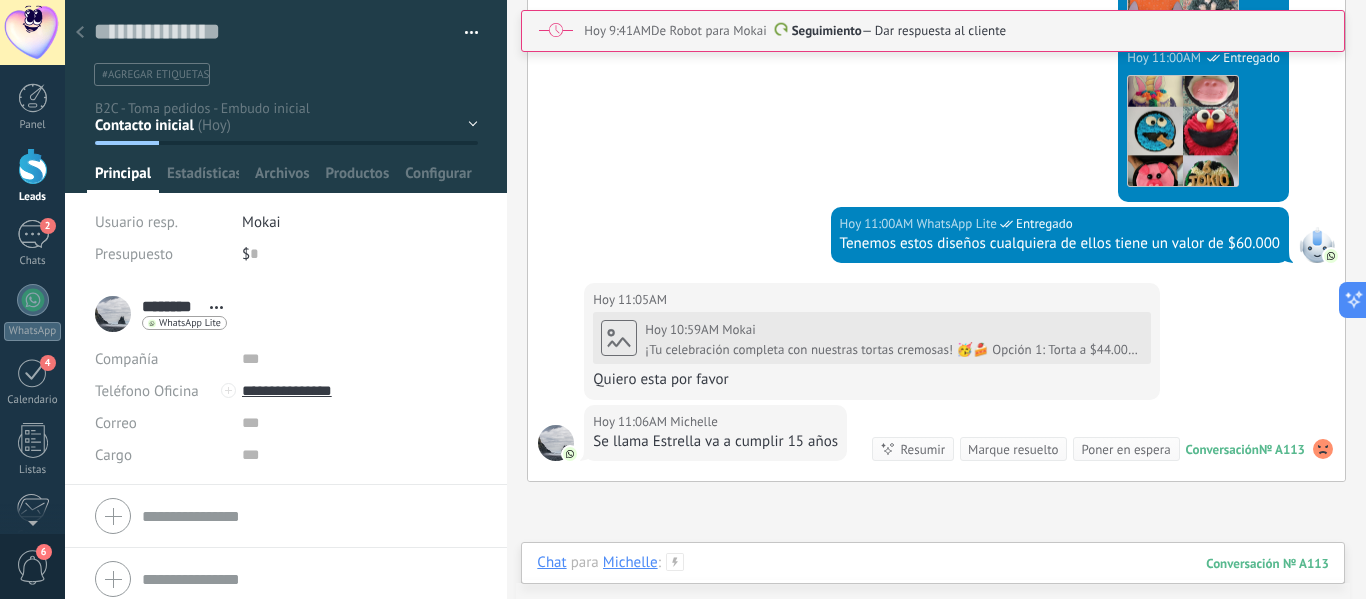 click at bounding box center (933, 583) 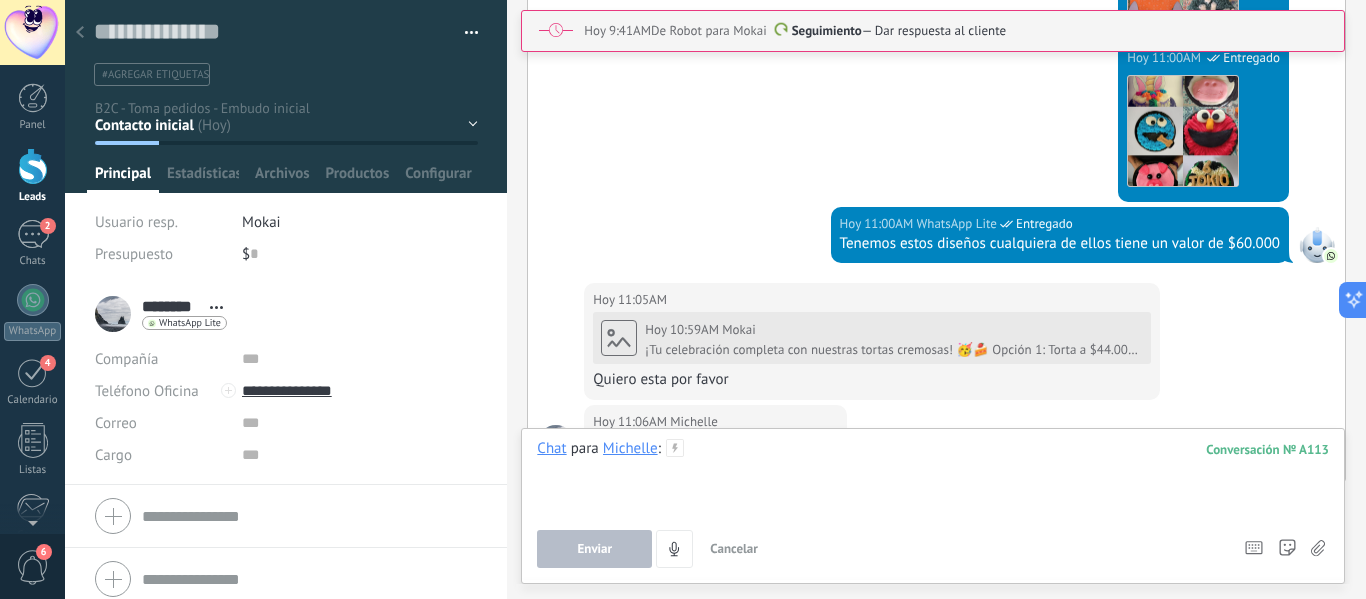 type 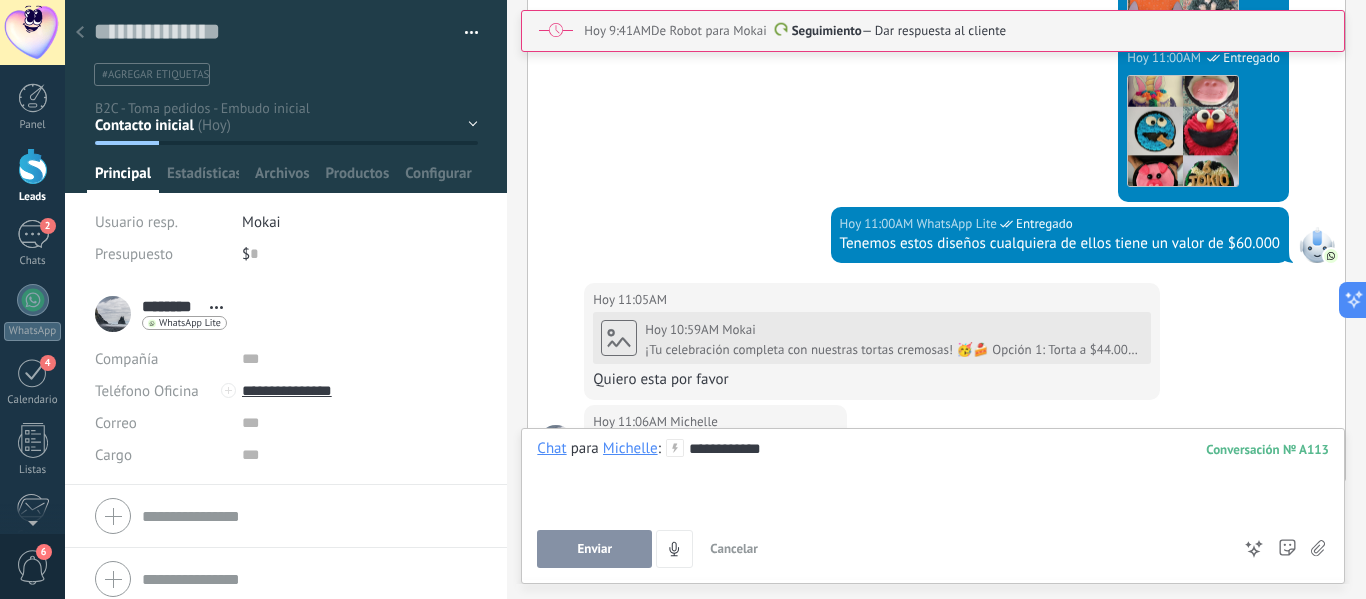 click on "Enviar" at bounding box center (595, 549) 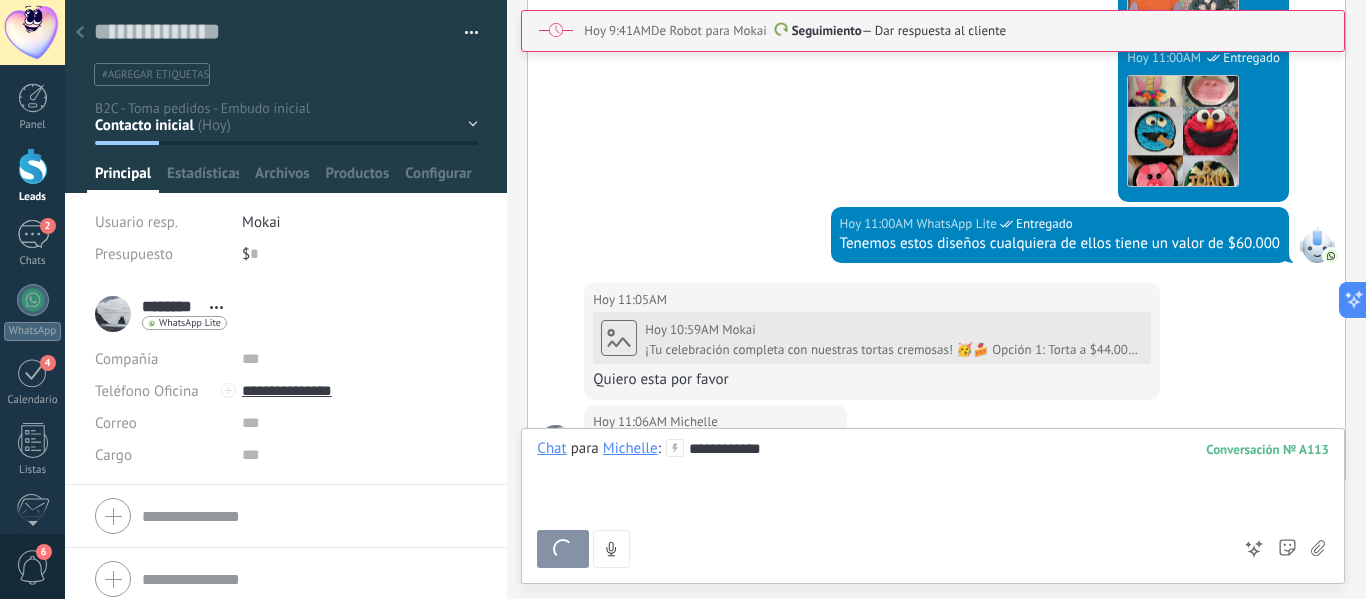 type on "**" 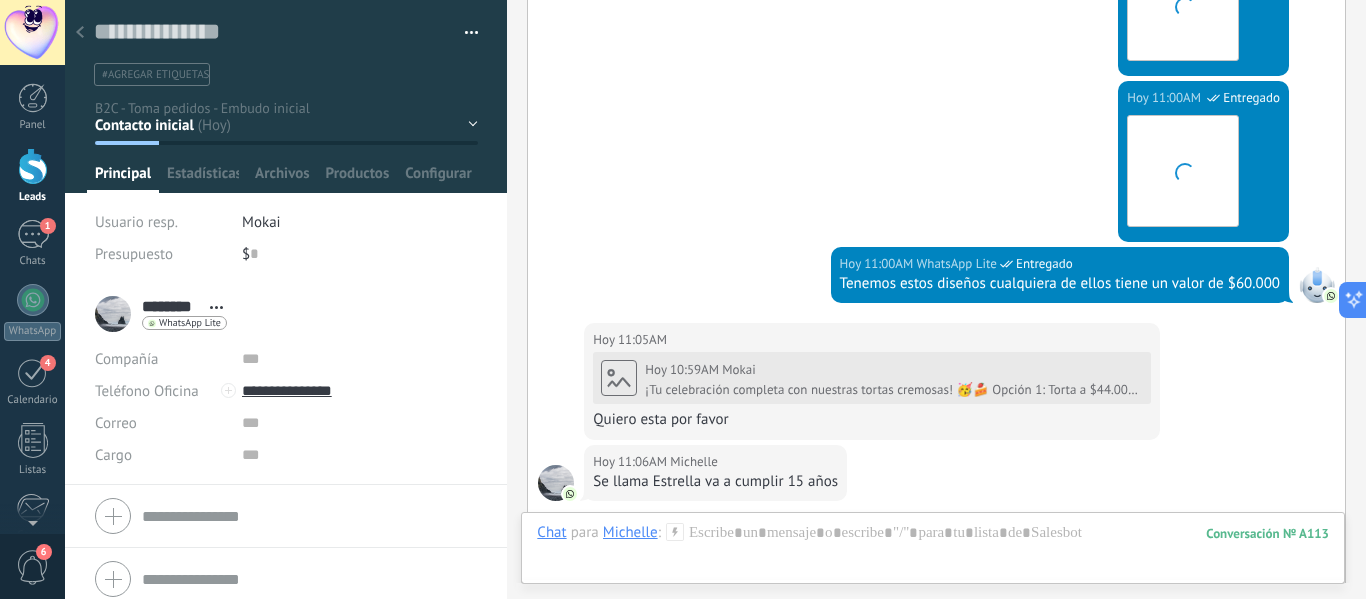 scroll, scrollTop: 2373, scrollLeft: 0, axis: vertical 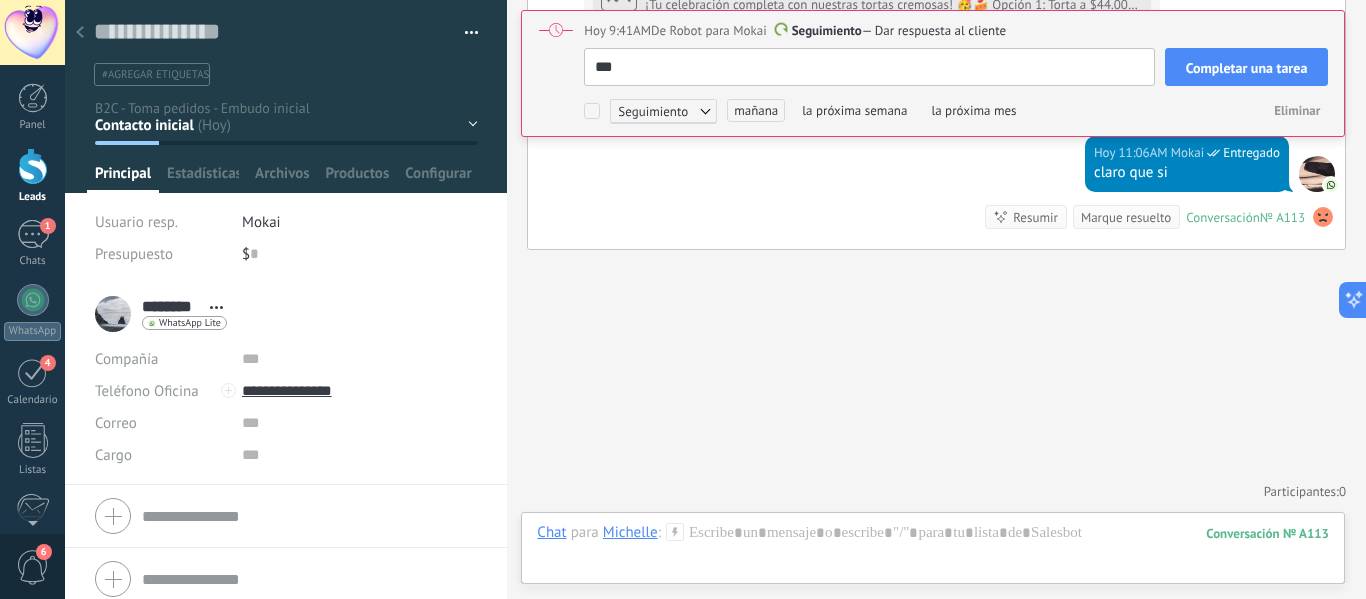 drag, startPoint x: 661, startPoint y: 68, endPoint x: 425, endPoint y: 37, distance: 238.02731 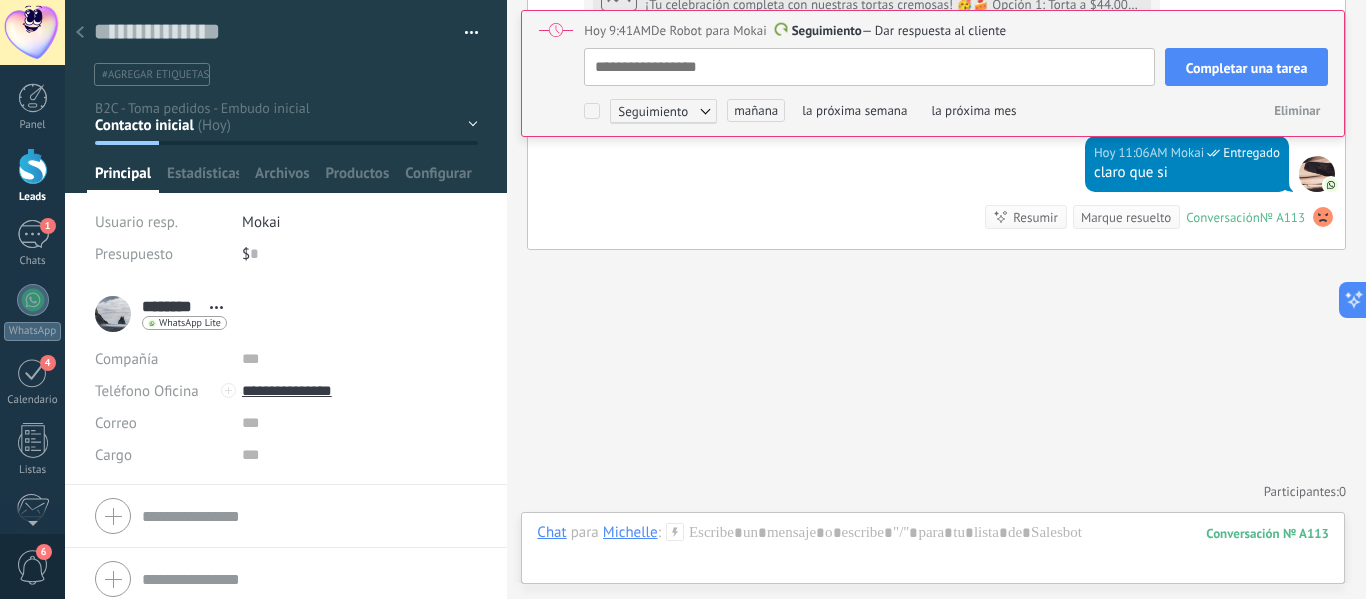 scroll, scrollTop: 20, scrollLeft: 0, axis: vertical 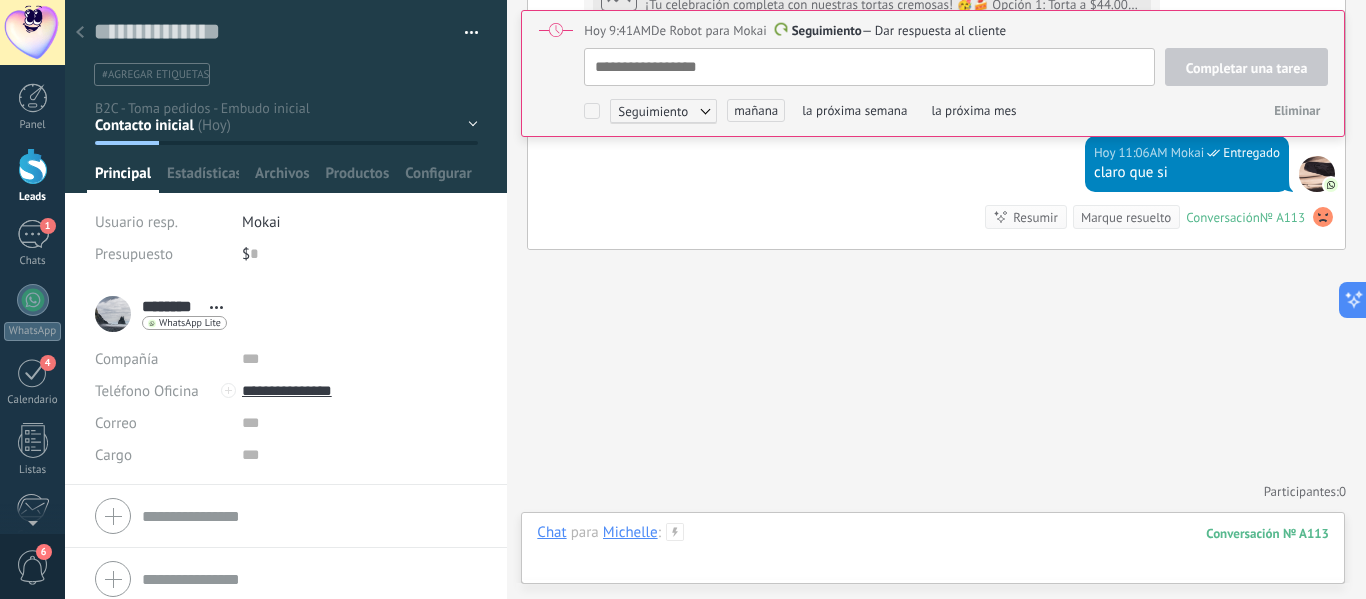 click at bounding box center (933, 553) 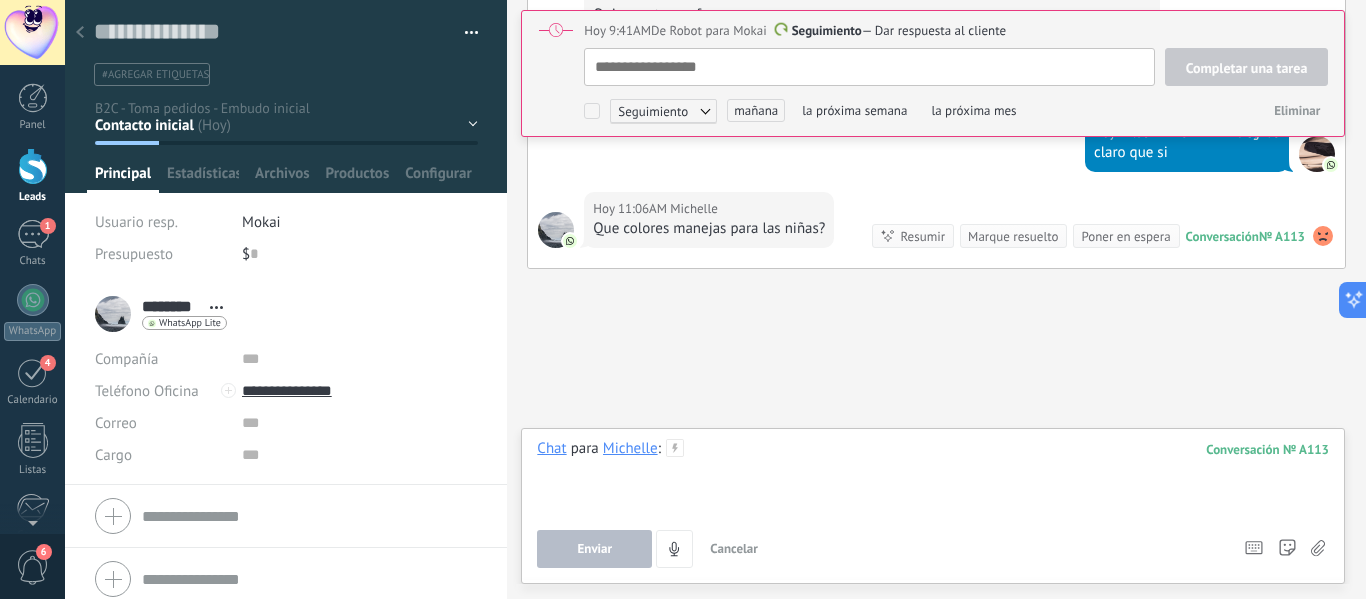 type on "**********" 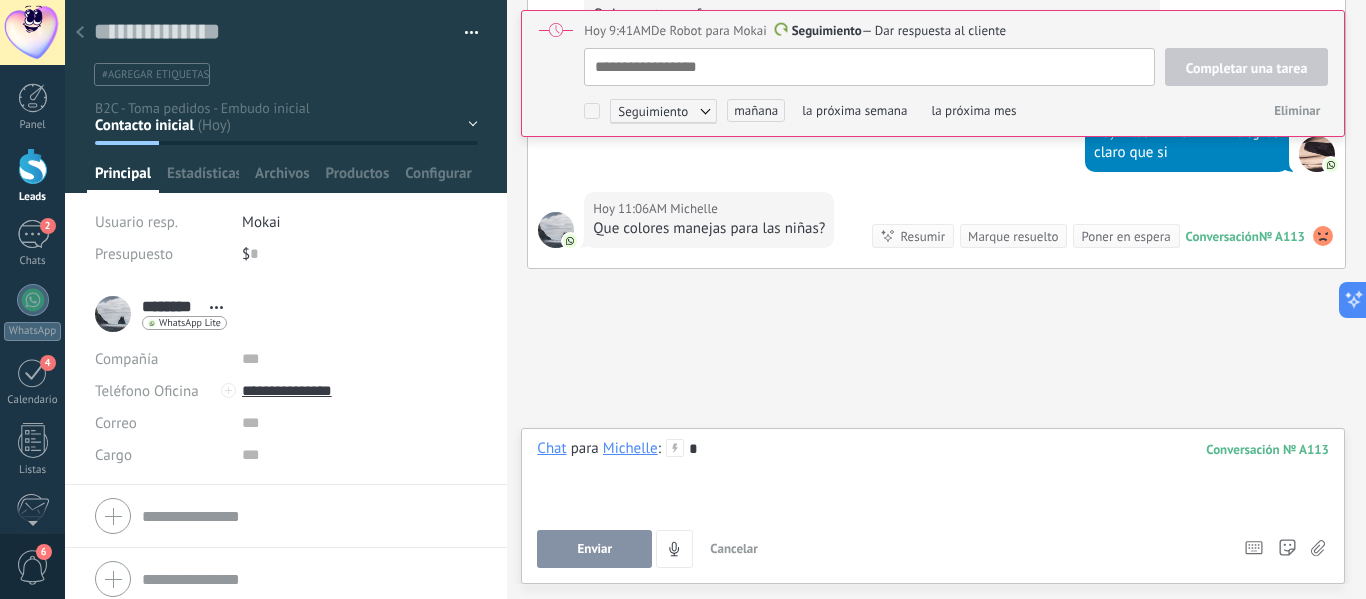 type 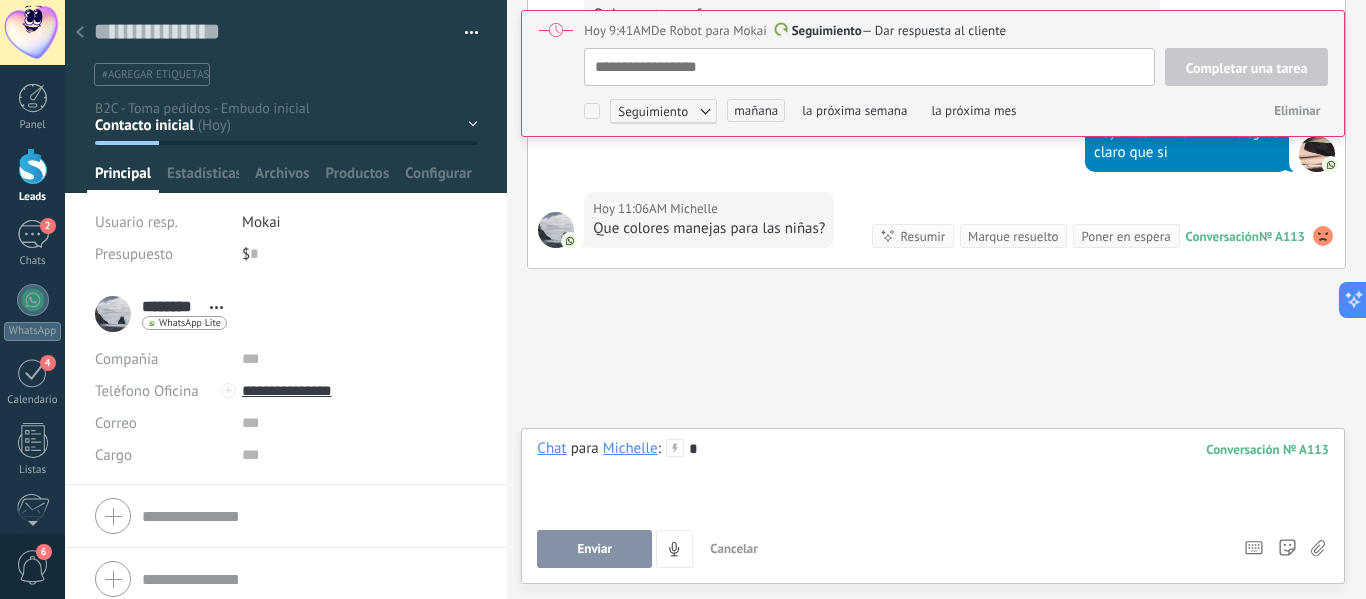 scroll, scrollTop: 20, scrollLeft: 0, axis: vertical 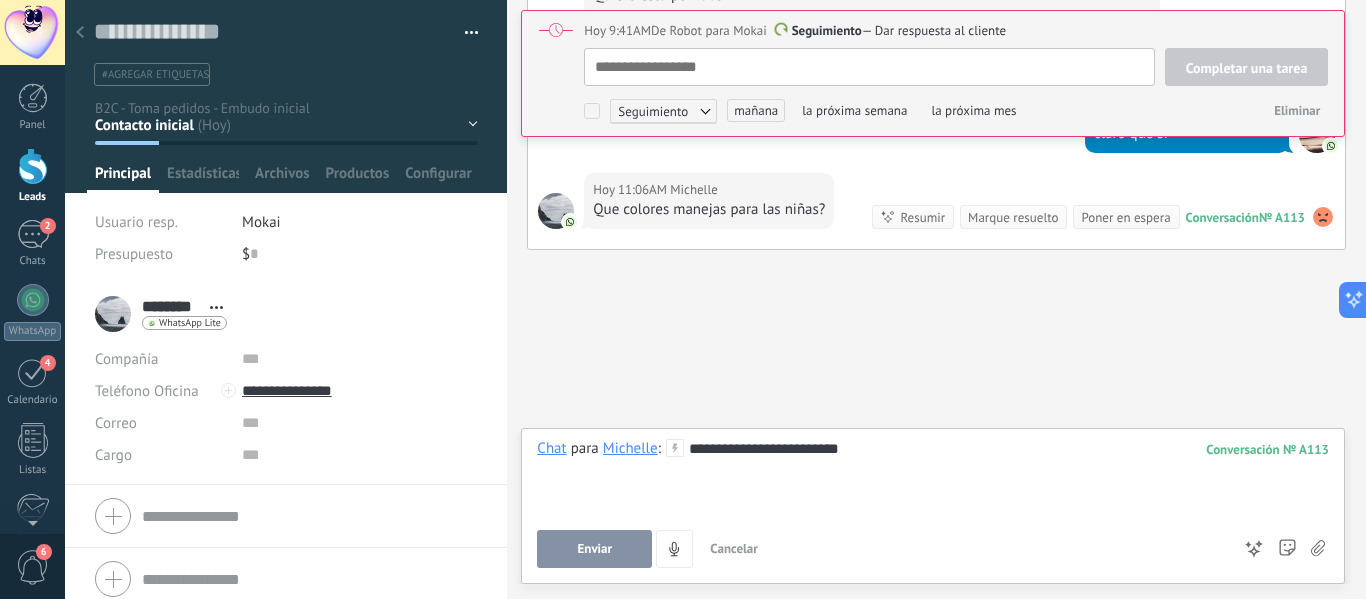 click on "Enviar" at bounding box center (594, 549) 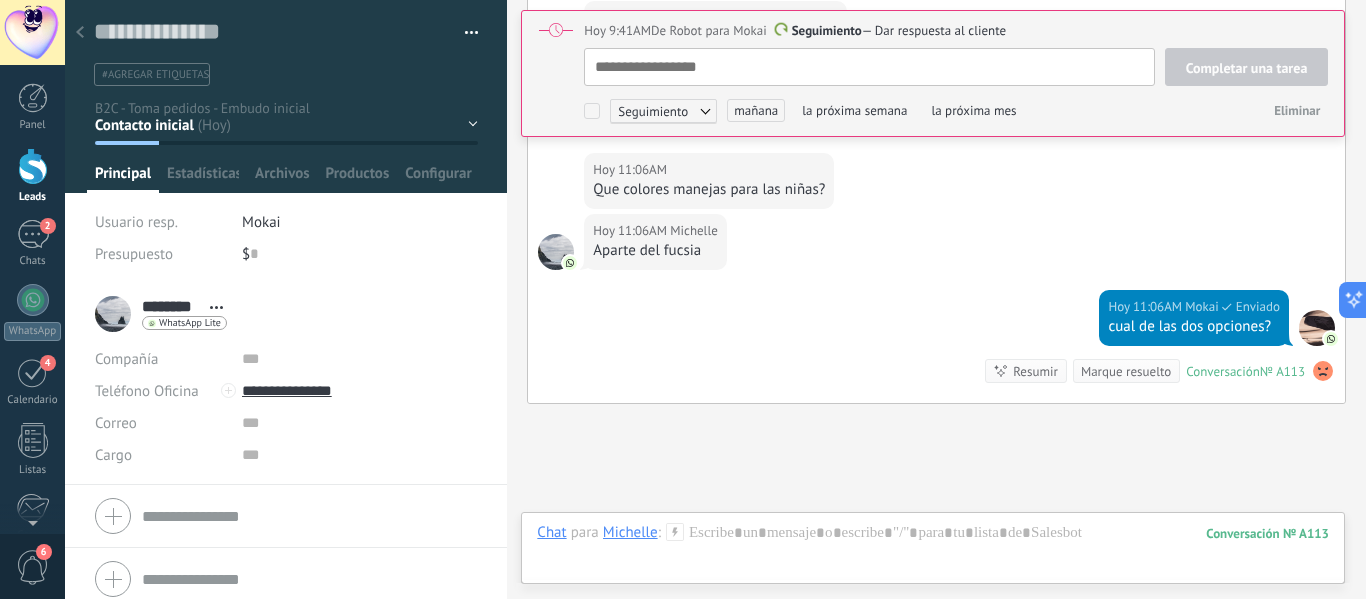 scroll, scrollTop: 20, scrollLeft: 0, axis: vertical 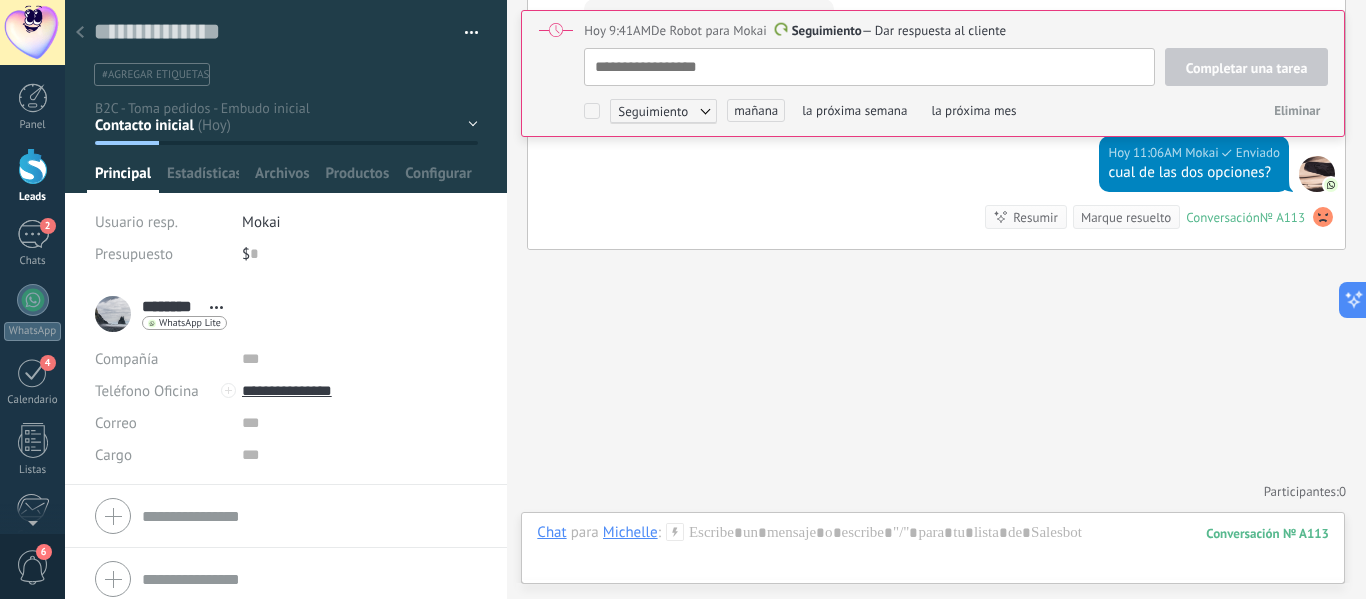type on "**********" 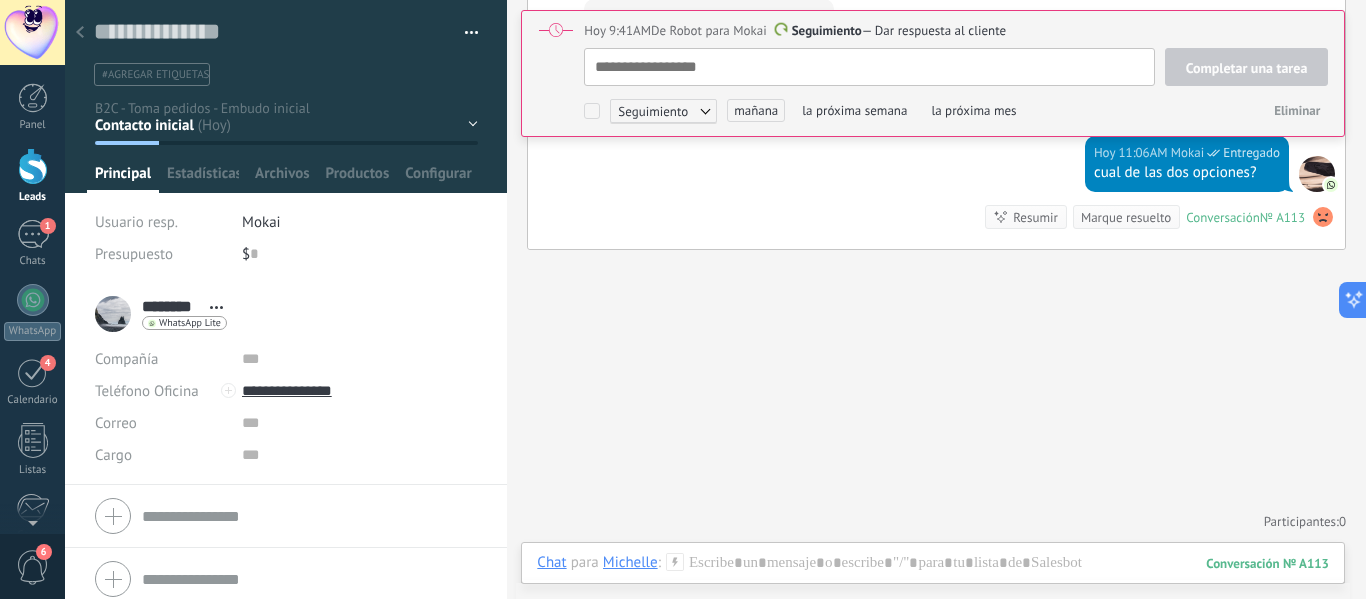 scroll, scrollTop: 2386, scrollLeft: 0, axis: vertical 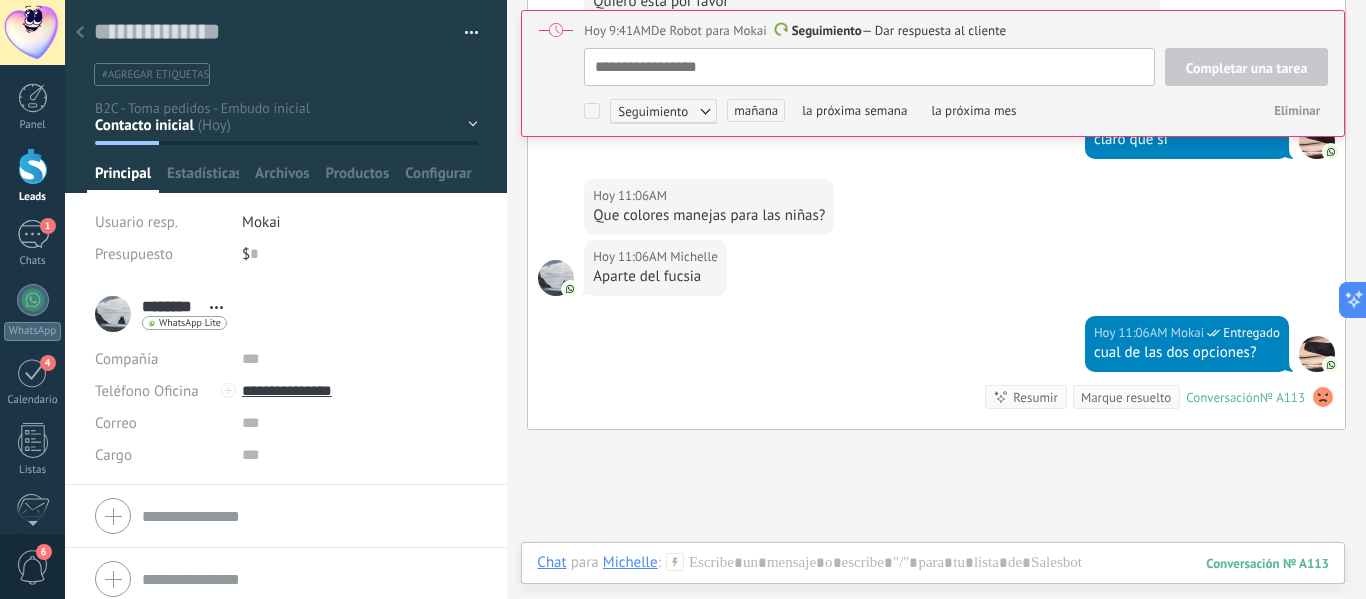 click on "Aparte del fucsia" at bounding box center (655, 277) 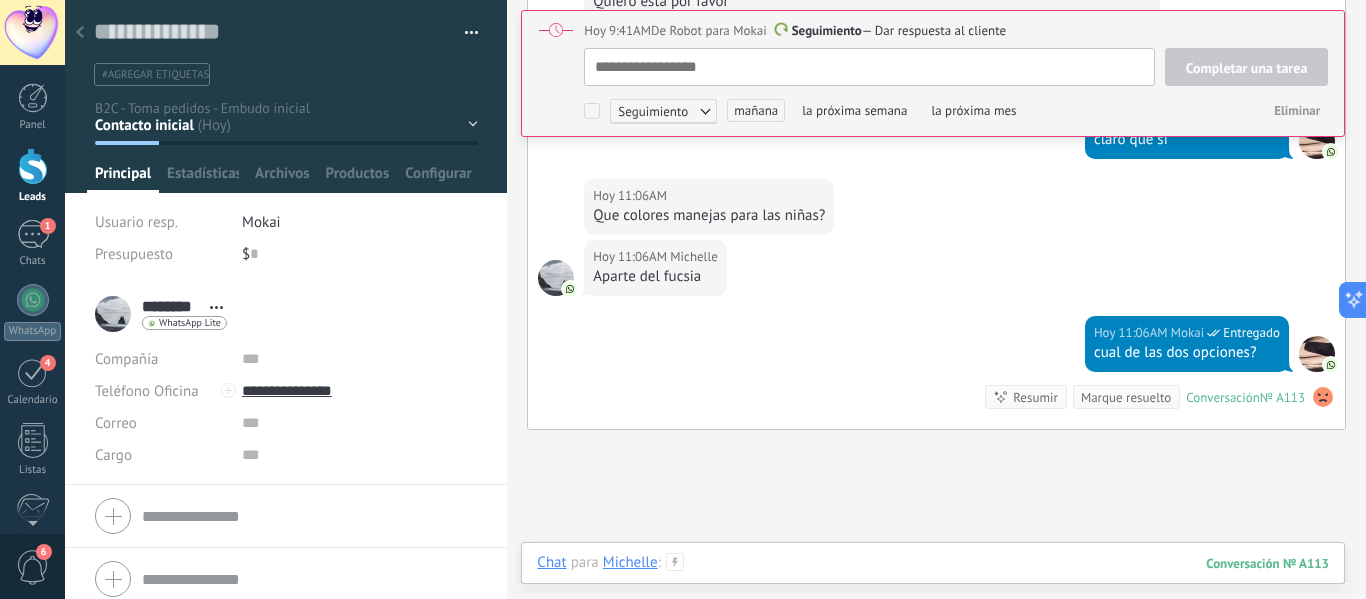 click at bounding box center [933, 583] 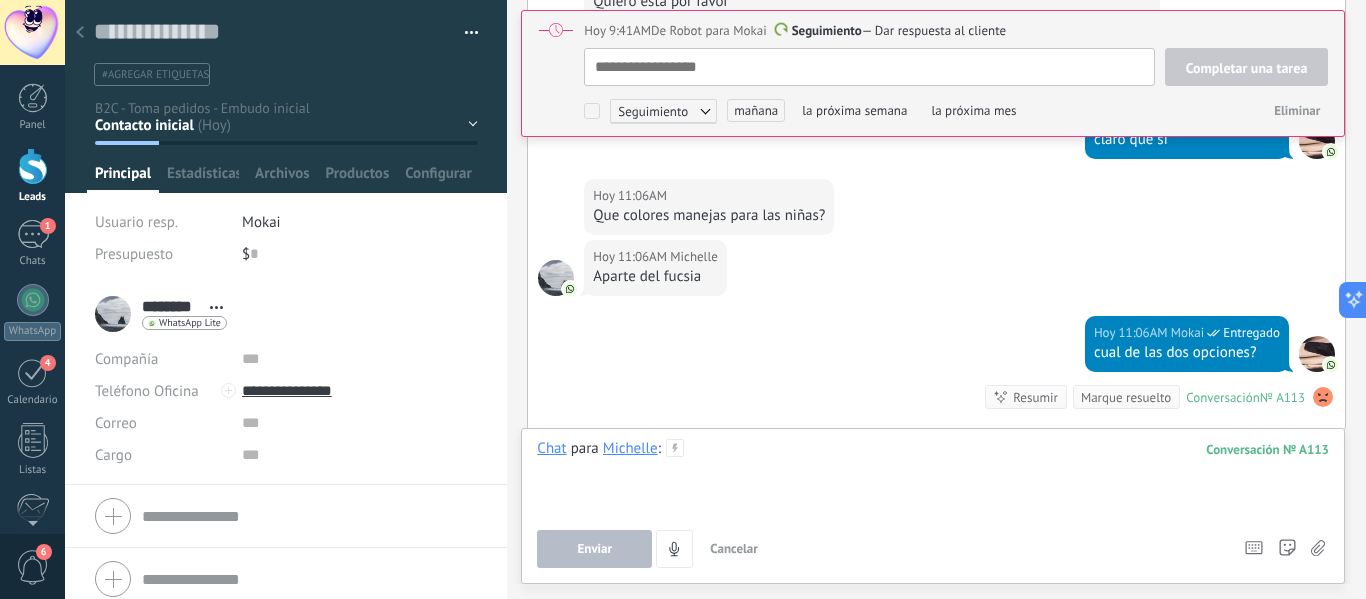 type 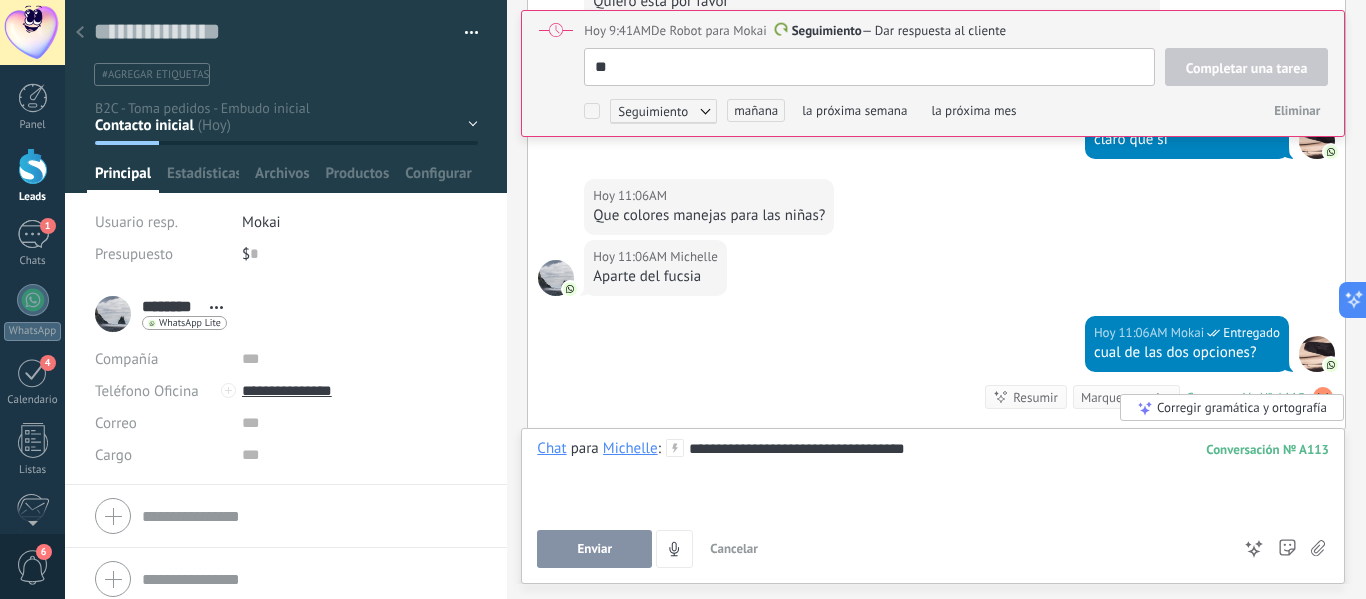 type on "***" 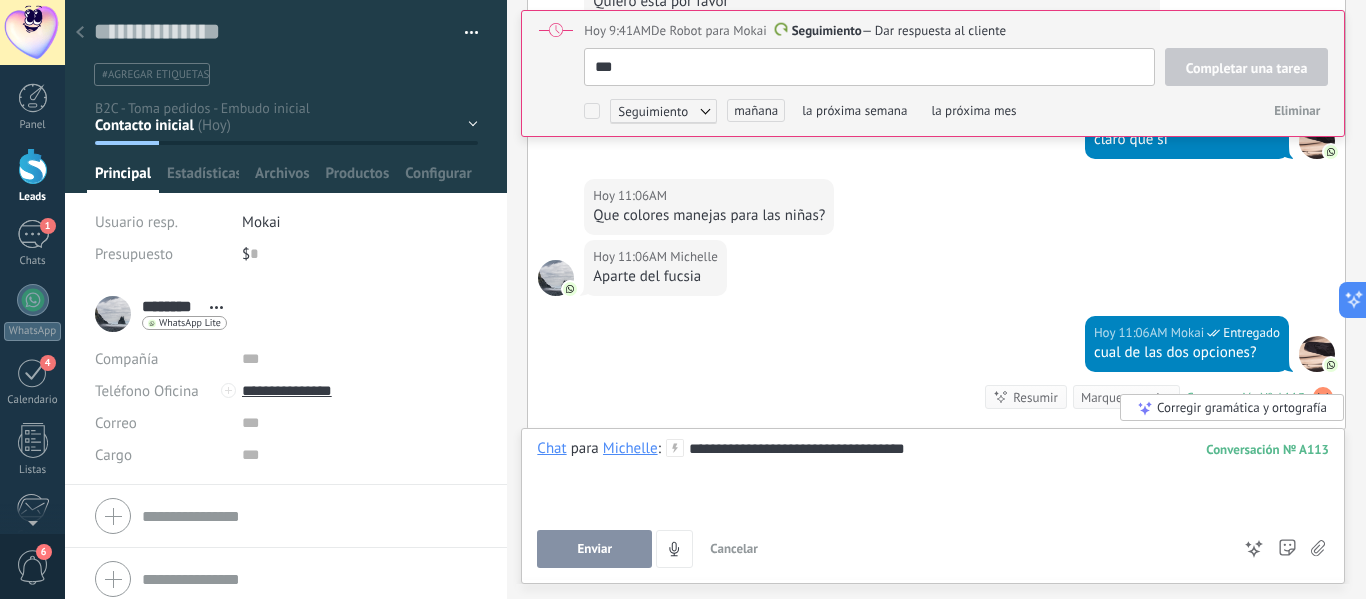 type on "***" 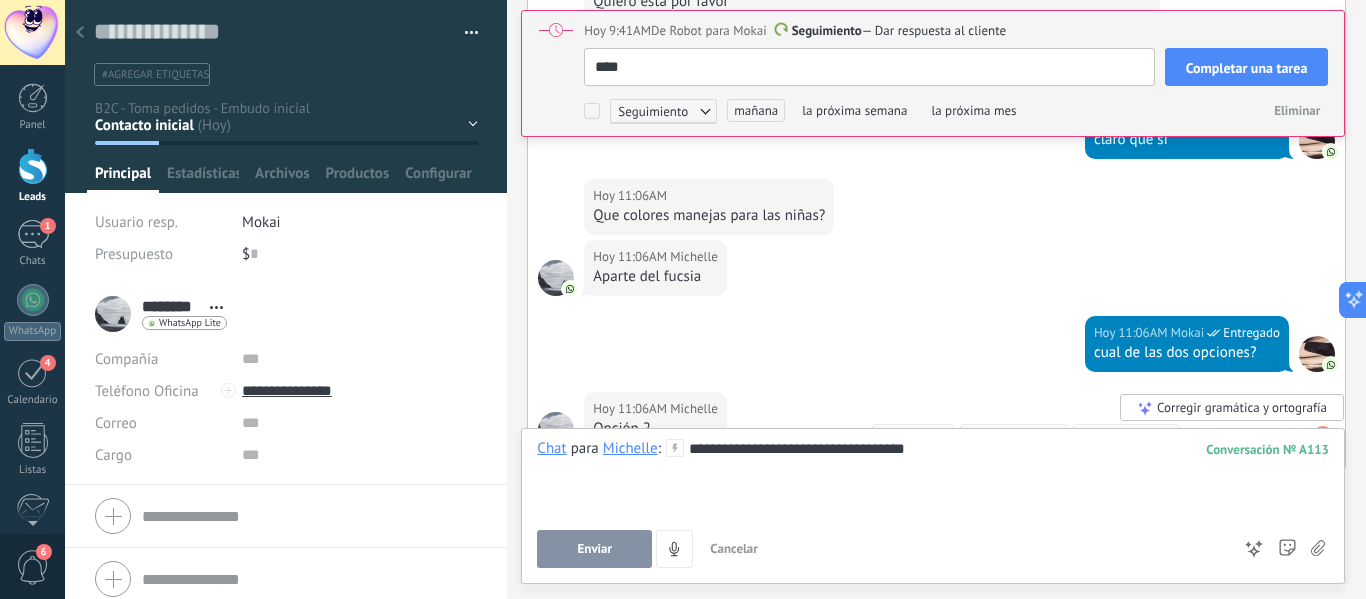type on "*****" 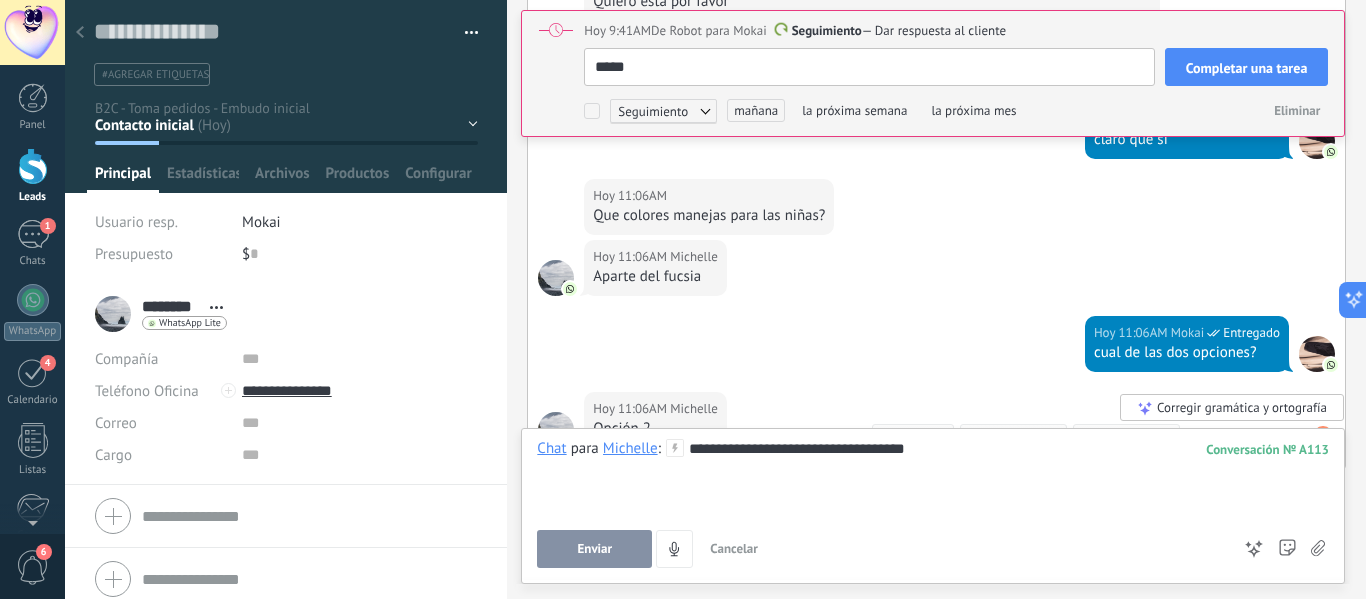 type on "*****" 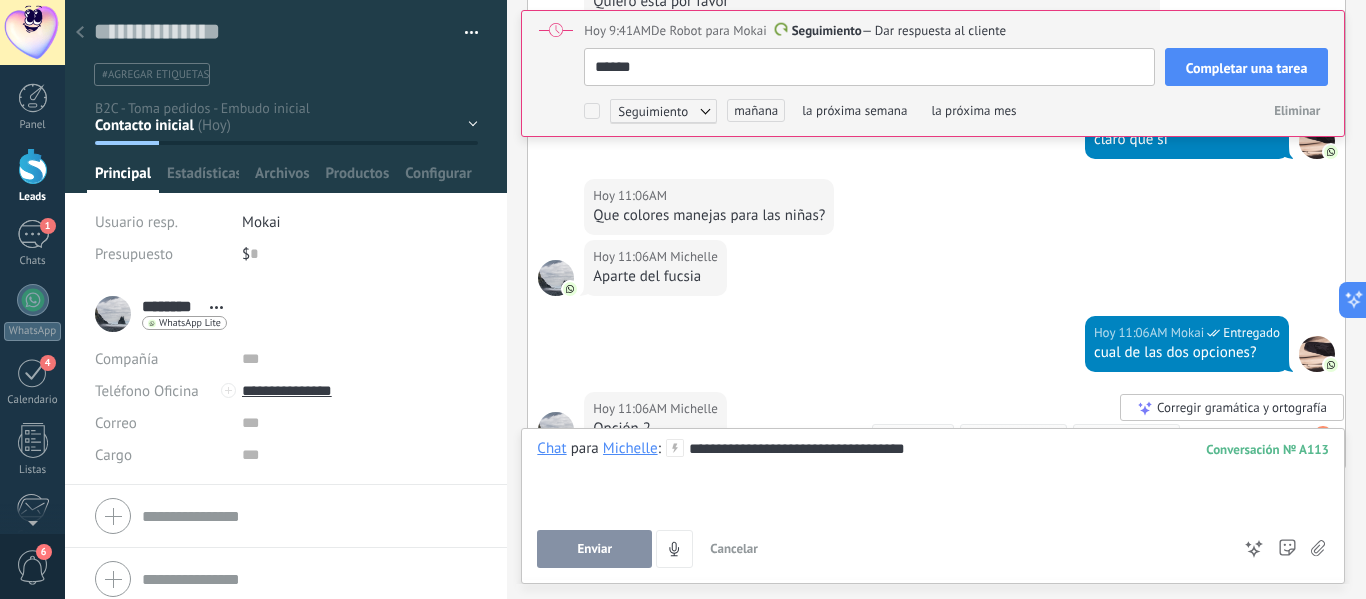 scroll, scrollTop: 2625, scrollLeft: 0, axis: vertical 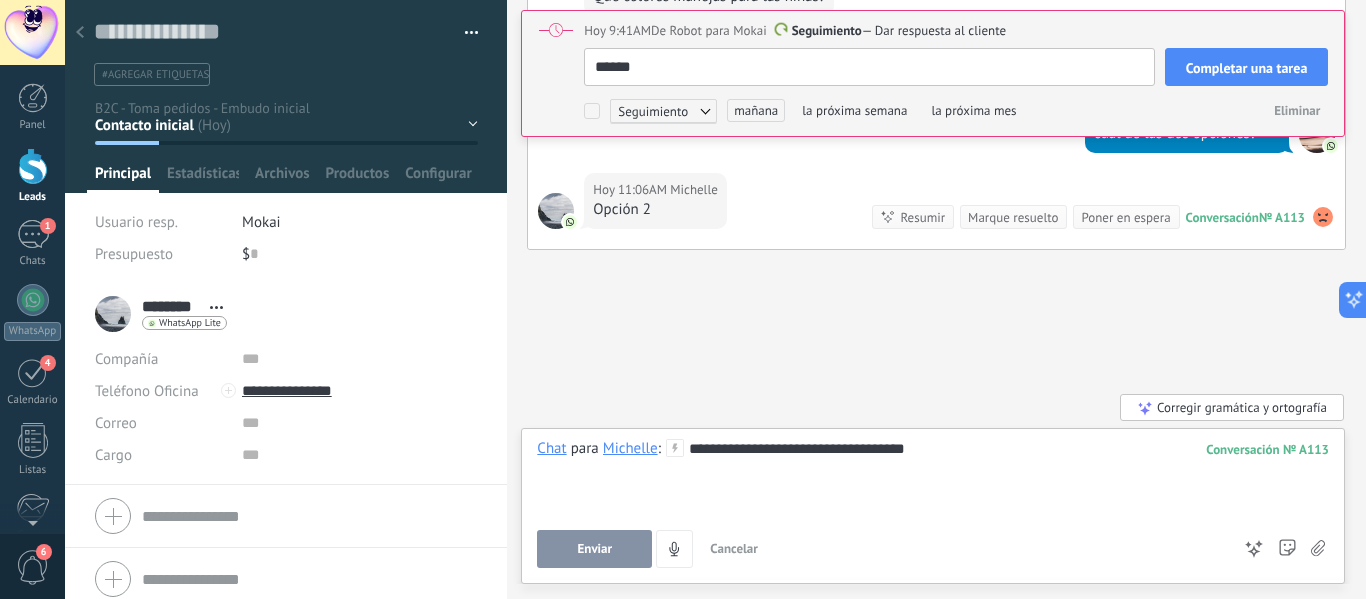 type on "*******" 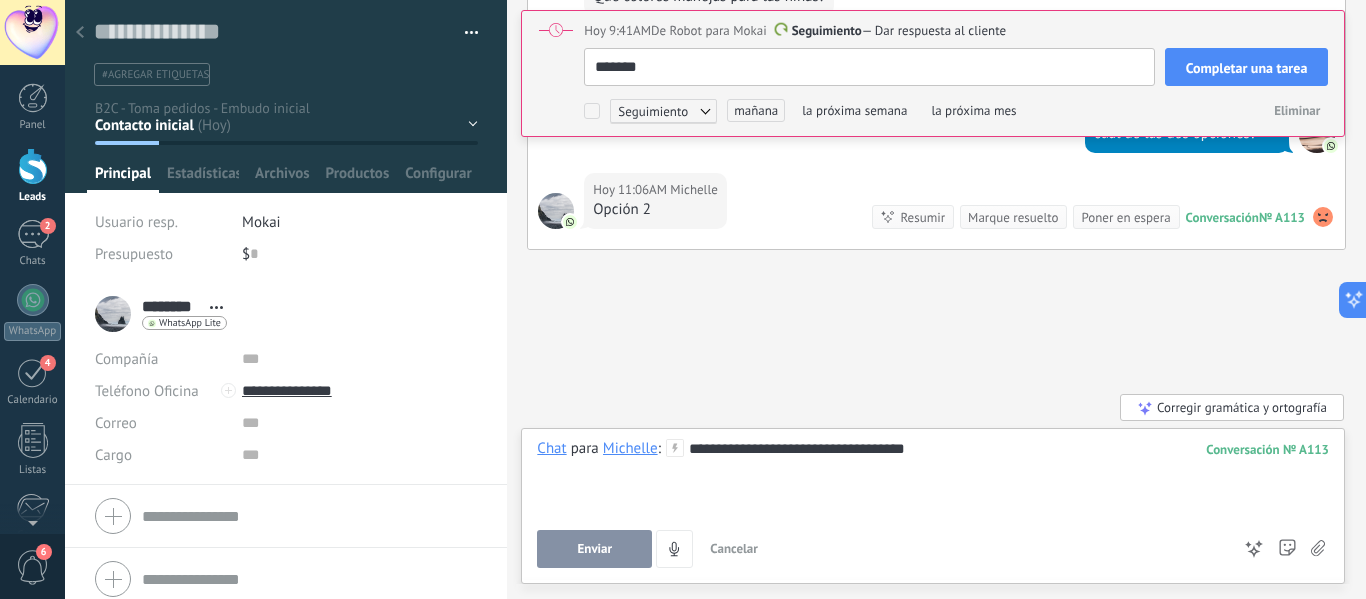 scroll, scrollTop: 20, scrollLeft: 0, axis: vertical 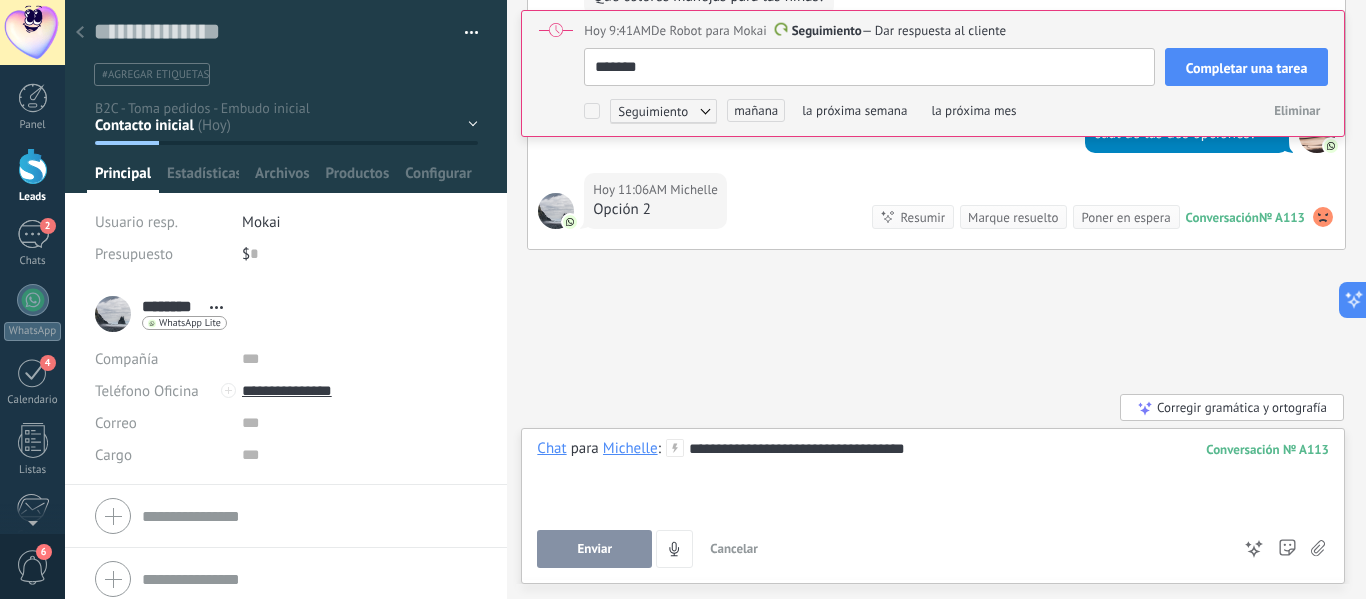 type on "********" 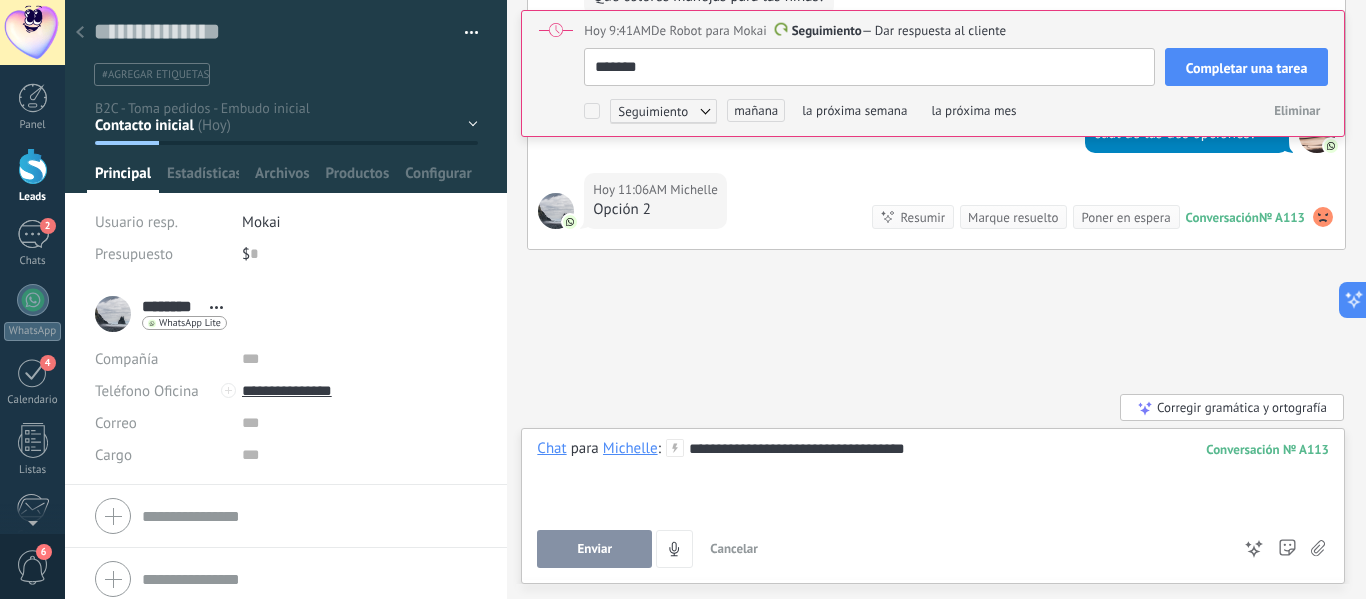 type on "********" 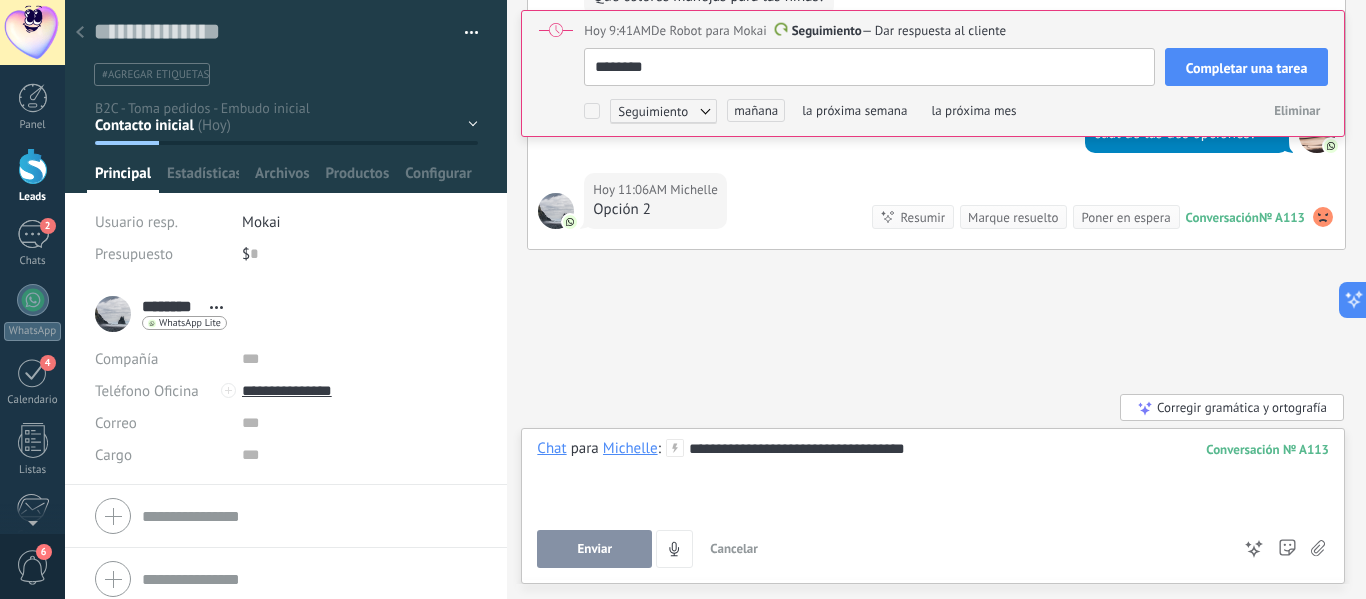type on "*********" 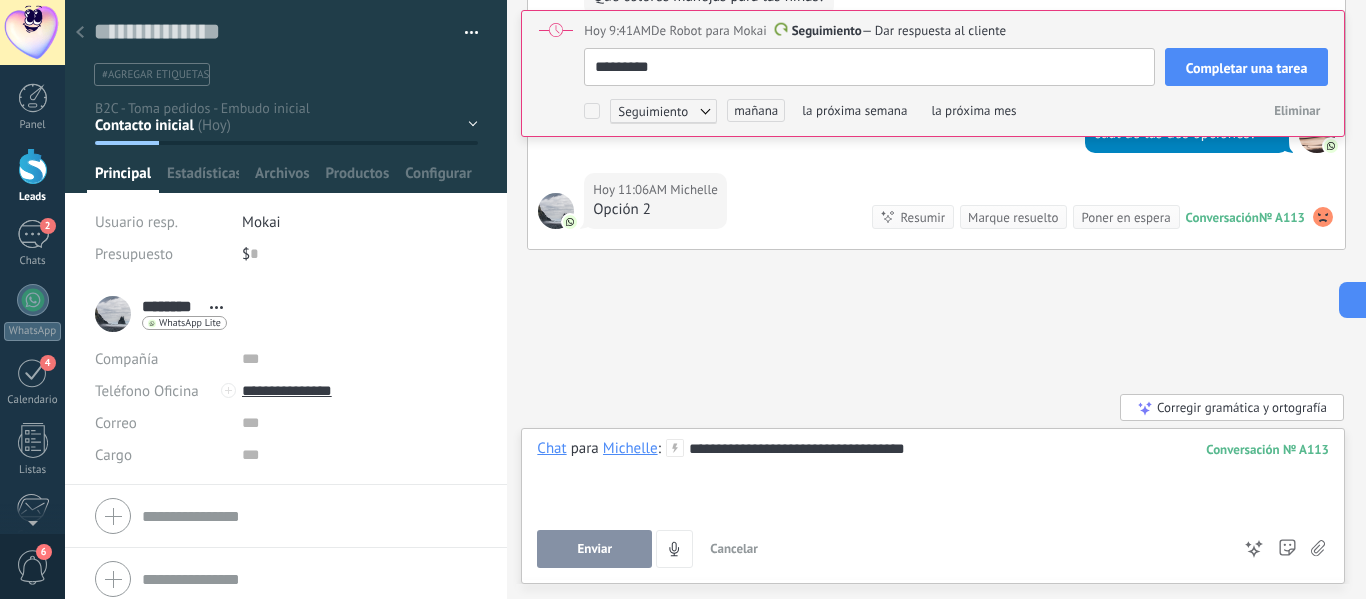 type on "**********" 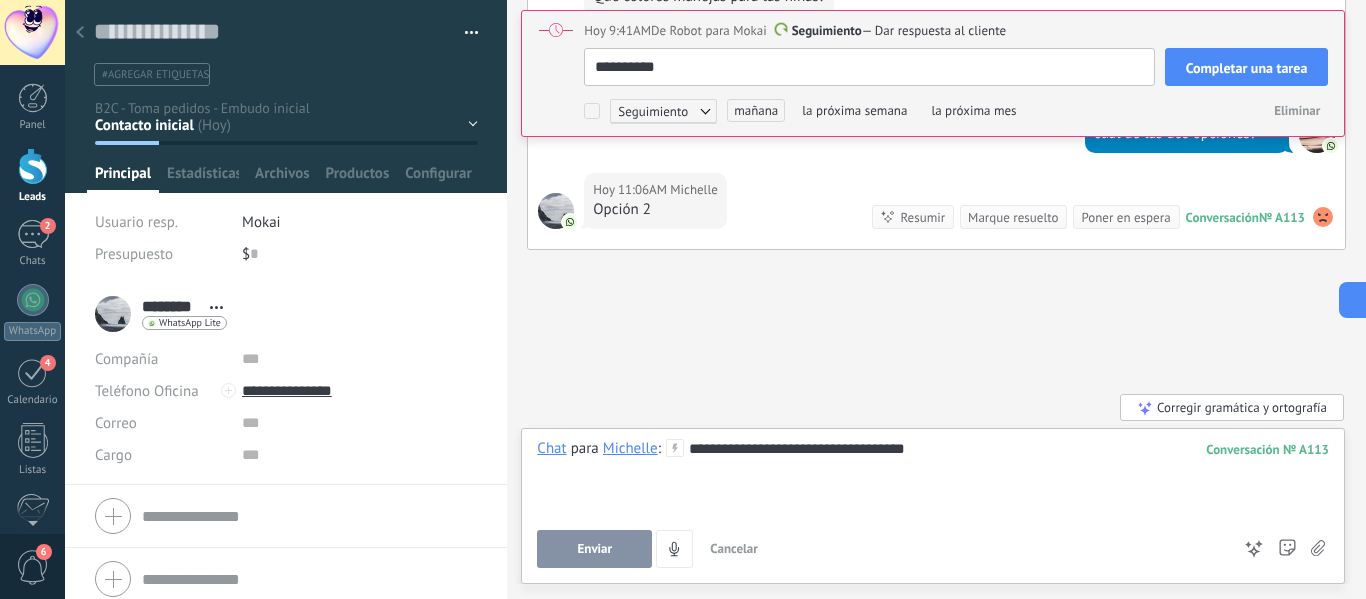 type on "**********" 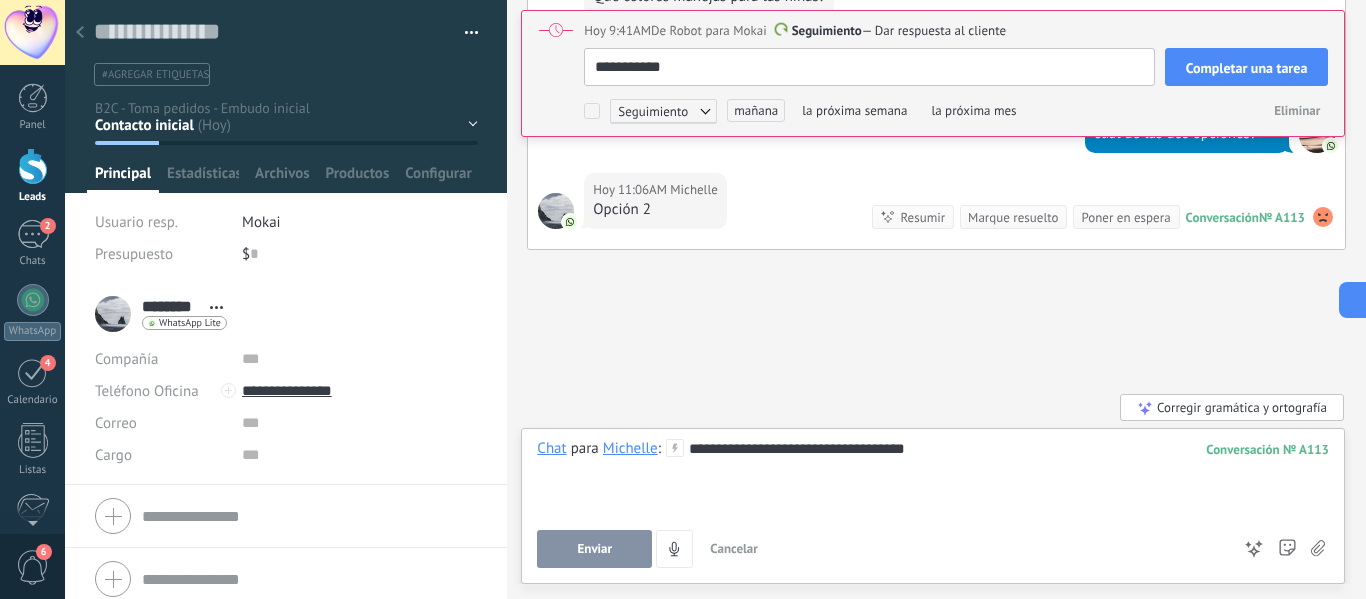 type on "**********" 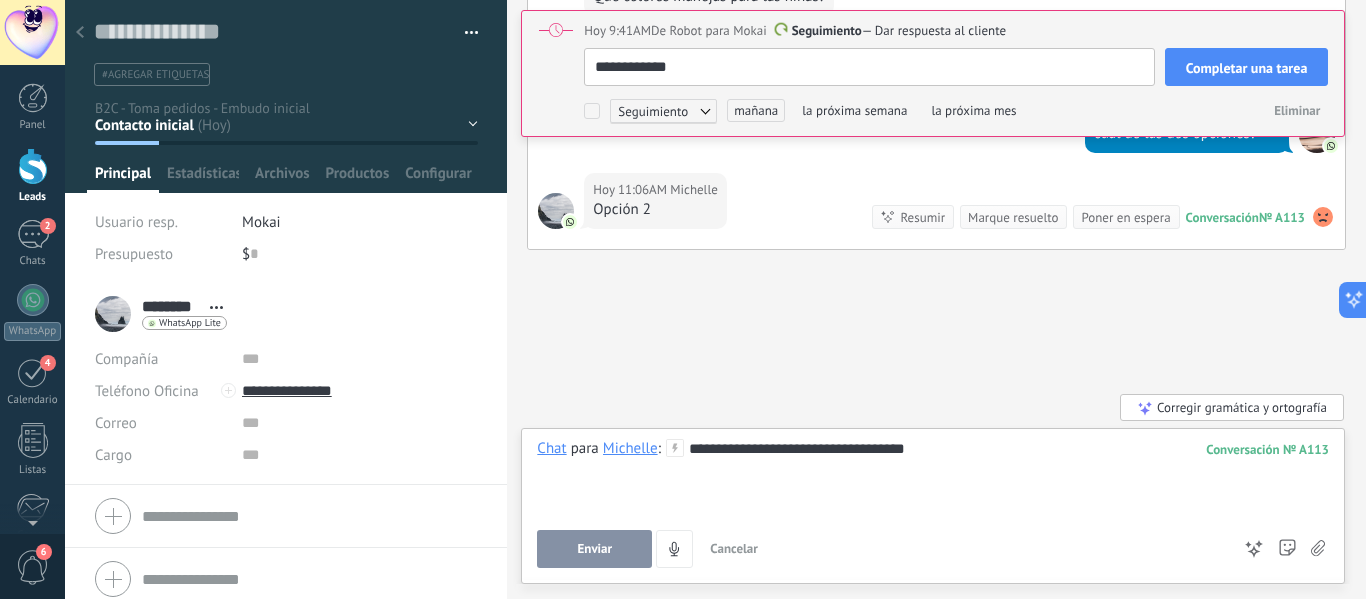 type on "**********" 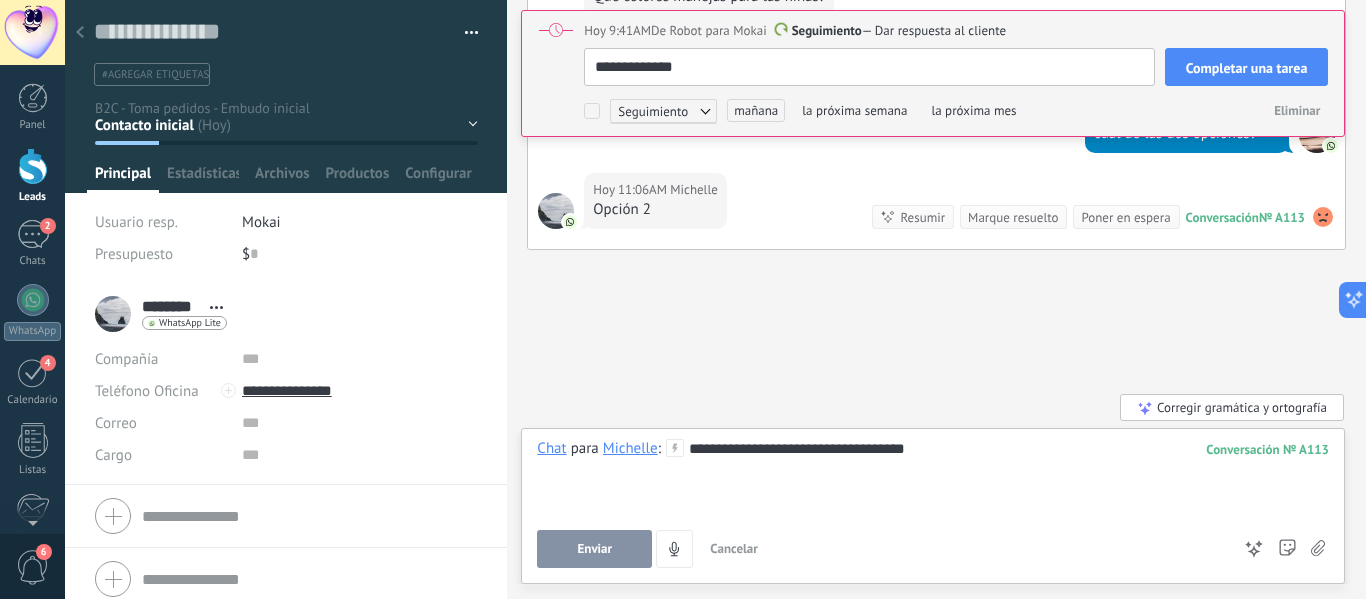type on "**********" 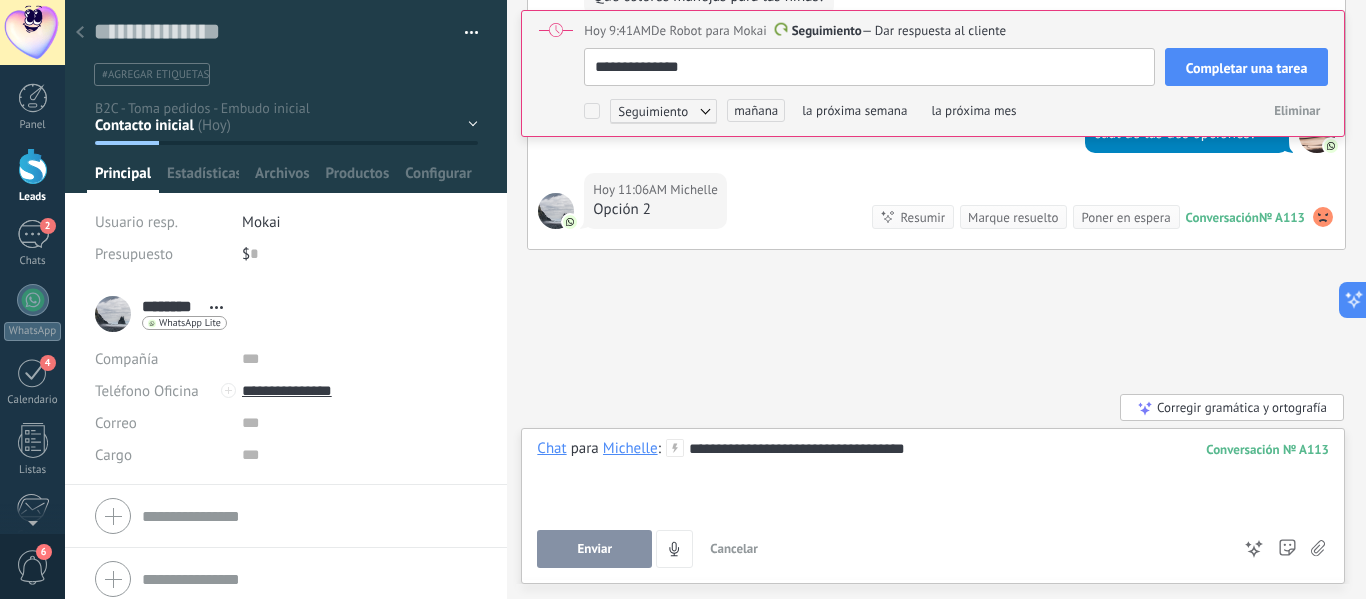 type on "**********" 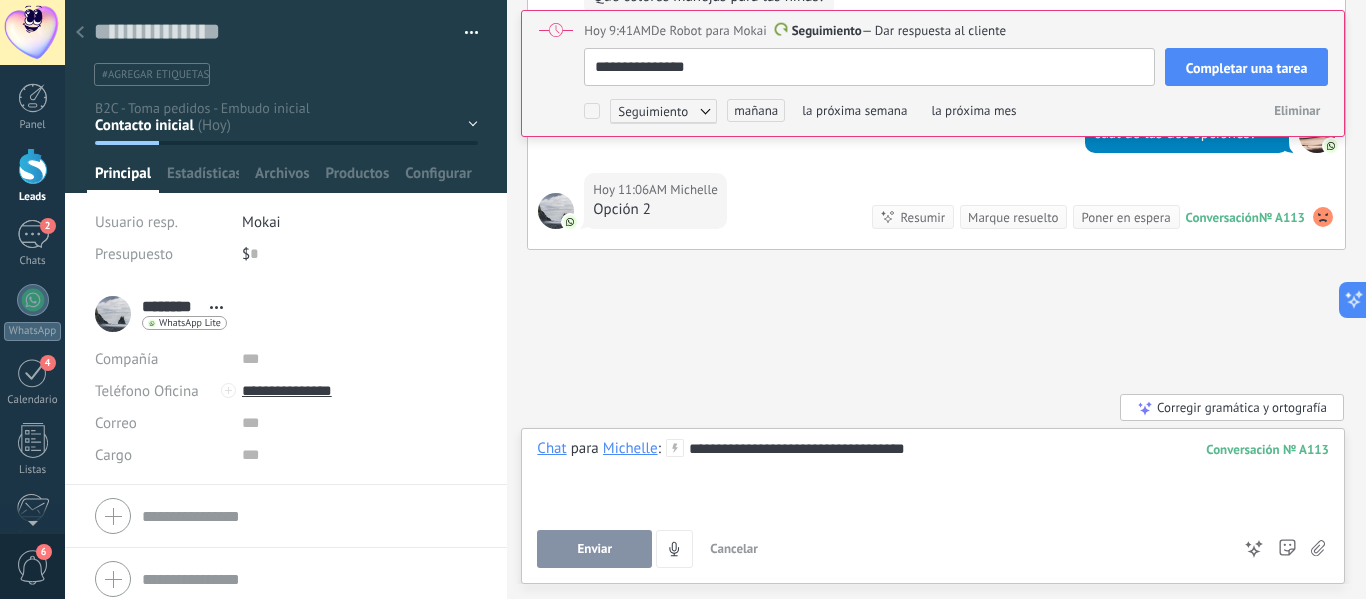 type on "**********" 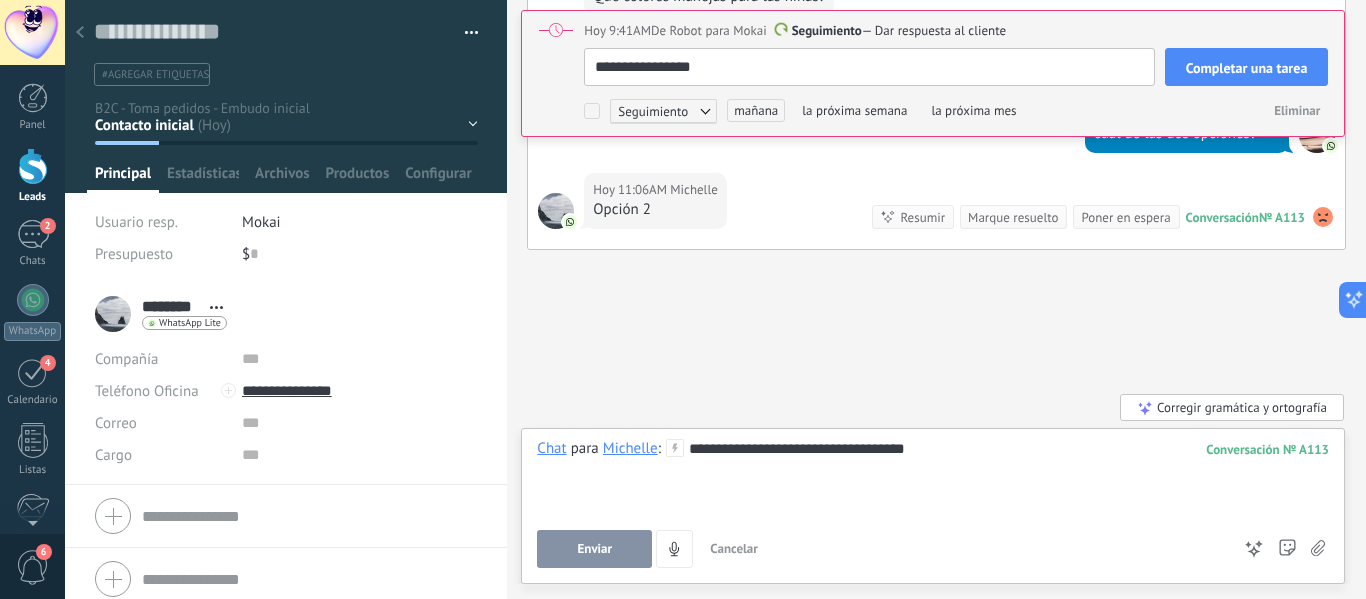type on "**********" 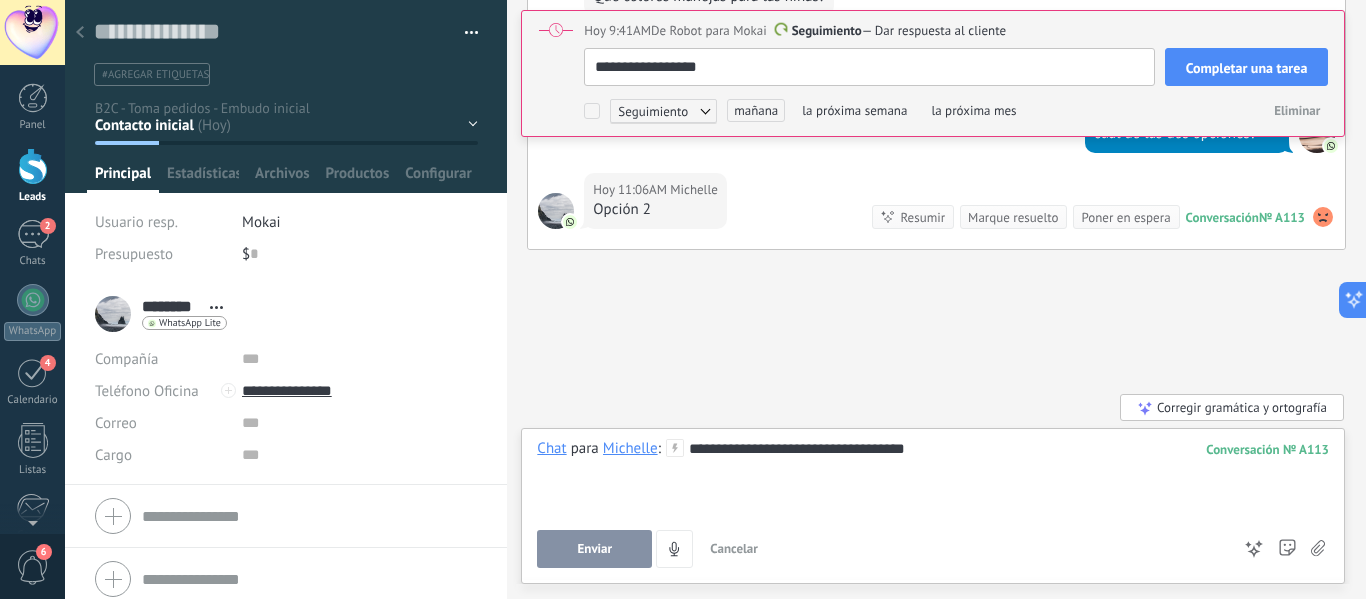 type on "**********" 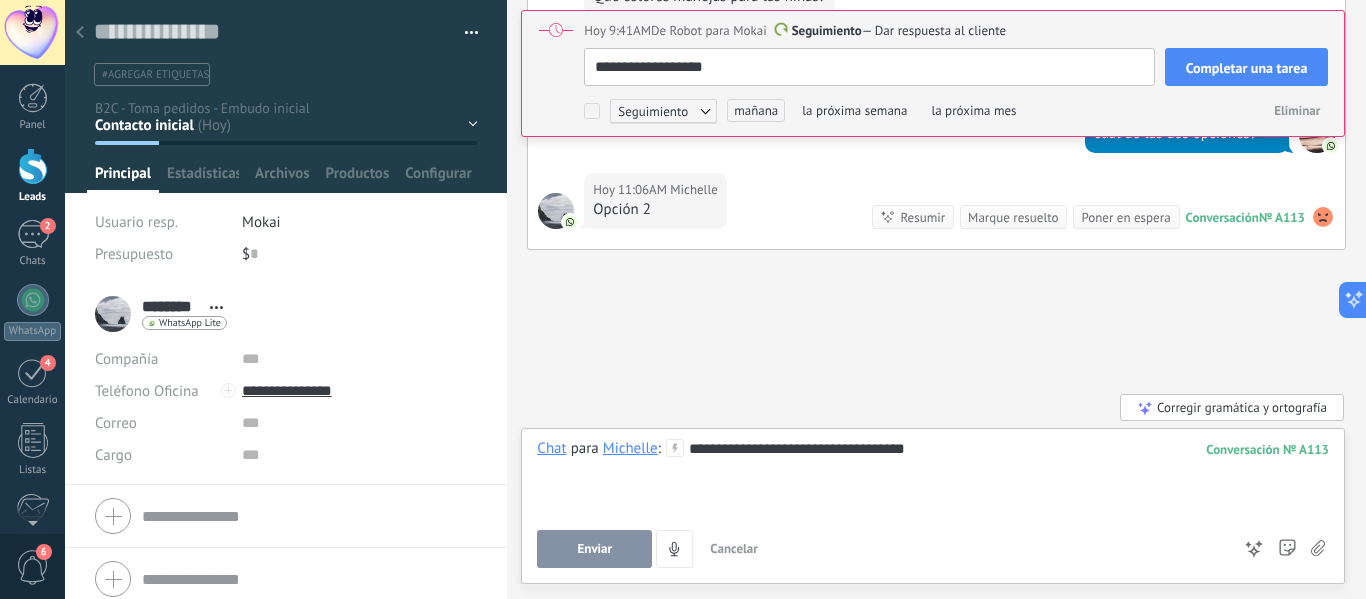type on "**********" 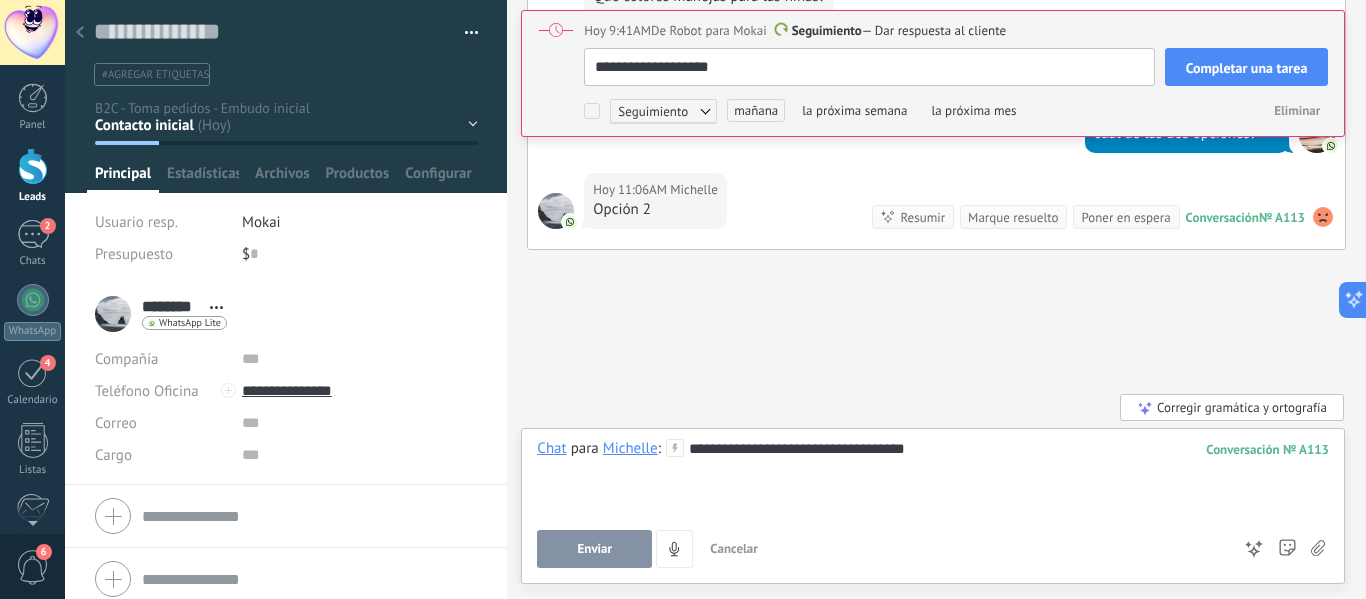 scroll, scrollTop: 20, scrollLeft: 0, axis: vertical 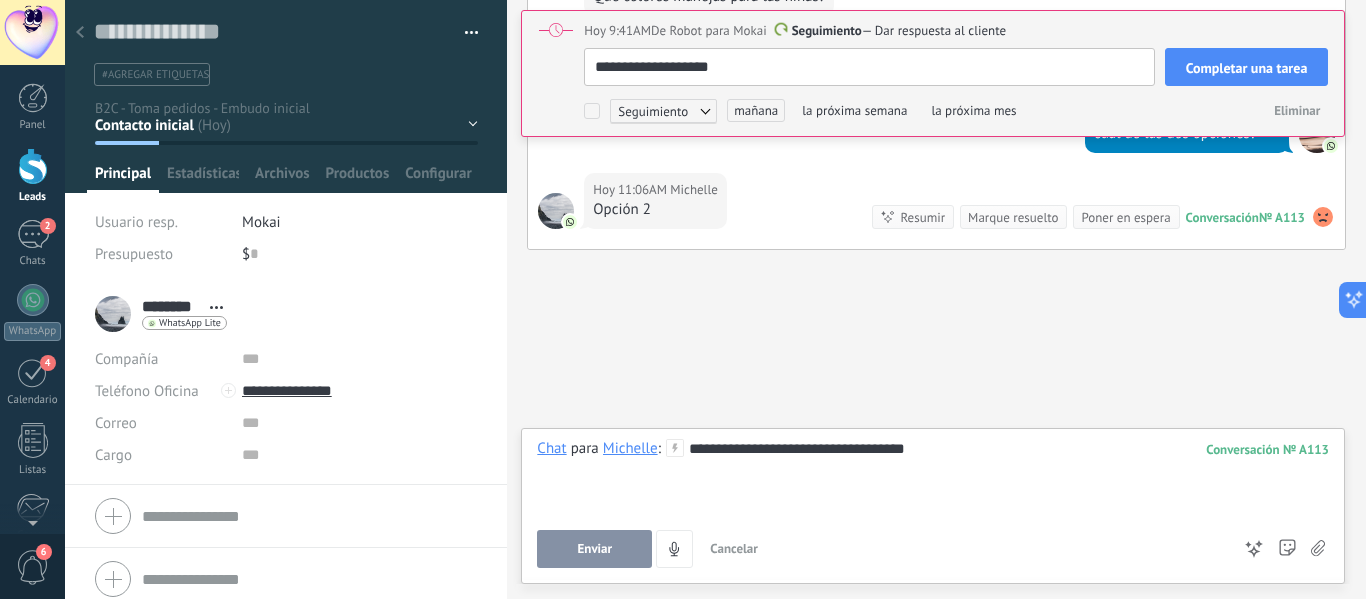 drag, startPoint x: 725, startPoint y: 72, endPoint x: 495, endPoint y: 62, distance: 230.21729 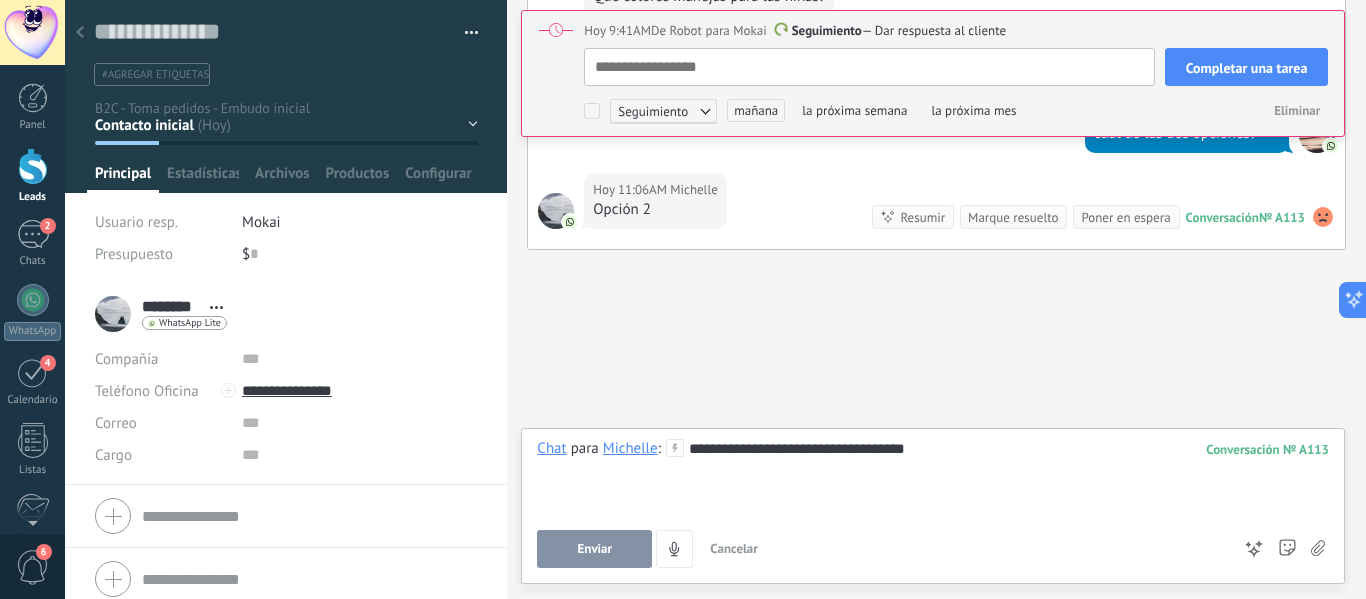 scroll, scrollTop: 20, scrollLeft: 0, axis: vertical 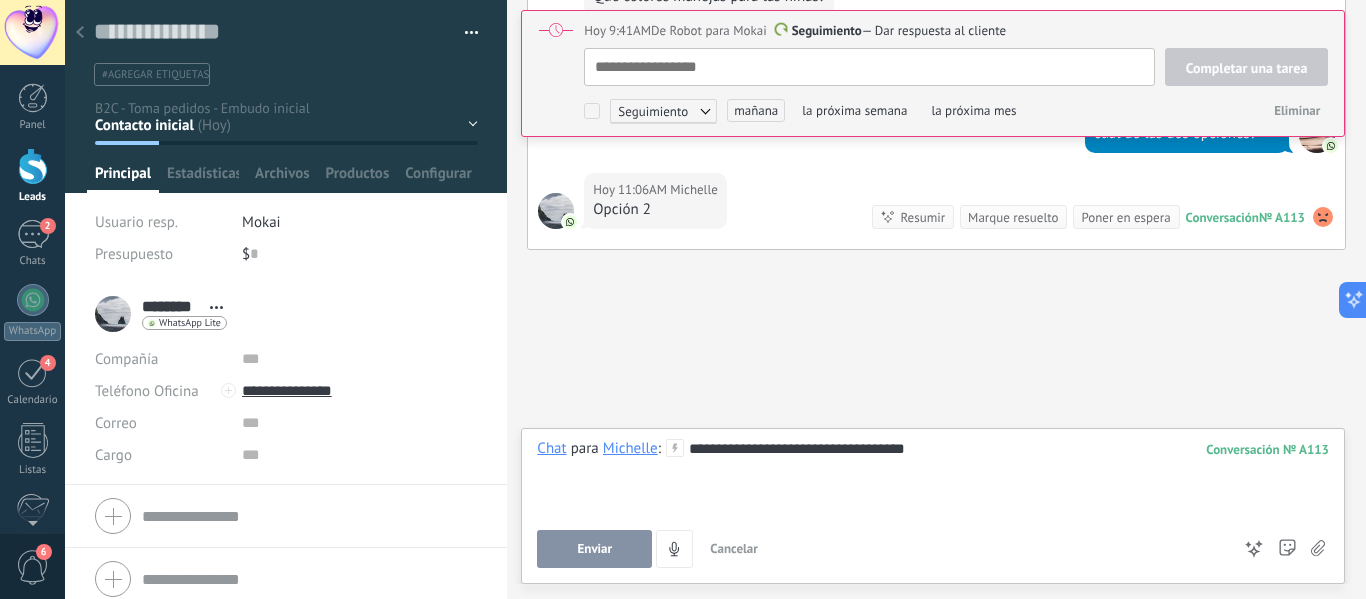 click on "**********" at bounding box center (933, 477) 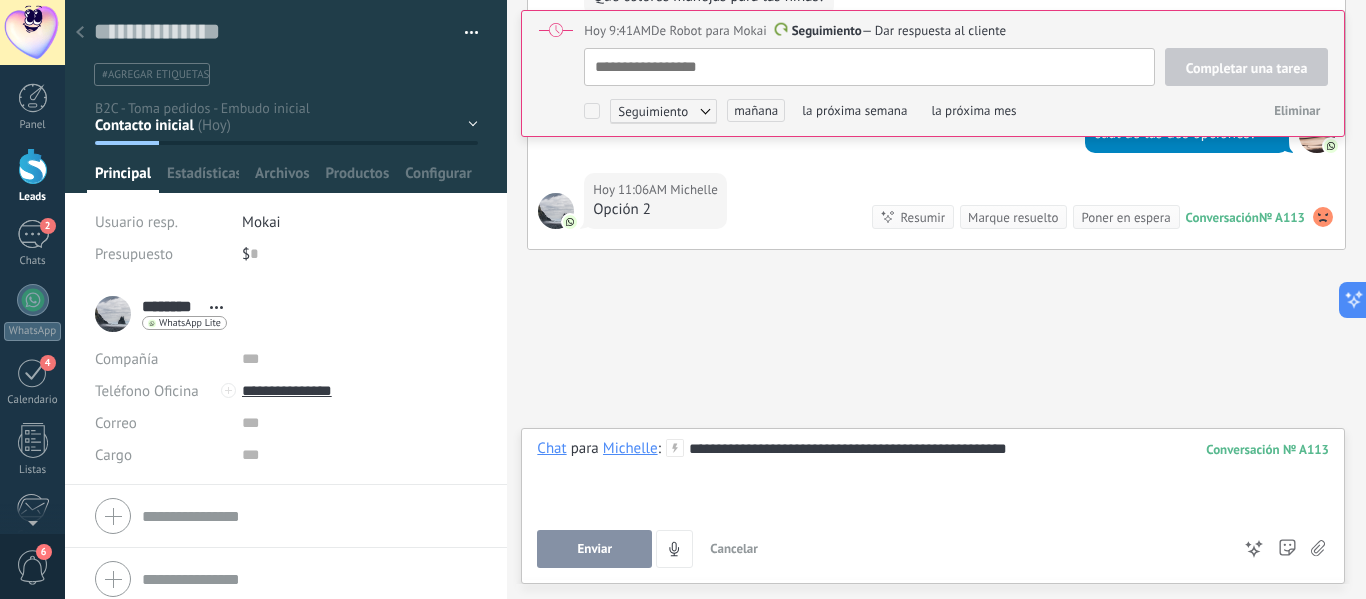 click on "Enviar" at bounding box center [594, 549] 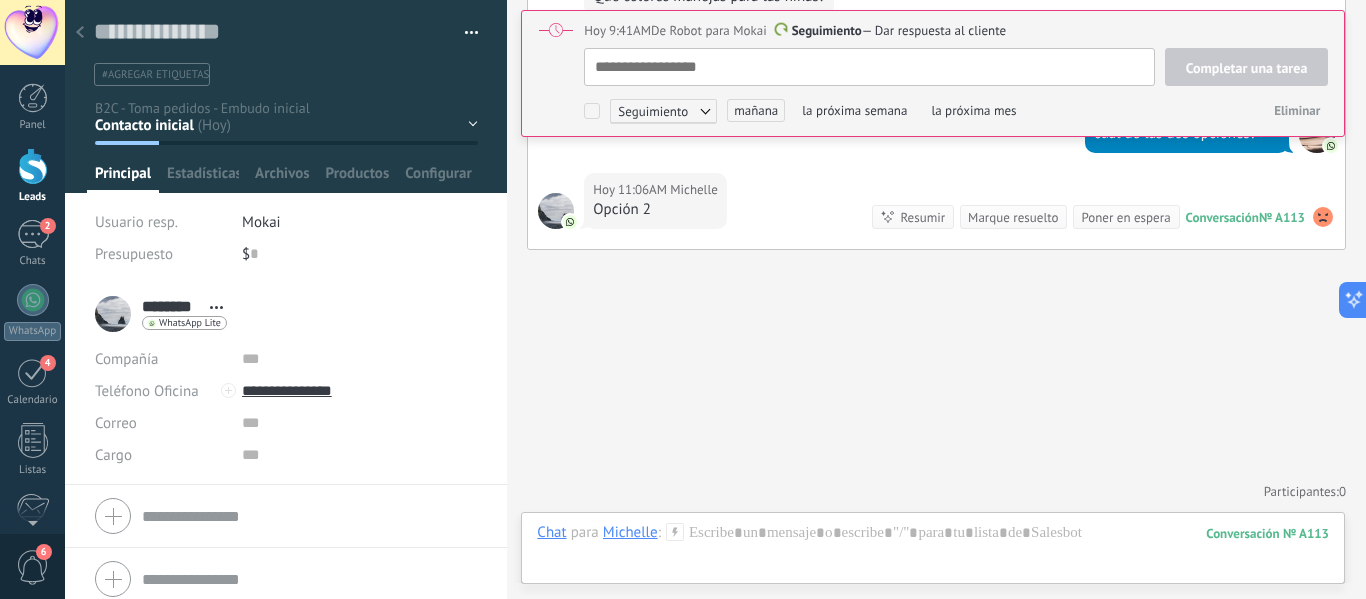type on "**********" 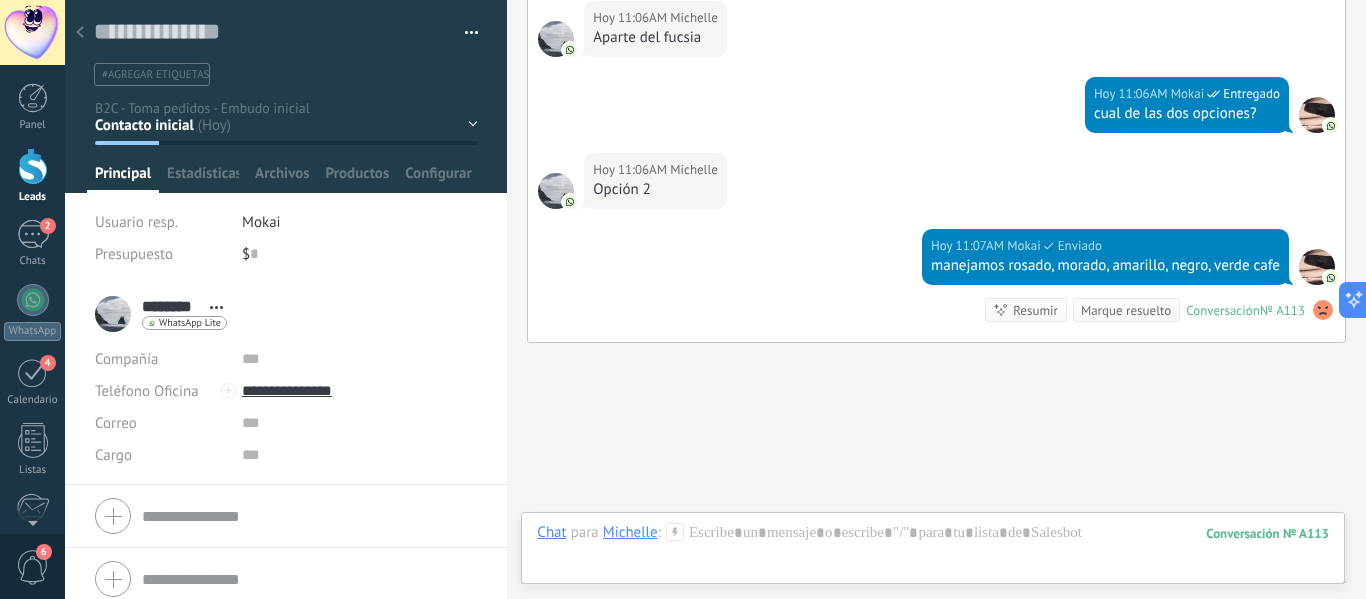 scroll, scrollTop: 20, scrollLeft: 0, axis: vertical 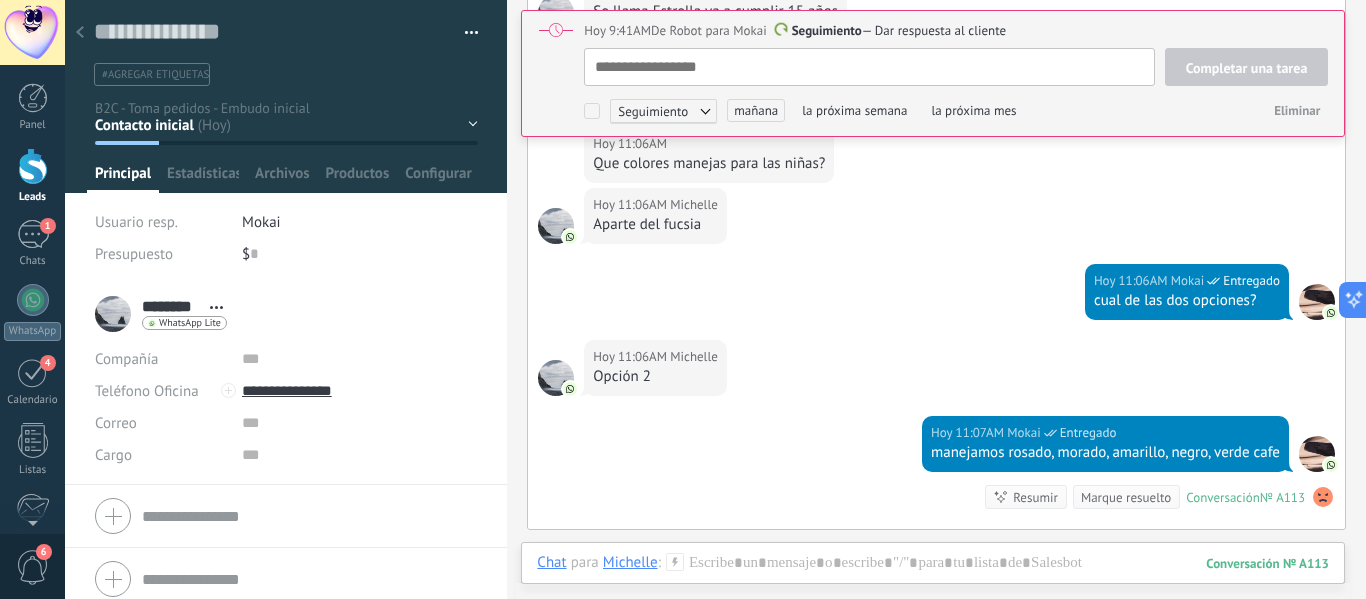 drag, startPoint x: 656, startPoint y: 394, endPoint x: 649, endPoint y: 402, distance: 10.630146 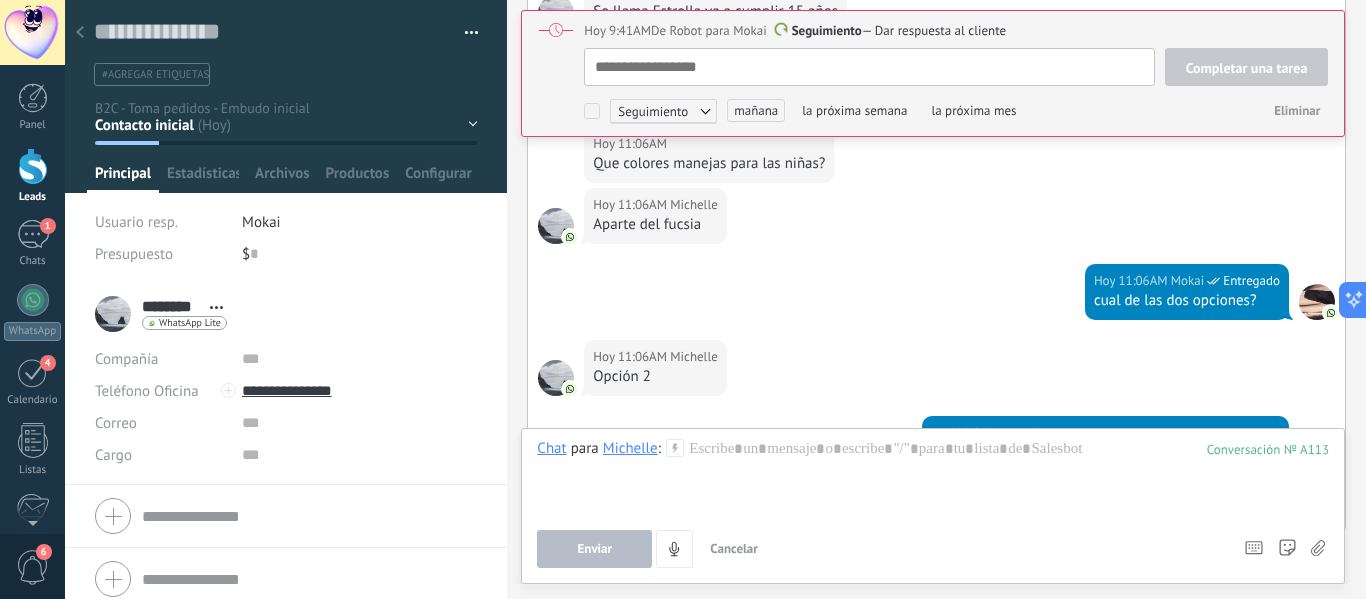 type 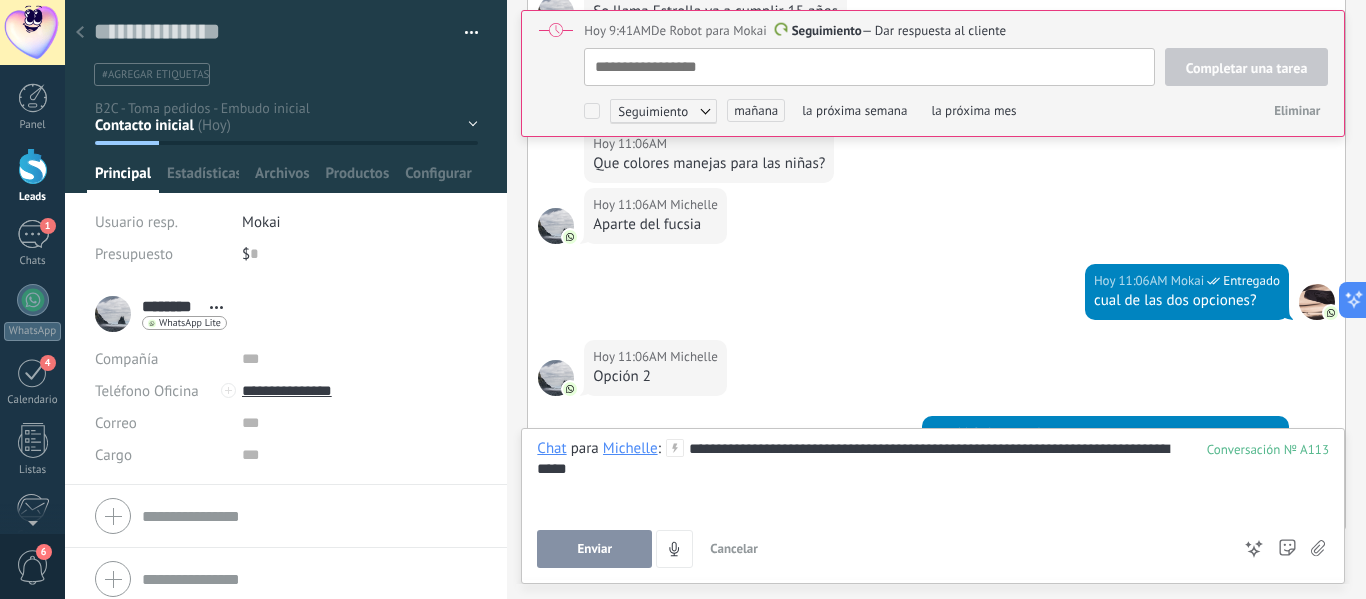 click on "Enviar" at bounding box center (594, 549) 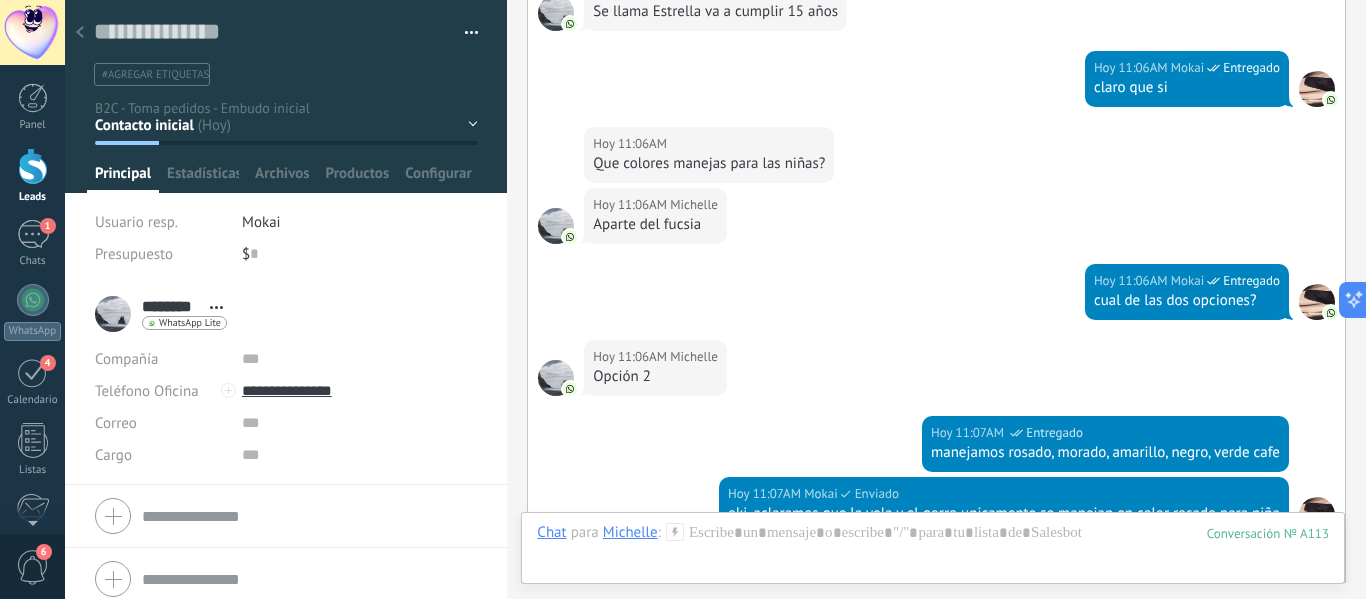 scroll, scrollTop: 2799, scrollLeft: 0, axis: vertical 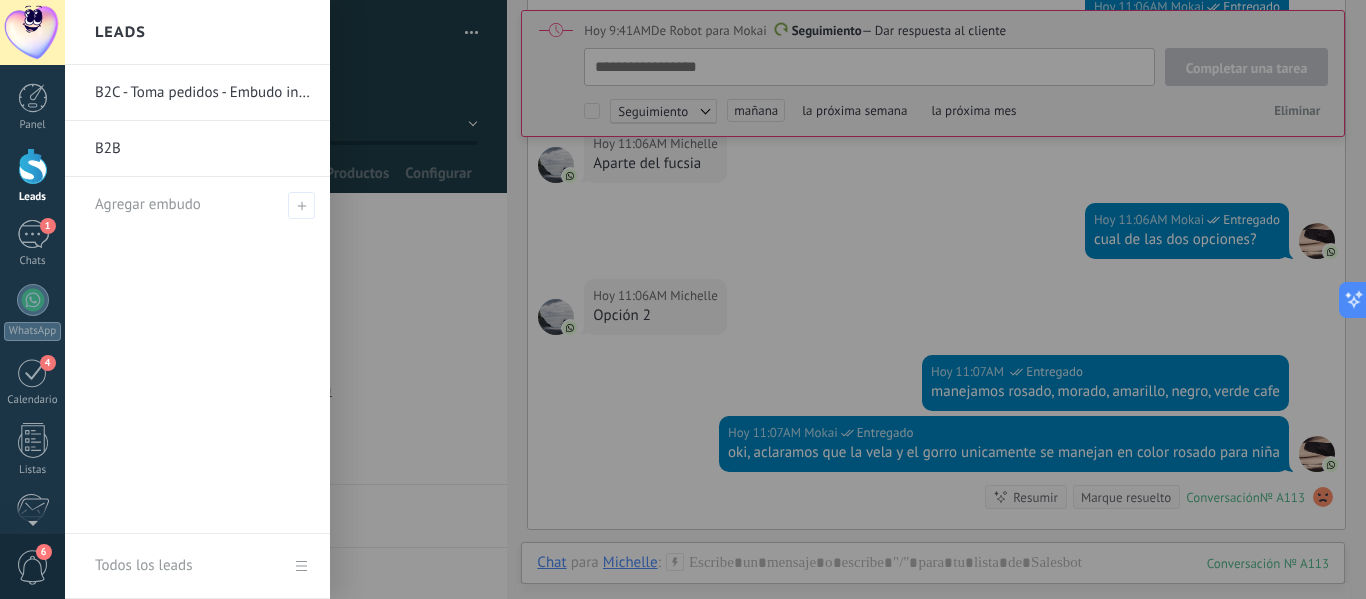 click at bounding box center (33, 166) 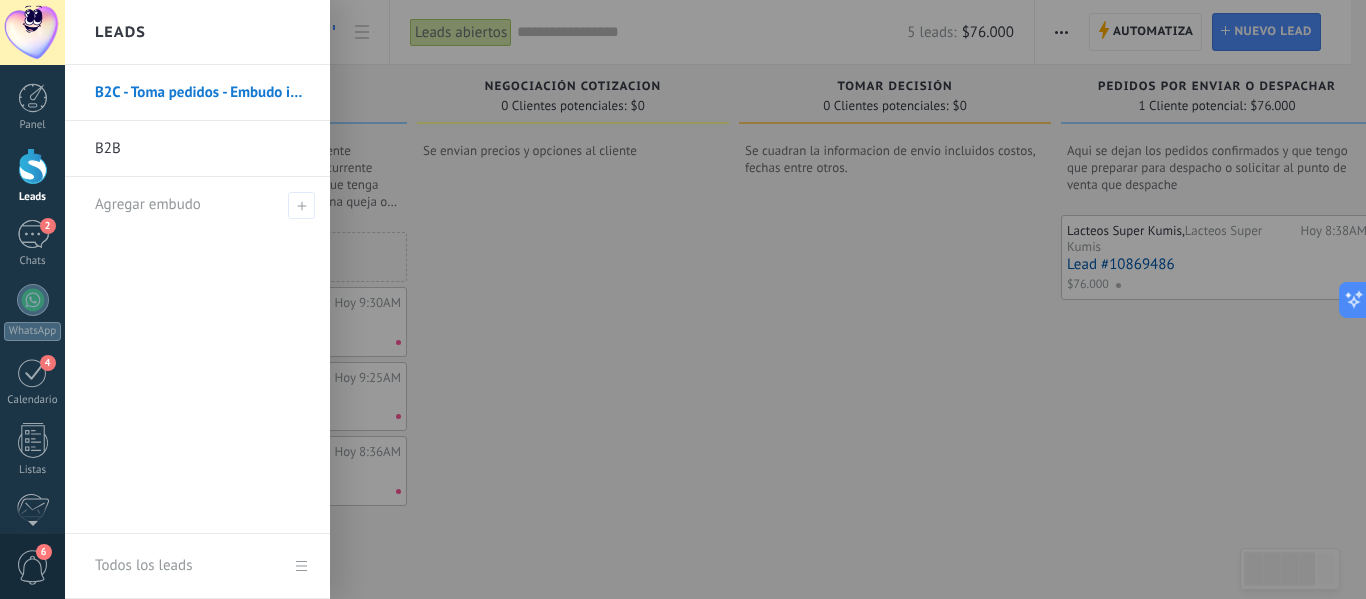 click at bounding box center (33, 166) 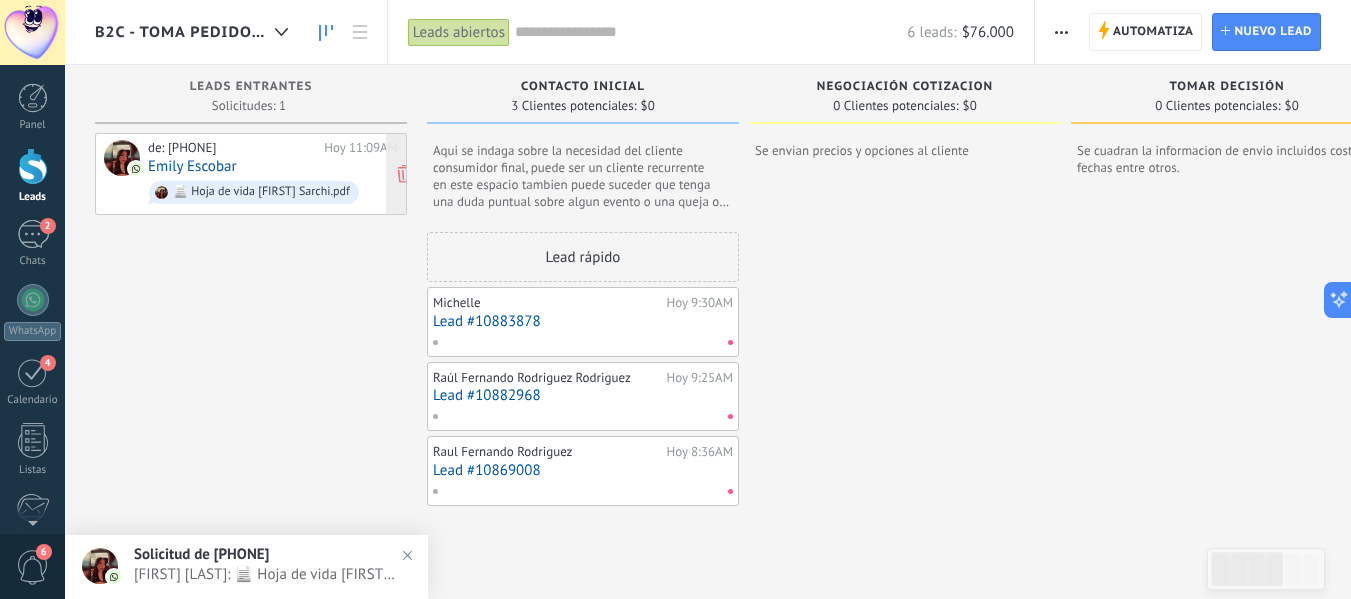 click on "de: 573187543656 Hoy 11:09AM Emily Escobar 📄 Hoja de vida Emily Sarchi.pdf" at bounding box center [273, 174] 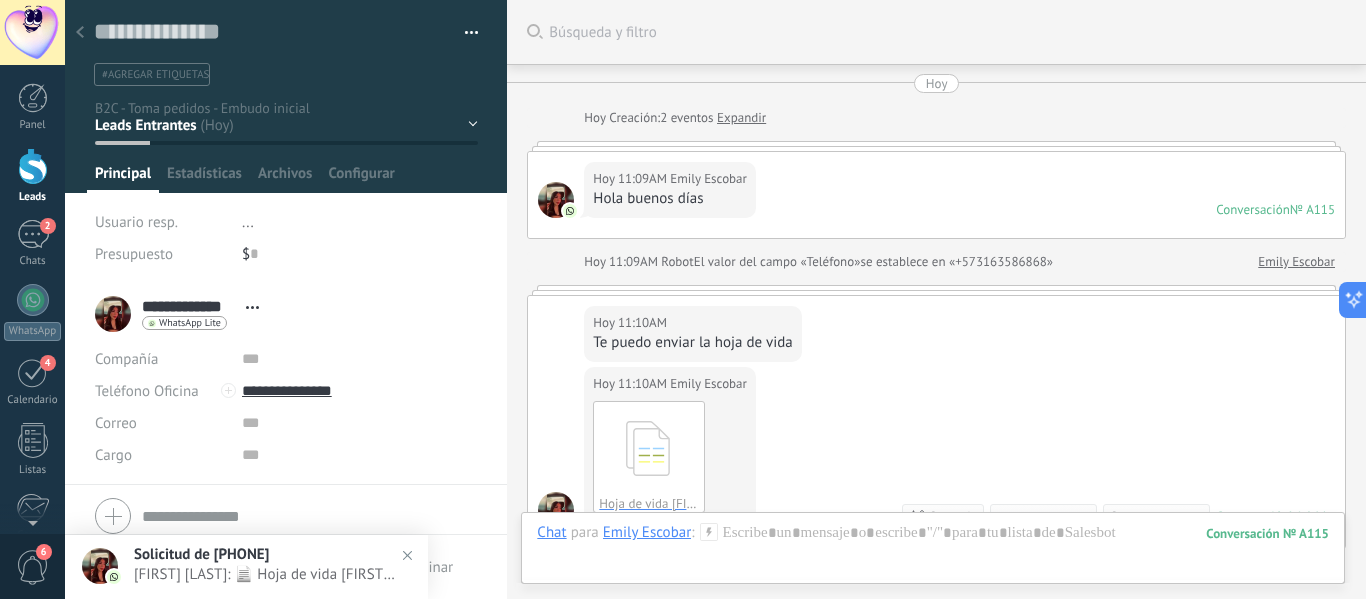 scroll, scrollTop: 30, scrollLeft: 0, axis: vertical 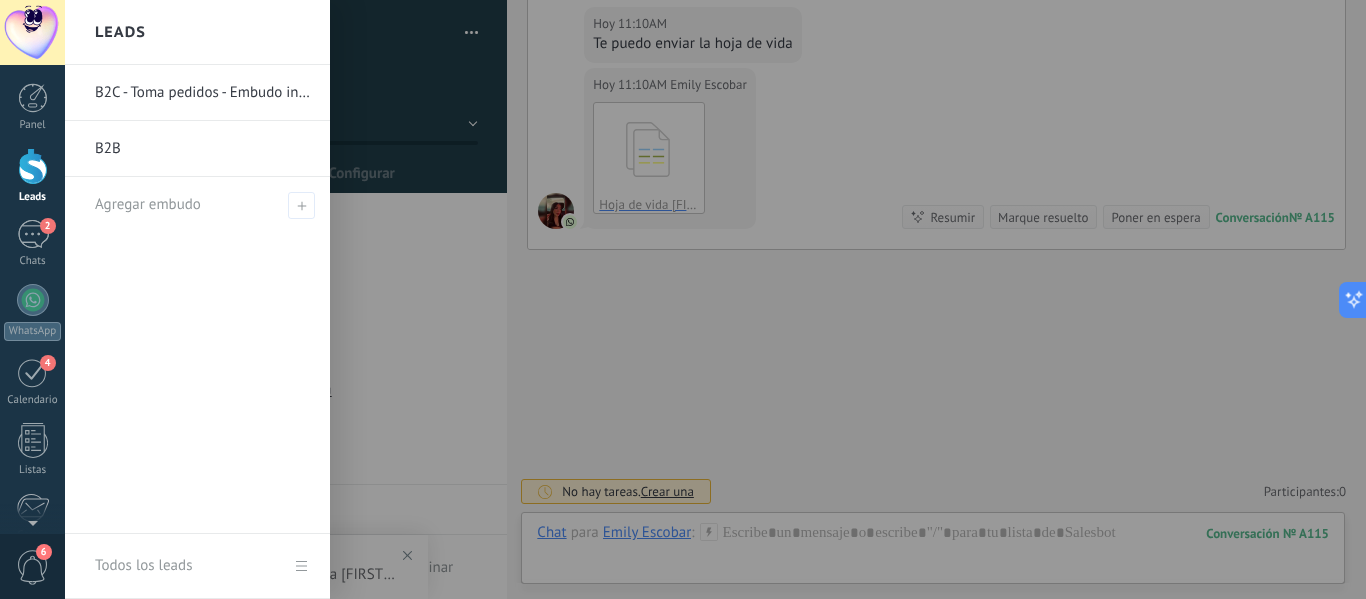click at bounding box center (33, 166) 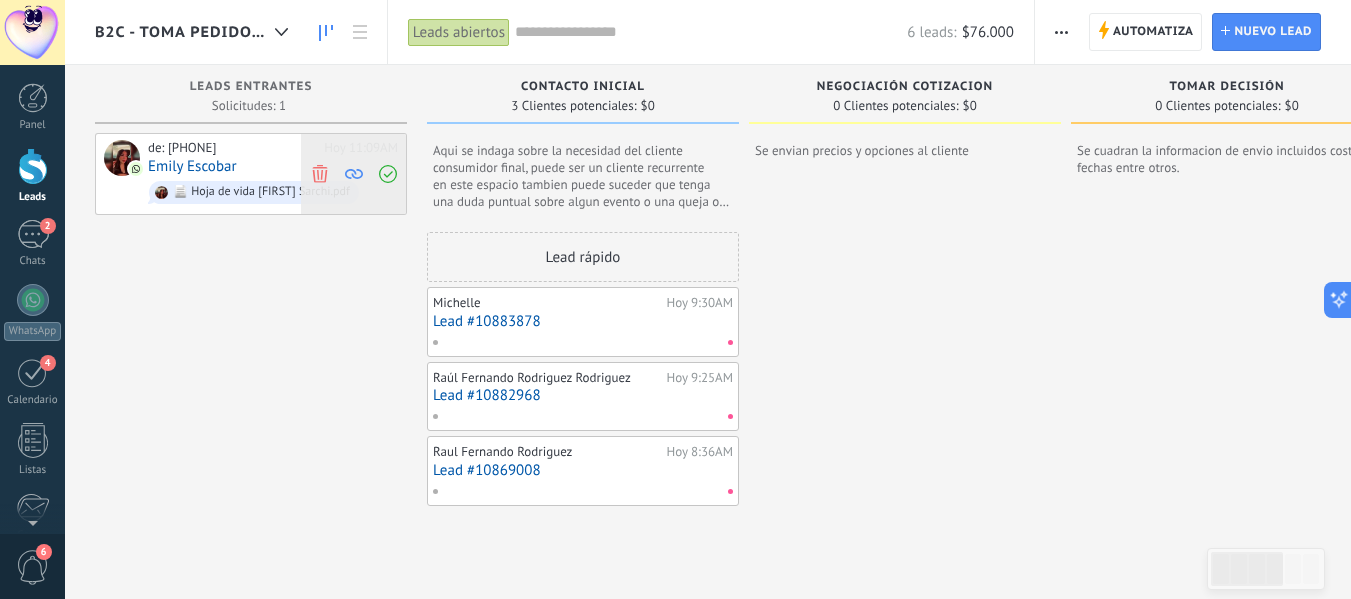 click 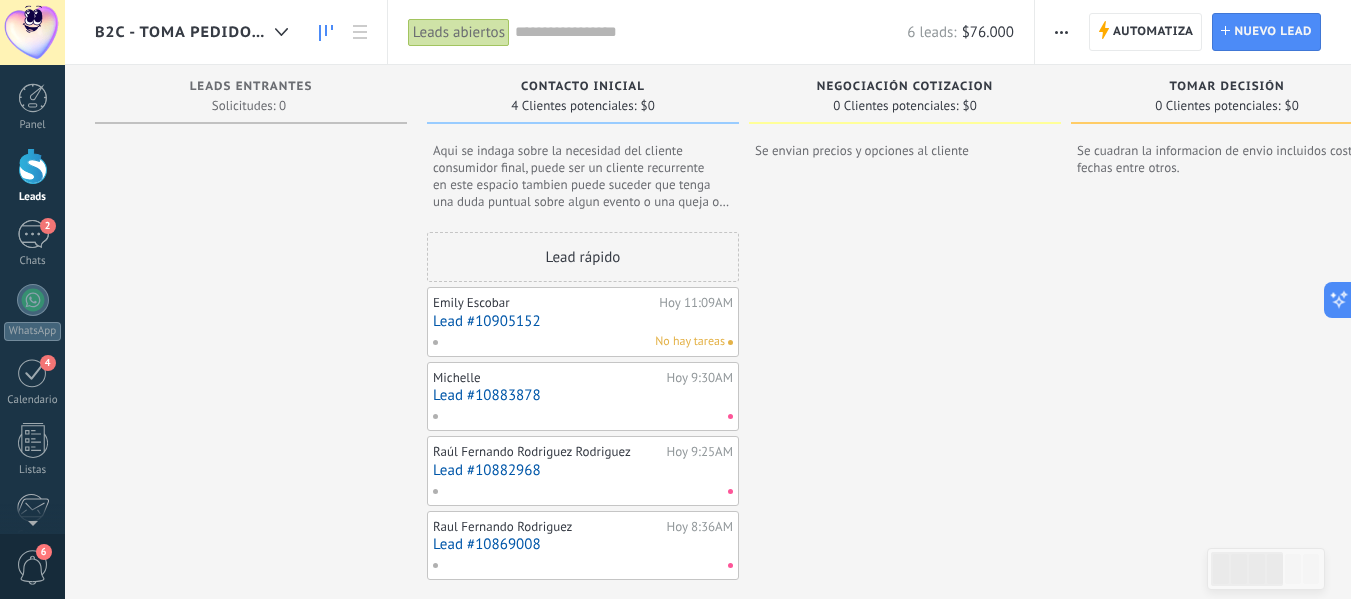 click on "Emily Escobar Hoy 11:09AM Lead #10905152 No hay tareas" at bounding box center [583, 322] 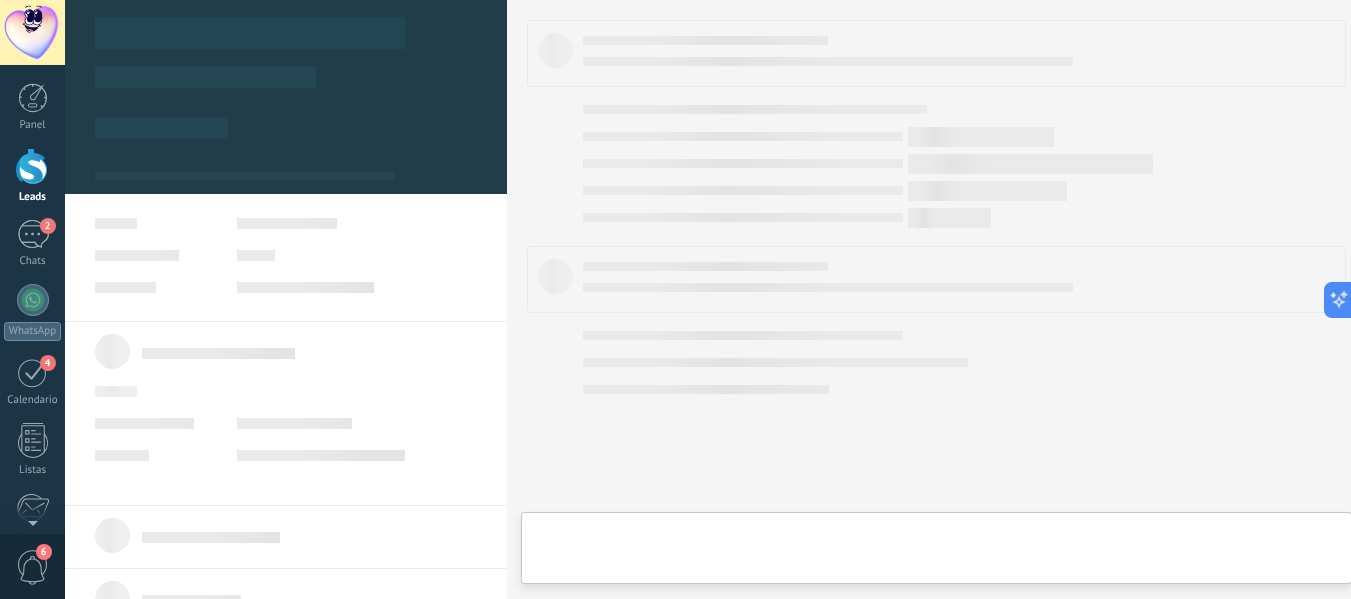 type on "**********" 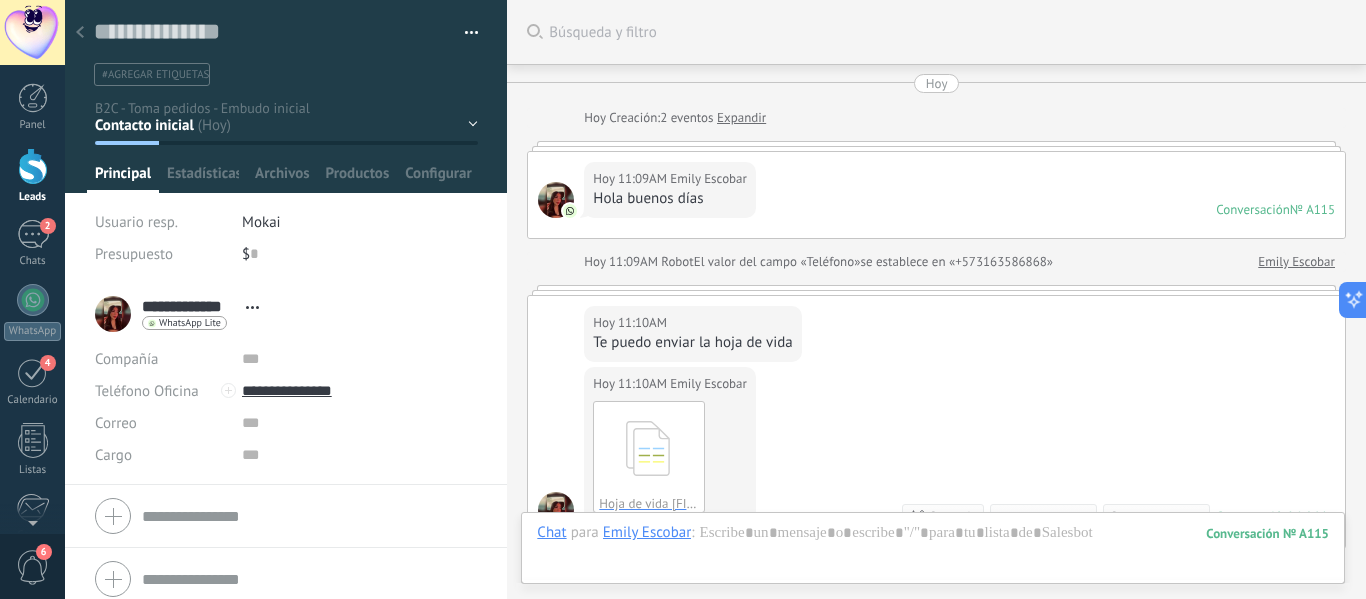 scroll, scrollTop: 30, scrollLeft: 0, axis: vertical 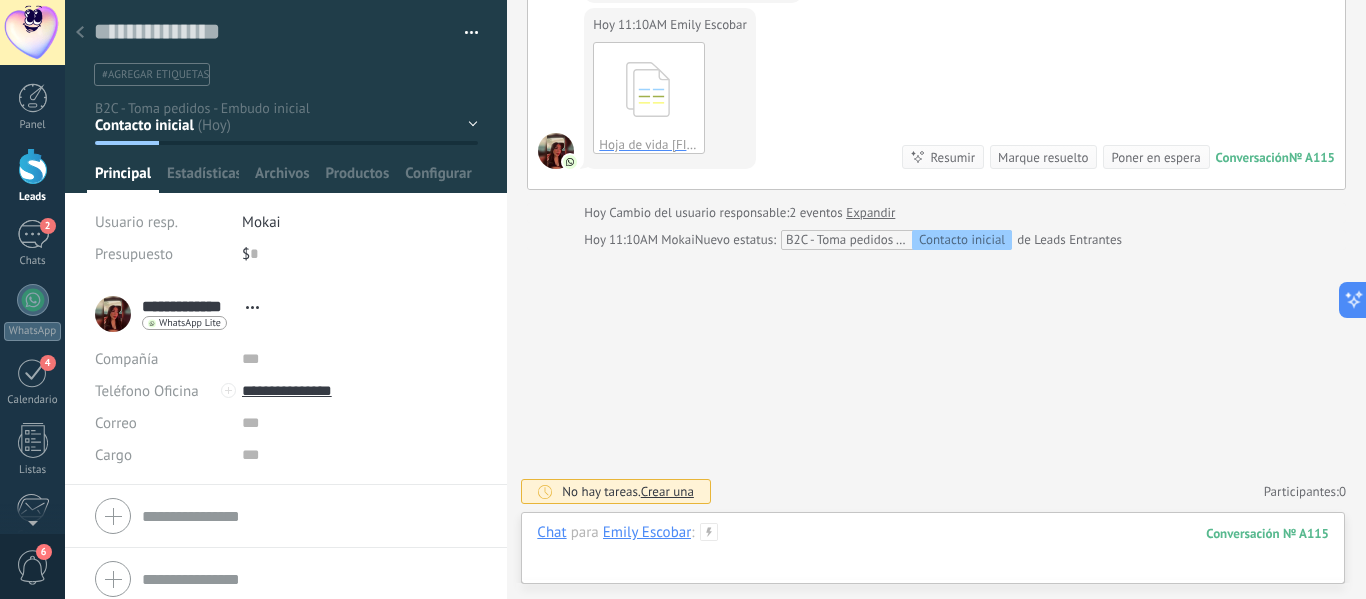 click at bounding box center (933, 553) 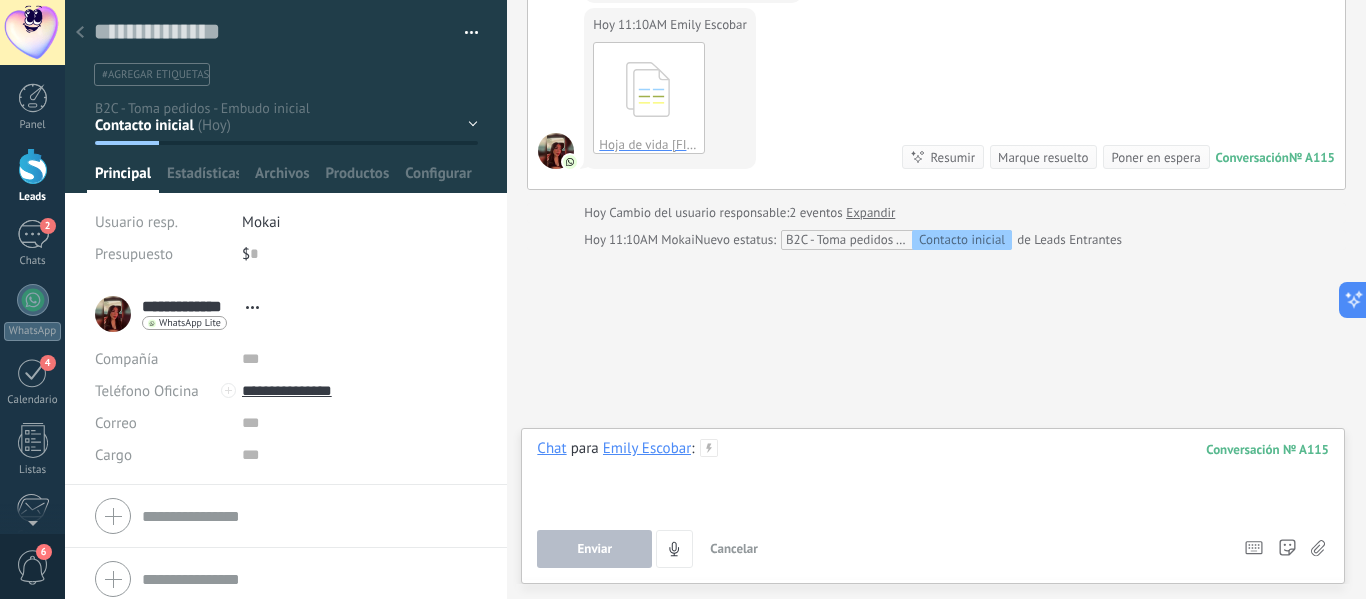 type 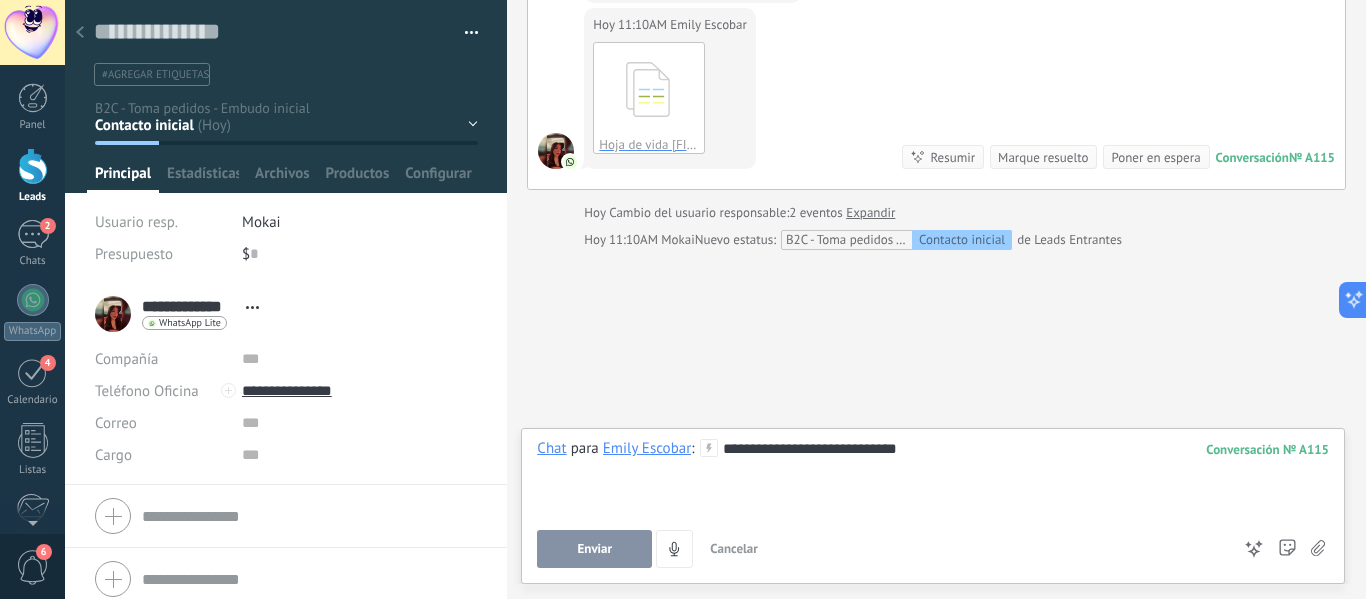click on "Enviar" at bounding box center (595, 549) 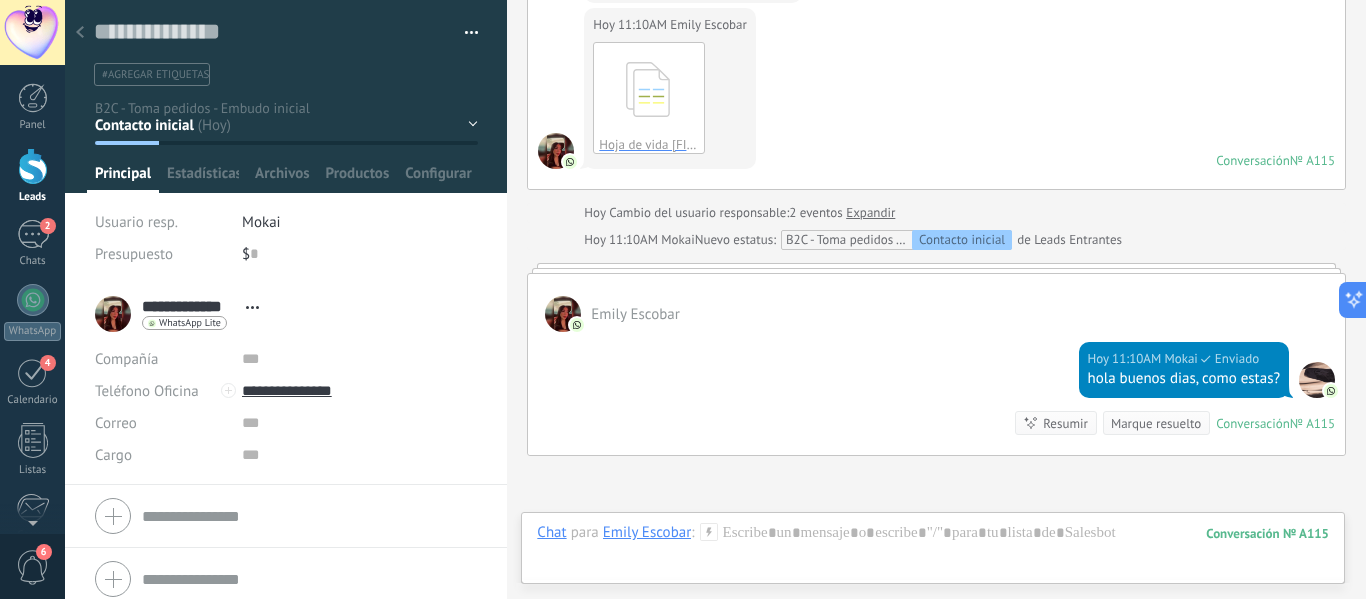 scroll, scrollTop: 346, scrollLeft: 0, axis: vertical 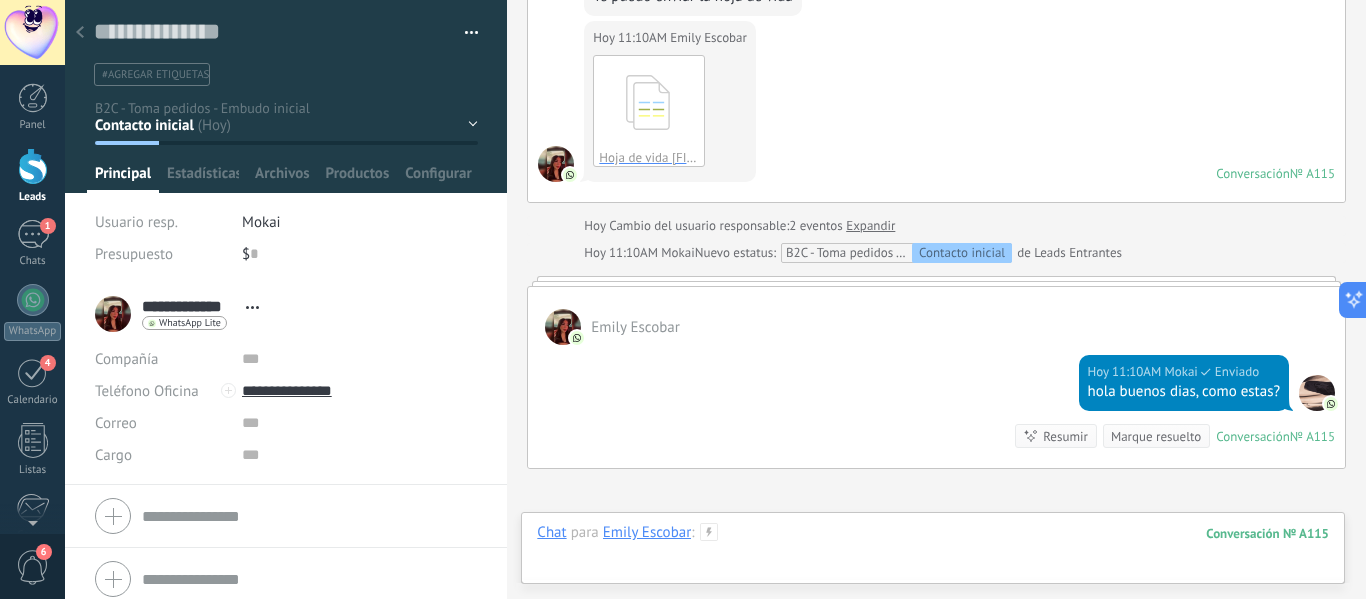 click at bounding box center [933, 553] 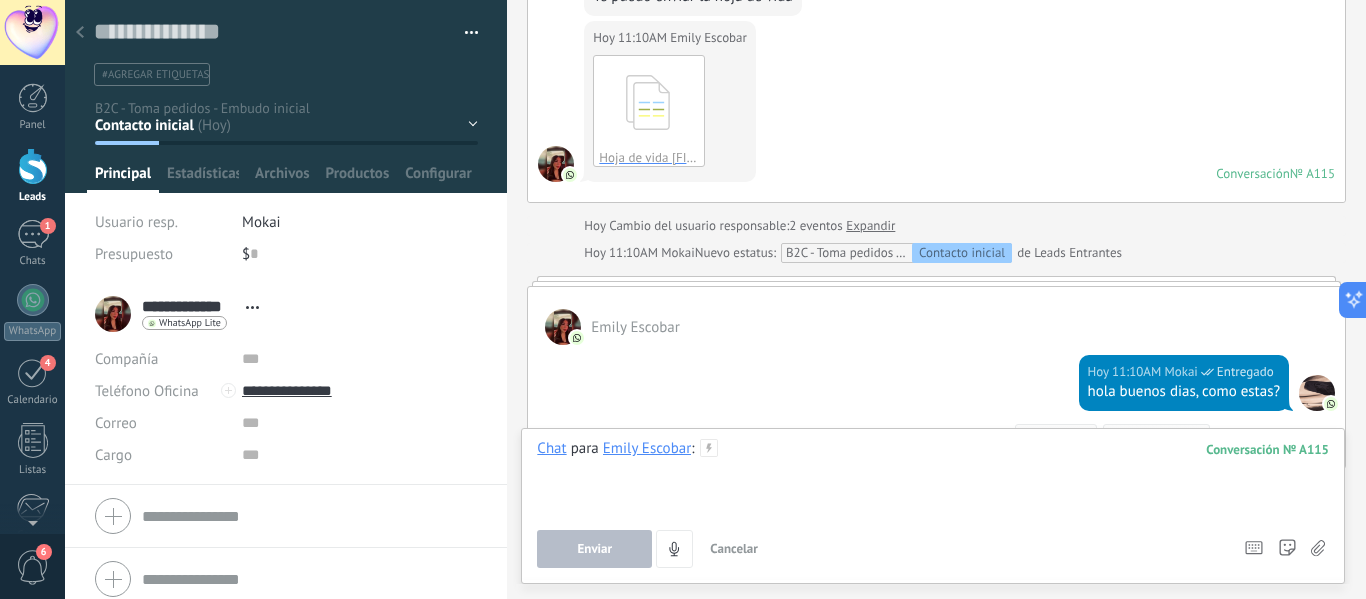 type 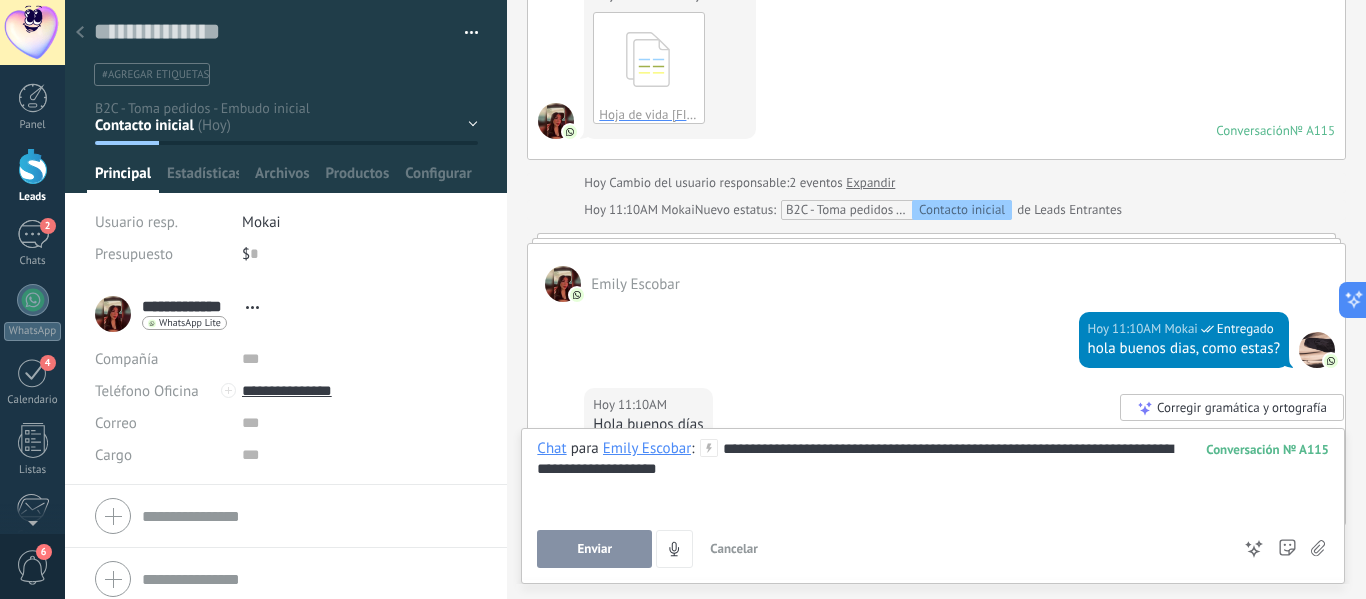 scroll, scrollTop: 454, scrollLeft: 0, axis: vertical 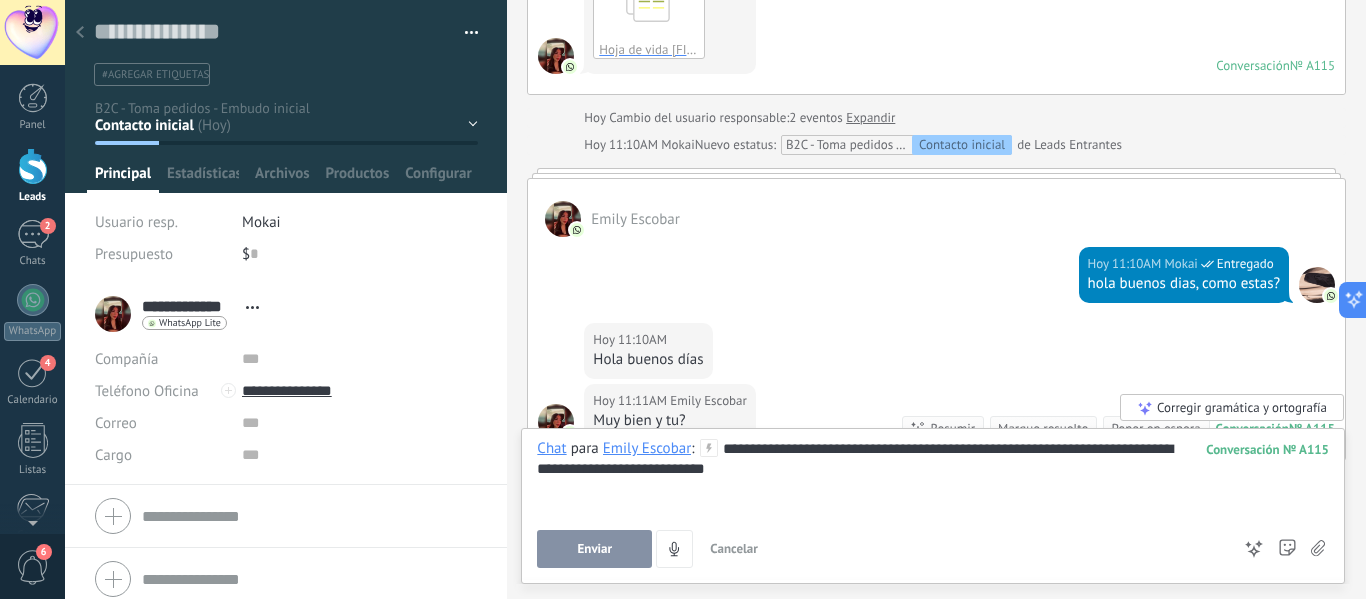 click on "Enviar" at bounding box center [595, 549] 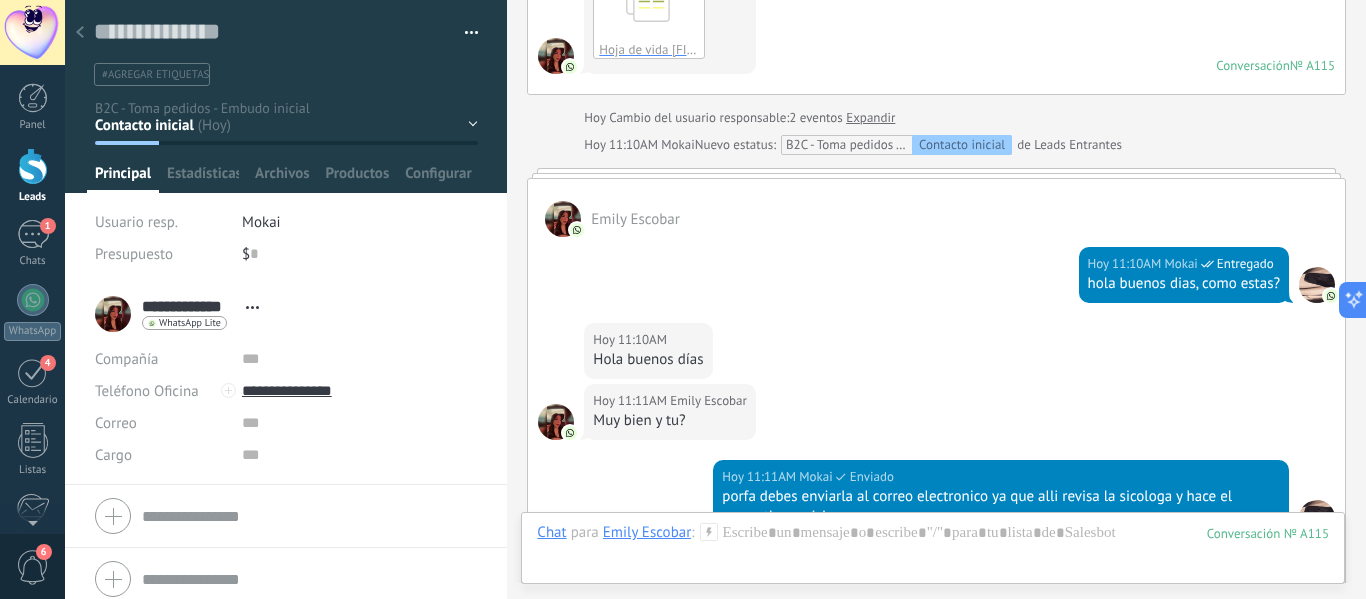 scroll, scrollTop: 798, scrollLeft: 0, axis: vertical 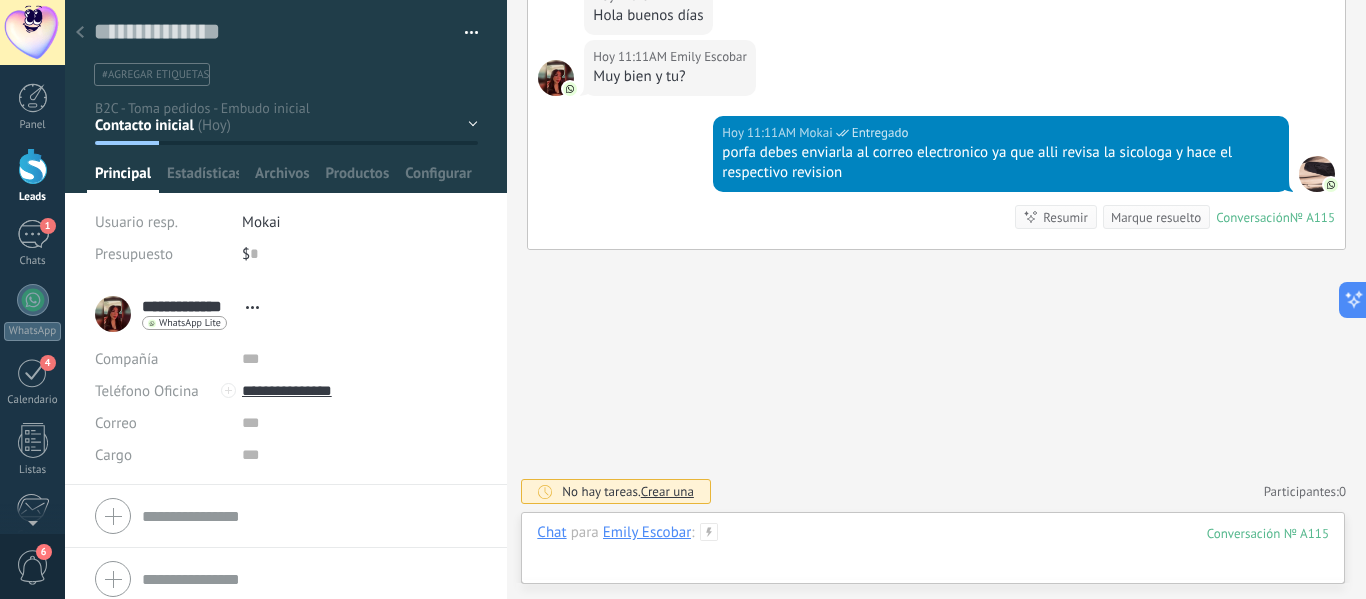 click at bounding box center [933, 553] 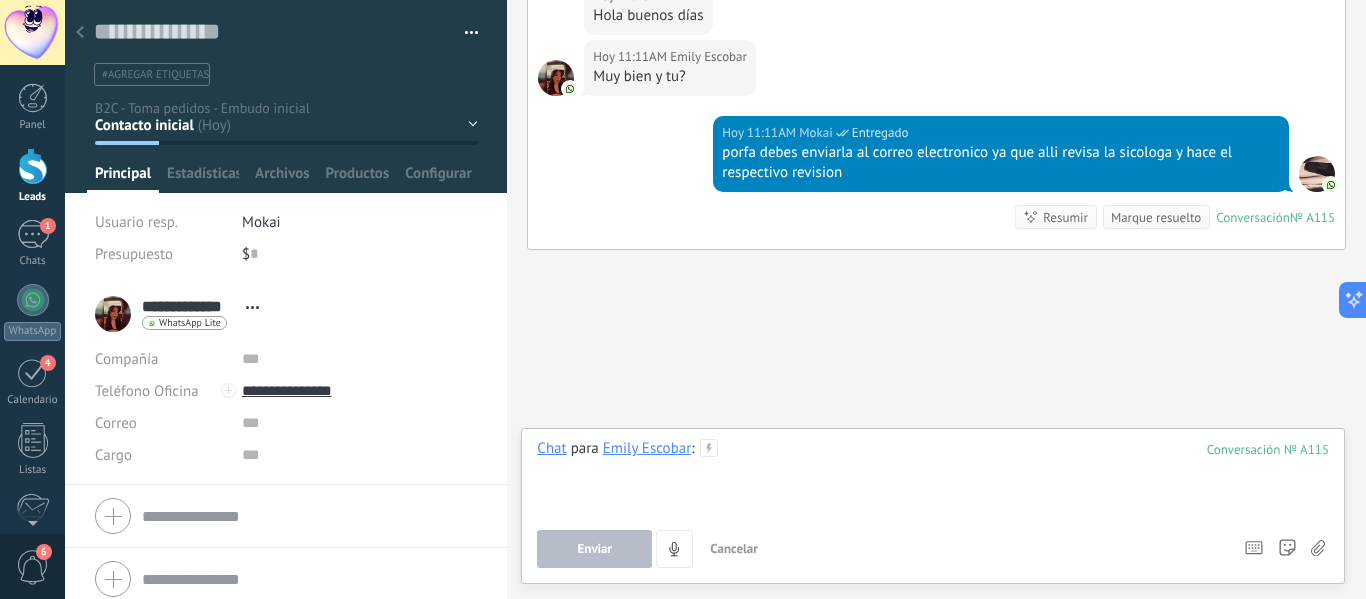 type 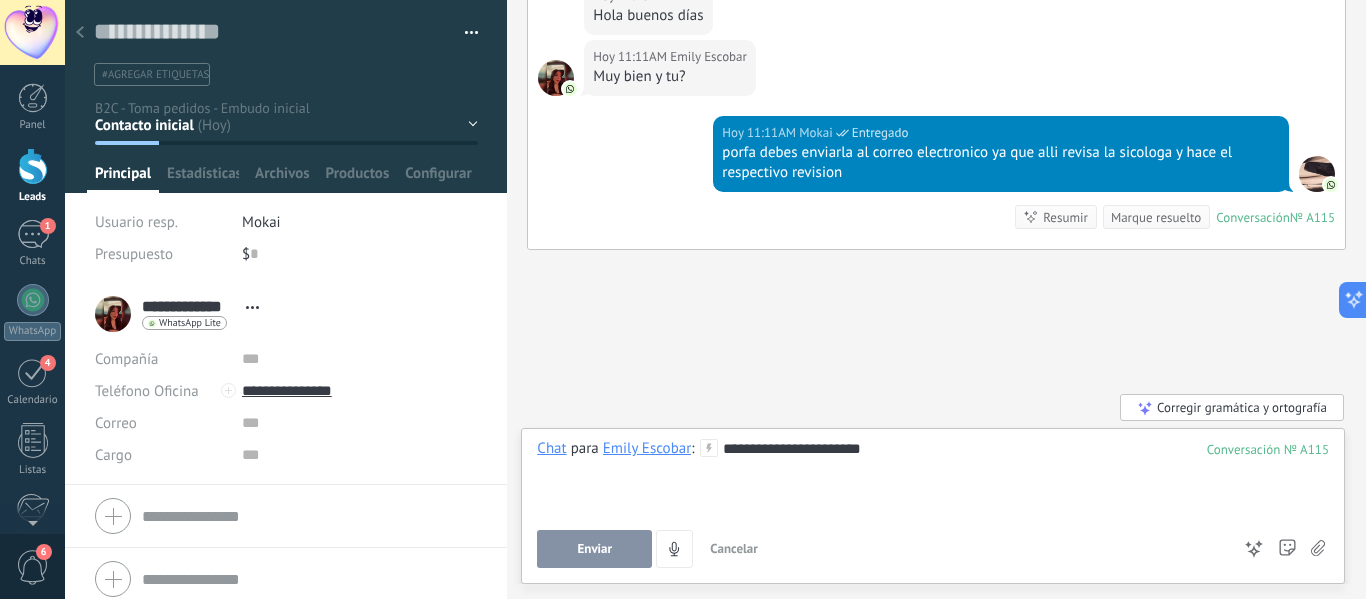 click on "Enviar" at bounding box center (594, 549) 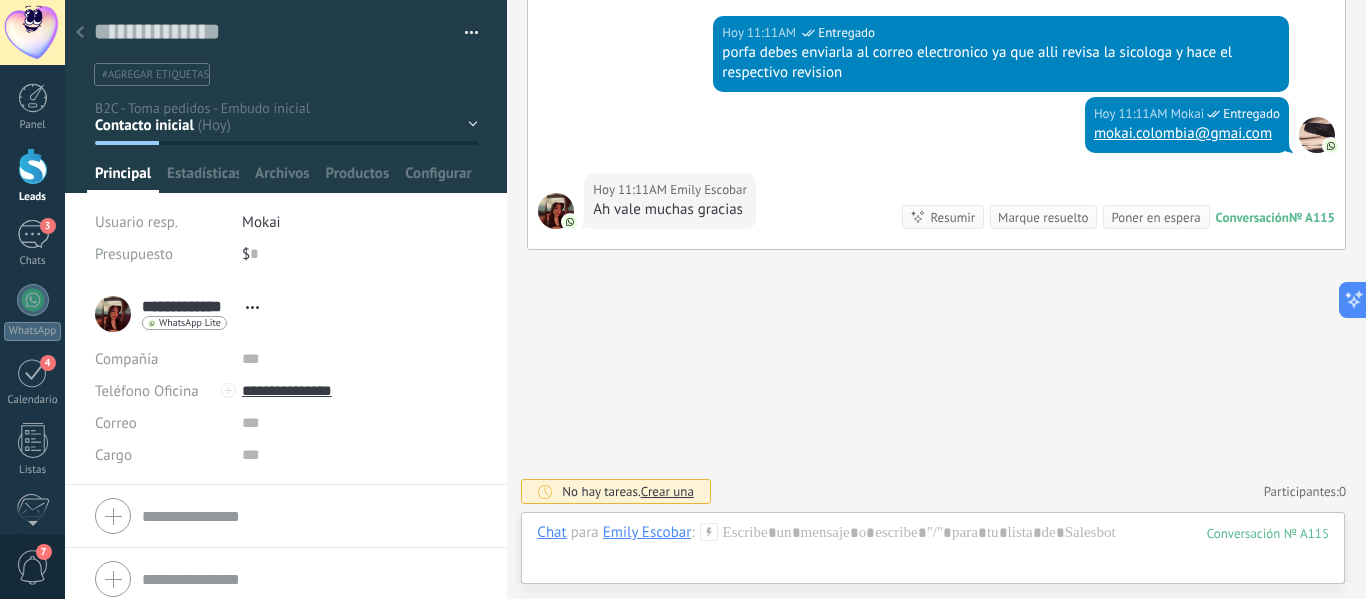 scroll, scrollTop: 968, scrollLeft: 0, axis: vertical 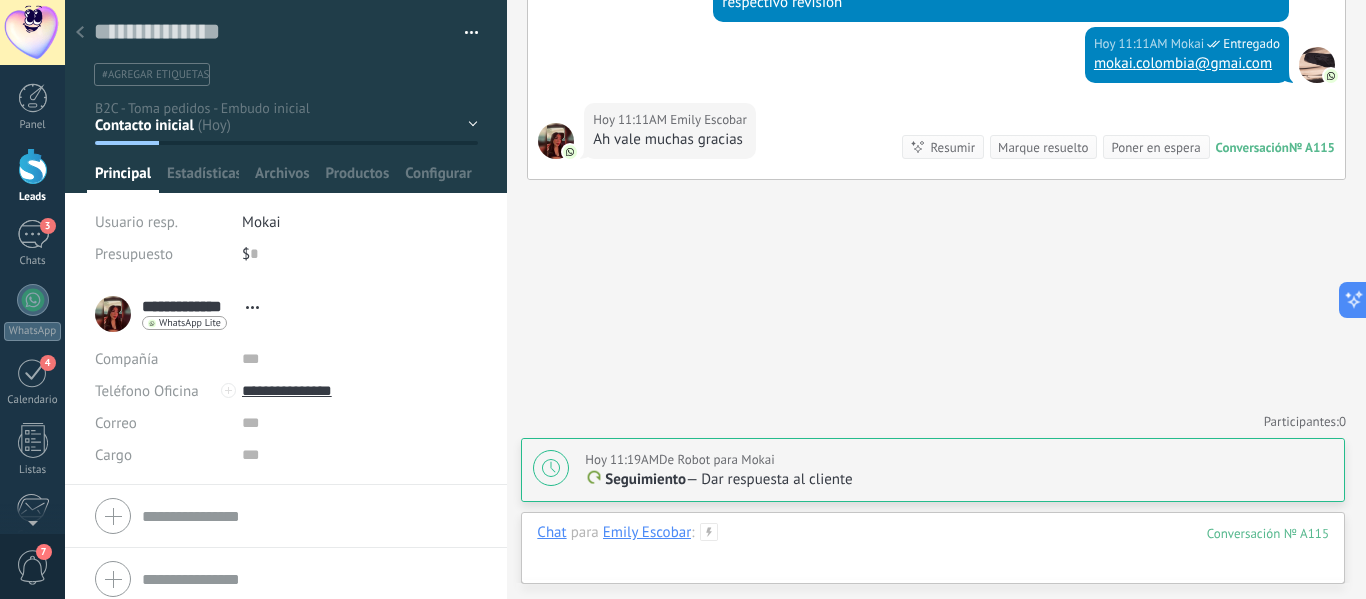 click at bounding box center (933, 553) 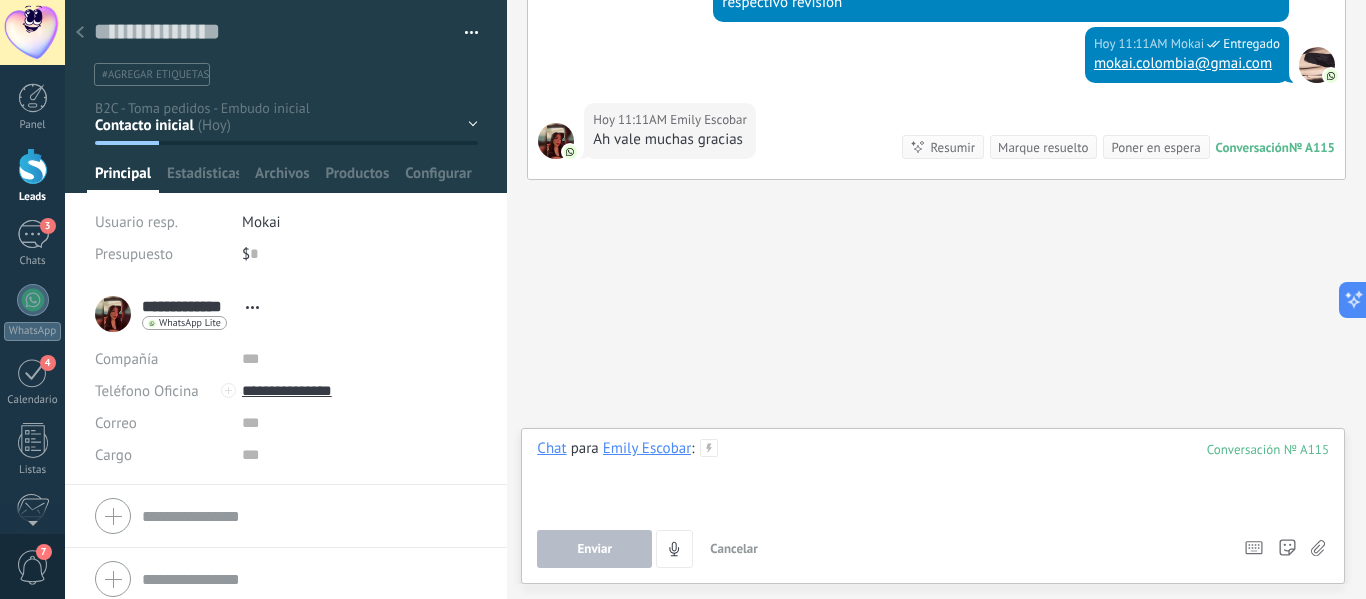 type 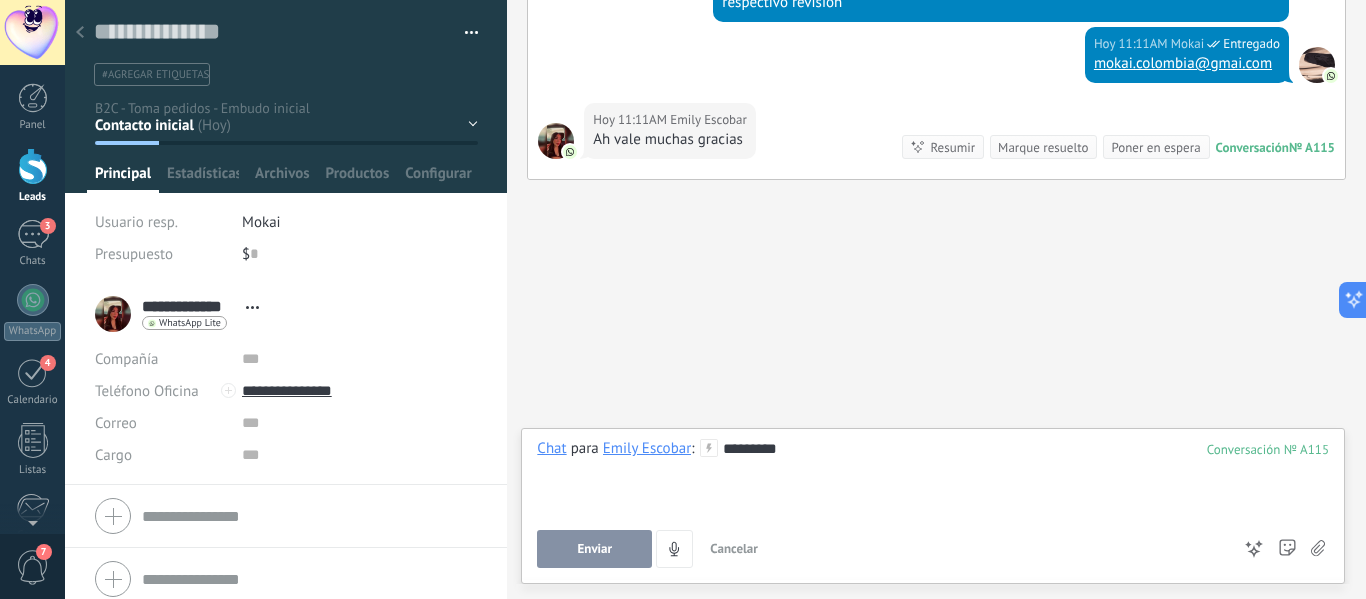 click on "Enviar" at bounding box center [594, 549] 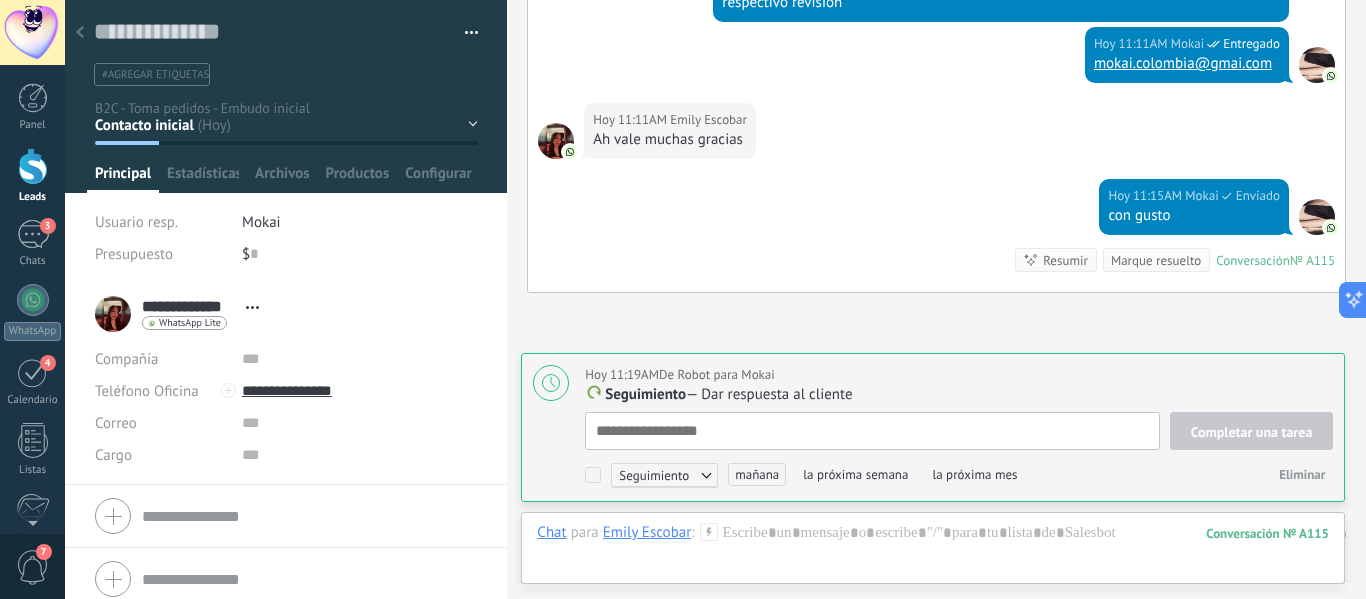 scroll, scrollTop: 1166, scrollLeft: 0, axis: vertical 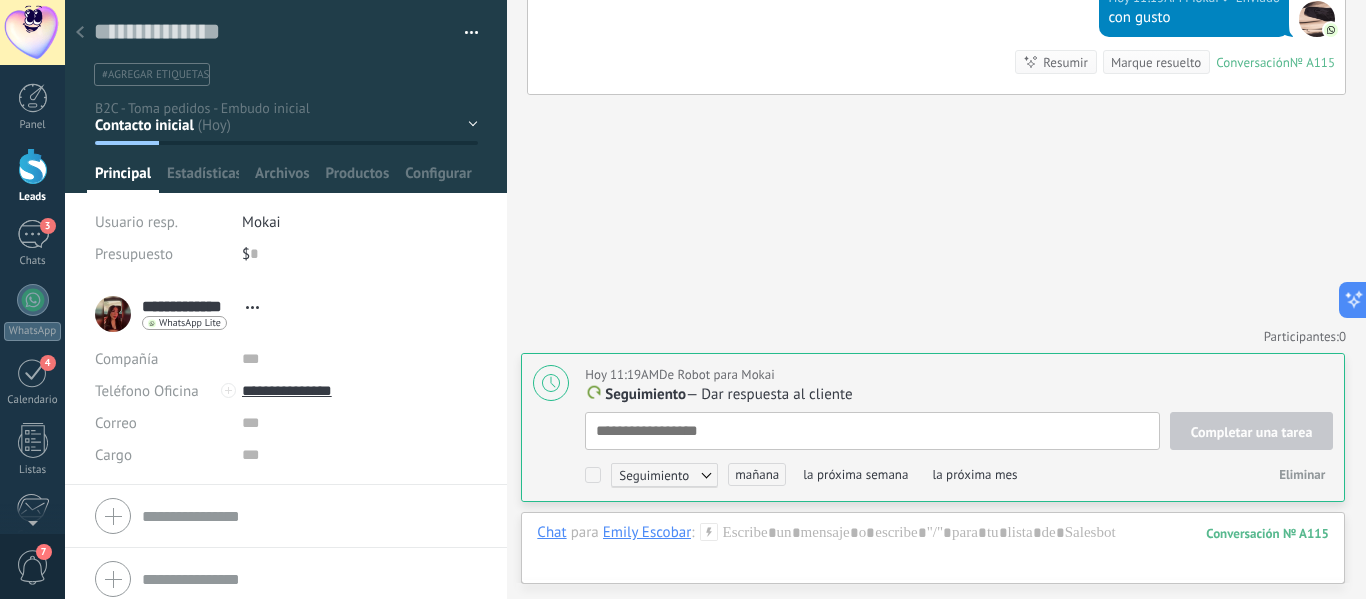 click on "Leads" at bounding box center [32, 176] 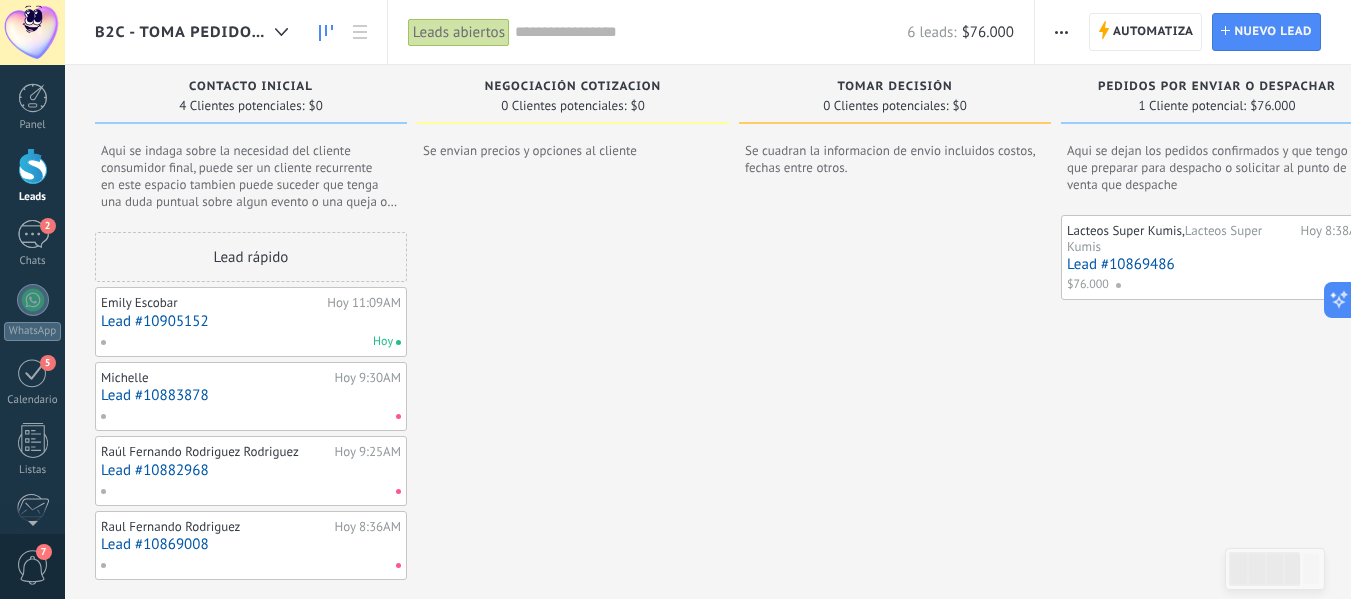 click on "Lead #10883878" at bounding box center [251, 395] 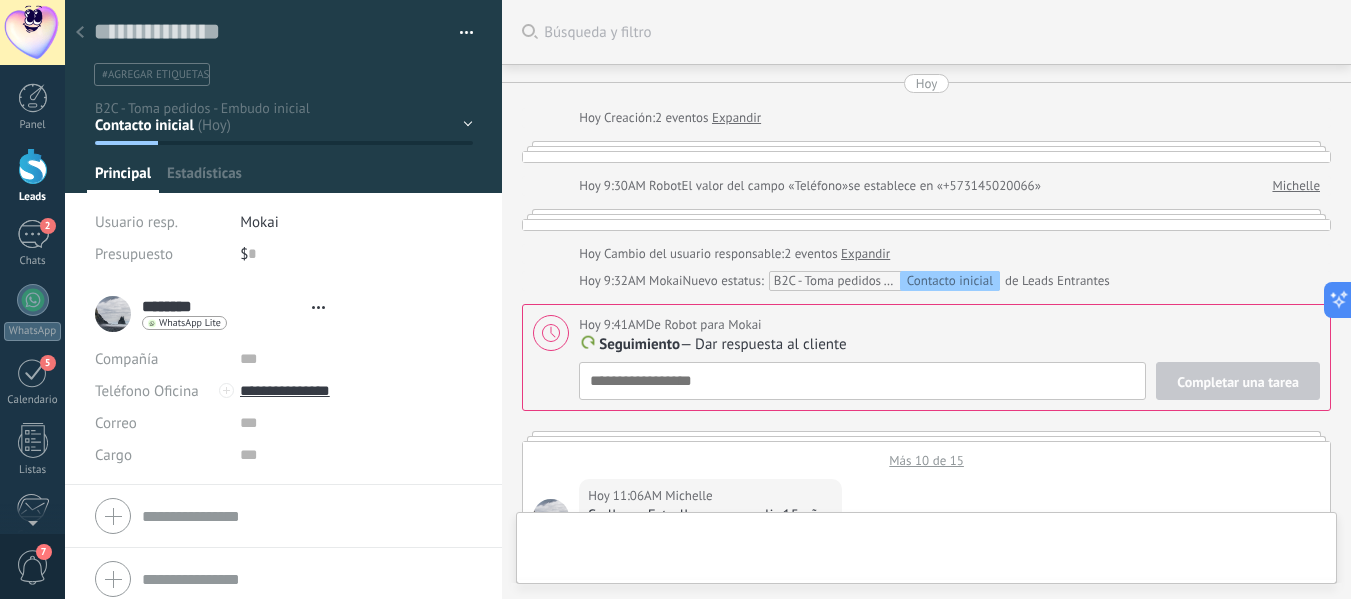 type on "**********" 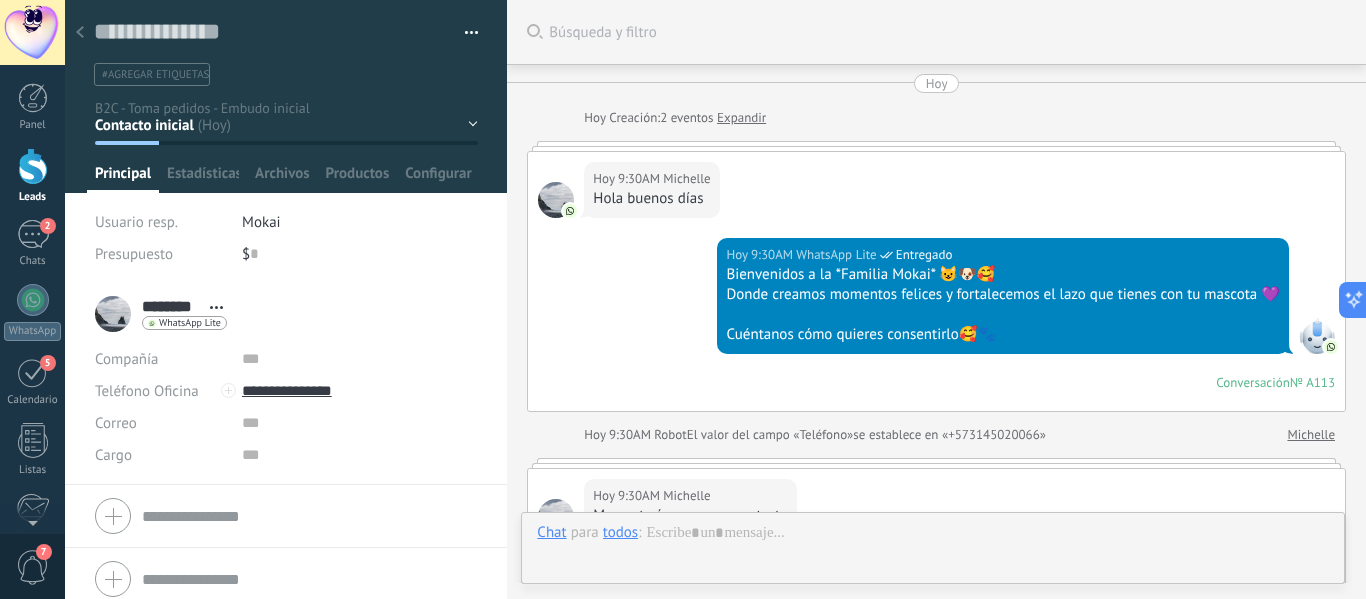 scroll, scrollTop: 30, scrollLeft: 0, axis: vertical 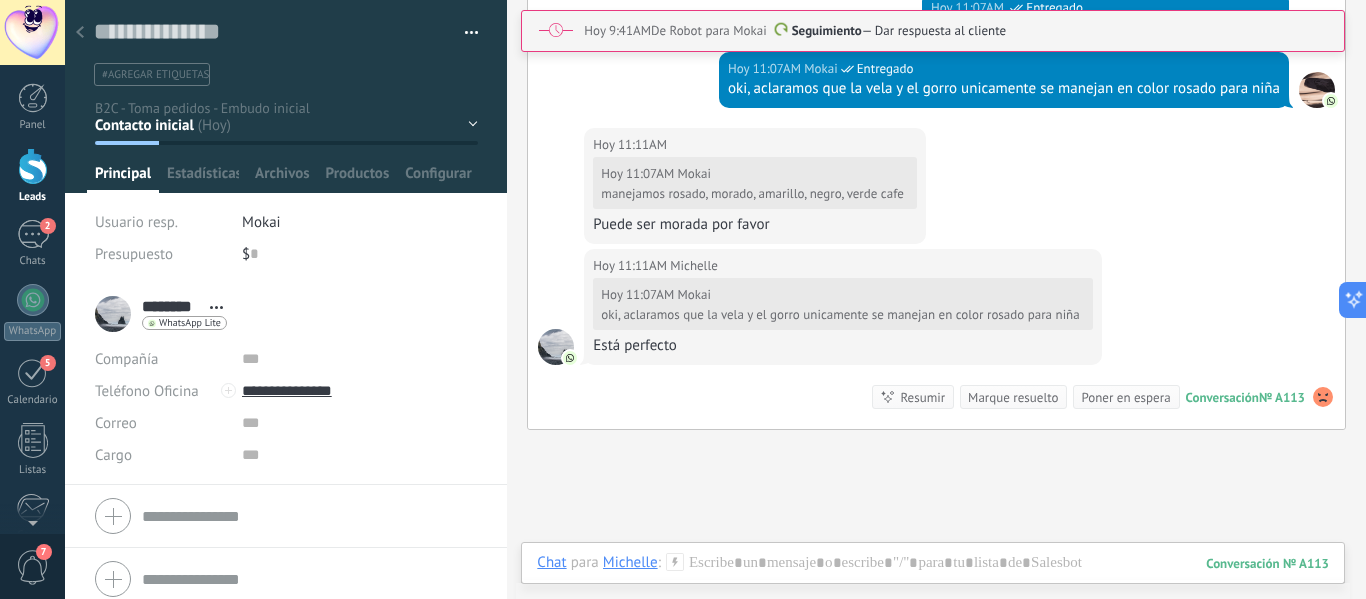 click on "Hoy 11:07AM Mokai  manejamos rosado, morado, amarillo, negro, verde cafe" at bounding box center (754, 183) 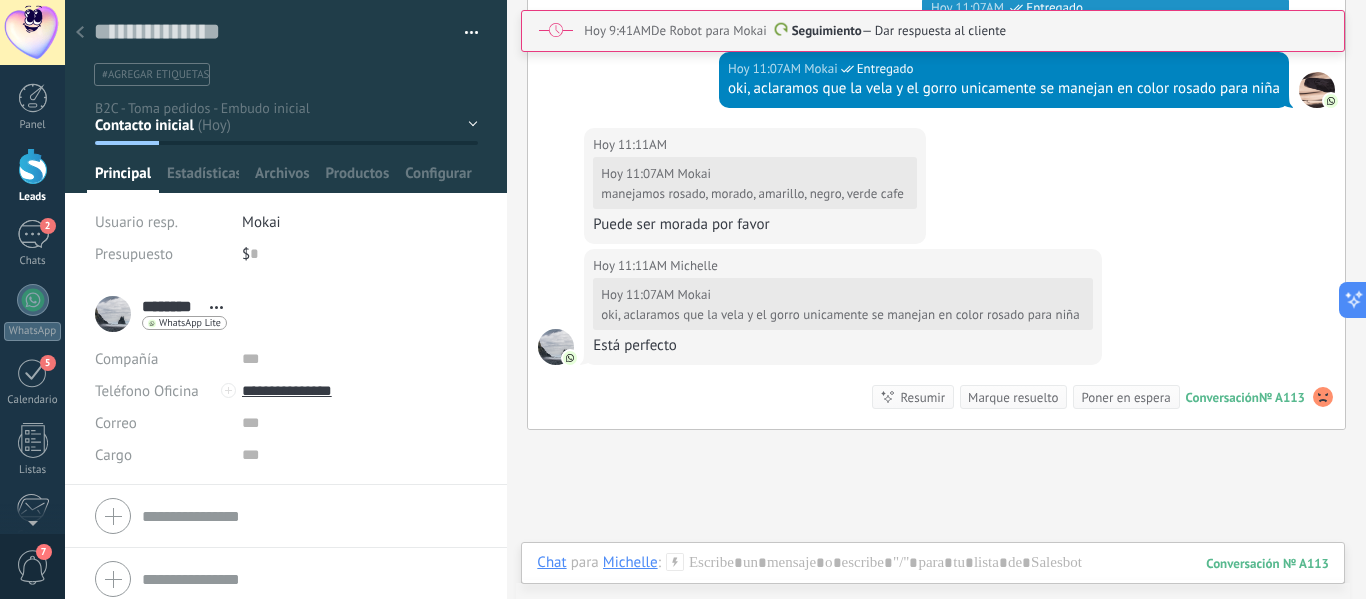 scroll, scrollTop: 1209, scrollLeft: 0, axis: vertical 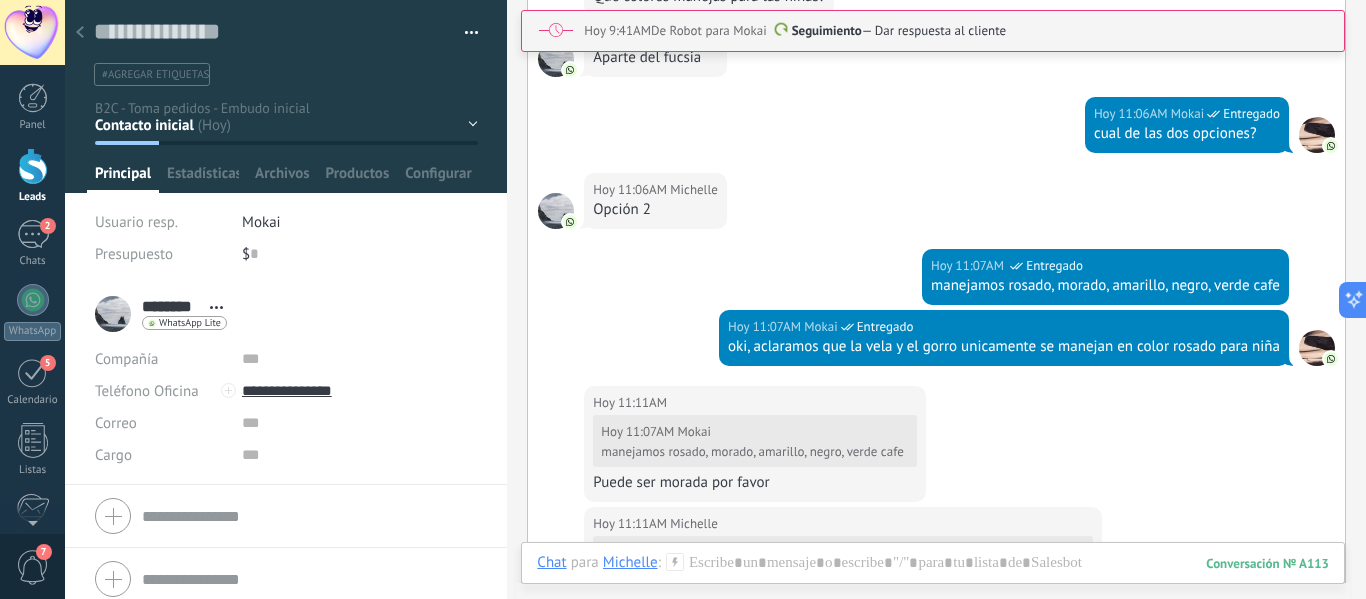 click on "Puede ser morada por favor" at bounding box center [754, 483] 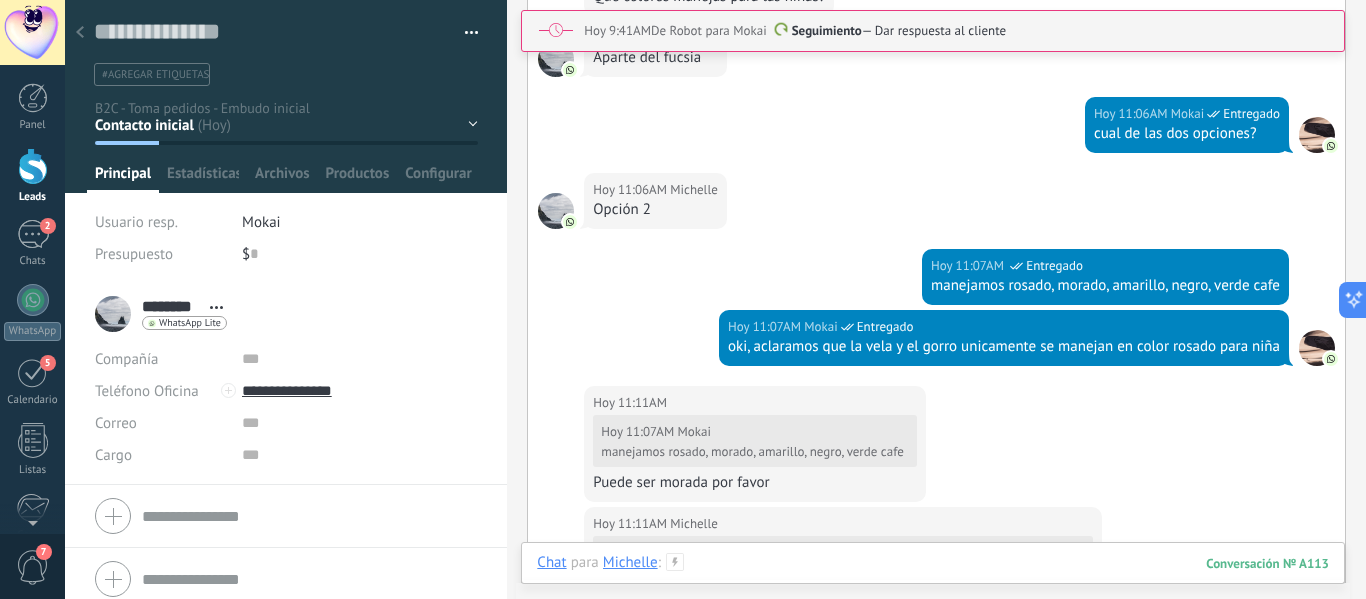 drag, startPoint x: 774, startPoint y: 565, endPoint x: 779, endPoint y: 556, distance: 10.29563 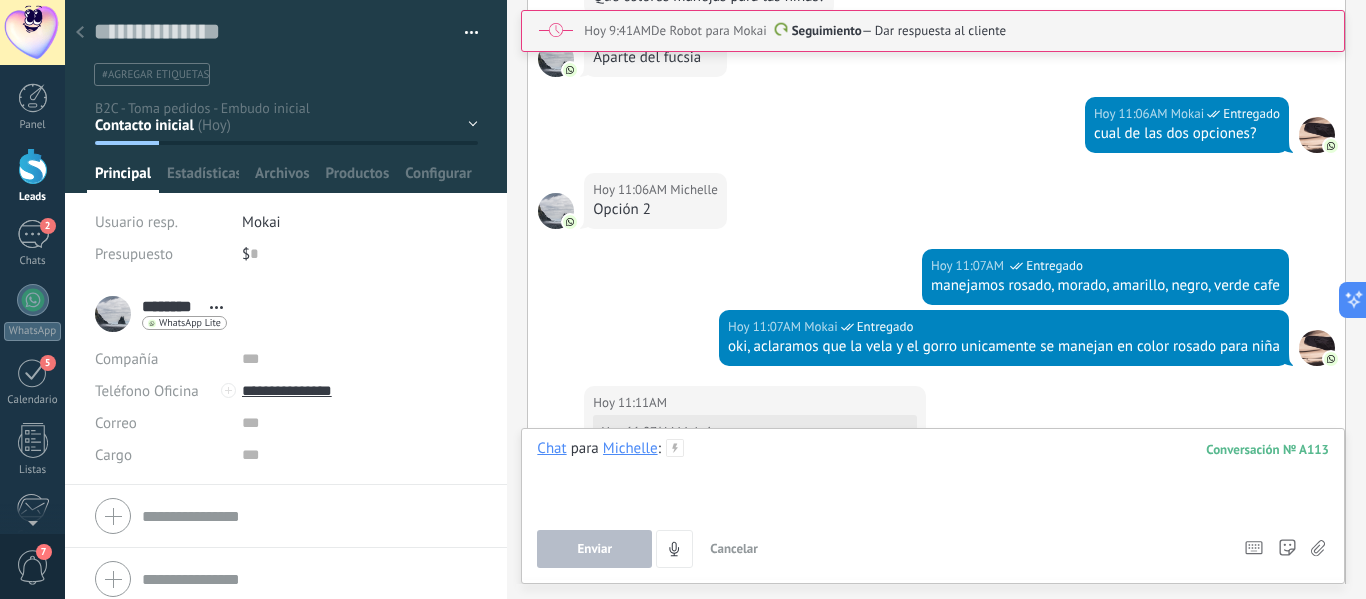 type 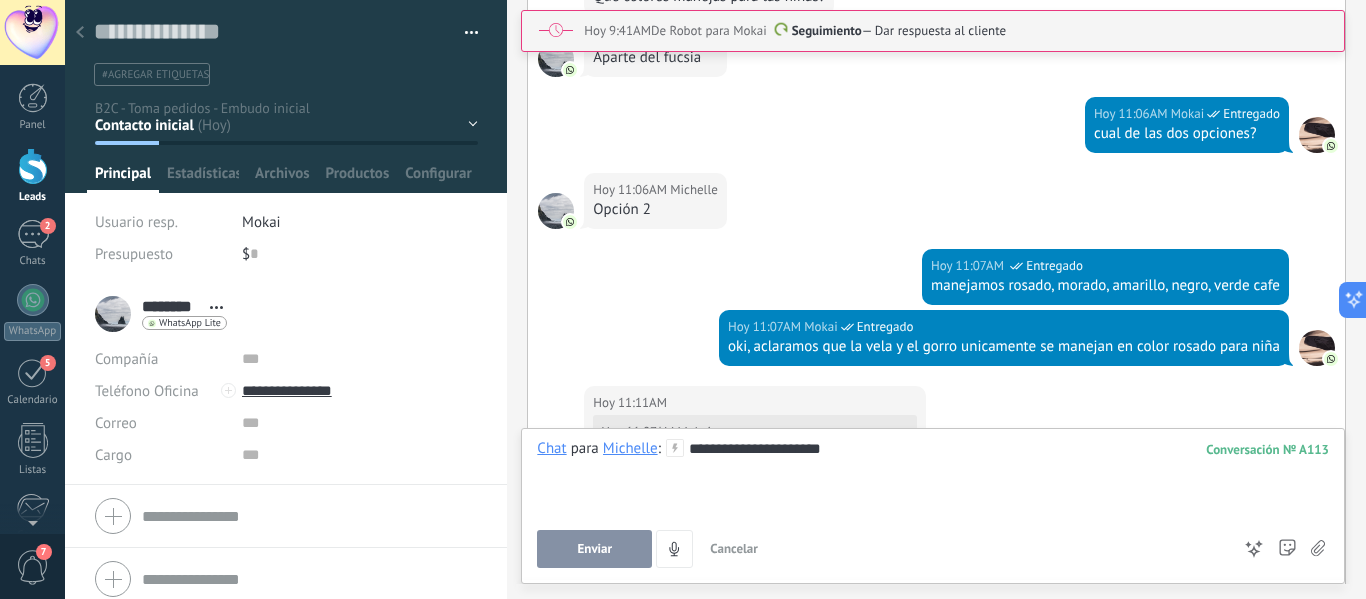 click on "Enviar" at bounding box center [594, 549] 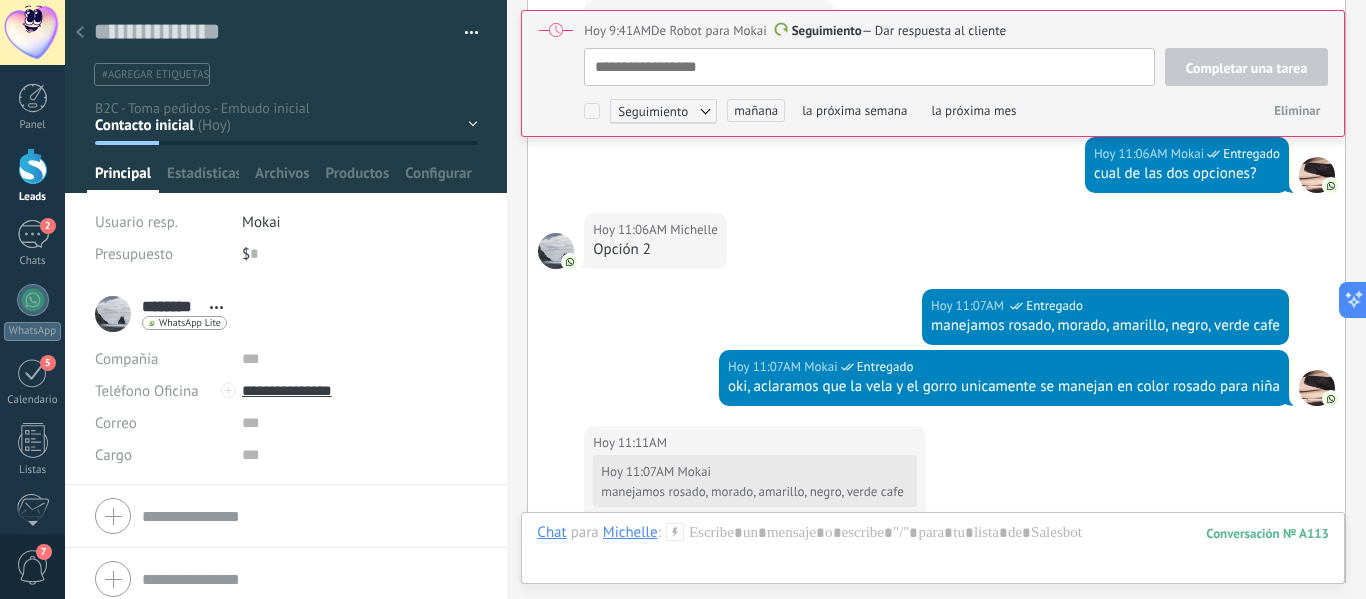 scroll, scrollTop: 1776, scrollLeft: 0, axis: vertical 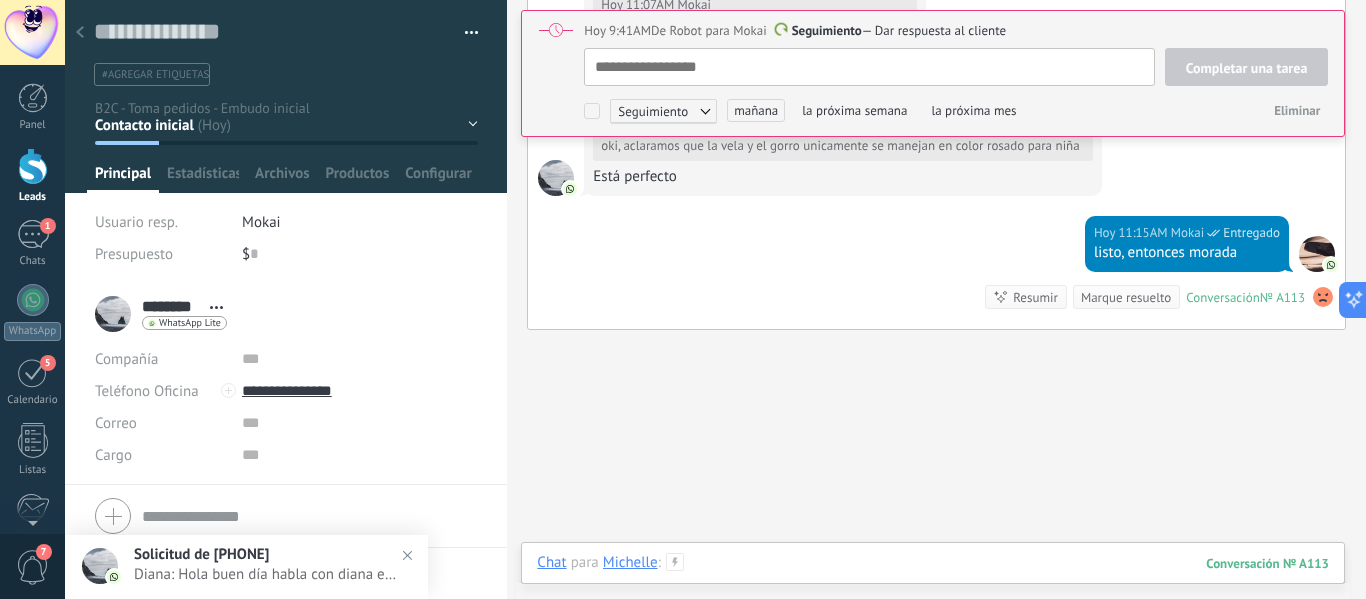 click at bounding box center (933, 583) 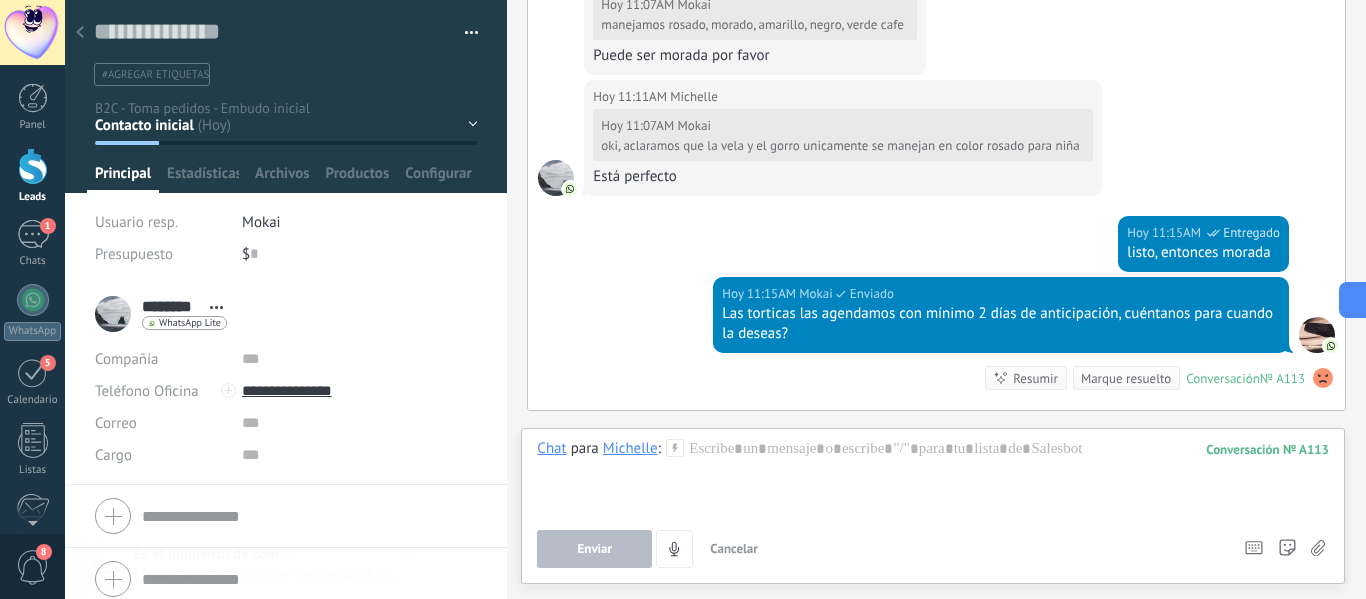 scroll, scrollTop: 1857, scrollLeft: 0, axis: vertical 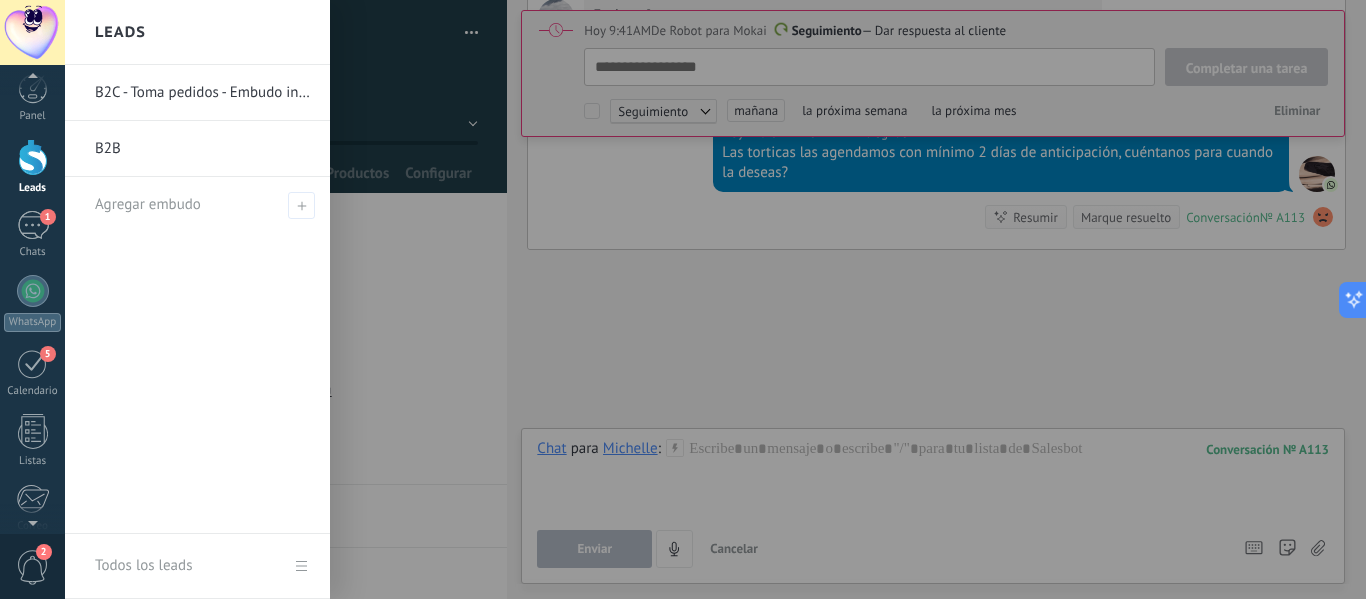 click at bounding box center [33, 157] 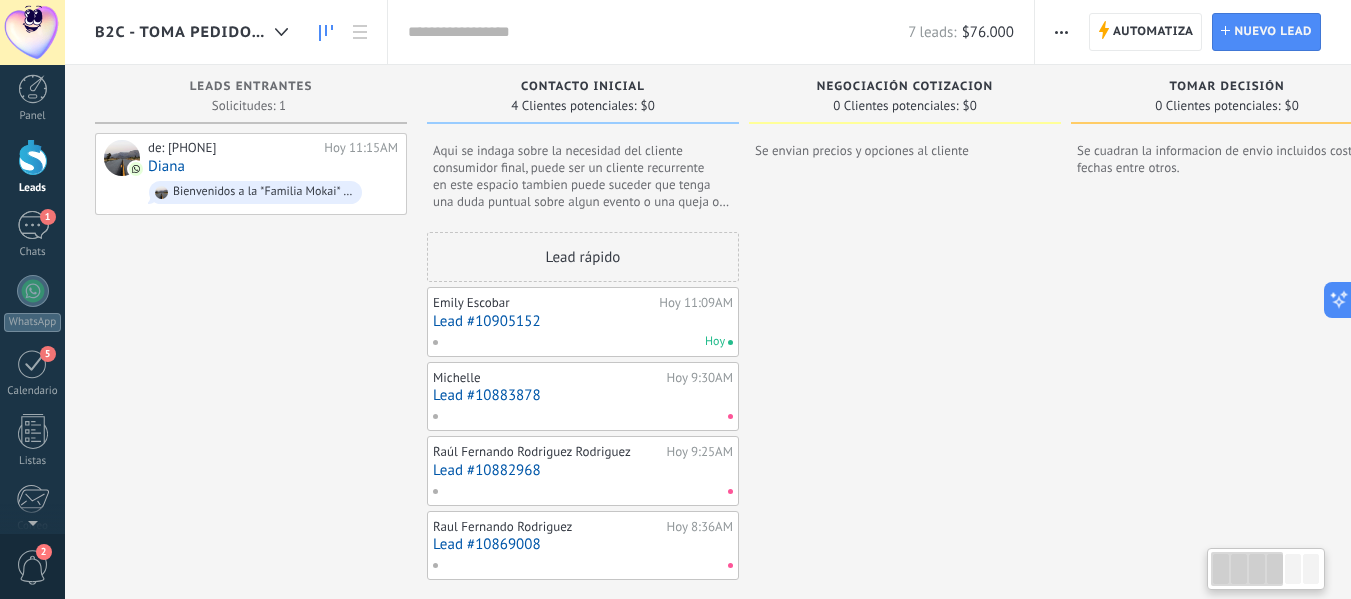 scroll, scrollTop: 0, scrollLeft: 0, axis: both 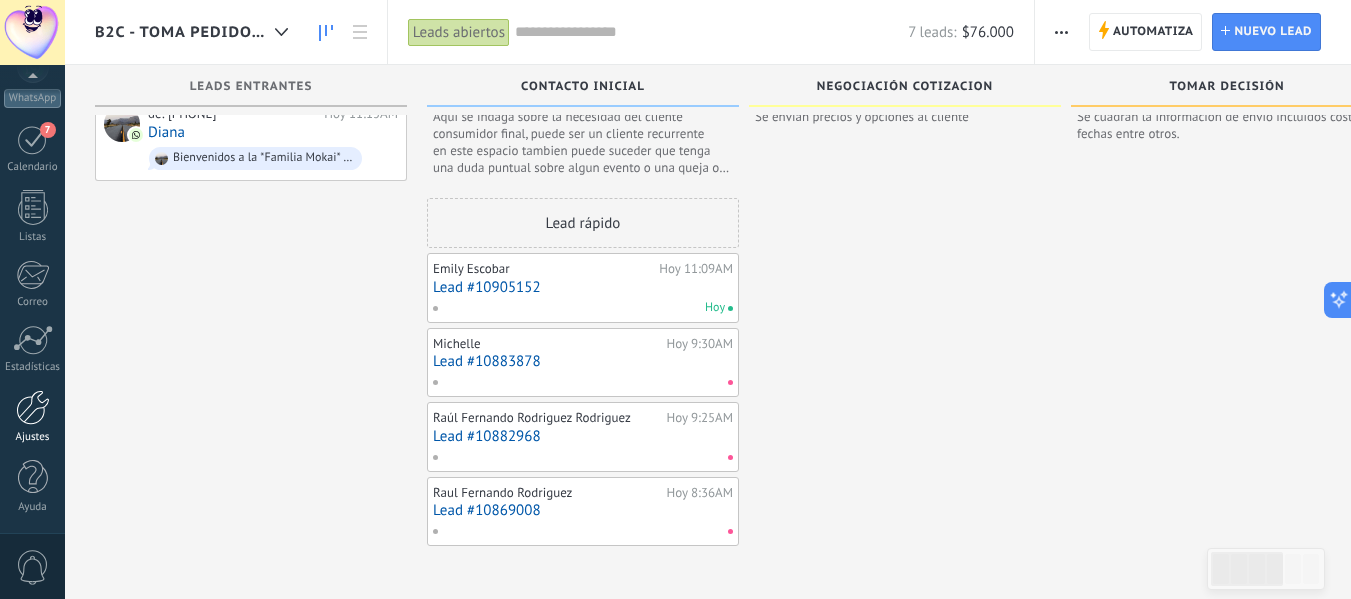 click at bounding box center [33, 407] 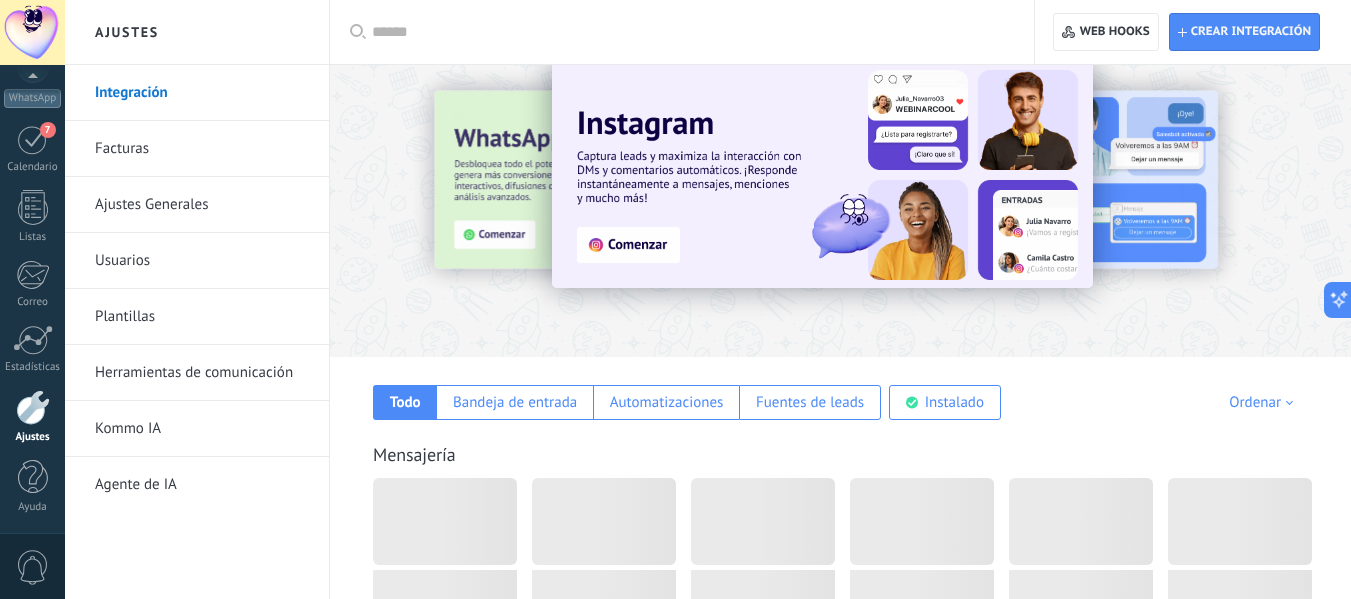 scroll, scrollTop: 0, scrollLeft: 0, axis: both 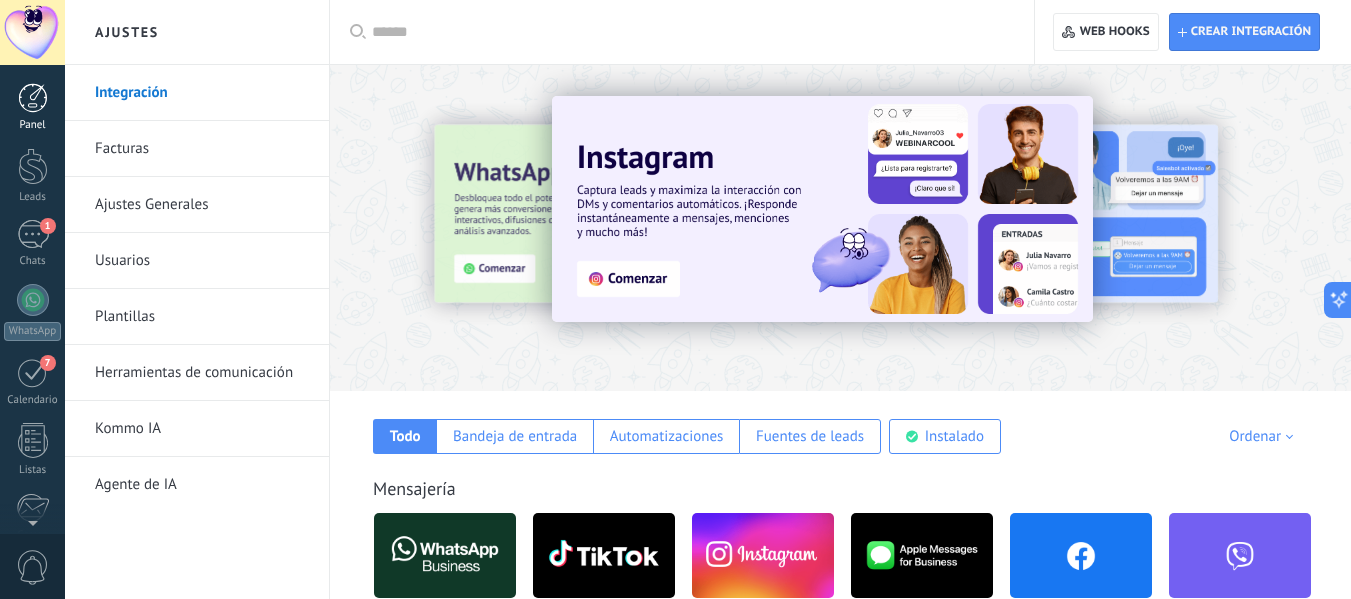 click at bounding box center (33, 98) 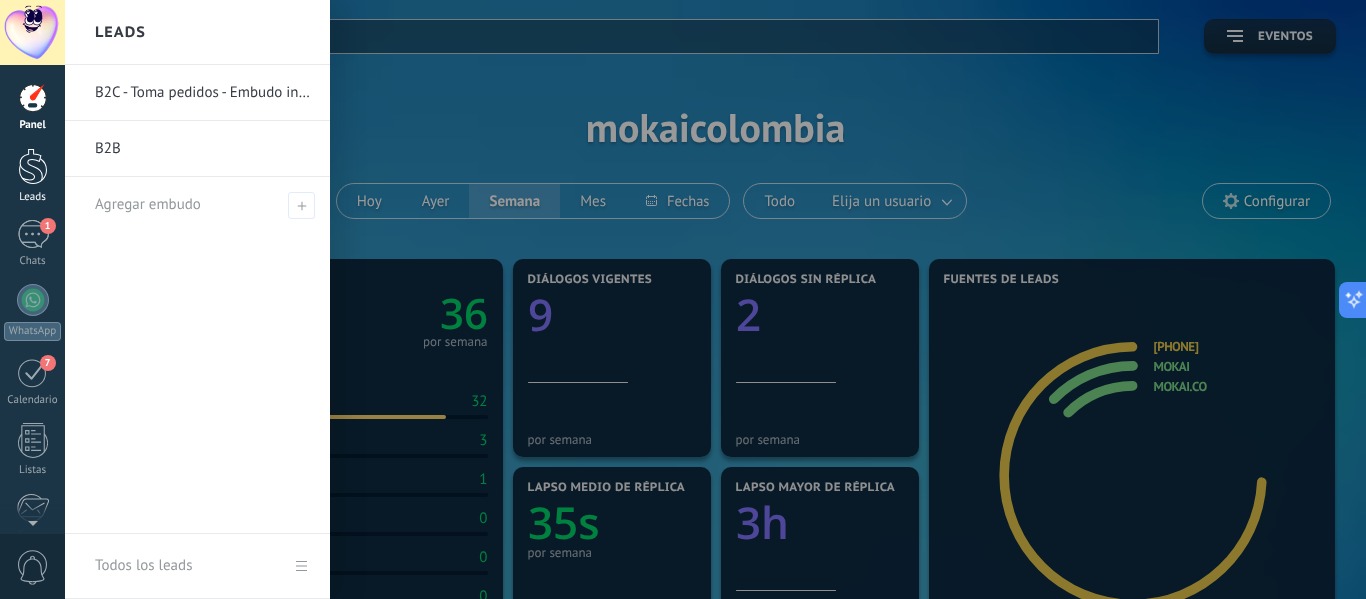 click at bounding box center [33, 166] 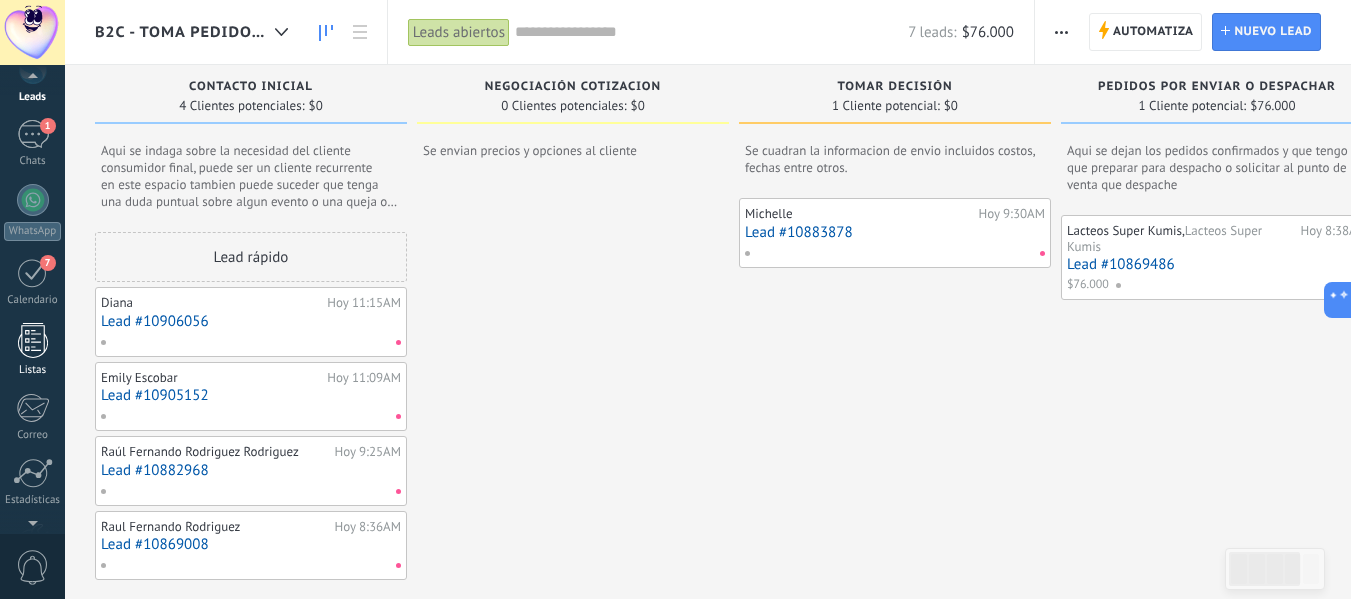 scroll, scrollTop: 0, scrollLeft: 0, axis: both 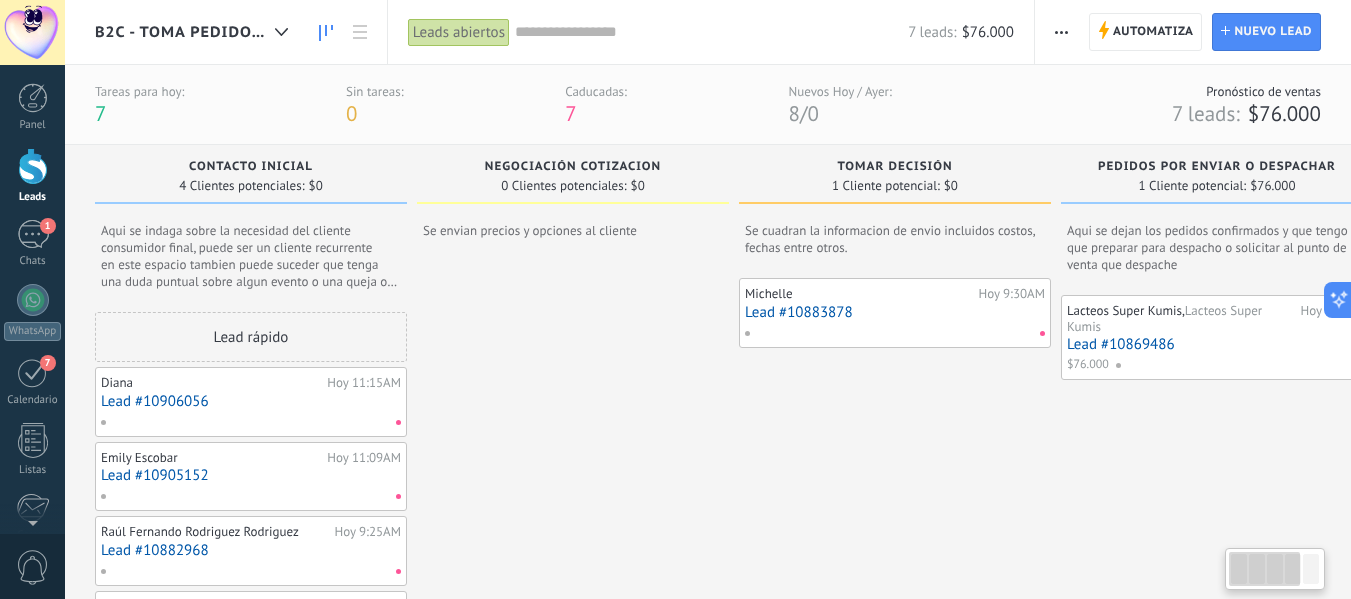 drag, startPoint x: 1129, startPoint y: 449, endPoint x: 1124, endPoint y: 438, distance: 12.083046 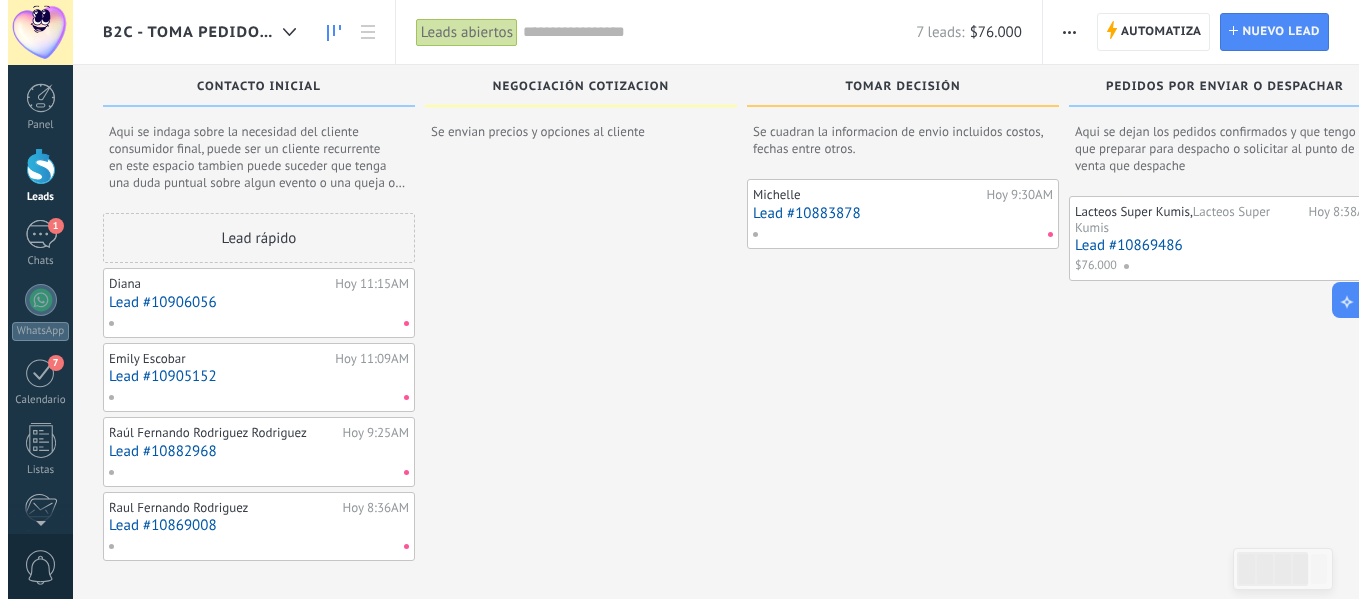 scroll, scrollTop: 0, scrollLeft: 0, axis: both 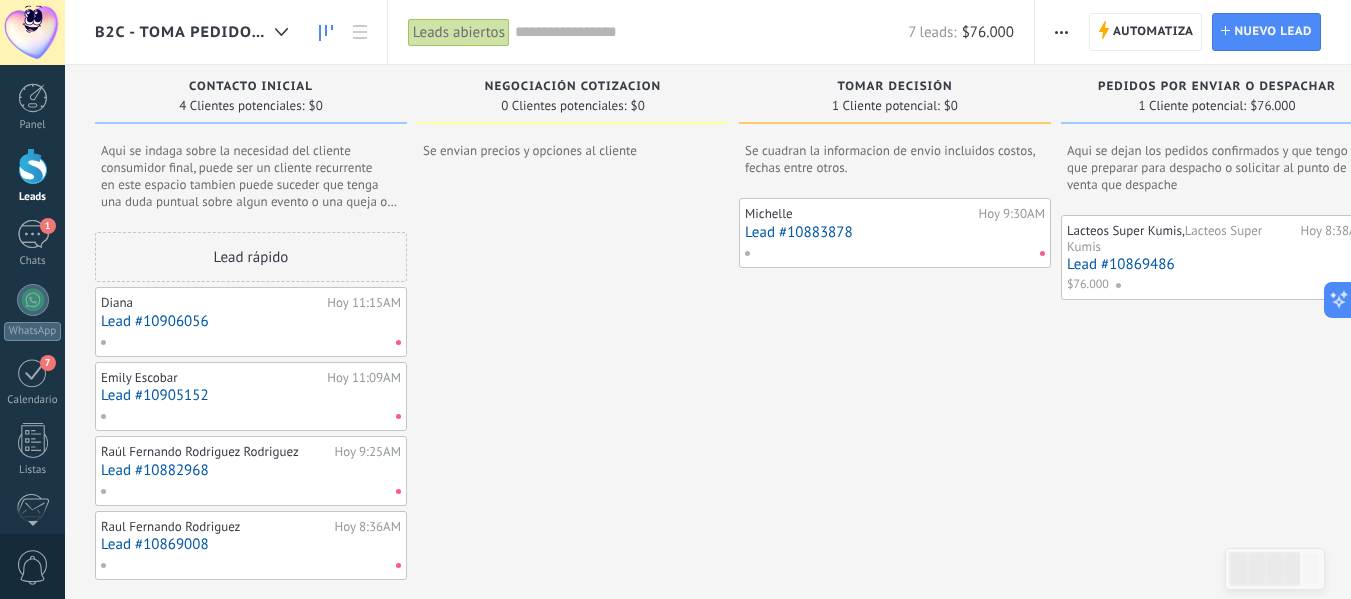 click on "Lead #10906056" at bounding box center [251, 321] 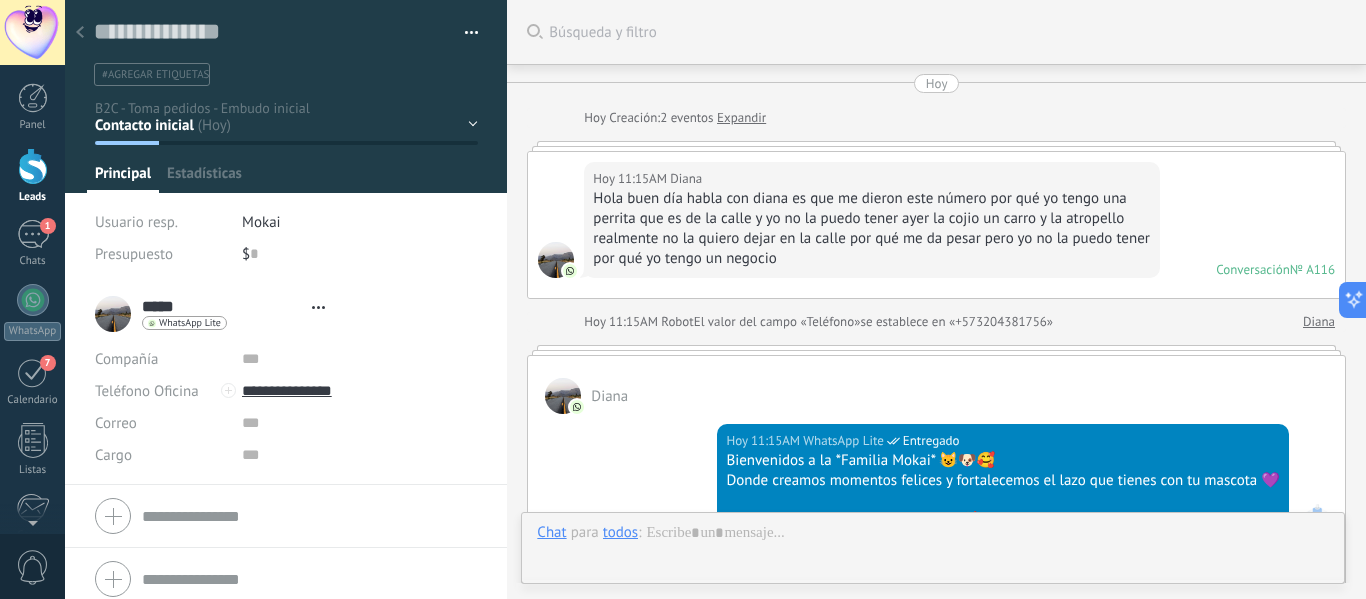 type on "**********" 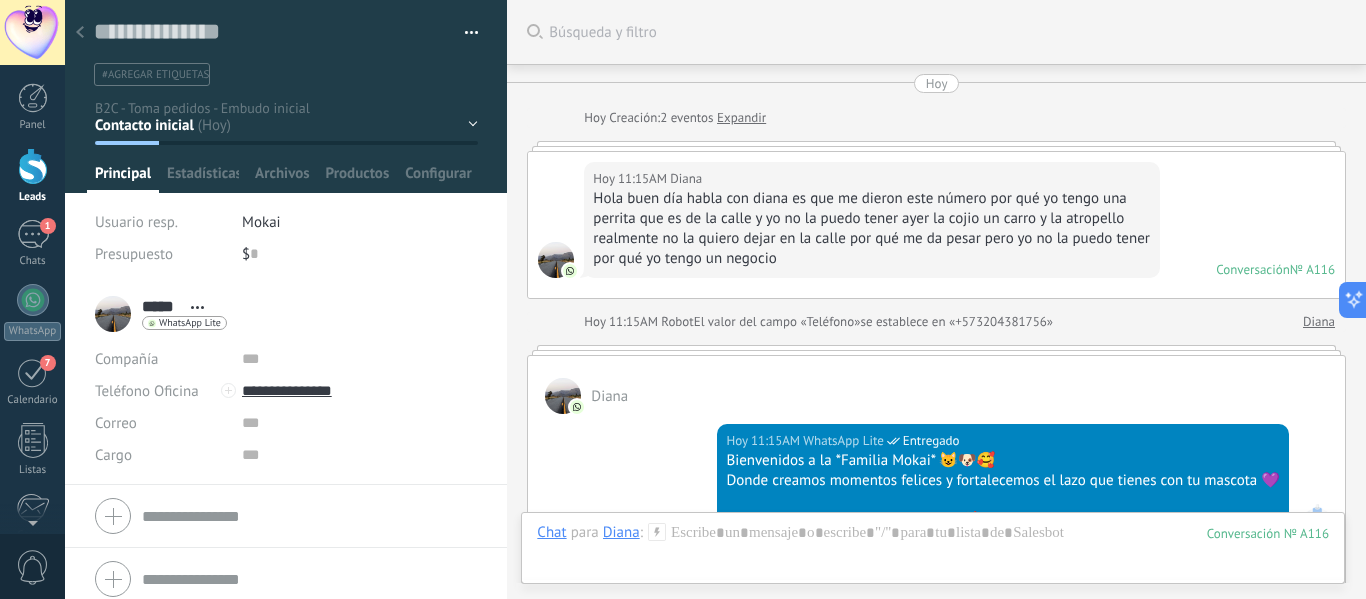 scroll, scrollTop: 30, scrollLeft: 0, axis: vertical 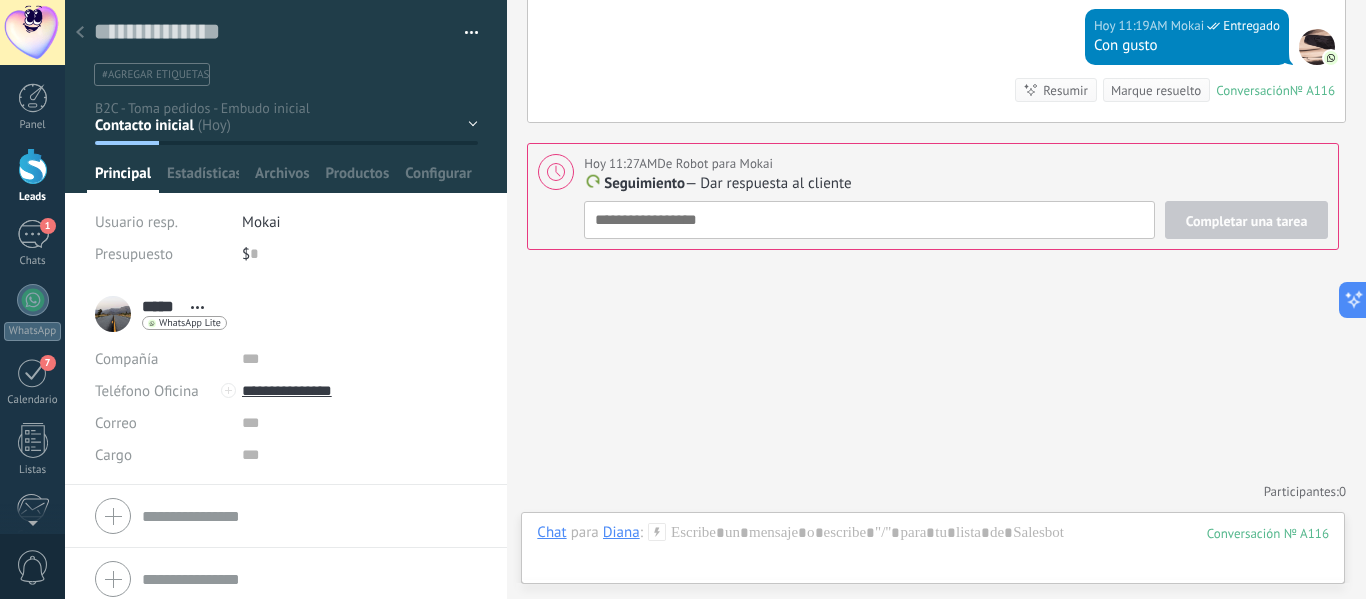 click 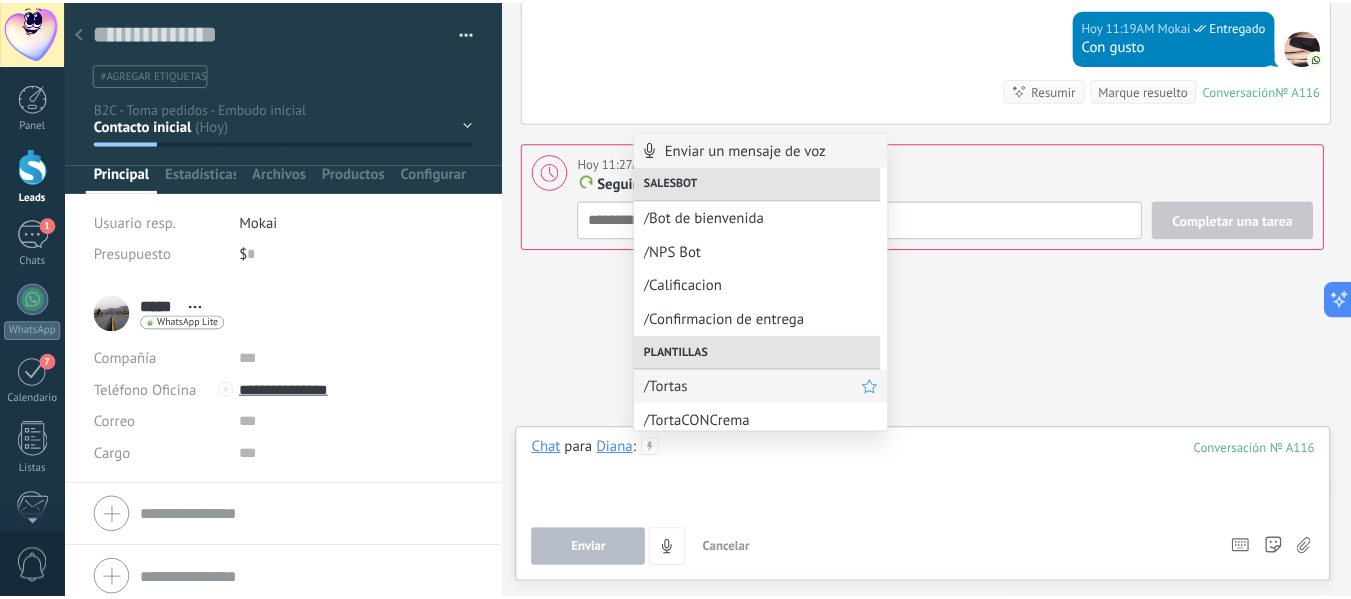 scroll, scrollTop: 176, scrollLeft: 0, axis: vertical 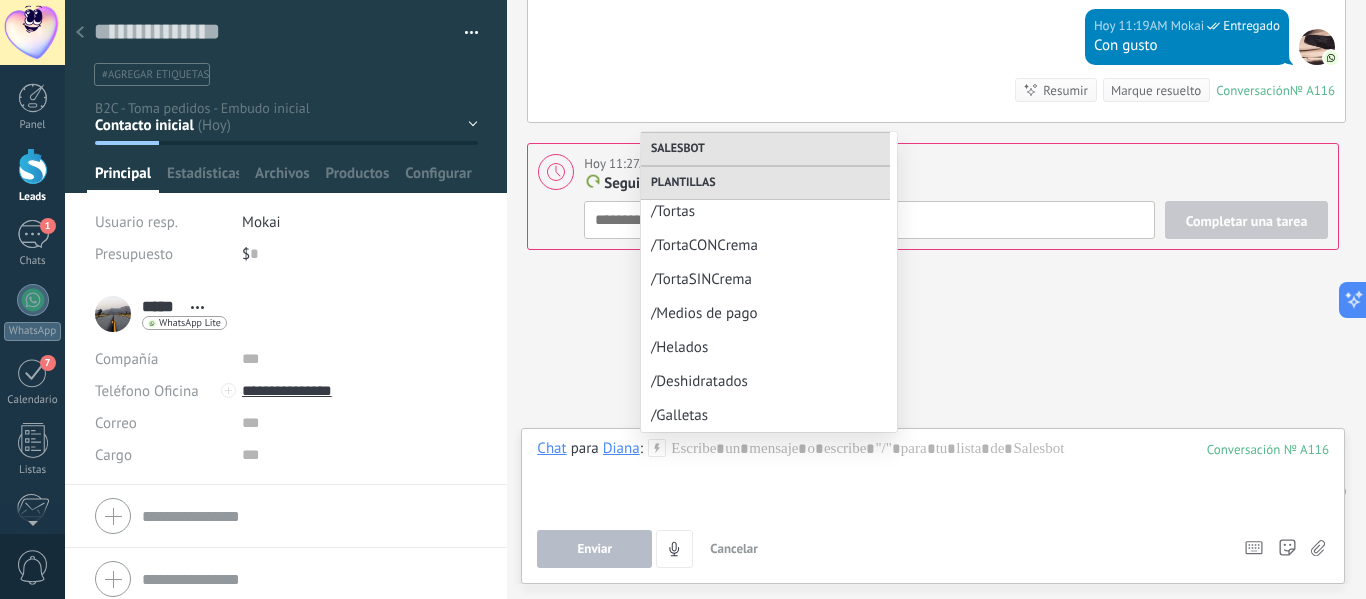 click on "Guardar y crear
Imprimir
Administrar etiquetas
Exportar a excel" at bounding box center [286, 43] 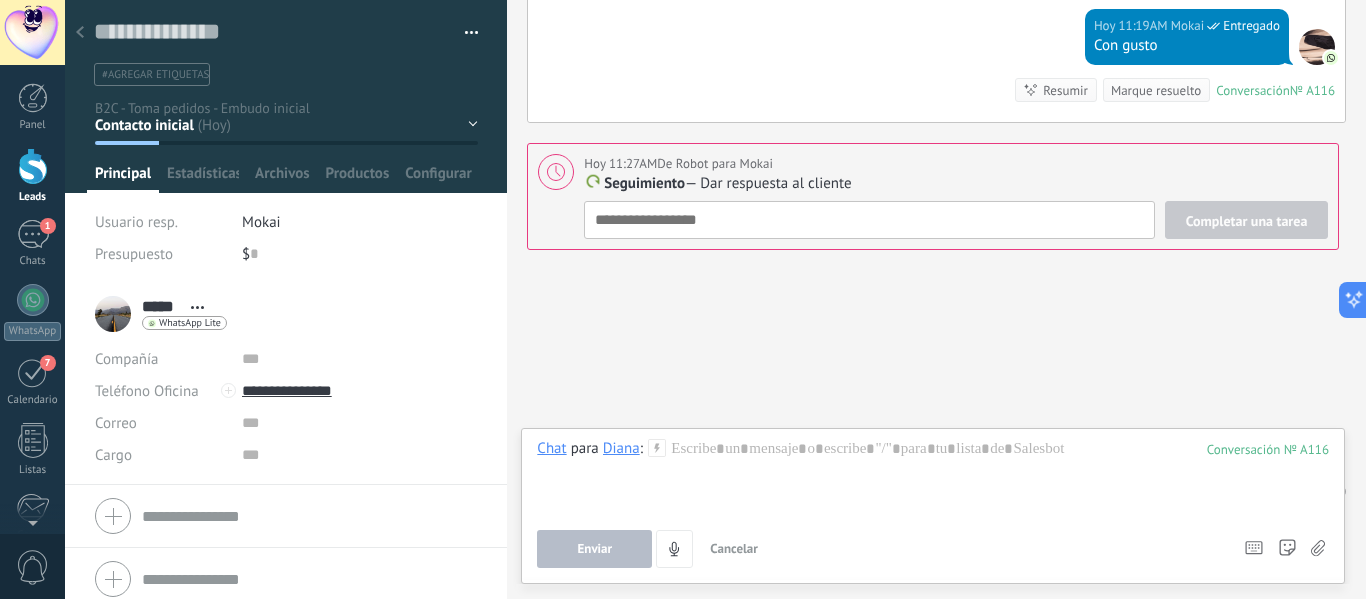 click at bounding box center (464, 33) 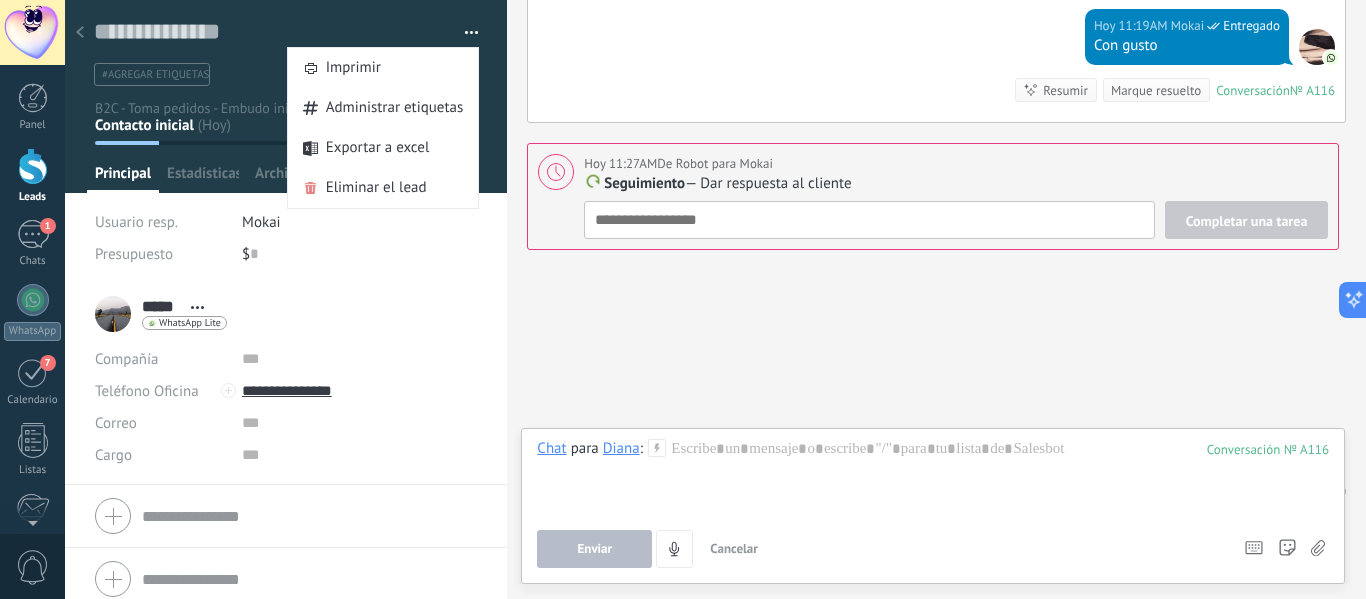 click at bounding box center (464, 33) 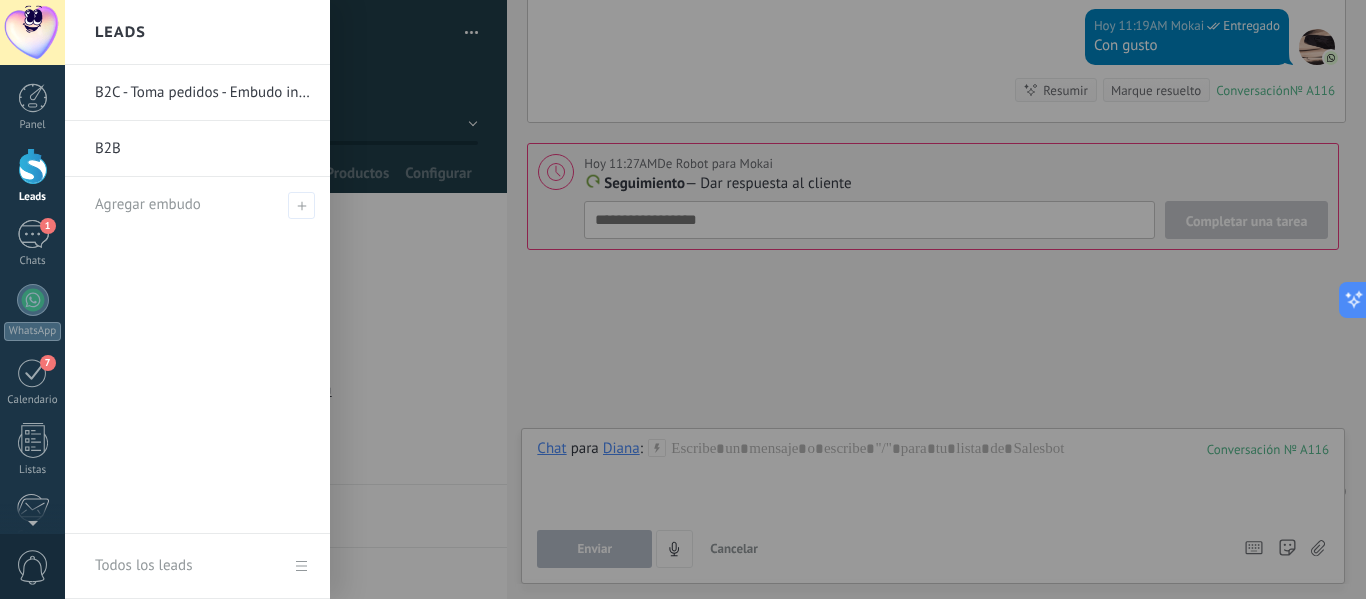 click at bounding box center (33, 166) 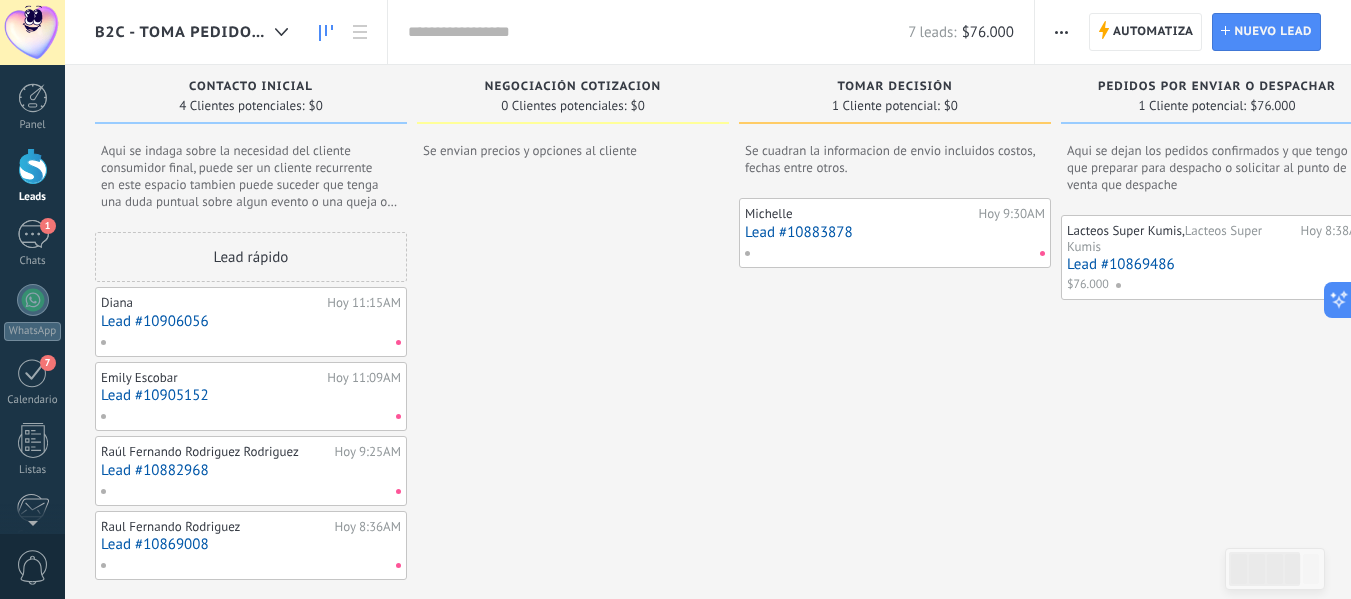 click at bounding box center (32, 32) 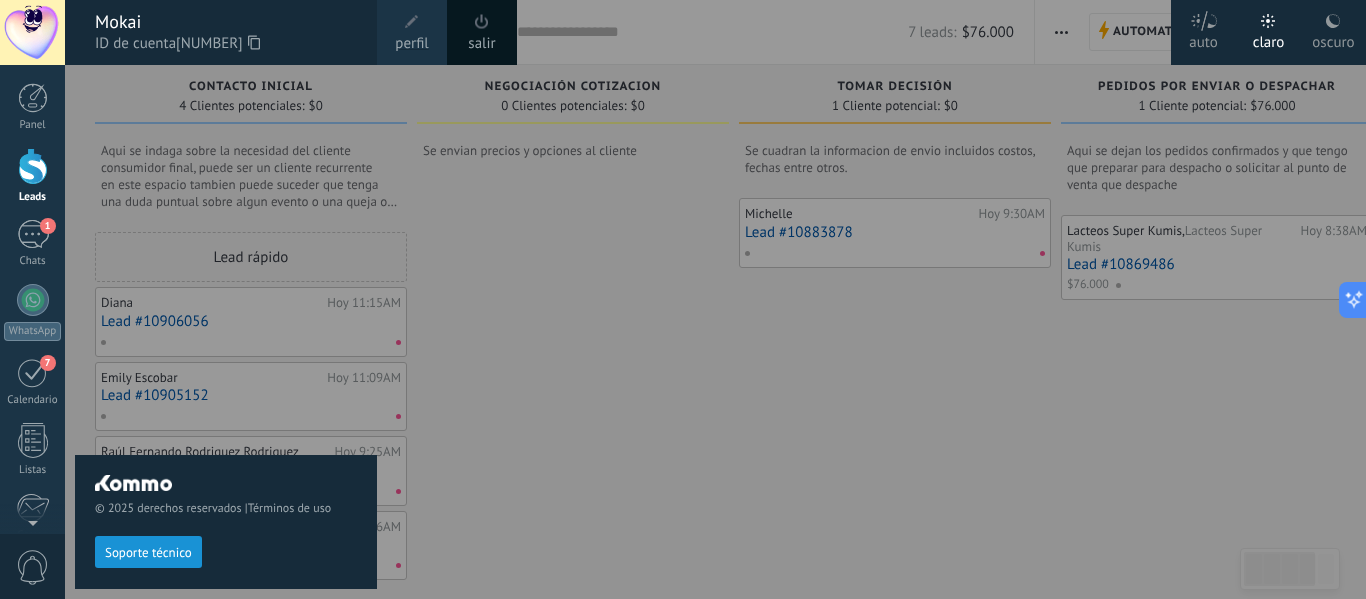click at bounding box center [412, 22] 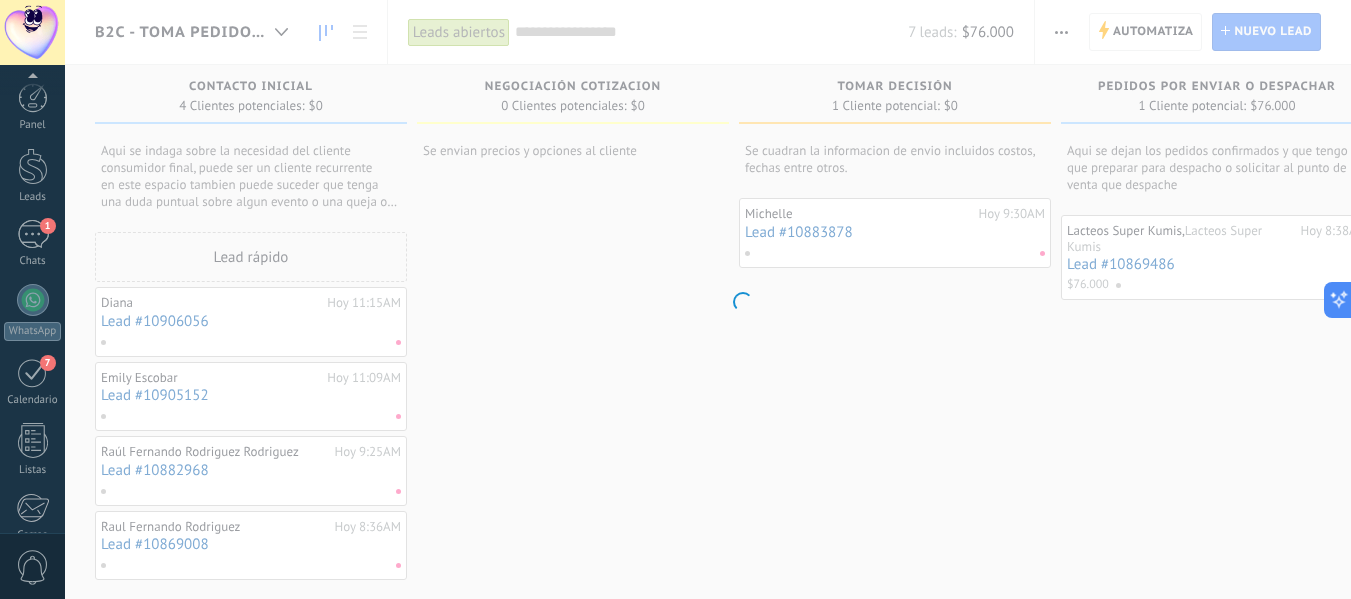 scroll, scrollTop: 233, scrollLeft: 0, axis: vertical 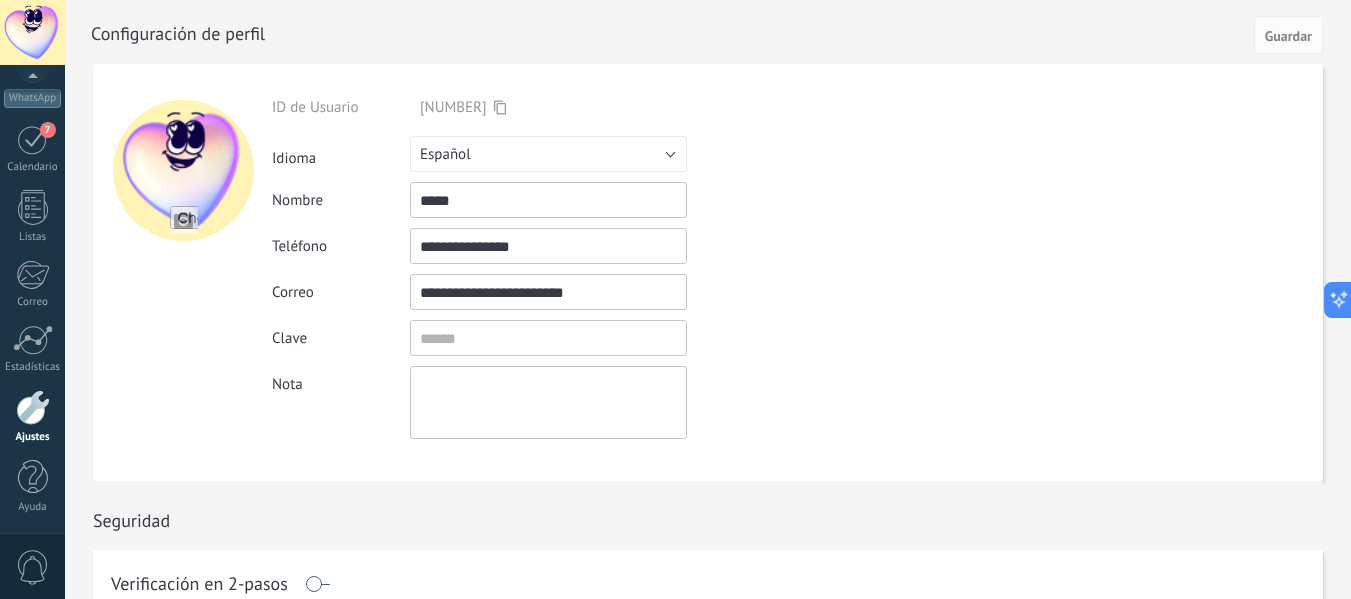 click at bounding box center (183, 170) 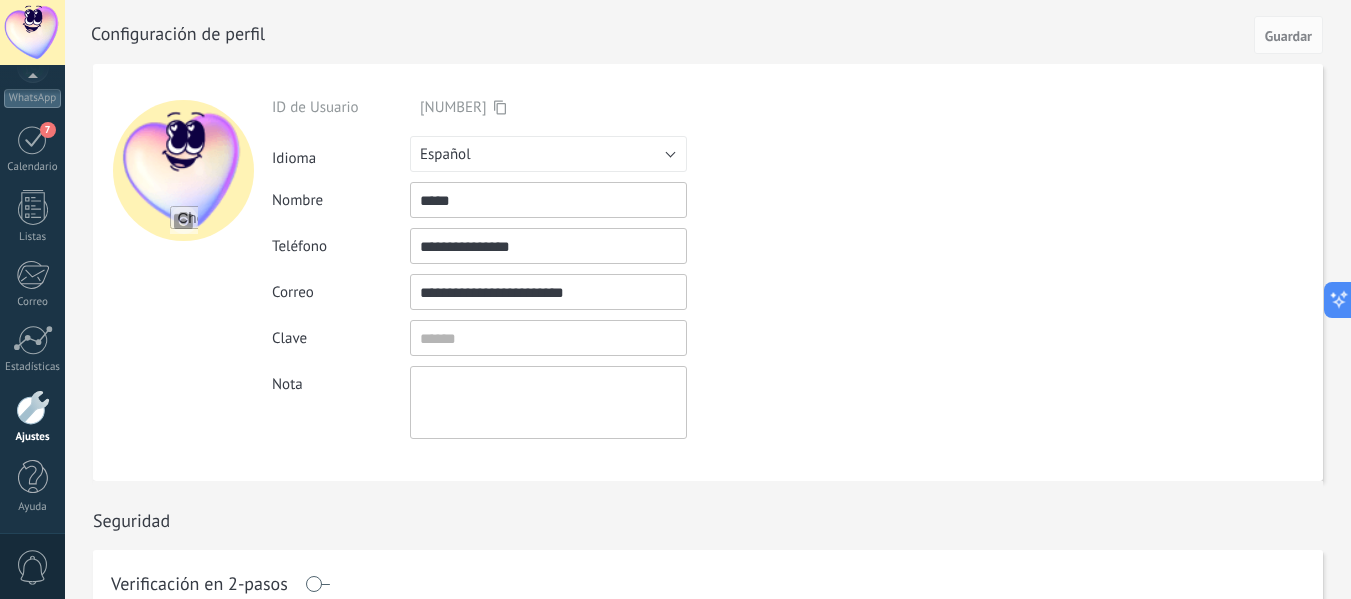 type on "**********" 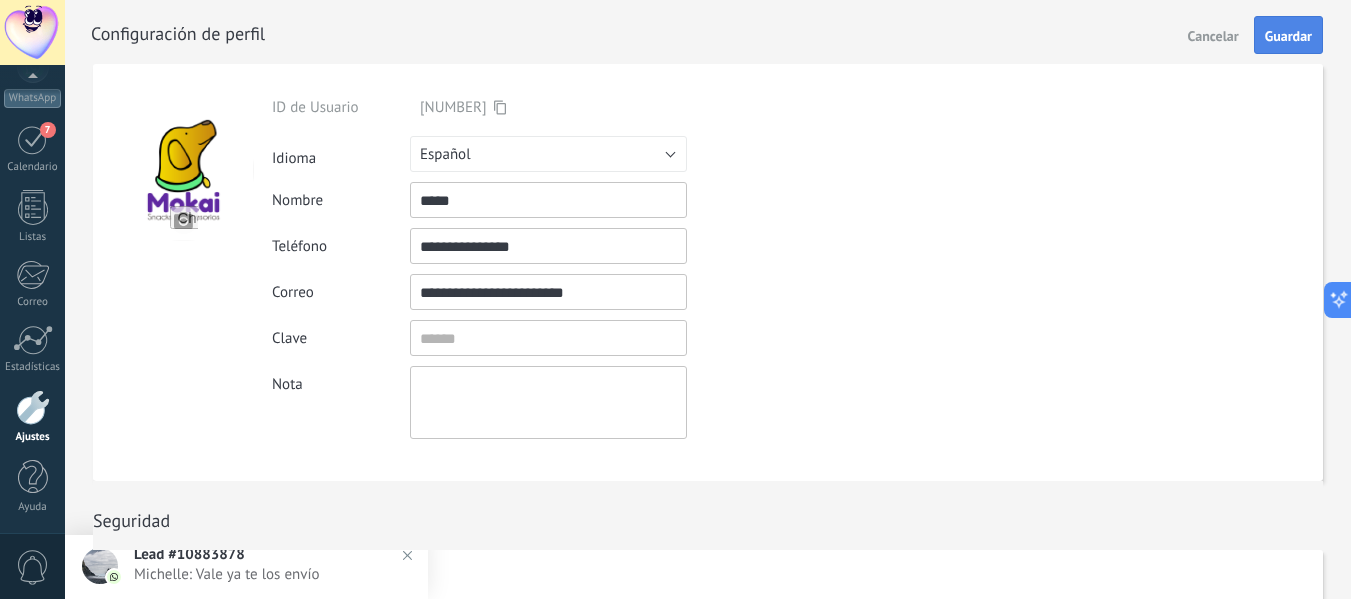 click on "Guardar" at bounding box center [1288, 35] 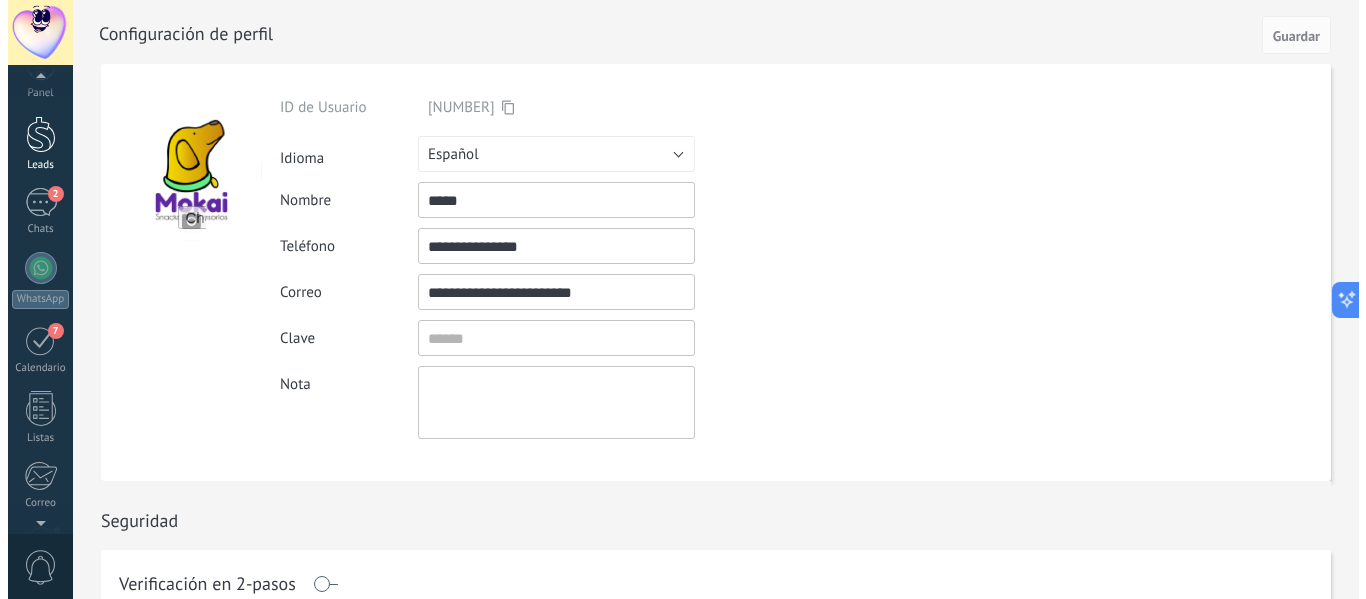 scroll, scrollTop: 0, scrollLeft: 0, axis: both 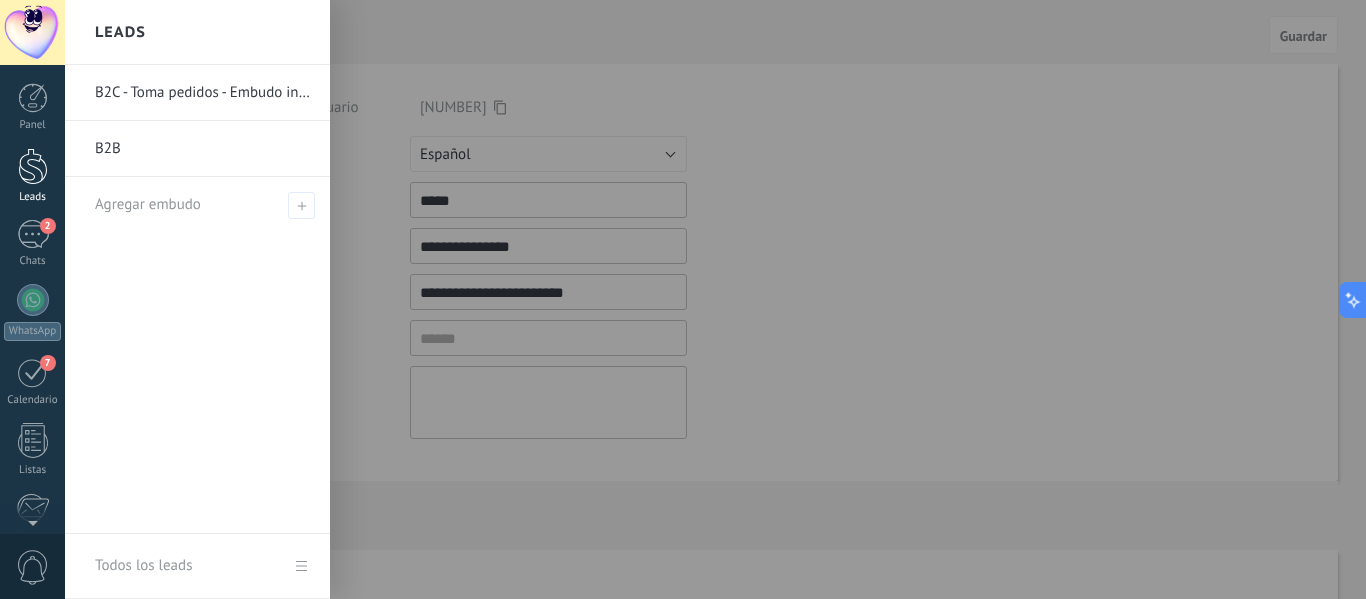 click at bounding box center [33, 166] 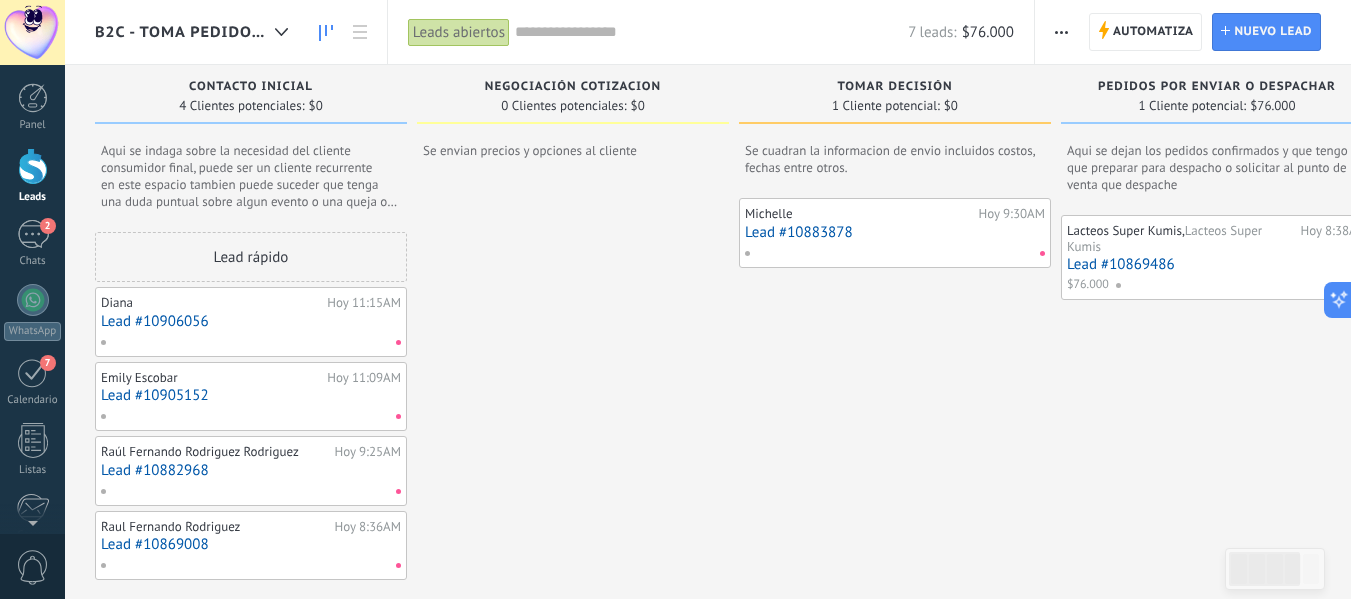 click at bounding box center [890, 253] 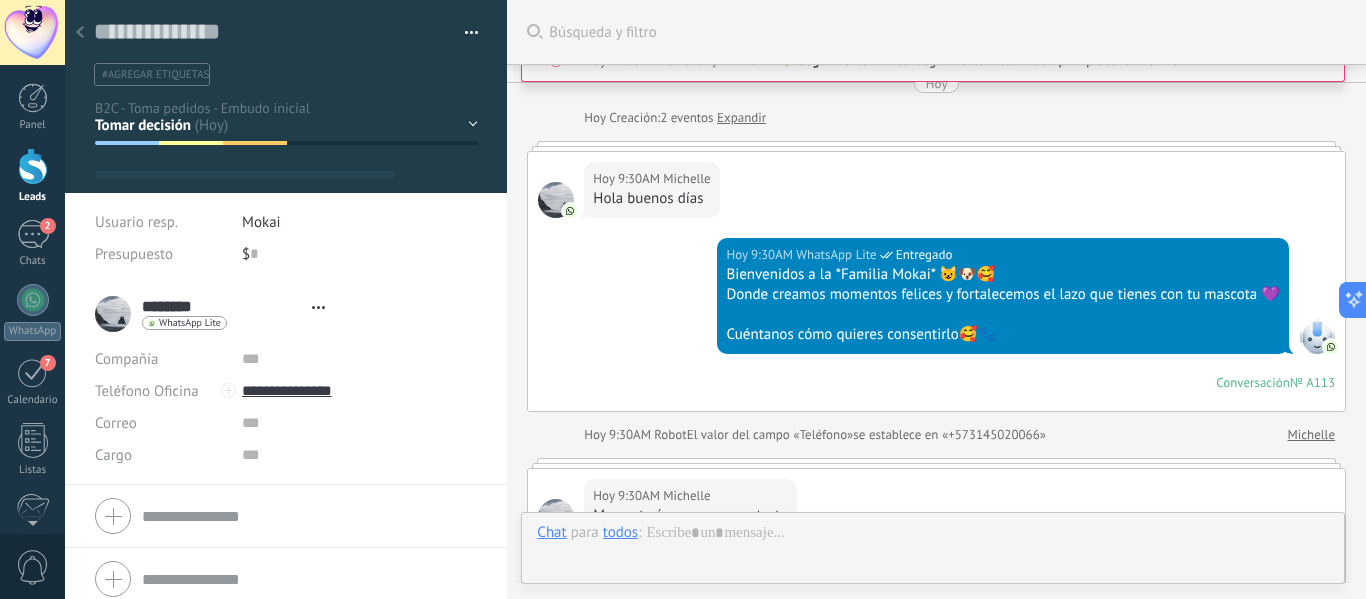 scroll, scrollTop: 2101, scrollLeft: 0, axis: vertical 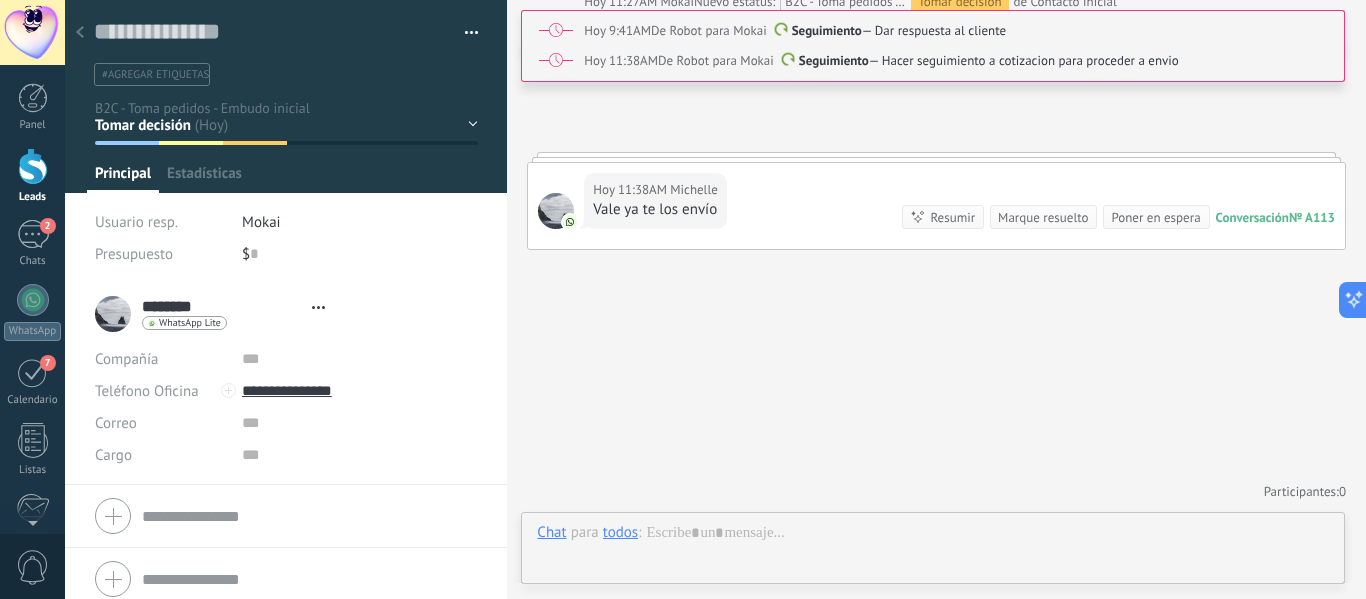 type on "**********" 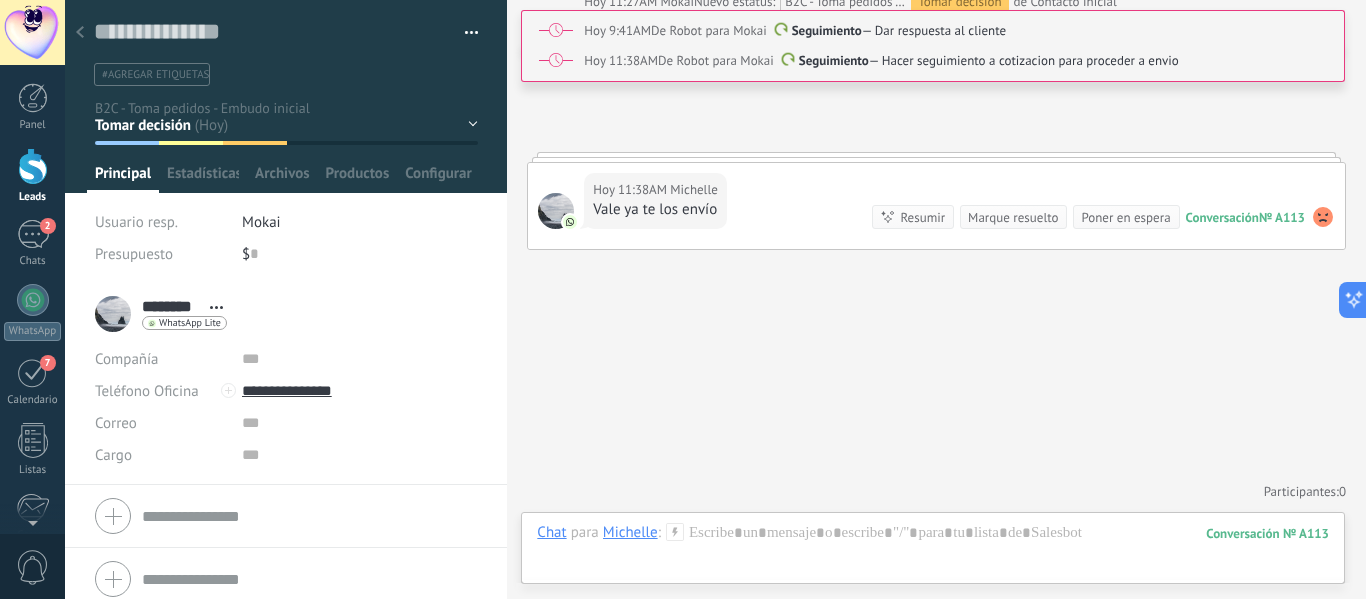 scroll, scrollTop: 30, scrollLeft: 0, axis: vertical 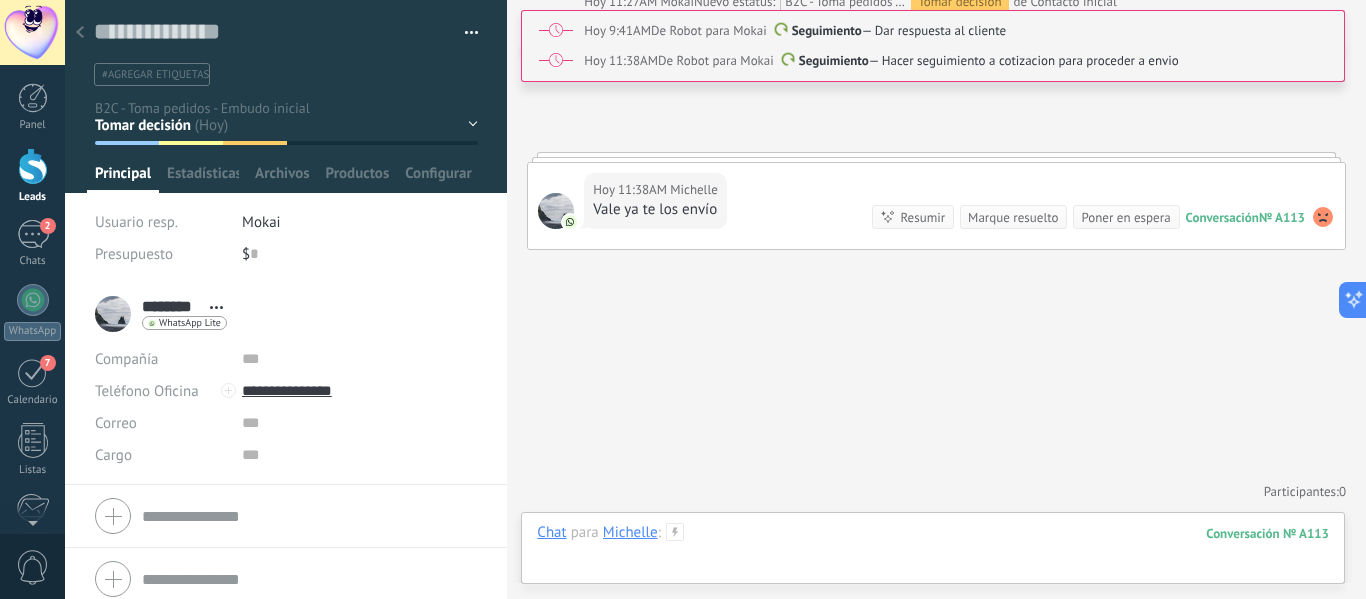 click at bounding box center [933, 553] 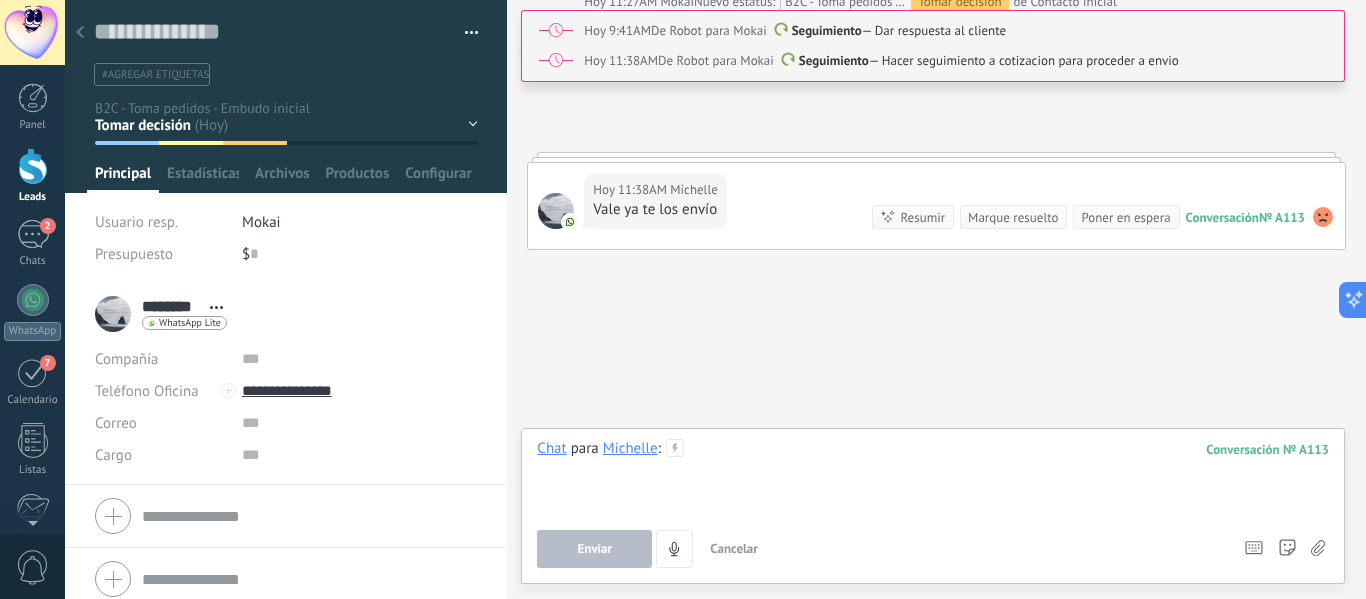 type 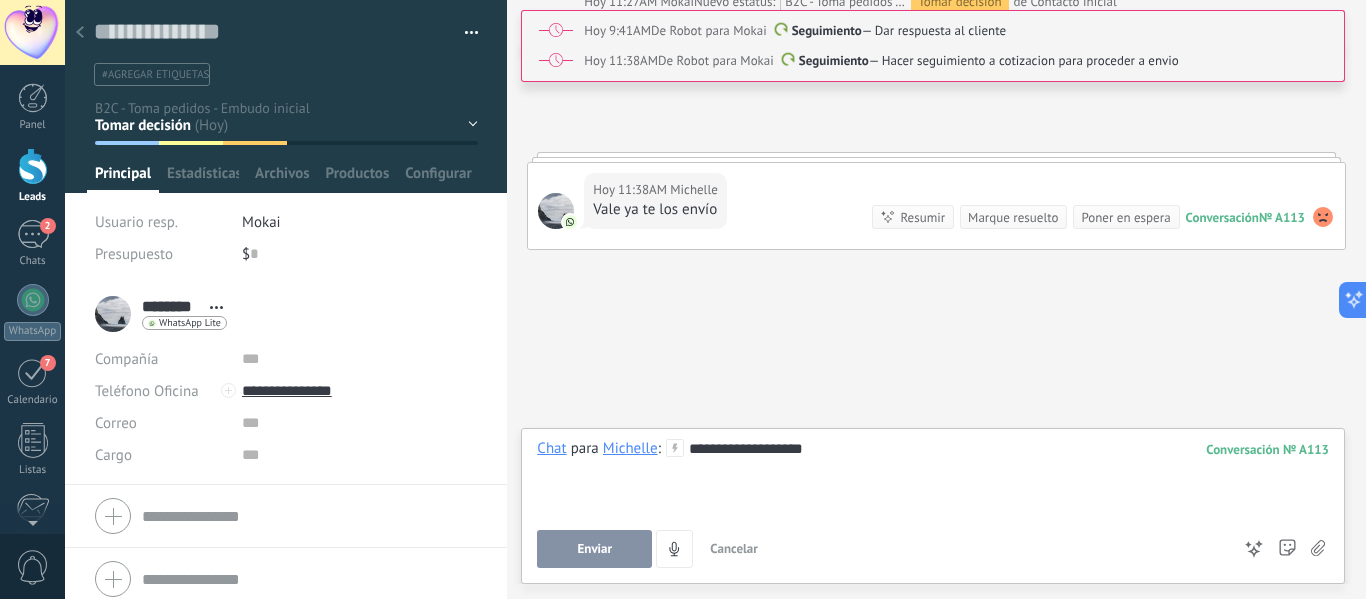 click on "Enviar" at bounding box center [594, 549] 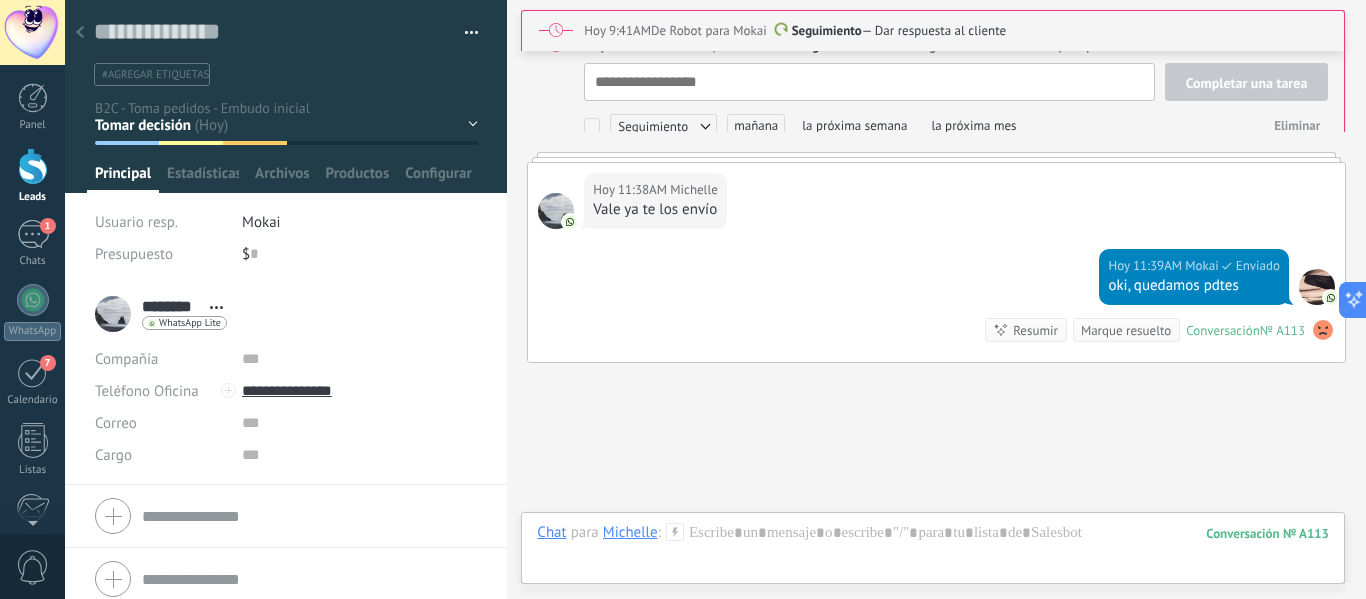scroll, scrollTop: 2254, scrollLeft: 0, axis: vertical 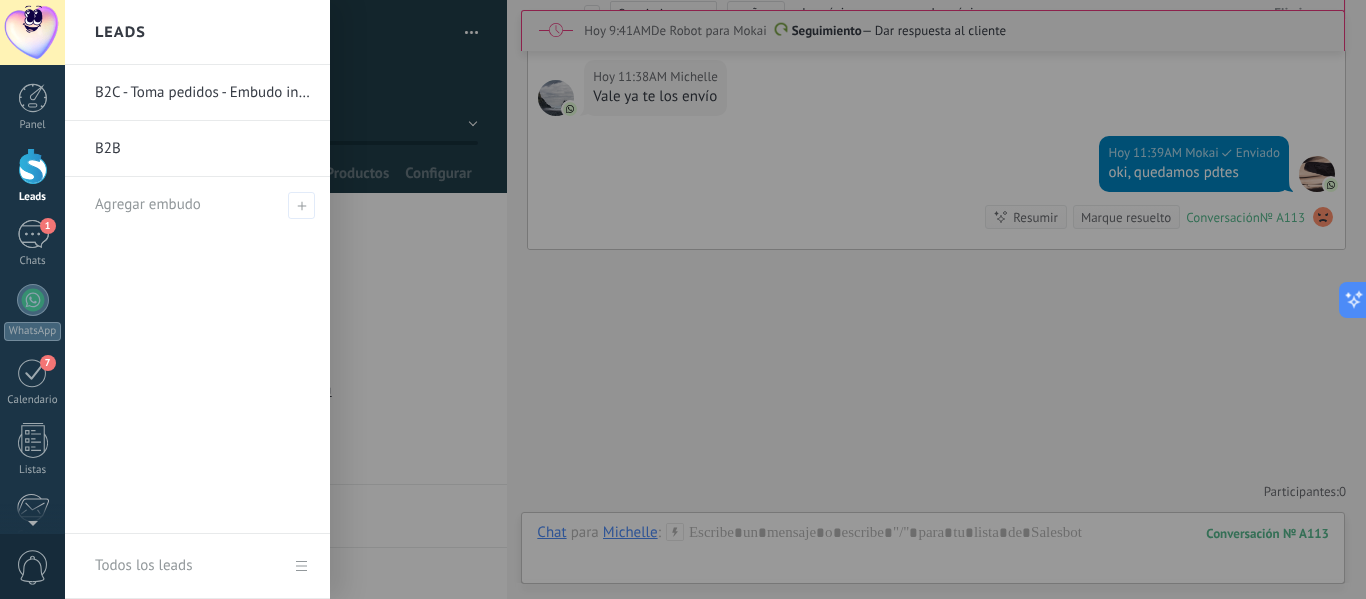 click at bounding box center [33, 166] 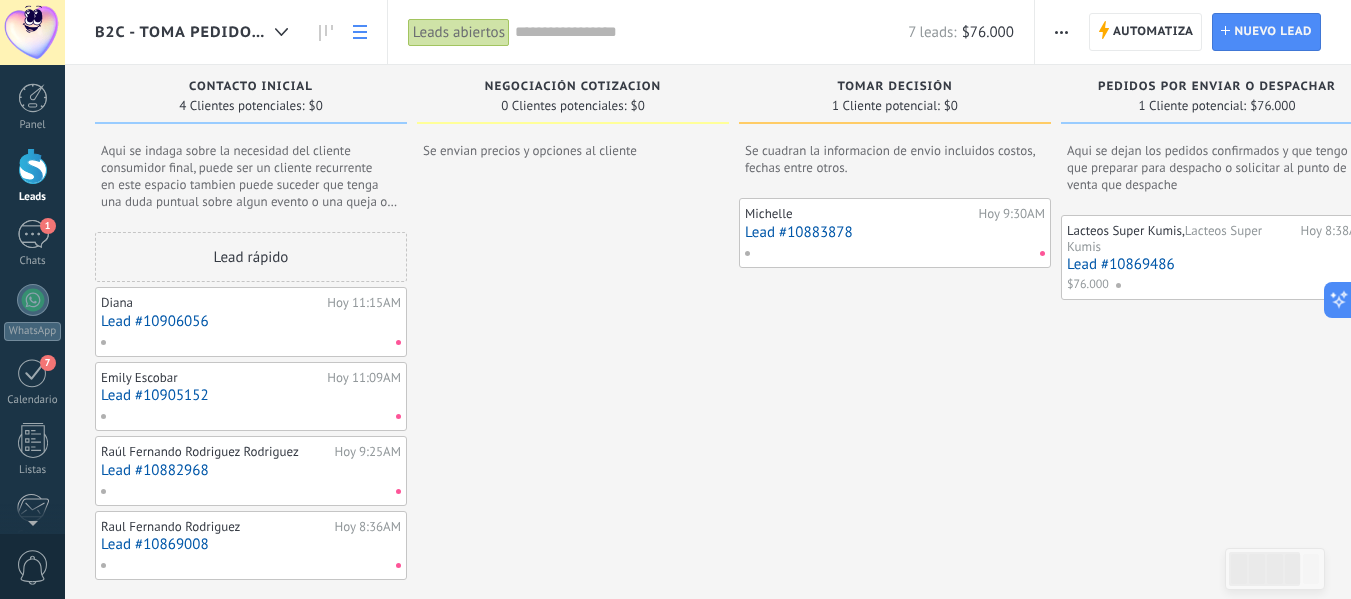 click at bounding box center (360, 32) 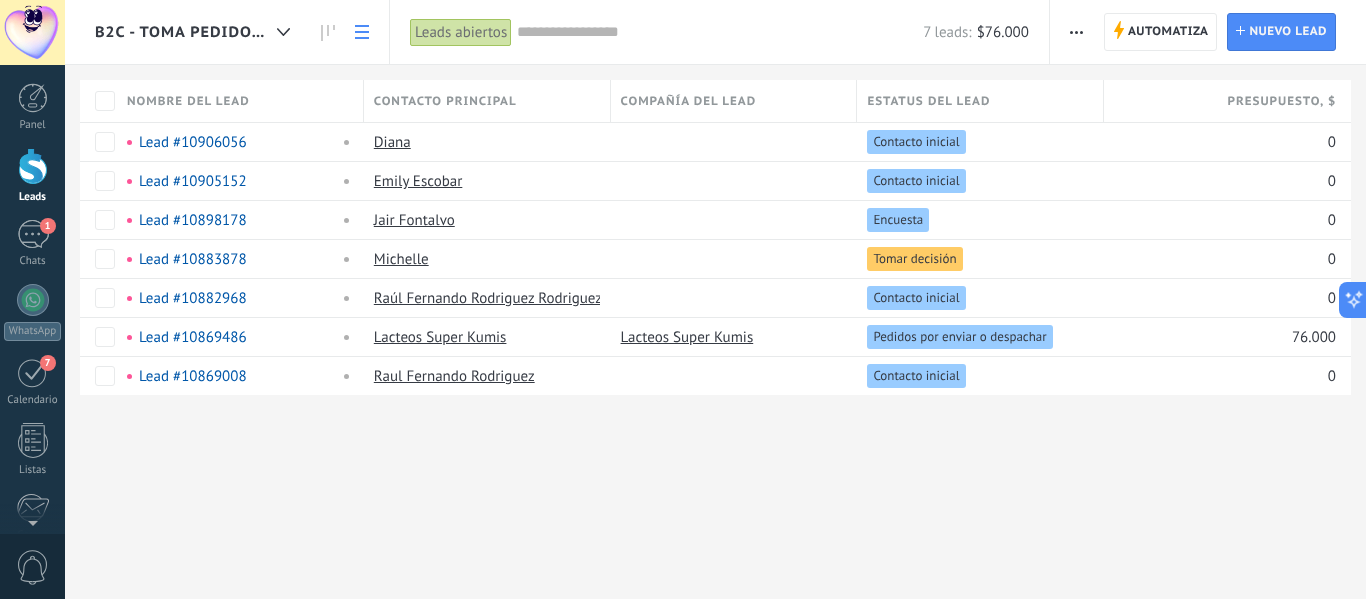 click at bounding box center (362, 32) 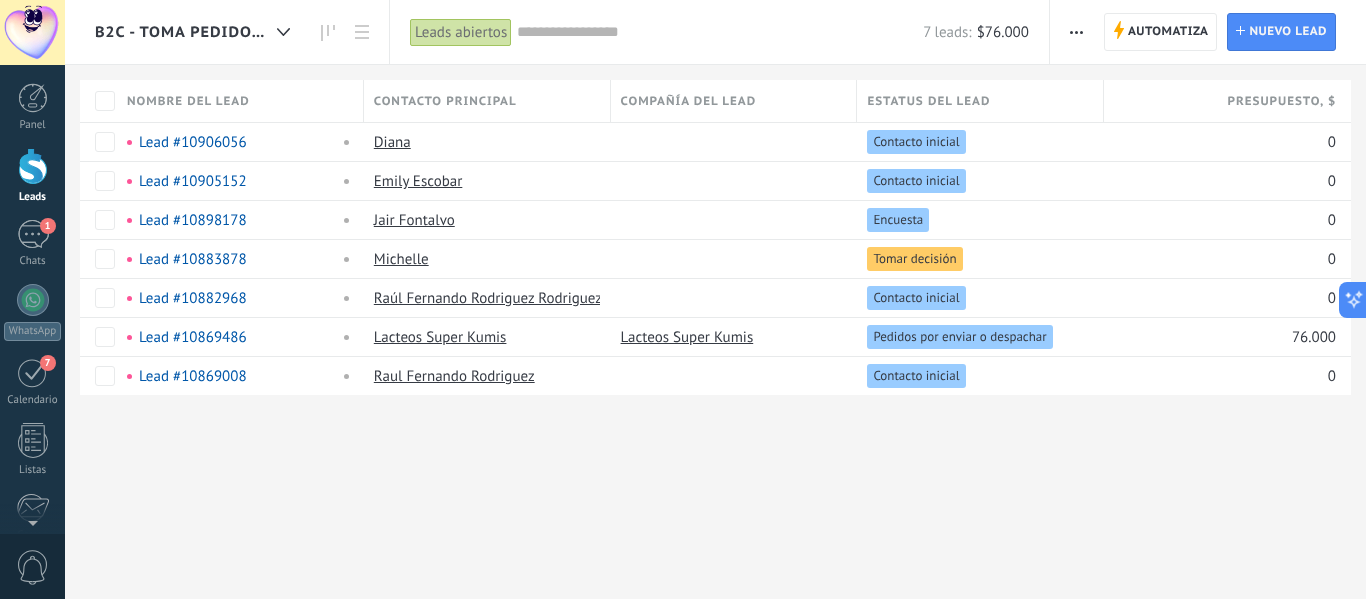 click at bounding box center (344, 32) 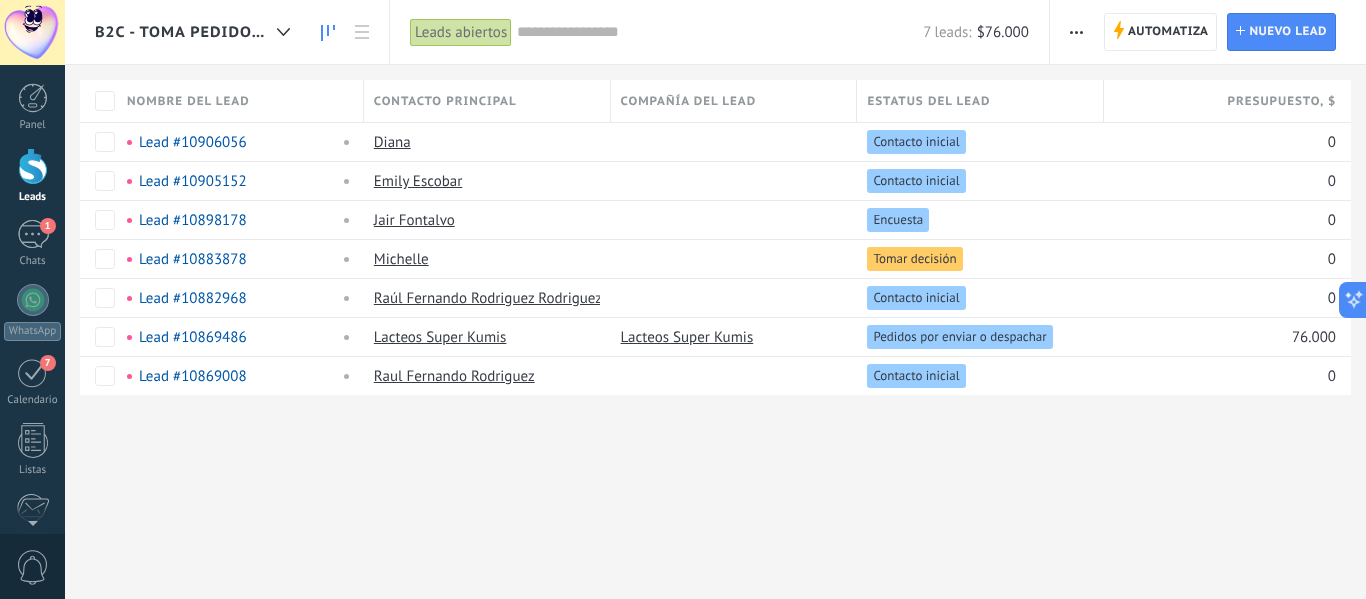 click 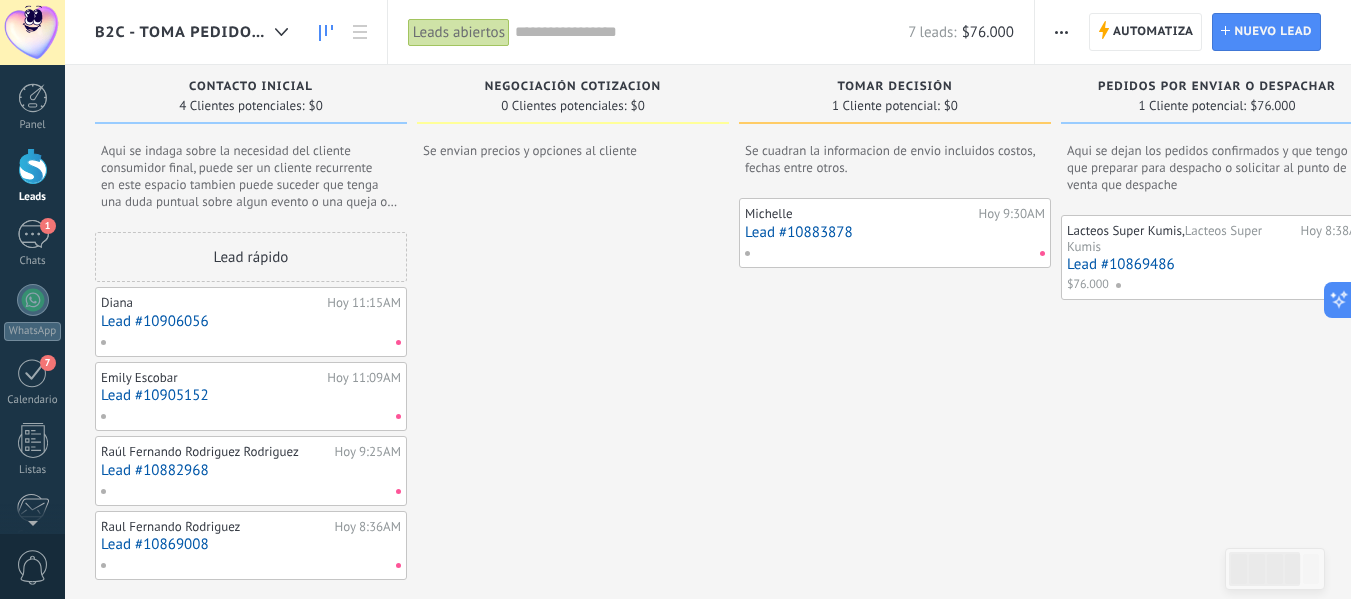 click at bounding box center [1061, 32] 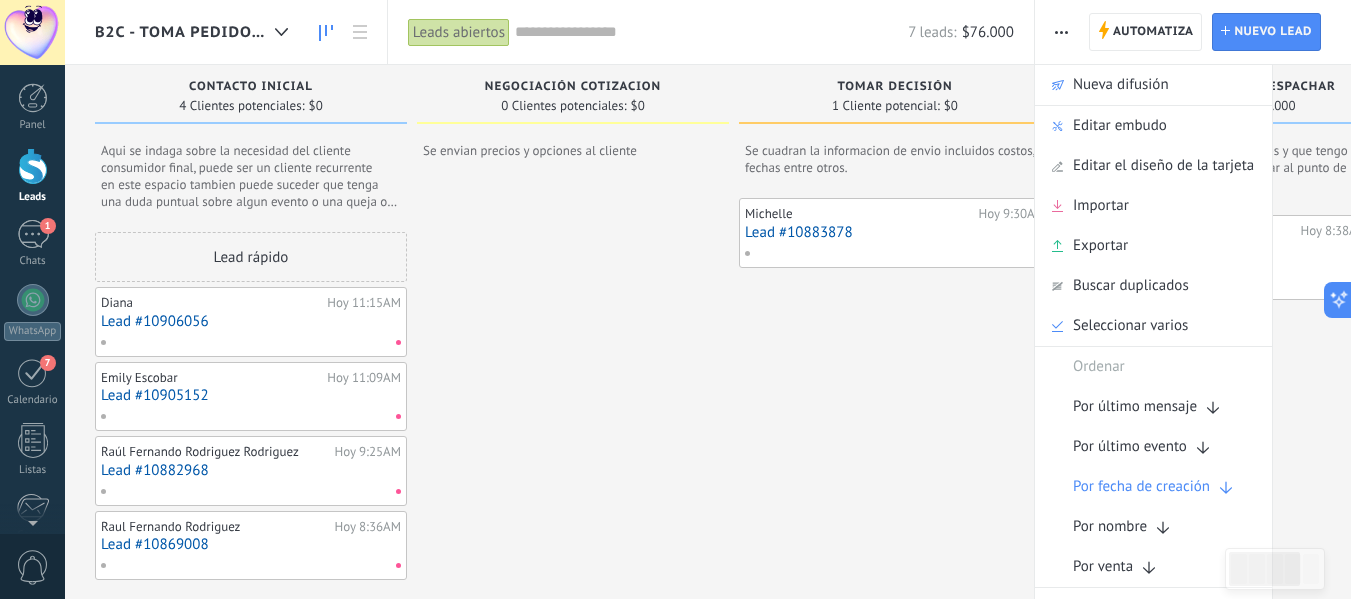 click at bounding box center [1061, 32] 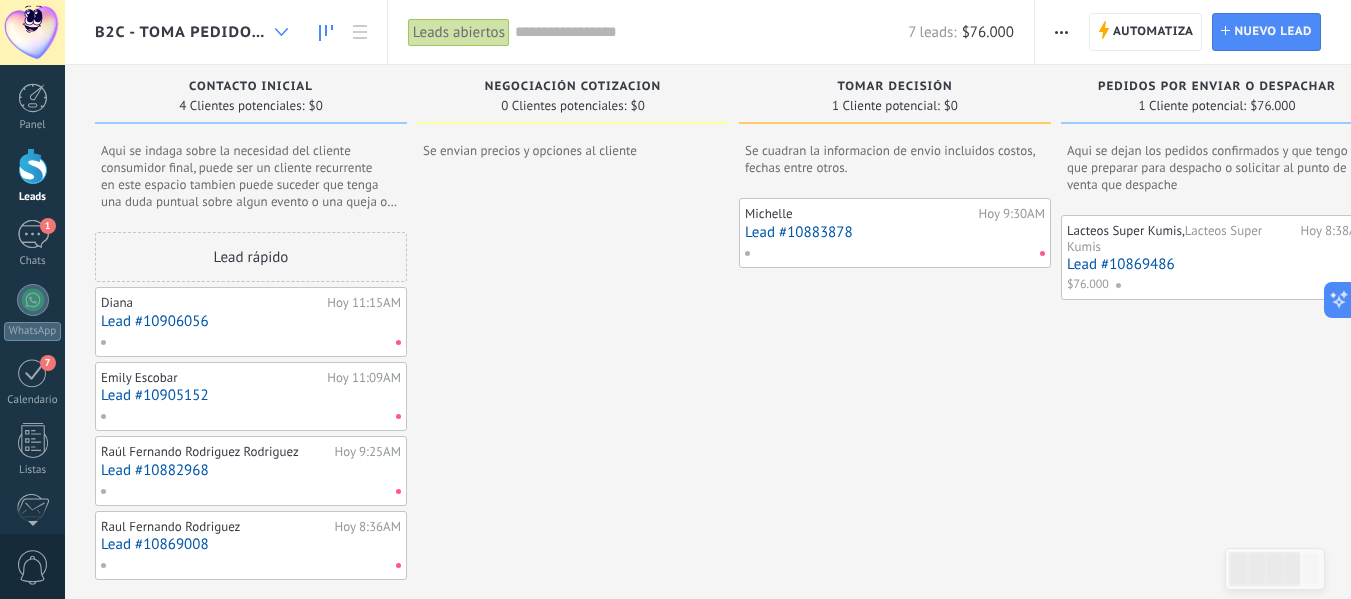 click 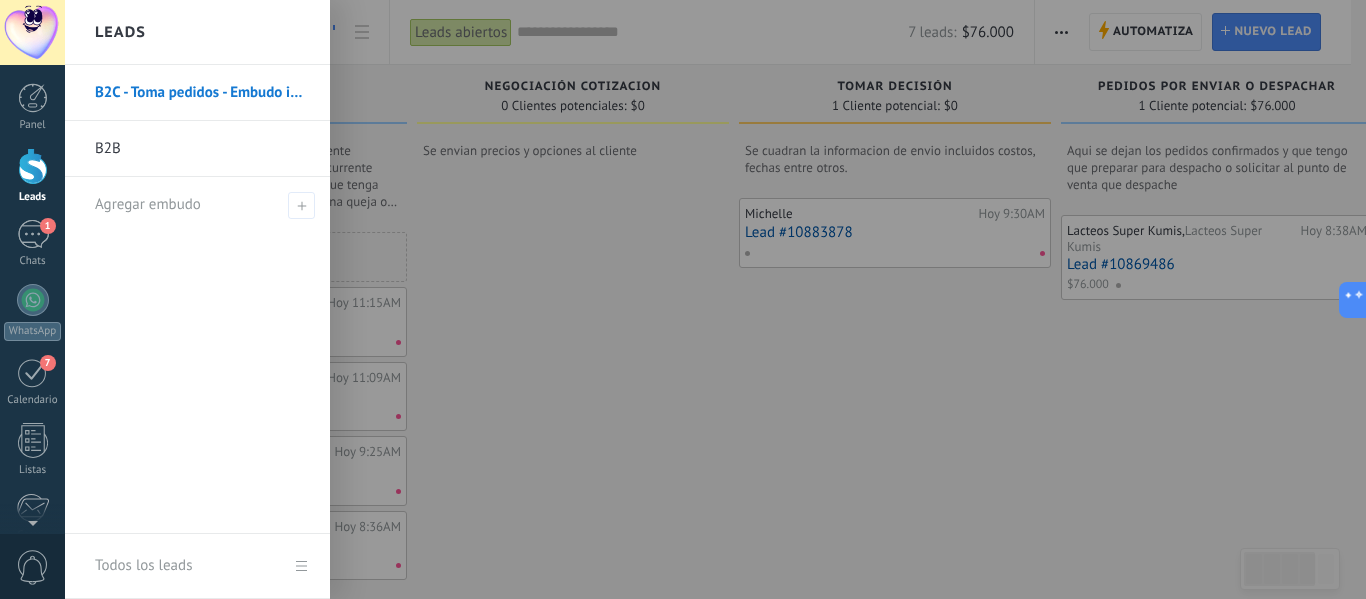 click on "Leads" at bounding box center [197, 32] 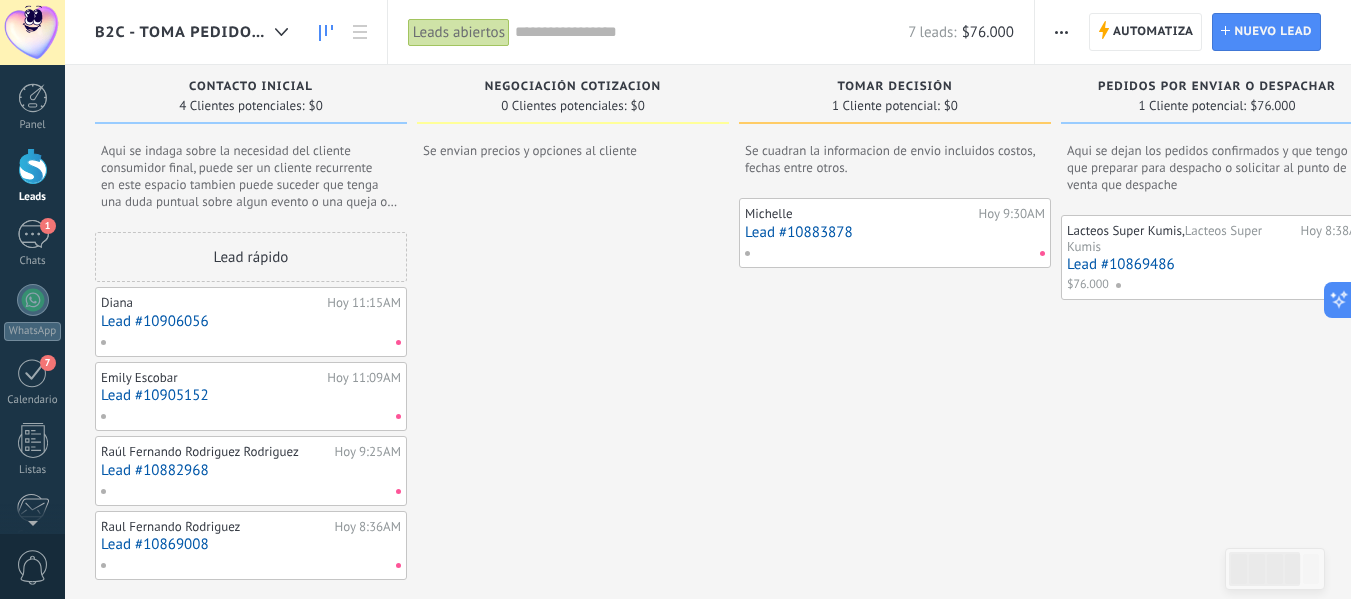 click on "Lacteos Super Kumis" at bounding box center (1164, 238) 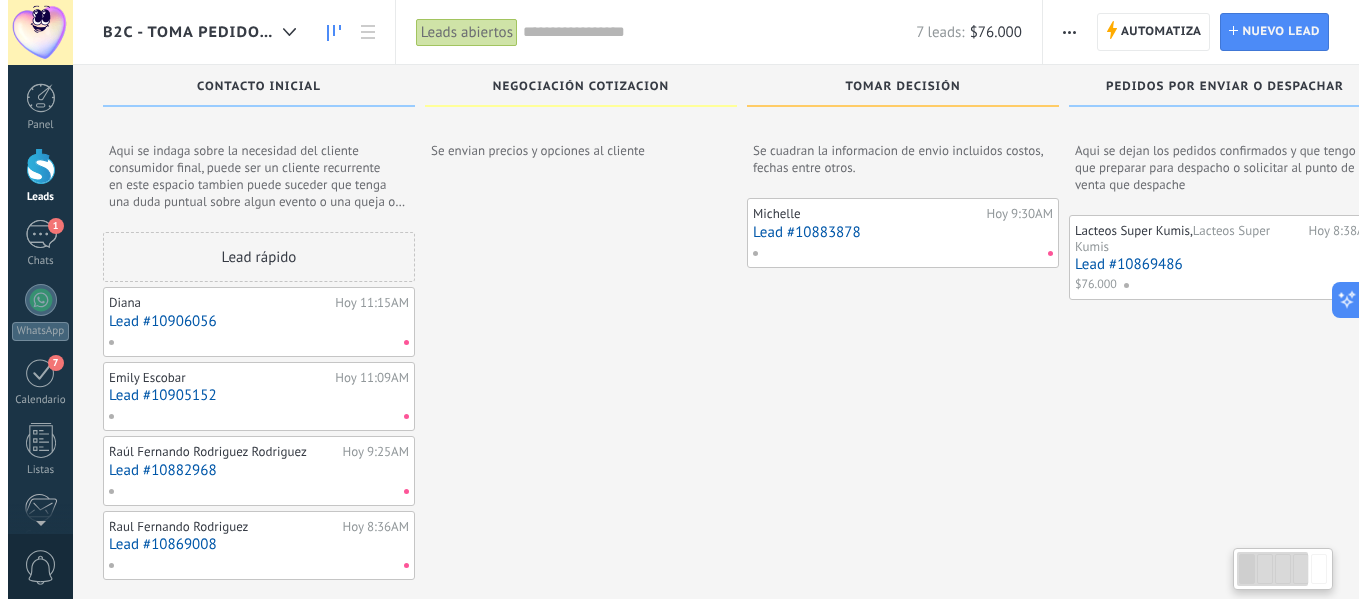 scroll, scrollTop: 34, scrollLeft: 0, axis: vertical 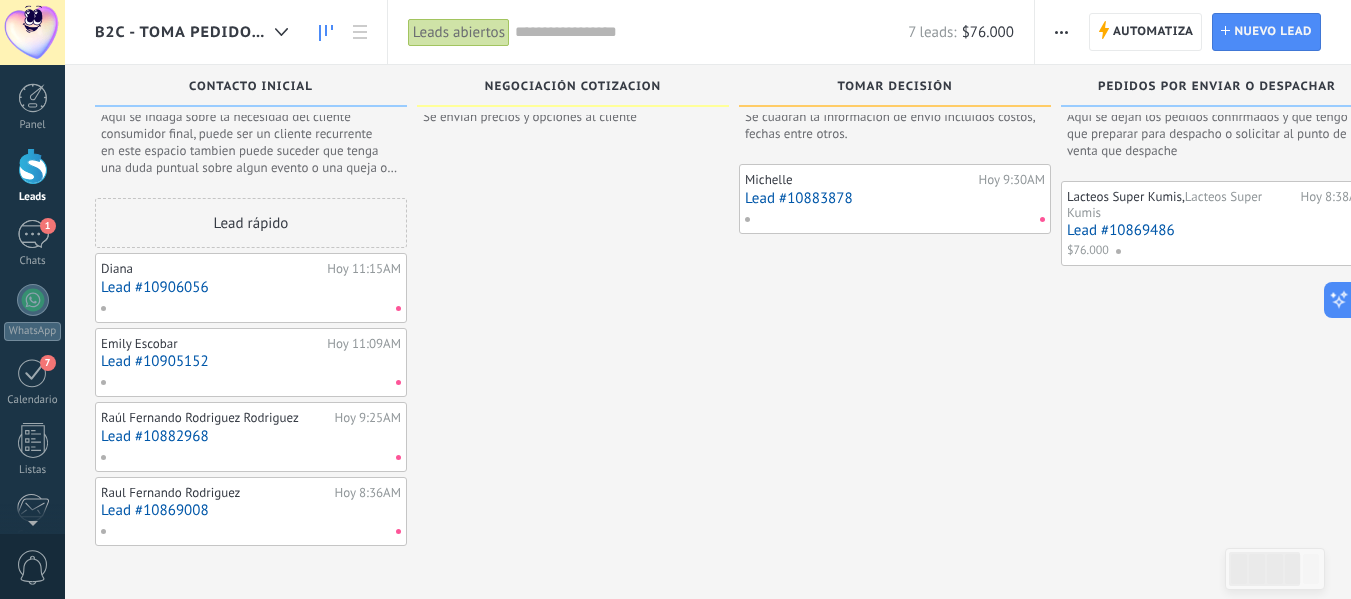 click on "Lead #10869486" at bounding box center (1217, 230) 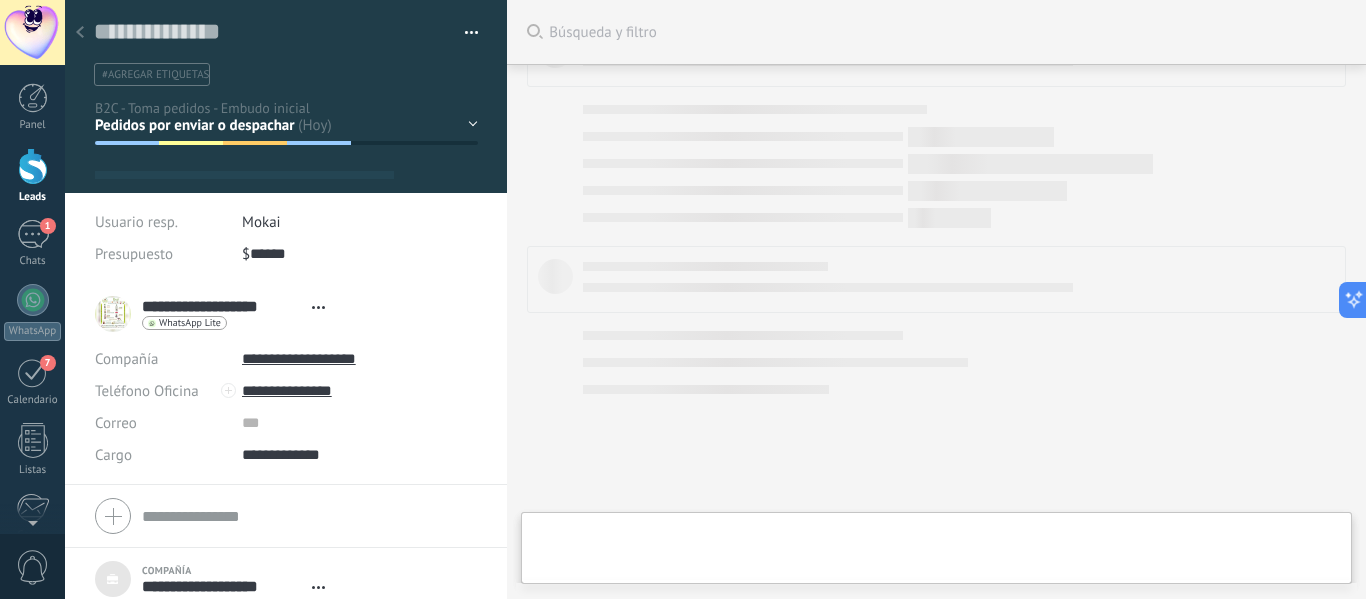 scroll, scrollTop: 0, scrollLeft: 0, axis: both 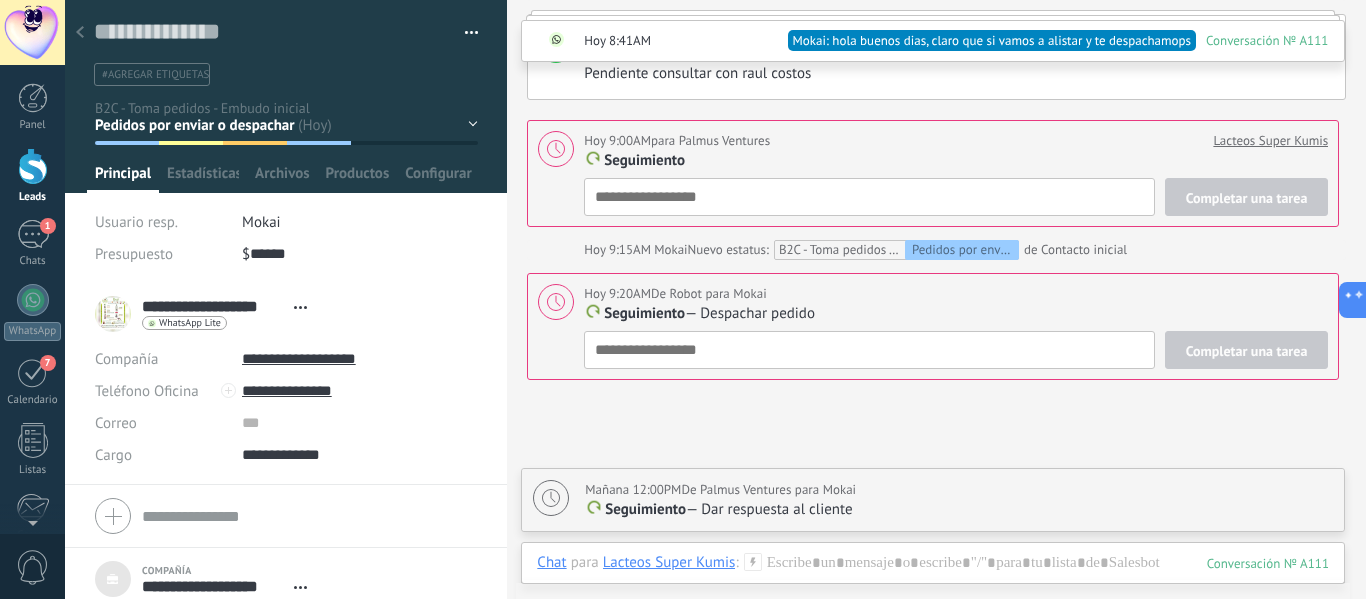 click on "Contacto inicial
Negociación Cotizacion
Tomar decisión
Pedidos por enviar o despachar
Encuesta
Logrado con éxito" at bounding box center (0, 0) 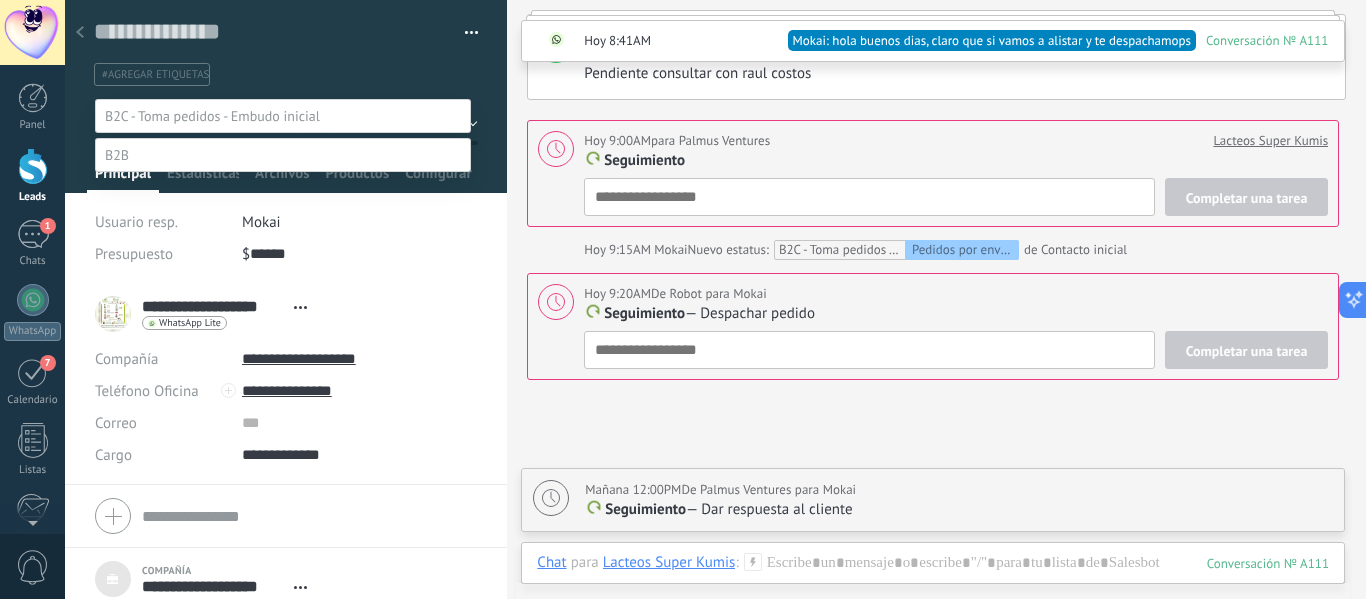 click at bounding box center [283, 116] 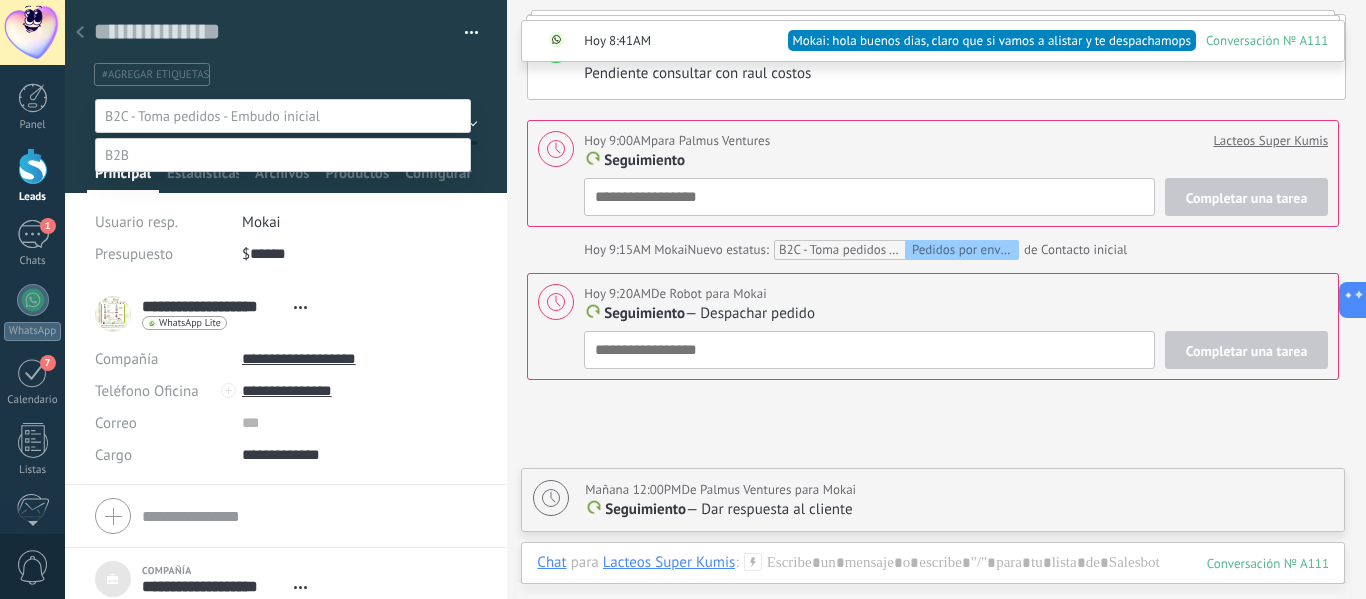 click at bounding box center [715, 299] 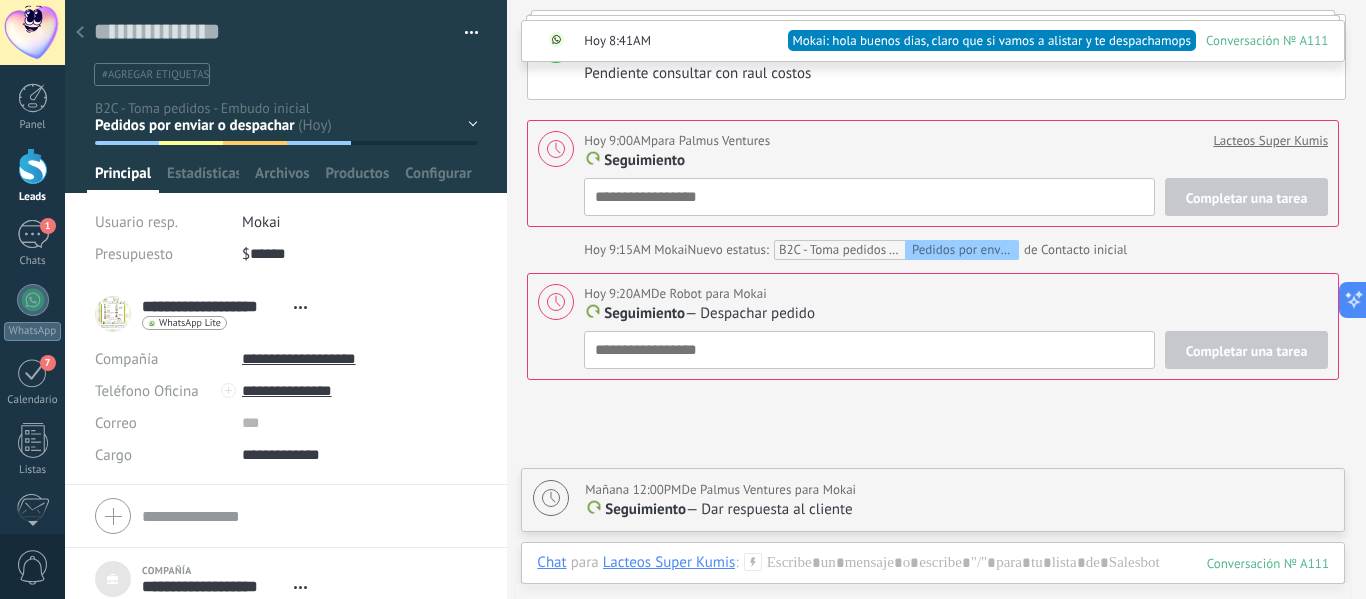 click at bounding box center [464, 33] 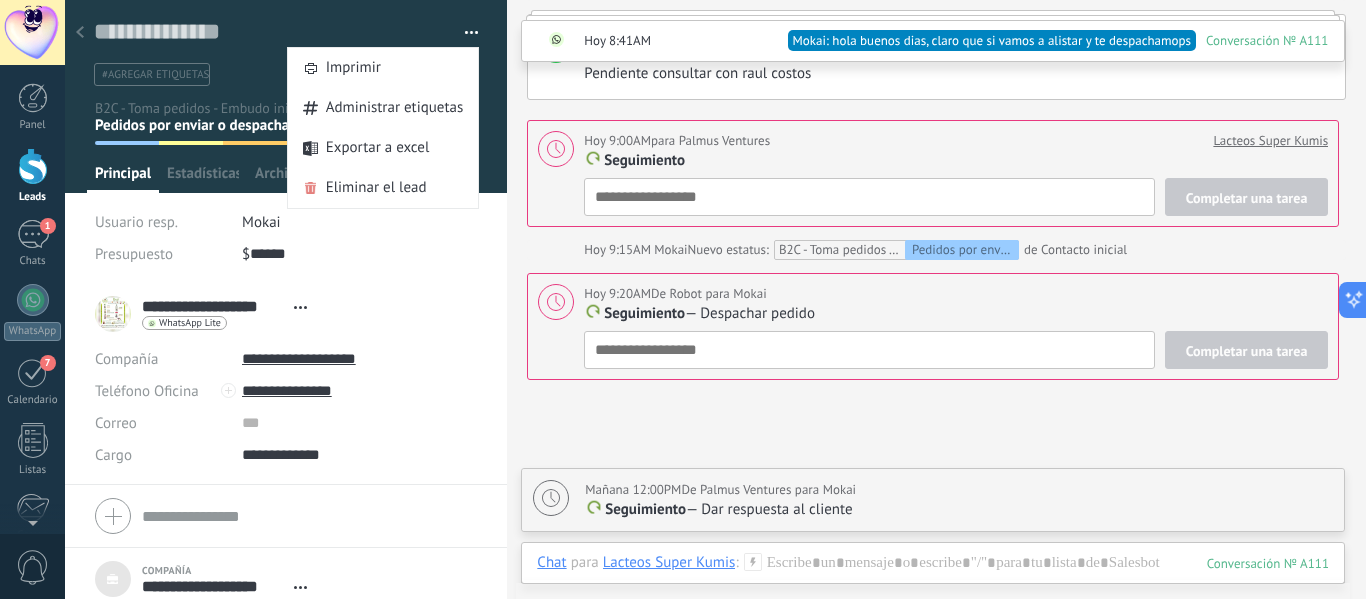 click at bounding box center [464, 33] 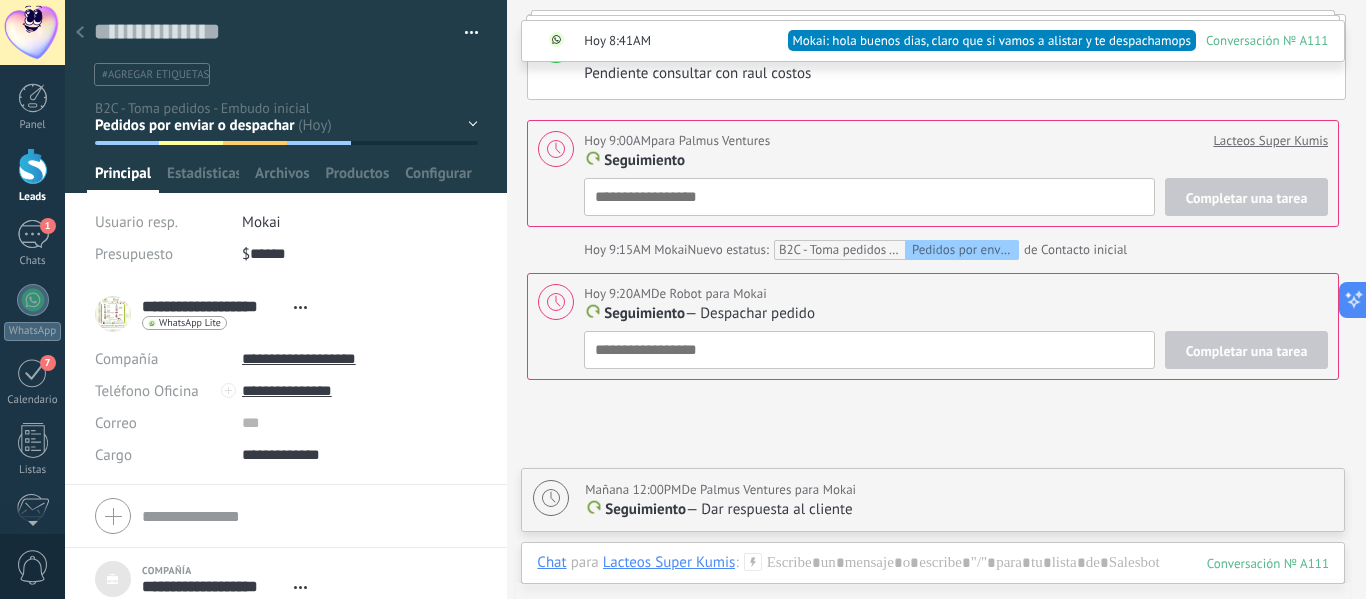 scroll, scrollTop: 684, scrollLeft: 0, axis: vertical 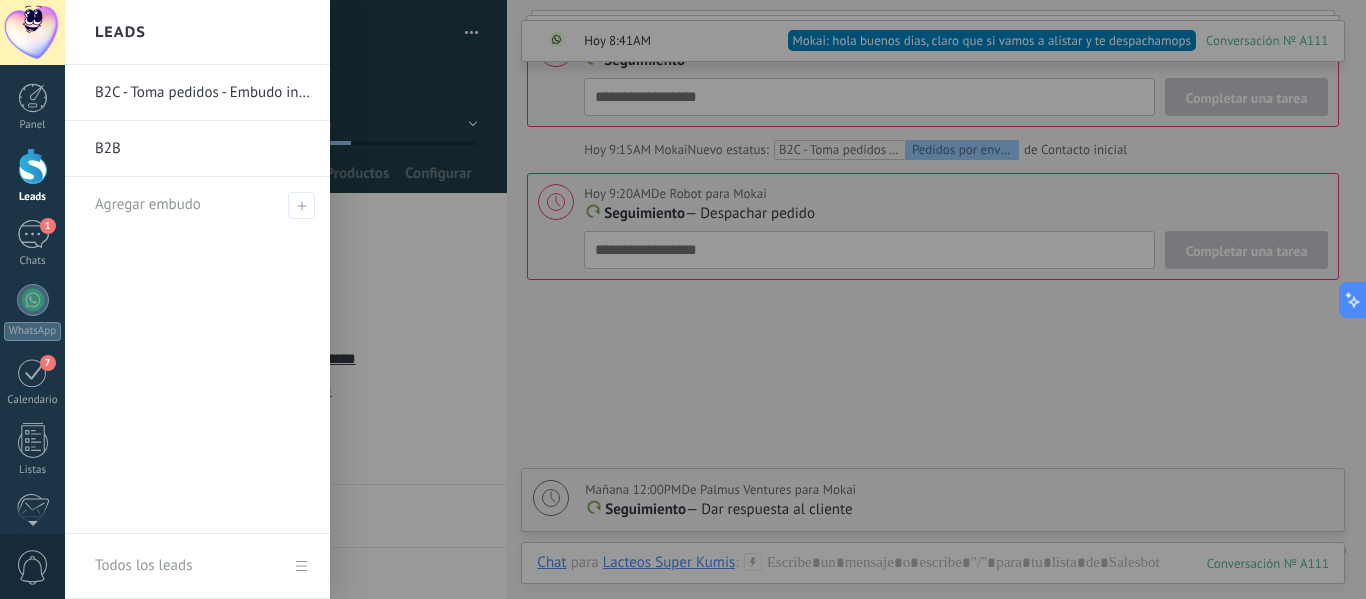 drag, startPoint x: 22, startPoint y: 157, endPoint x: 872, endPoint y: 208, distance: 851.5286 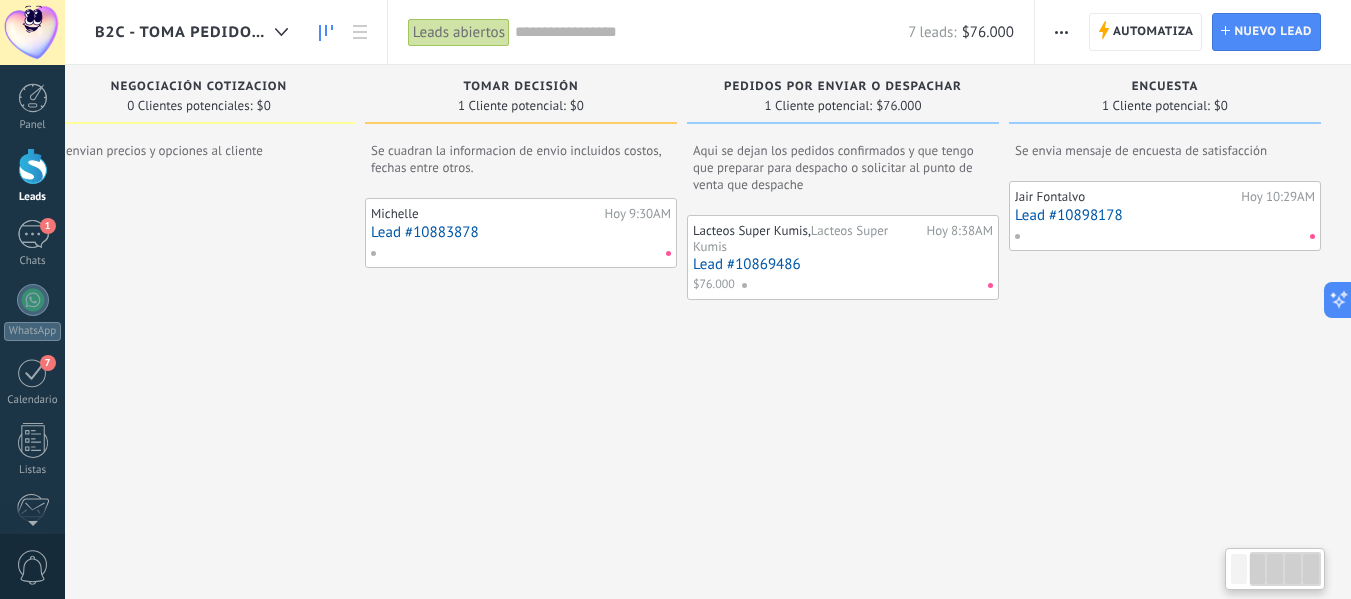 drag, startPoint x: 1105, startPoint y: 406, endPoint x: 1043, endPoint y: 235, distance: 181.89282 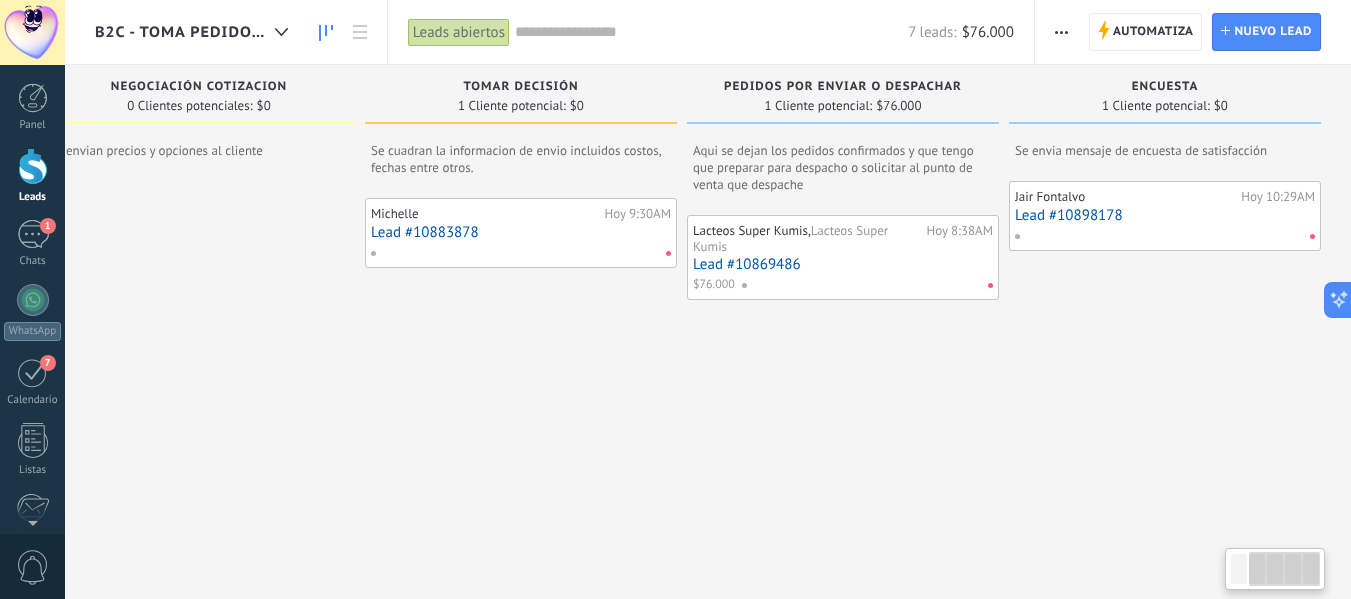 scroll, scrollTop: 0, scrollLeft: 365, axis: horizontal 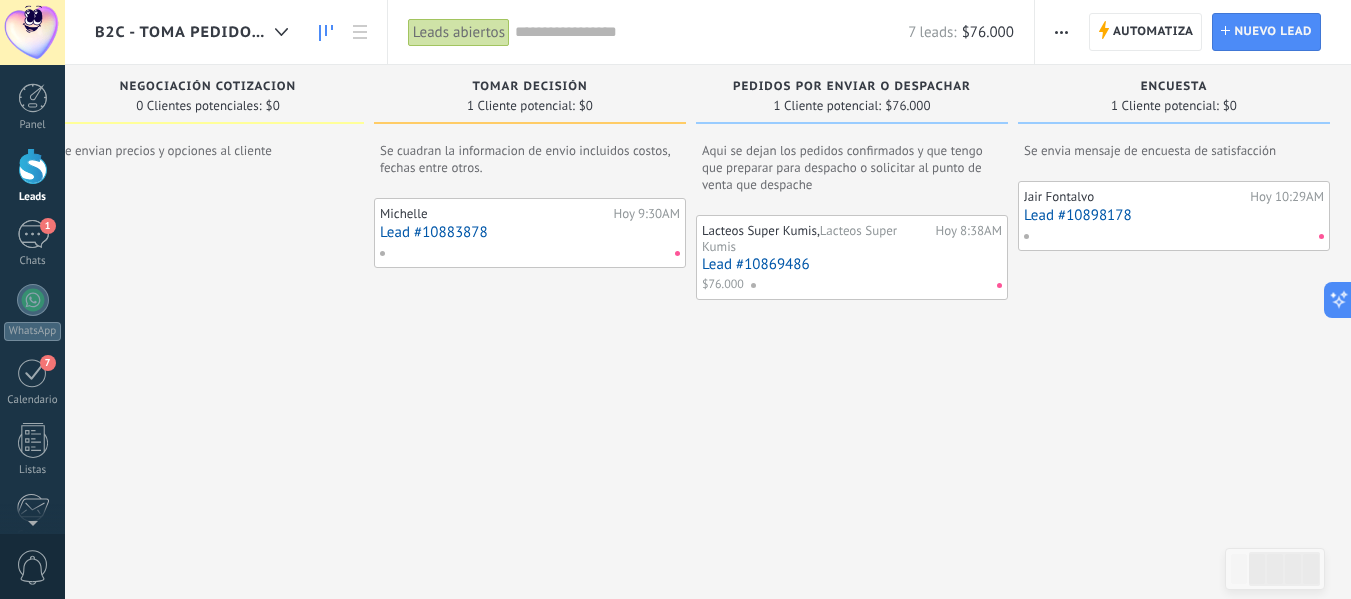 click on "Lead #10869486" at bounding box center (852, 264) 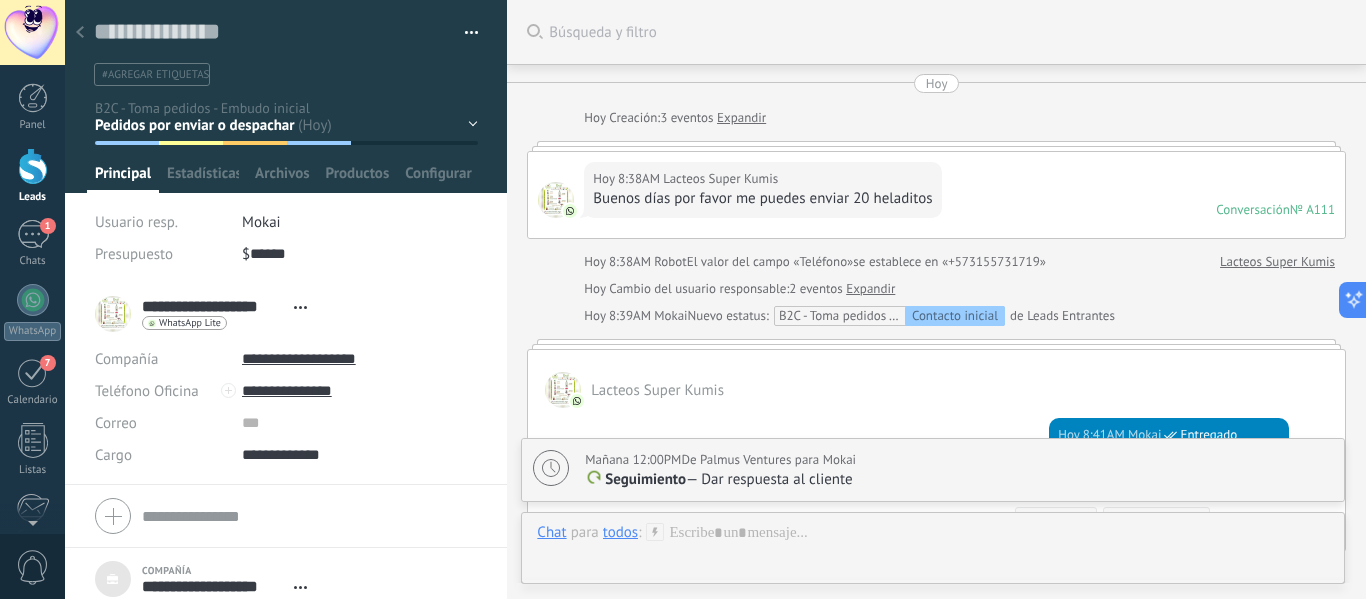 click at bounding box center (33, 166) 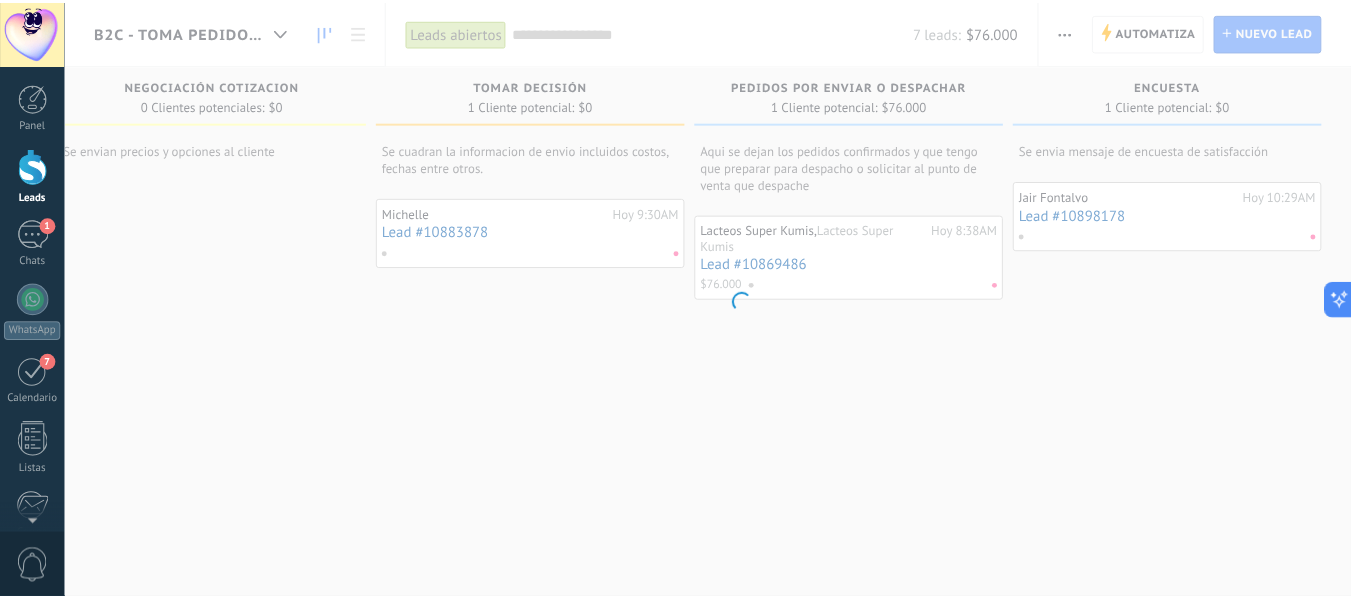 scroll, scrollTop: 0, scrollLeft: 359, axis: horizontal 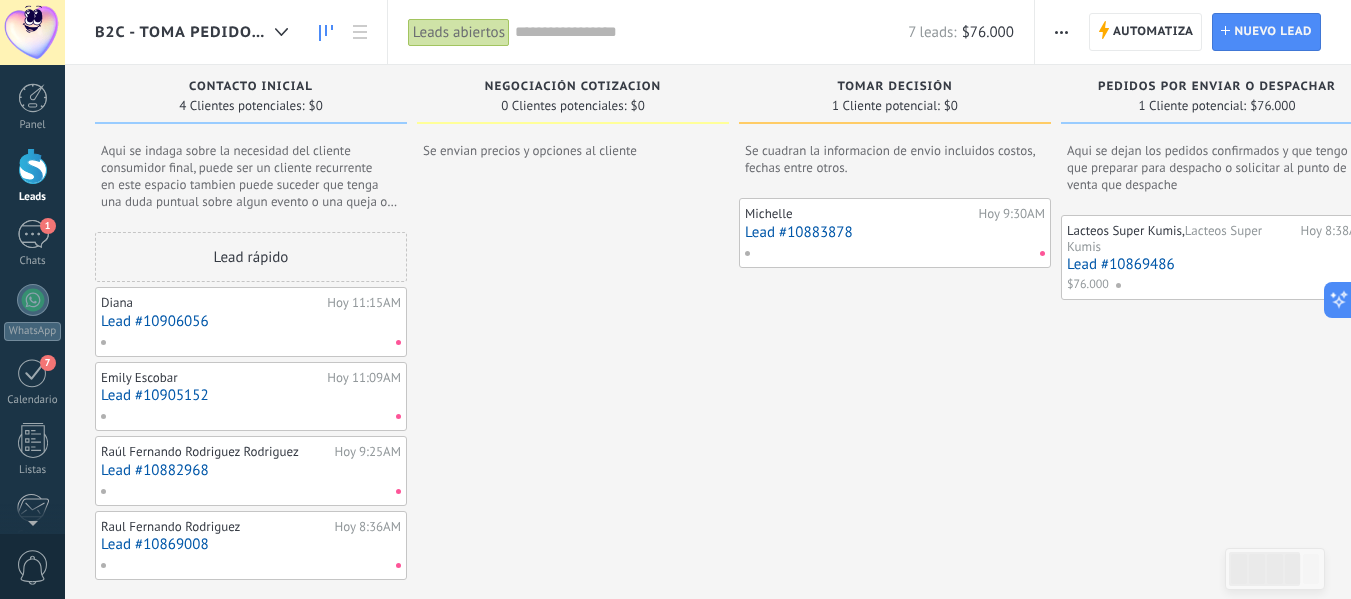 click on "Lead #10883878" at bounding box center (895, 232) 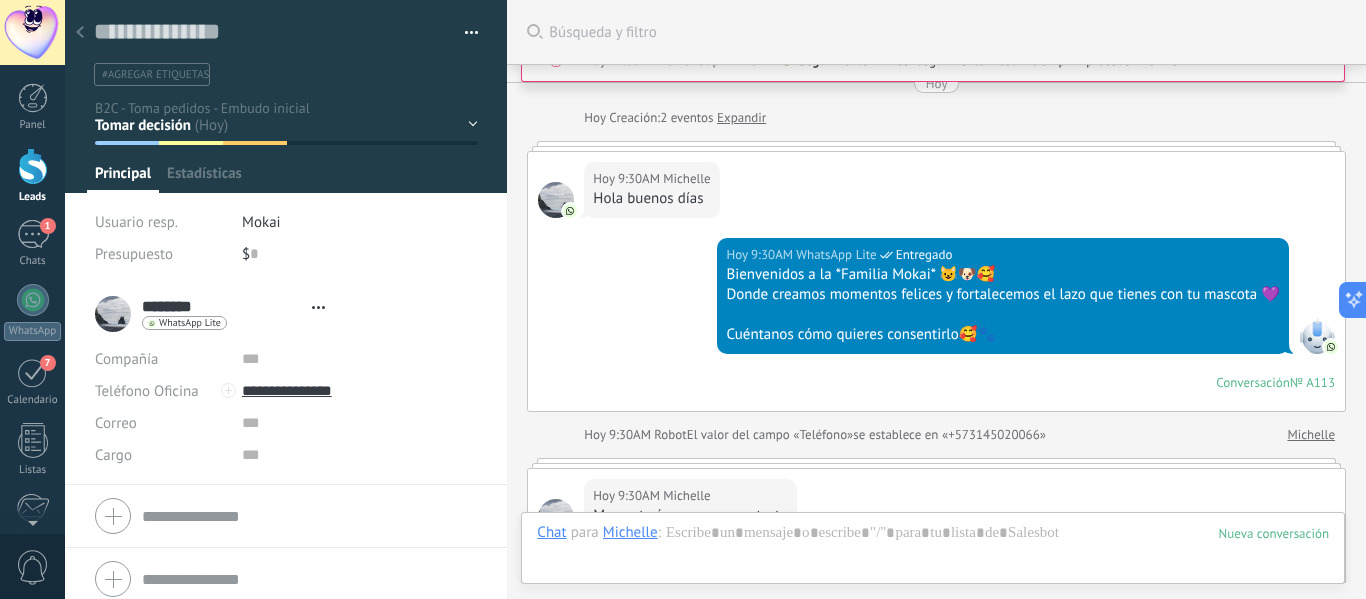 type on "**********" 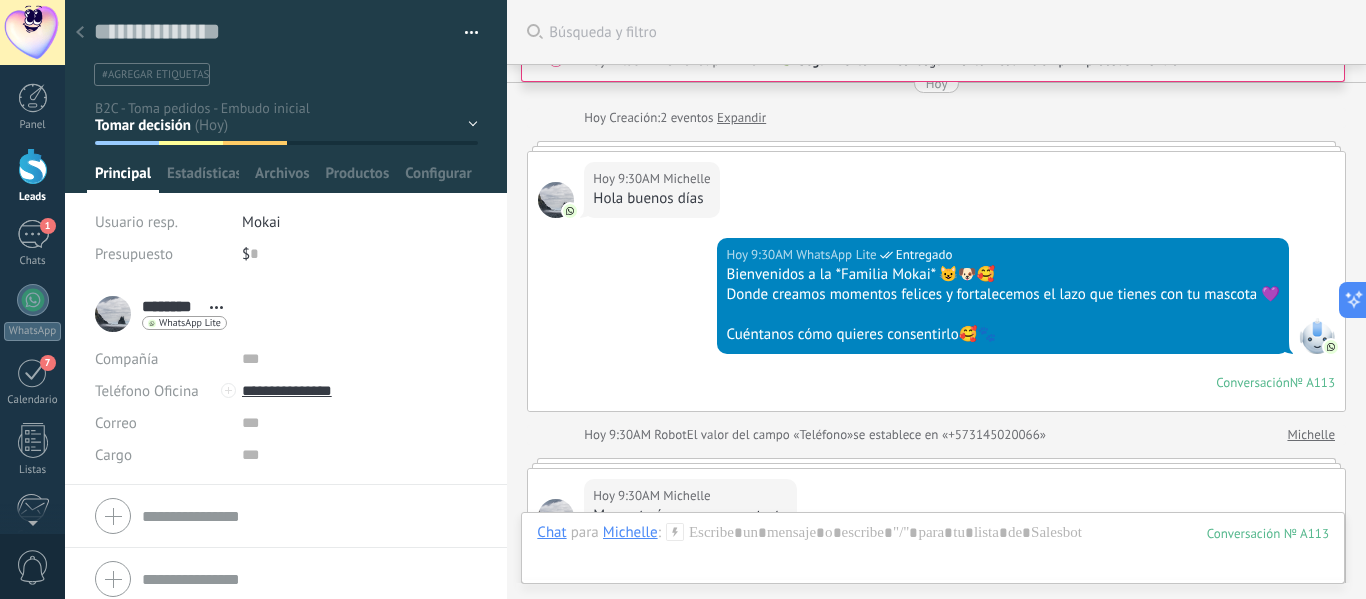 scroll, scrollTop: 2214, scrollLeft: 0, axis: vertical 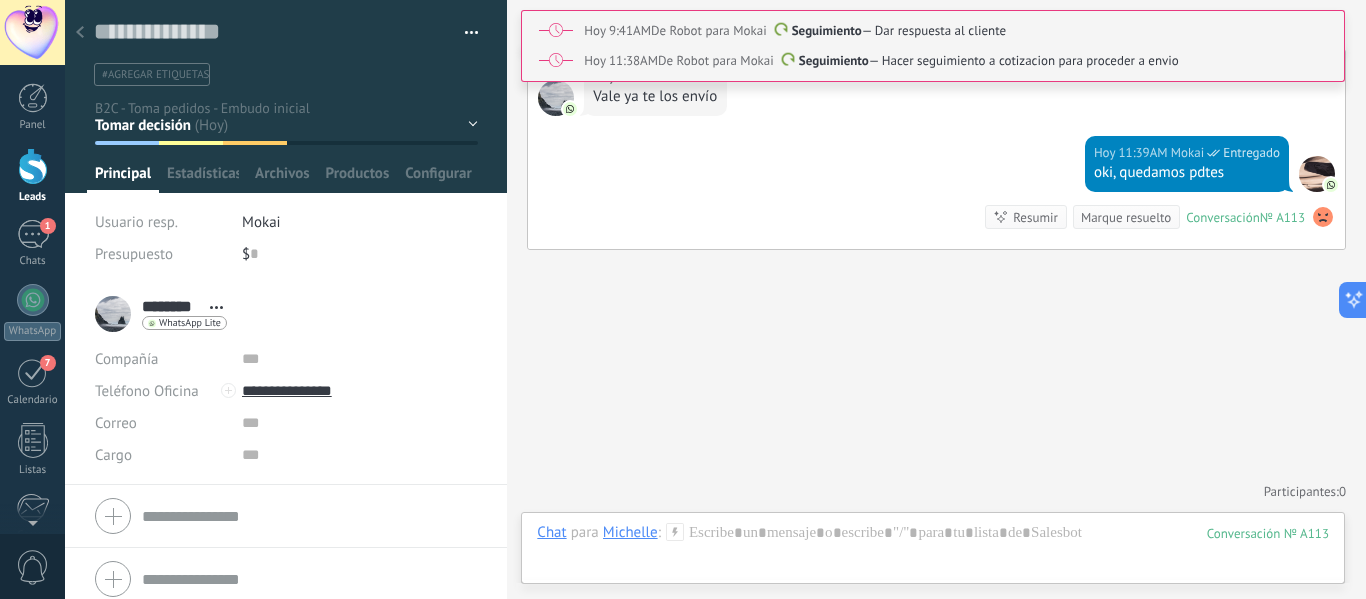click at bounding box center [33, 166] 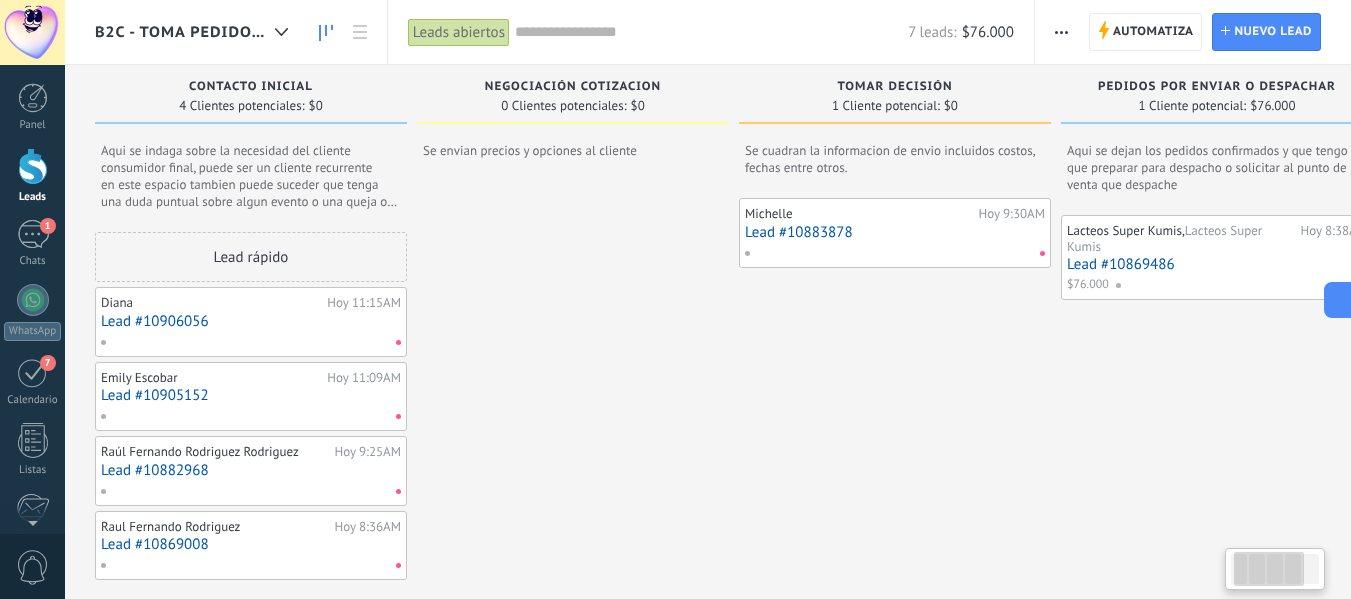 scroll, scrollTop: 0, scrollLeft: 0, axis: both 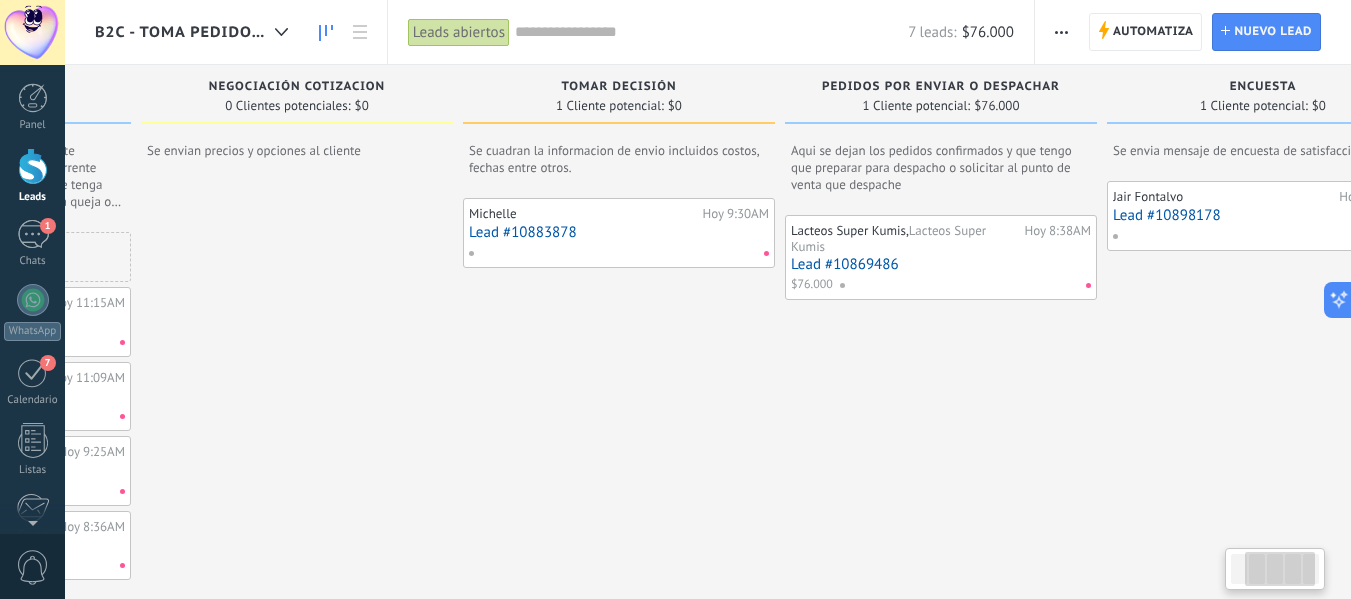 click on "Lacteos Super Kumis,  Lacteos Super Kumis Hoy 8:38AM Lead #10869486 $76.000" at bounding box center (941, 397) 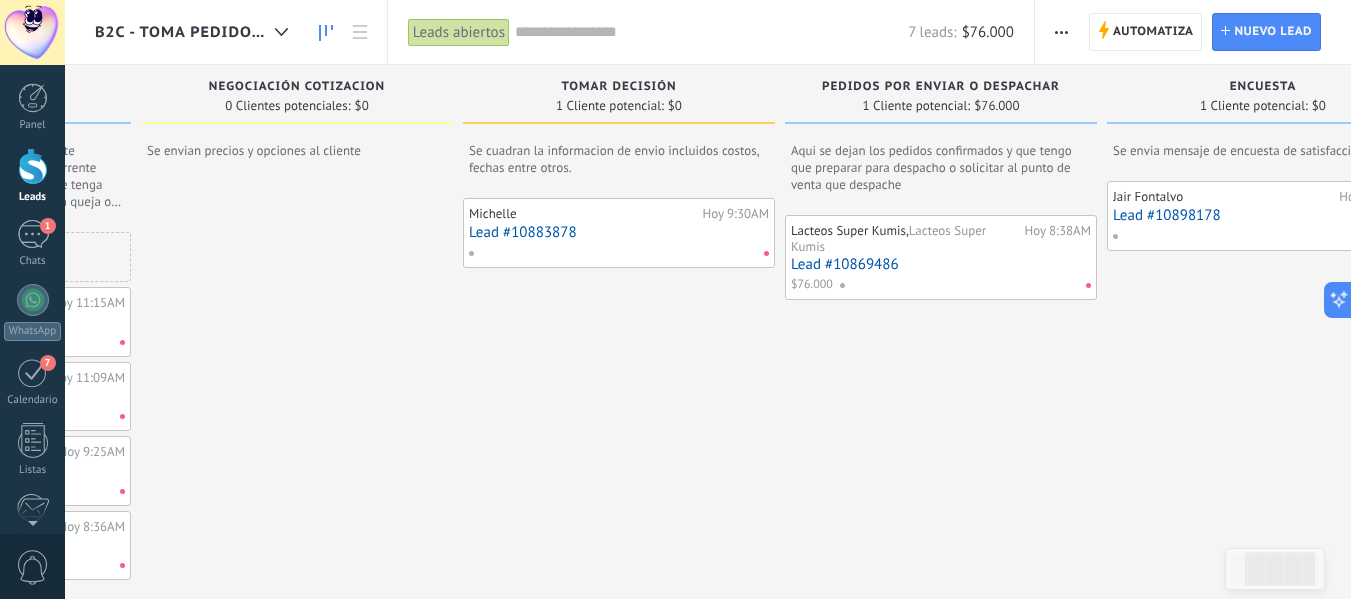 click on "Lead #10869486" at bounding box center [941, 264] 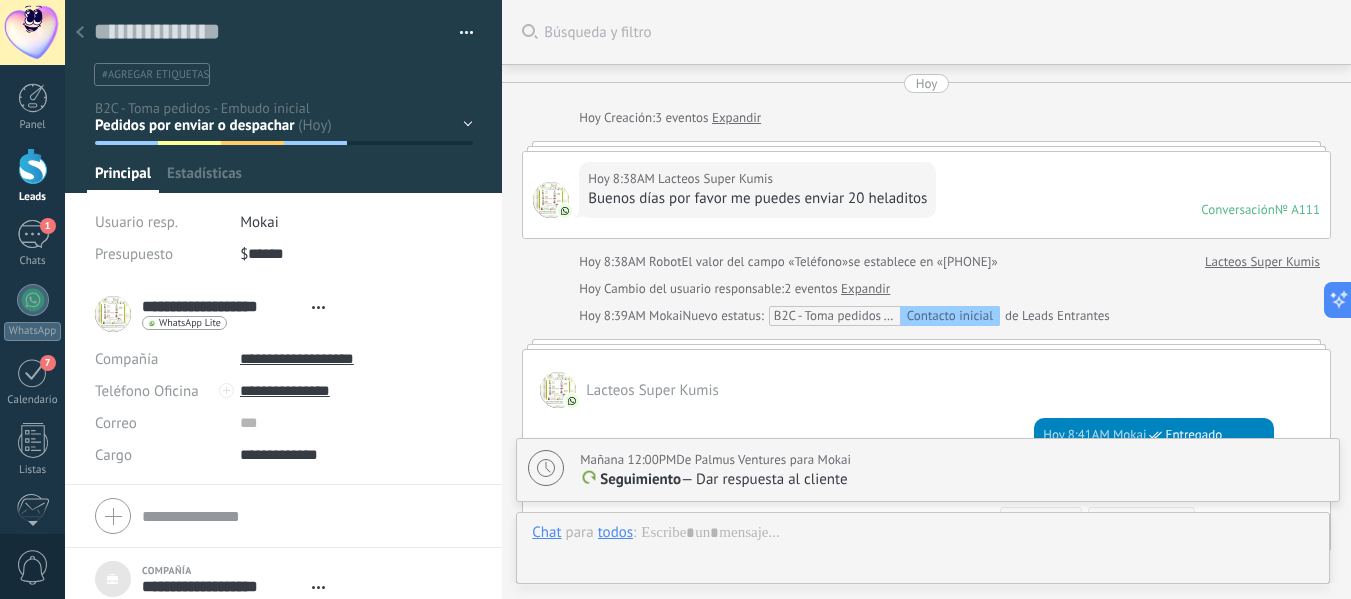type on "***" 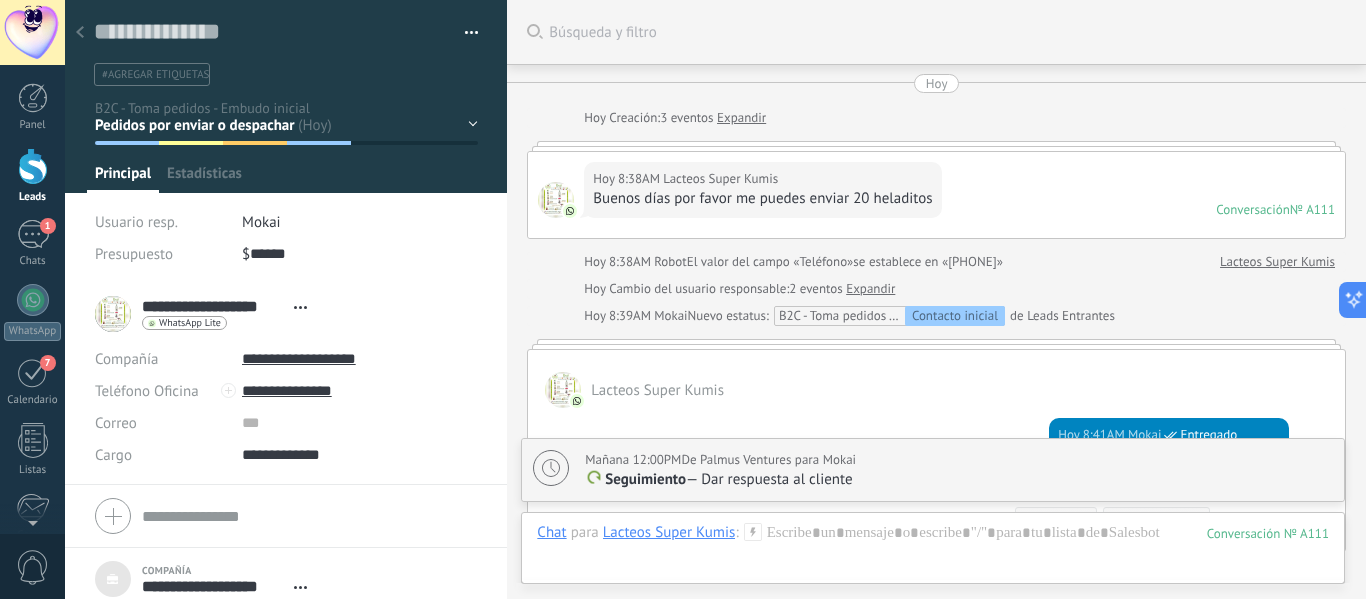 scroll, scrollTop: 20, scrollLeft: 0, axis: vertical 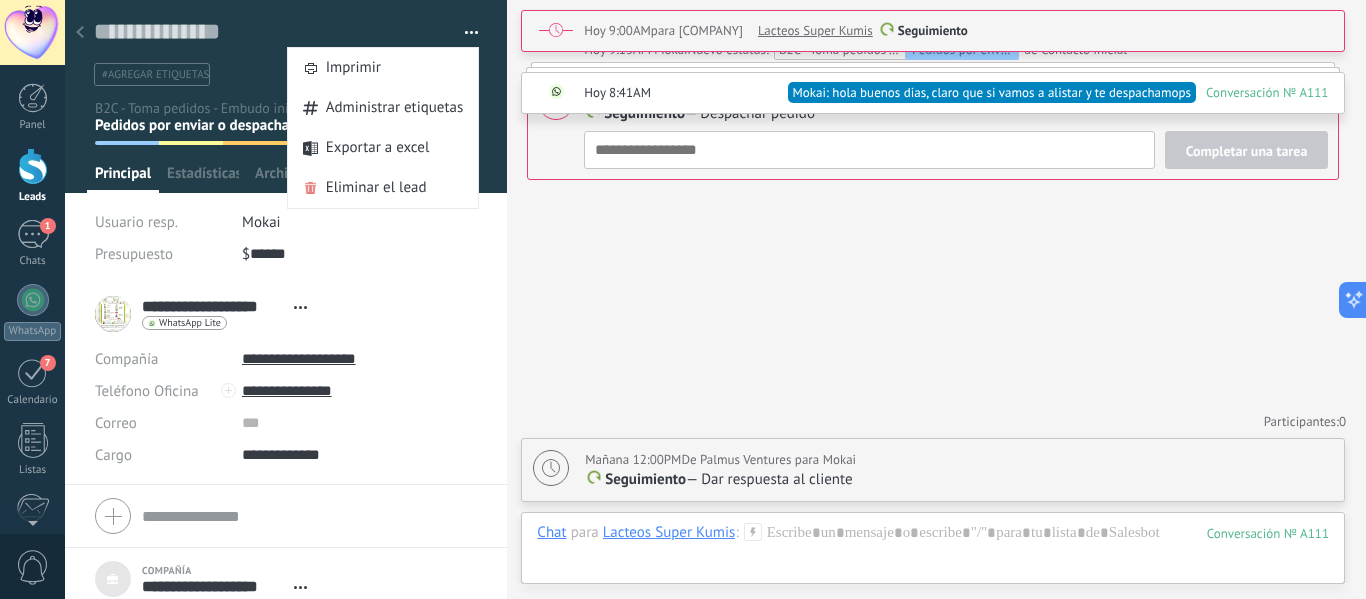 click at bounding box center (464, 33) 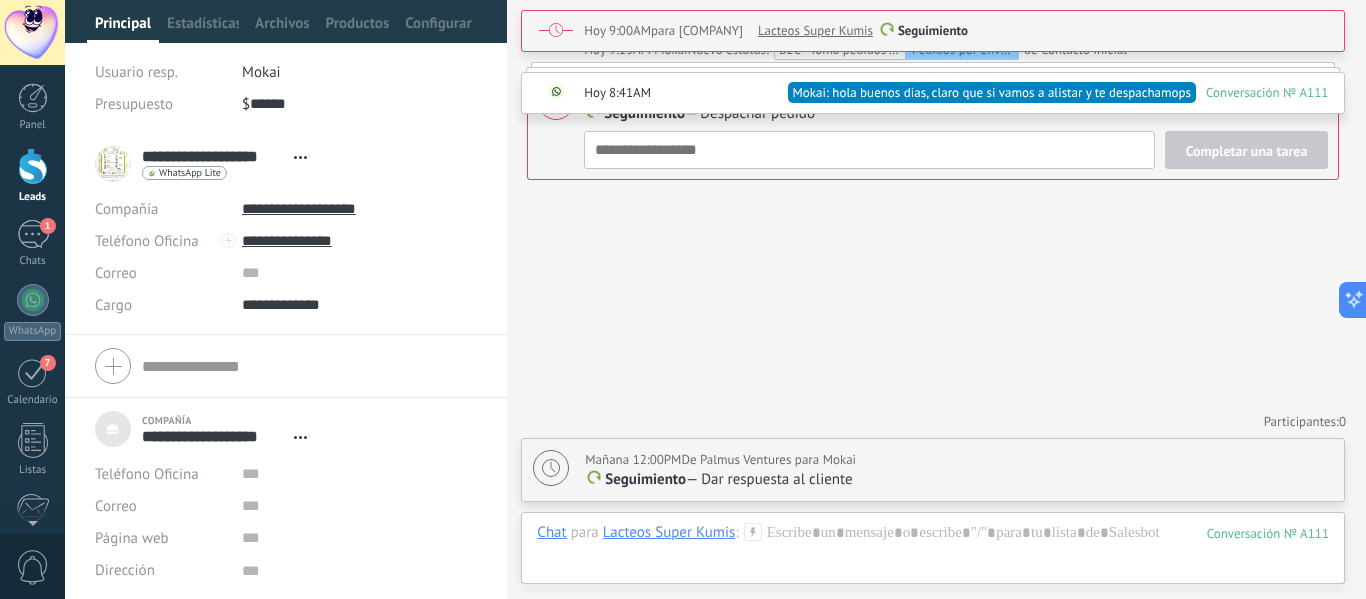 scroll, scrollTop: 0, scrollLeft: 0, axis: both 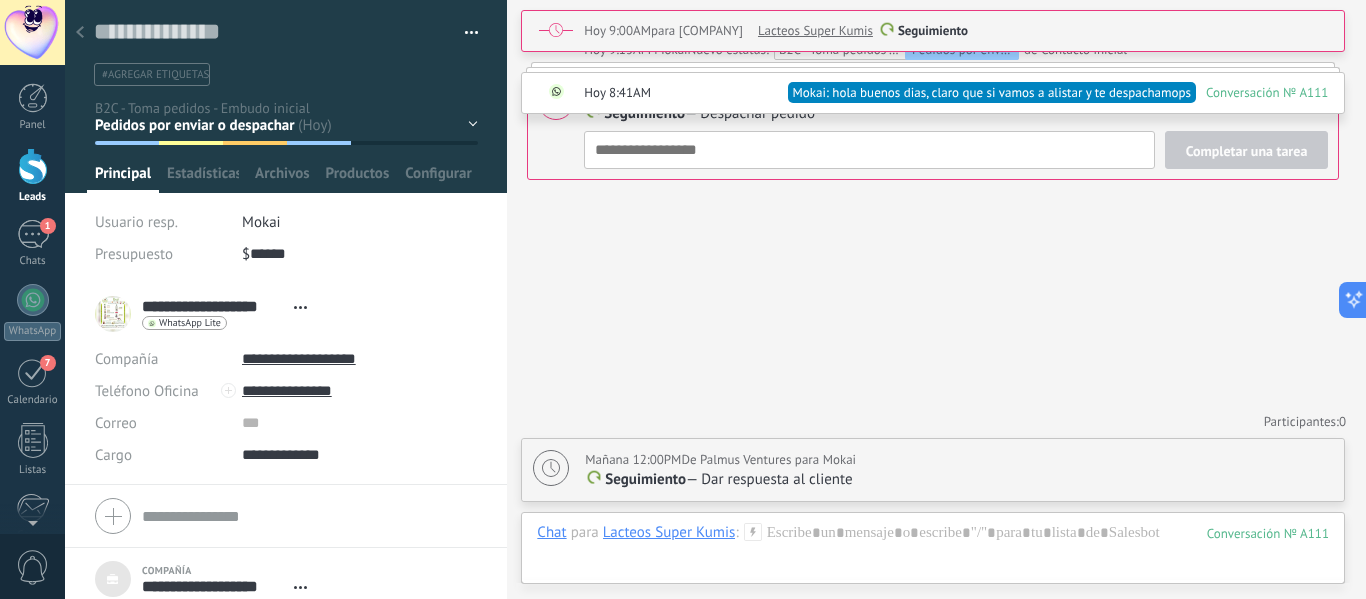 click on "Contacto inicial
Negociación Cotizacion
Tomar decisión
Pedidos por enviar o despachar
Encuesta
Logrado con éxito" at bounding box center [0, 0] 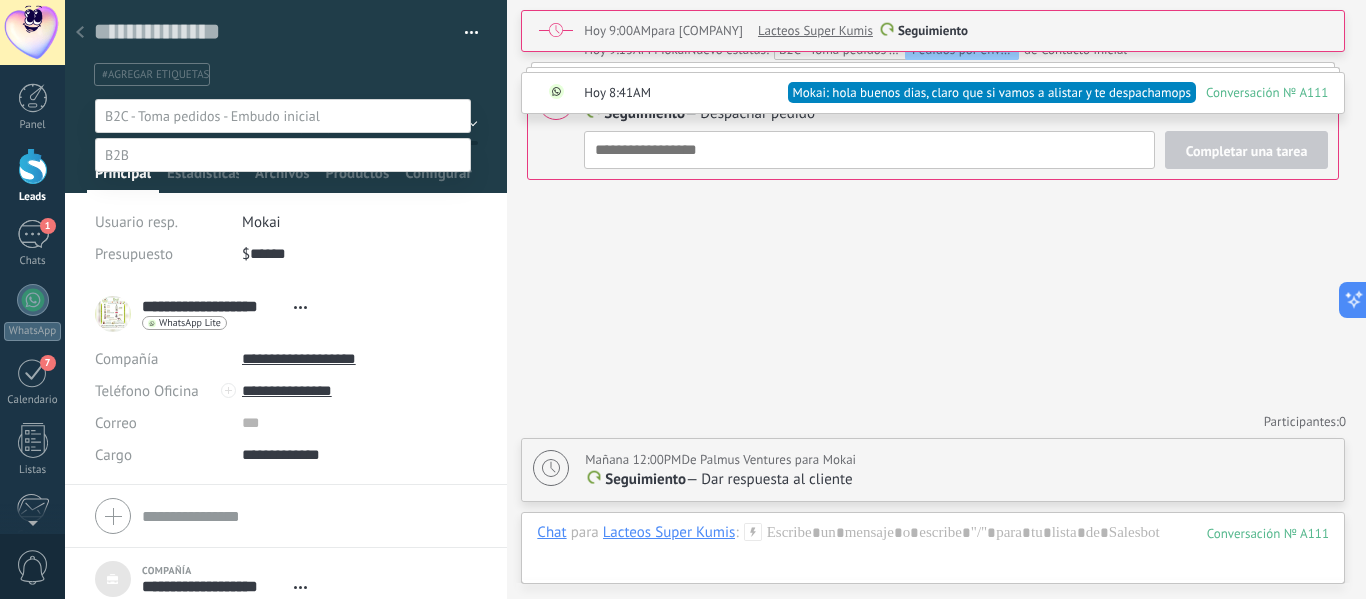 click on "Logrado con éxito" at bounding box center (0, 0) 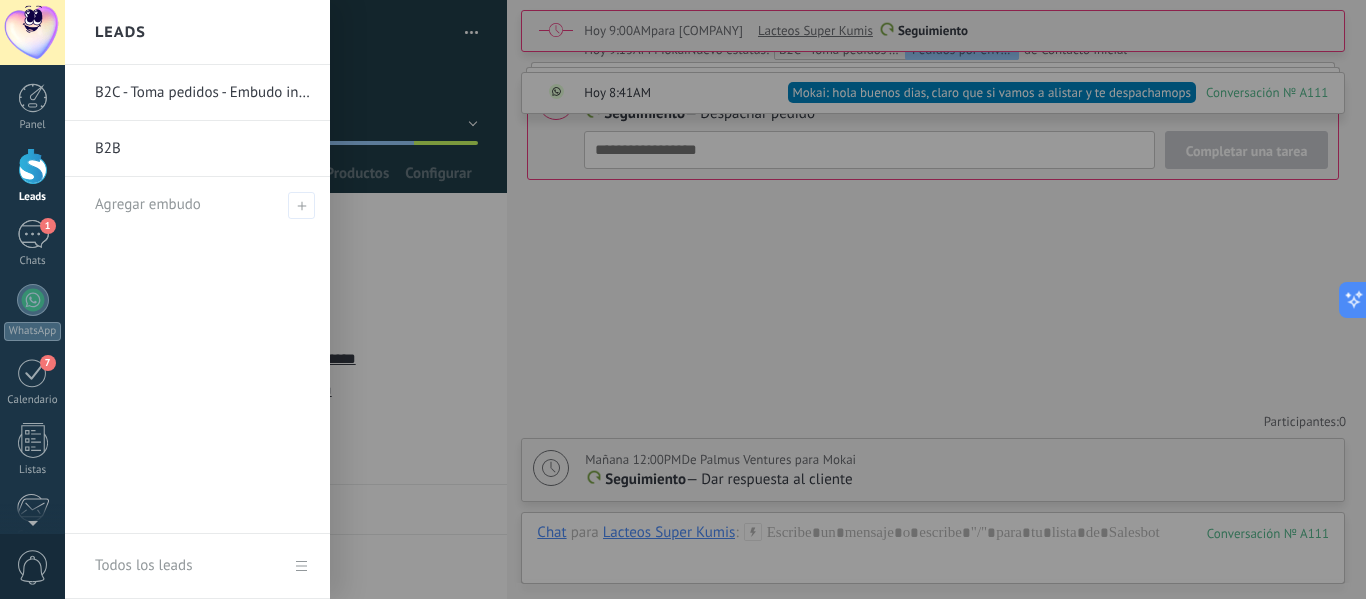 click at bounding box center [33, 166] 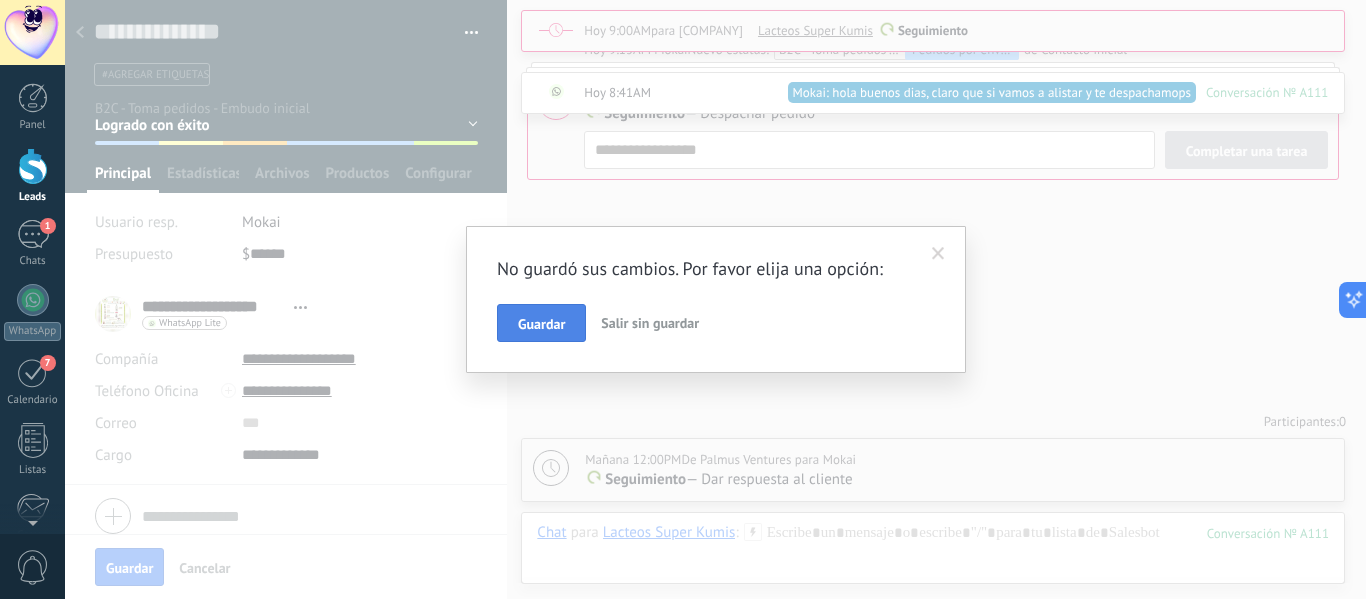 click on "Guardar" at bounding box center (541, 323) 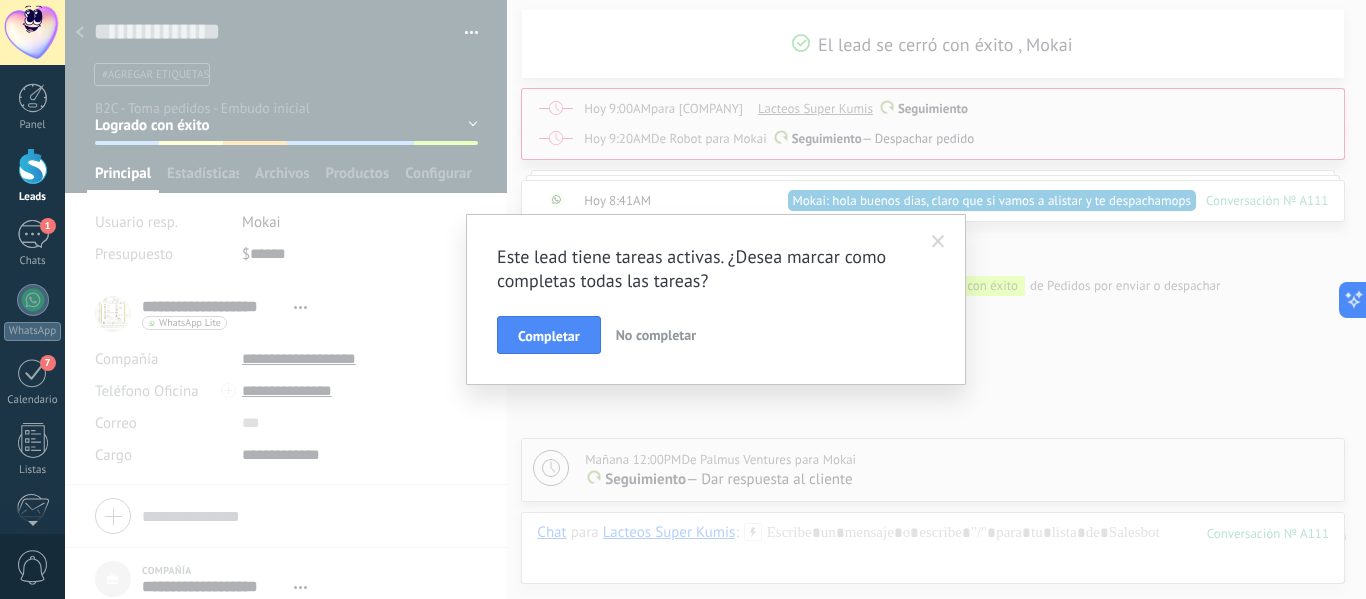 scroll, scrollTop: 900, scrollLeft: 0, axis: vertical 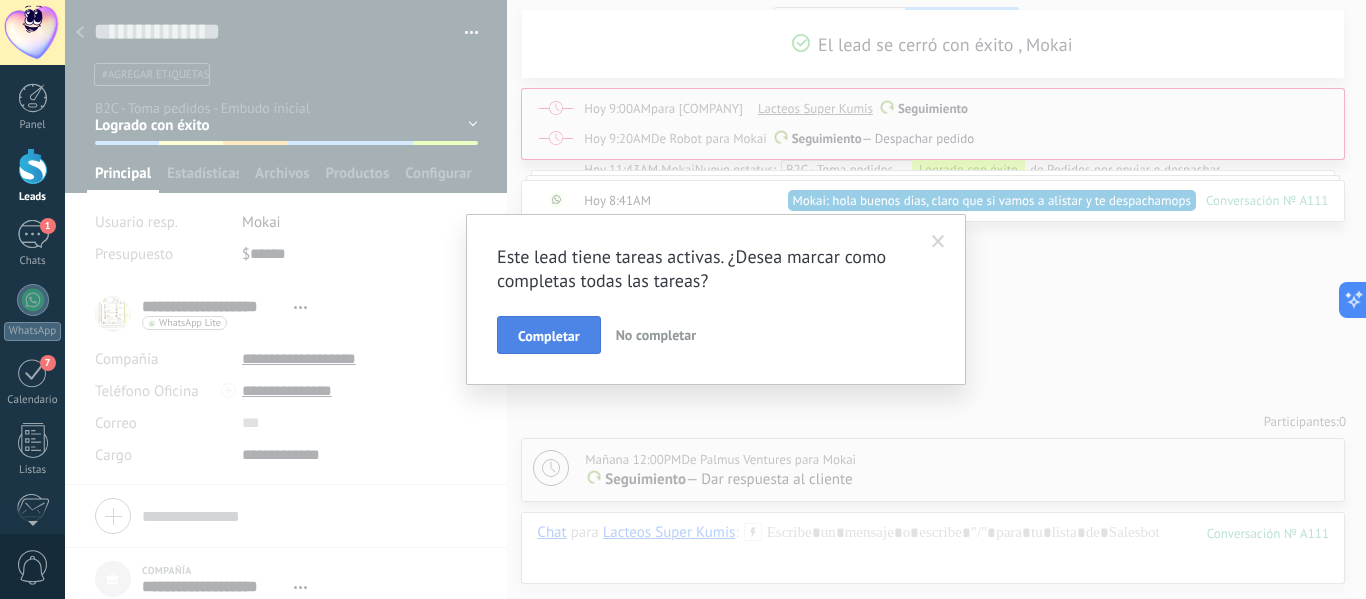 click on "Completar" at bounding box center [549, 336] 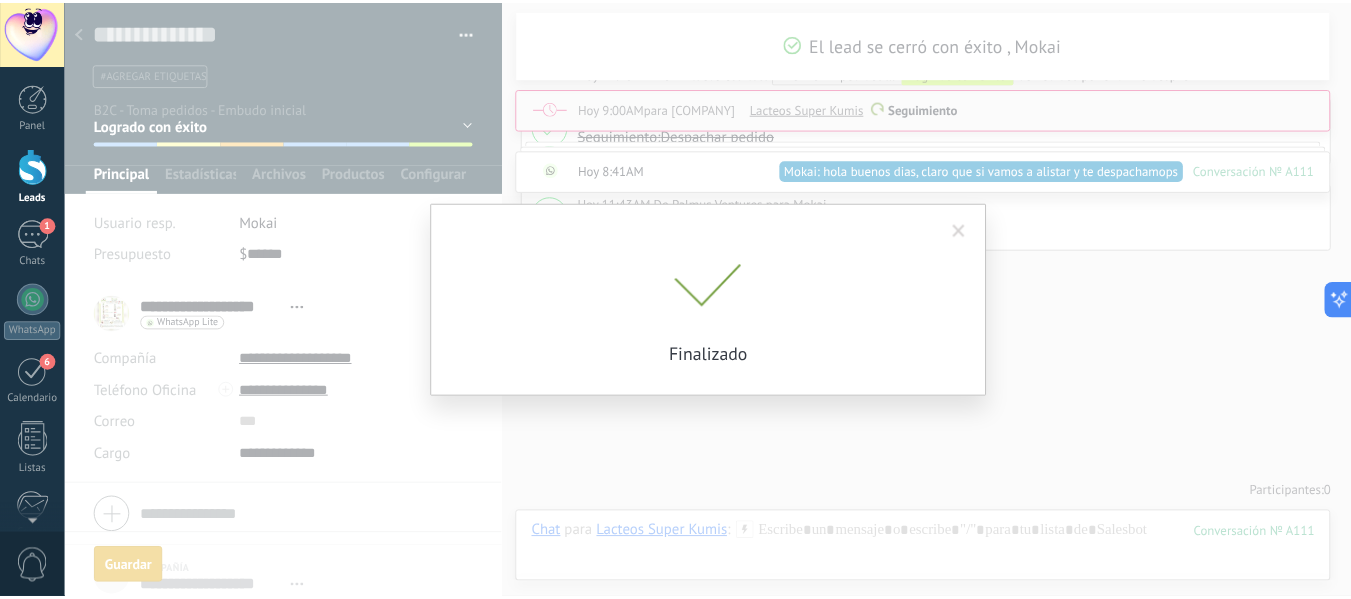 scroll, scrollTop: 871, scrollLeft: 0, axis: vertical 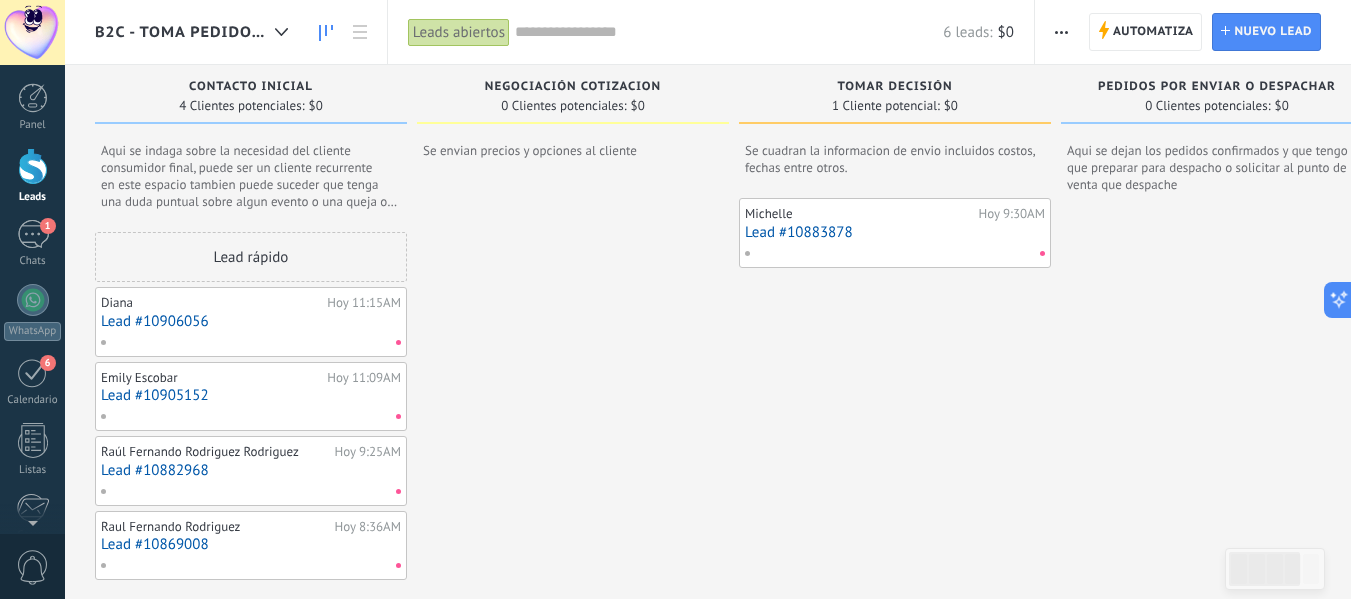 click at bounding box center [32, 32] 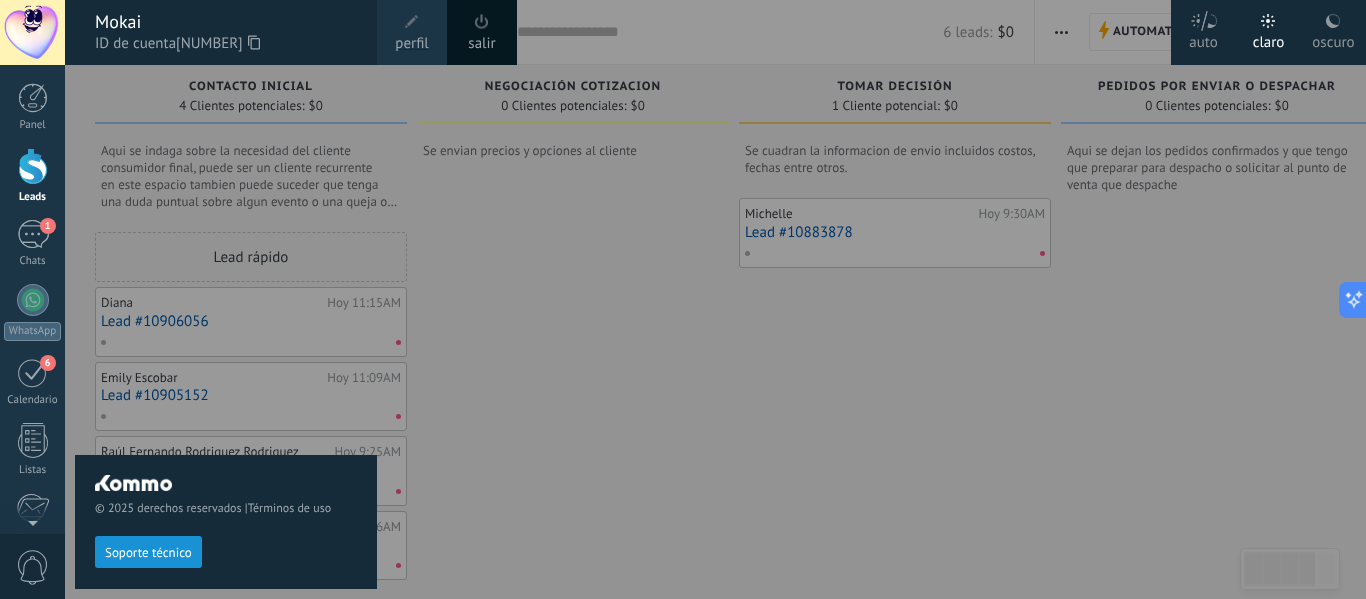 click at bounding box center (412, 22) 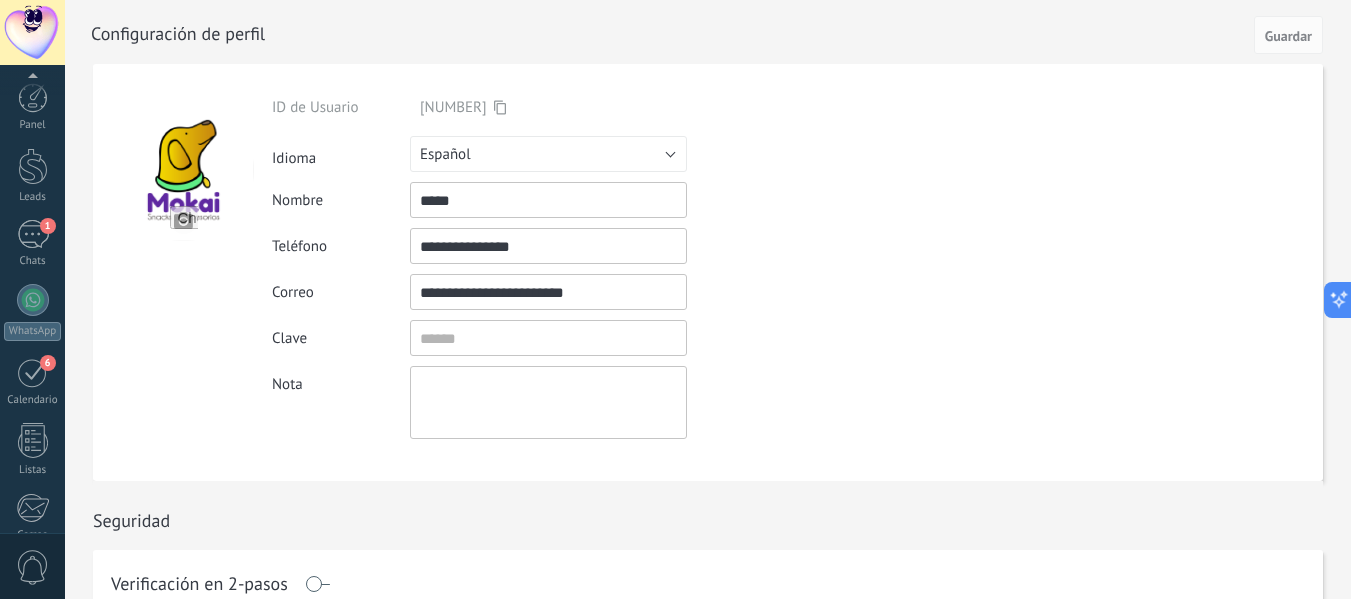 scroll, scrollTop: 233, scrollLeft: 0, axis: vertical 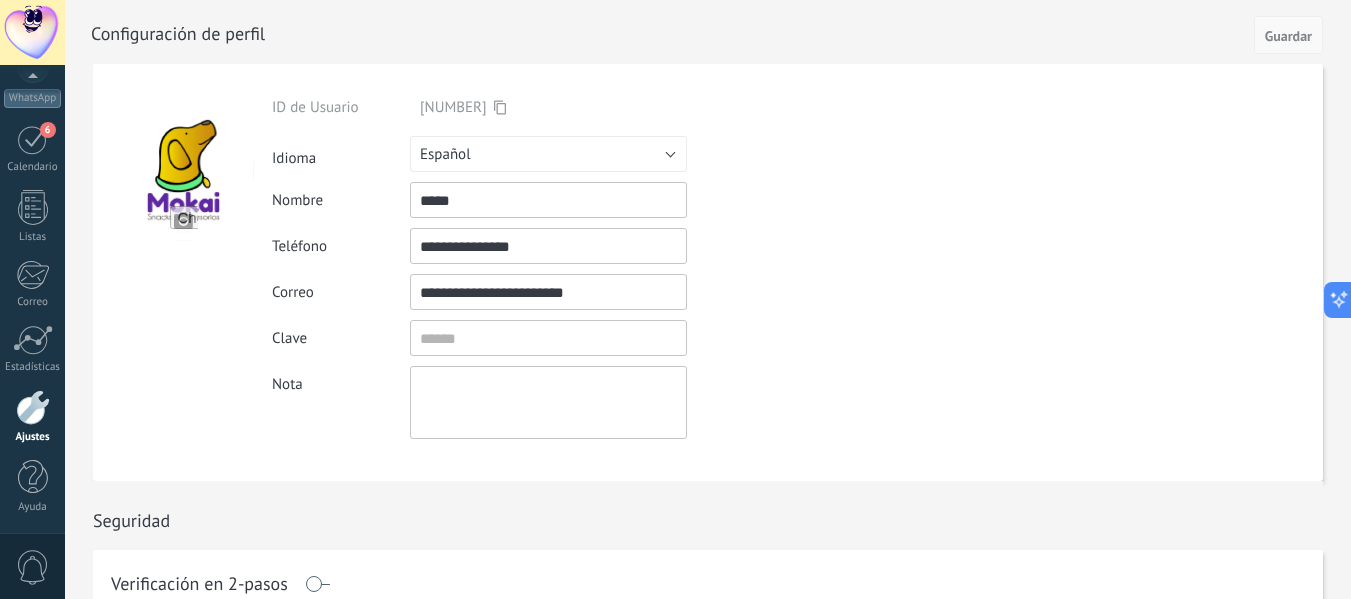 click on "Guardar" at bounding box center (1288, 36) 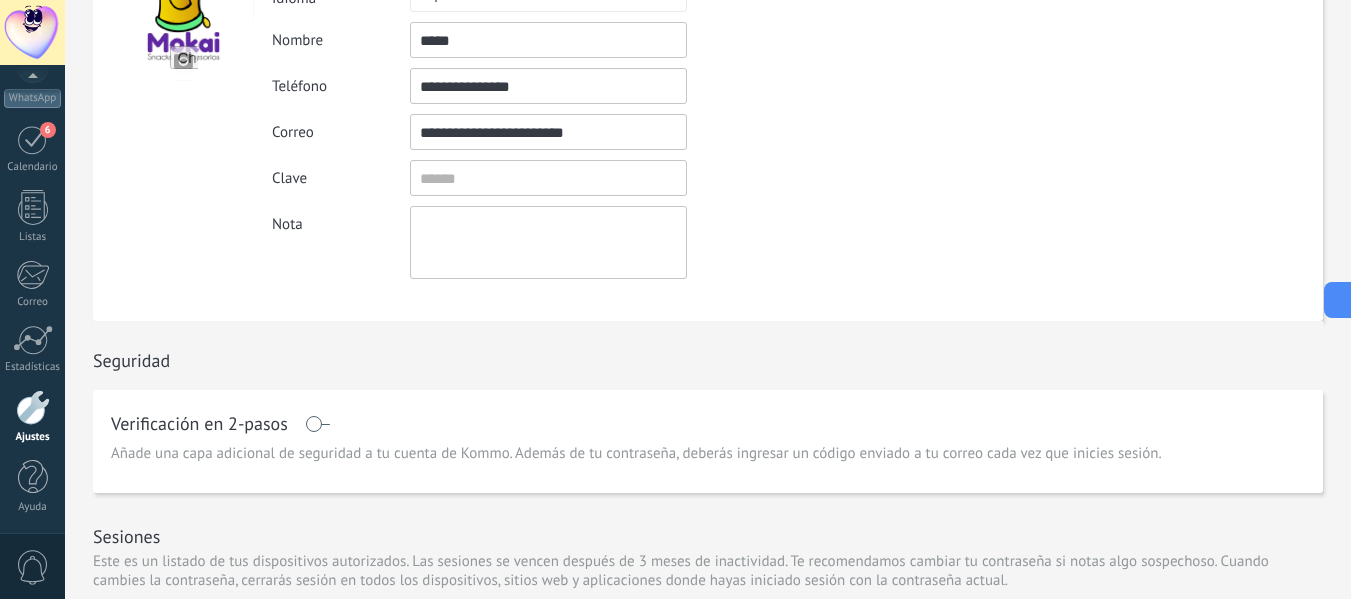 scroll, scrollTop: 0, scrollLeft: 0, axis: both 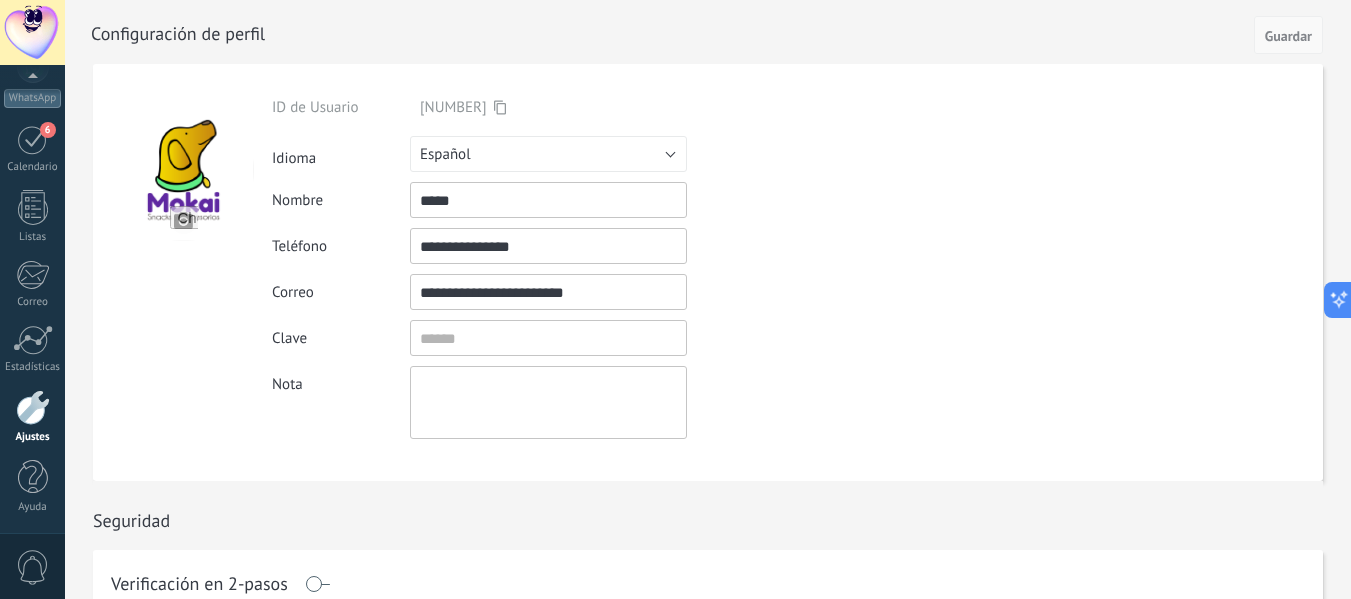 click on "Guardar" at bounding box center [1288, 36] 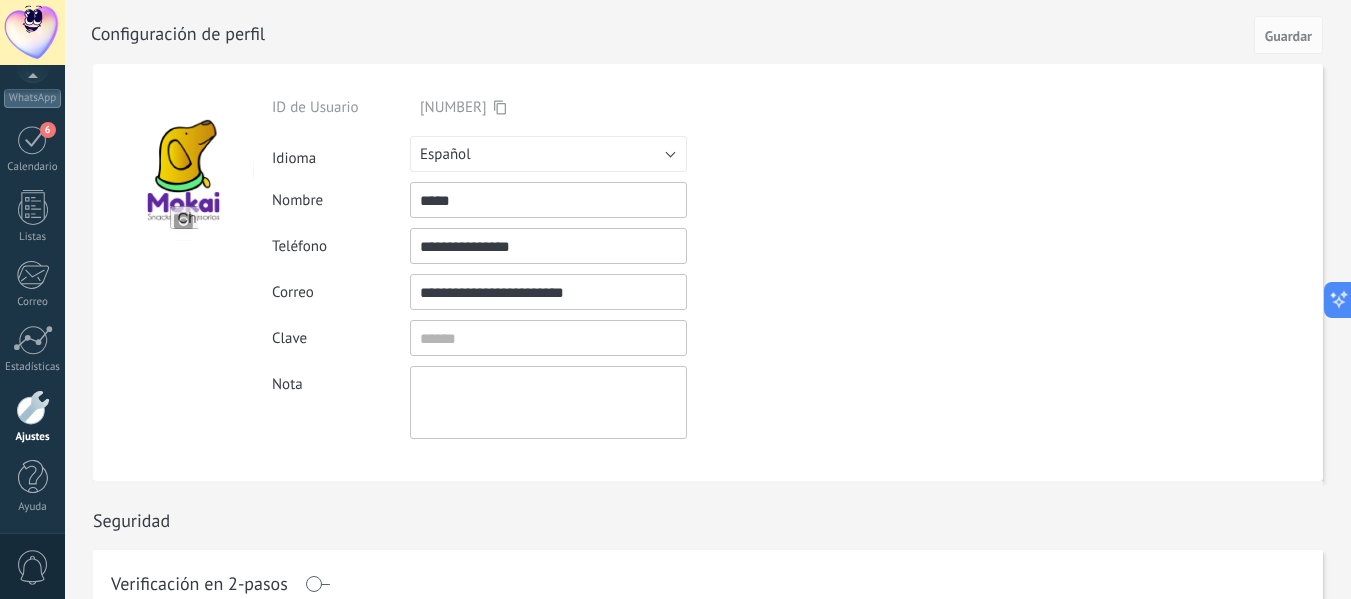 click on "**********" at bounding box center [595, 272] 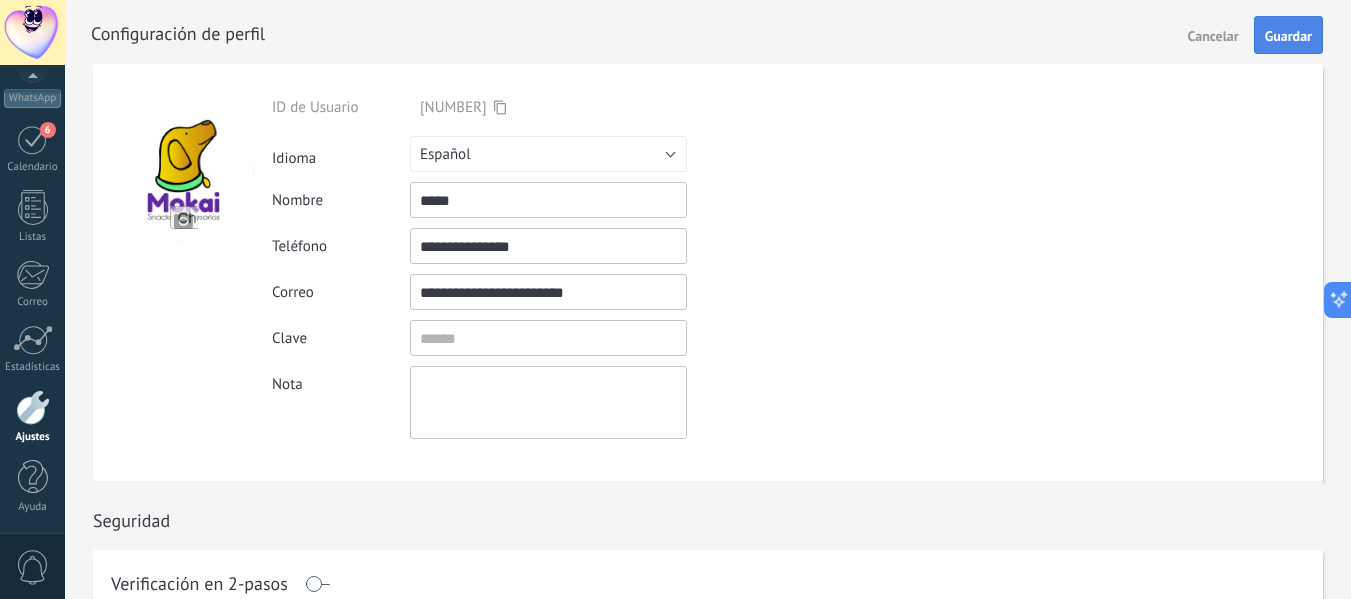 click on "Guardar" at bounding box center [1288, 36] 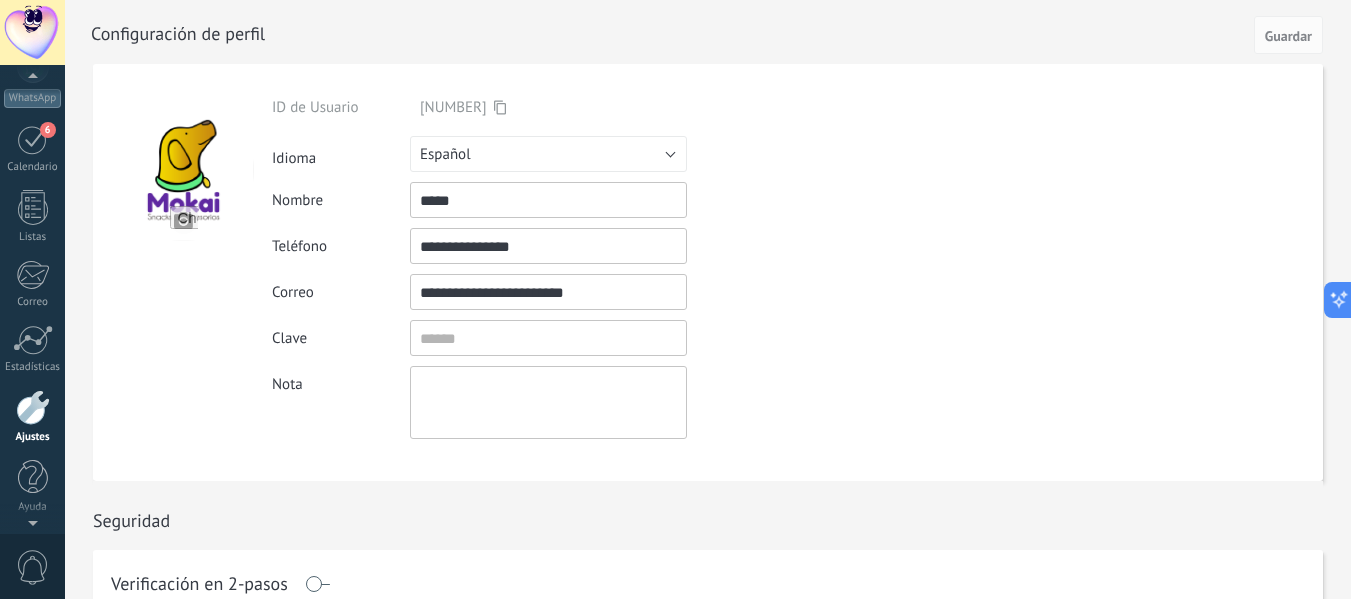 scroll, scrollTop: 224, scrollLeft: 0, axis: vertical 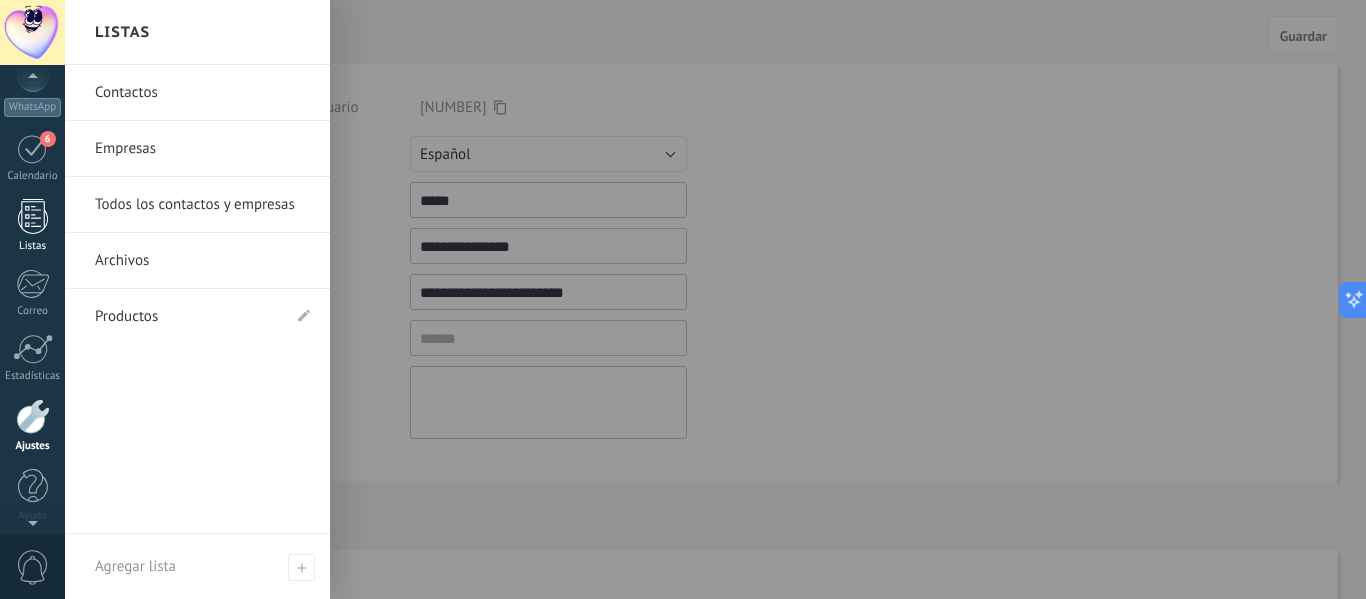 click at bounding box center [33, 216] 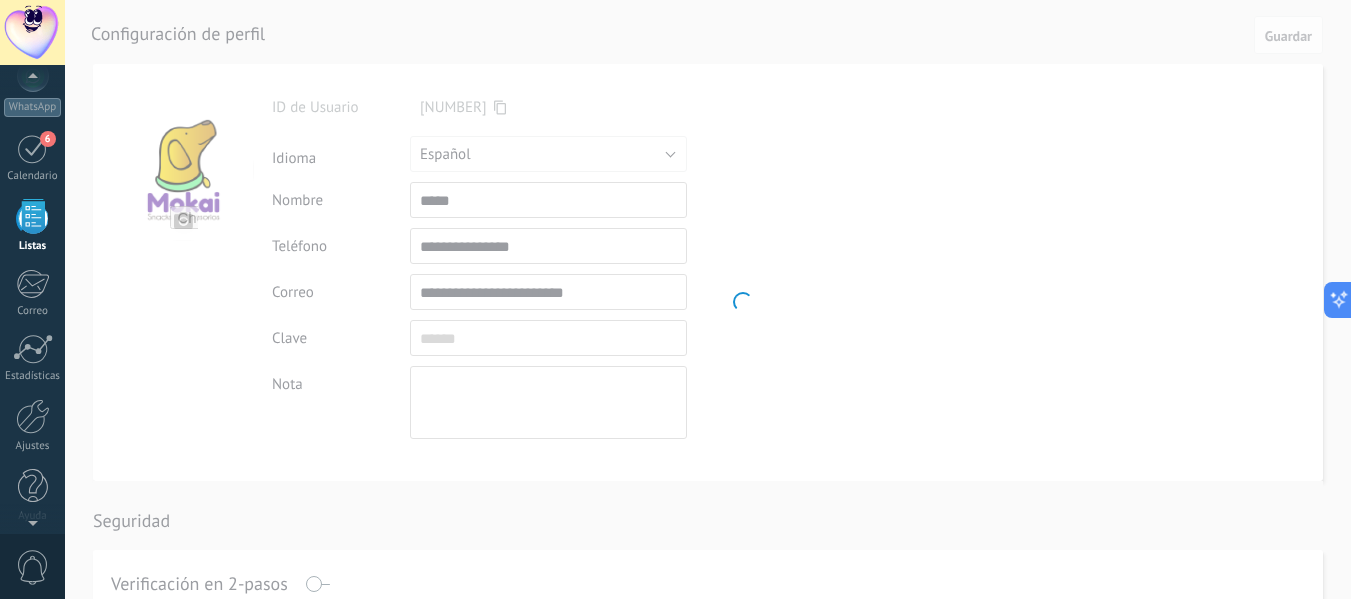 scroll, scrollTop: 124, scrollLeft: 0, axis: vertical 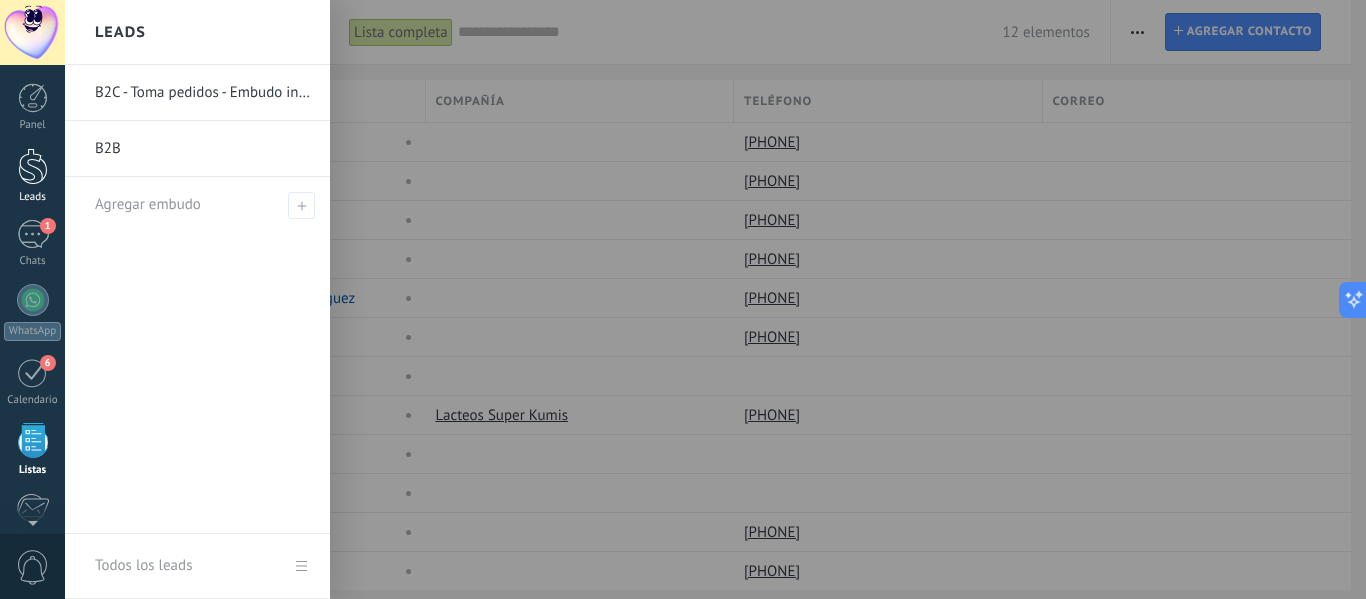 click at bounding box center (33, 166) 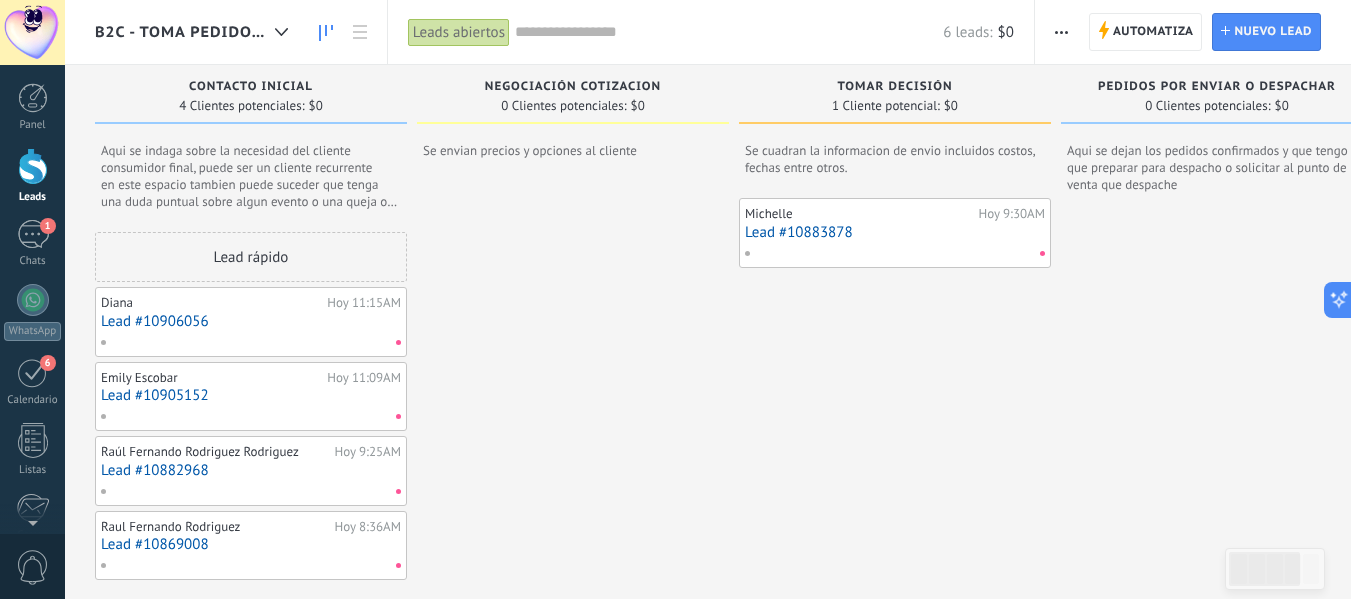 click on "Lead #10906056" at bounding box center [251, 321] 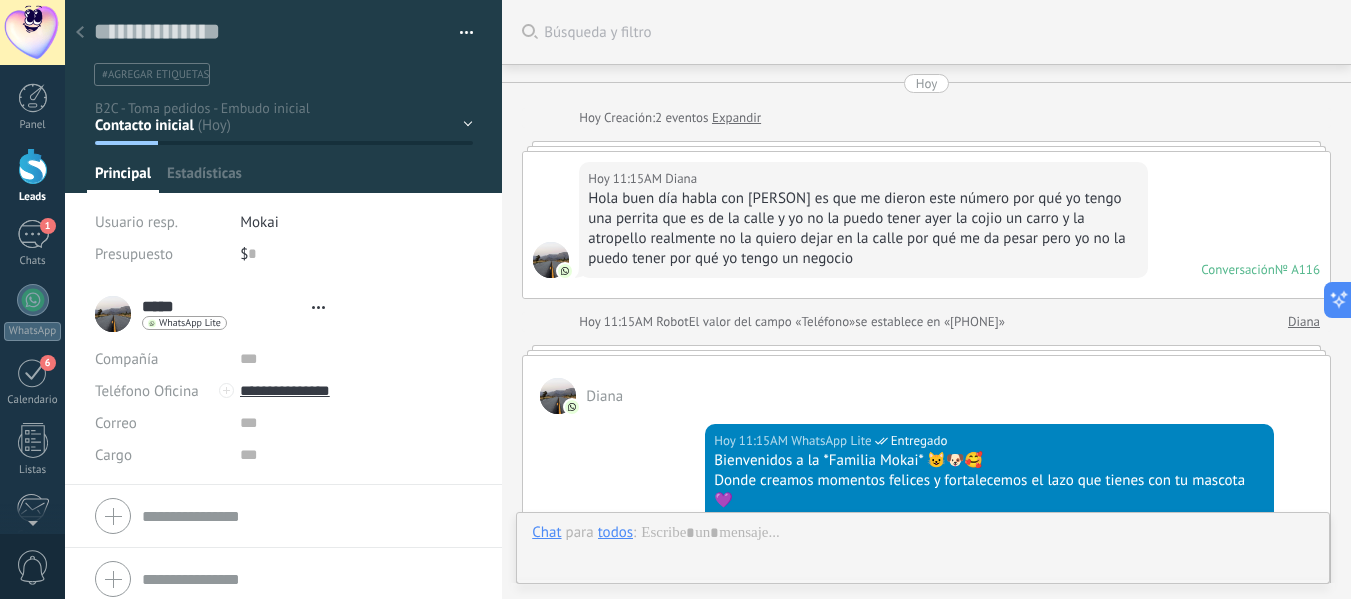 type on "**********" 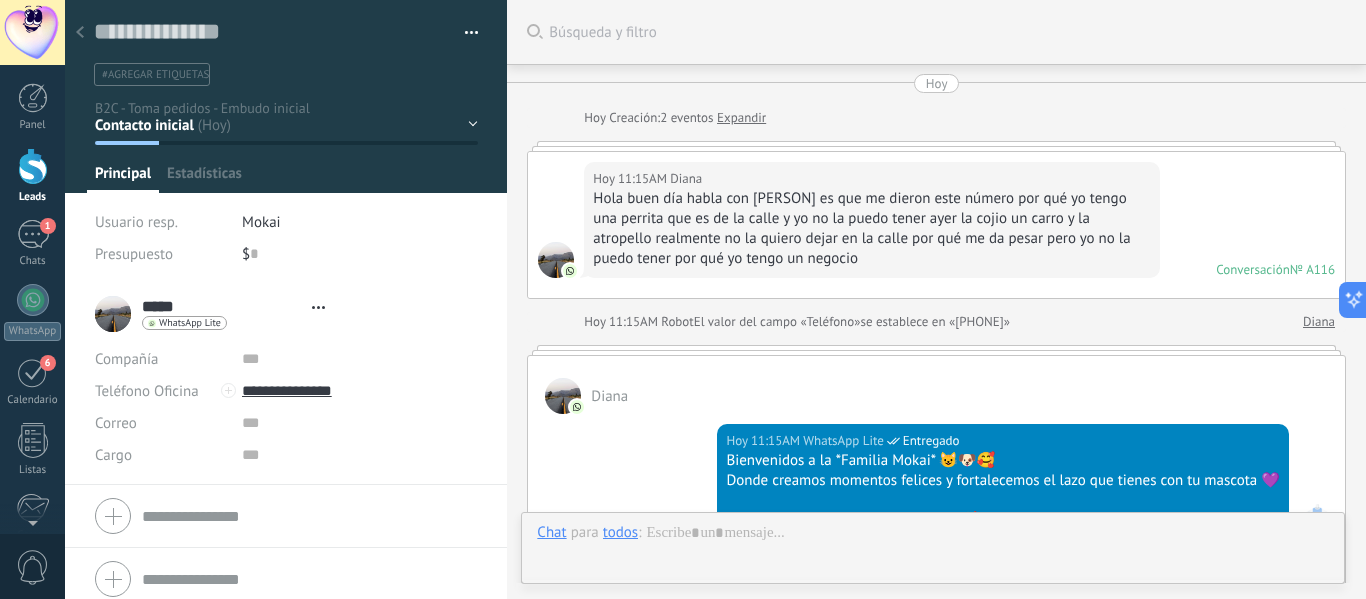 scroll, scrollTop: 1128, scrollLeft: 0, axis: vertical 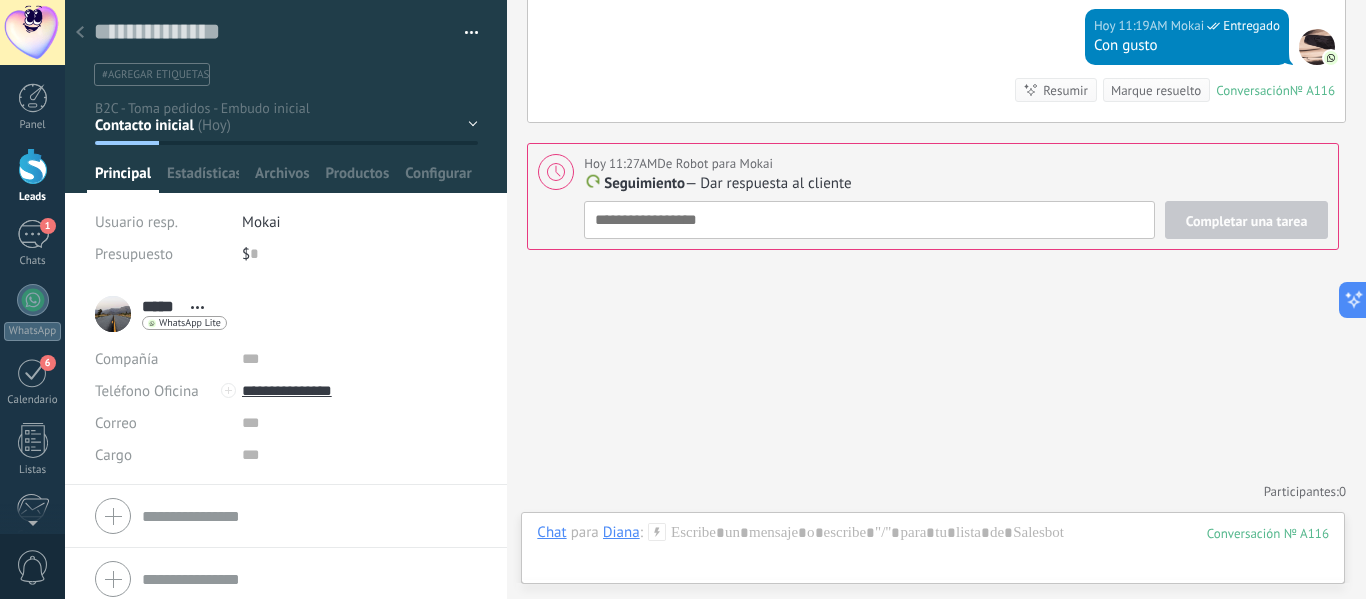 click on "Contacto inicial
Negociación Cotizacion
Tomar decisión
Pedidos por enviar o despachar
Encuesta
Logrado con éxito" at bounding box center [0, 0] 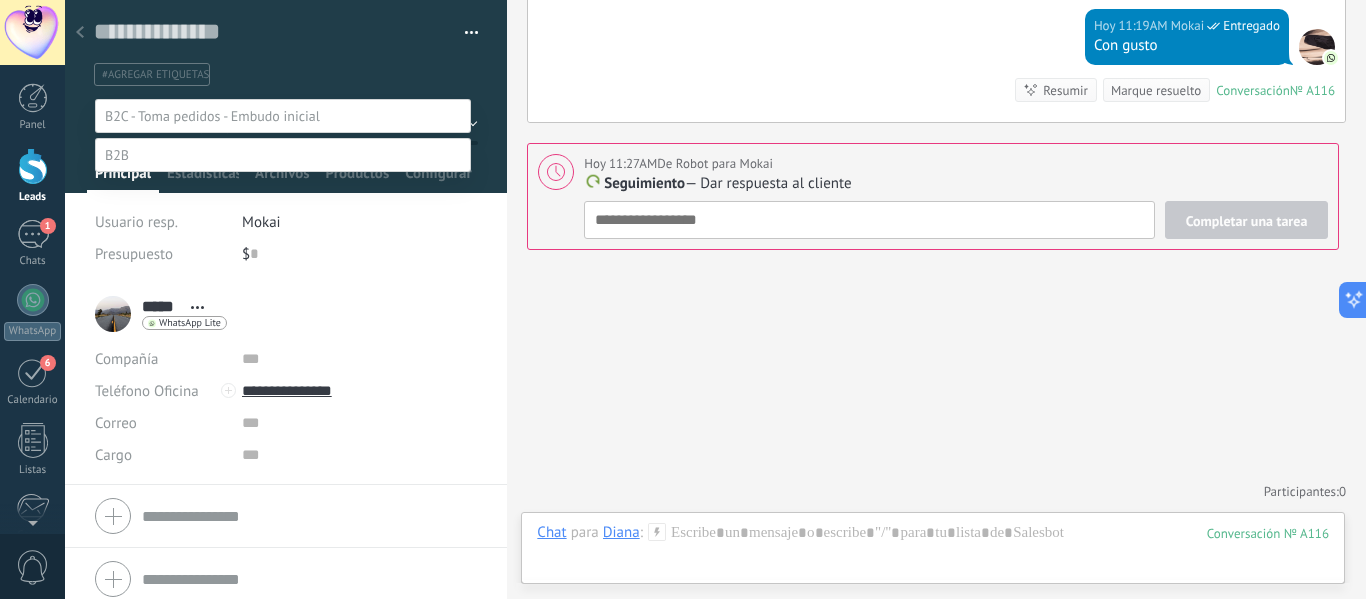 click at bounding box center [283, 116] 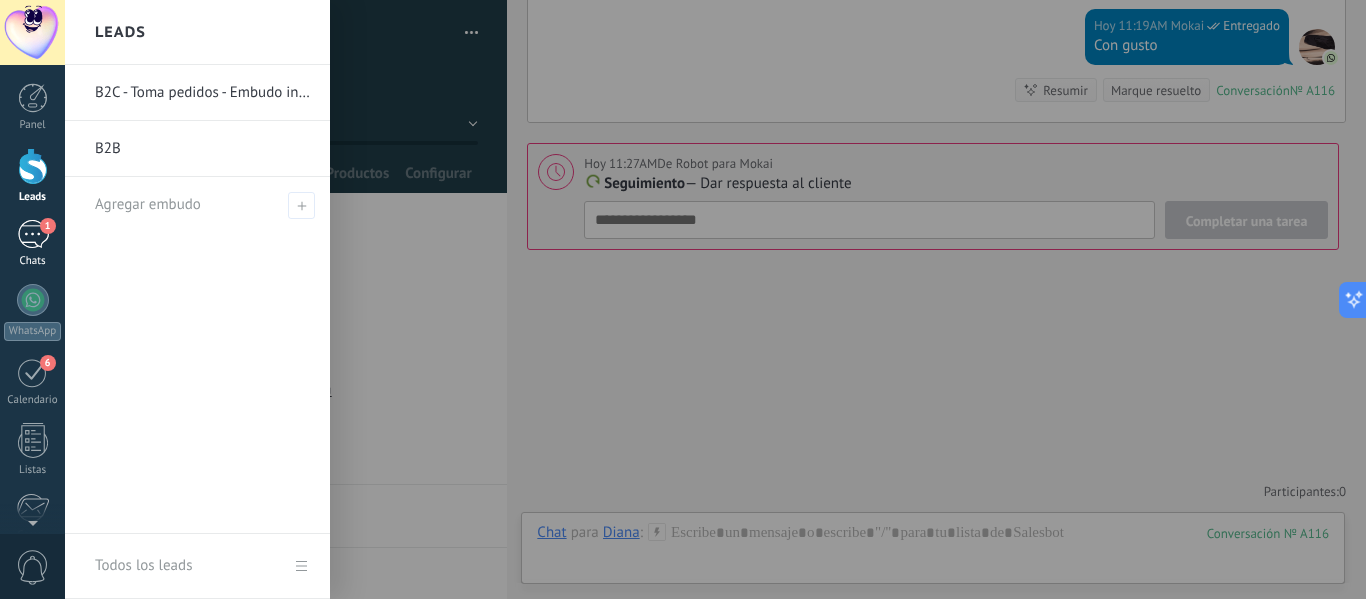 click on "1" at bounding box center [48, 226] 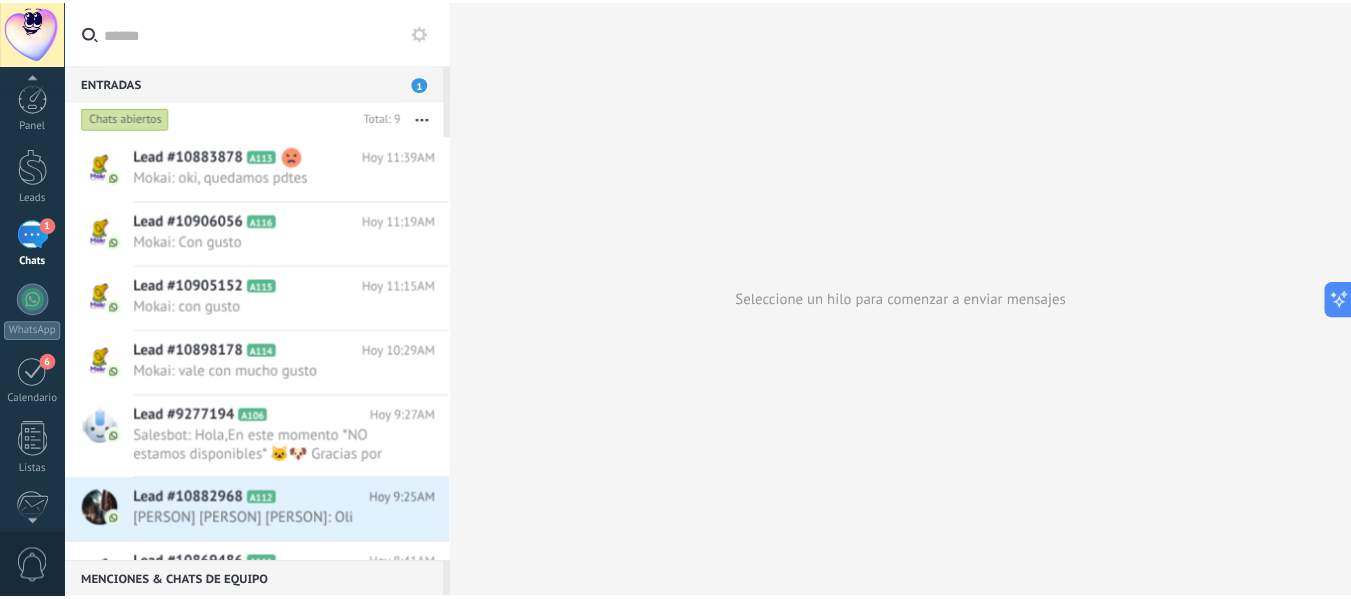 scroll, scrollTop: 233, scrollLeft: 0, axis: vertical 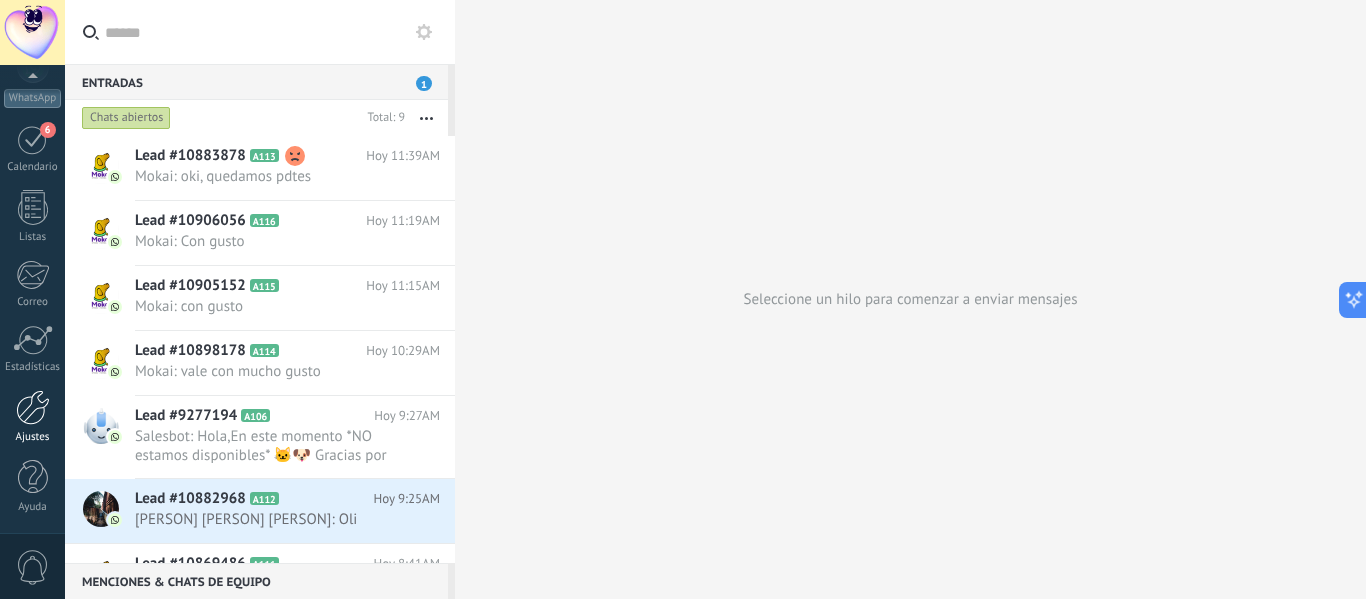 click at bounding box center [33, 407] 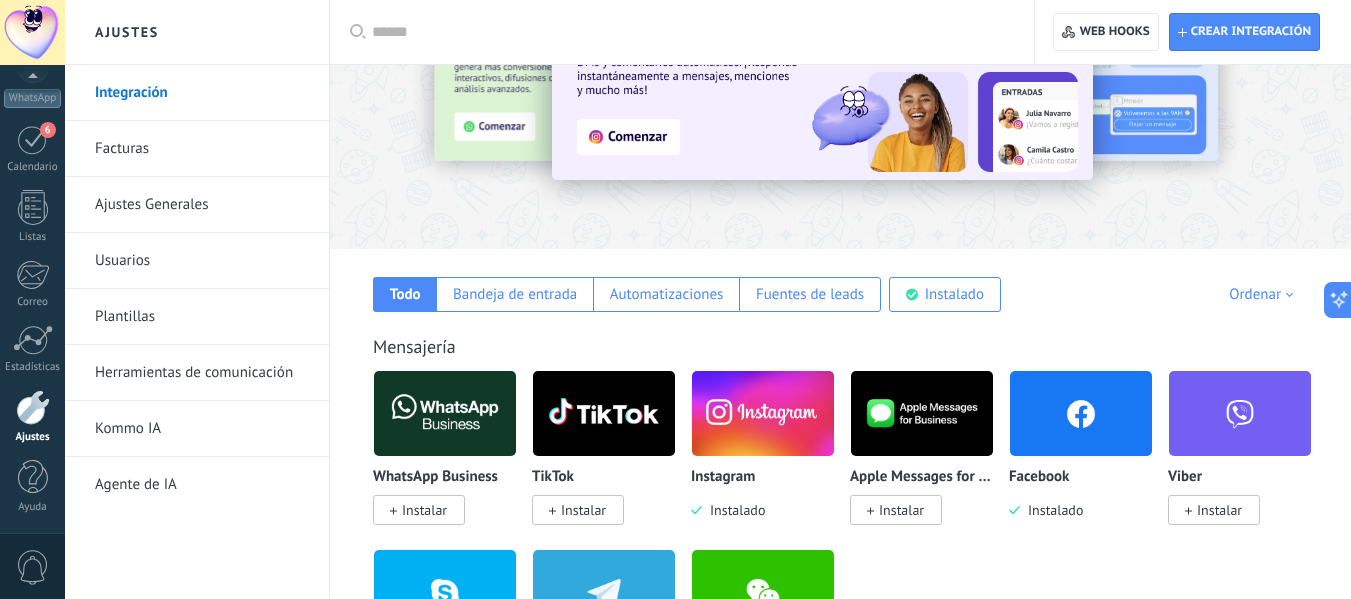 scroll, scrollTop: 200, scrollLeft: 0, axis: vertical 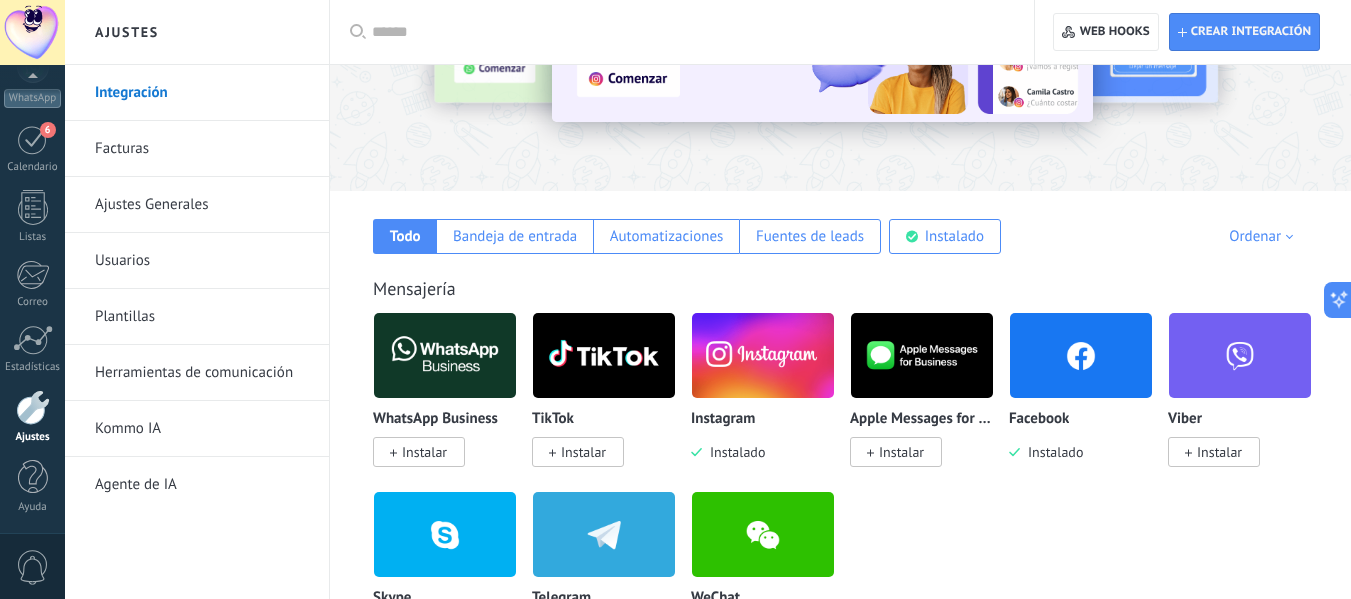 click on "Plantillas" at bounding box center [202, 317] 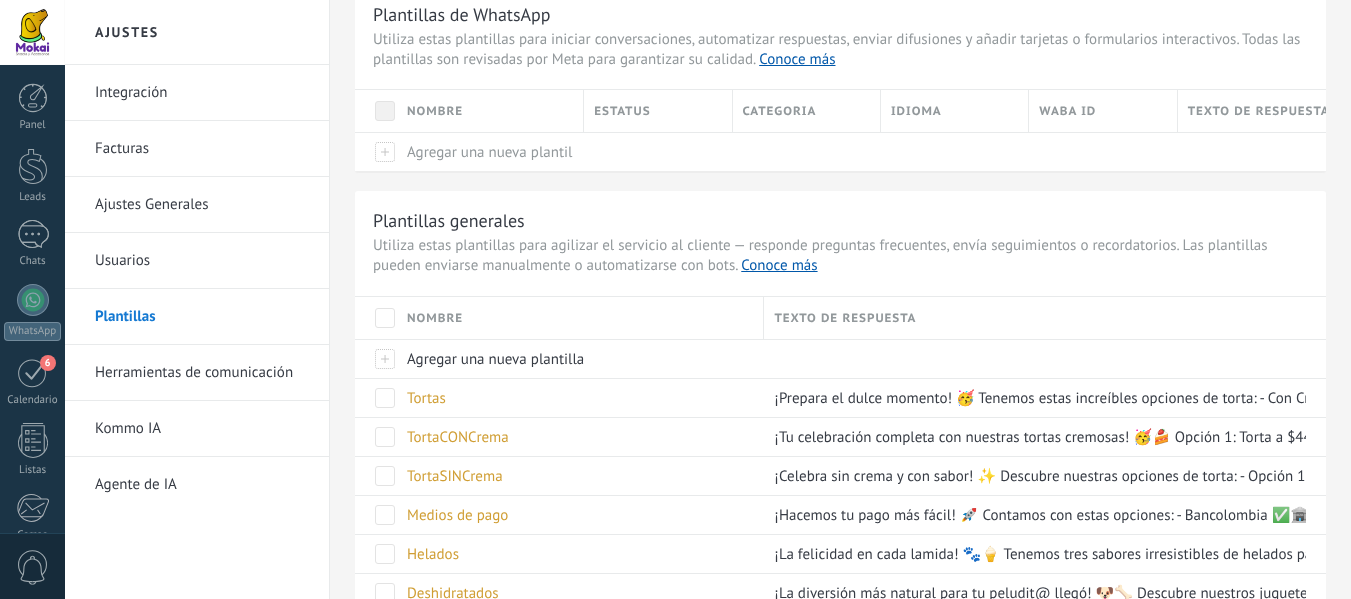 scroll, scrollTop: 216, scrollLeft: 0, axis: vertical 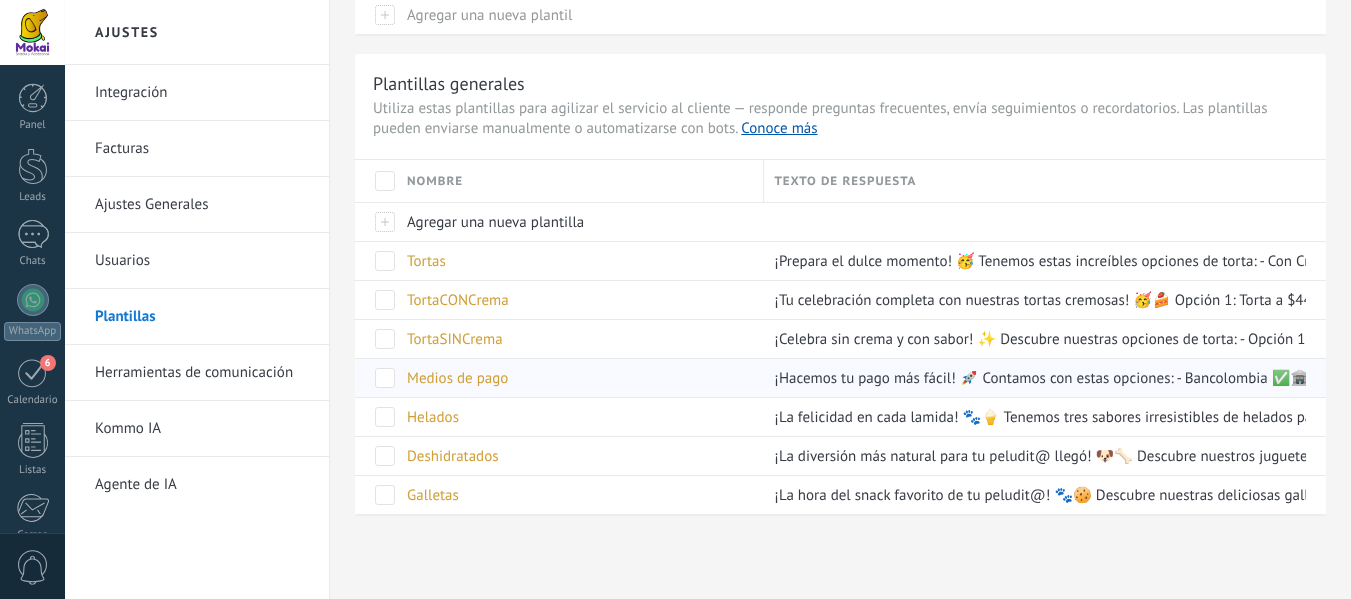 click on "¡Hacemos tu pago más fácil! 🚀 Contamos con estas opciones:
- Bancolombia ✅🏦
- Nequi ✅📱
- Daviplata ✅📲⚠️🔊
¡Importante! Si tu cuenta es diferente a Bancolombia, por favor realiza el pago a través de Nequi para una confirmación inmediata de tu transacción. ¡Tu pedido nos importa!
✨¿Cuál de estas cuentas te queda más cómoda? 🤔" at bounding box center [1886, 378] 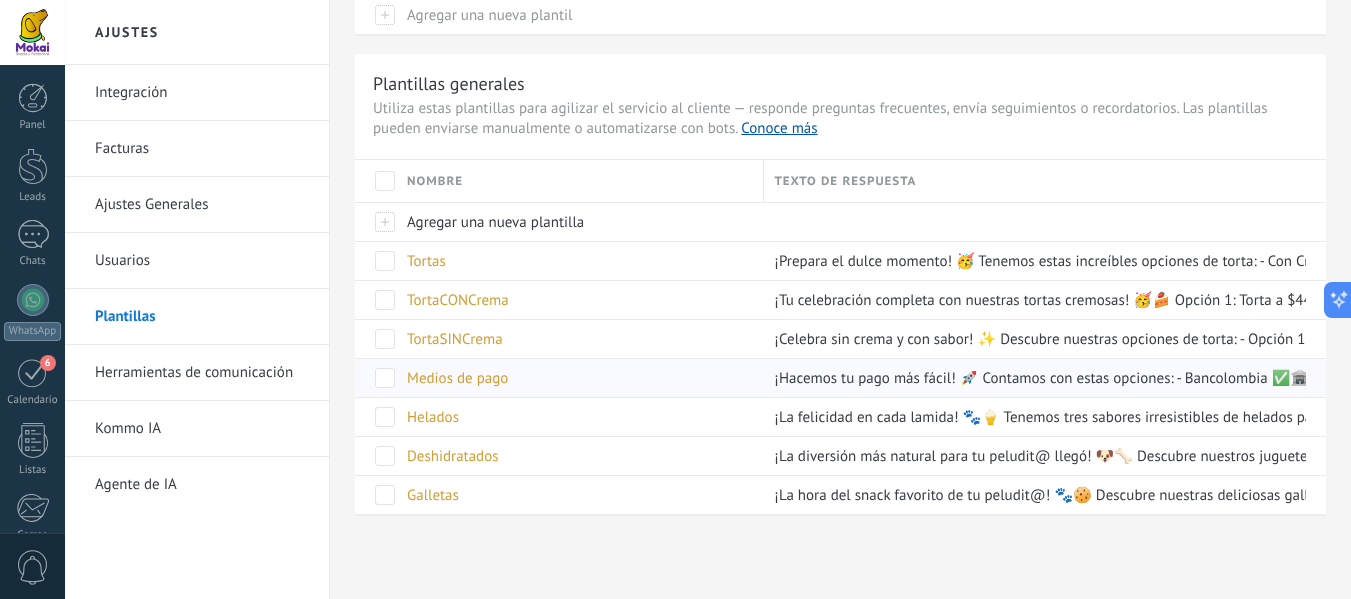 scroll, scrollTop: 0, scrollLeft: 0, axis: both 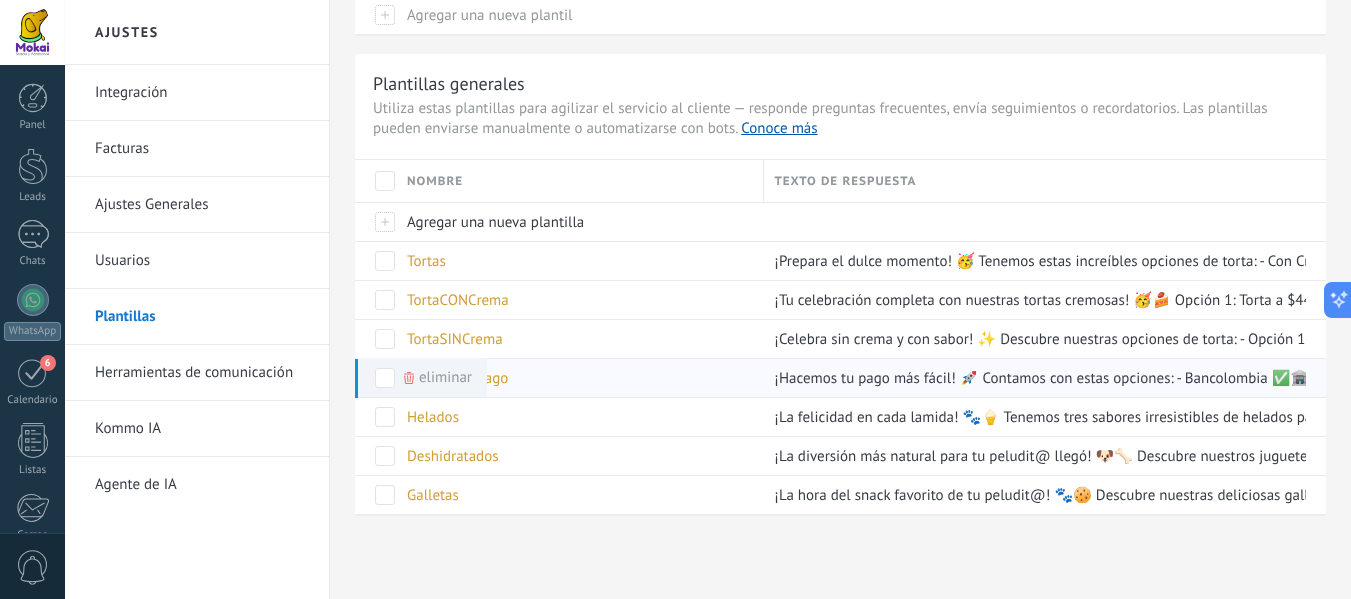 click at bounding box center [385, 378] 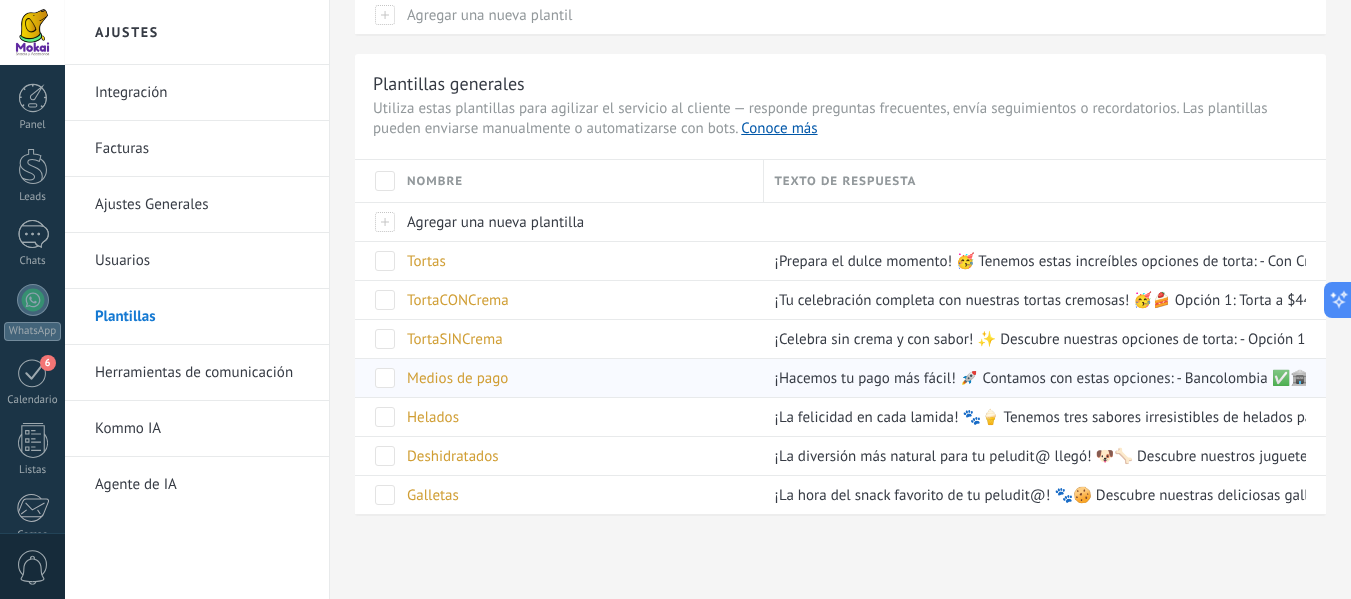 click on "¡Hacemos tu pago más fácil! 🚀 Contamos con estas opciones:
- Bancolombia ✅🏦
- Nequi ✅📱
- Daviplata ✅📲⚠️🔊
¡Importante! Si tu cuenta es diferente a Bancolombia, por favor realiza el pago a través de Nequi para una confirmación inmediata de tu transacción. ¡Tu pedido nos importa!
✨¿Cuál de estas cuentas te queda más cómoda? 🤔" at bounding box center [1886, 378] 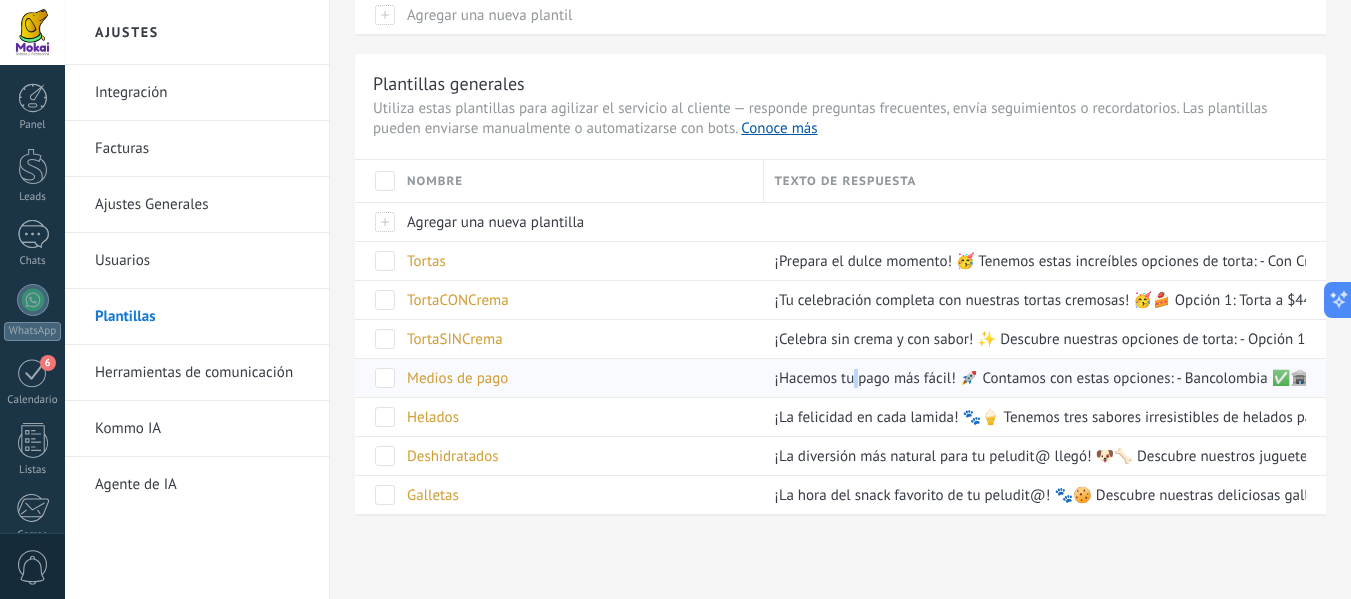 click on "¡Hacemos tu pago más fácil! 🚀 Contamos con estas opciones:
- Bancolombia ✅🏦
- Nequi ✅📱
- Daviplata ✅📲⚠️🔊
¡Importante! Si tu cuenta es diferente a Bancolombia, por favor realiza el pago a través de Nequi para una confirmación inmediata de tu transacción. ¡Tu pedido nos importa!
✨¿Cuál de estas cuentas te queda más cómoda? 🤔" at bounding box center (1886, 378) 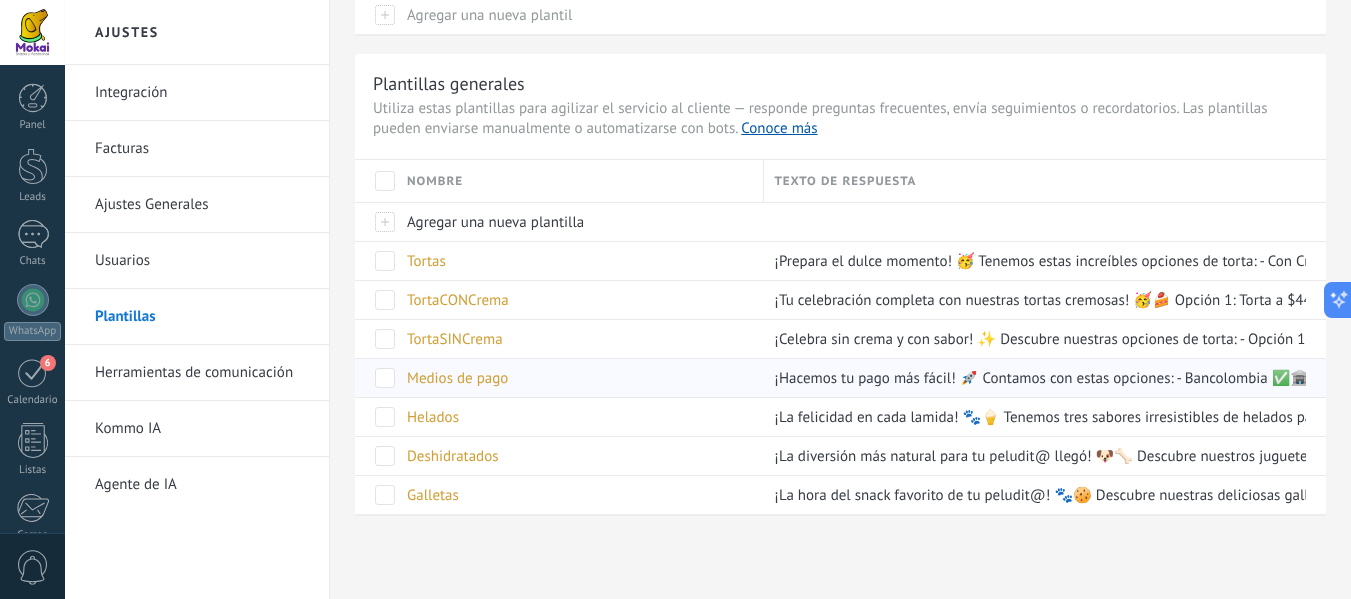 click on "¡Hacemos tu pago más fácil! 🚀 Contamos con estas opciones:
- Bancolombia ✅🏦
- Nequi ✅📱
- Daviplata ✅📲⚠️🔊
¡Importante! Si tu cuenta es diferente a Bancolombia, por favor realiza el pago a través de Nequi para una confirmación inmediata de tu transacción. ¡Tu pedido nos importa!
✨¿Cuál de estas cuentas te queda más cómoda? 🤔" at bounding box center (1886, 378) 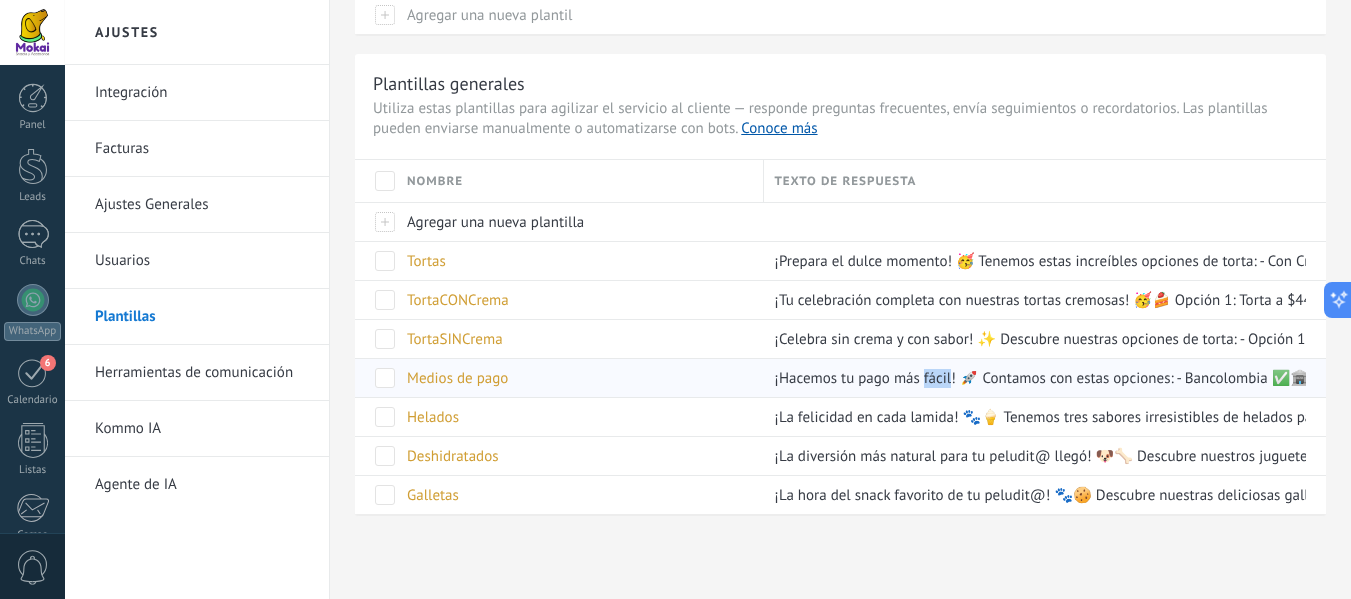 click on "¡Hacemos tu pago más fácil! 🚀 Contamos con estas opciones:
- Bancolombia ✅🏦
- Nequi ✅📱
- Daviplata ✅📲⚠️🔊
¡Importante! Si tu cuenta es diferente a Bancolombia, por favor realiza el pago a través de Nequi para una confirmación inmediata de tu transacción. ¡Tu pedido nos importa!
✨¿Cuál de estas cuentas te queda más cómoda? 🤔" at bounding box center [1886, 378] 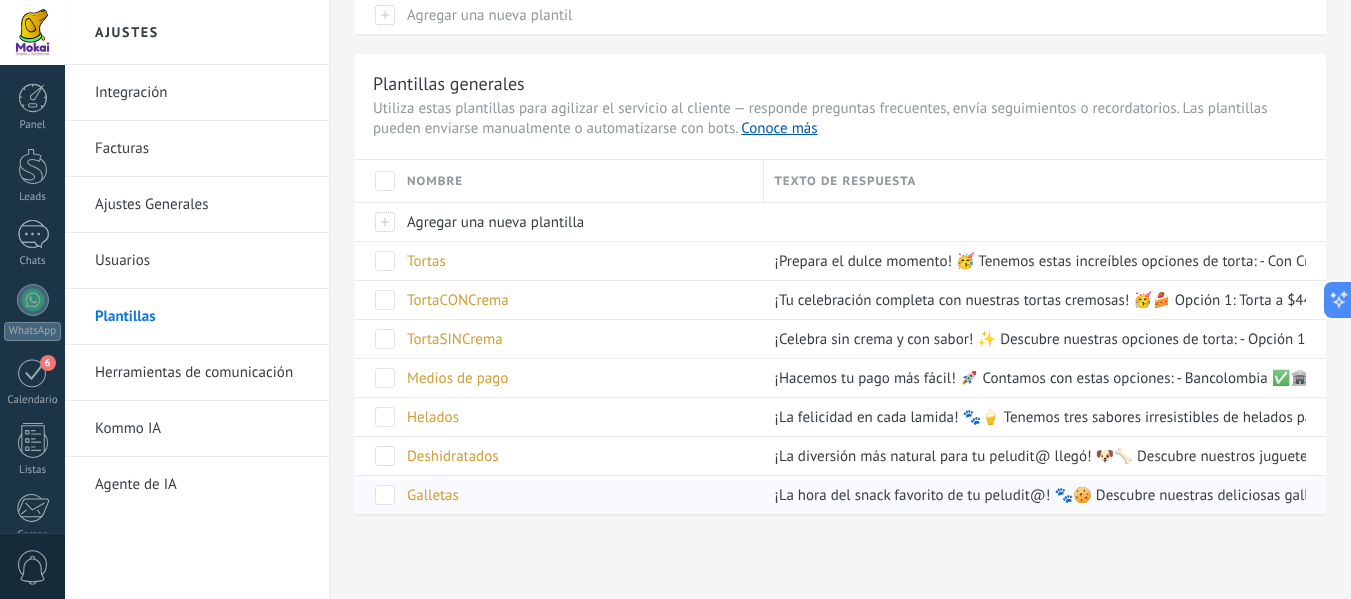 drag, startPoint x: 988, startPoint y: 514, endPoint x: 869, endPoint y: 493, distance: 120.83874 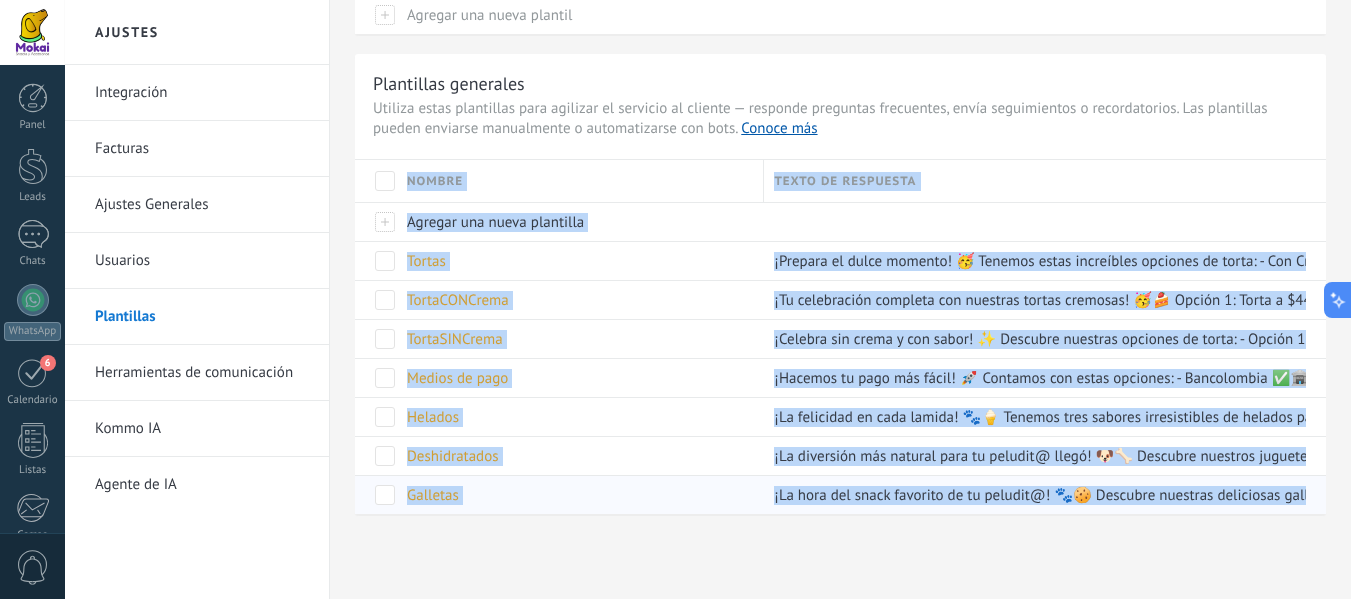 drag, startPoint x: 1019, startPoint y: 564, endPoint x: 1100, endPoint y: 478, distance: 118.13975 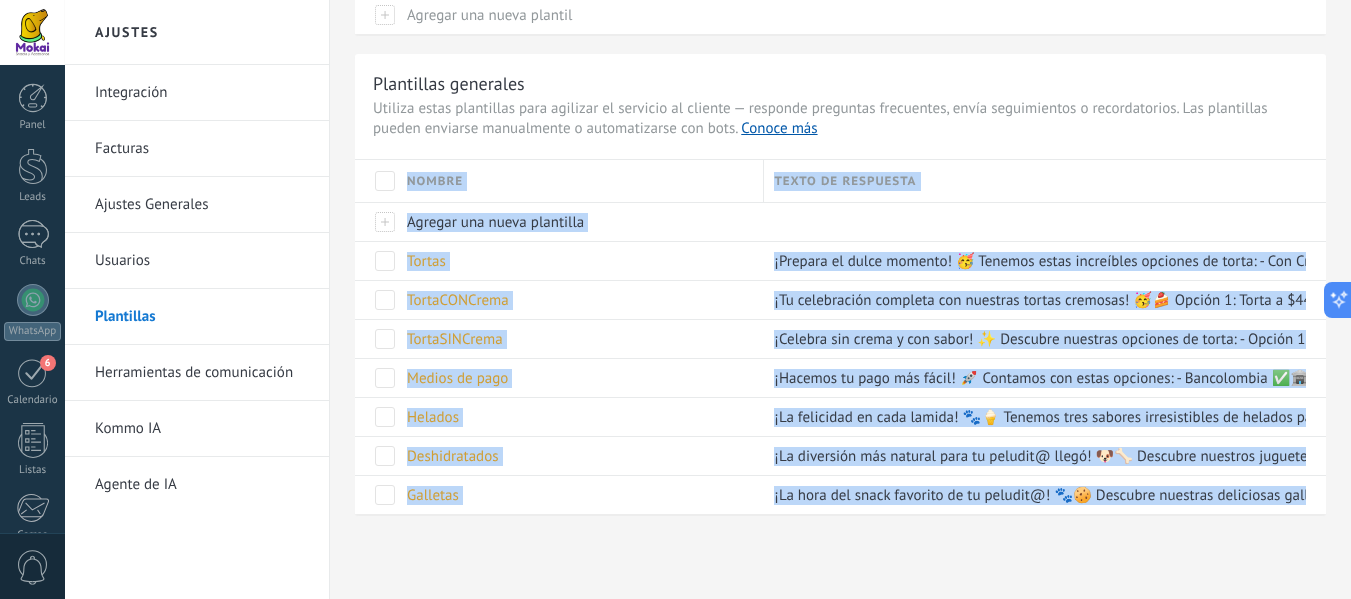 click on "Texto de respuesta" at bounding box center (1045, 181) 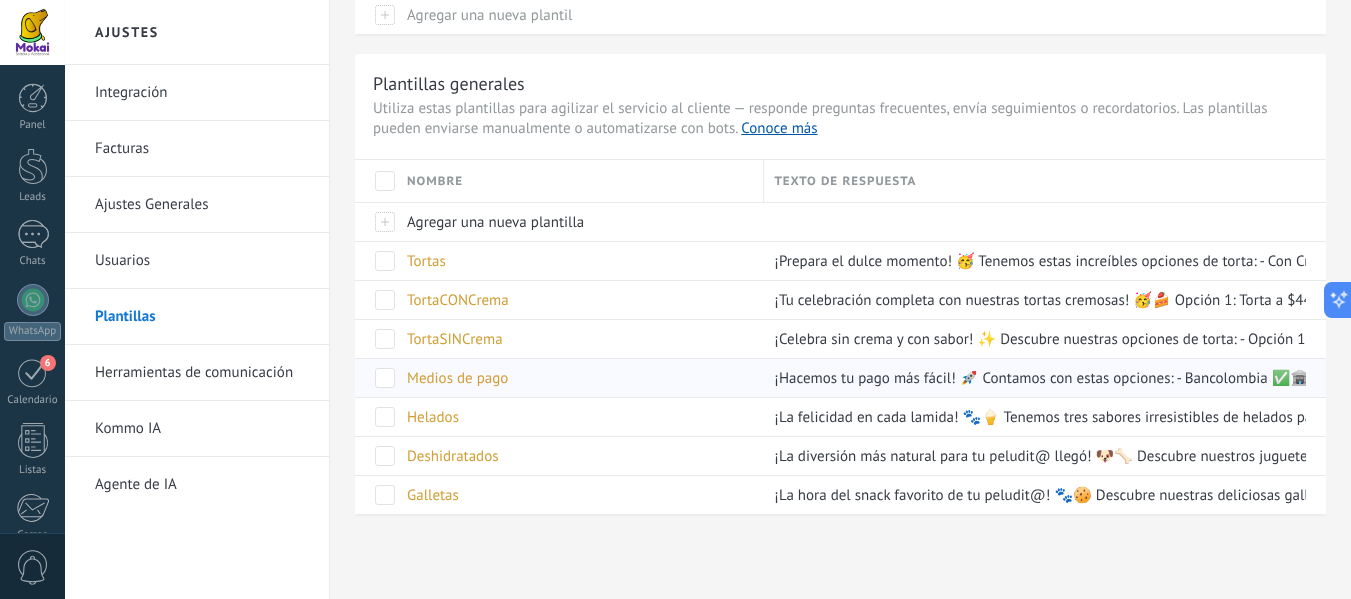 click on "Medios de pago" at bounding box center [457, 378] 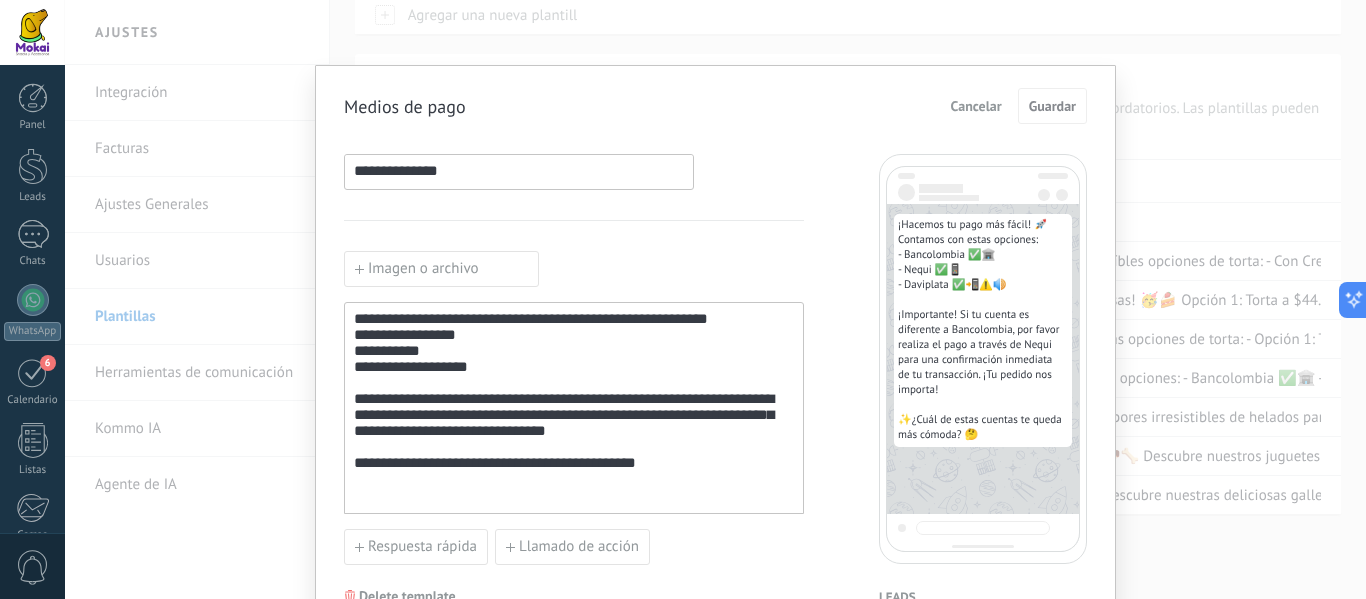 click on "**********" at bounding box center [574, 408] 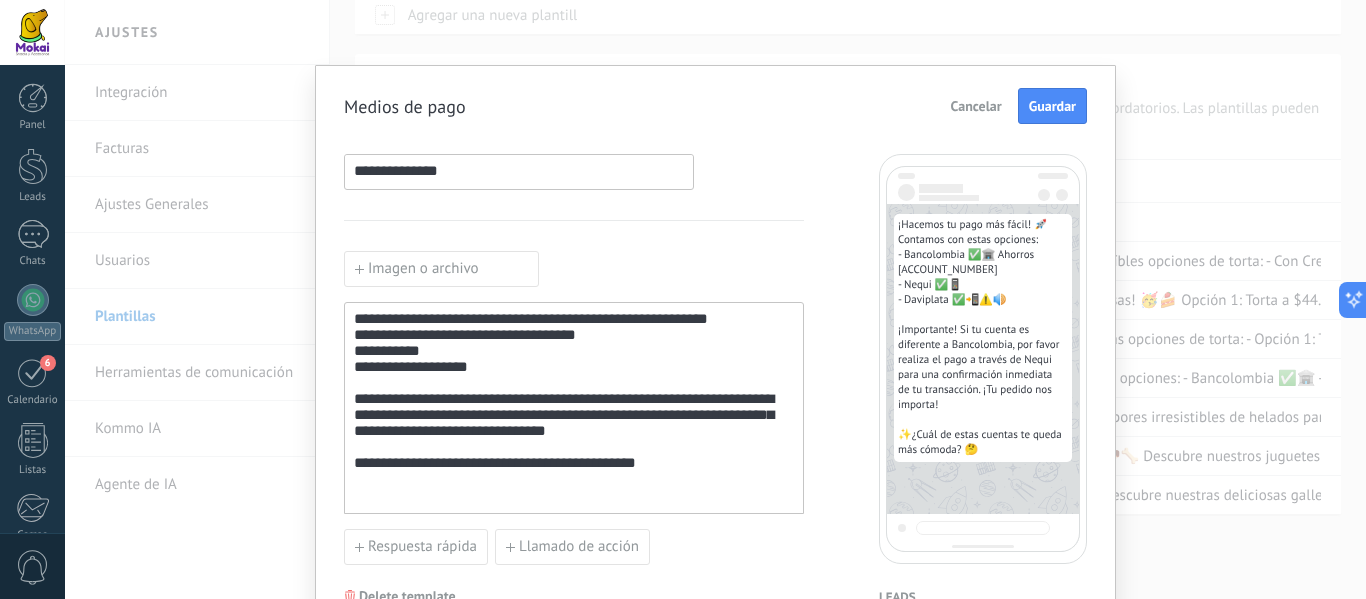 click on "**********" at bounding box center (574, 408) 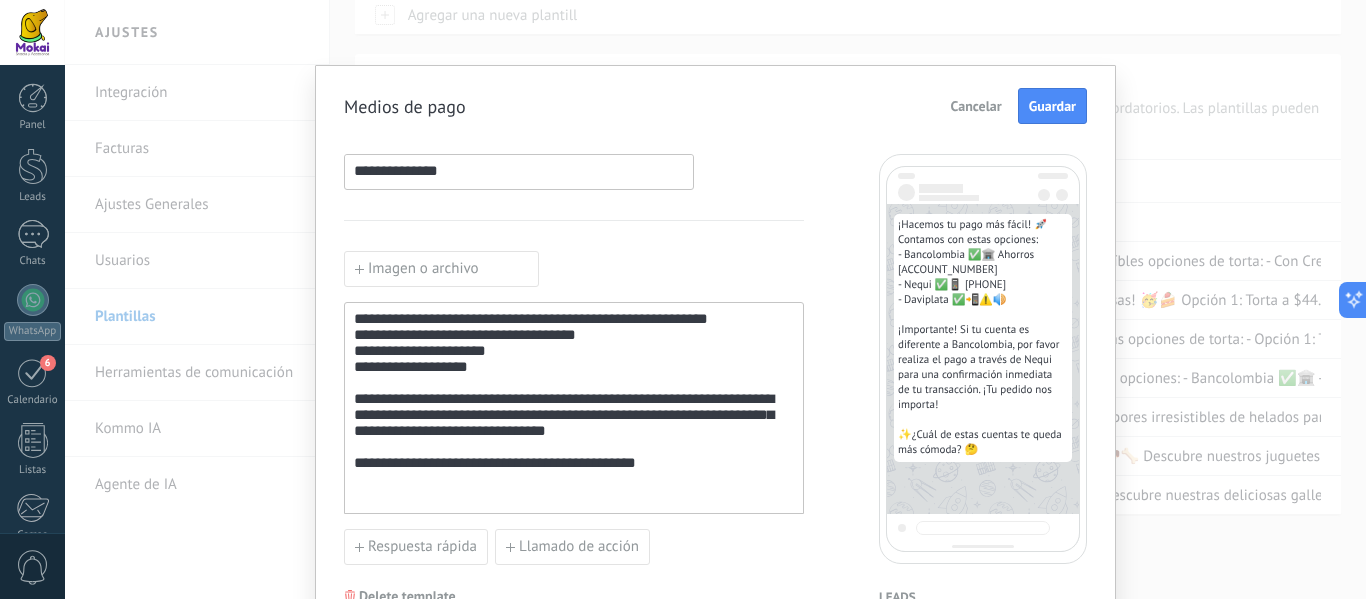 click on "**********" at bounding box center [574, 408] 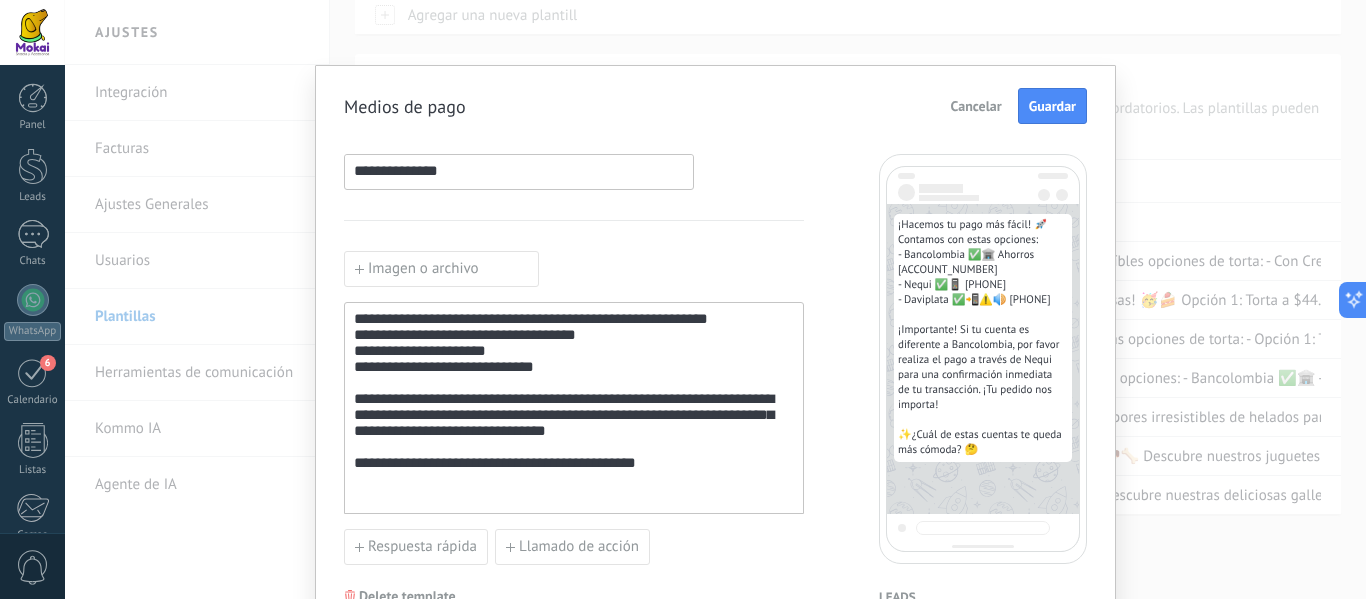 scroll, scrollTop: 100, scrollLeft: 0, axis: vertical 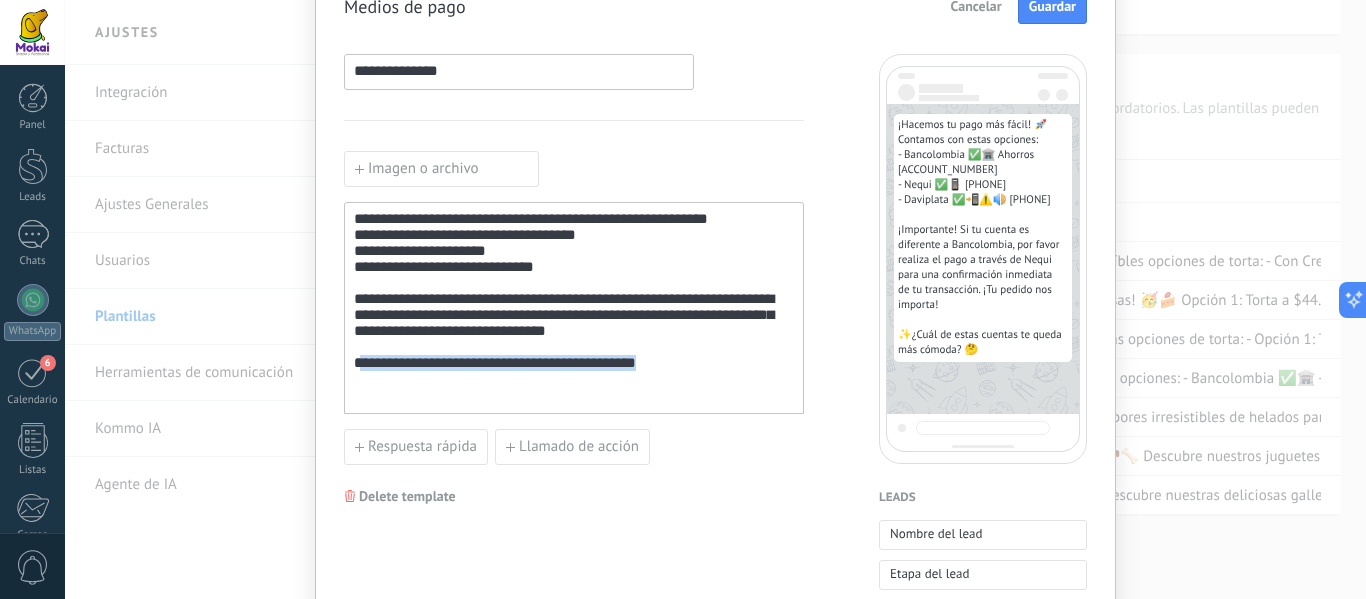 drag, startPoint x: 703, startPoint y: 391, endPoint x: 371, endPoint y: 390, distance: 332.0015 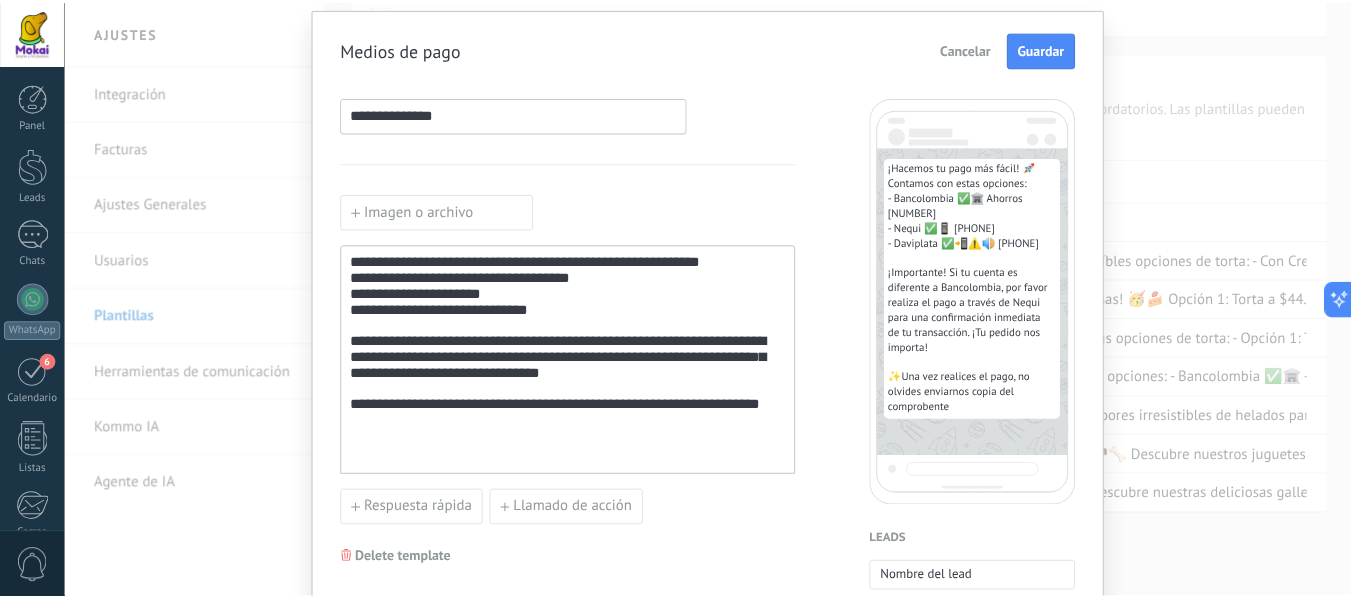 scroll, scrollTop: 0, scrollLeft: 0, axis: both 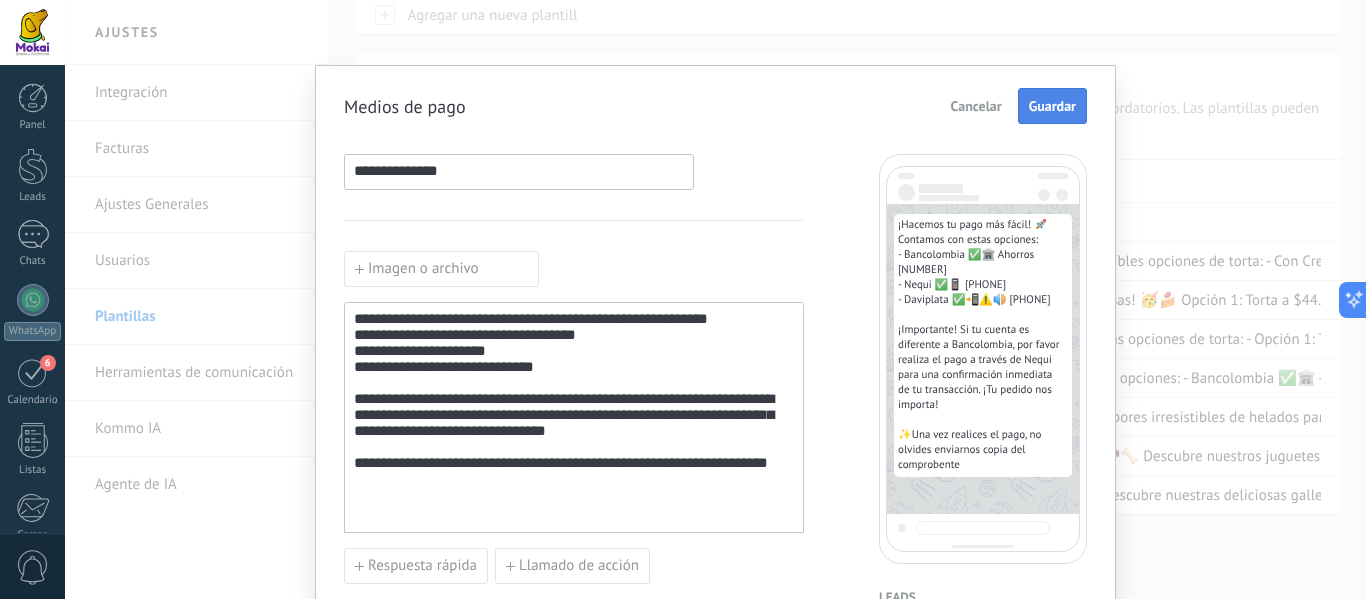 click on "Guardar" at bounding box center [1052, 106] 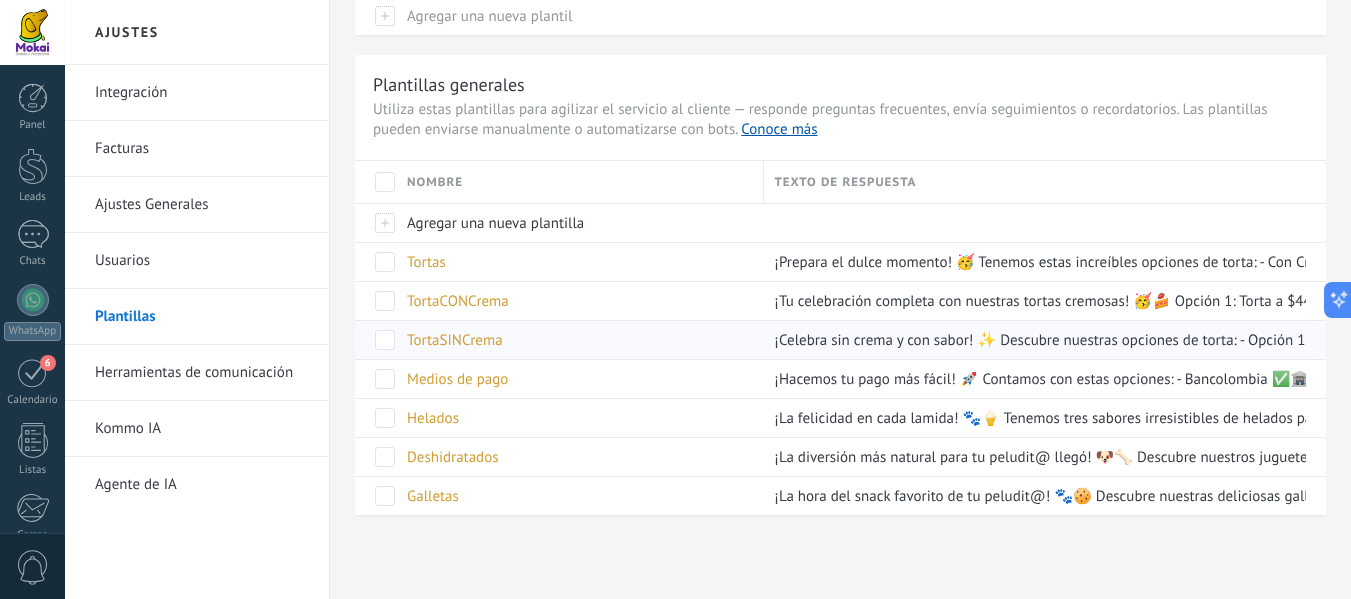 scroll, scrollTop: 216, scrollLeft: 0, axis: vertical 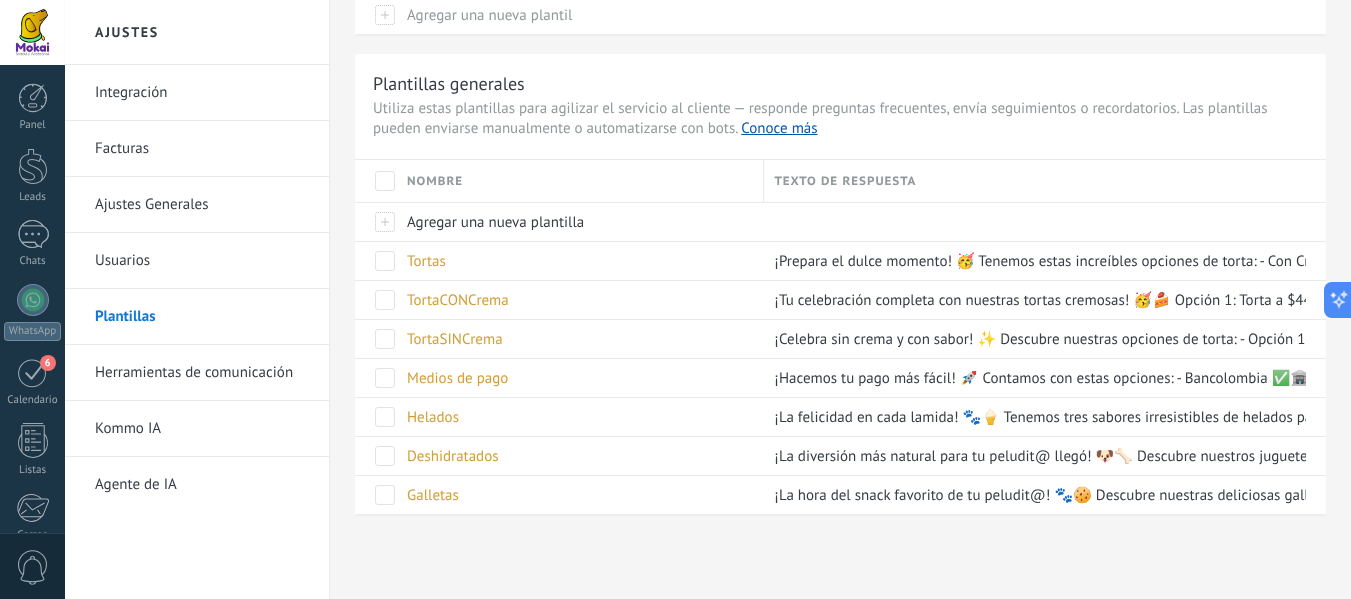 click on "Herramientas de comunicación" at bounding box center (202, 373) 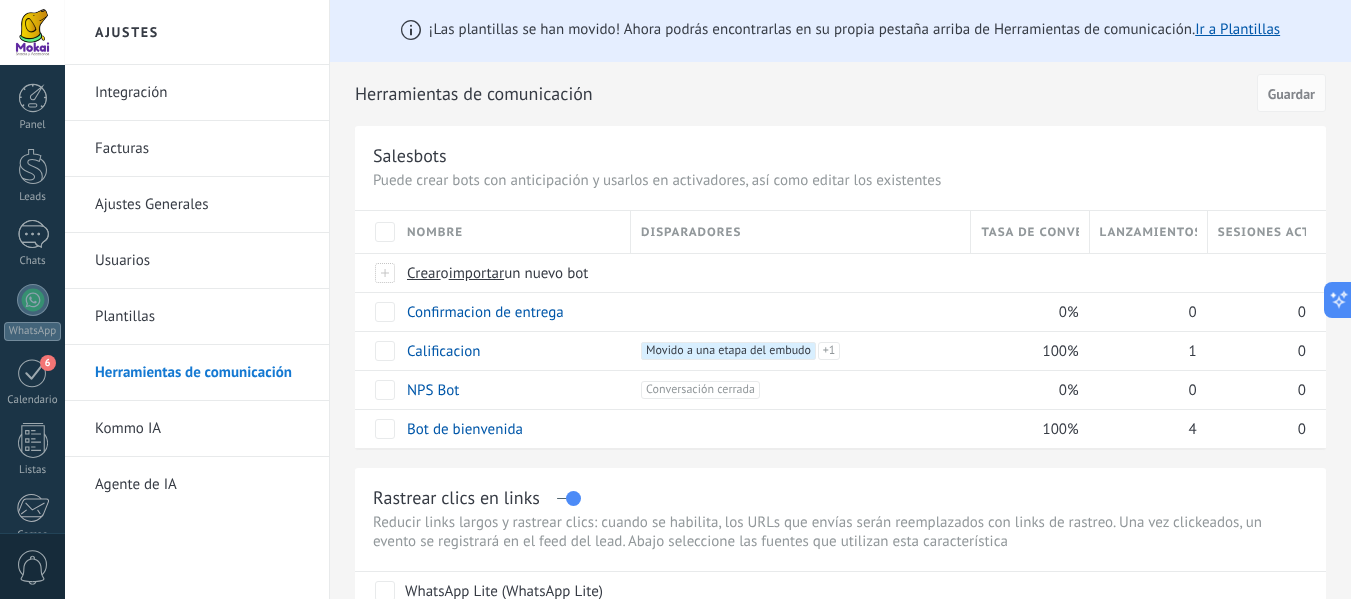 scroll, scrollTop: 0, scrollLeft: 0, axis: both 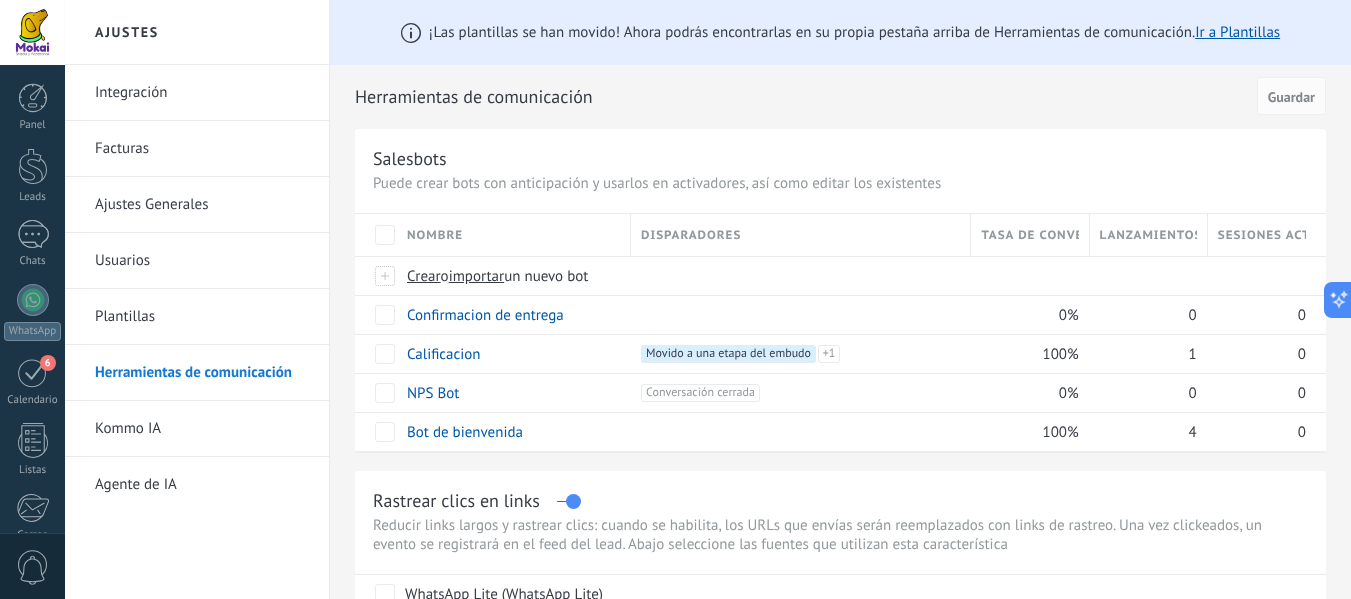 click on "Plantillas" at bounding box center (202, 317) 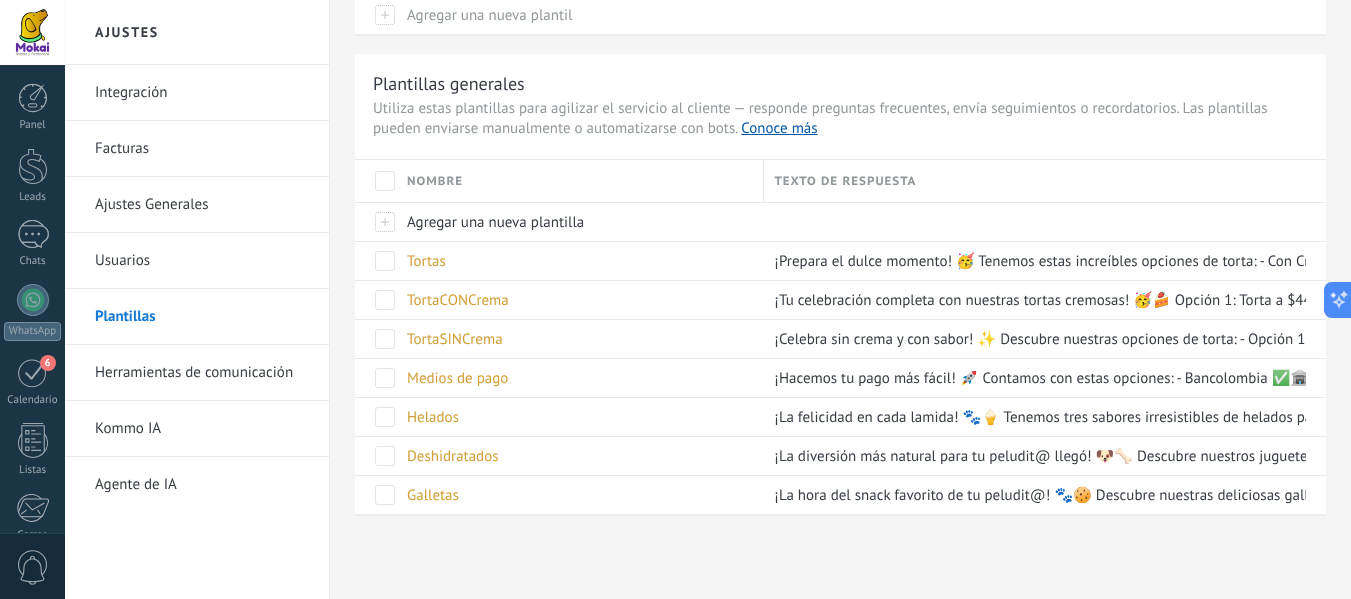 scroll, scrollTop: 0, scrollLeft: 0, axis: both 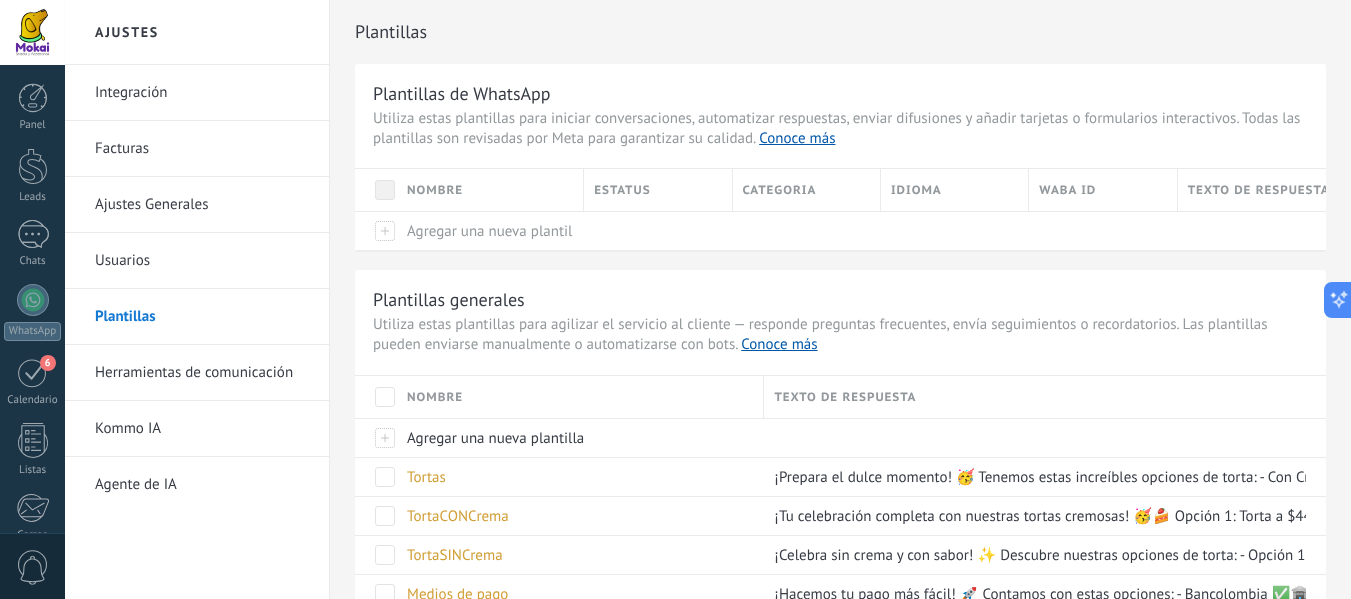 click on "Ajustes Generales" at bounding box center (202, 205) 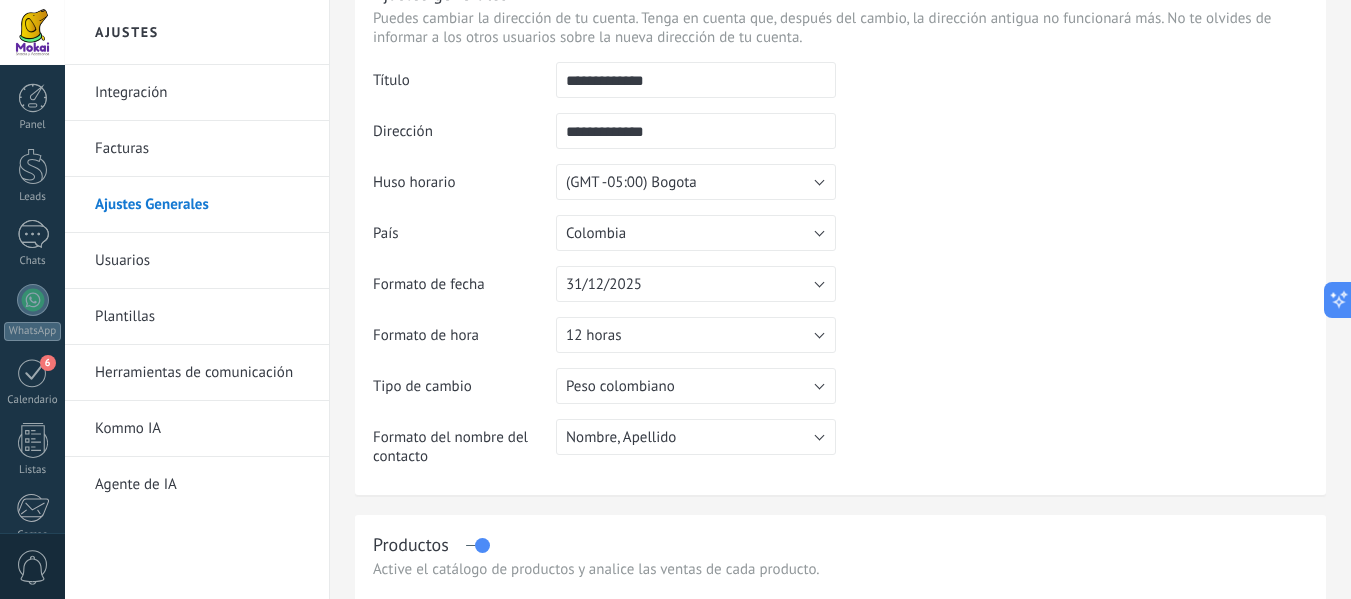 scroll, scrollTop: 0, scrollLeft: 0, axis: both 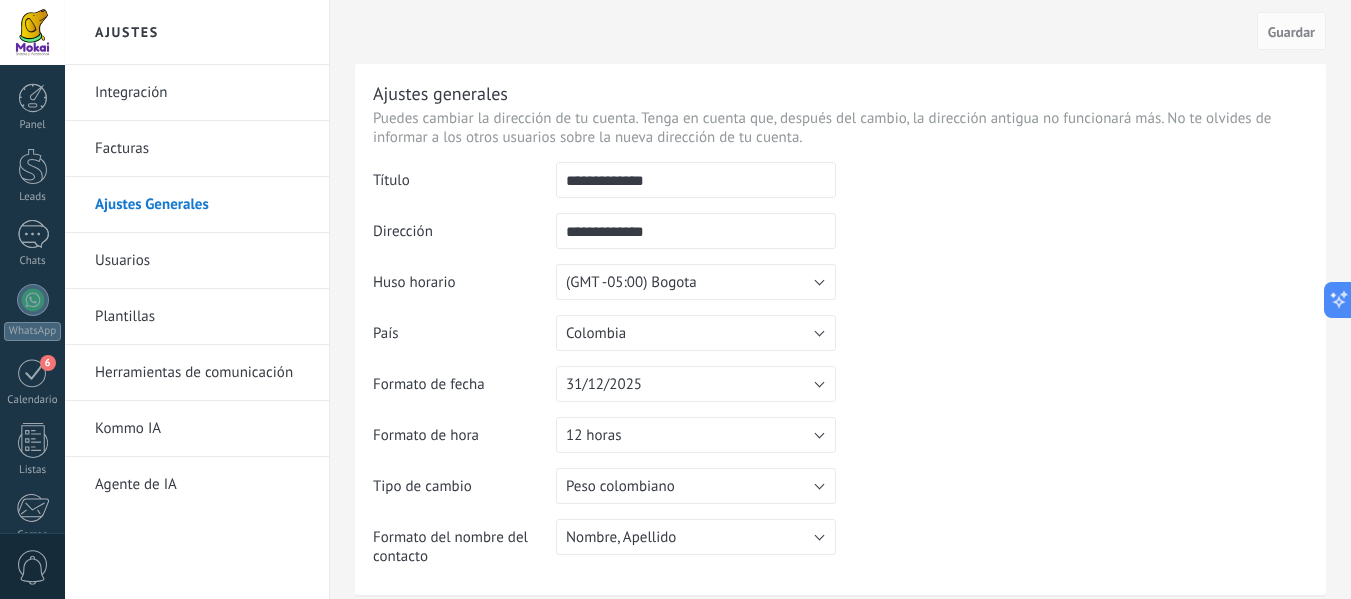 click on "Facturas" at bounding box center [202, 149] 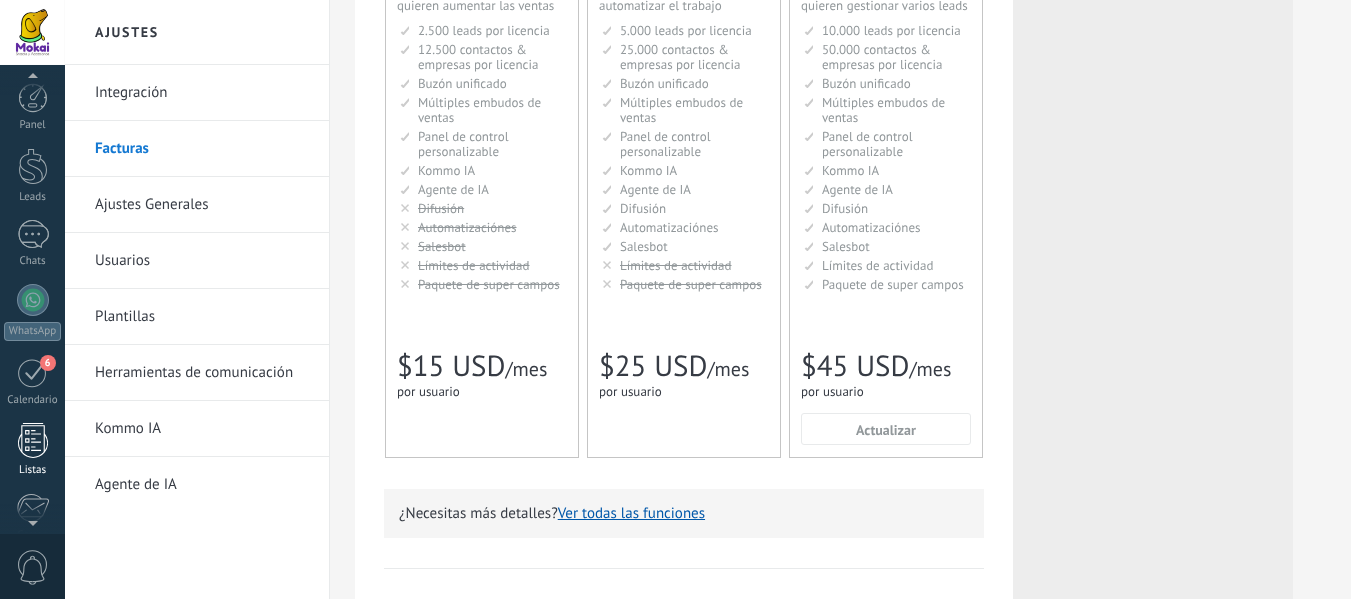scroll, scrollTop: 500, scrollLeft: 0, axis: vertical 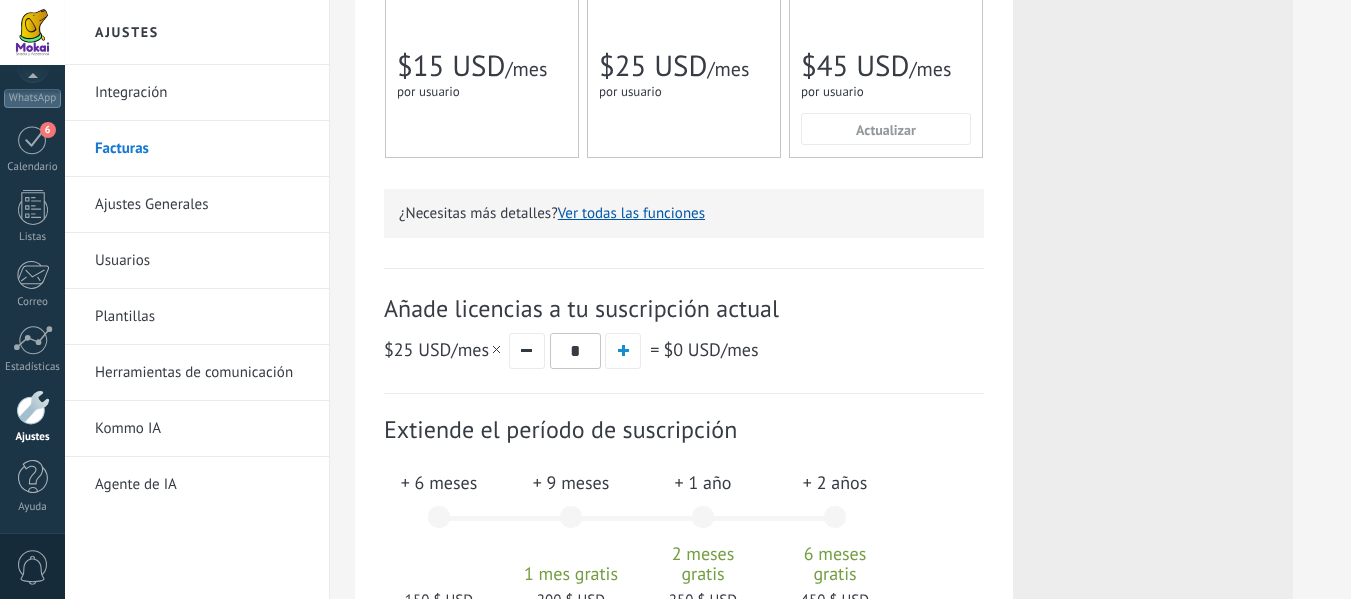 click at bounding box center (33, 407) 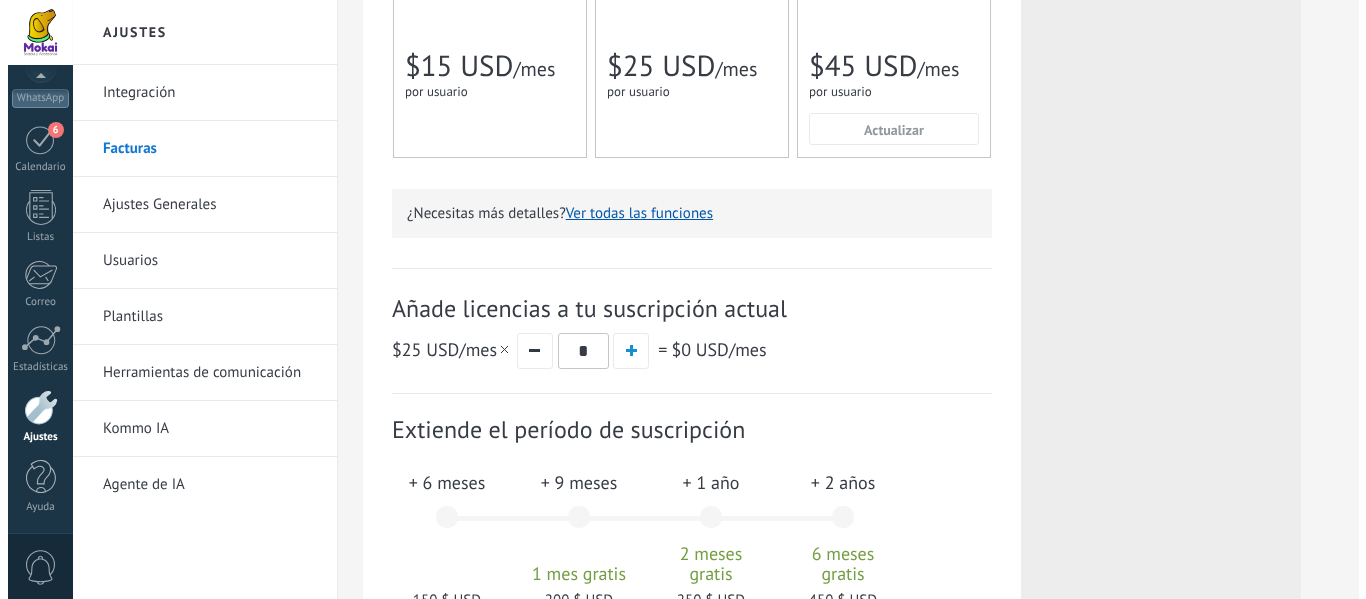 scroll, scrollTop: 0, scrollLeft: 0, axis: both 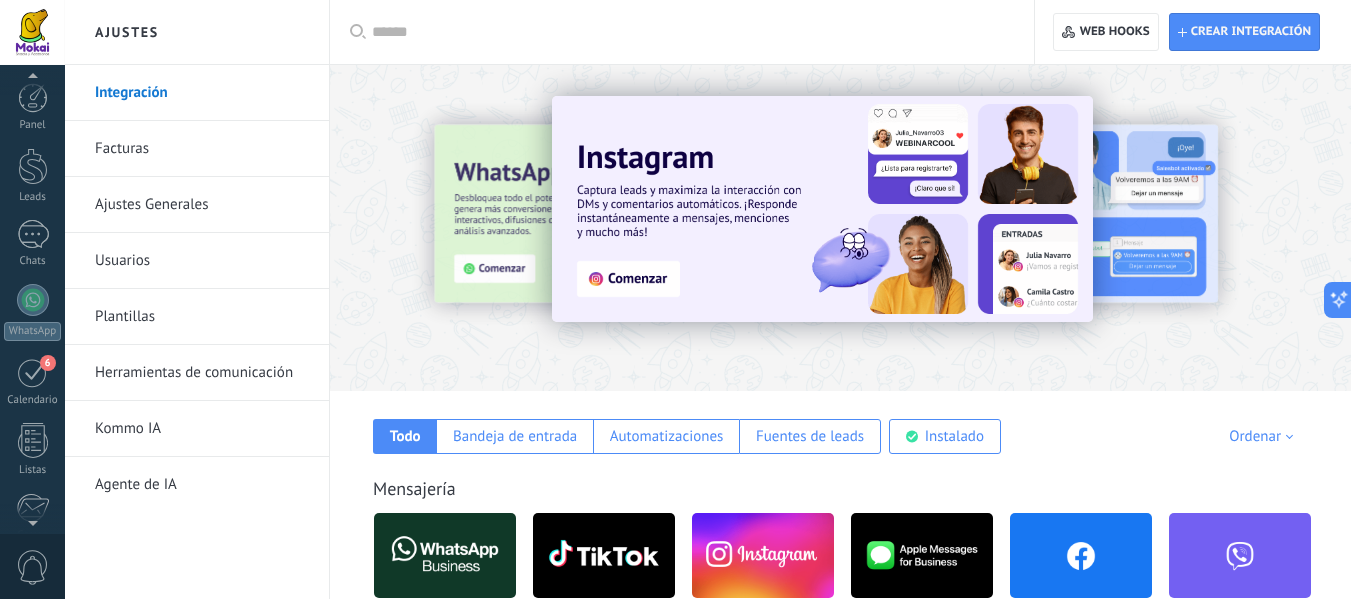 click at bounding box center (33, 166) 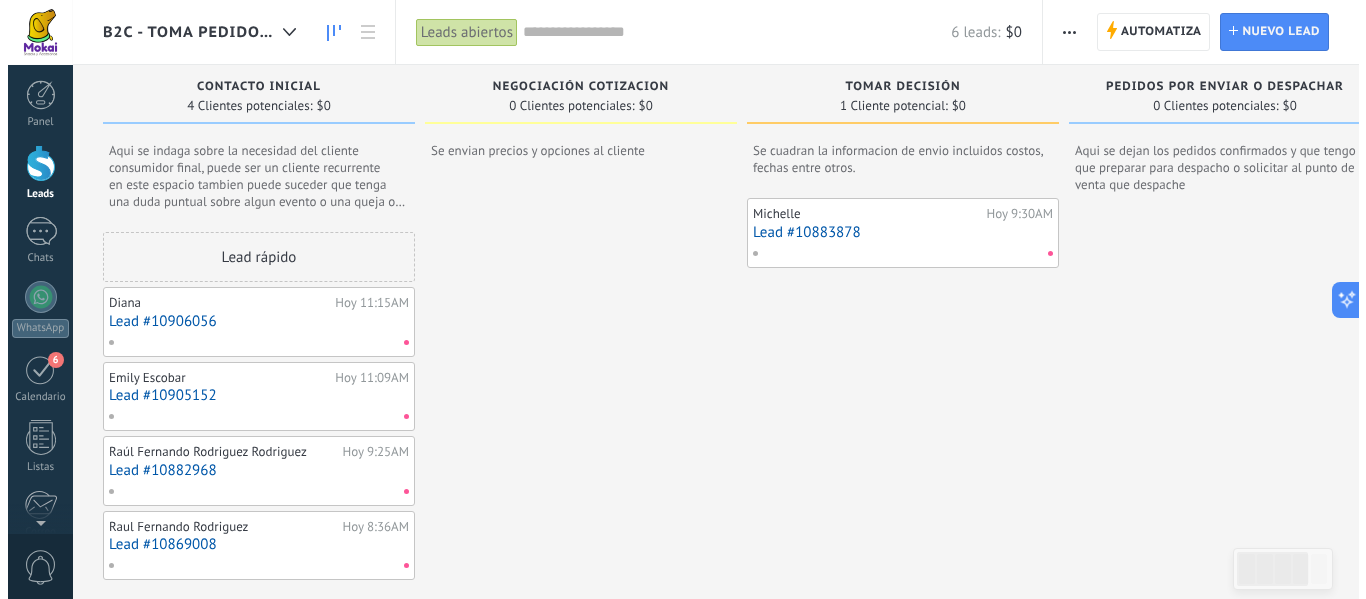 scroll, scrollTop: 0, scrollLeft: 0, axis: both 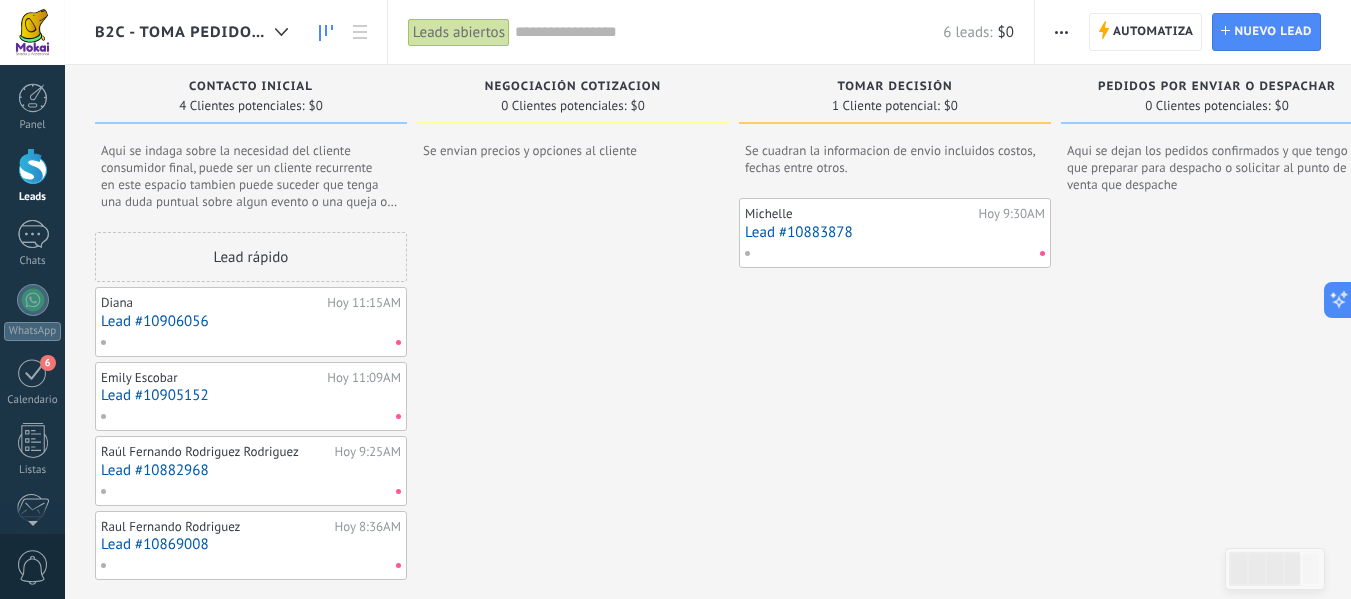 click on "Leads abiertos" at bounding box center (459, 32) 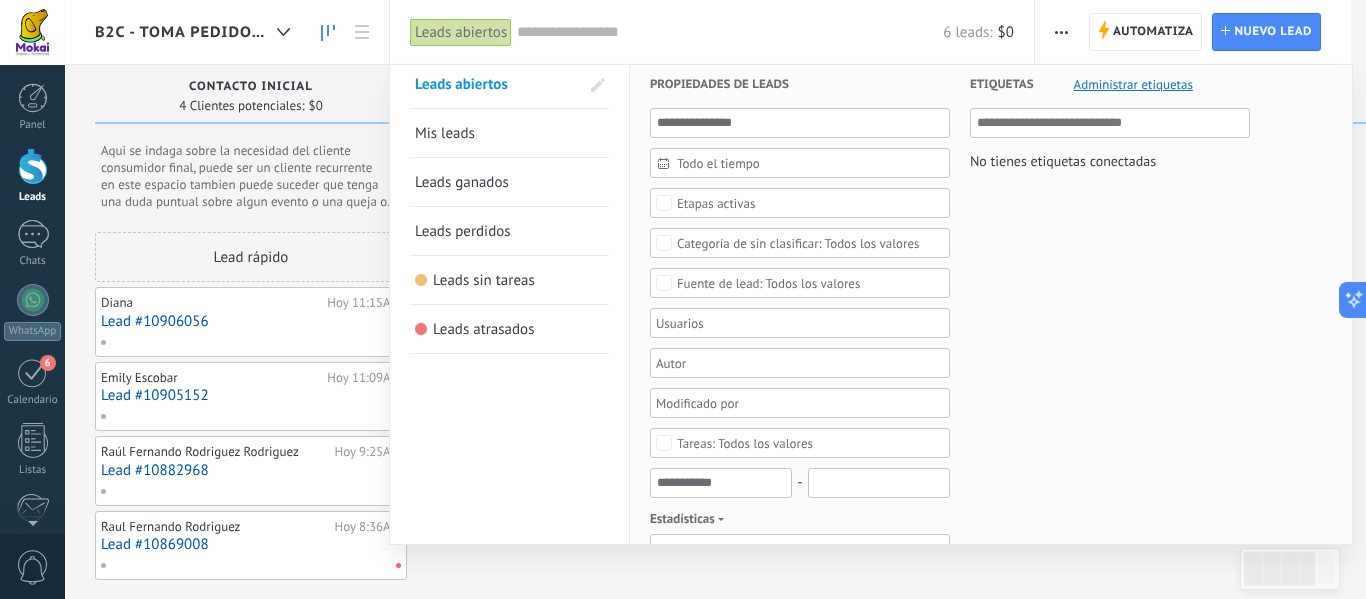 scroll, scrollTop: 0, scrollLeft: 0, axis: both 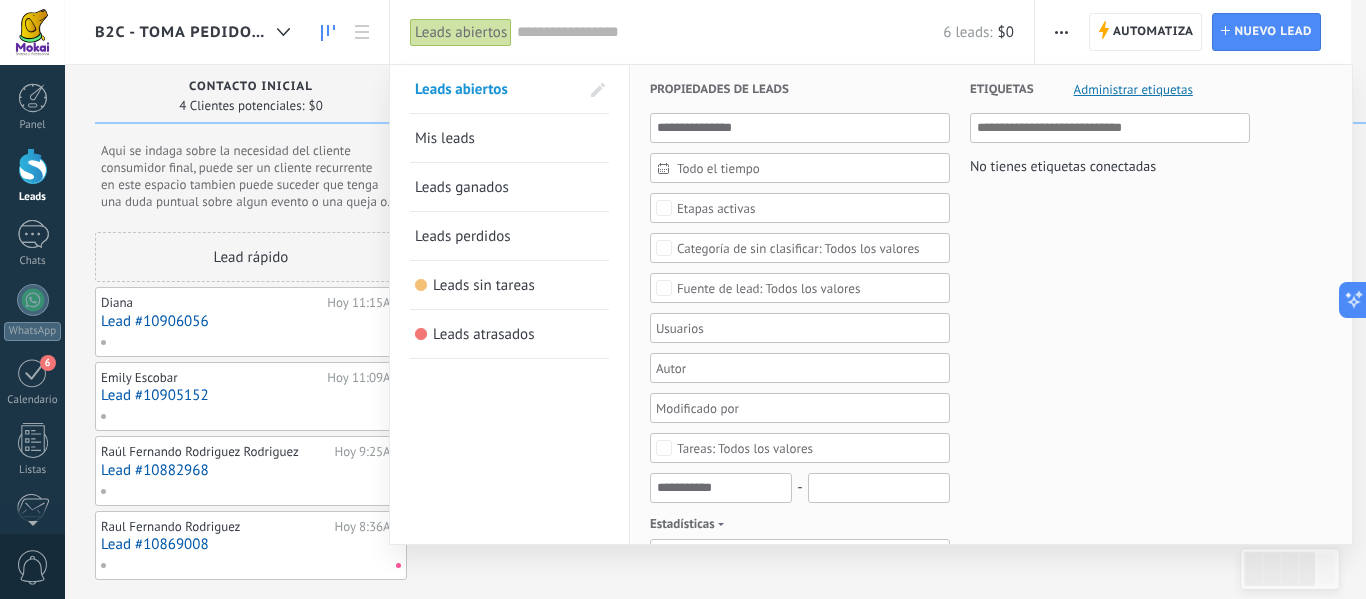 click on "Administrar etiquetas" at bounding box center [1133, 89] 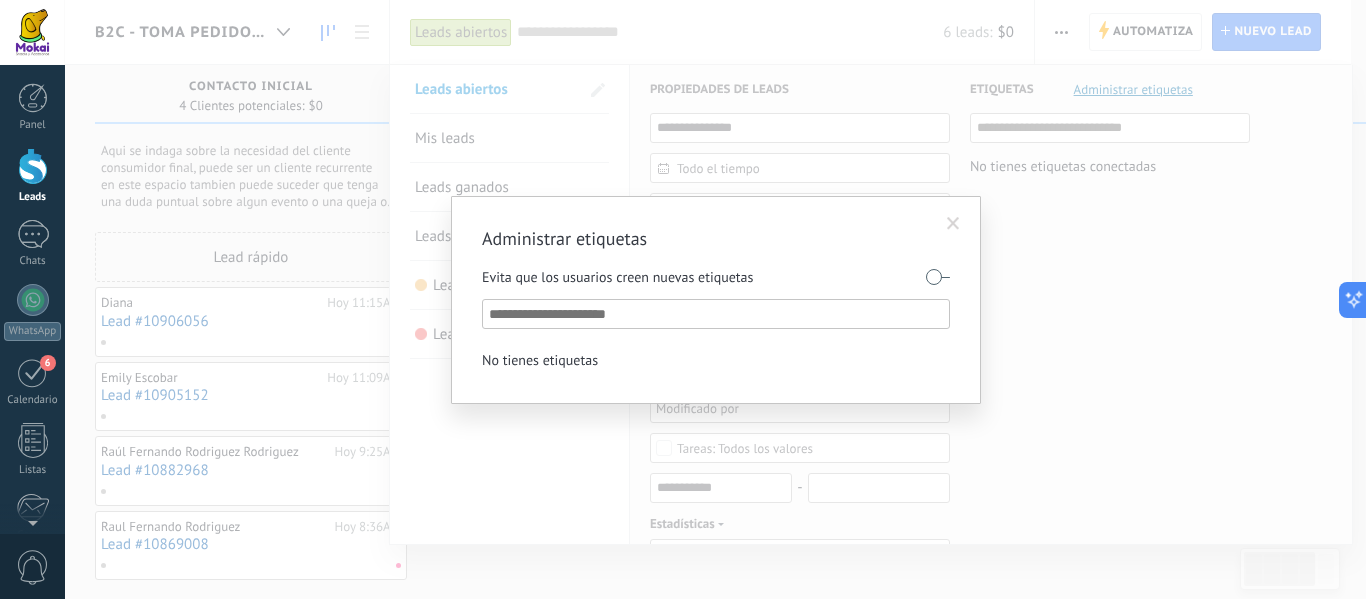 click at bounding box center (953, 224) 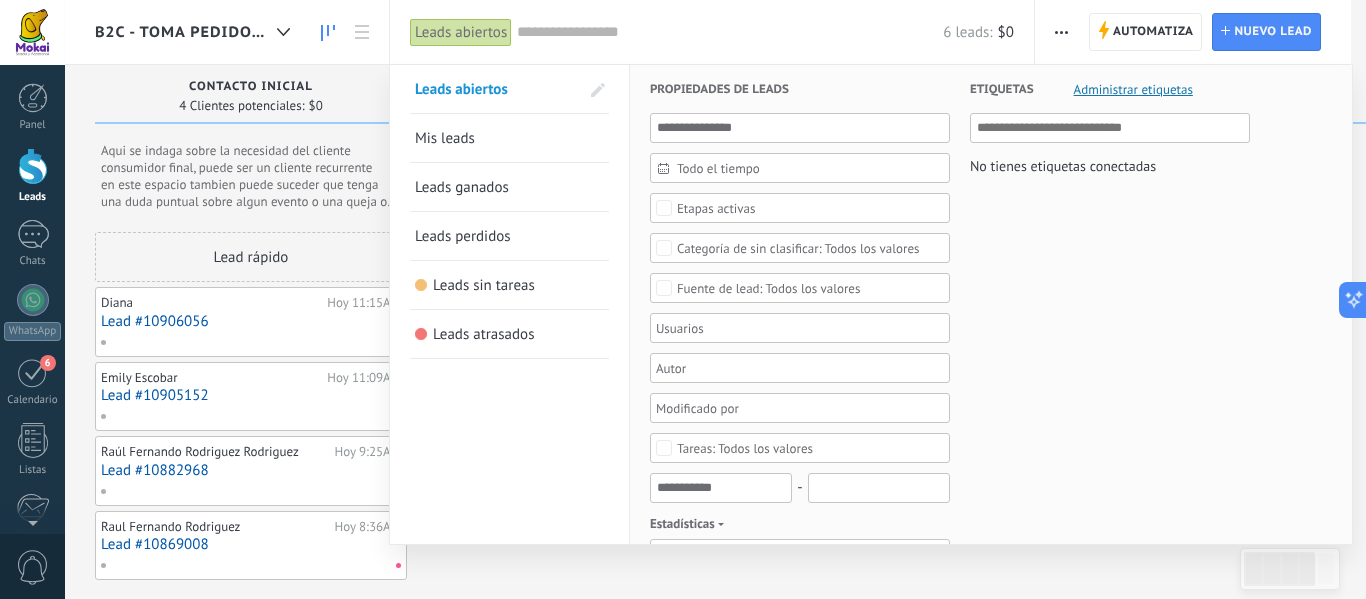 click on "Leads abiertos" at bounding box center (497, 89) 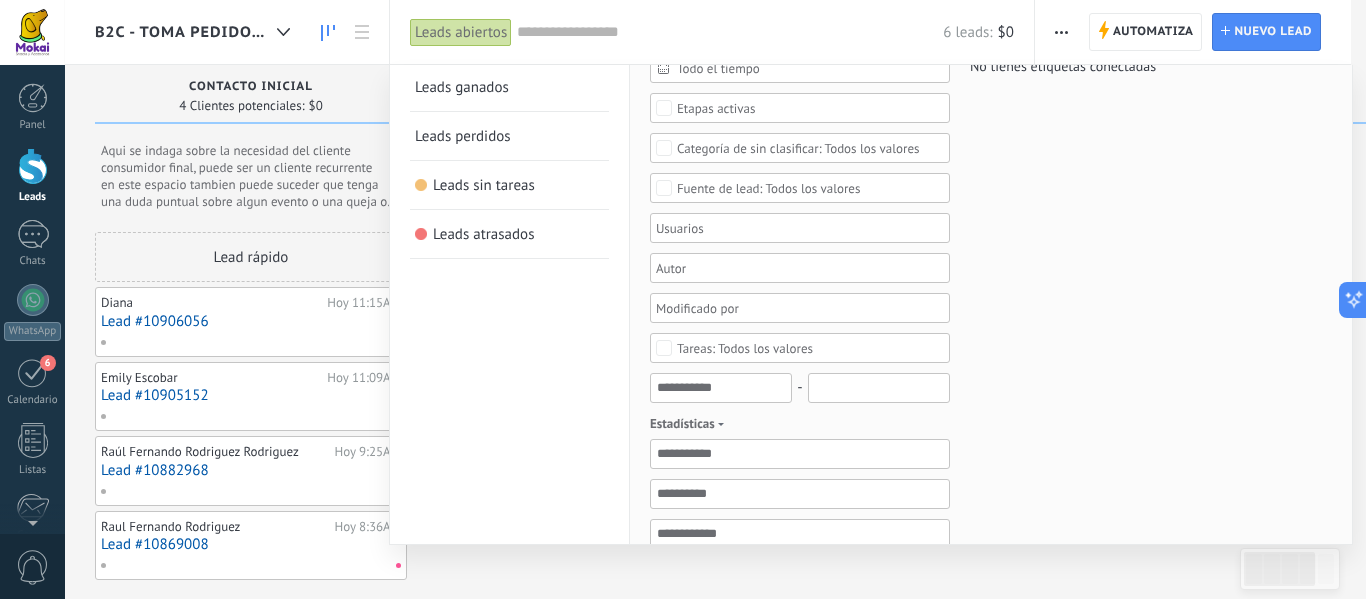 scroll, scrollTop: 0, scrollLeft: 0, axis: both 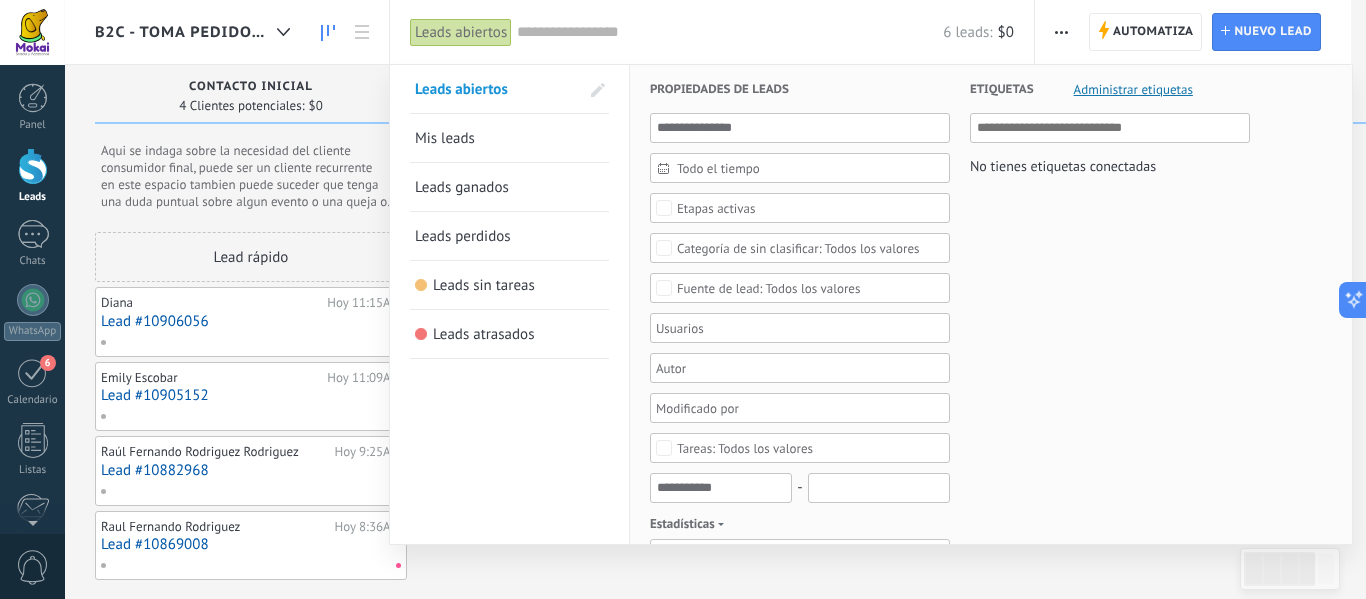 click on "Leads abiertos" at bounding box center (461, 32) 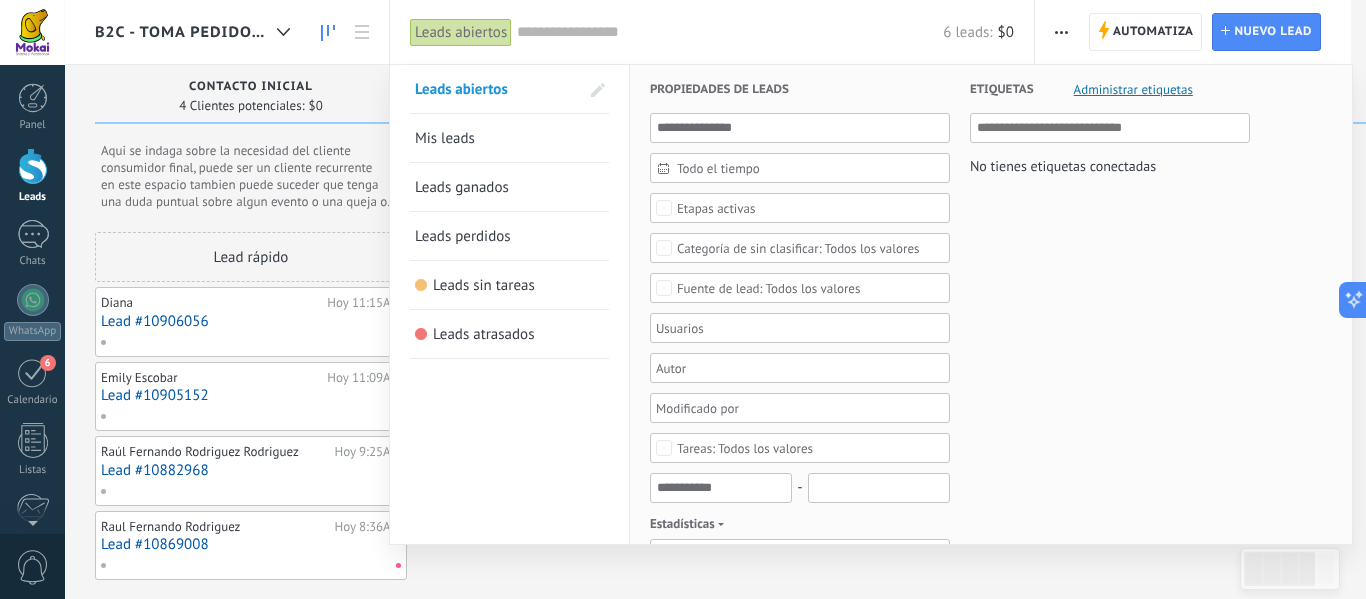 click at bounding box center [683, 299] 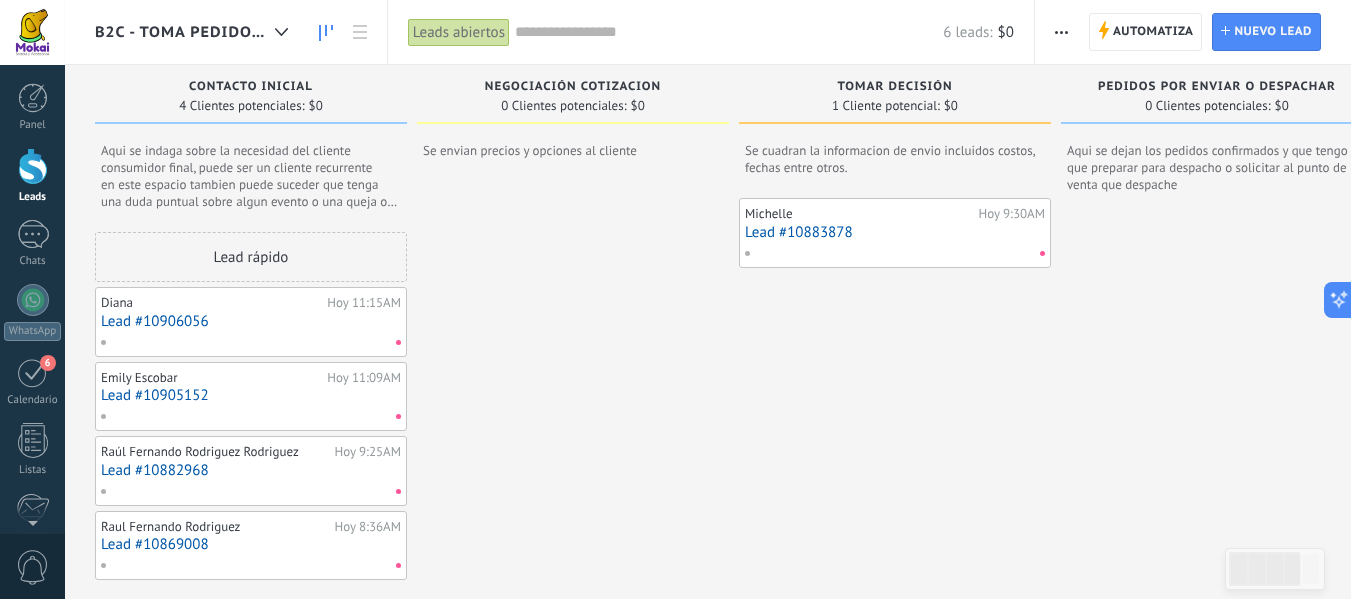 click on "Michelle Hoy 9:30AM Lead #10883878" at bounding box center [895, 233] 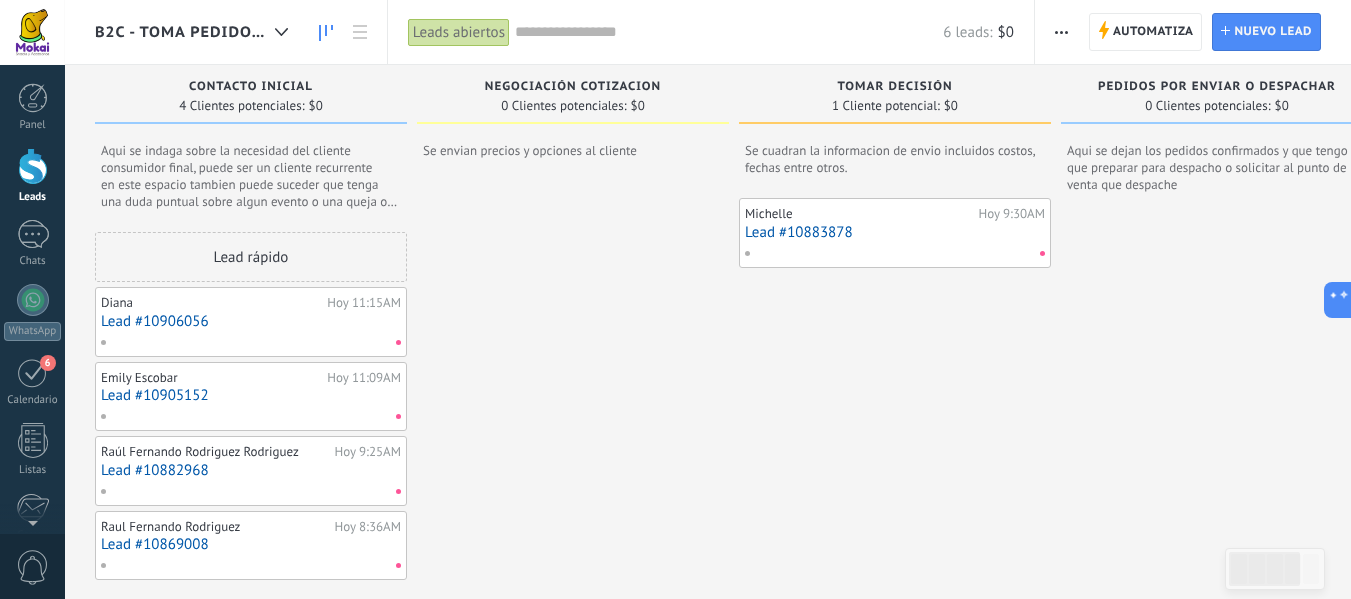 click on "Lead #10883878" at bounding box center (895, 232) 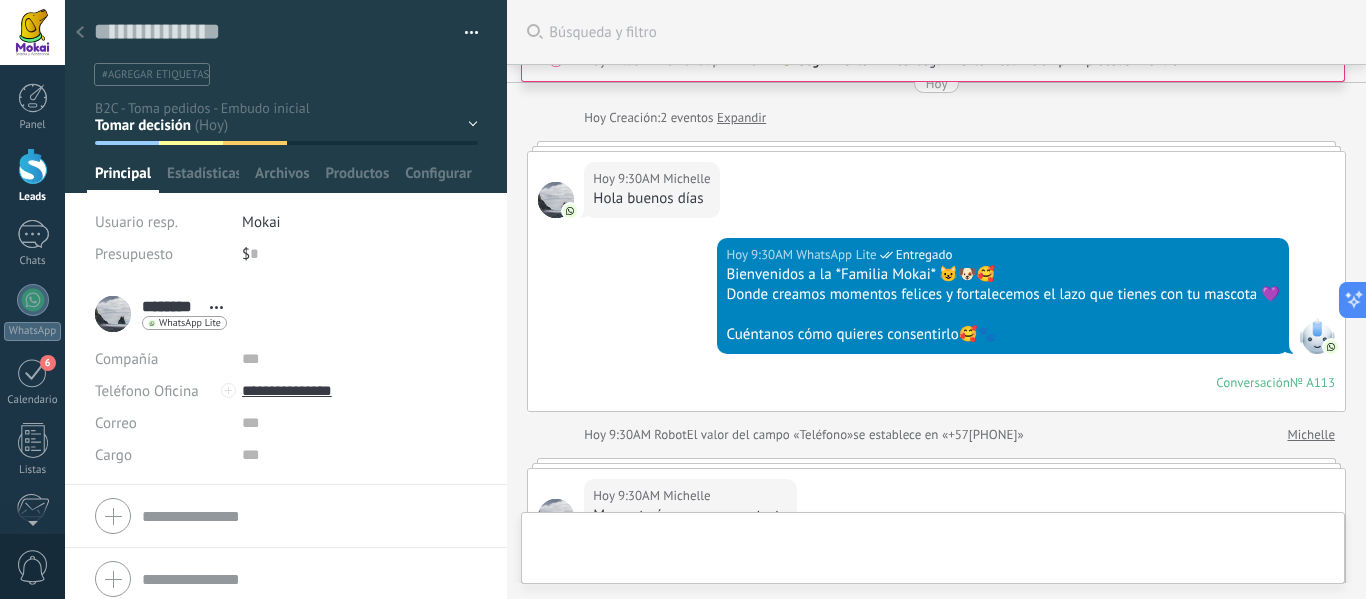 scroll, scrollTop: 2214, scrollLeft: 0, axis: vertical 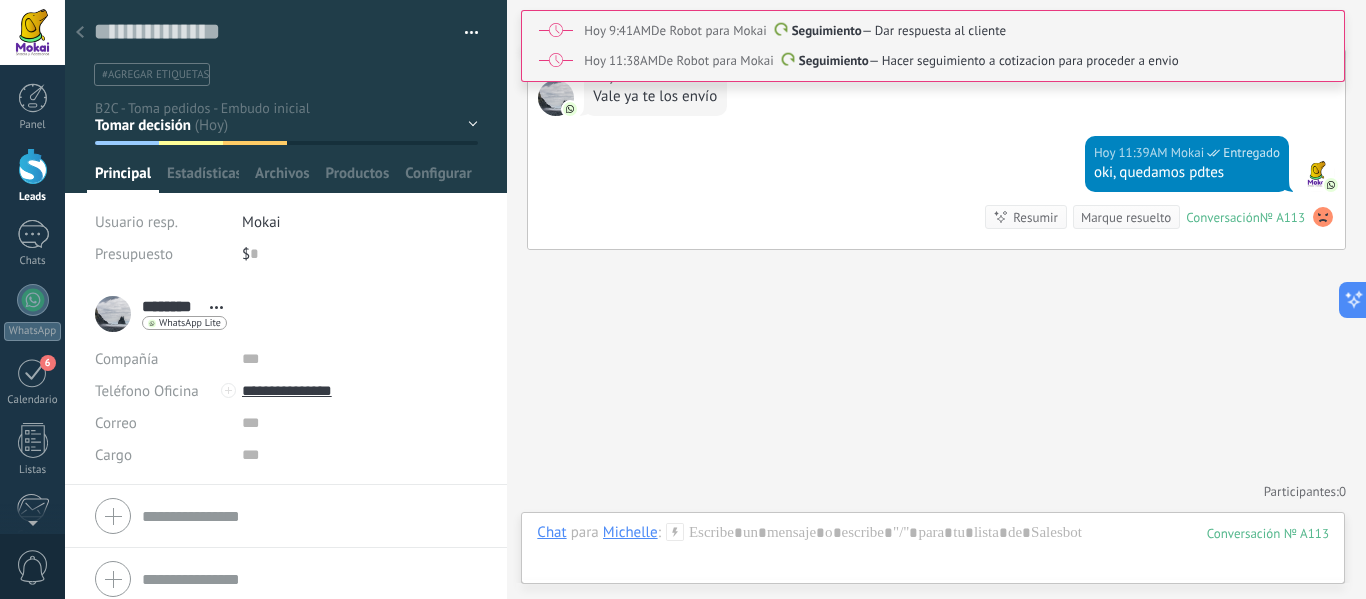 click 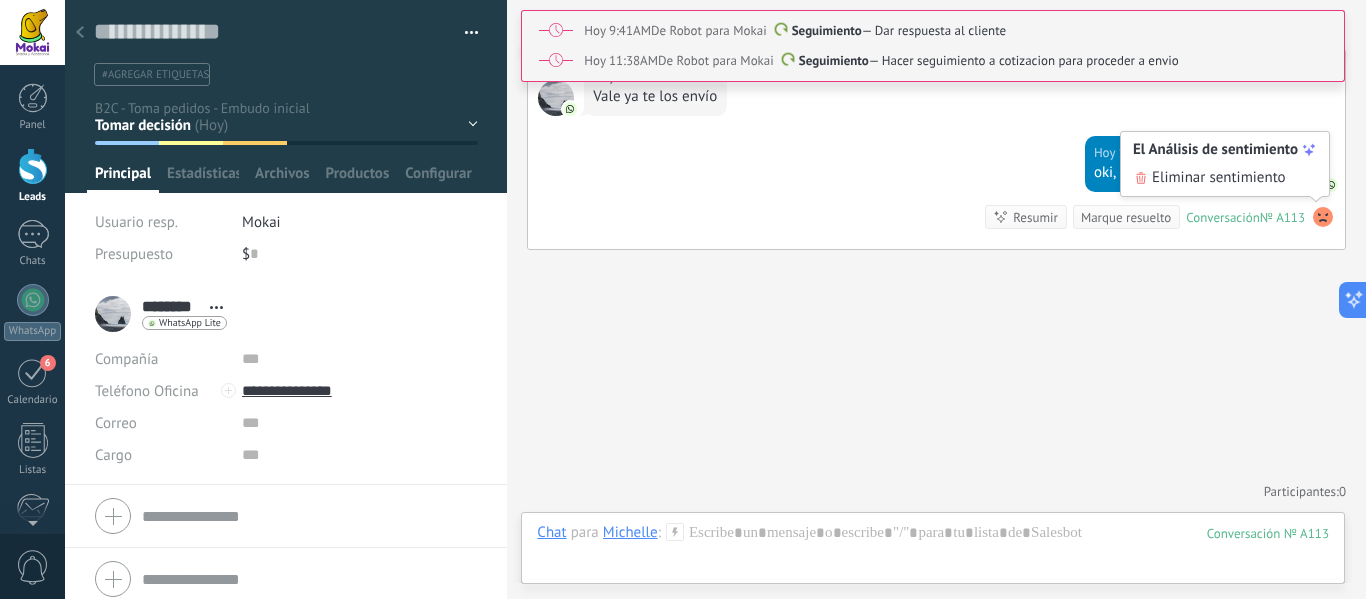 click on "Hoy 11:39AM Mokai  Entregado oki, quedamos pdtes Conversación  № A113 Conversación № A113 El Análisis de sentimiento Eliminar sentimiento Resumir Resumir Marque resuelto" at bounding box center [936, 192] 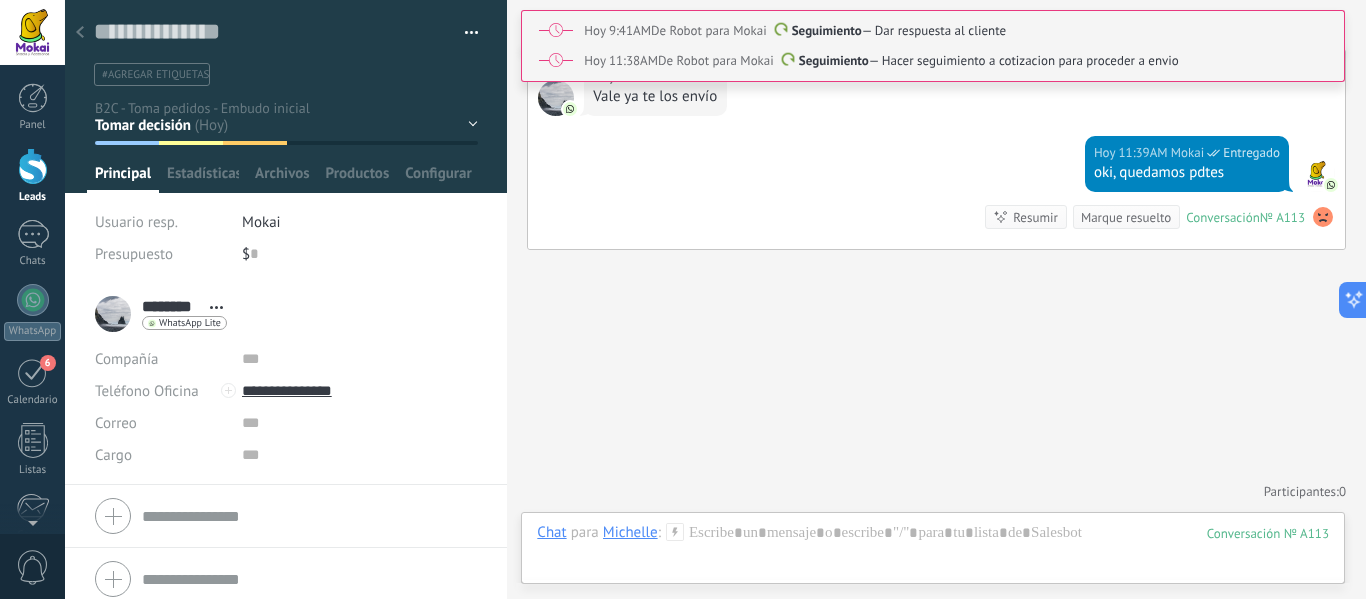 click on "Buscar Búsqueda y filtro Carga más Hoy Hoy Creación:  2  eventos   Expandir Hoy 9:30AM Michelle  Hola buenos días Hoy 9:30AM WhatsApp Lite  Entregado Bienvenidos a la *Familia Mokai* 😺🐶🥰 Donde creamos momentos felices y fortalecemos el lazo que tienes con tu mascota 💜   Cuéntanos cómo quieres consentirlo🥰🐾 Conversación  № A113 Conversación № A113 Hoy 9:30AM Robot  El valor del campo «Teléfono»  se establece en «+573145020066» Michelle Hoy 9:30AM Michelle  Me gustaría comprar una torta Hoy 9:31AM Mokai  Entregado Hola buenos días, como estas? Hoy 9:31AM Mokai  Entregado Claro que si Hoy 9:32AM Michelle  Bien gracias Conversación  № A113 Conversación № A113 Hoy Cambio del usuario responsable:  2  eventos   Expandir Hoy 9:32AM Mokai  Nuevo estatus: B2C - Toma pedidos - Embudo inicial Contacto inicial de Leads Entrantes Hoy 9:41AM  De Robot para Mokai Seguimiento  — Dar respuesta al cliente Completar una tarea Seguimiento Seguimiento Reunión Vale," at bounding box center [936, -788] 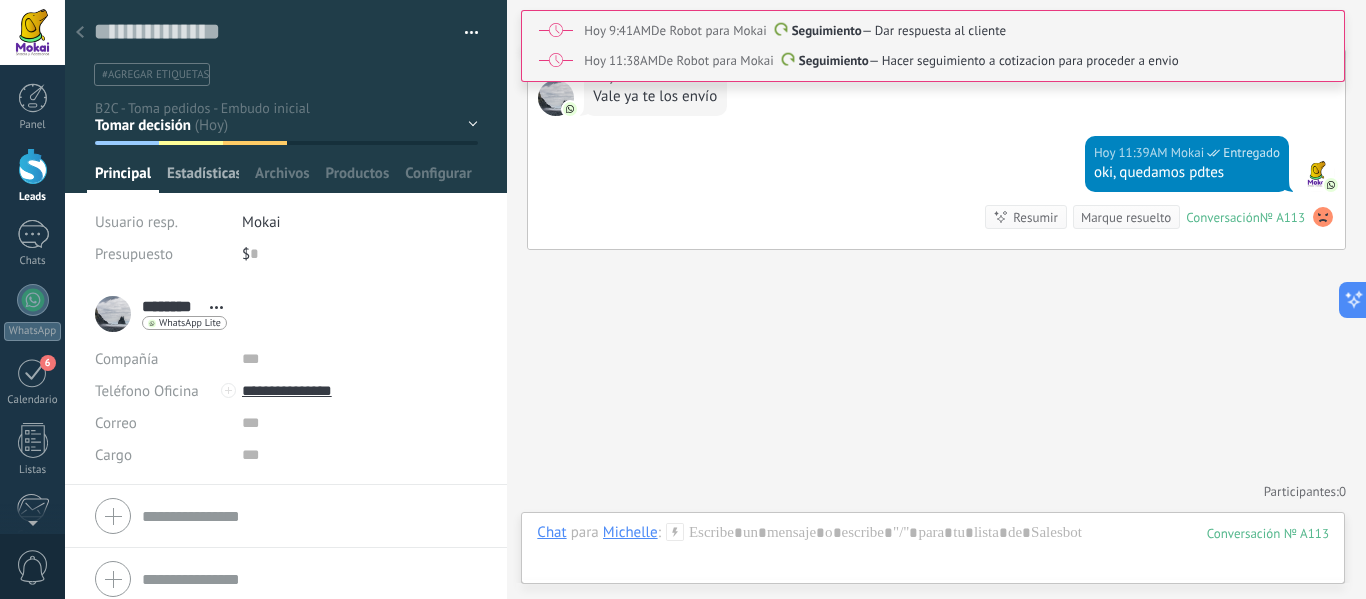 click on "Estadísticas" at bounding box center (203, 178) 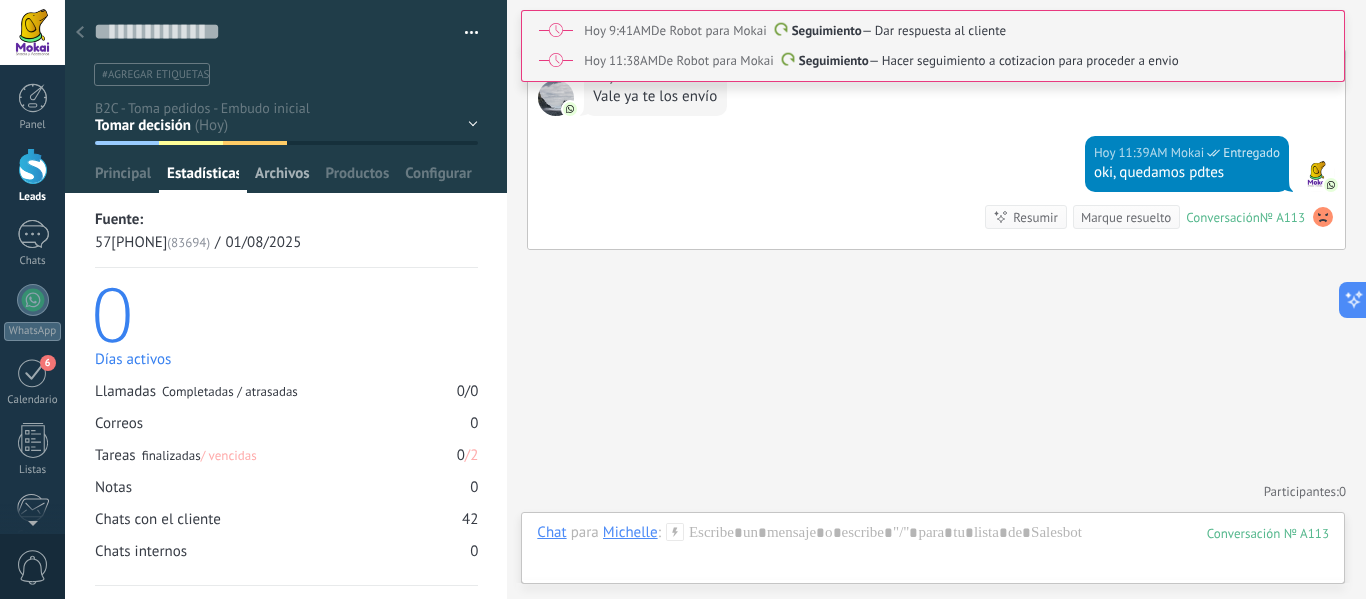click on "Archivos" at bounding box center (282, 178) 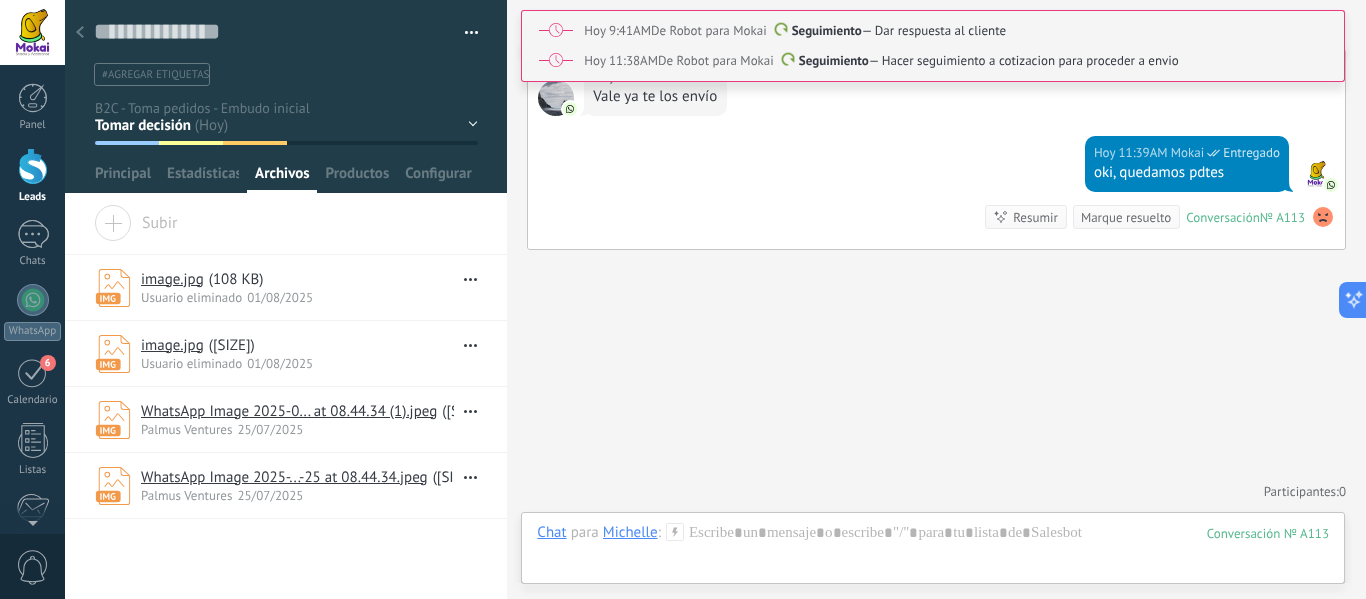 click at bounding box center (464, 33) 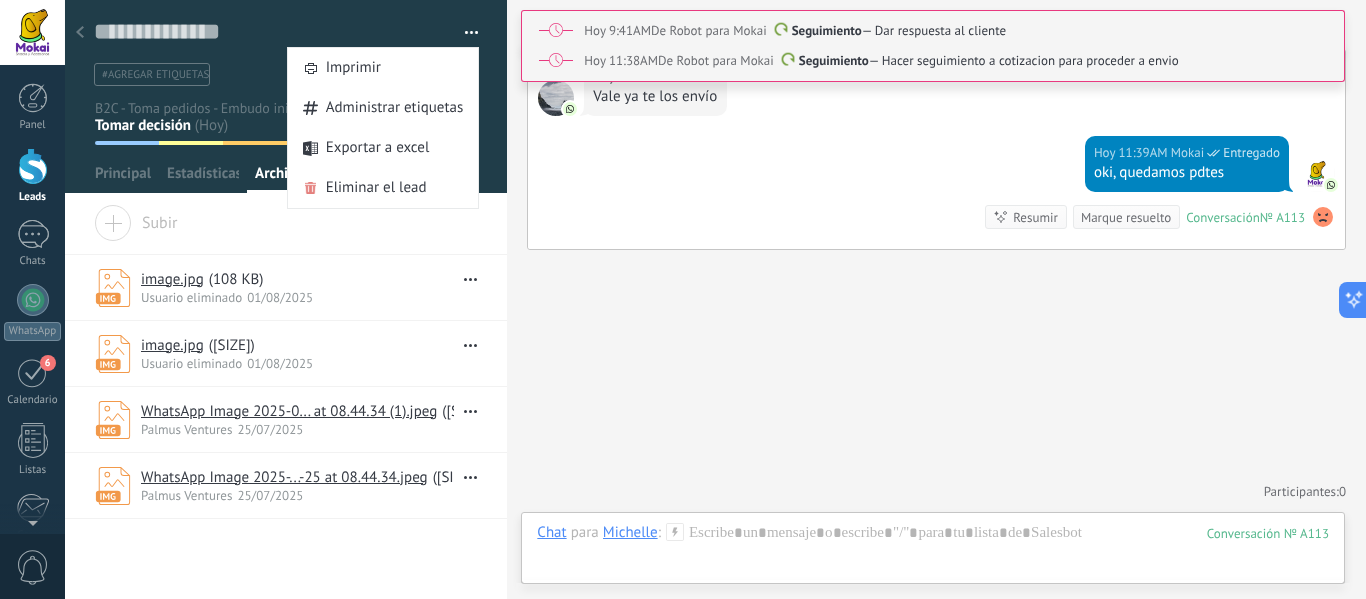 click at bounding box center [464, 33] 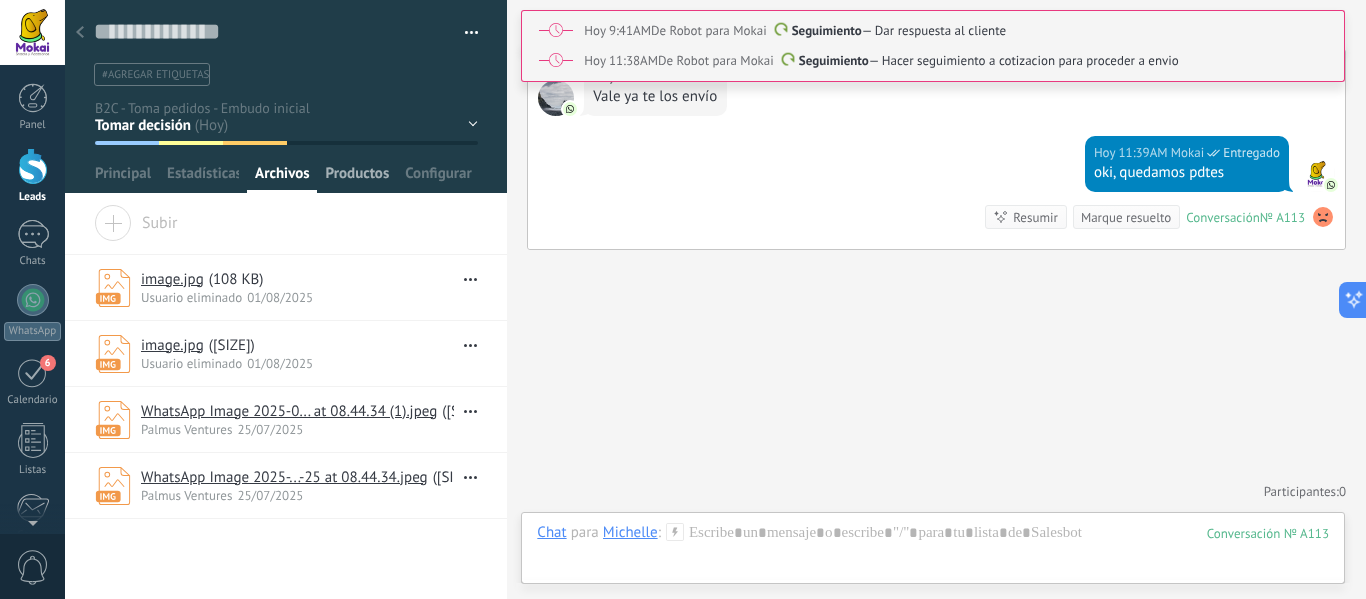 click on "Productos" at bounding box center (358, 178) 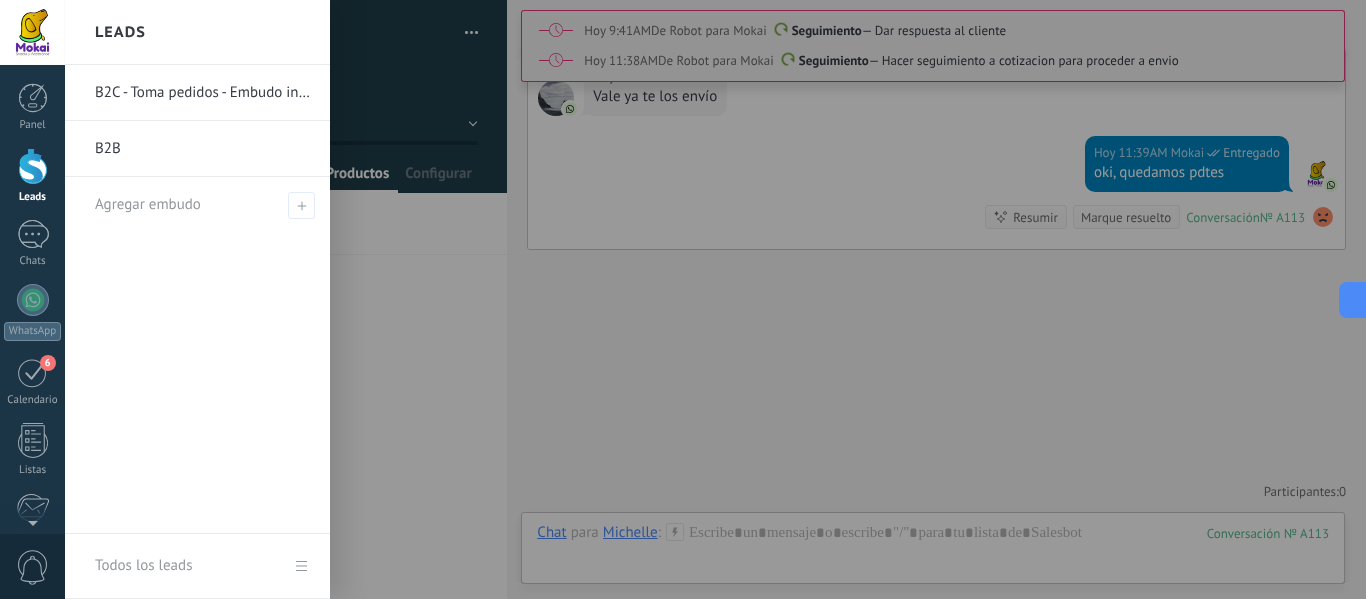 click at bounding box center [33, 166] 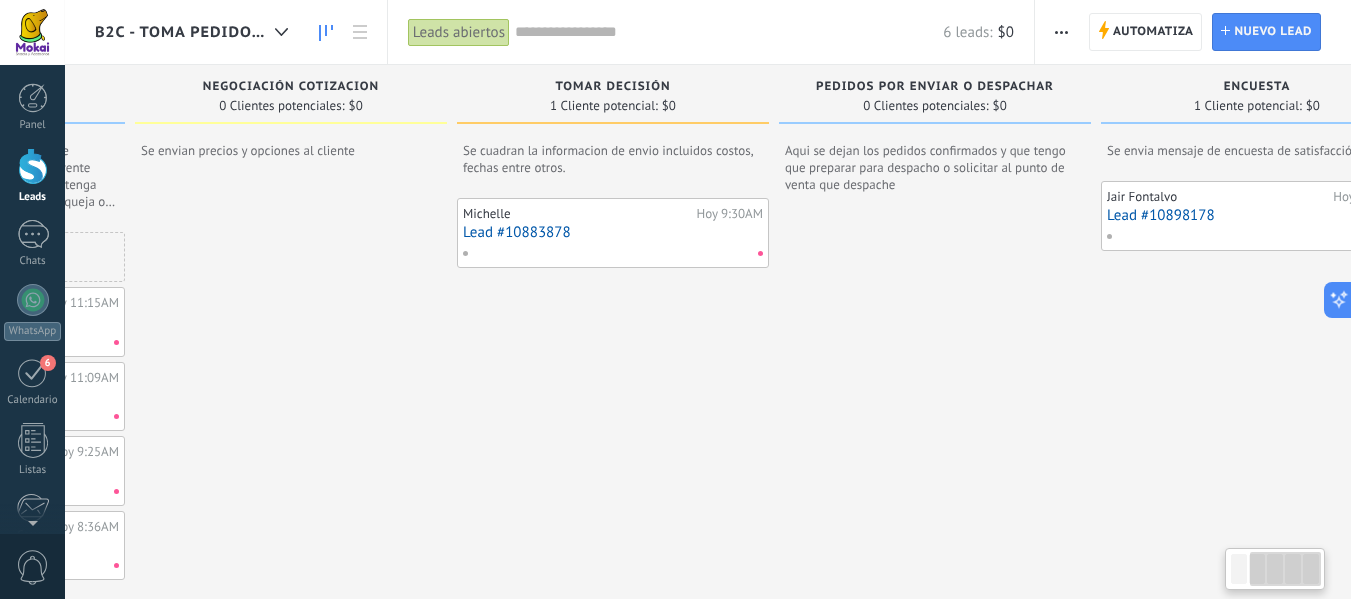 scroll, scrollTop: 0, scrollLeft: 374, axis: horizontal 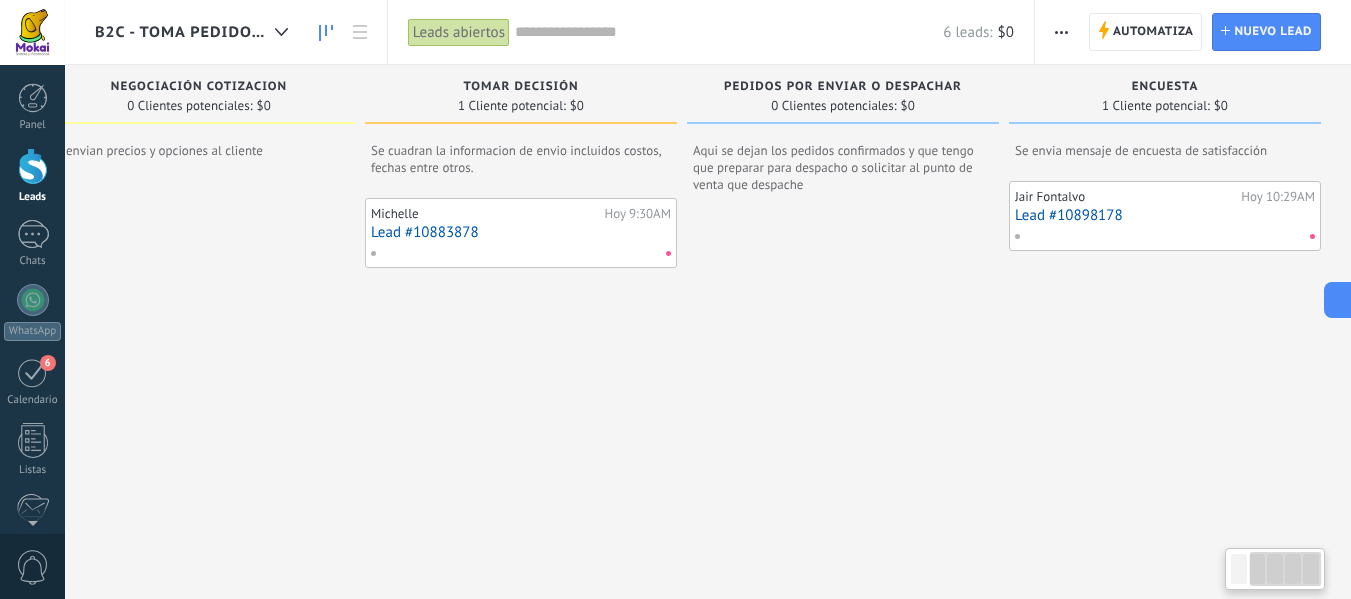 drag, startPoint x: 1049, startPoint y: 358, endPoint x: 602, endPoint y: 336, distance: 447.54105 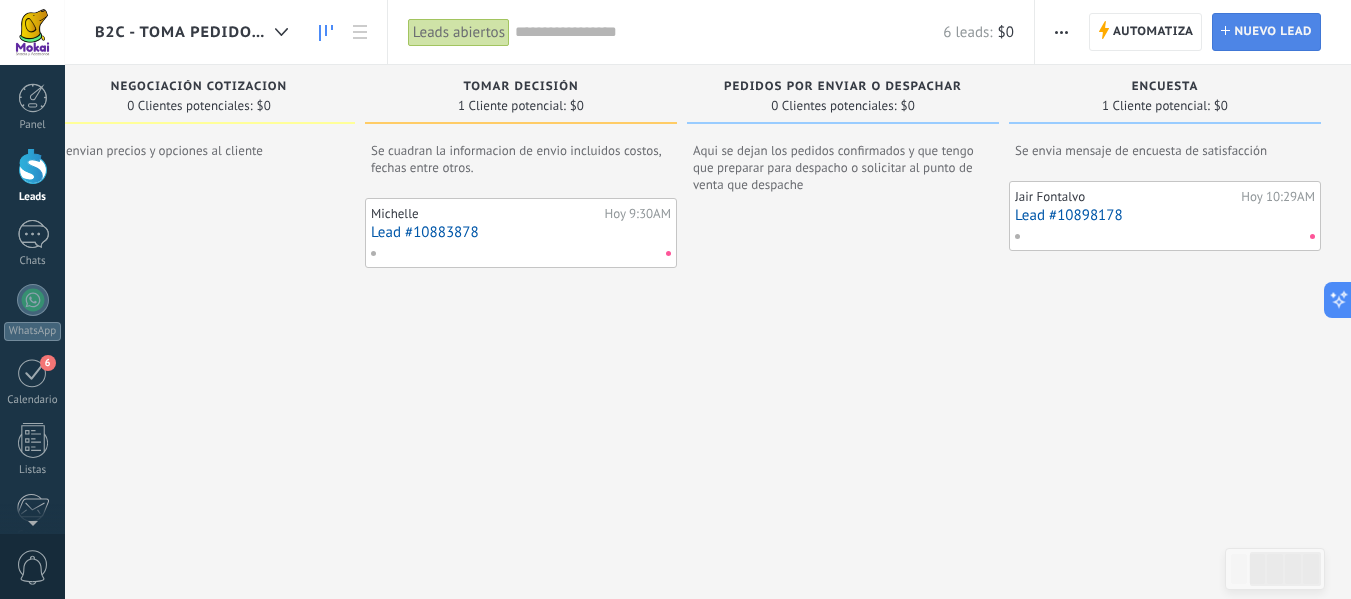 click on "Nuevo lead" at bounding box center (1273, 32) 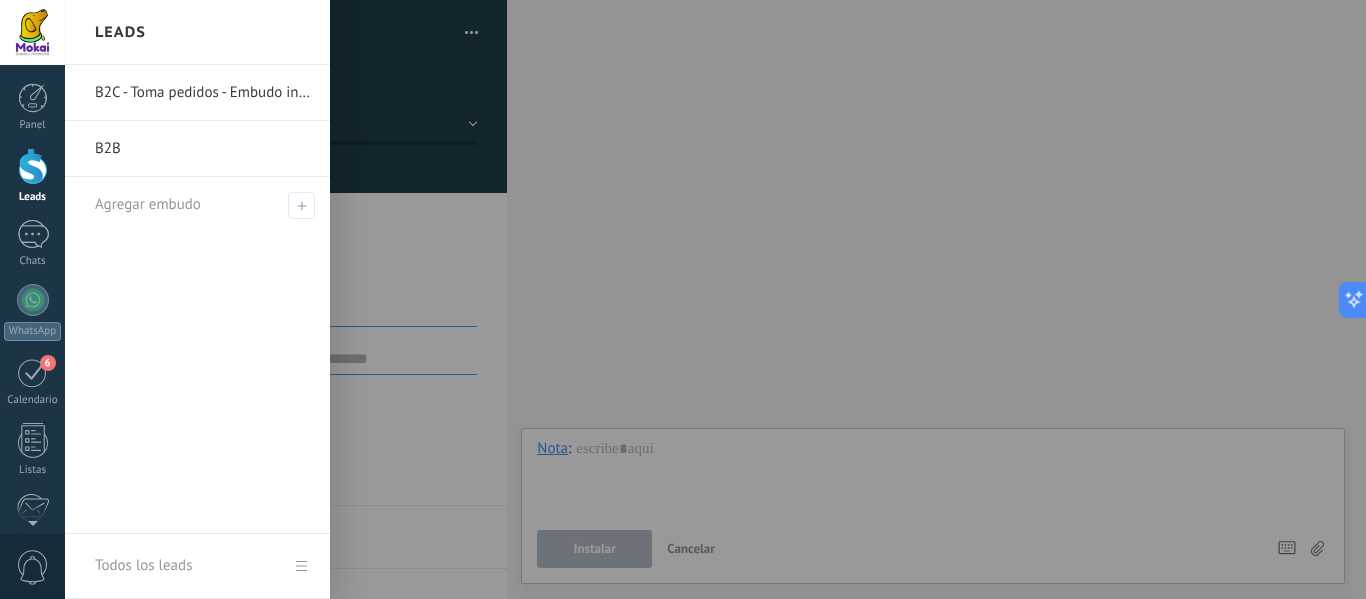 click at bounding box center [33, 166] 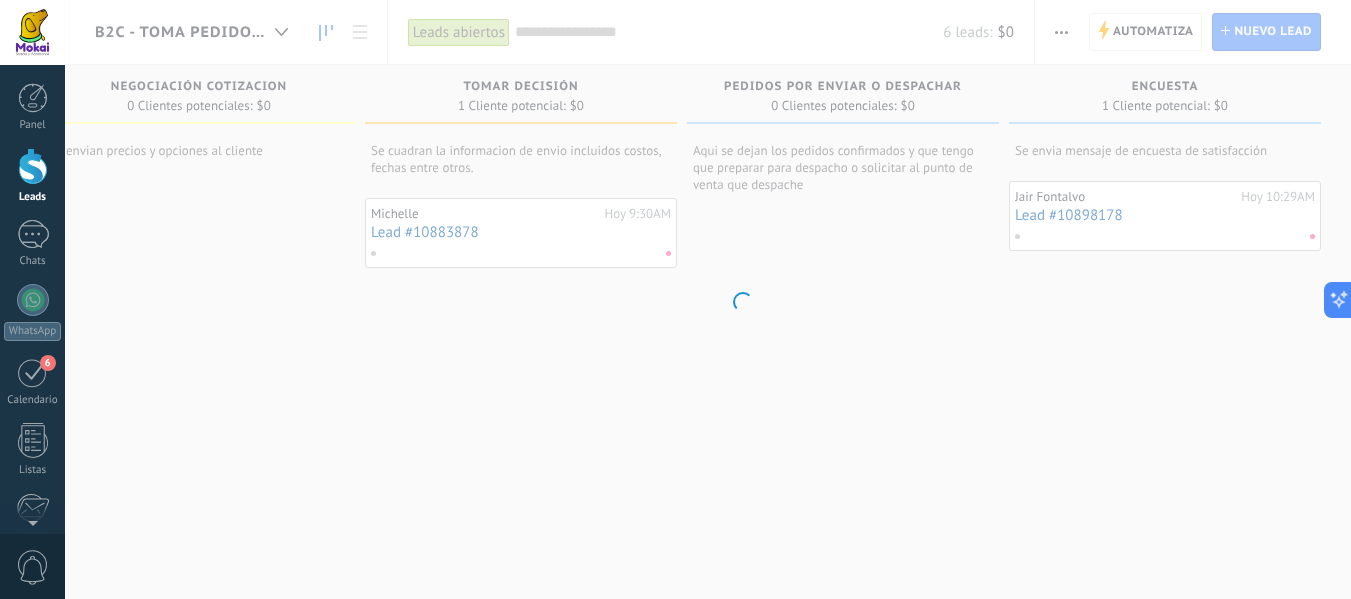 scroll, scrollTop: 0, scrollLeft: 359, axis: horizontal 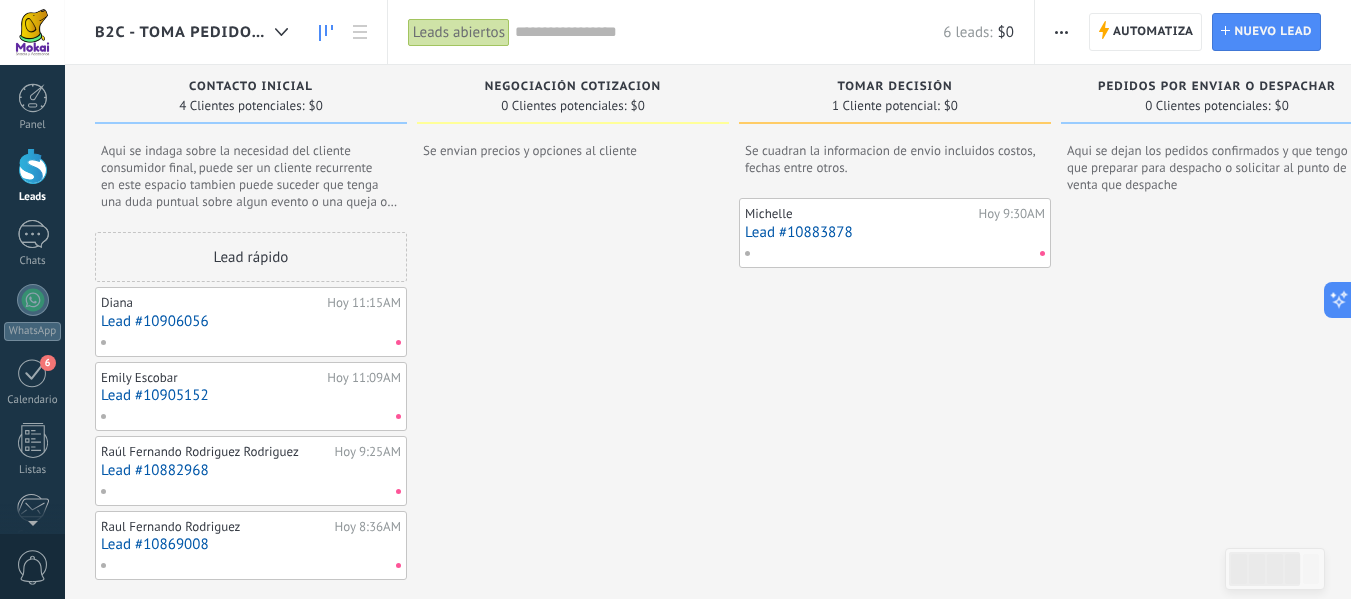 drag, startPoint x: 448, startPoint y: 239, endPoint x: 542, endPoint y: 238, distance: 94.00532 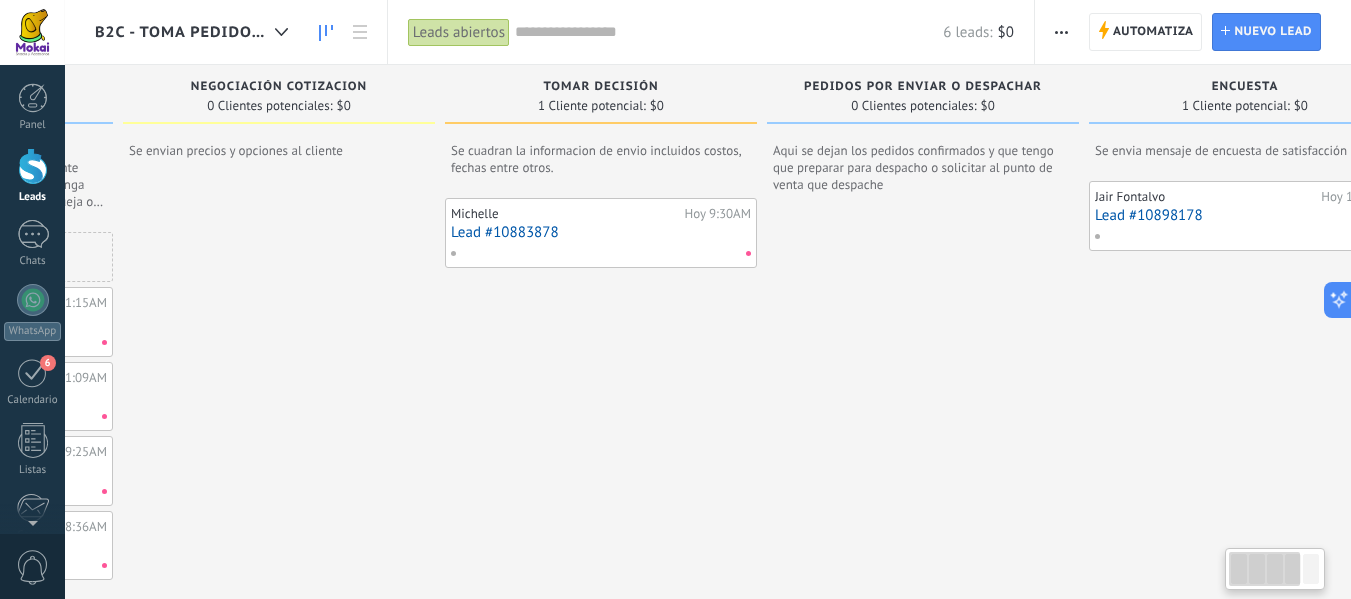 scroll, scrollTop: 0, scrollLeft: 0, axis: both 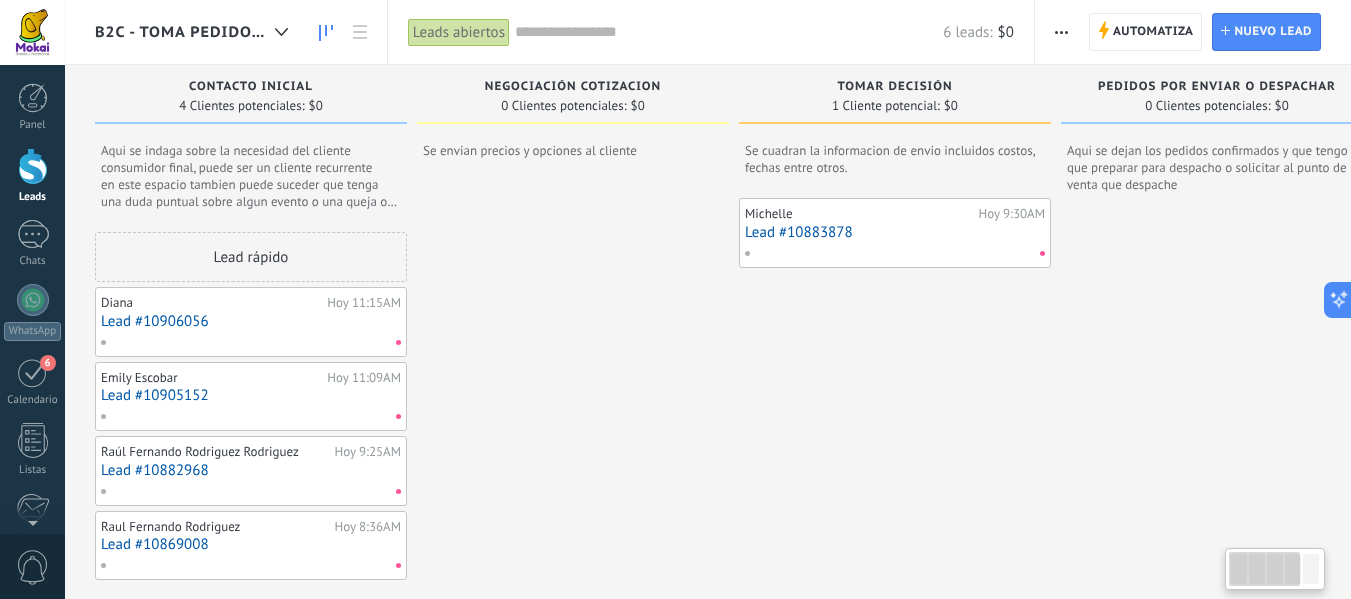 drag, startPoint x: 1044, startPoint y: 317, endPoint x: 1363, endPoint y: 381, distance: 325.35672 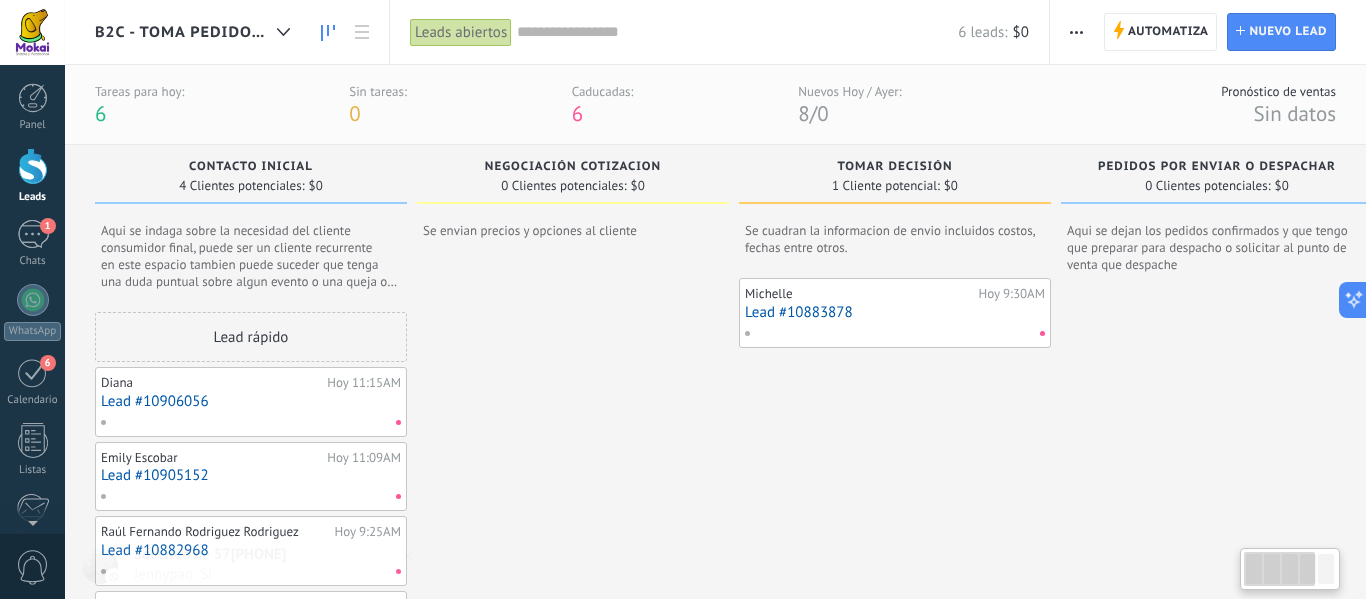 click at bounding box center (33, 166) 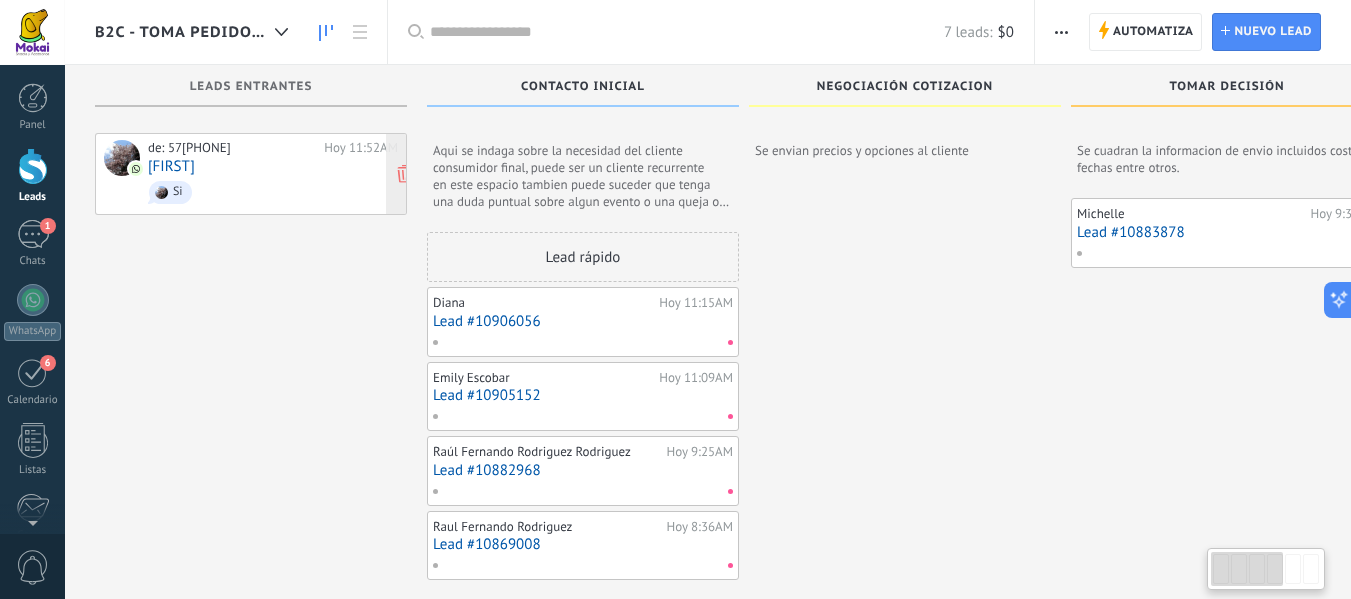 scroll, scrollTop: 34, scrollLeft: 0, axis: vertical 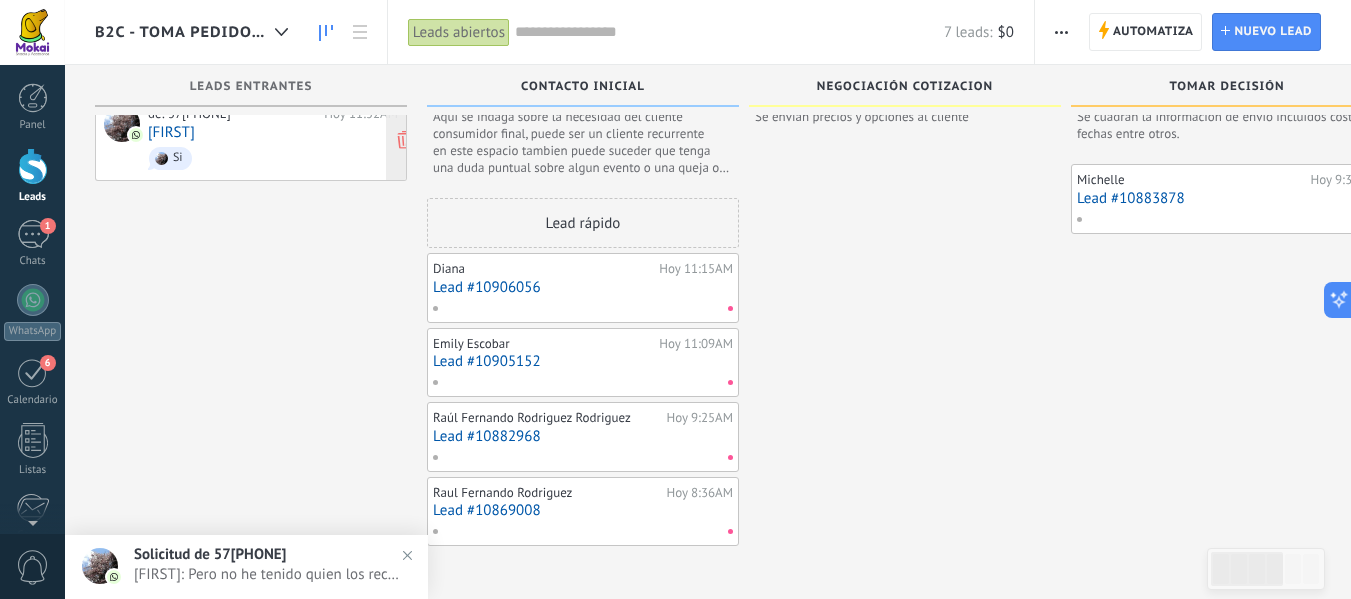 click on "Si" at bounding box center (273, 158) 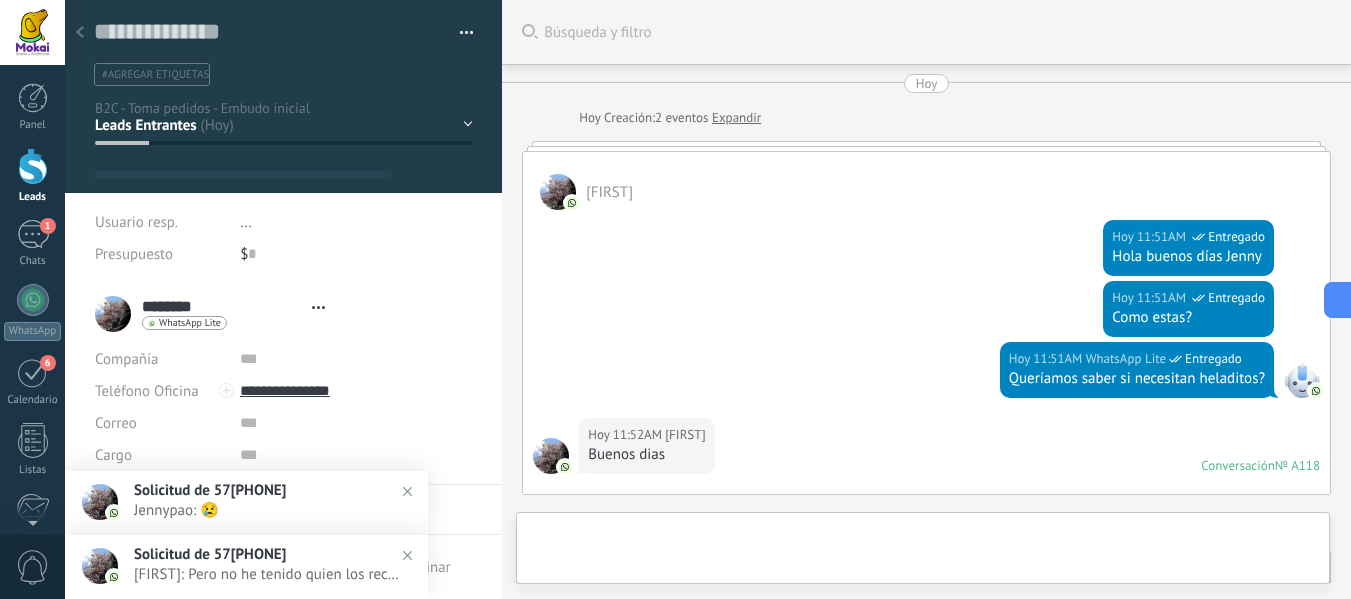 click at bounding box center (33, 166) 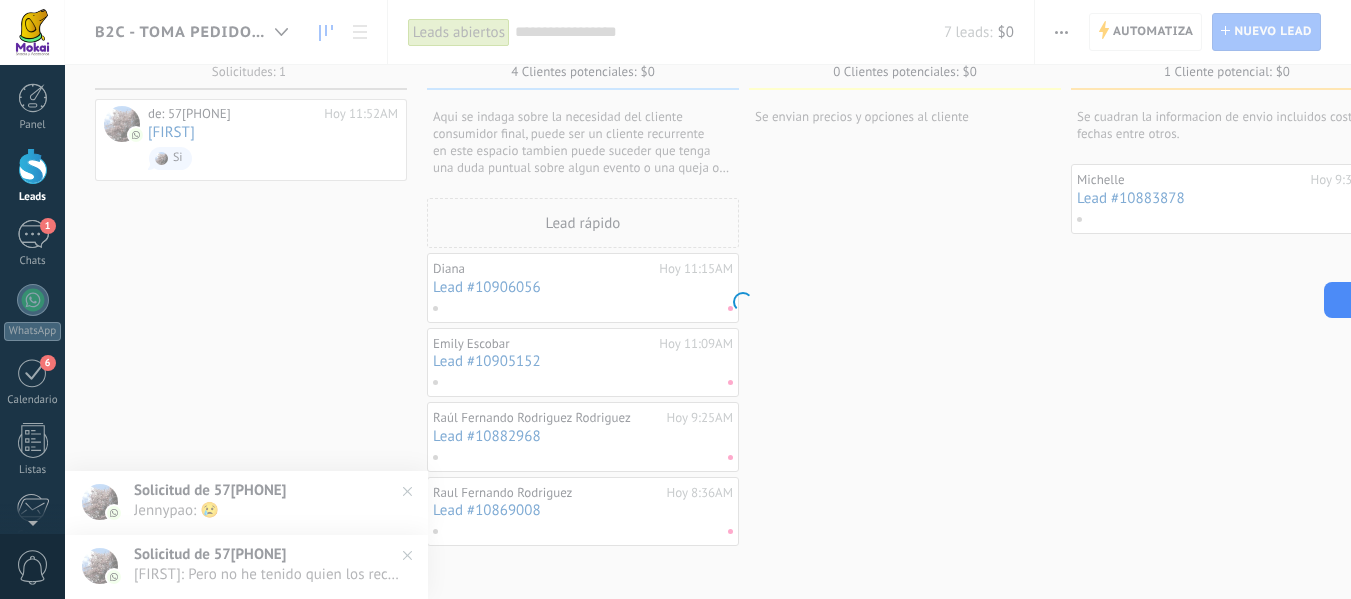 scroll, scrollTop: 0, scrollLeft: 0, axis: both 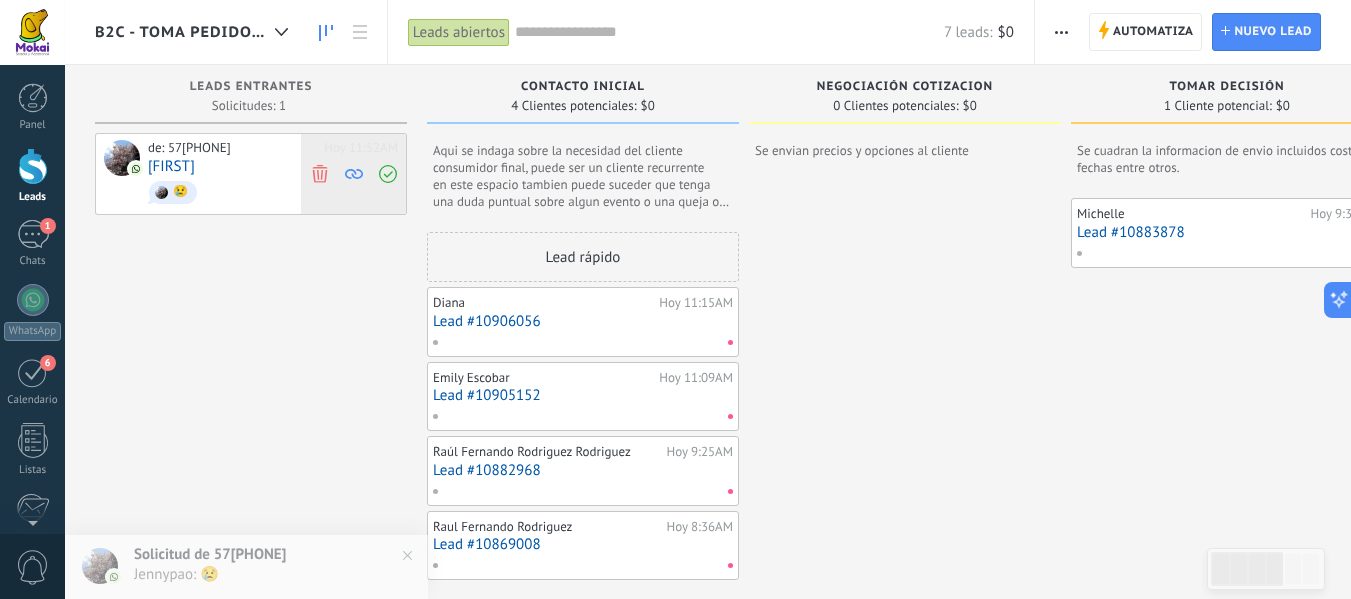 click at bounding box center (387, 174) 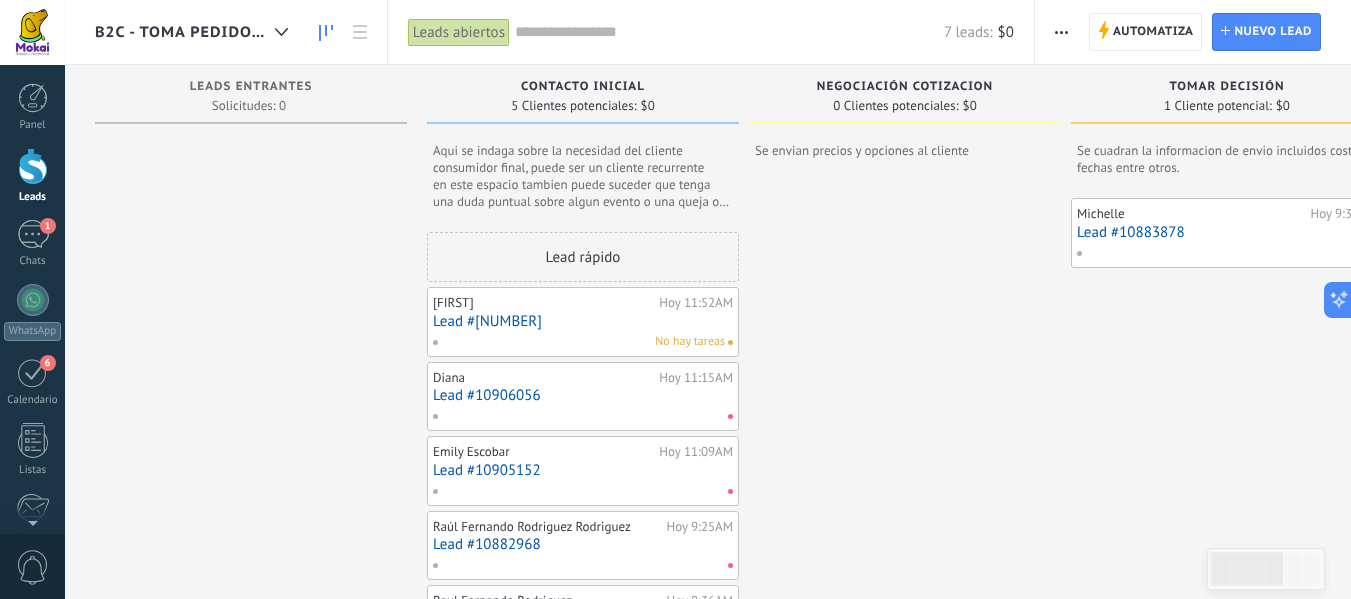 click on "No hay tareas" at bounding box center (578, 342) 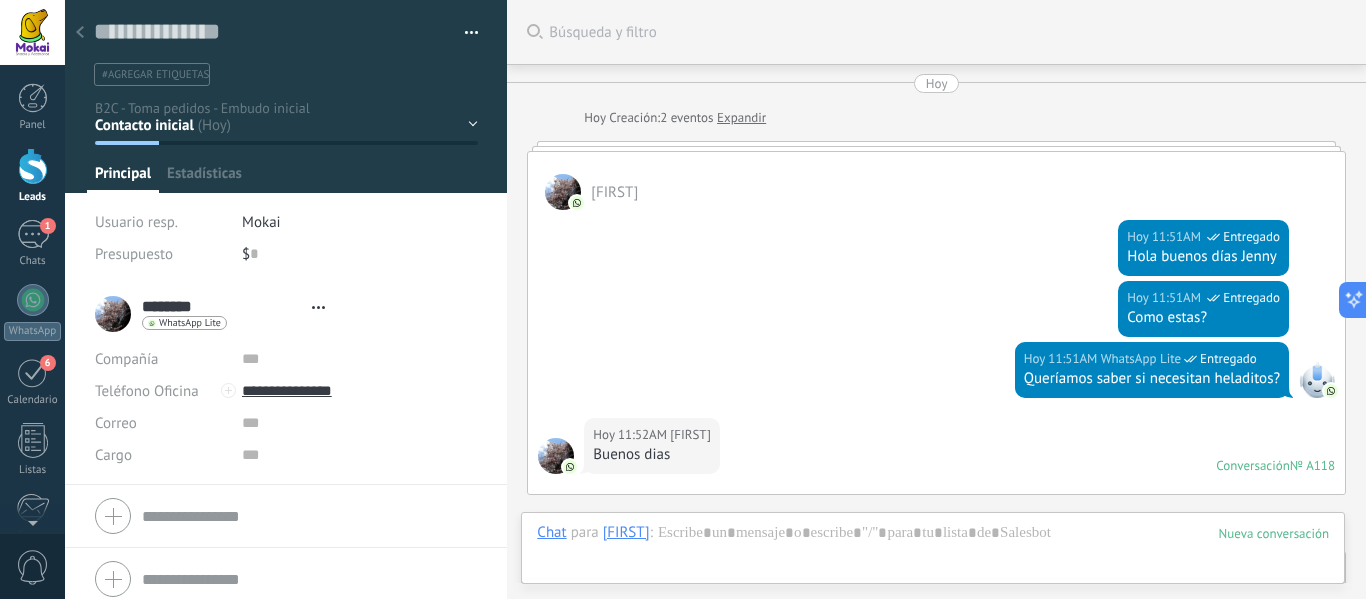 type on "**********" 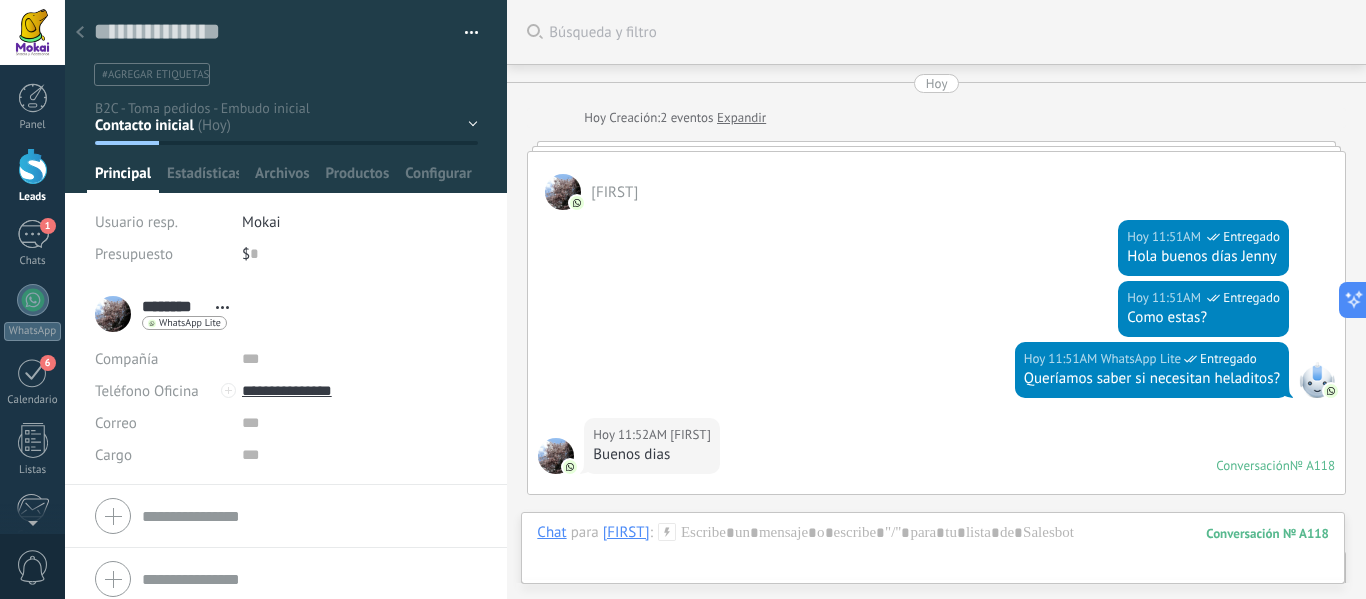 scroll, scrollTop: 30, scrollLeft: 0, axis: vertical 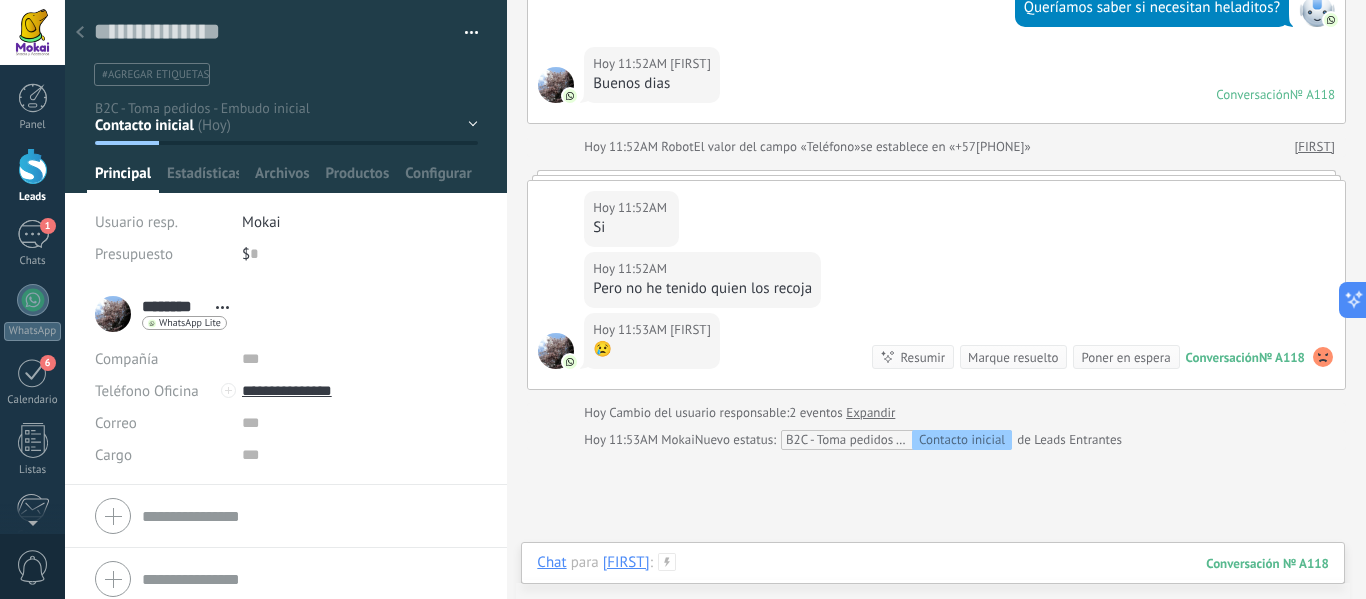 click at bounding box center (933, 583) 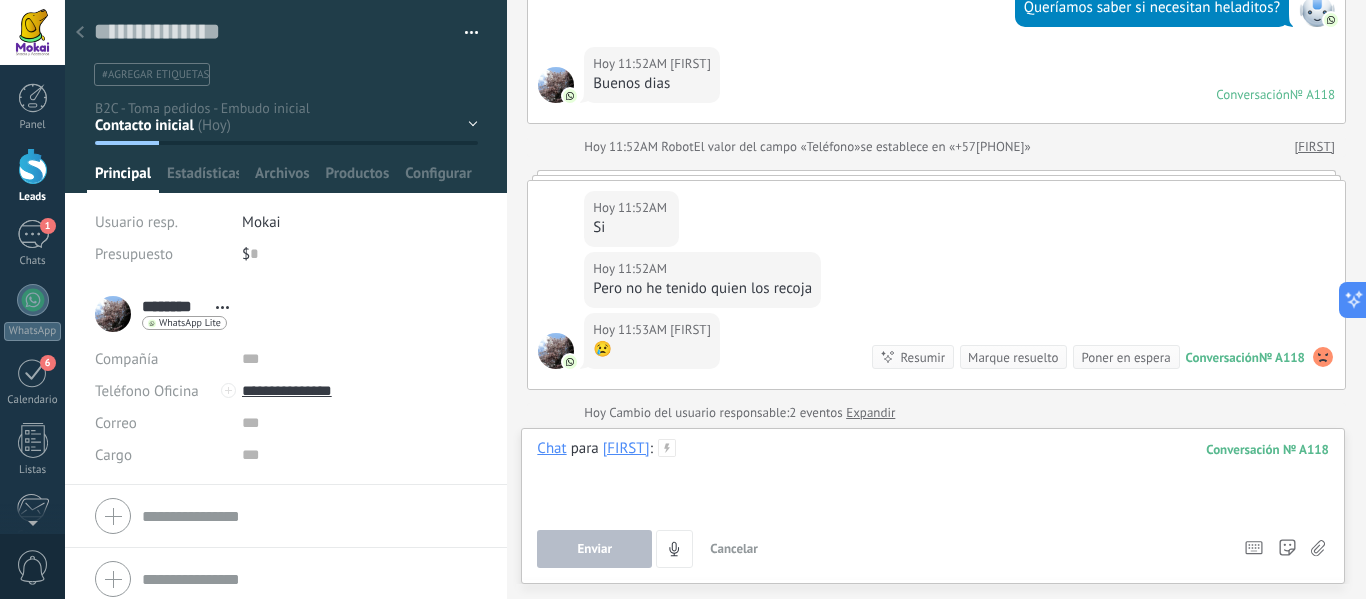 type 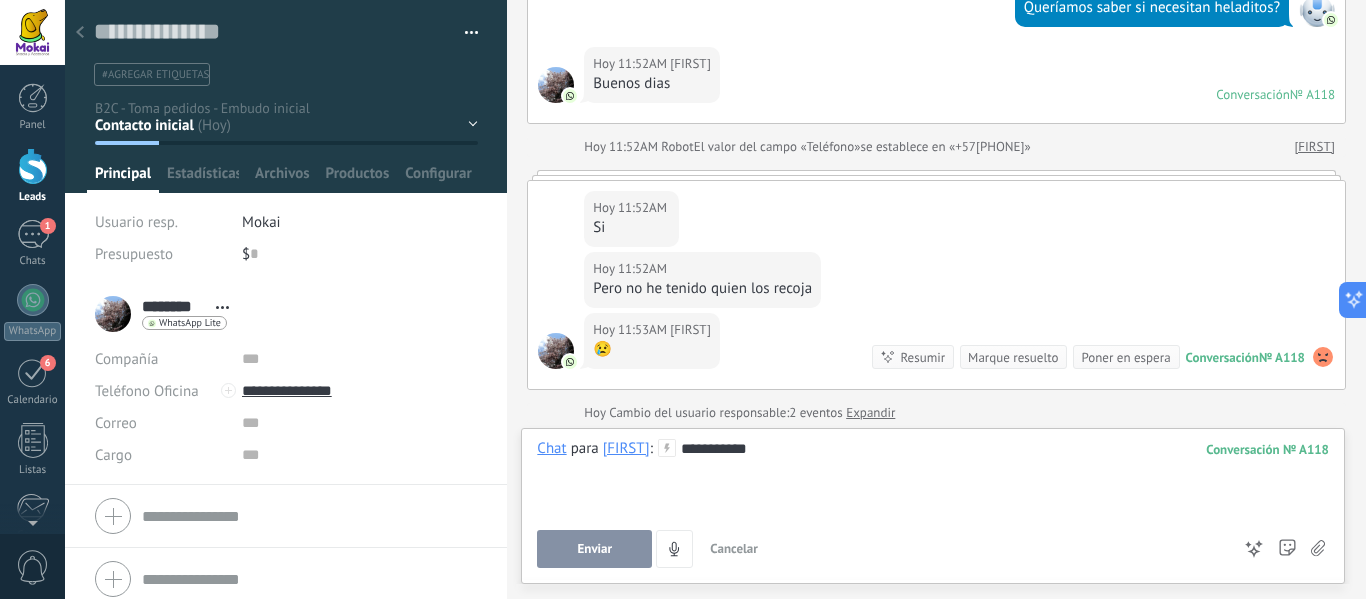 click on "Enviar" at bounding box center (594, 549) 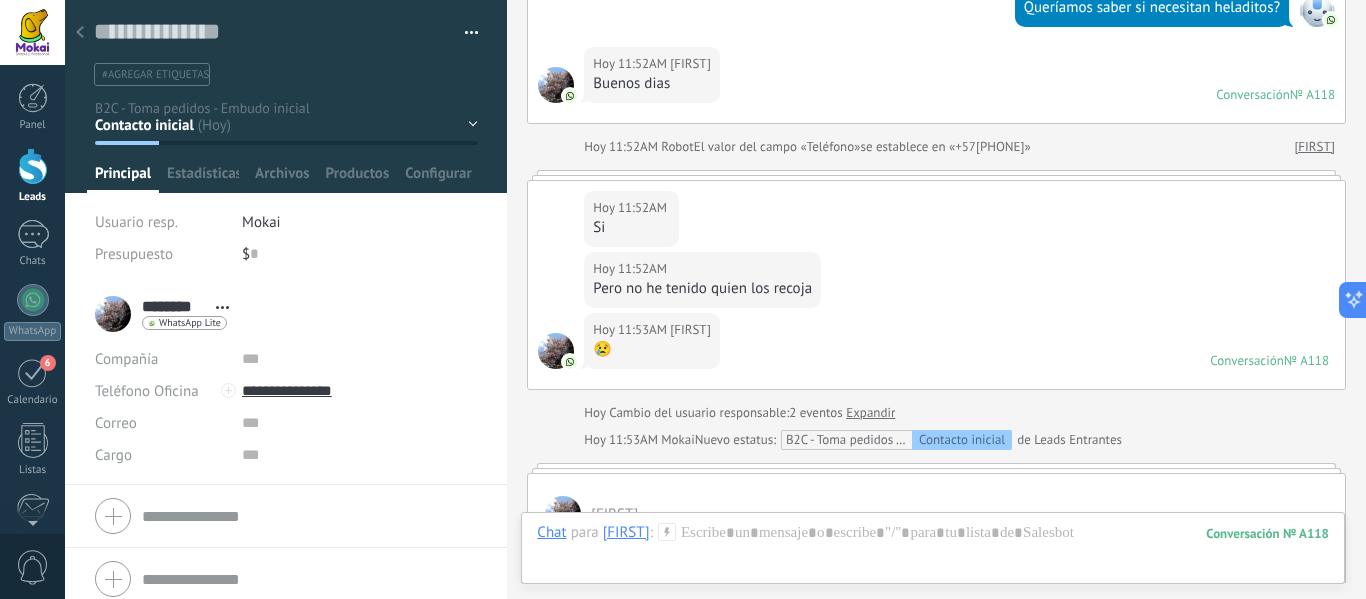 scroll, scrollTop: 558, scrollLeft: 0, axis: vertical 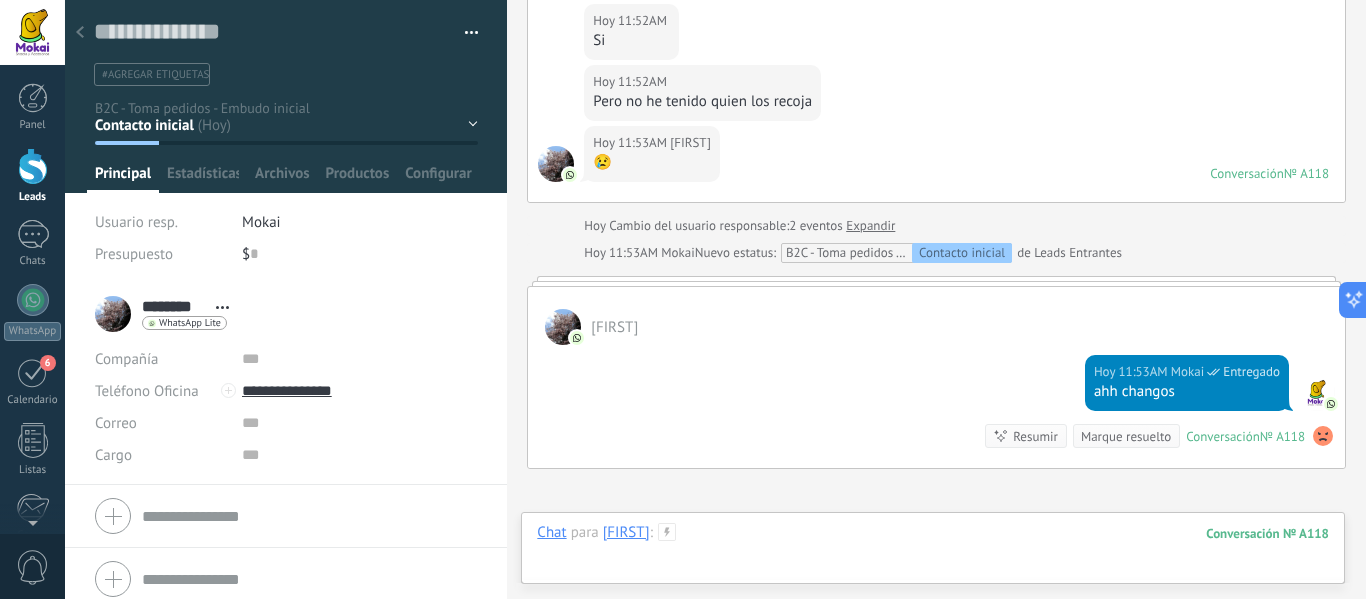 click at bounding box center [933, 553] 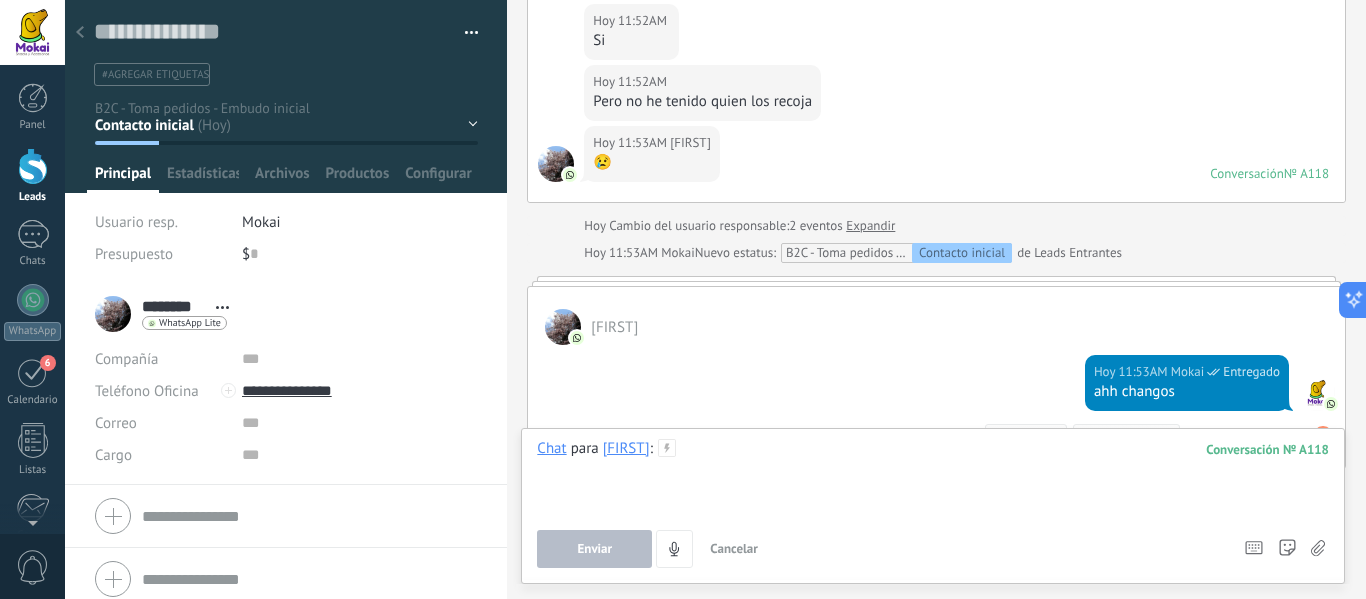 type 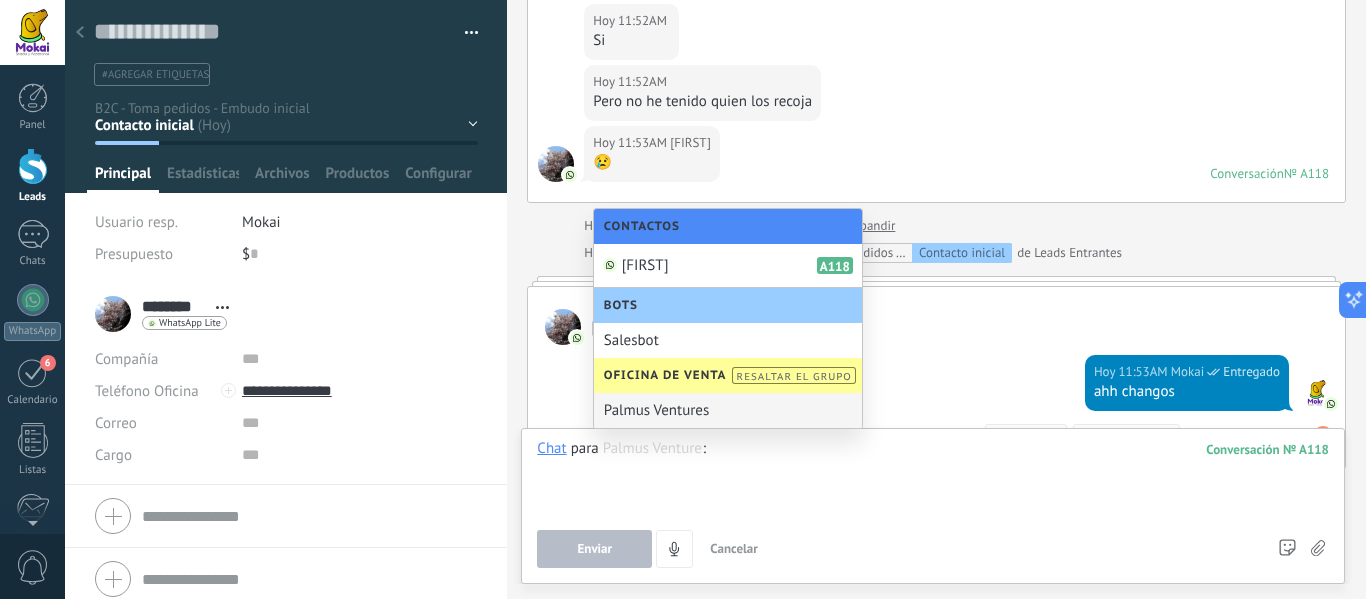 click at bounding box center (933, 477) 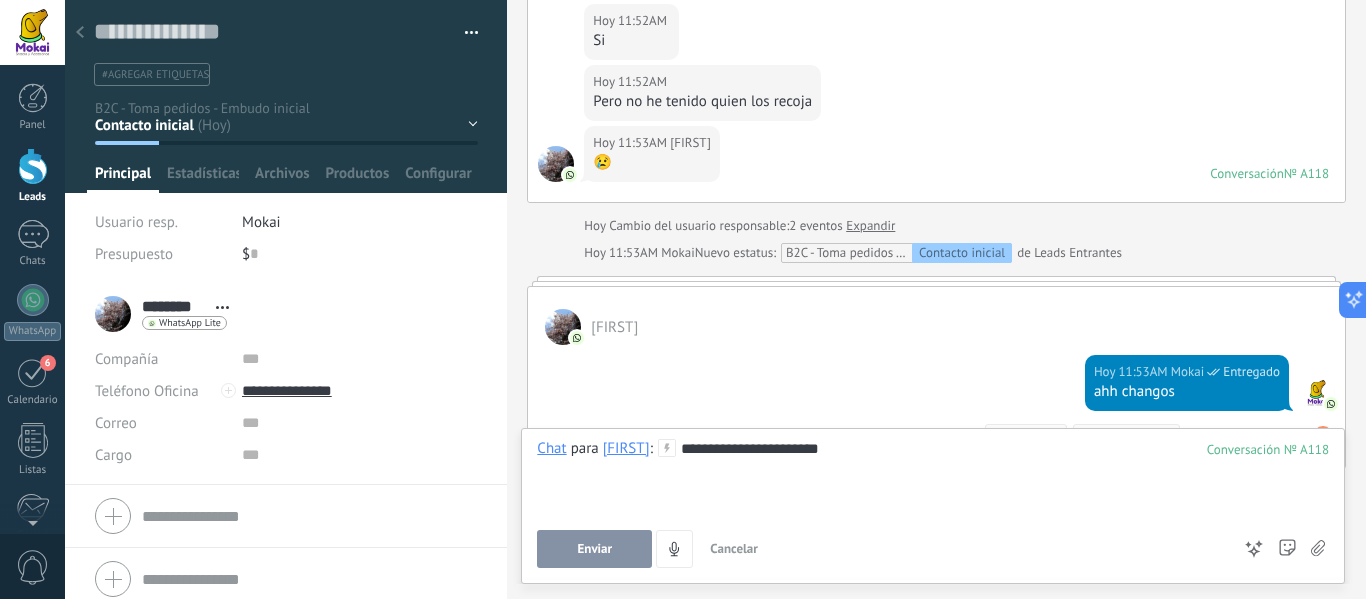 click on "Enviar" at bounding box center [594, 549] 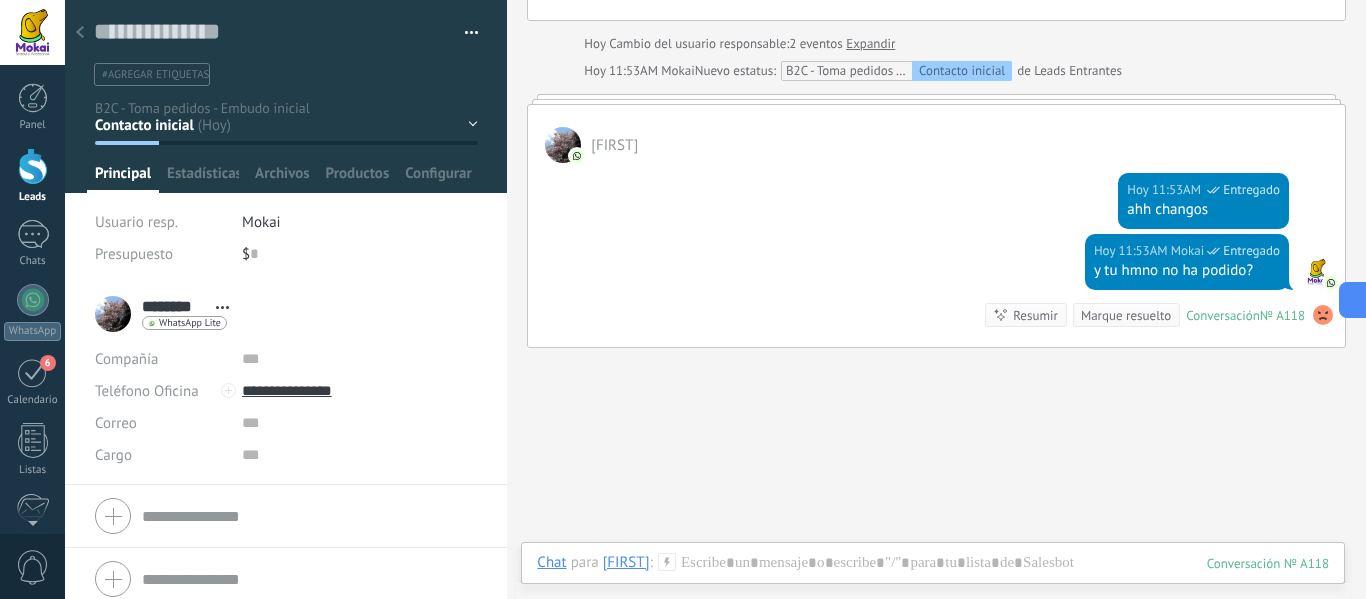 scroll, scrollTop: 538, scrollLeft: 0, axis: vertical 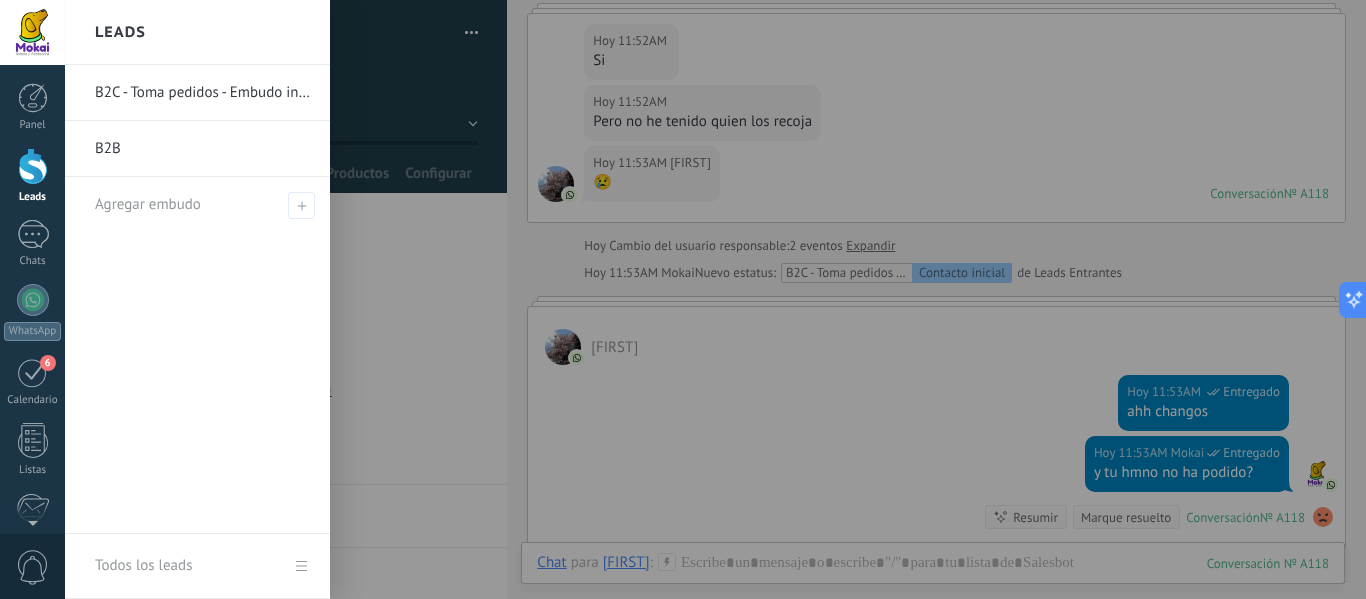 click at bounding box center (33, 166) 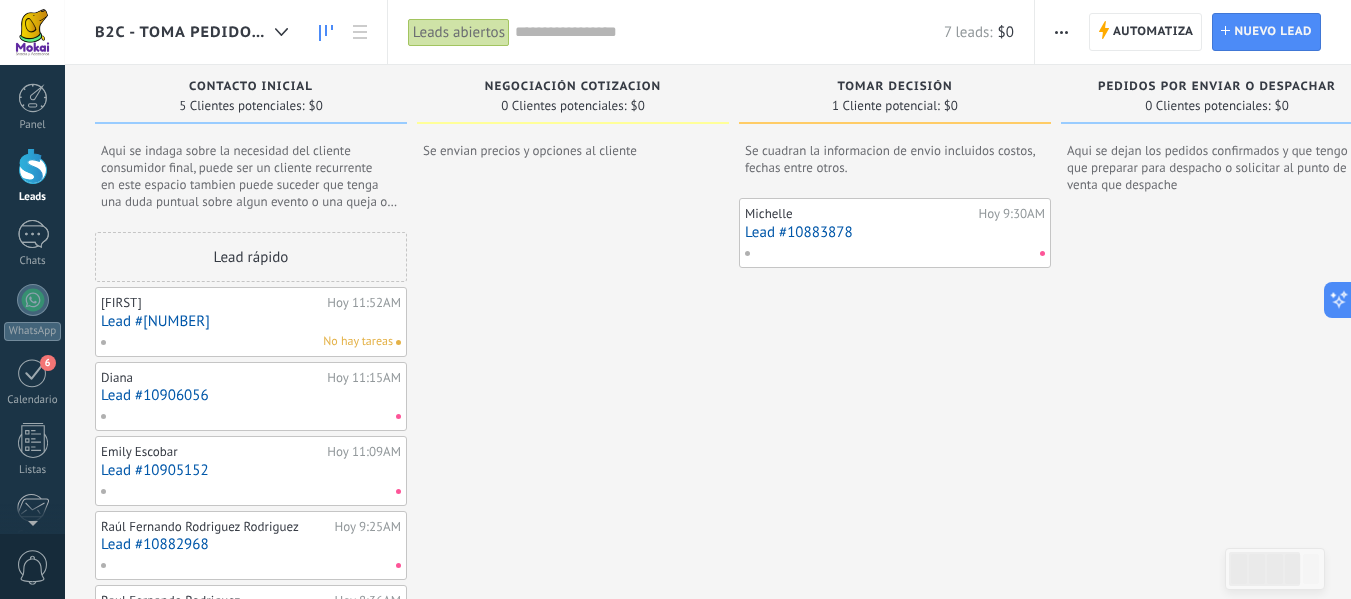 drag, startPoint x: 360, startPoint y: 369, endPoint x: 346, endPoint y: 381, distance: 18.439089 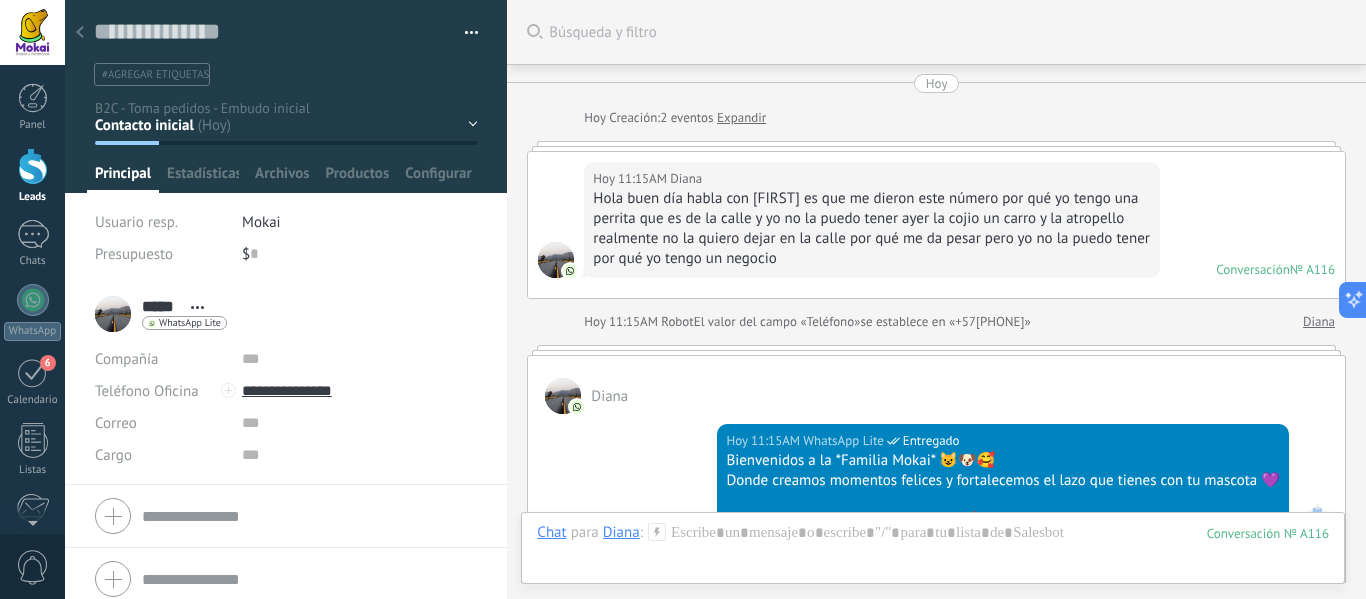 scroll, scrollTop: 30, scrollLeft: 0, axis: vertical 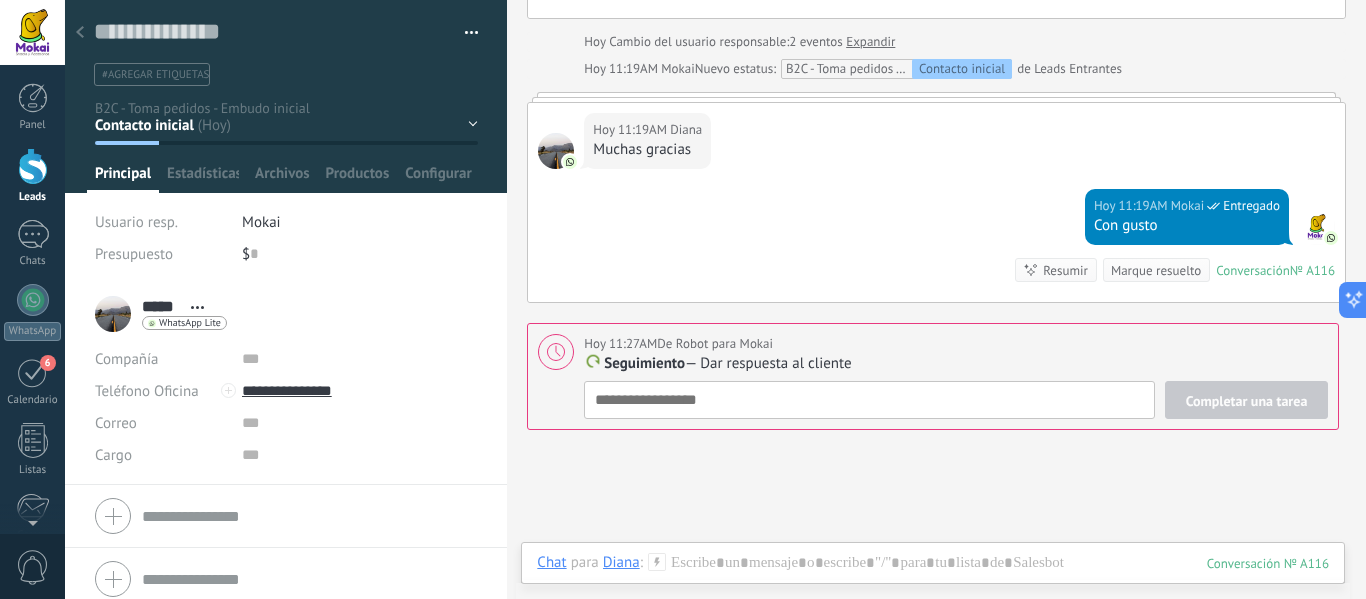 click on "Marque resuelto" at bounding box center (1156, 270) 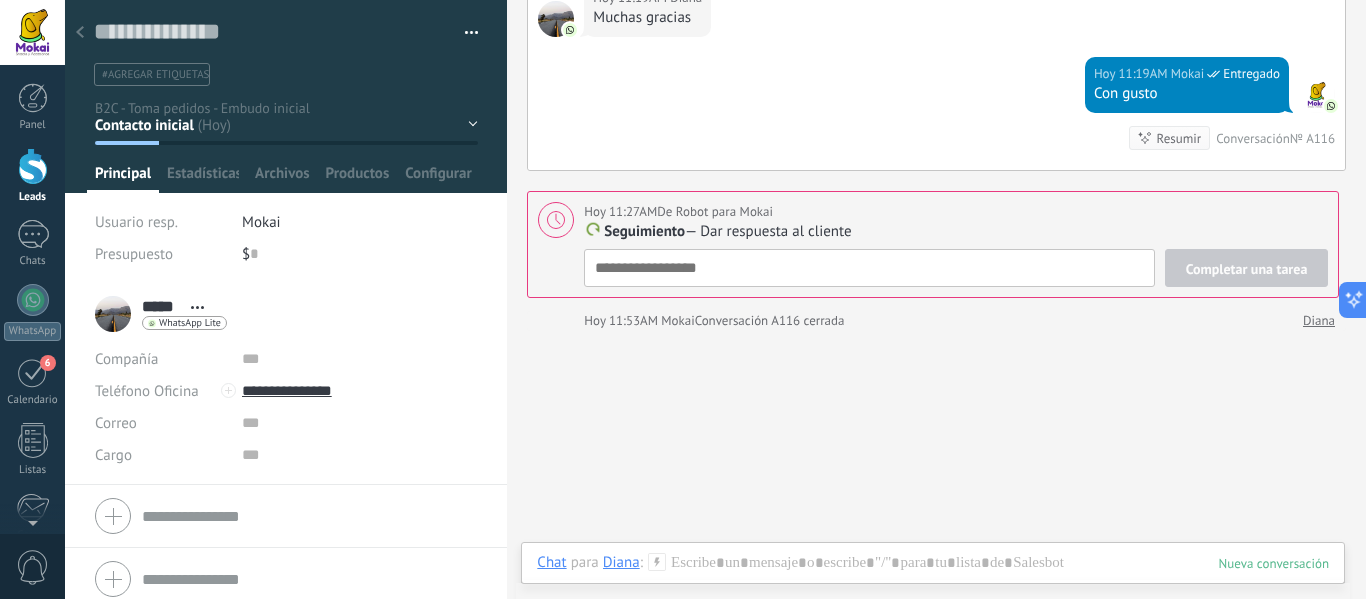 scroll, scrollTop: 1061, scrollLeft: 0, axis: vertical 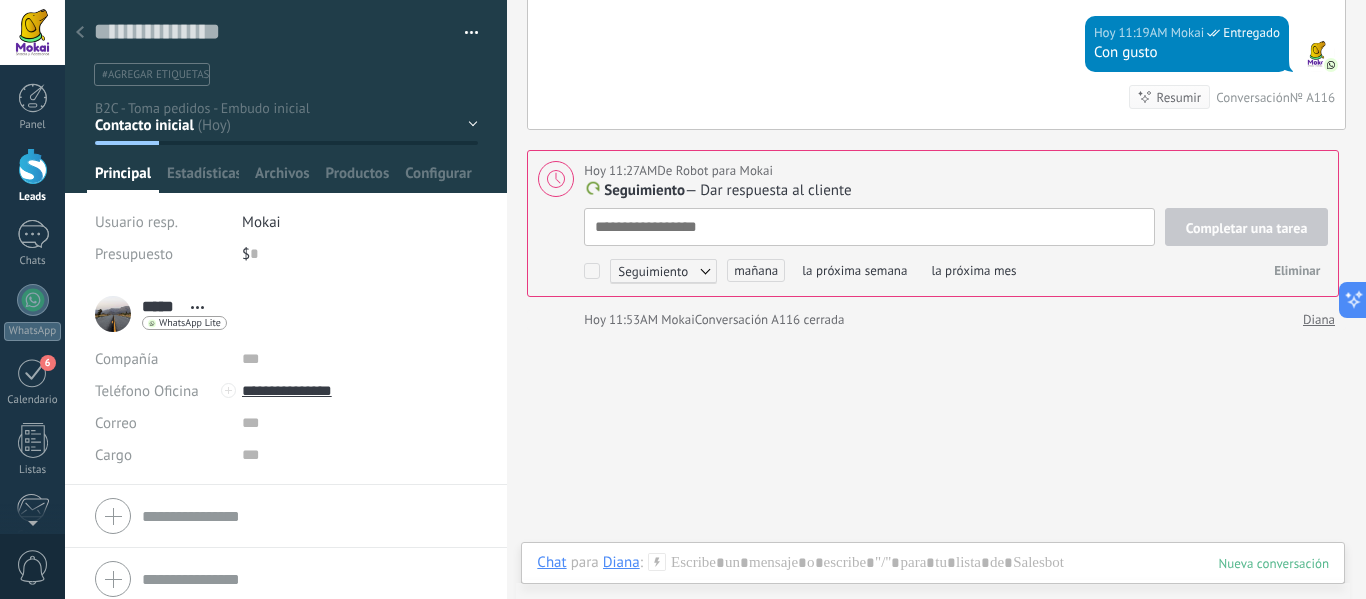 click on "Completar una tarea Seguimiento Seguimiento Reunión Personalizado mañana la próxima semana la próxima mes Eliminar" at bounding box center (956, 247) 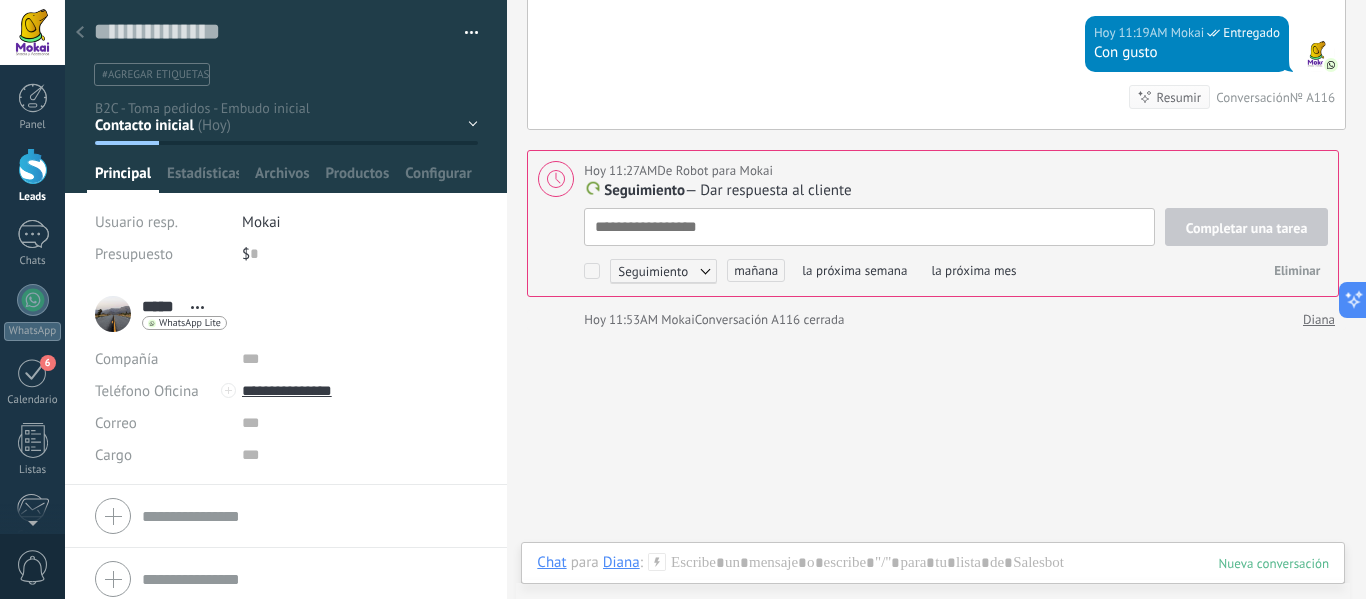 type on "*" 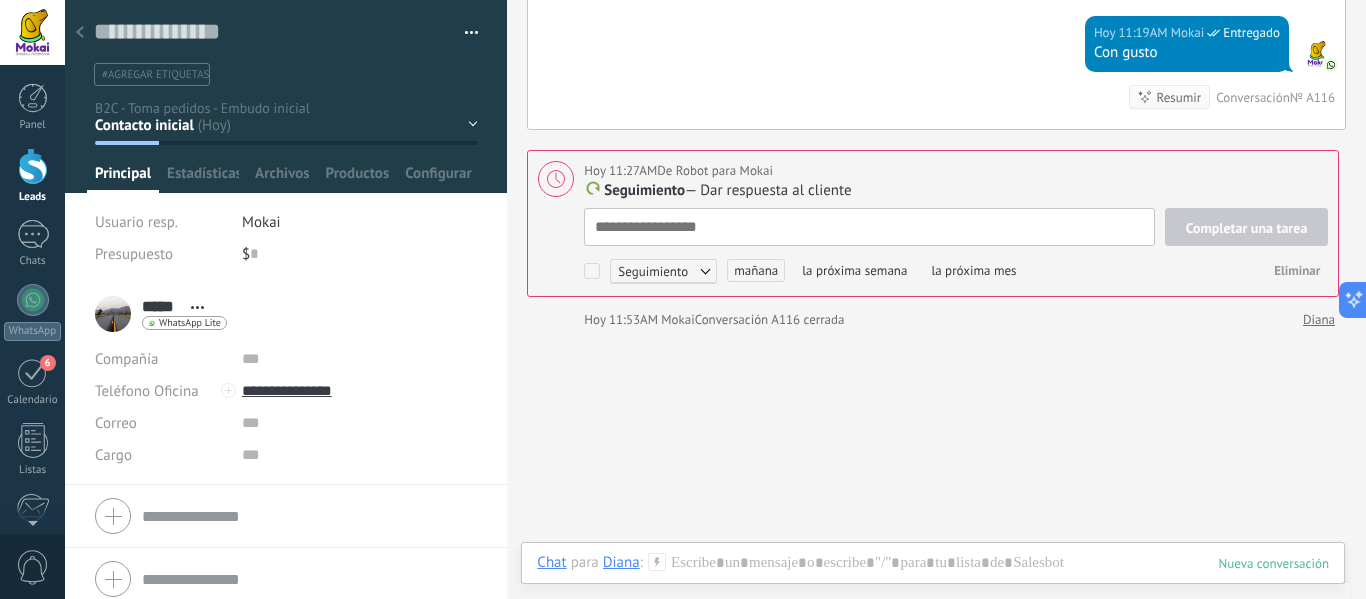 type on "*" 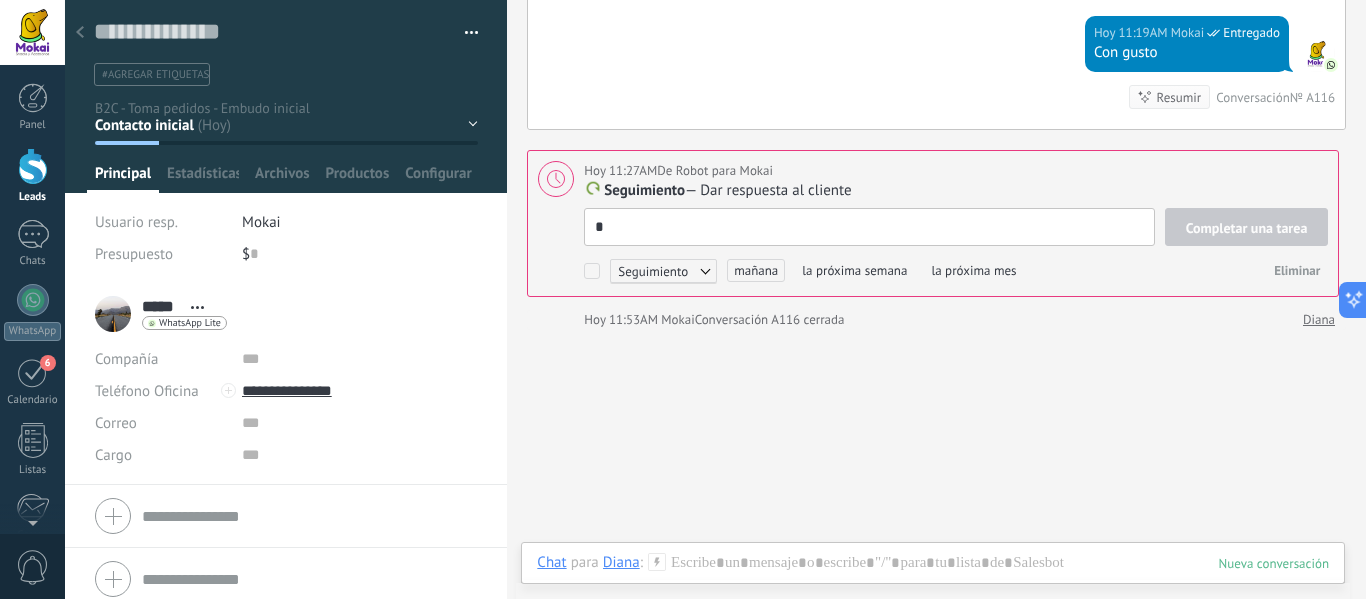 type on "**" 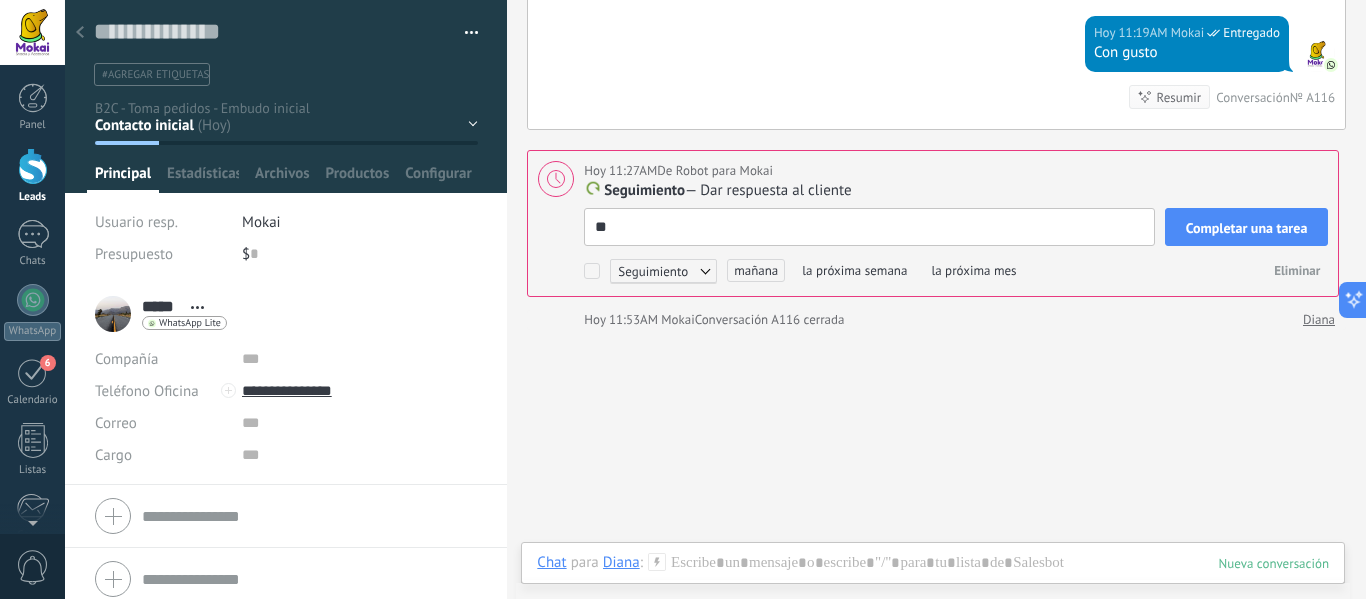 type on "***" 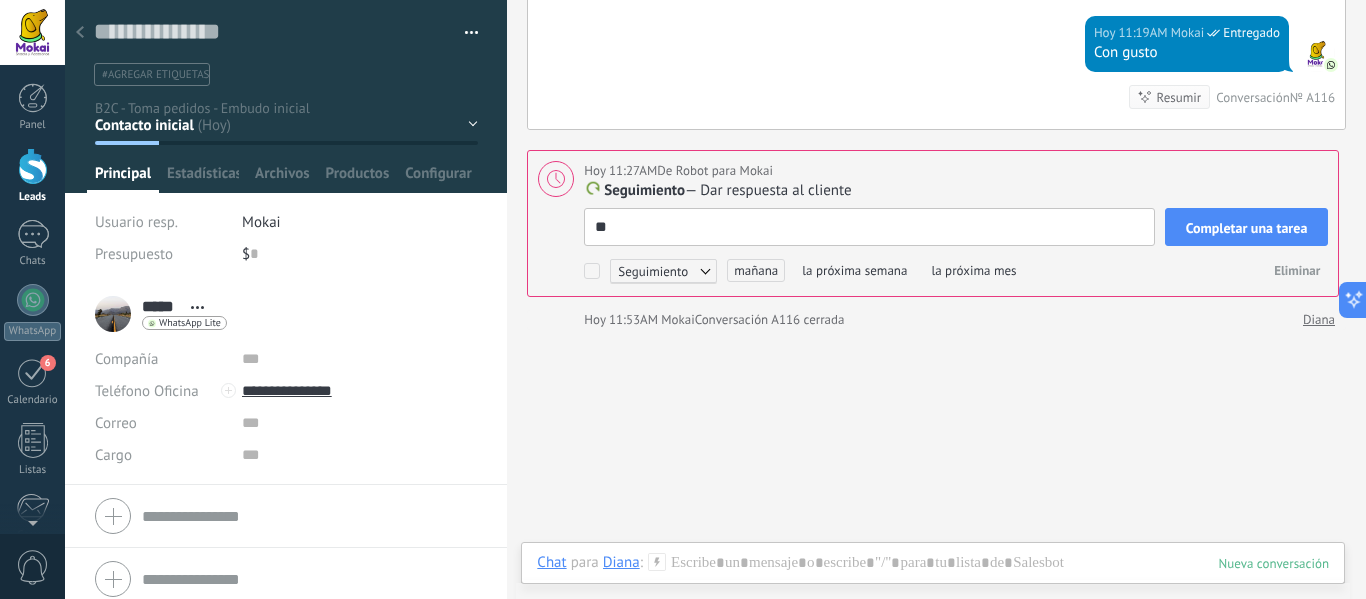 type on "***" 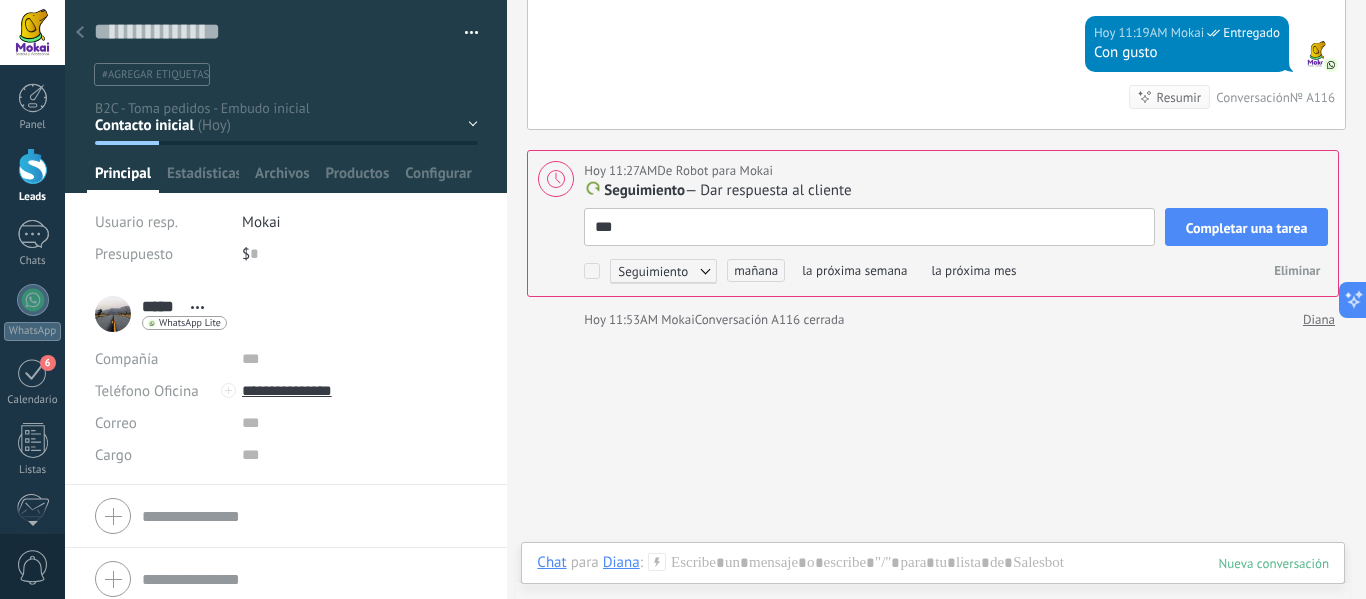 type on "****" 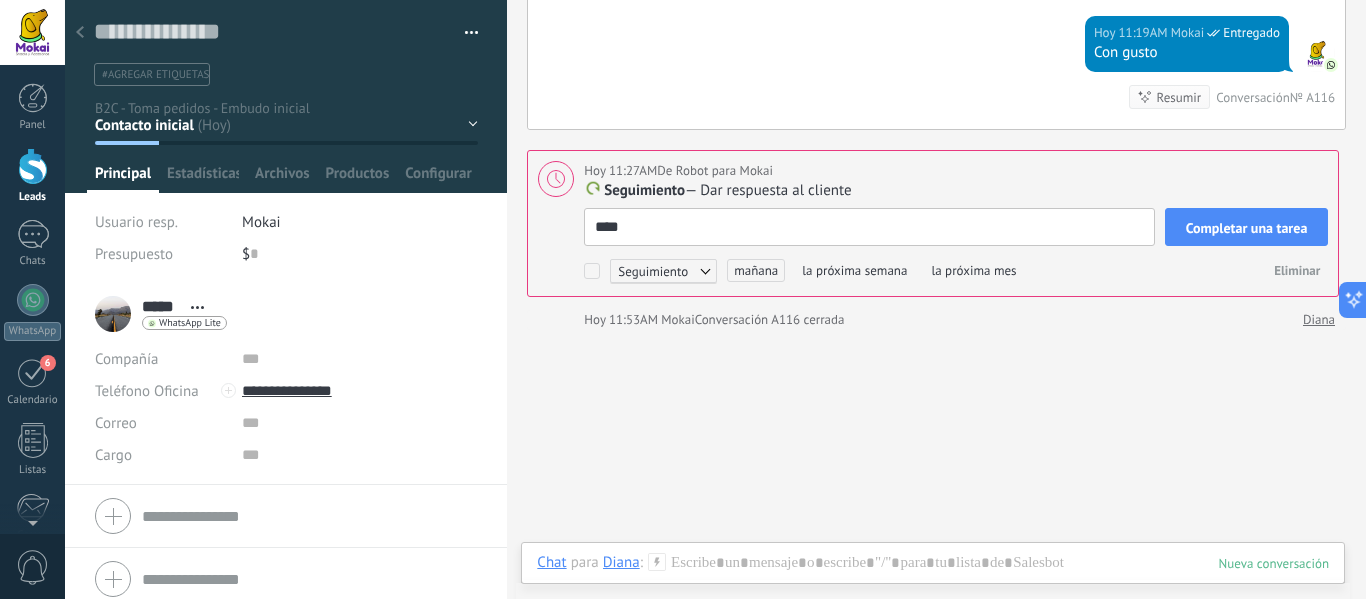 type on "*****" 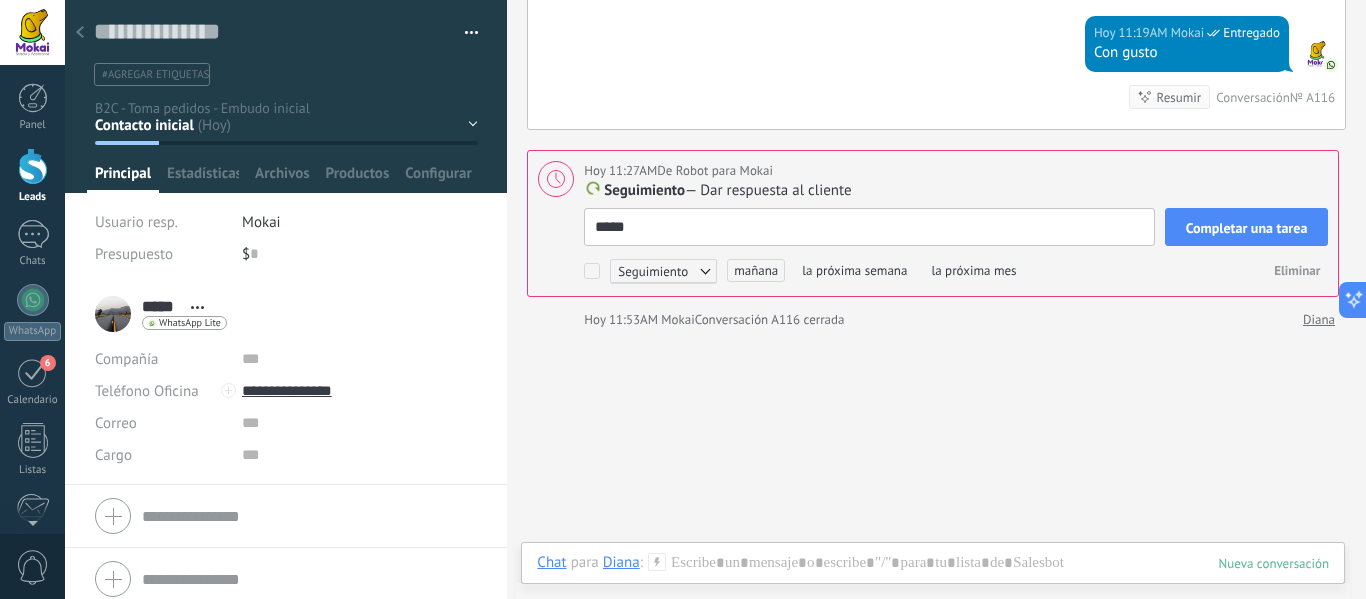 type on "*****" 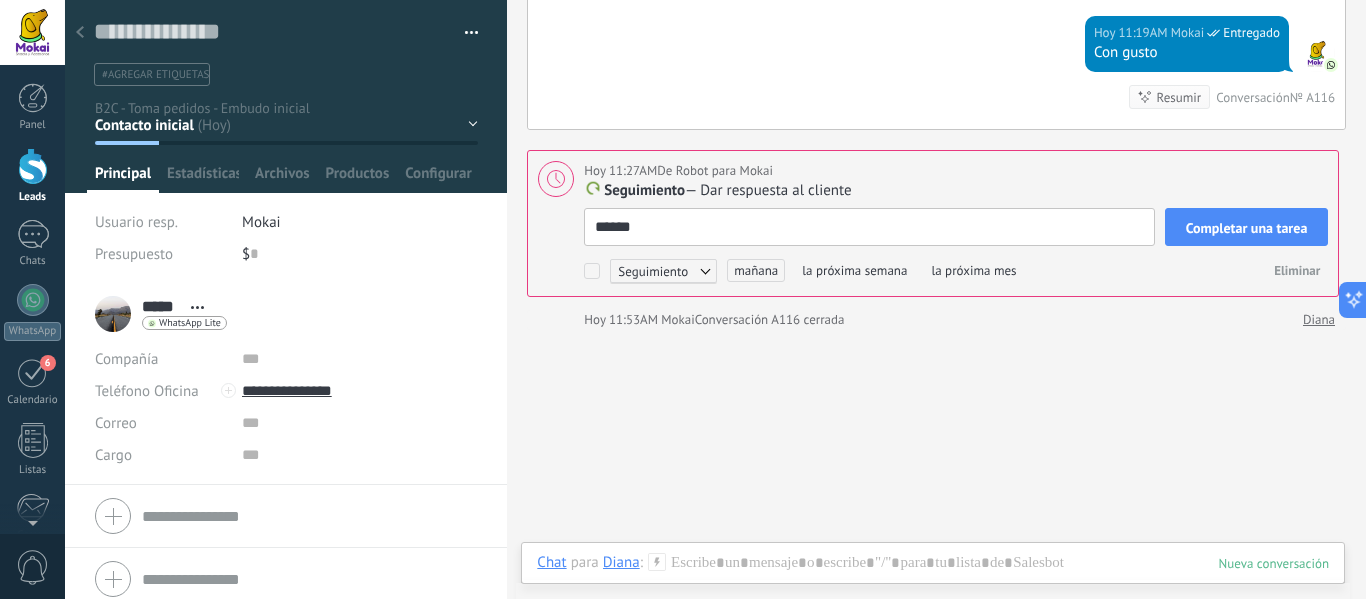 type on "*******" 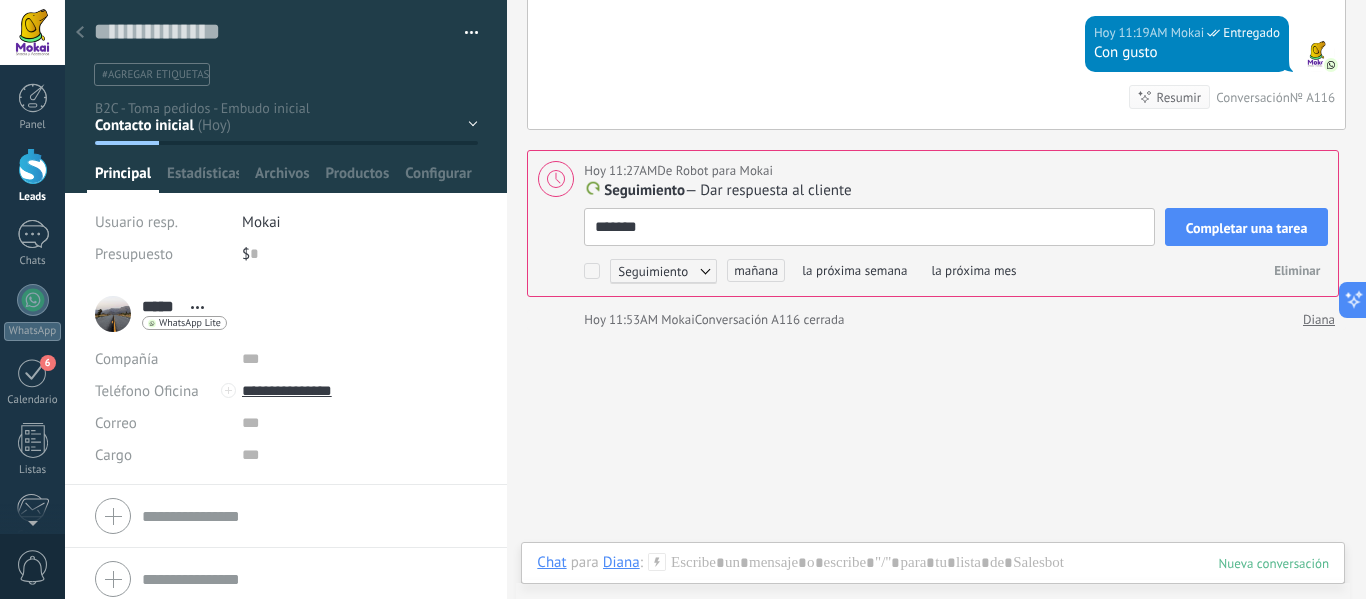 type on "********" 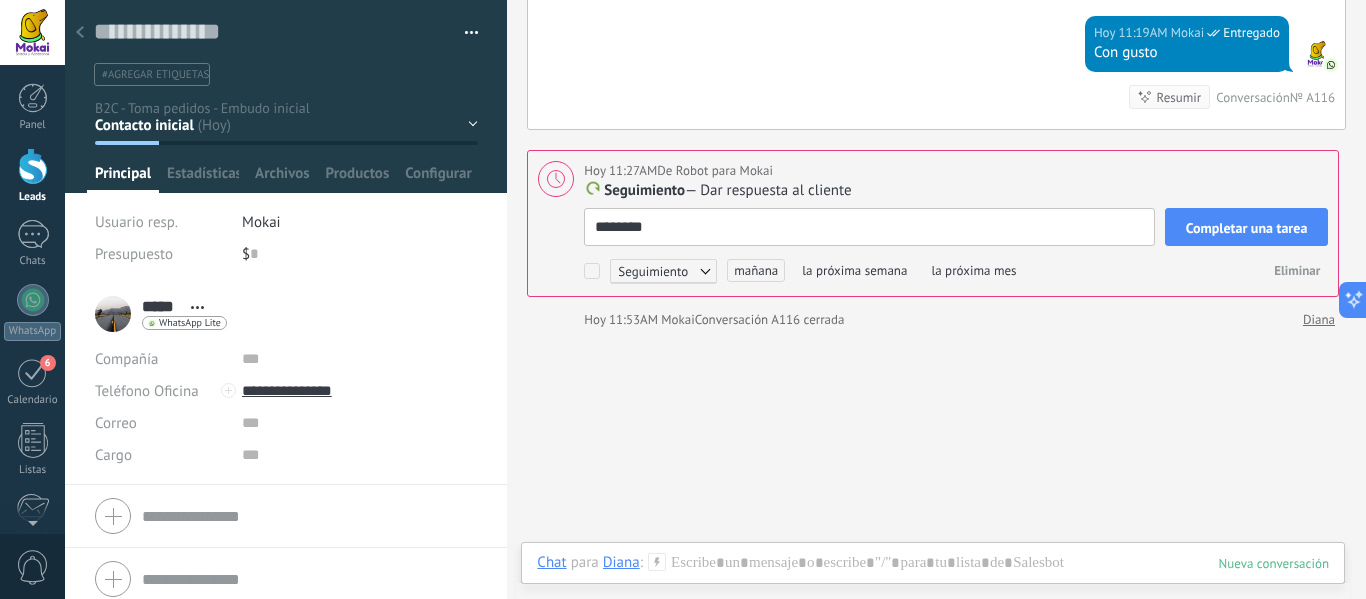 type on "********" 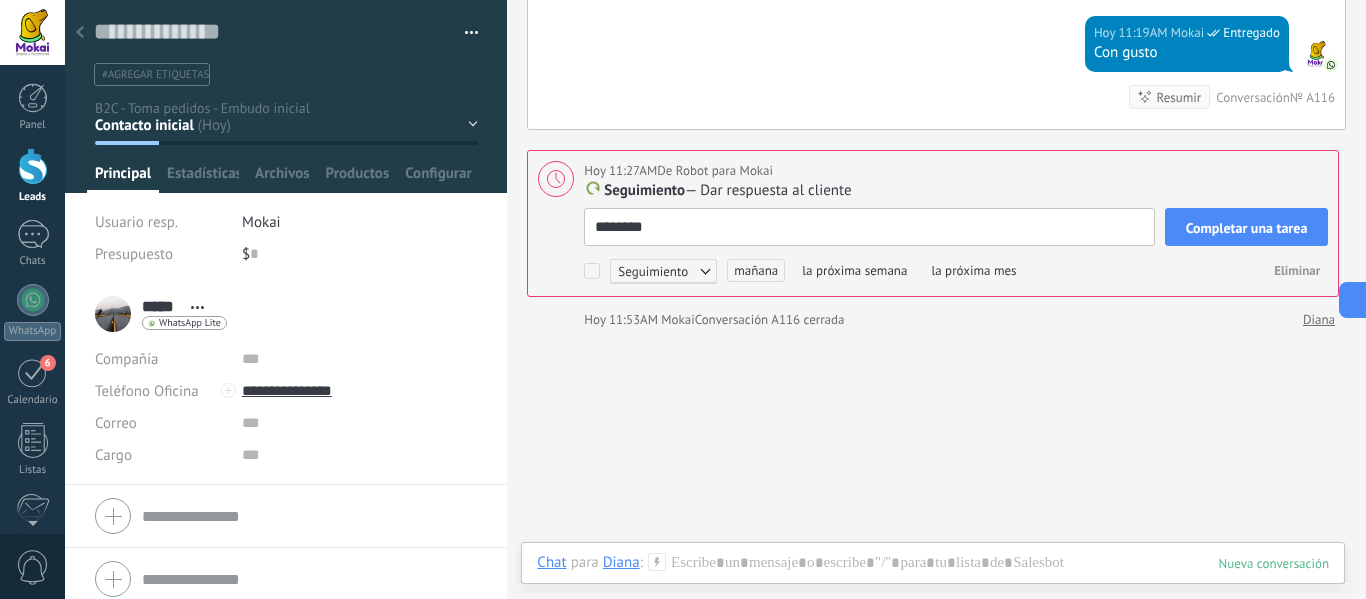 type on "*********" 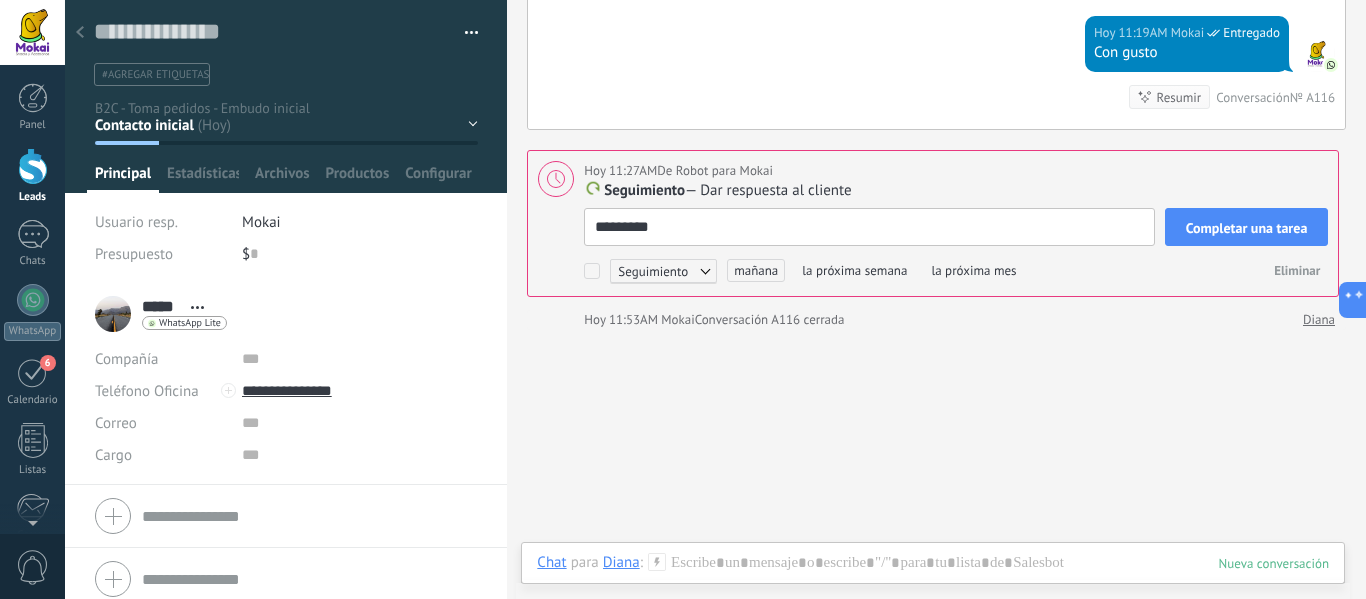 type on "**********" 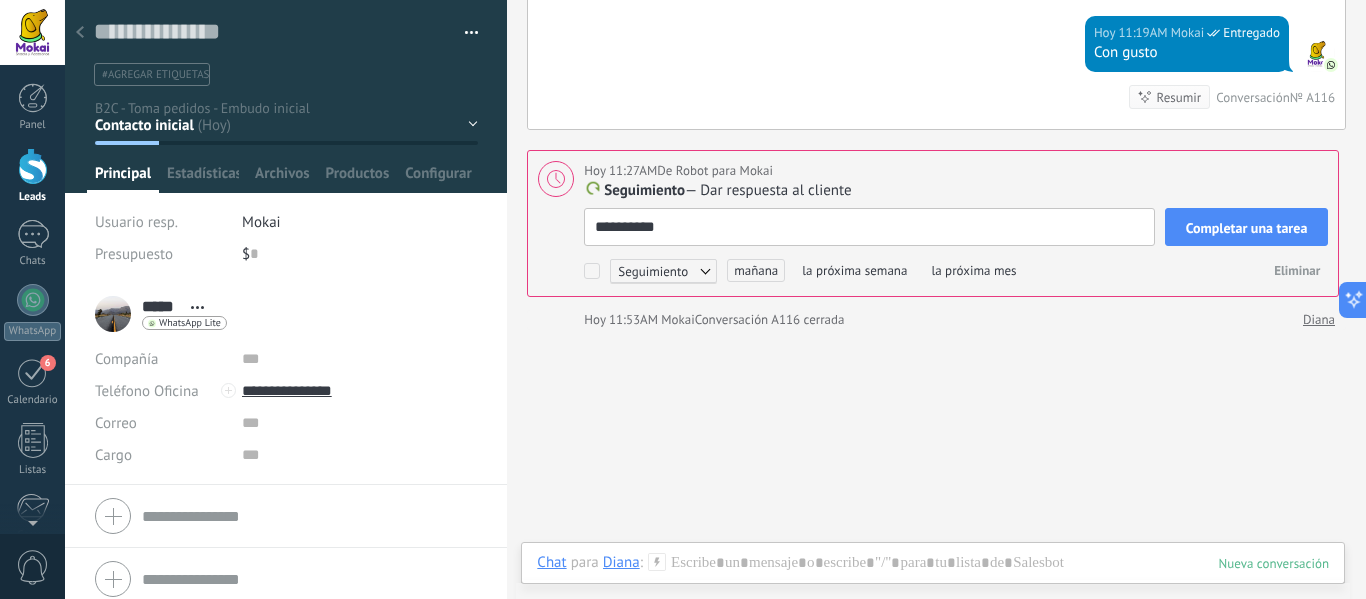 type on "*********" 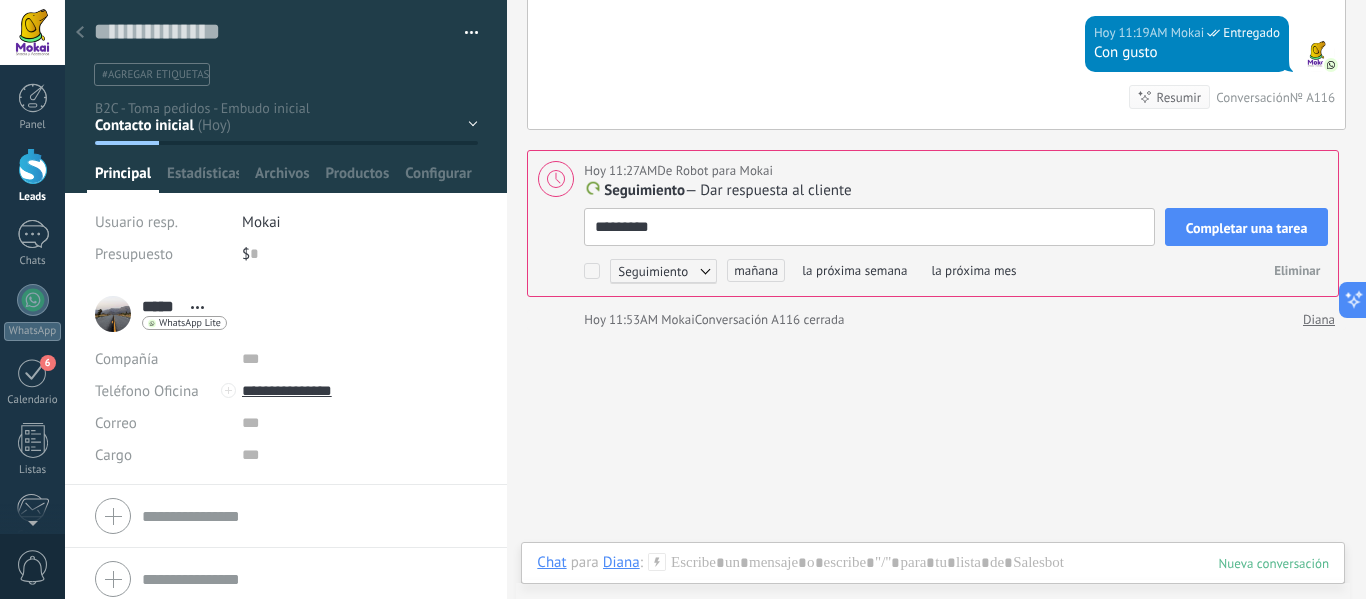 type on "********" 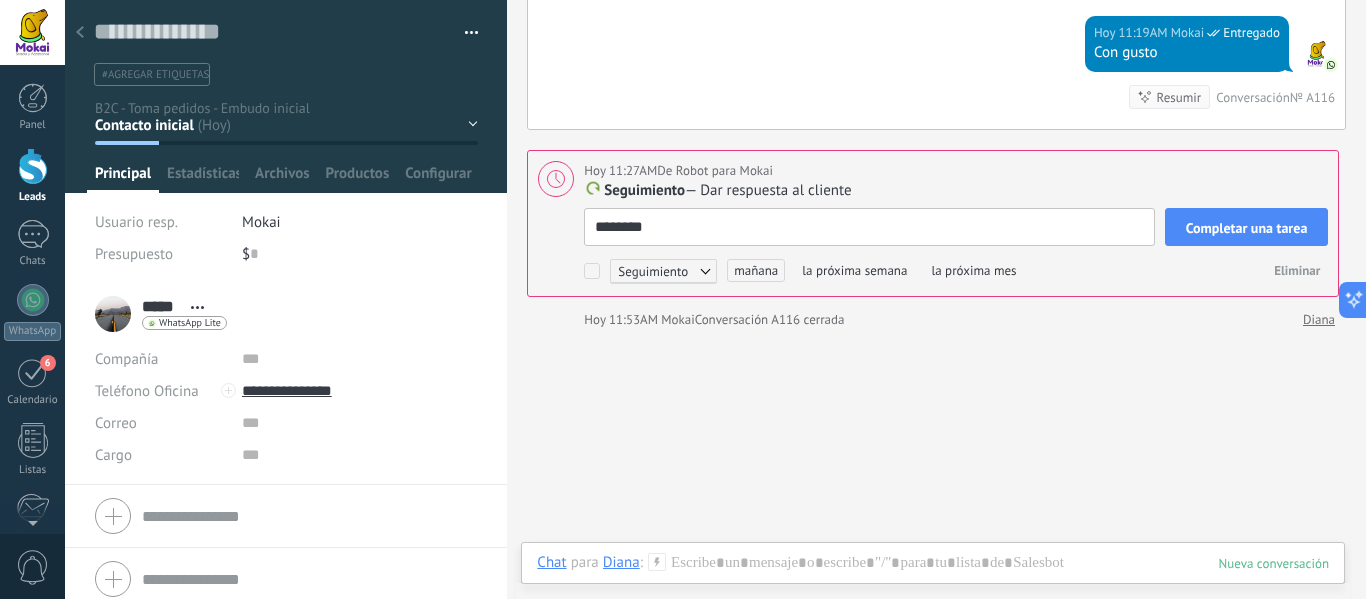 type on "*********" 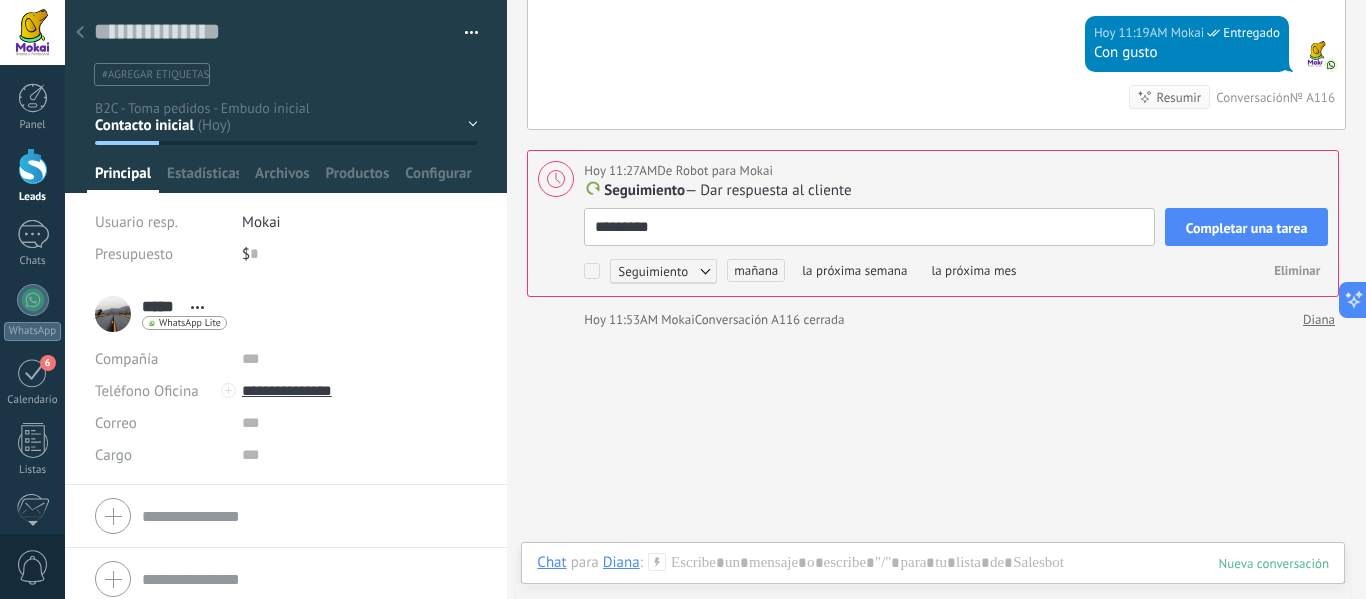 type on "**********" 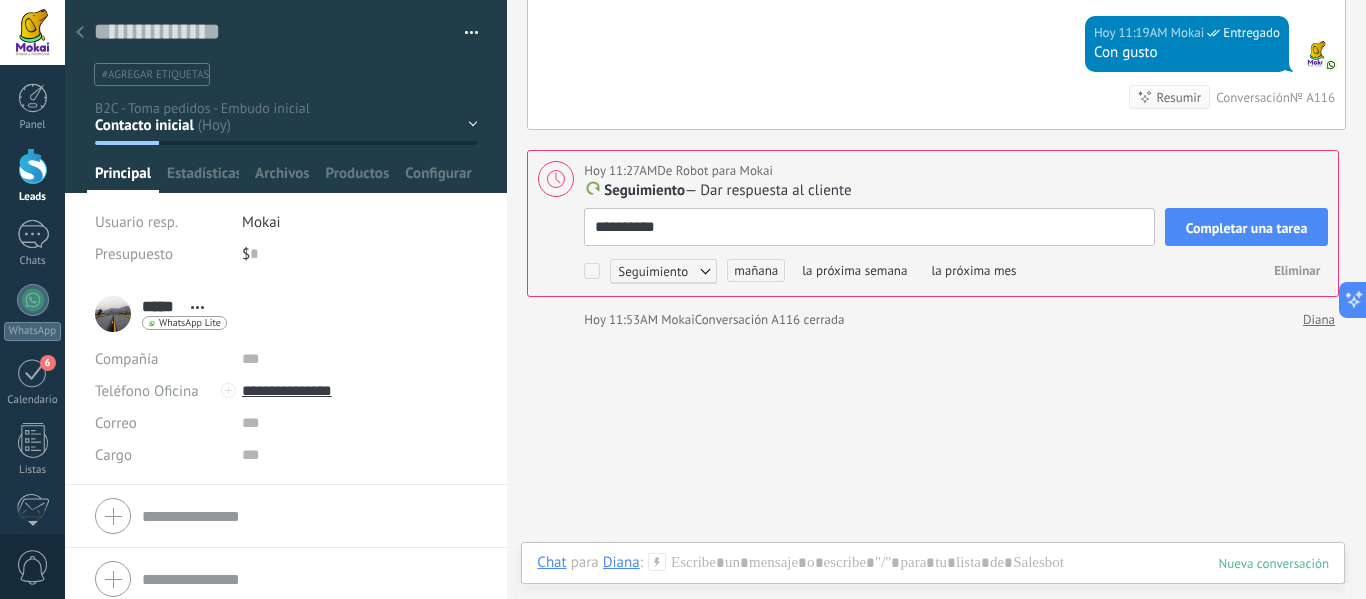 type on "**********" 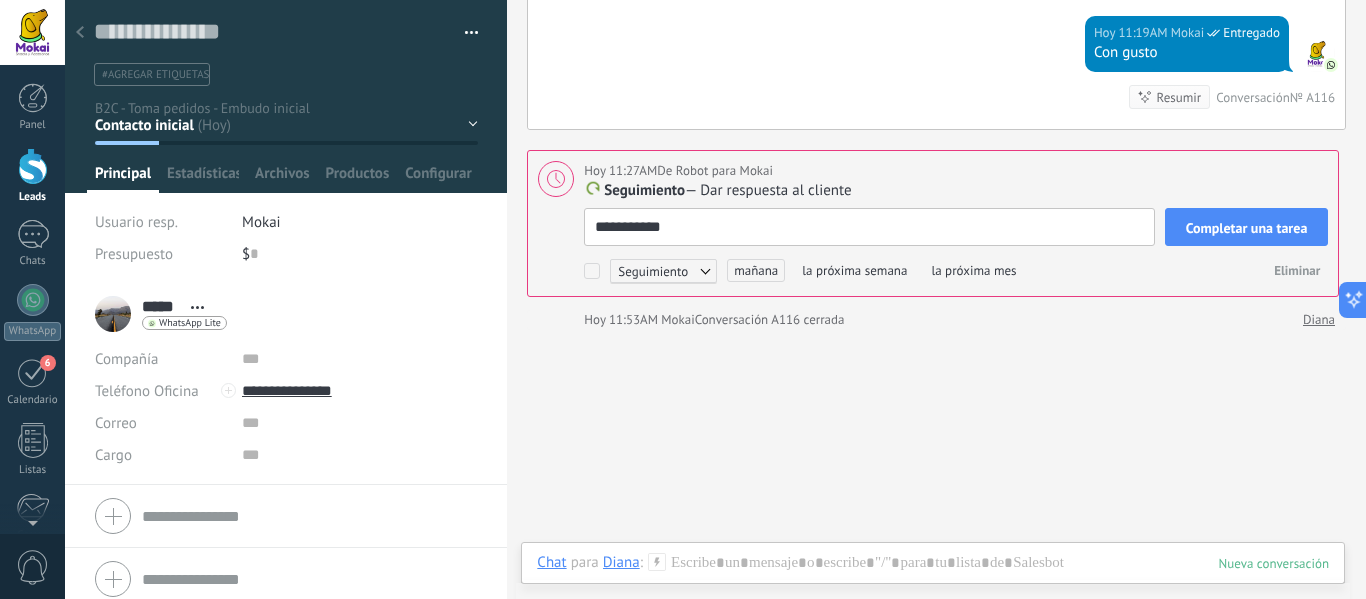 type on "**********" 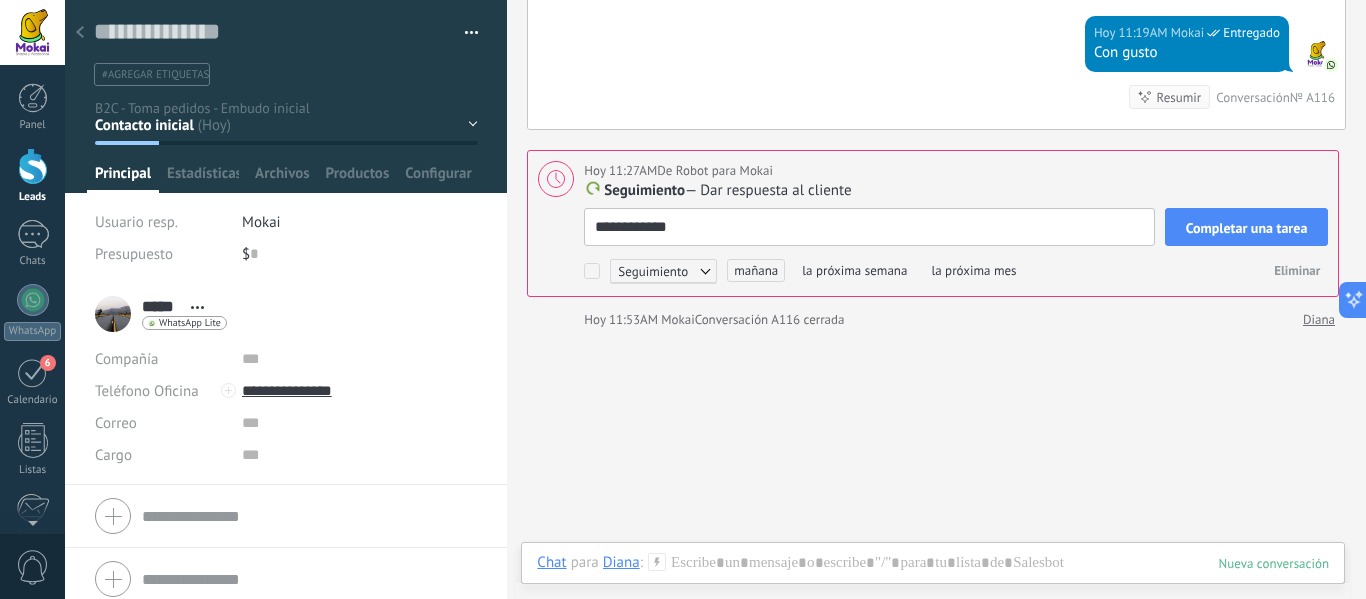 type on "**********" 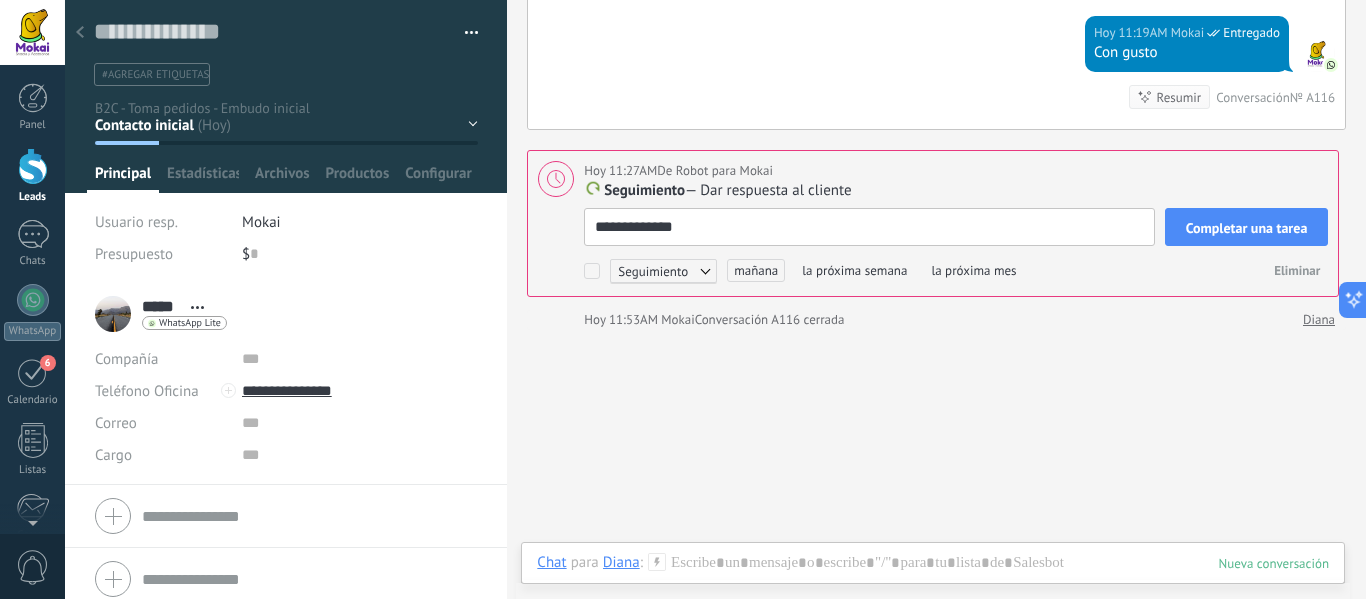 type on "**********" 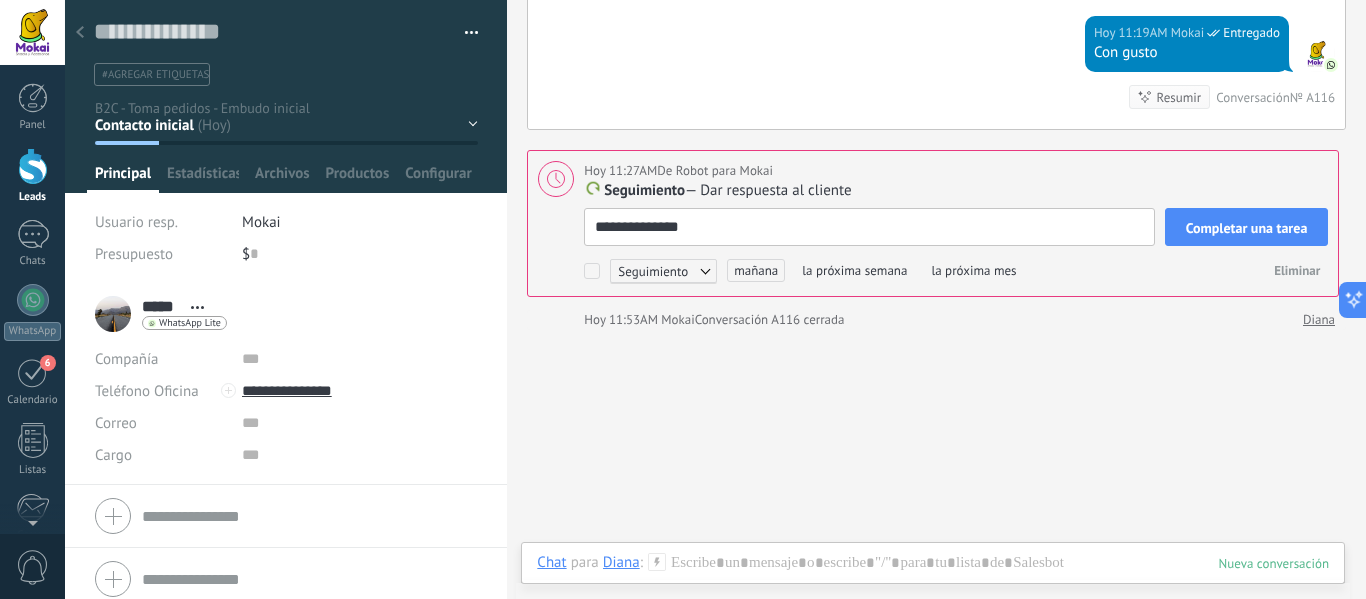 type on "**********" 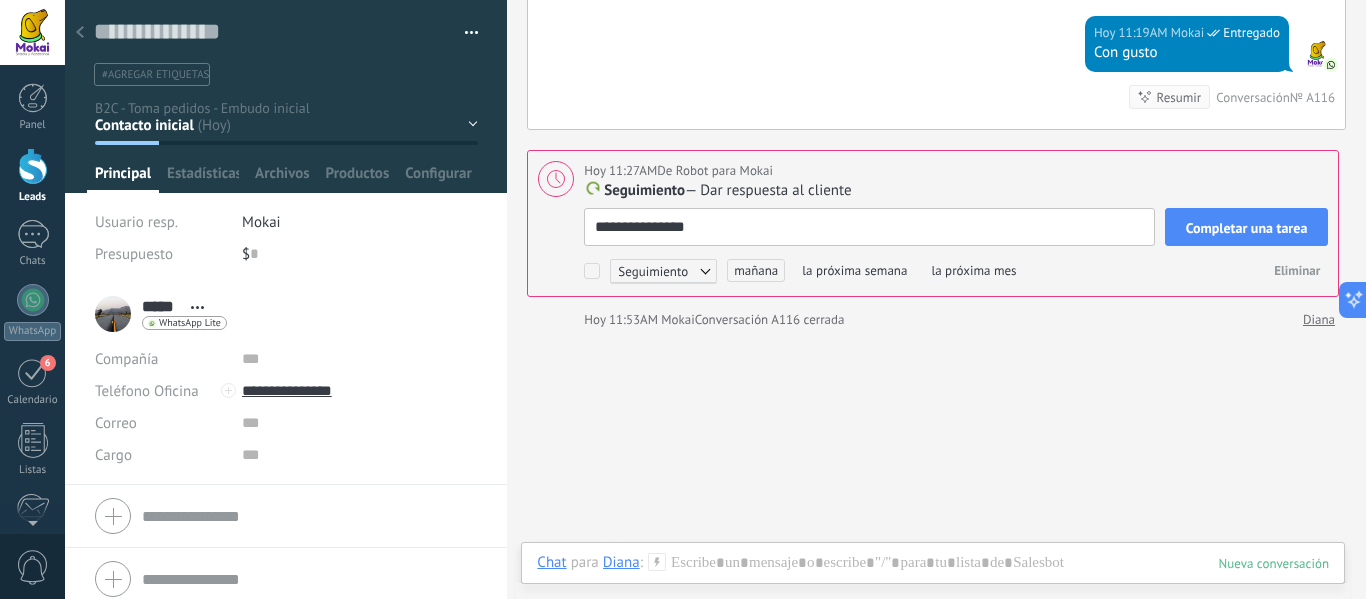 type on "**********" 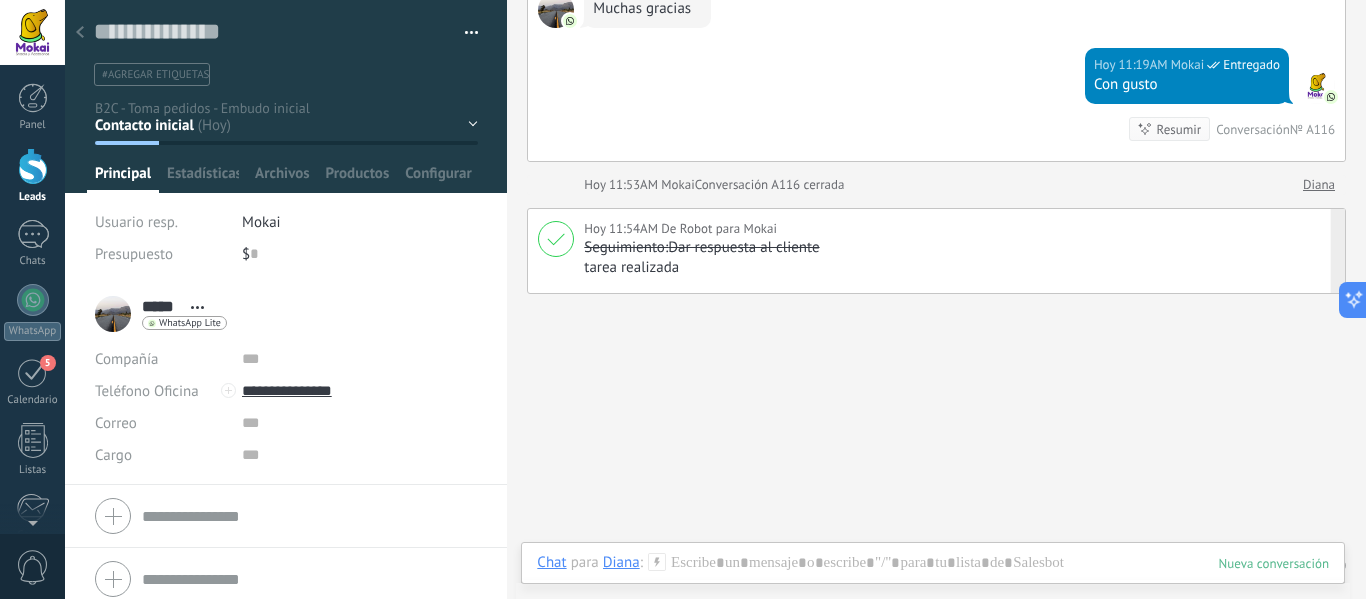 scroll, scrollTop: 933, scrollLeft: 0, axis: vertical 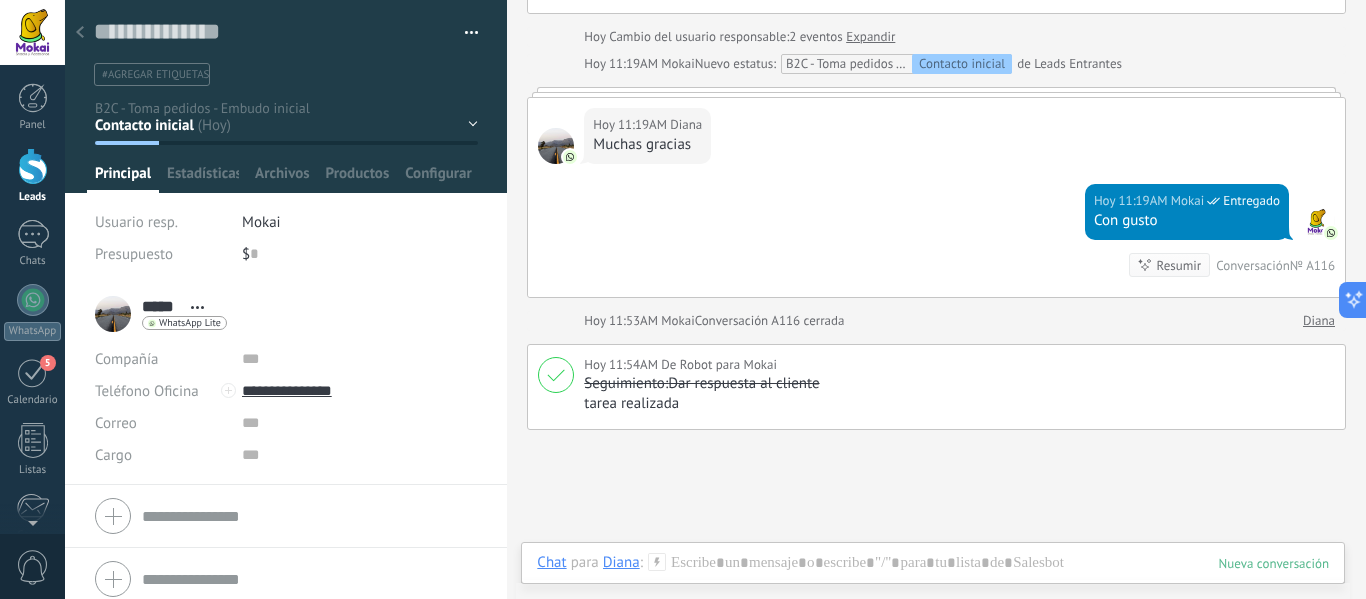 click on "Panel
Leads
1
Chats
WhatsApp
Clientes
5" at bounding box center (32, 425) 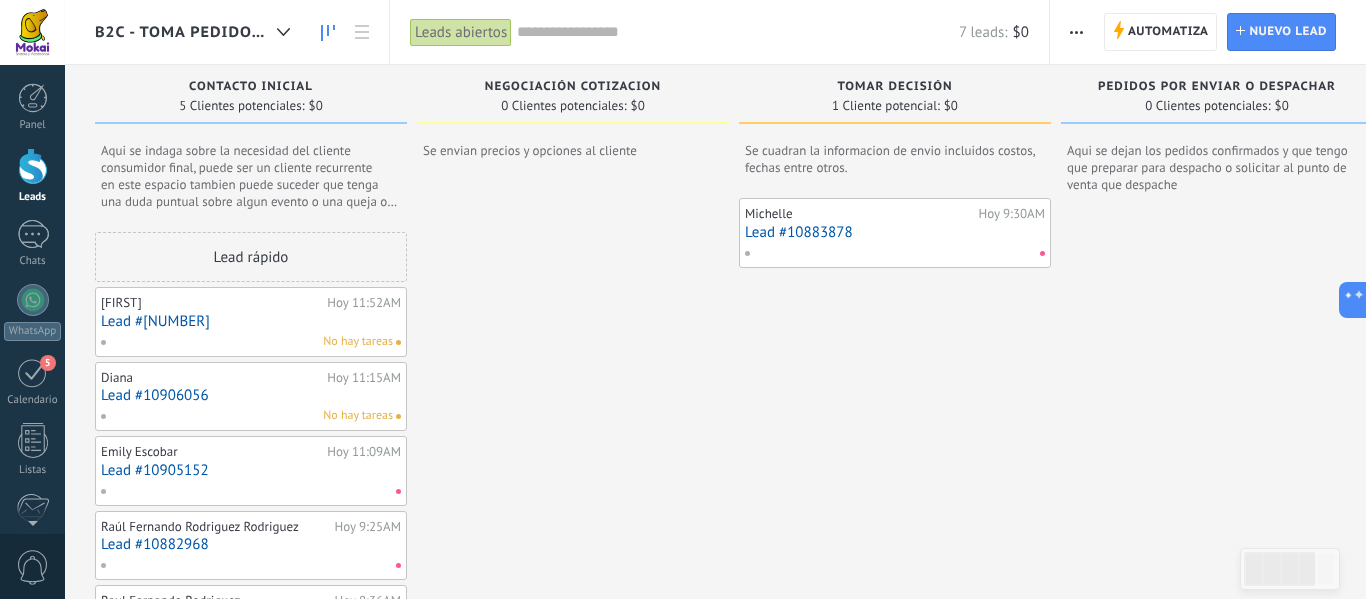 click at bounding box center [33, 166] 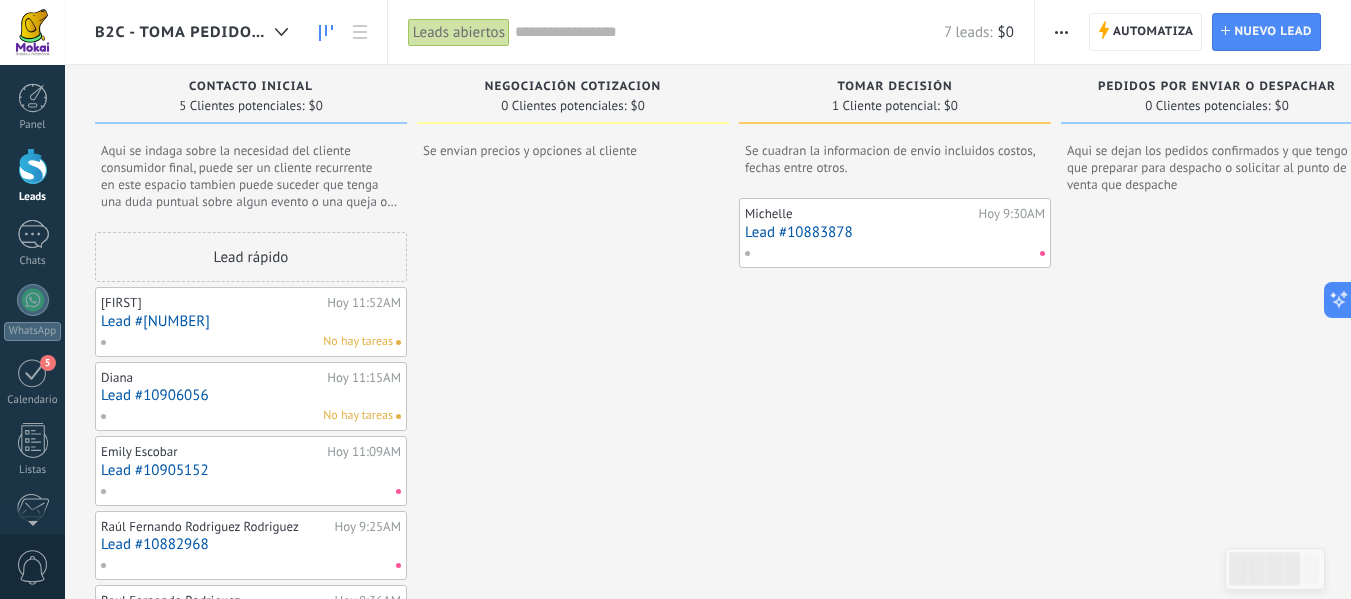 click on "Diana Hoy 11:15AM Lead #10906056 No hay tareas" at bounding box center (251, 397) 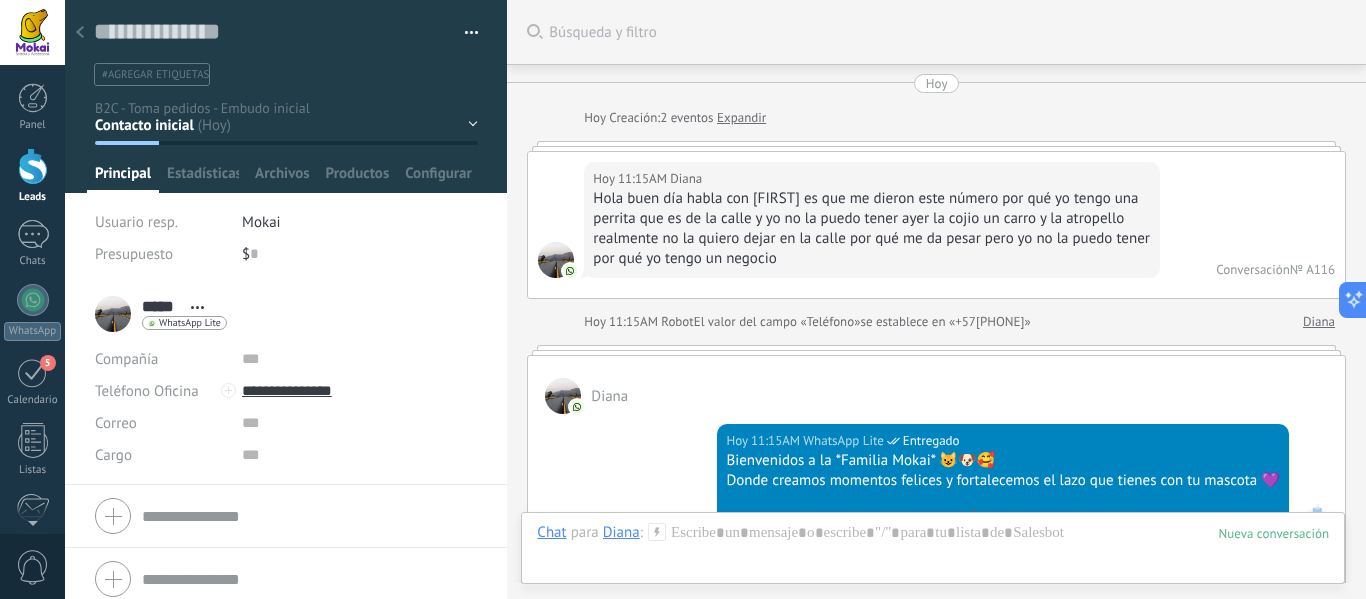 scroll, scrollTop: 30, scrollLeft: 0, axis: vertical 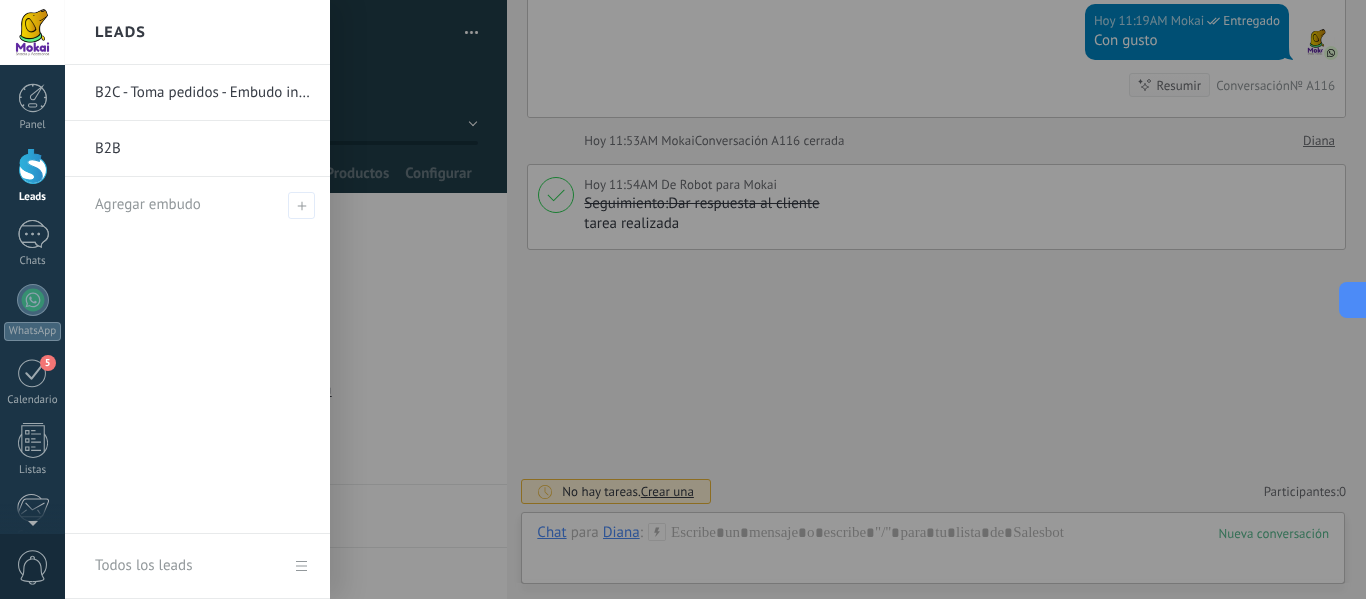 click on "Leads" at bounding box center (33, 197) 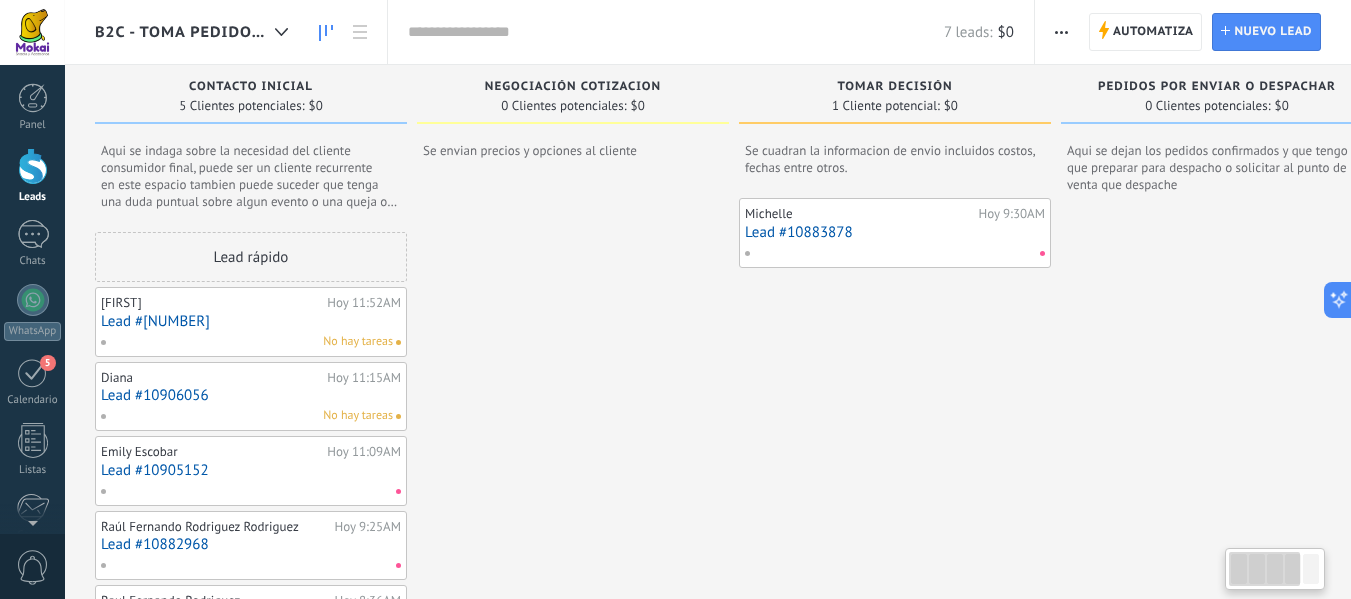 click on "Lead #10905152" at bounding box center [251, 470] 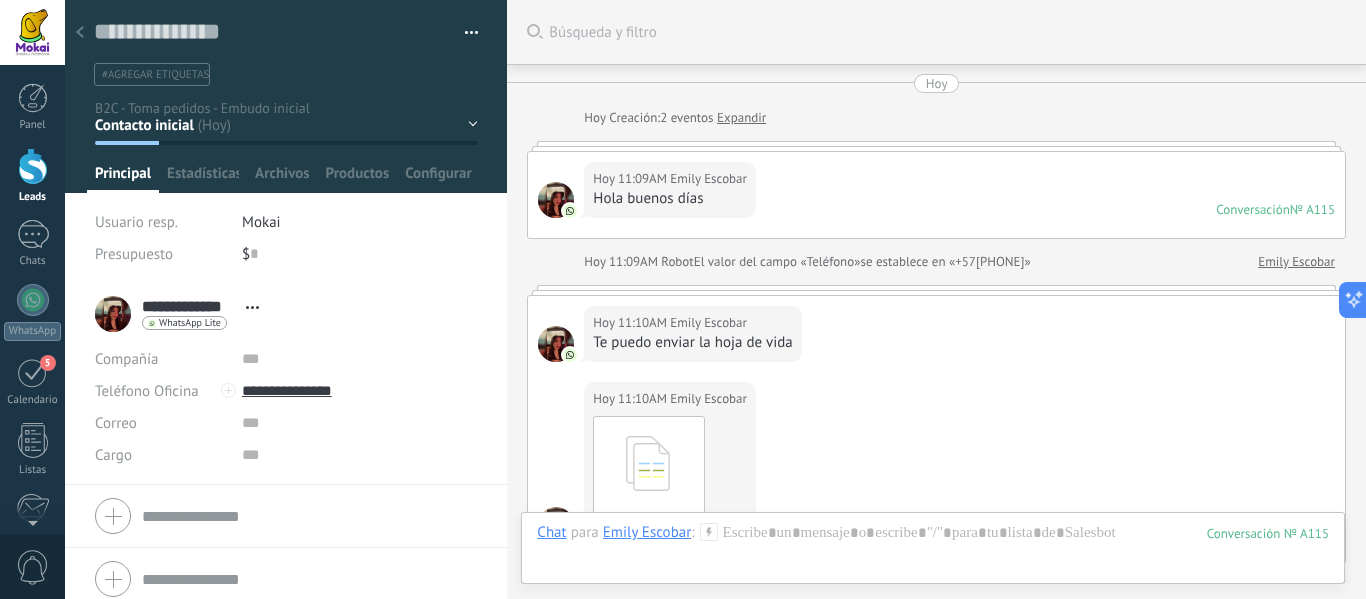 scroll, scrollTop: 30, scrollLeft: 0, axis: vertical 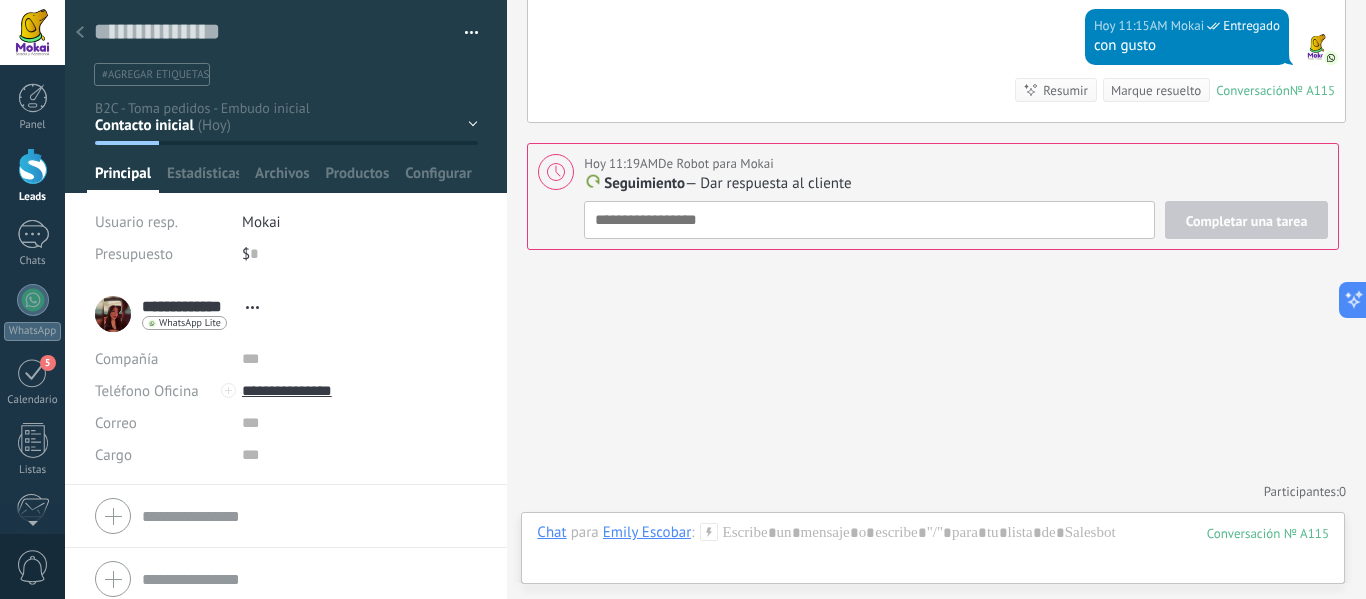 click on "Marque resuelto" at bounding box center [1156, 90] 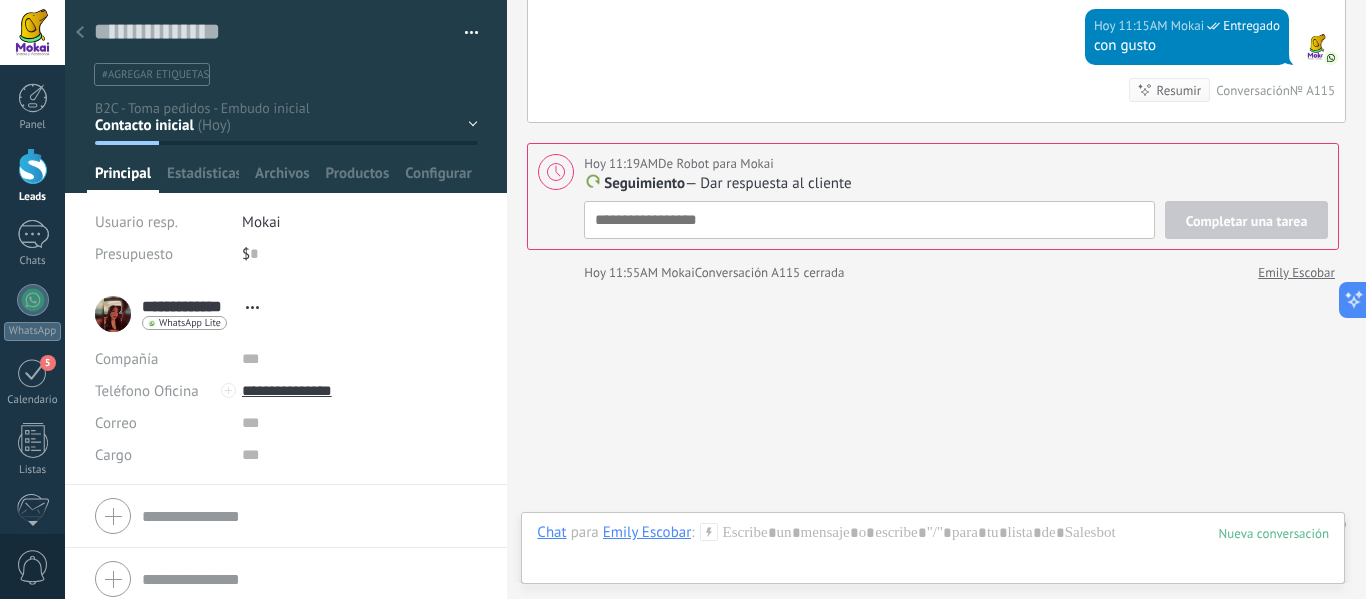 scroll, scrollTop: 1186, scrollLeft: 0, axis: vertical 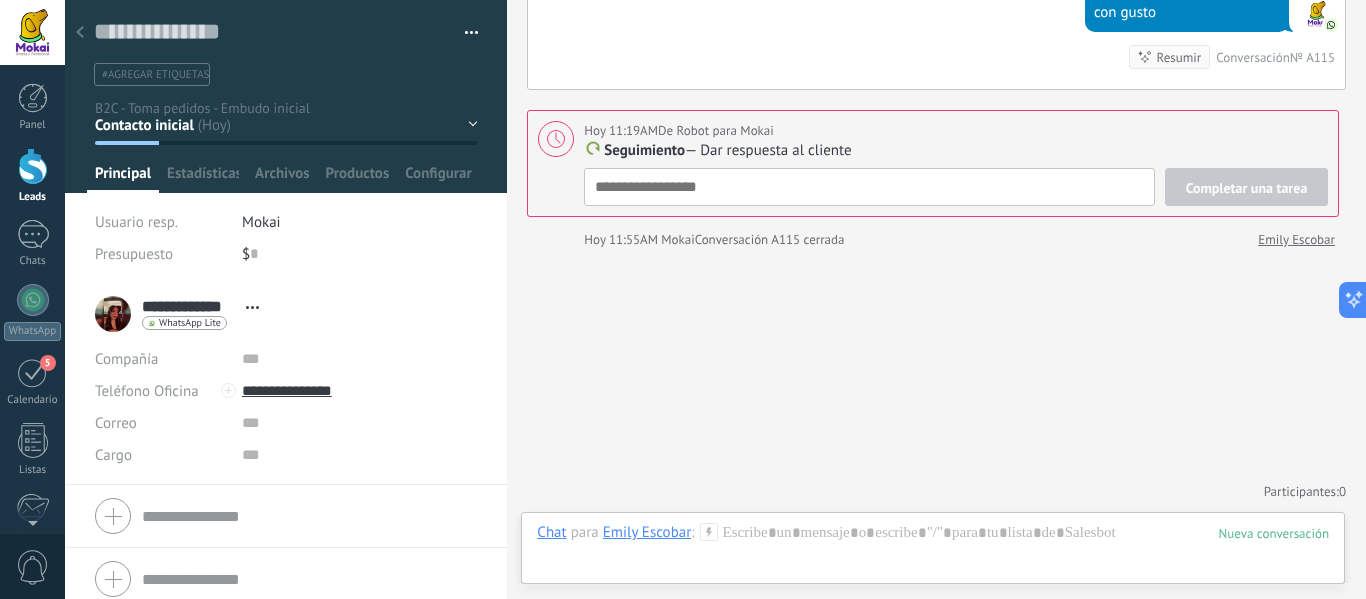 click on "Completar una tarea Seguimiento Seguimiento Reunión Personalizado mañana la próxima semana la próxima mes Eliminar" at bounding box center [956, 187] 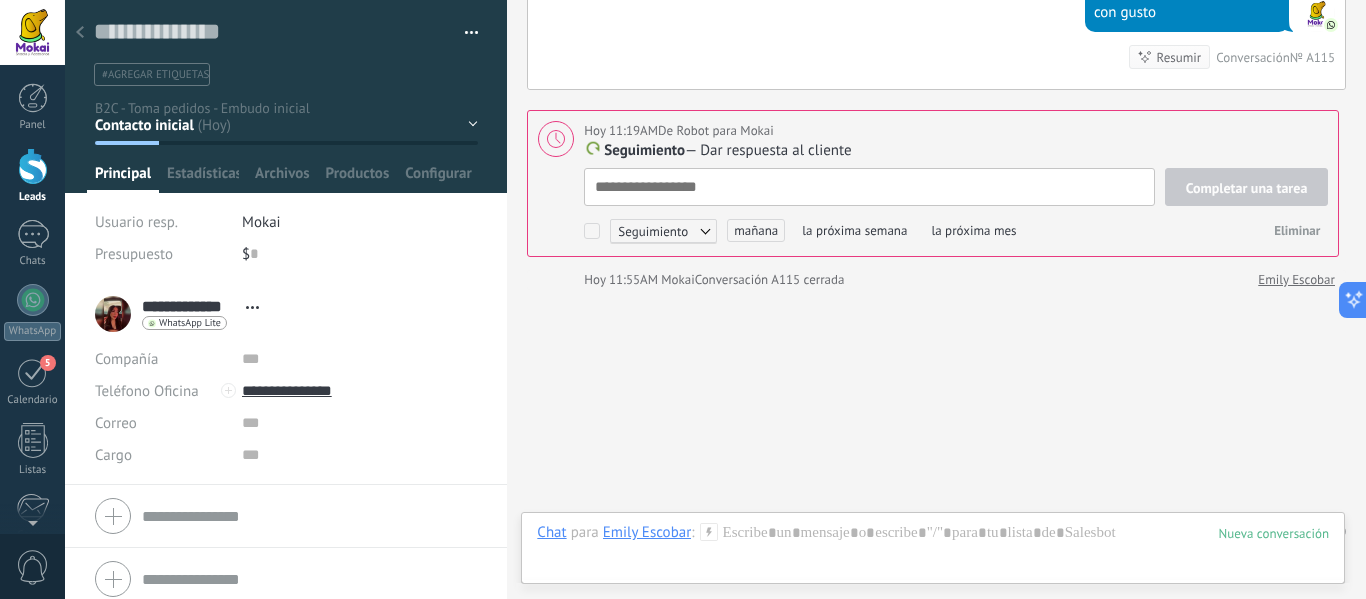 scroll, scrollTop: 20, scrollLeft: 0, axis: vertical 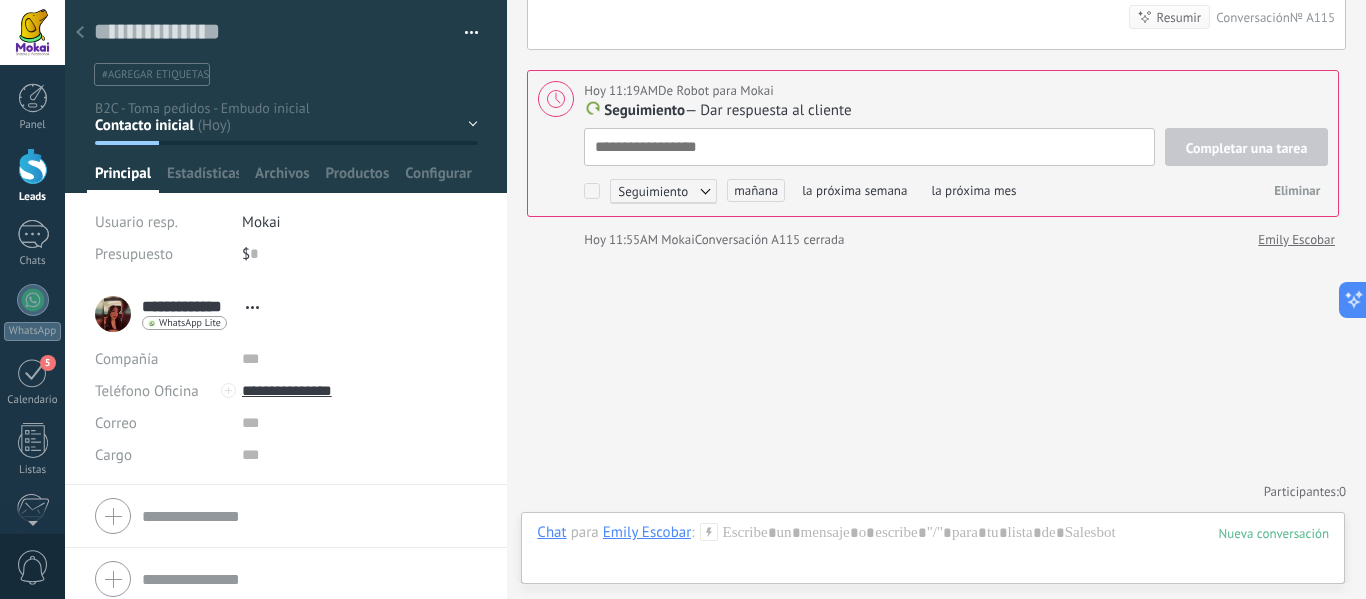 type on "*" 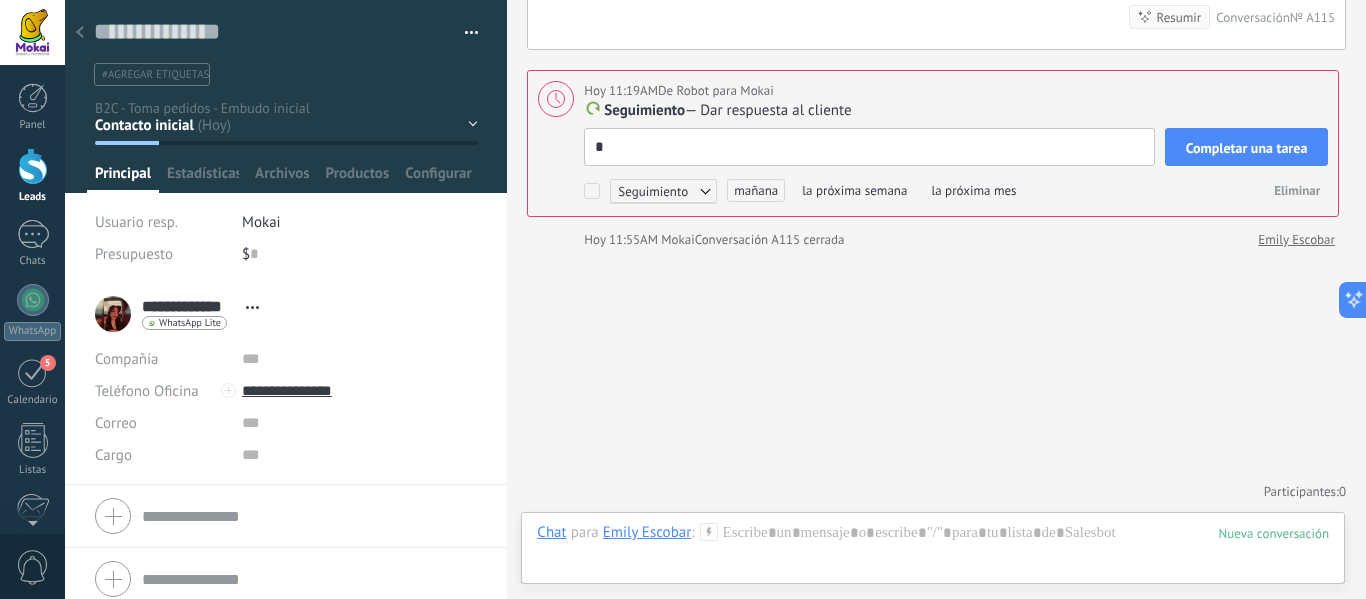 type on "**" 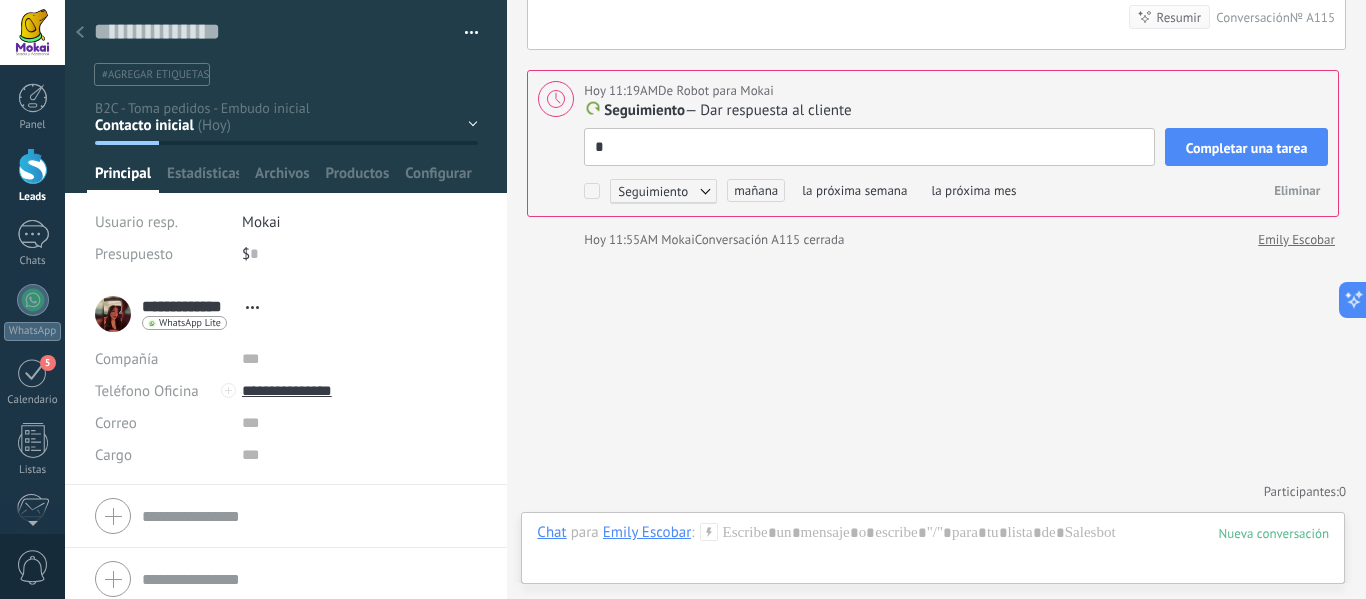 type on "**" 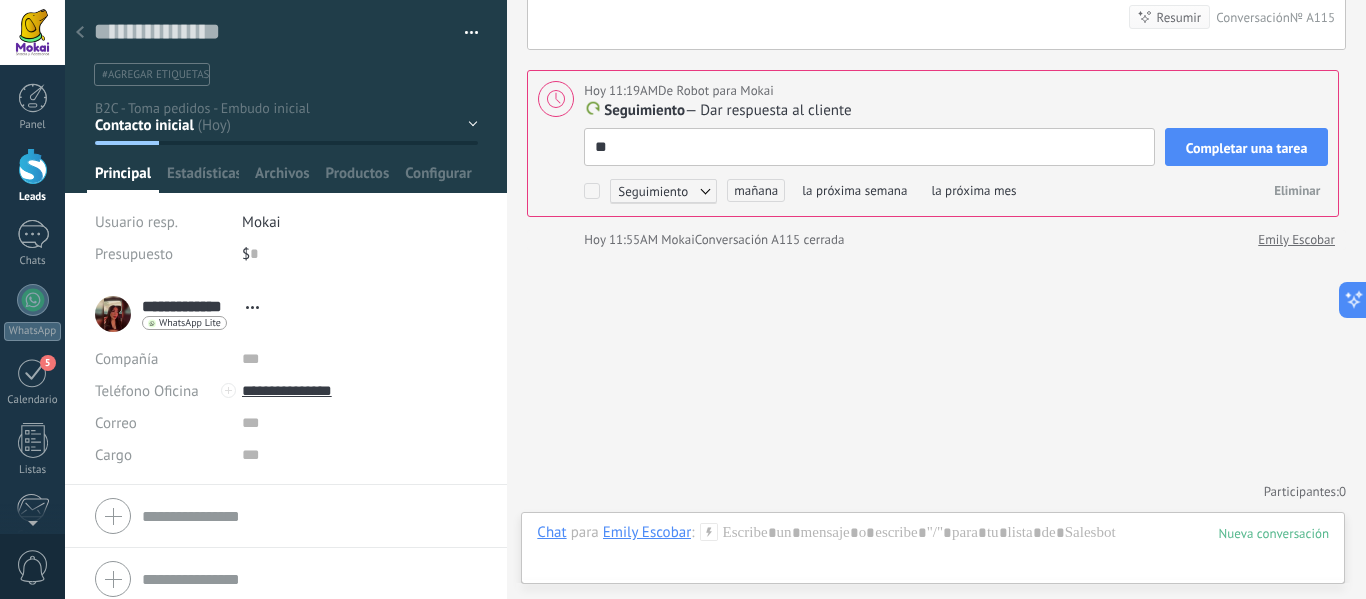 type on "***" 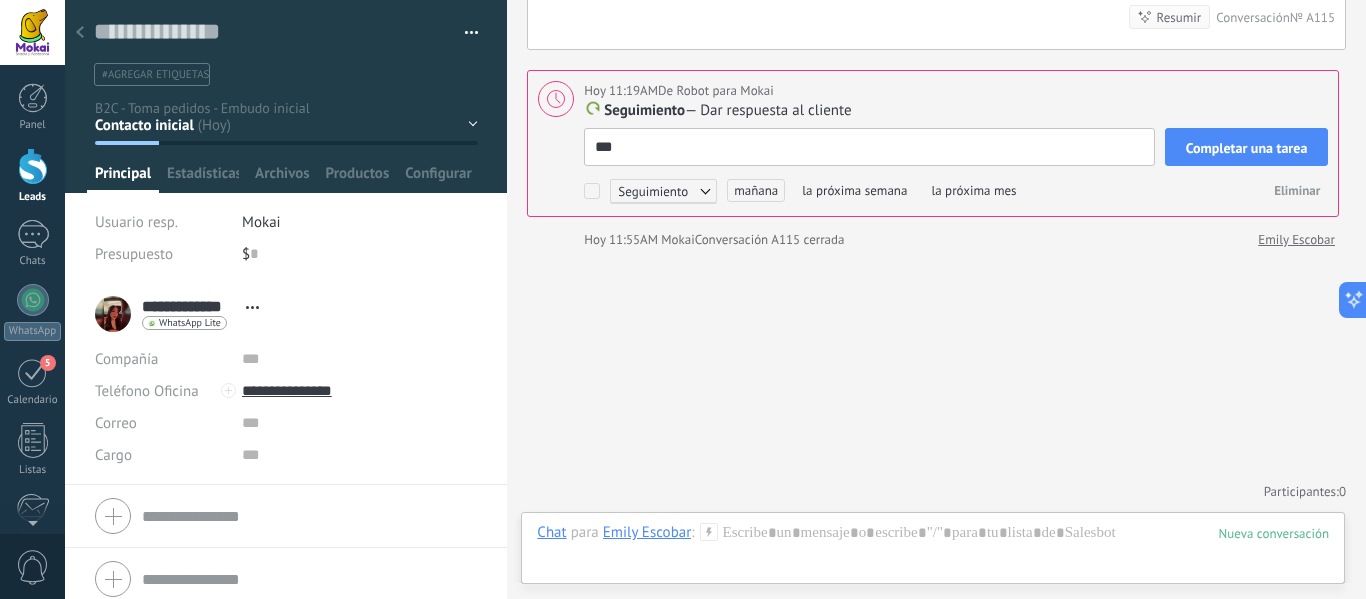 type on "****" 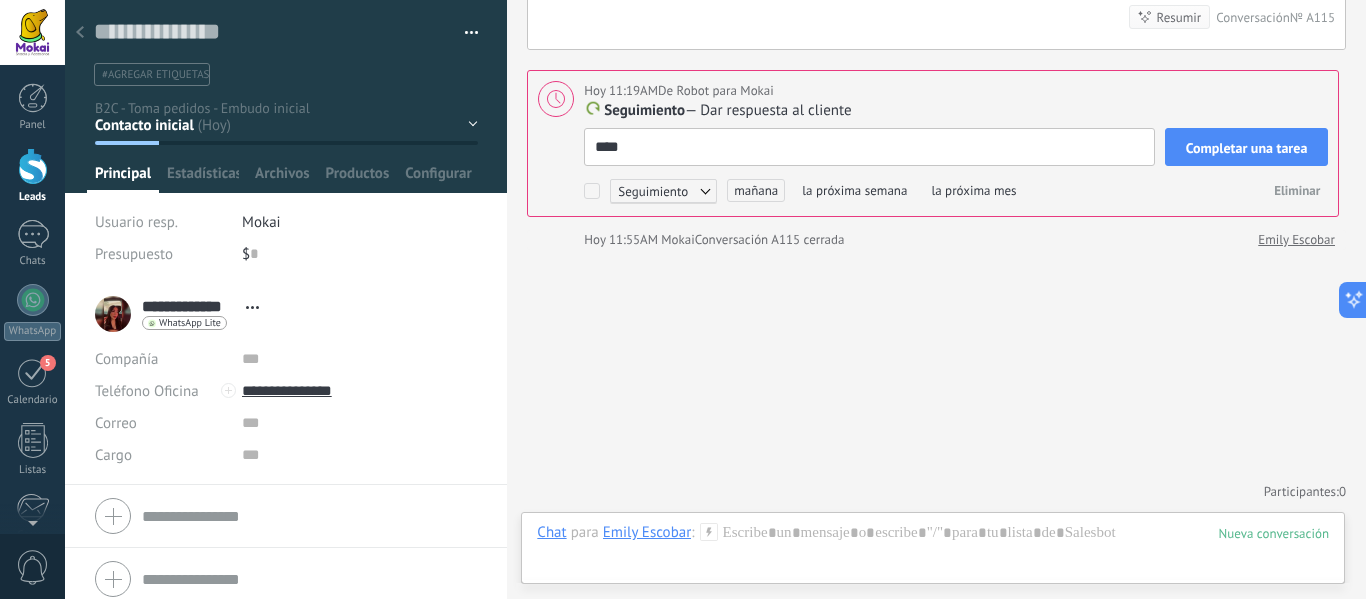 type on "*****" 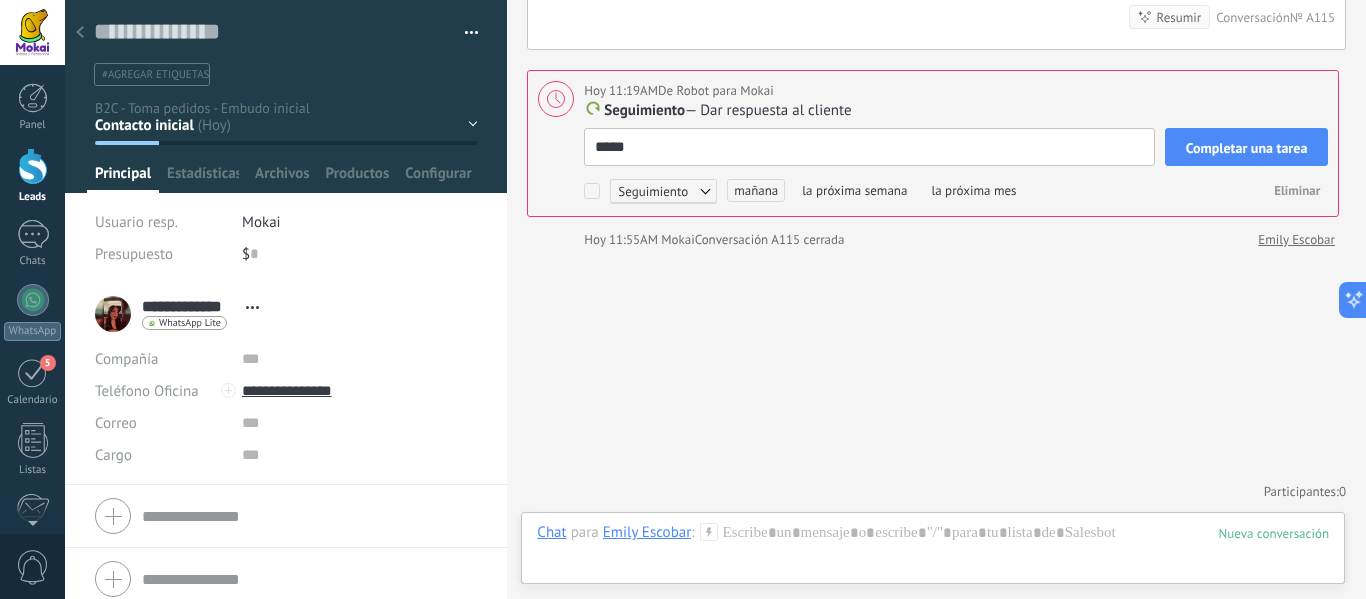 type on "*****" 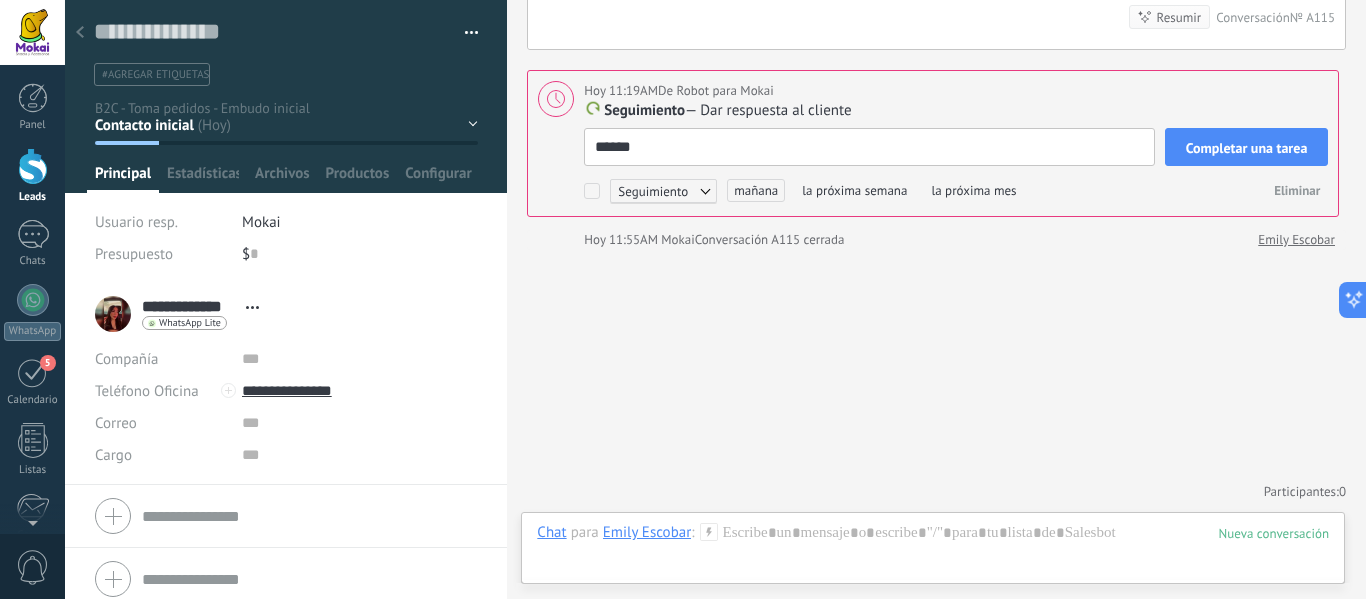 type on "*******" 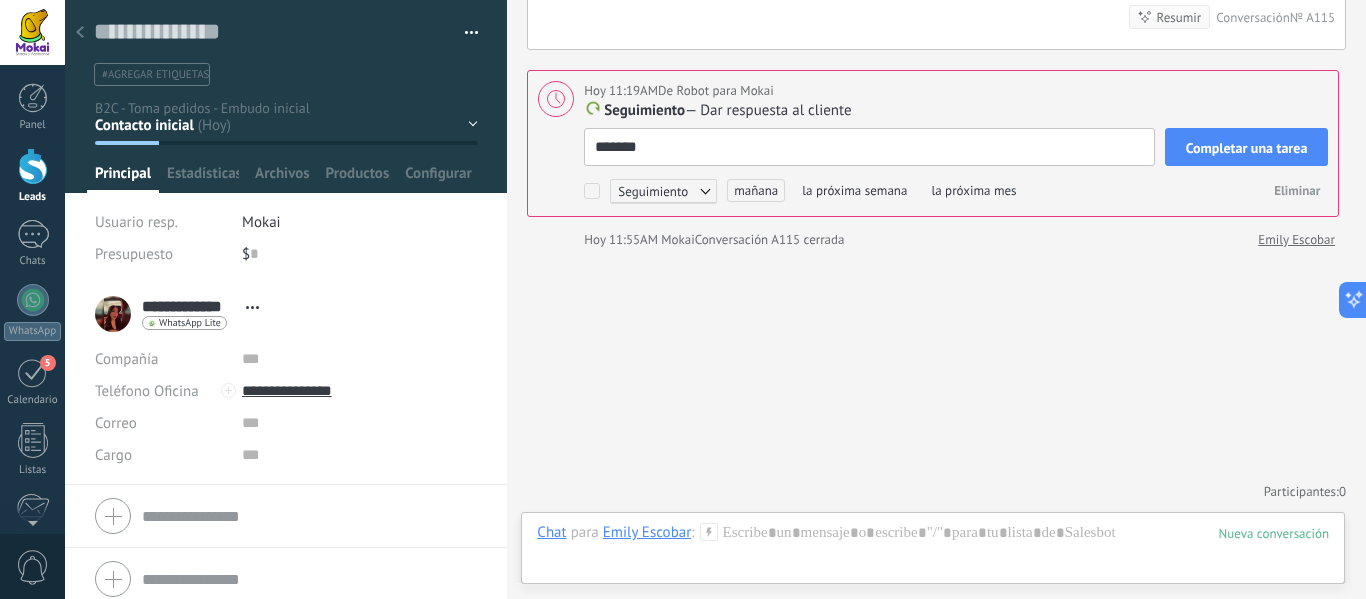type on "********" 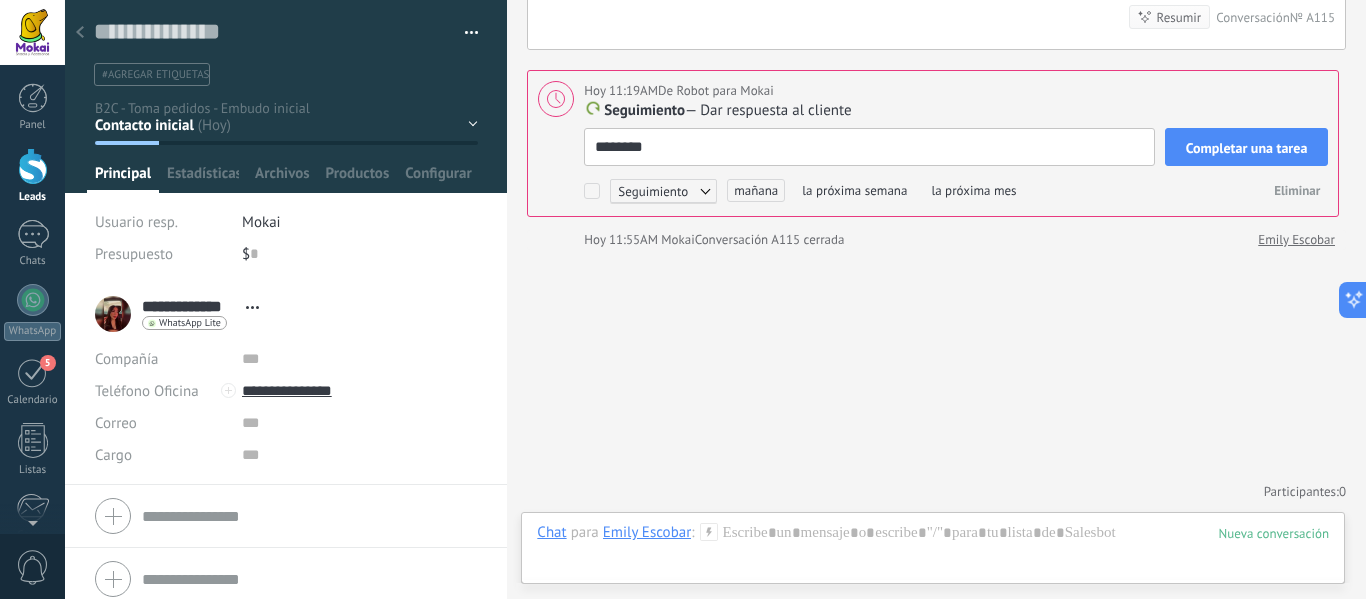 type on "*********" 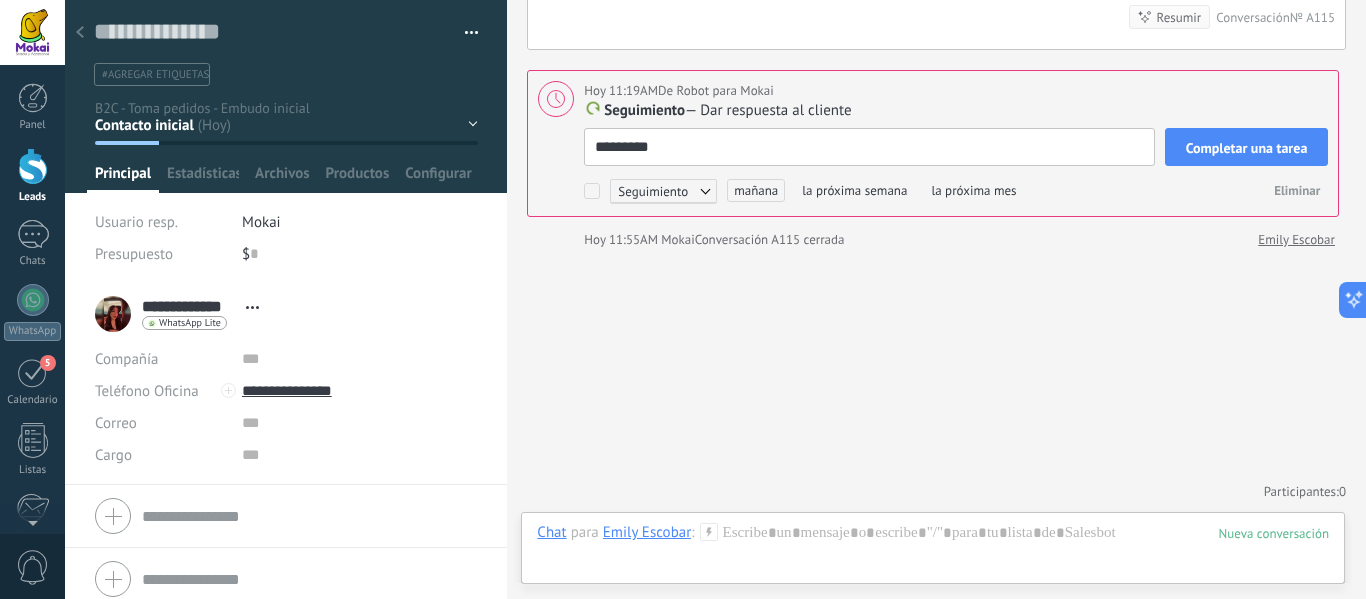 type on "**********" 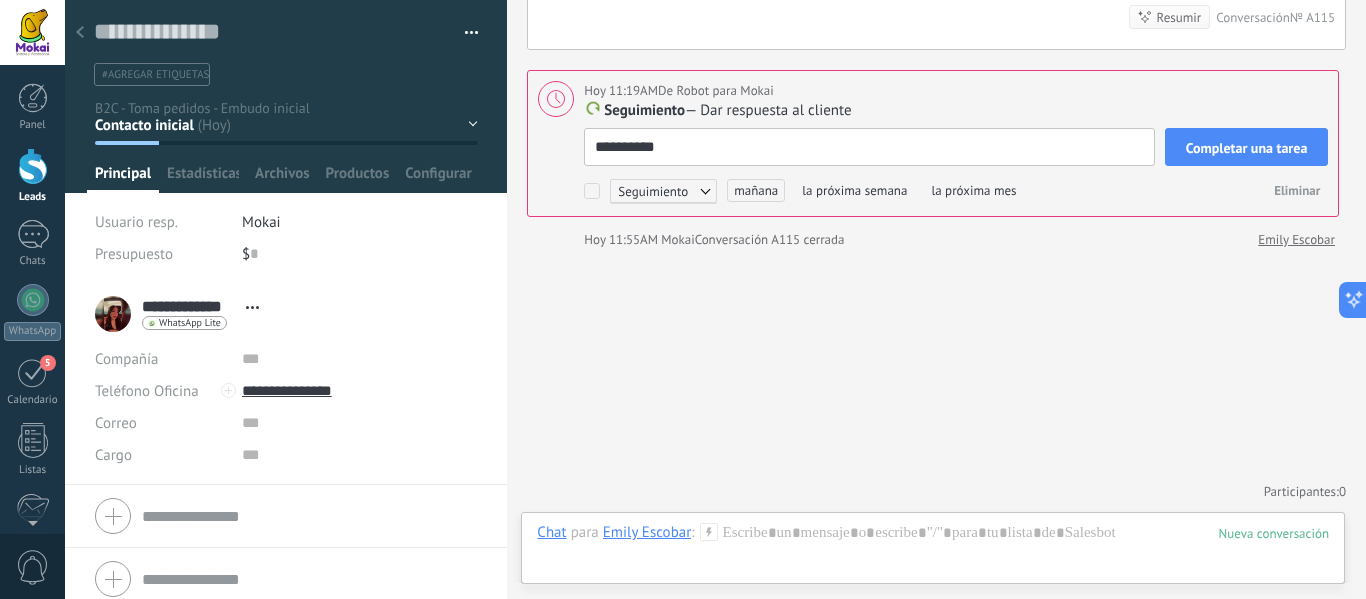 type on "**********" 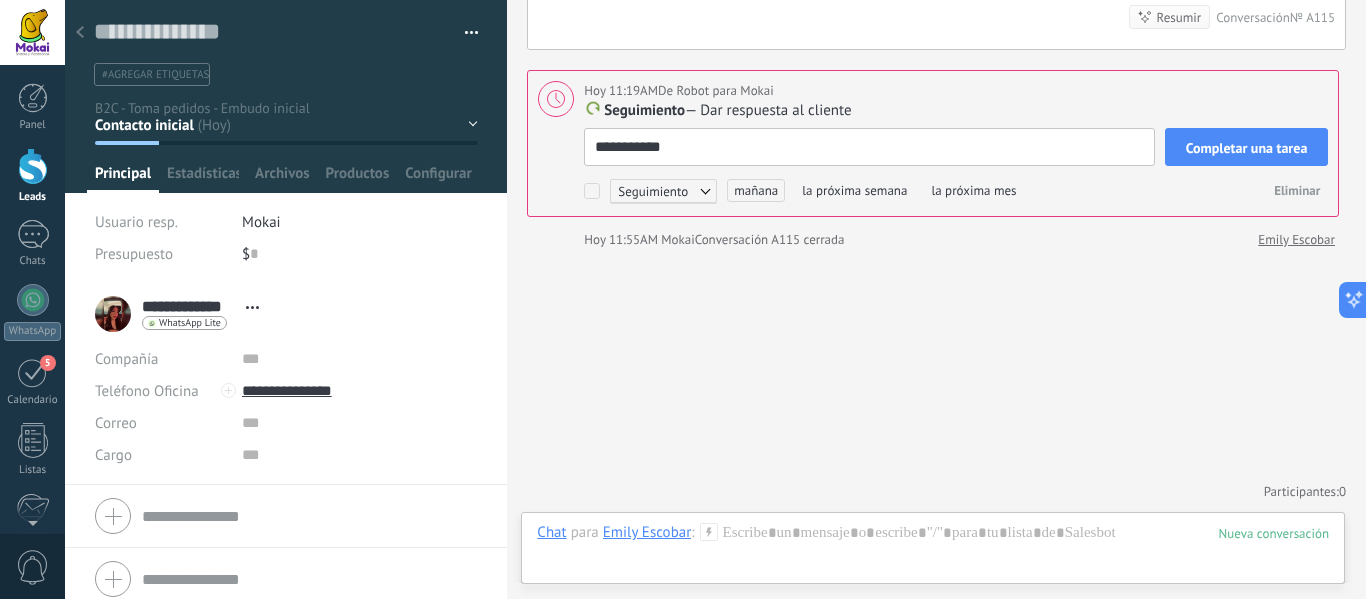 type on "**********" 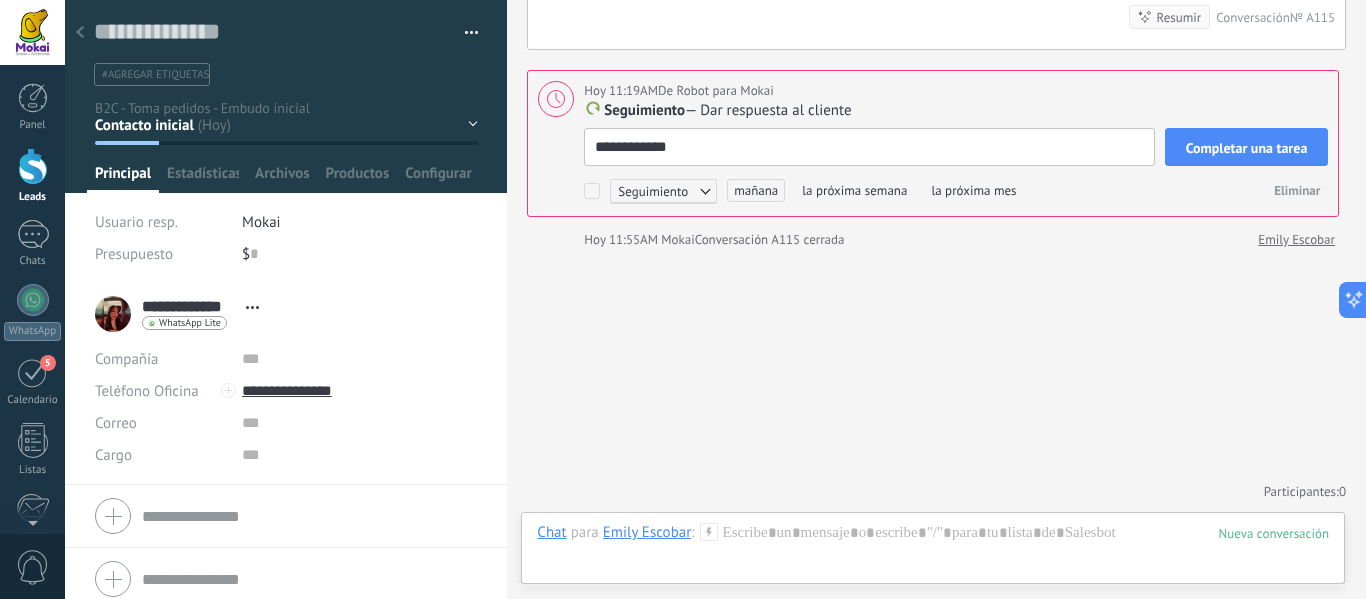 type on "**********" 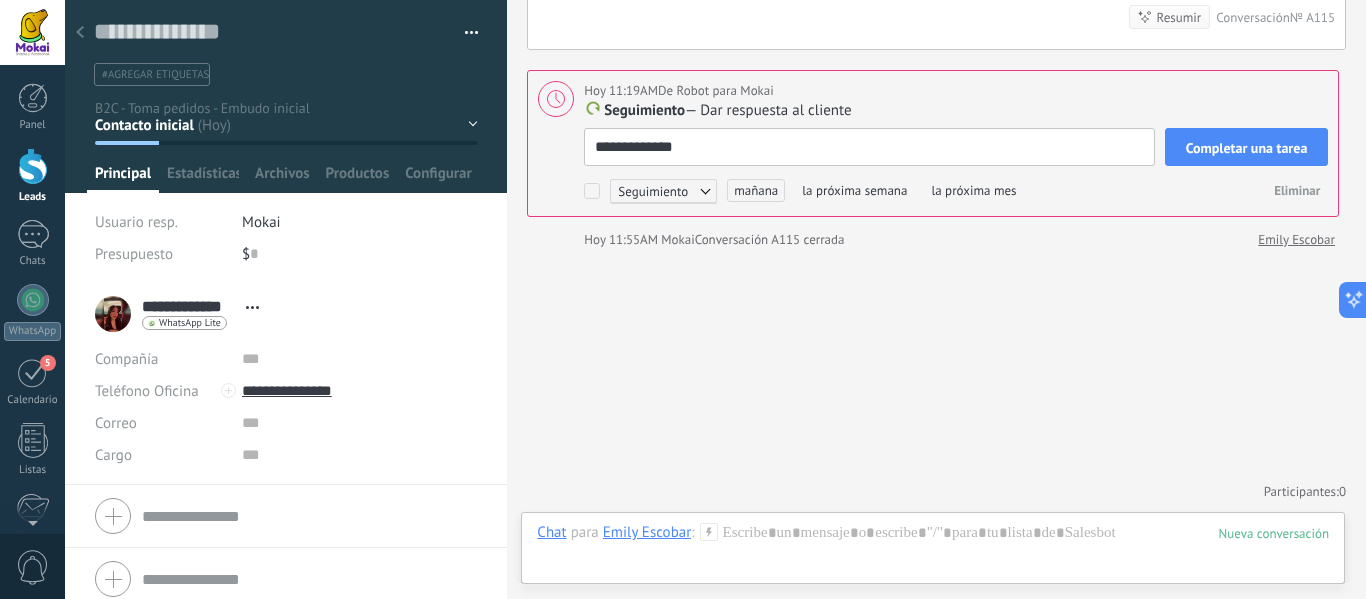 type on "**********" 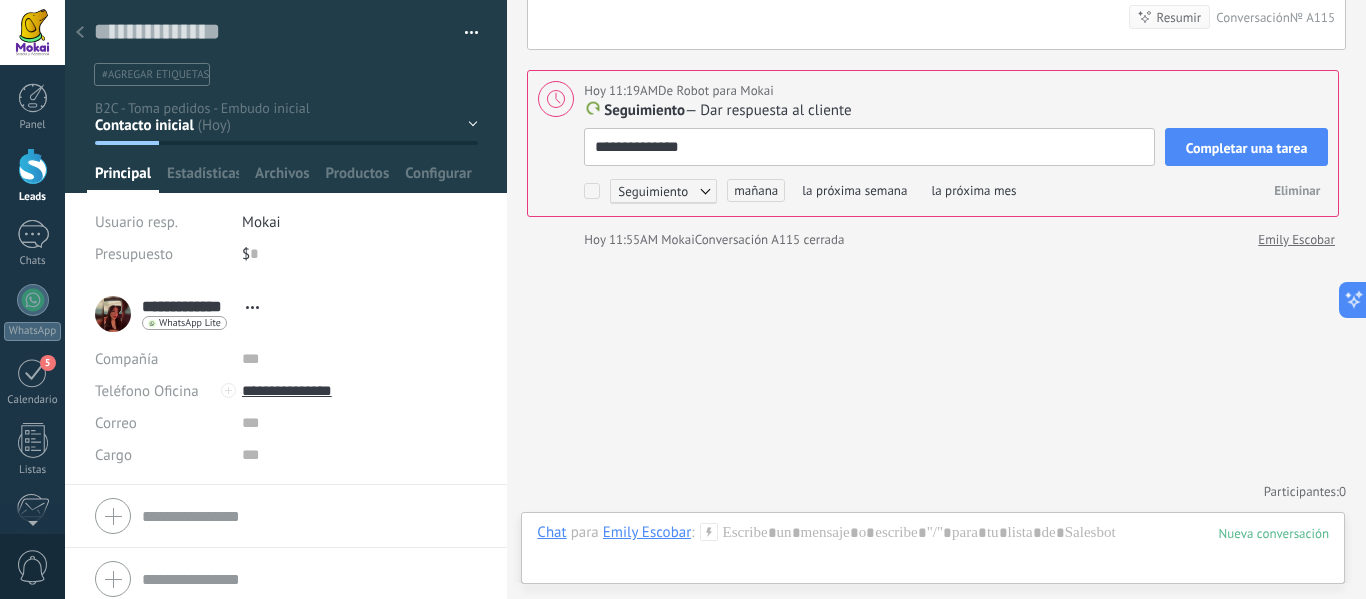 scroll, scrollTop: 20, scrollLeft: 0, axis: vertical 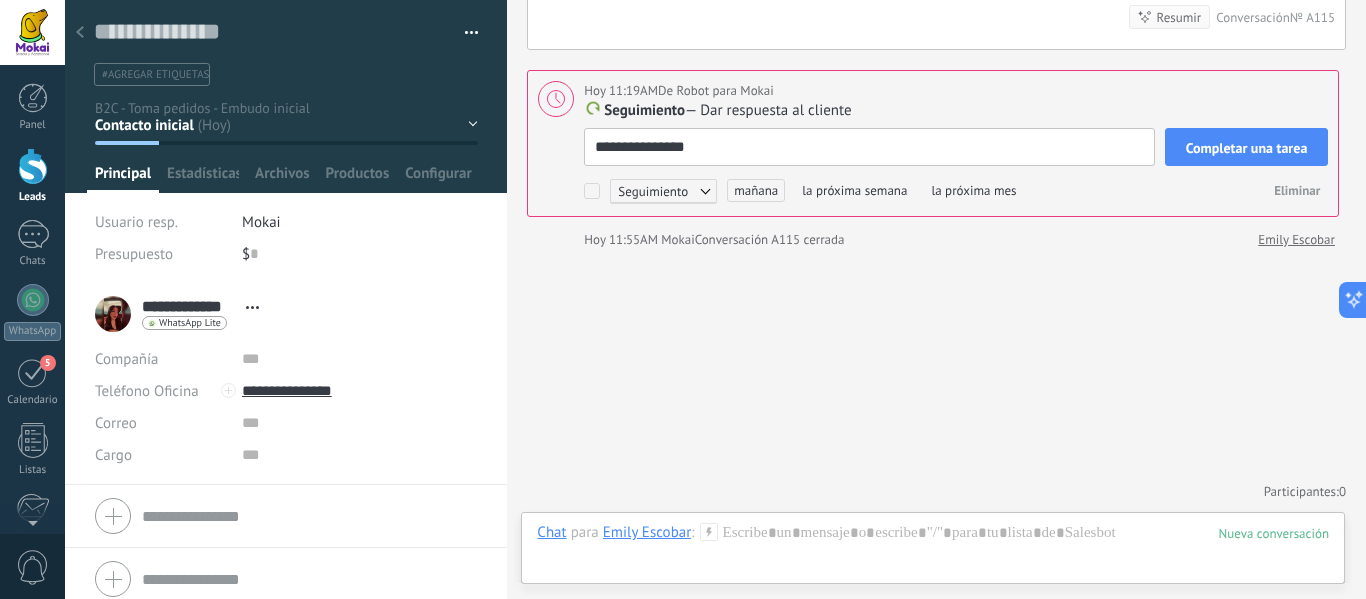 type on "**********" 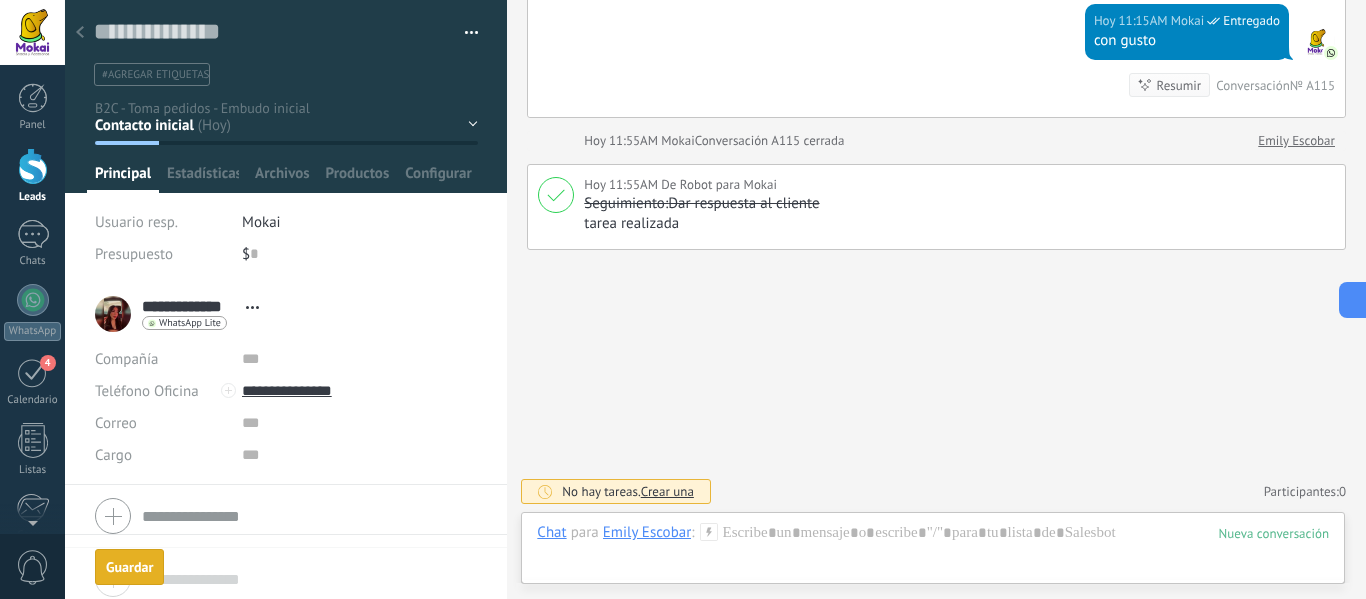 scroll, scrollTop: 1158, scrollLeft: 0, axis: vertical 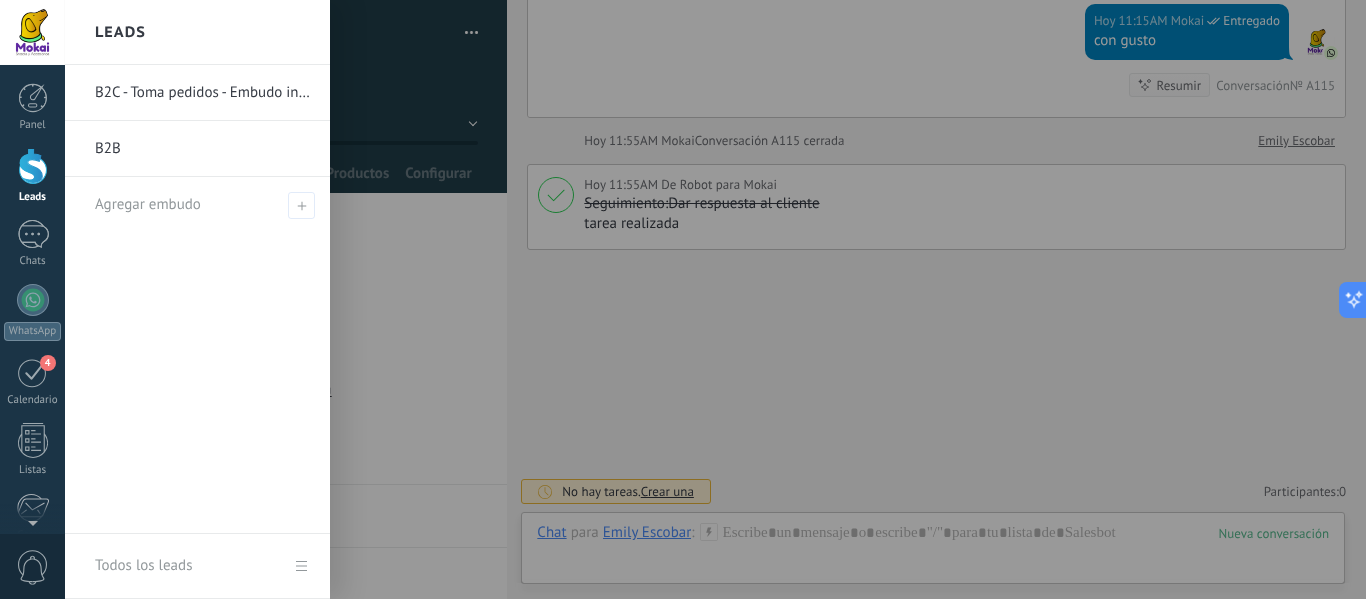 click on "Leads" at bounding box center (33, 197) 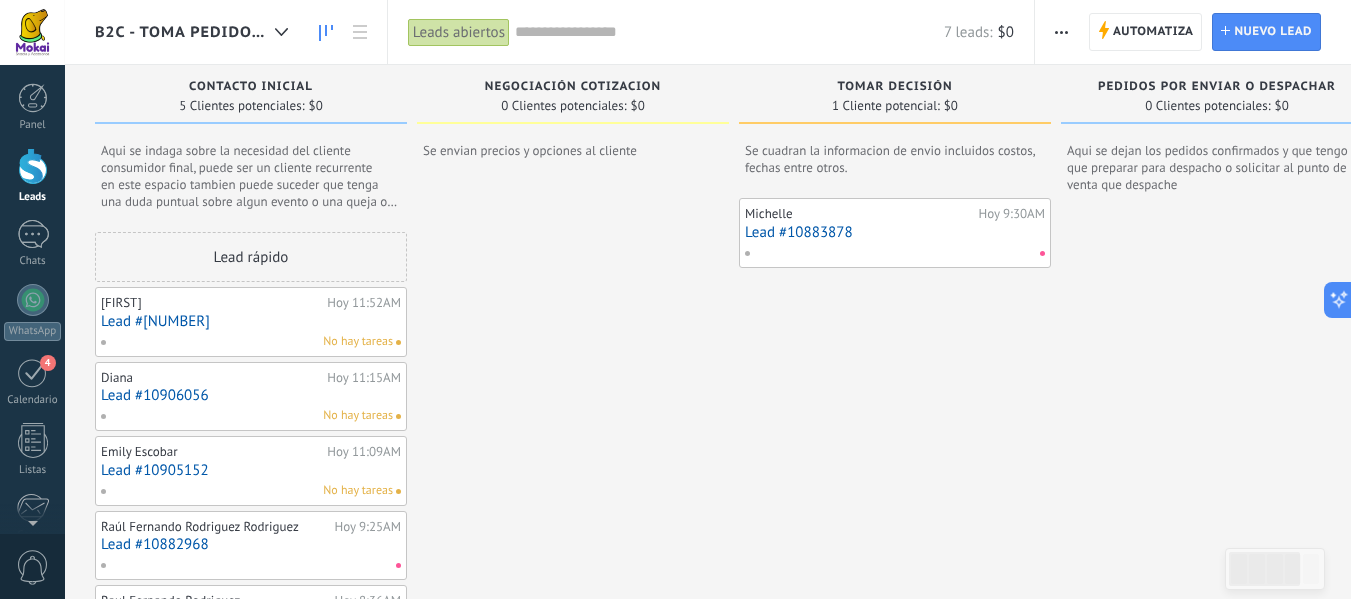 click on "Lead #10906056" at bounding box center [251, 395] 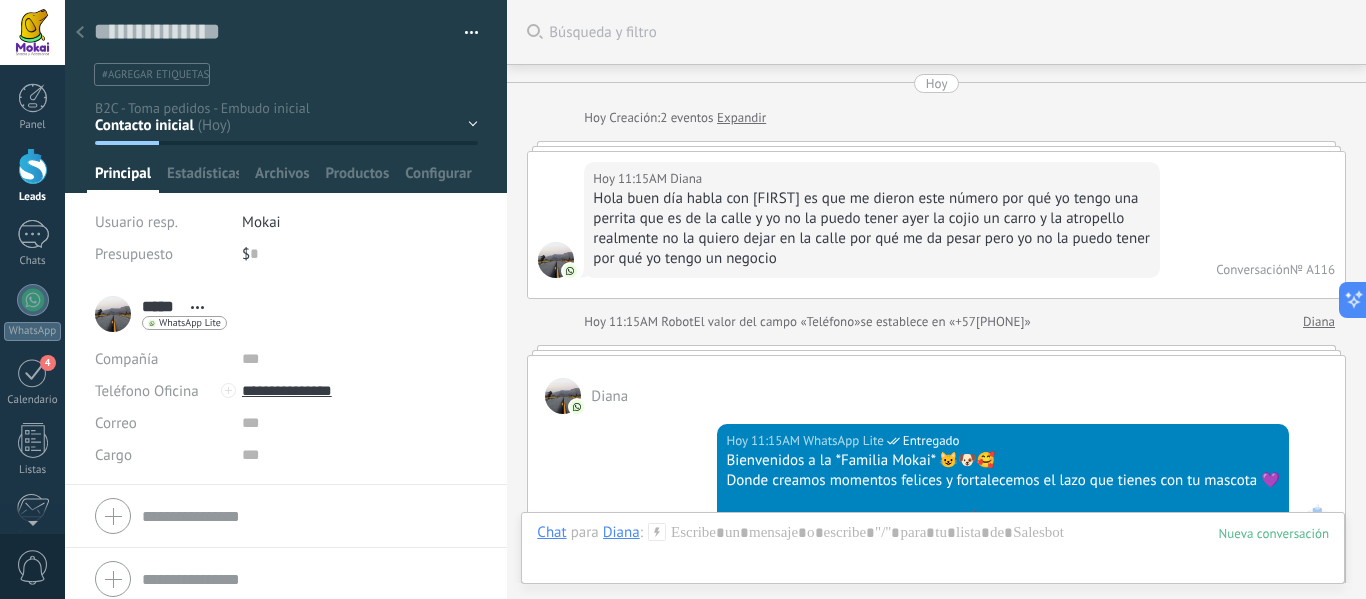 scroll, scrollTop: 30, scrollLeft: 0, axis: vertical 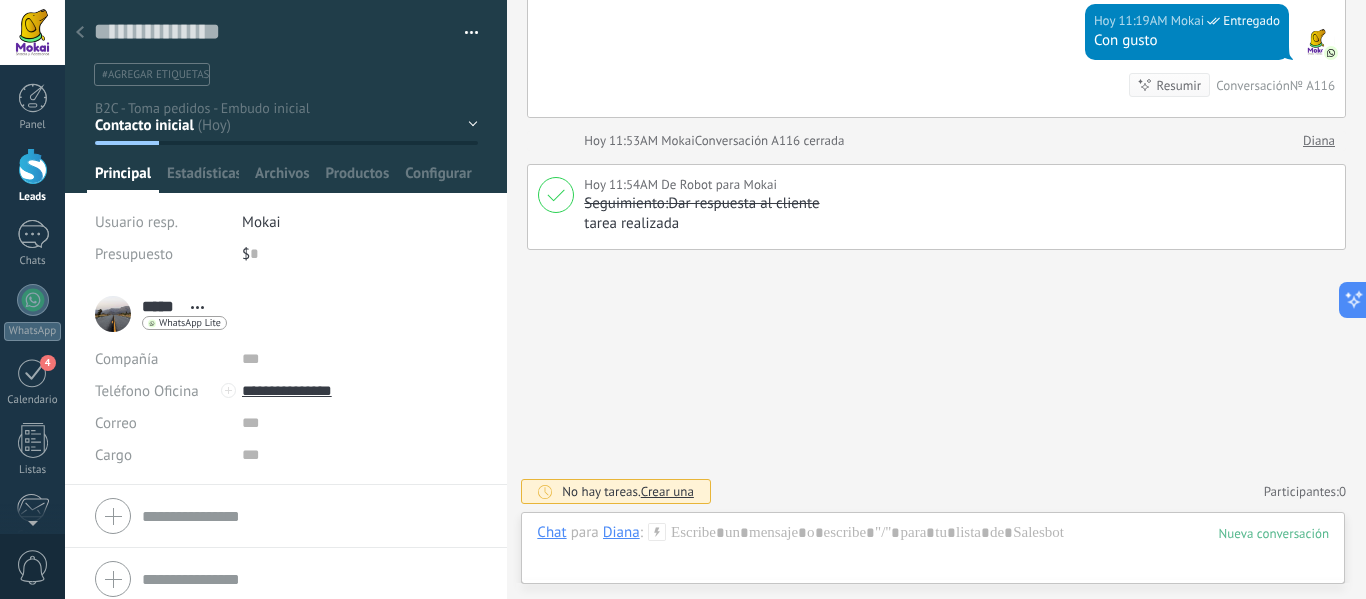 click at bounding box center [286, 96] 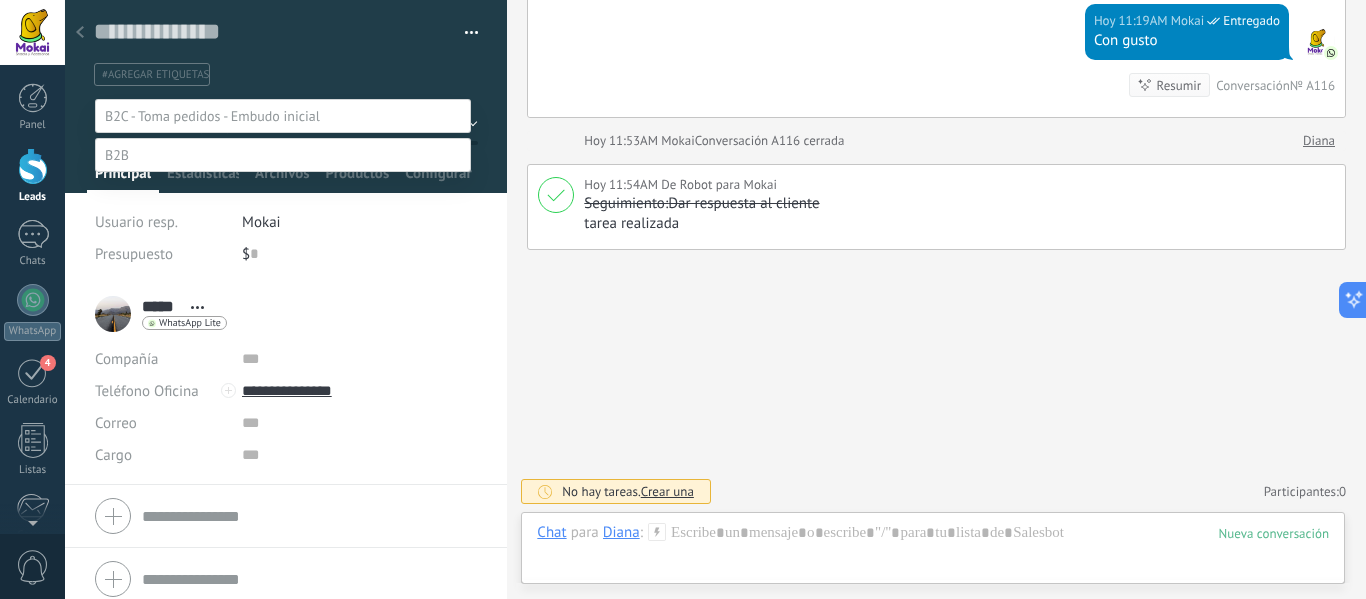 click at bounding box center [715, 299] 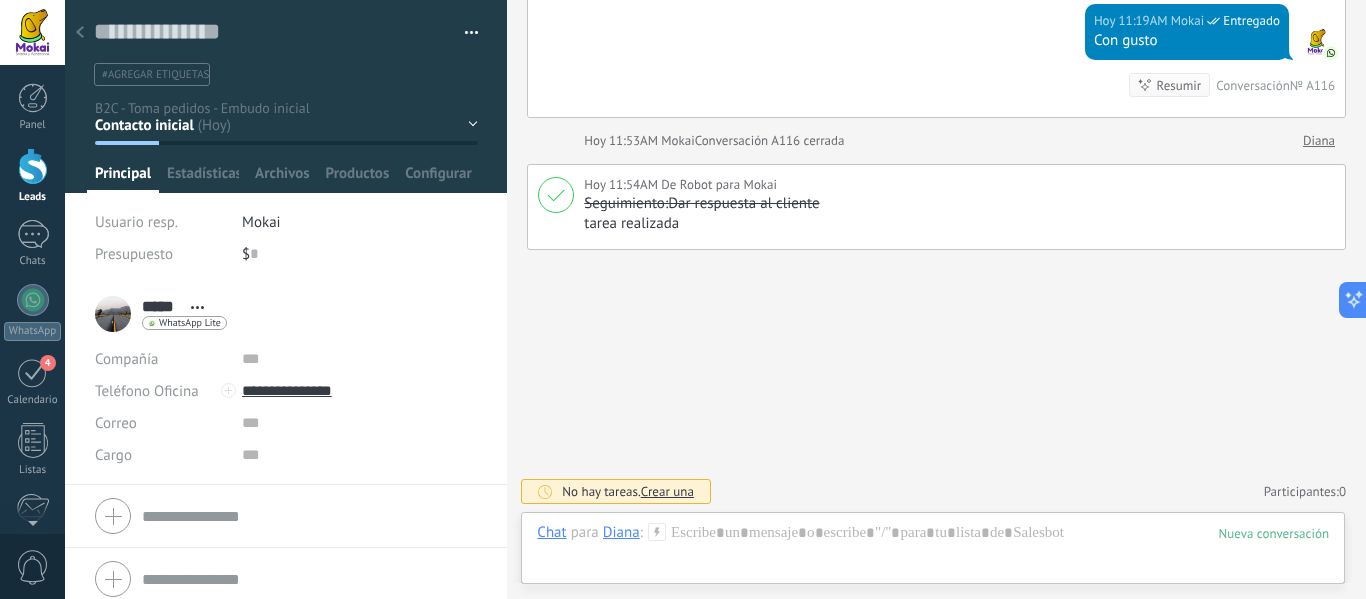 click on "Guardar y crear
Imprimir
Administrar etiquetas
Exportar a excel" at bounding box center [286, 43] 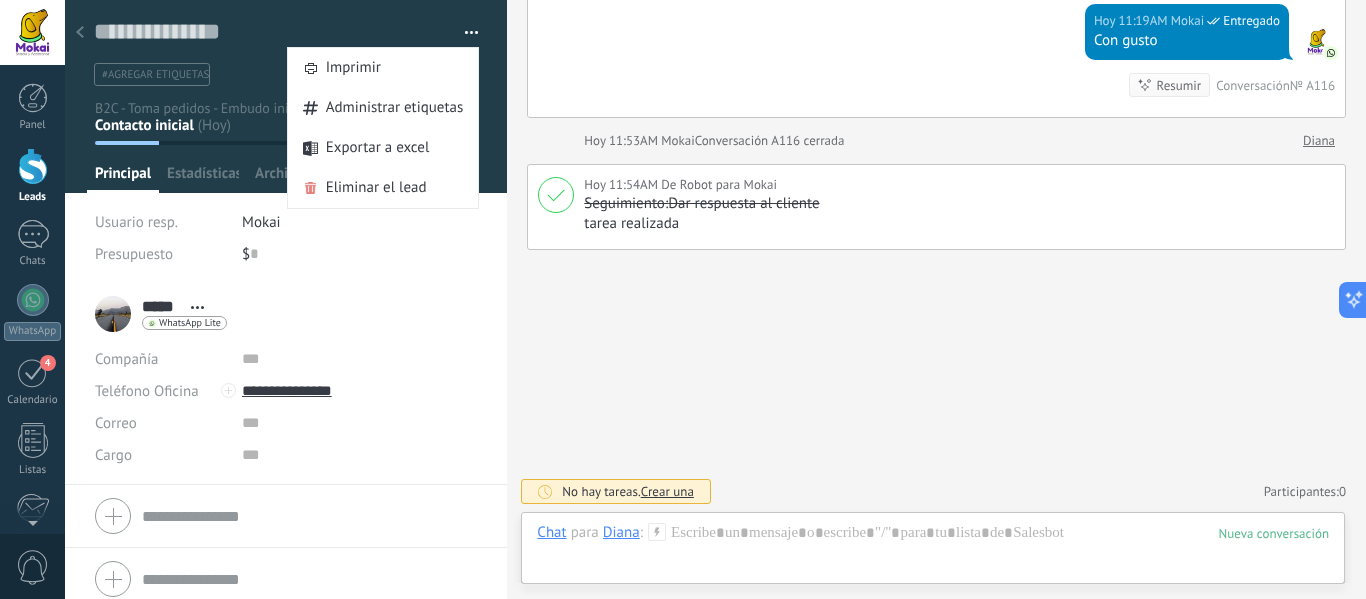 click at bounding box center (472, 36) 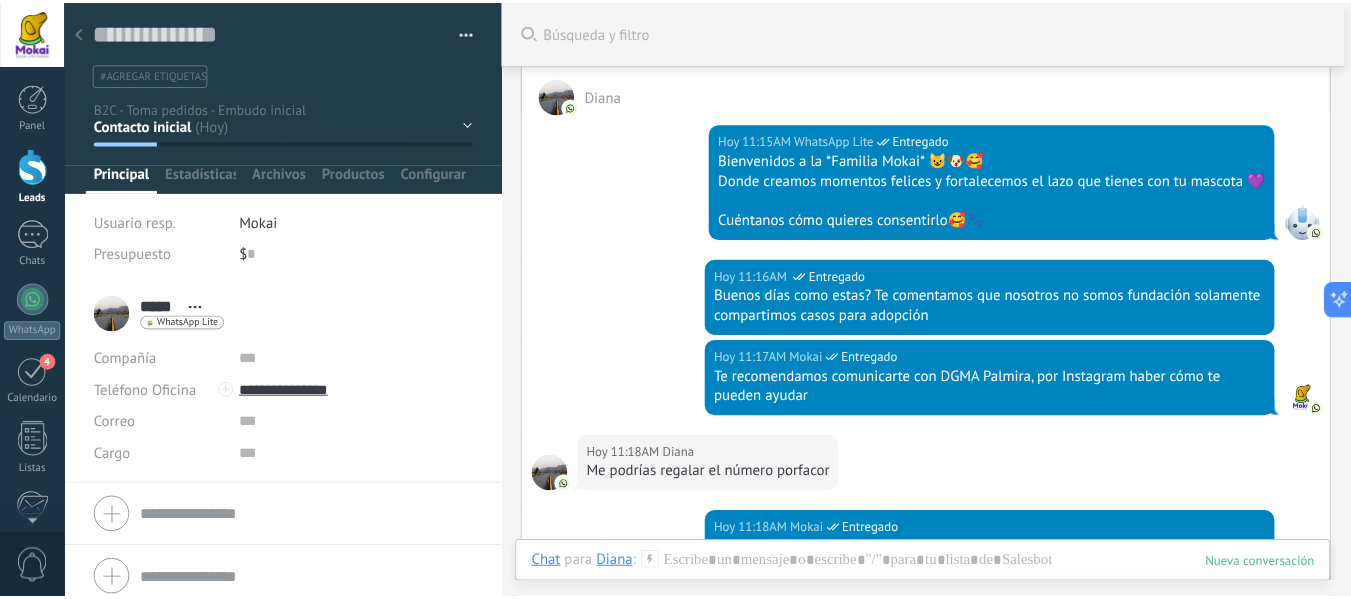 scroll, scrollTop: 0, scrollLeft: 0, axis: both 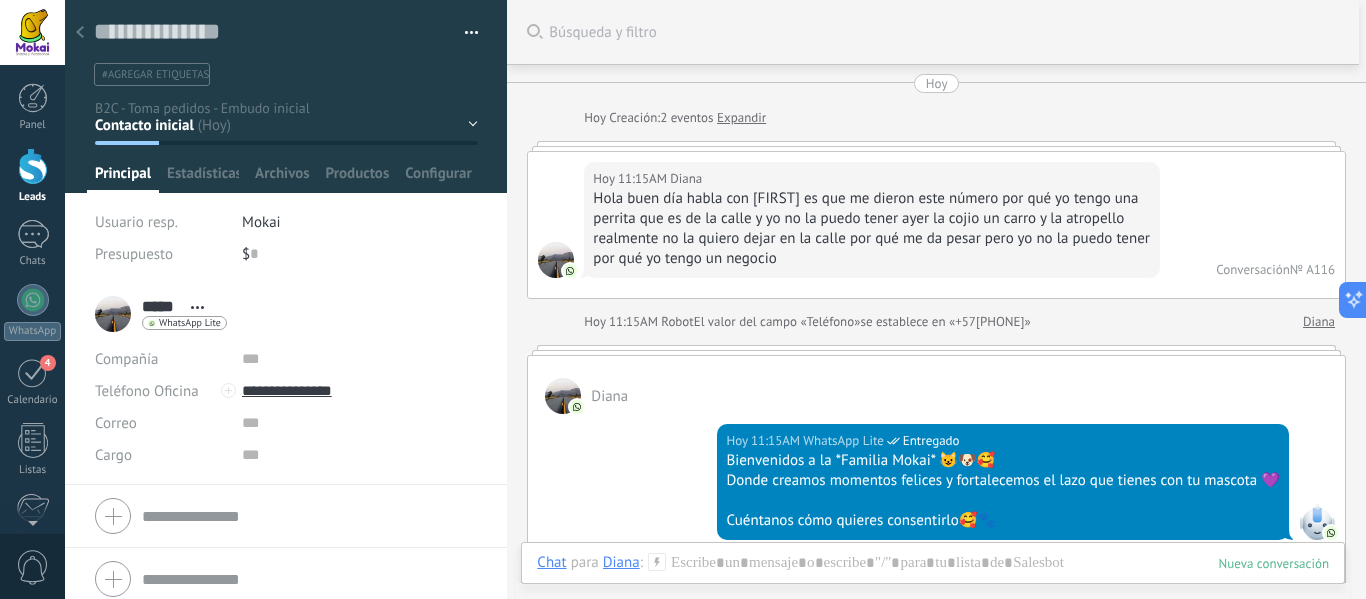 click on "Contacto inicial
Negociación Cotizacion
Tomar decisión
Pedidos por enviar o despachar
Encuesta
Logrado con éxito" at bounding box center [0, 0] 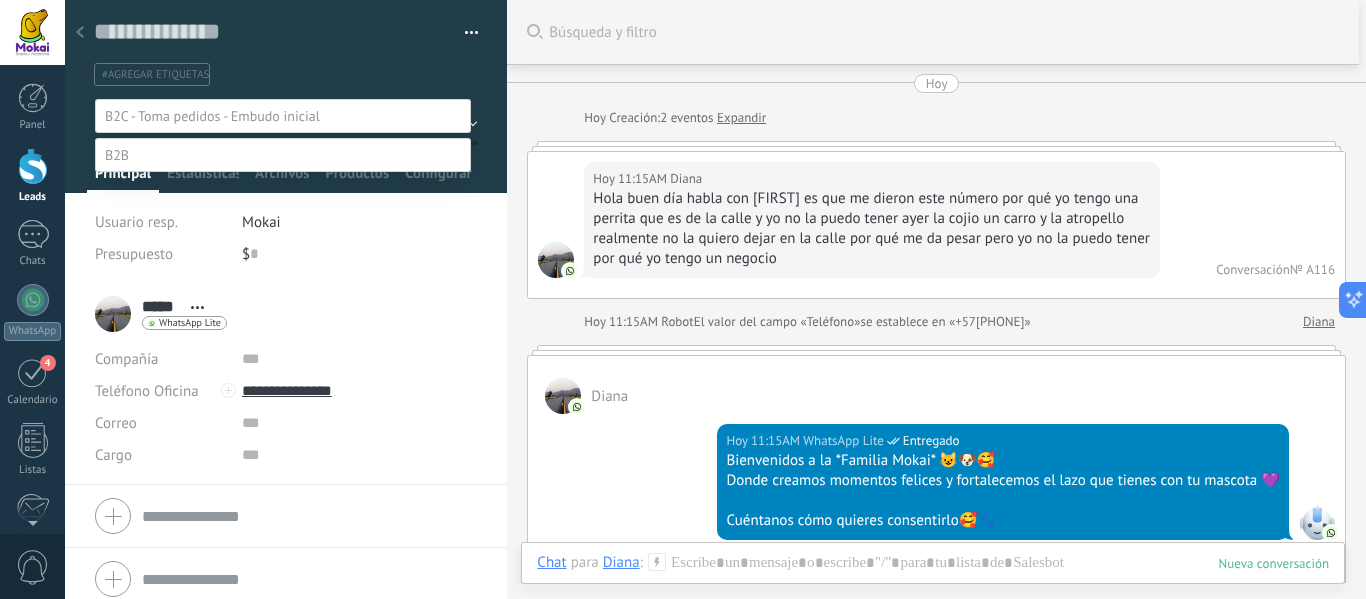 click at bounding box center (715, 299) 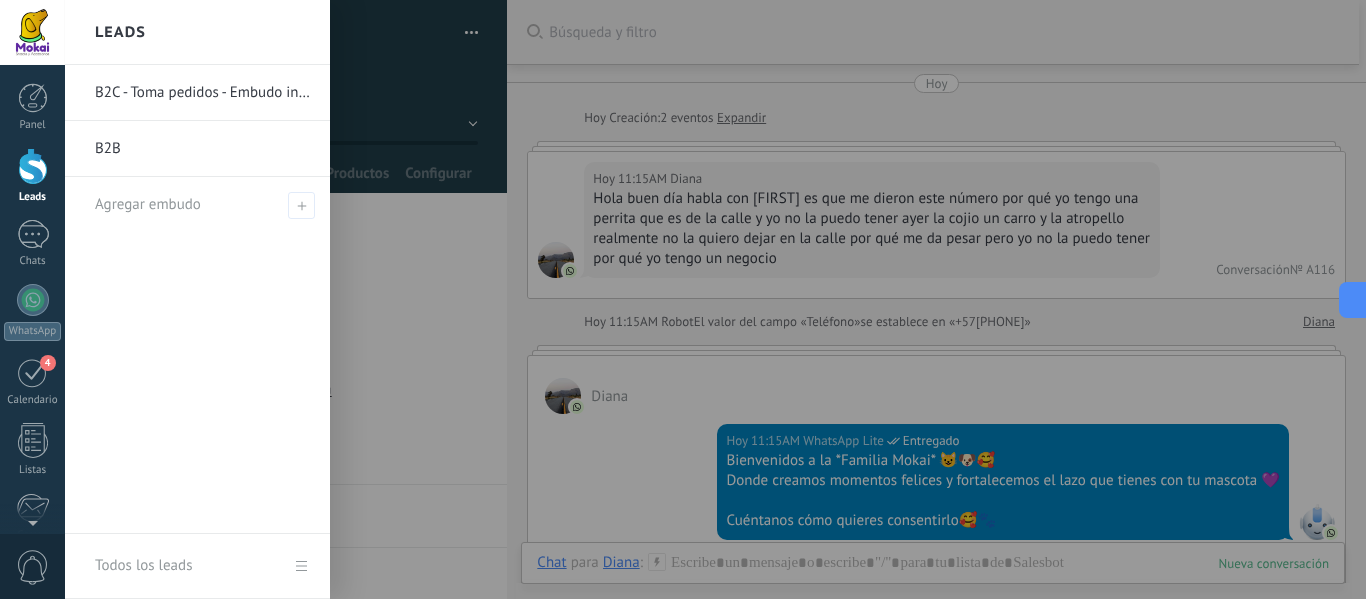 click at bounding box center (33, 166) 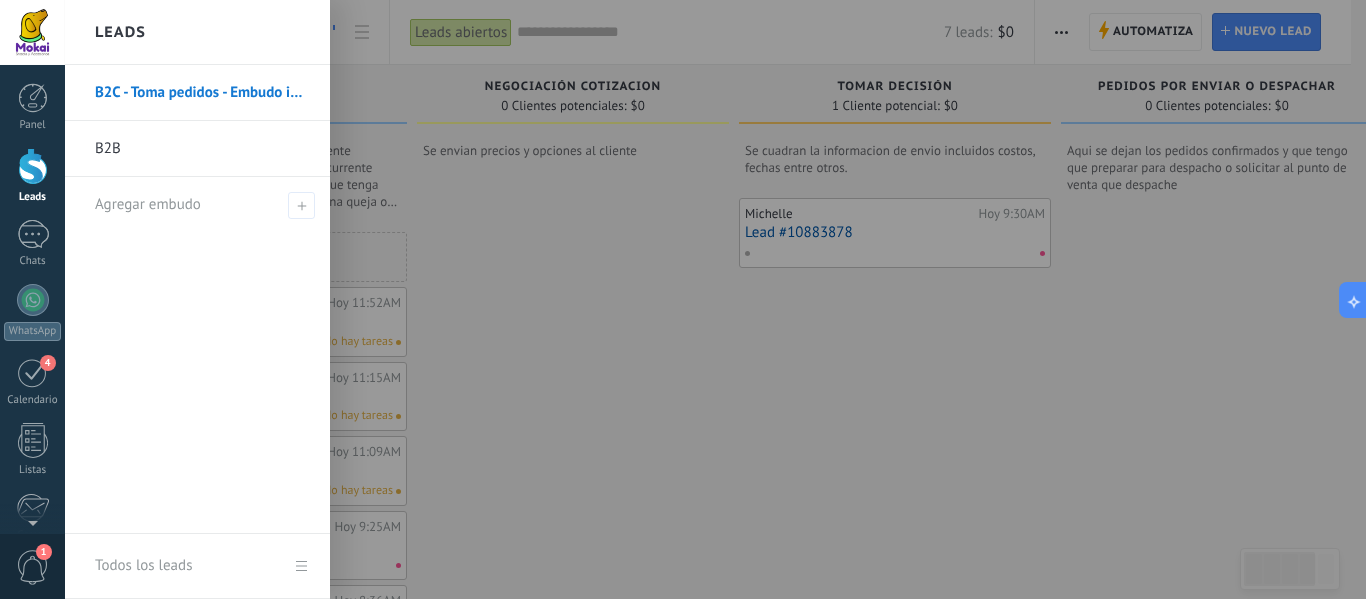 click at bounding box center (33, 166) 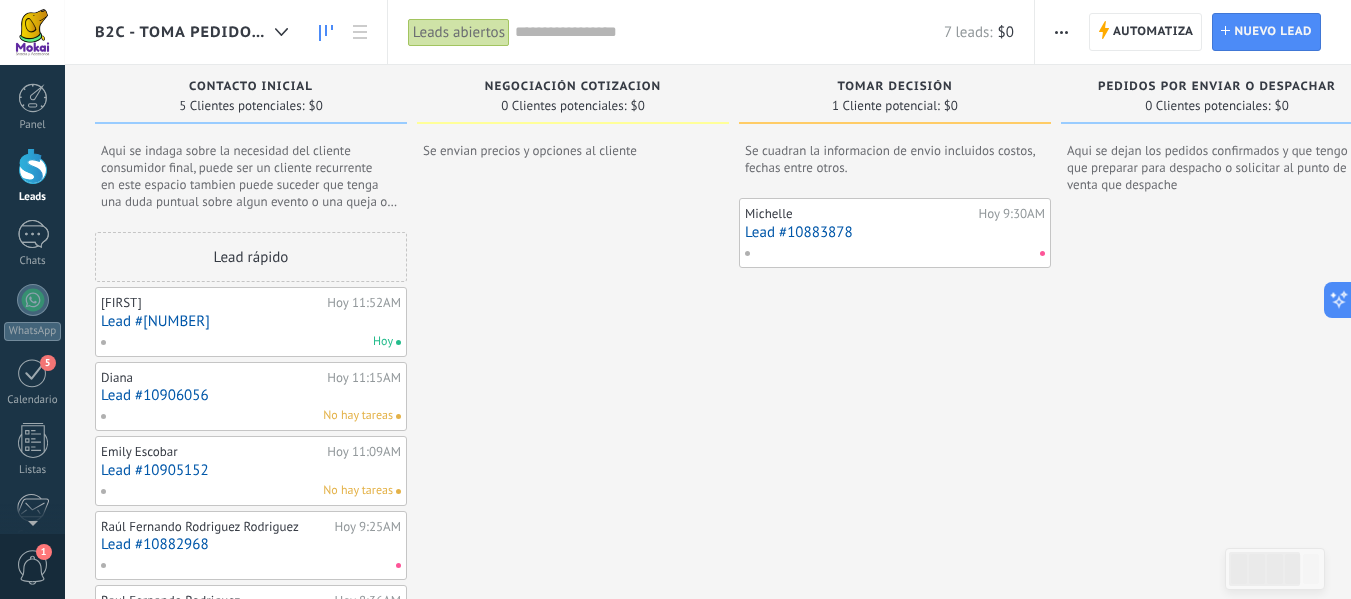 drag, startPoint x: 499, startPoint y: 297, endPoint x: 337, endPoint y: 271, distance: 164.07315 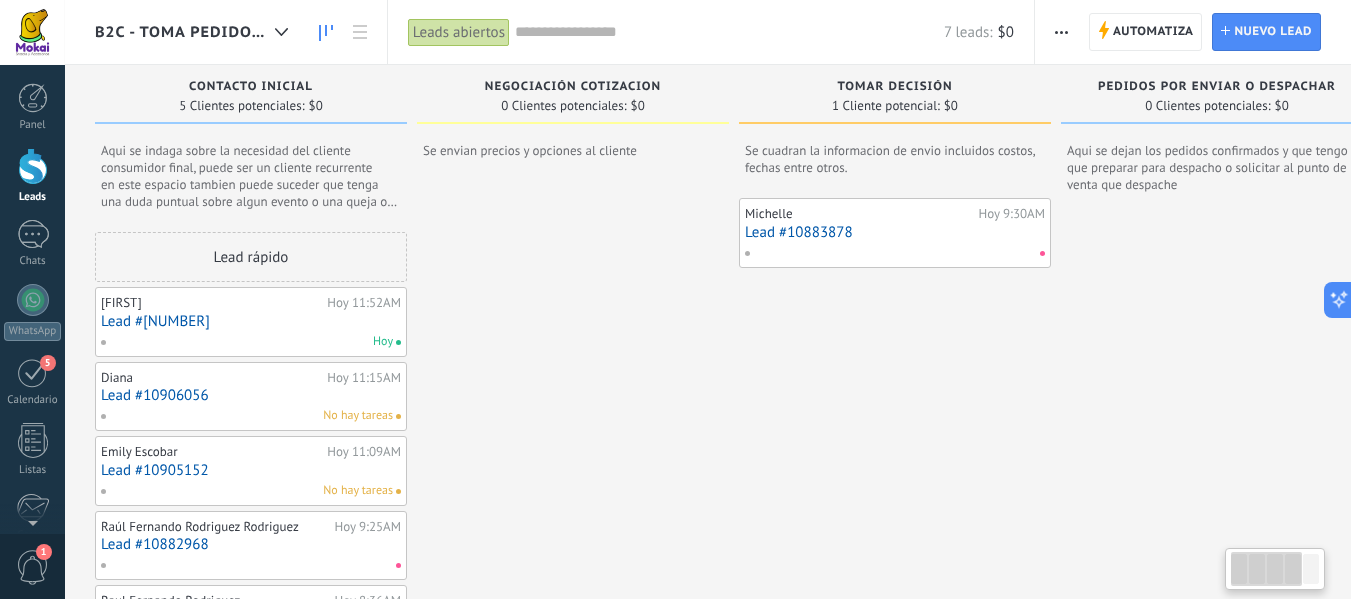 scroll, scrollTop: 0, scrollLeft: 34, axis: horizontal 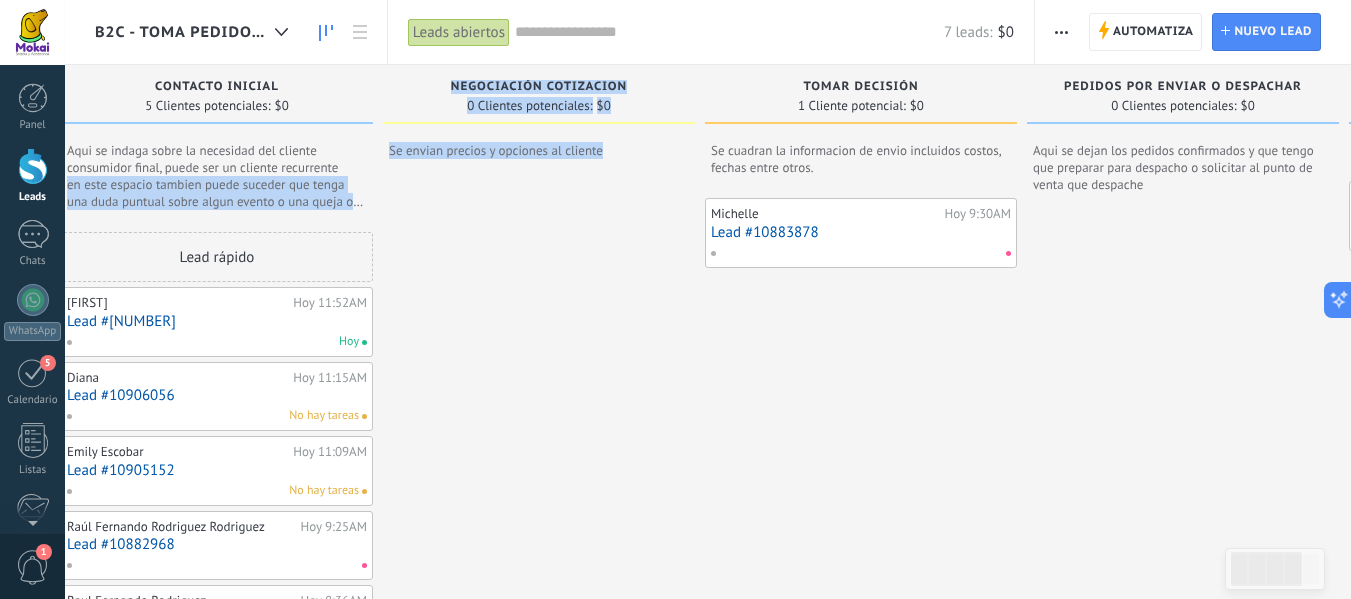 drag, startPoint x: 415, startPoint y: 231, endPoint x: 565, endPoint y: 261, distance: 152.97058 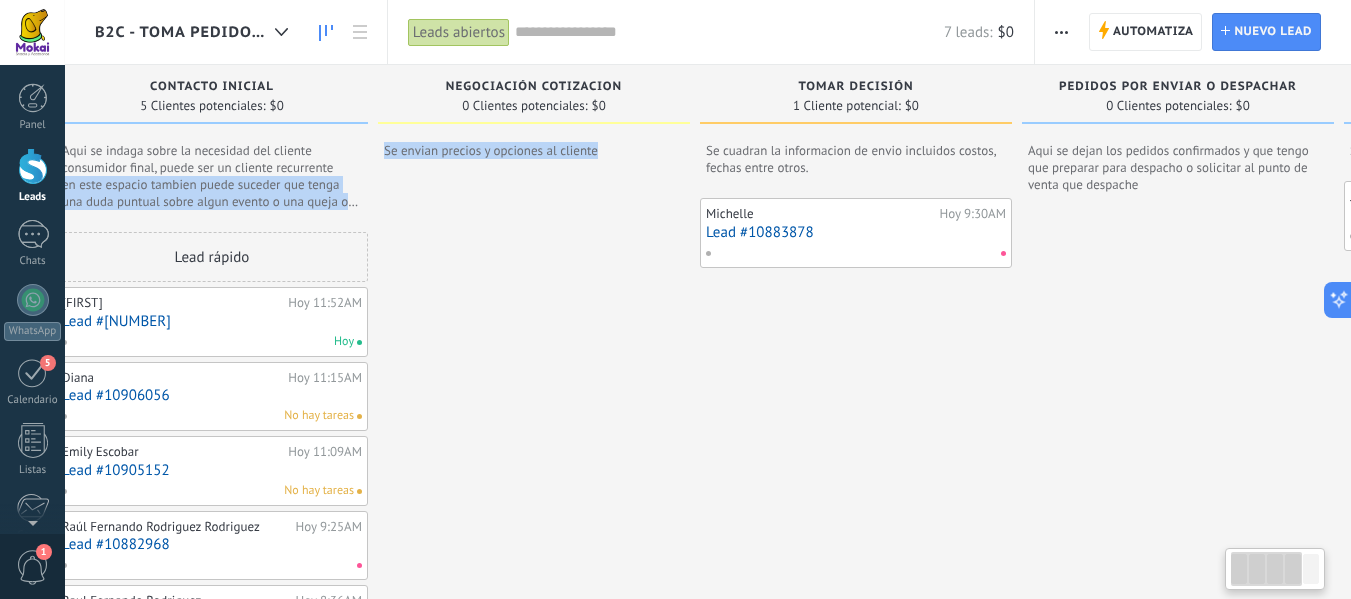 scroll, scrollTop: 0, scrollLeft: 374, axis: horizontal 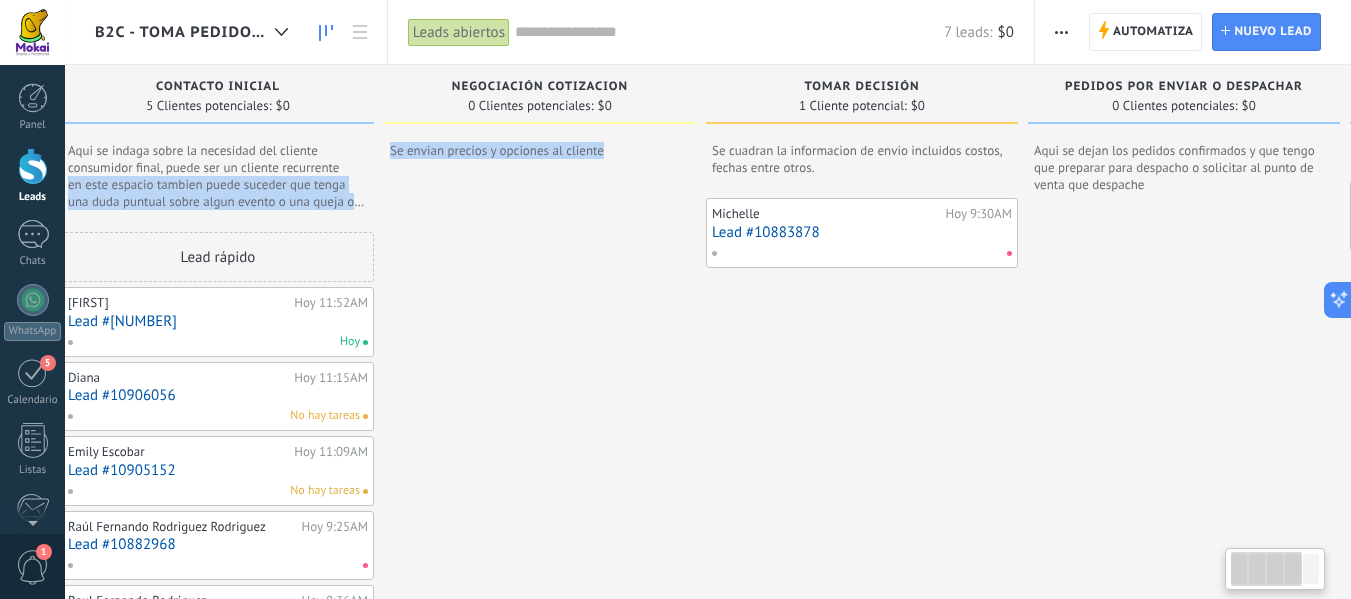 click at bounding box center [540, 418] 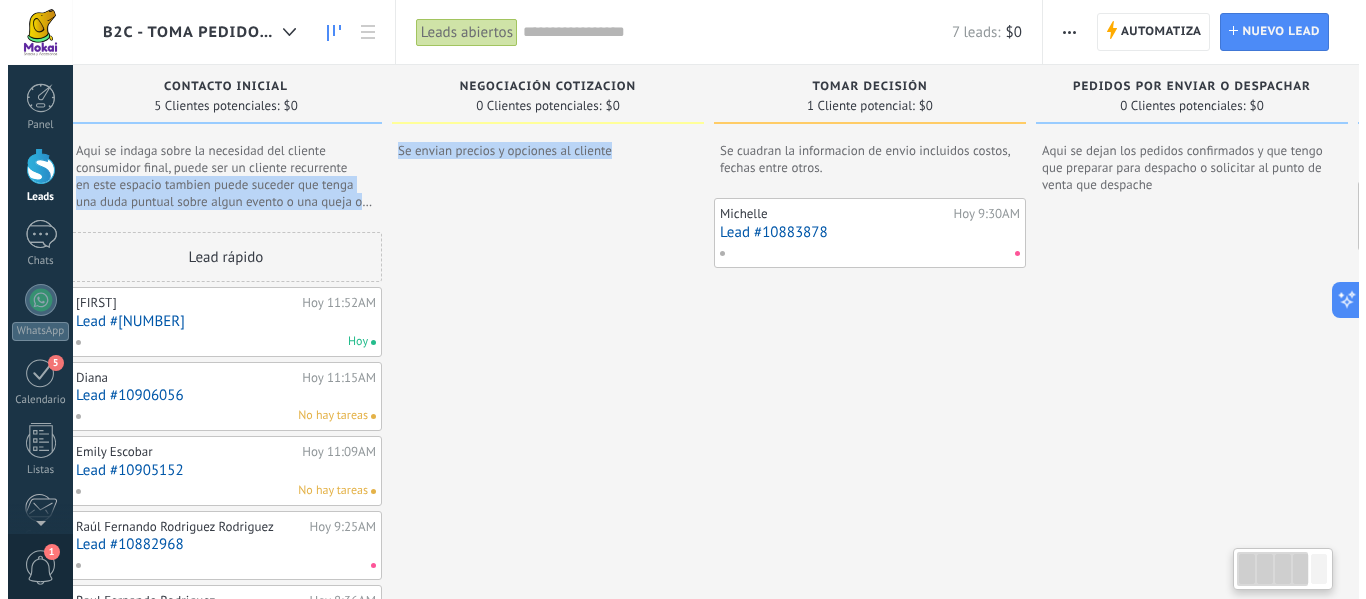 scroll, scrollTop: 0, scrollLeft: 0, axis: both 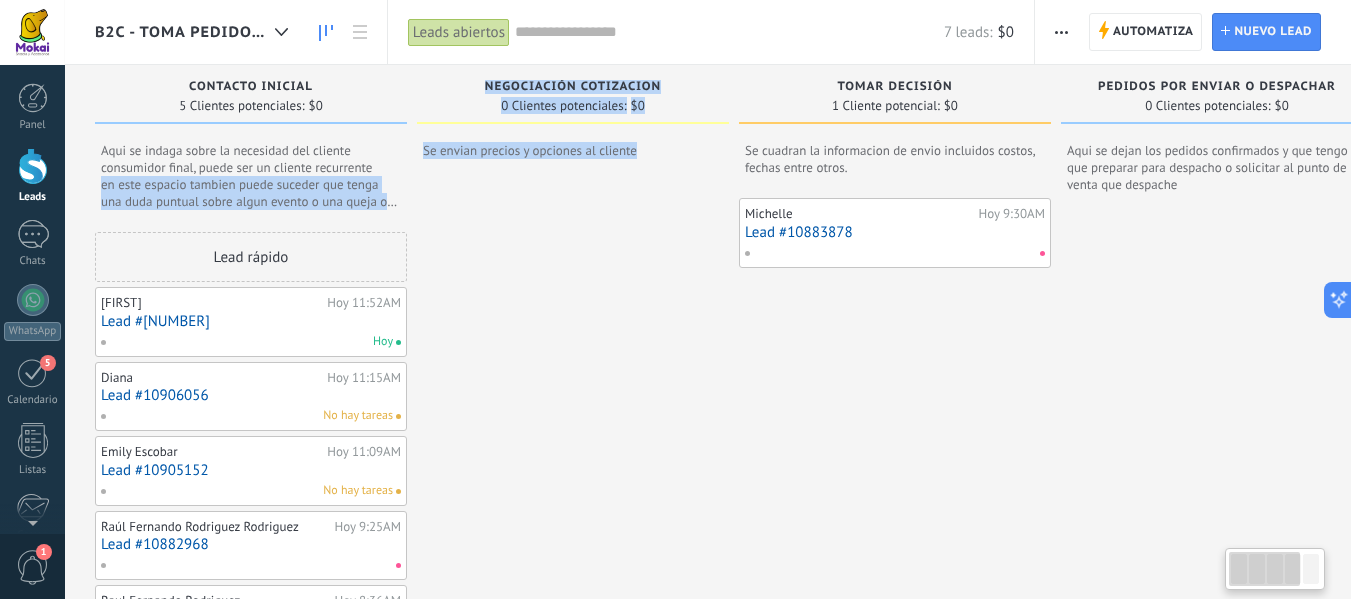 click on "Lead #10913480" at bounding box center (251, 321) 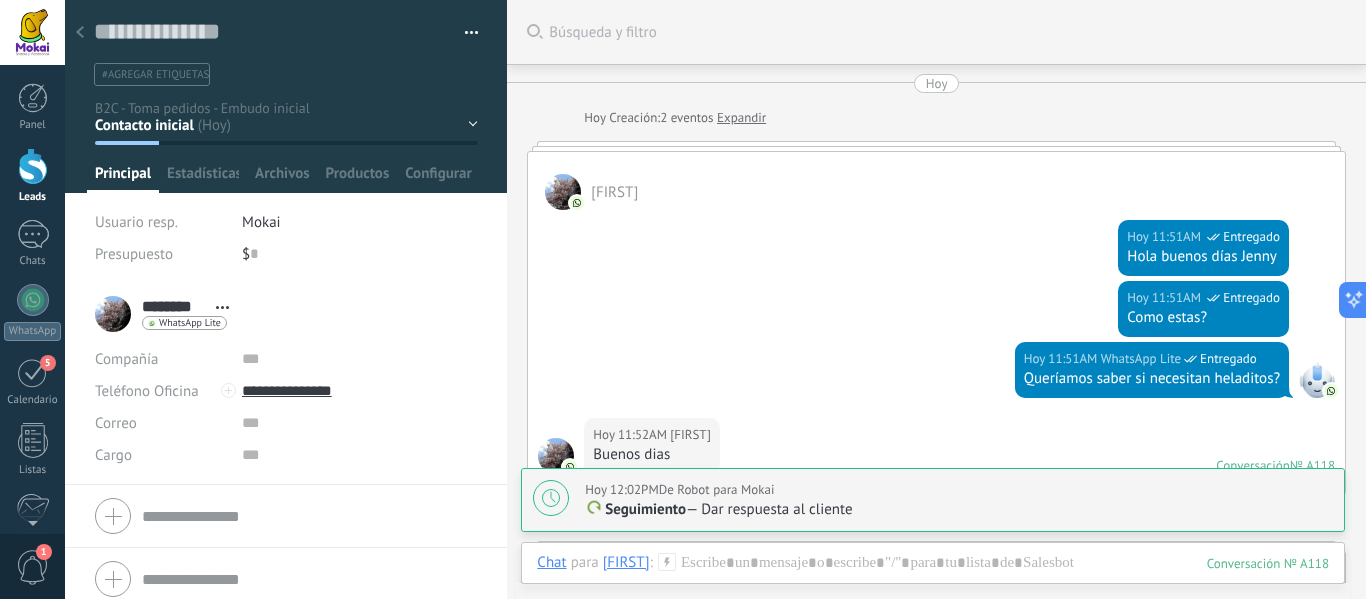 scroll, scrollTop: 30, scrollLeft: 0, axis: vertical 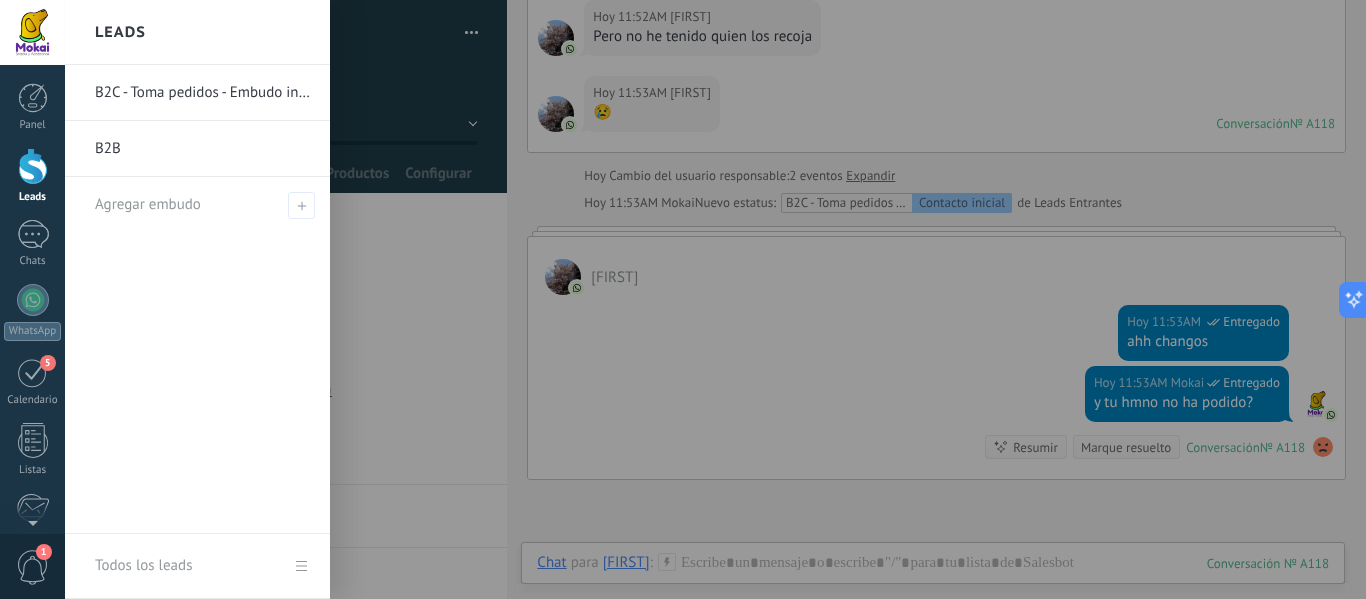 click at bounding box center (33, 166) 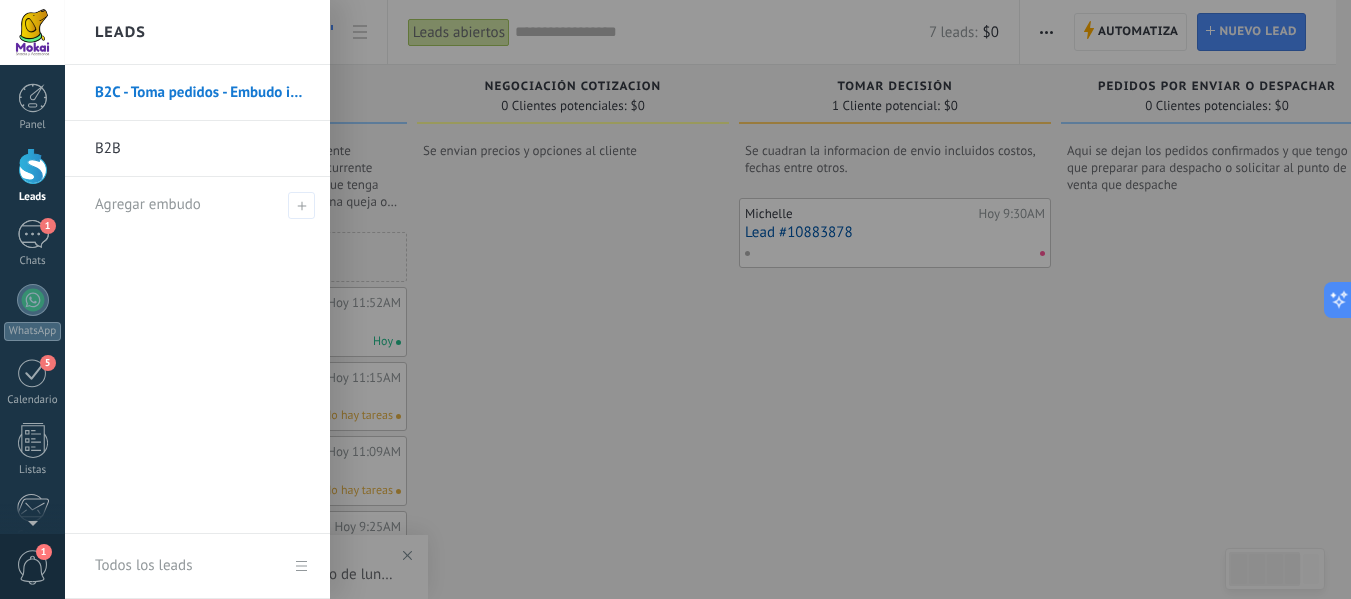 click at bounding box center (33, 166) 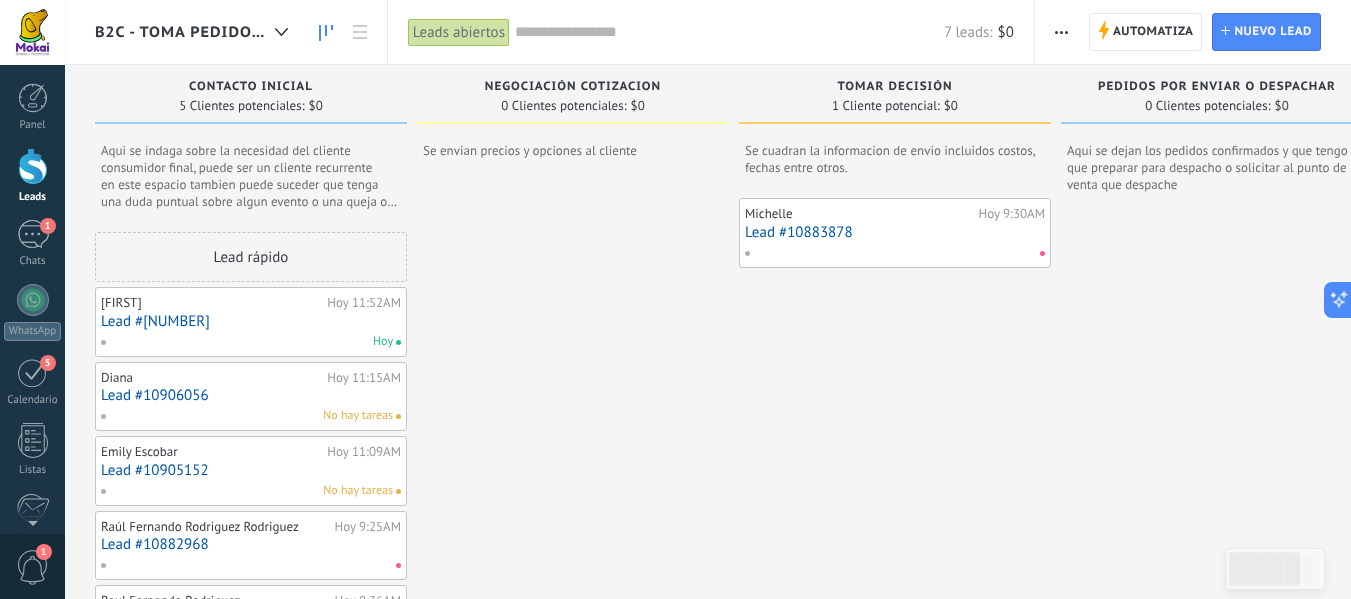 click on "Lead #10913480" at bounding box center [251, 321] 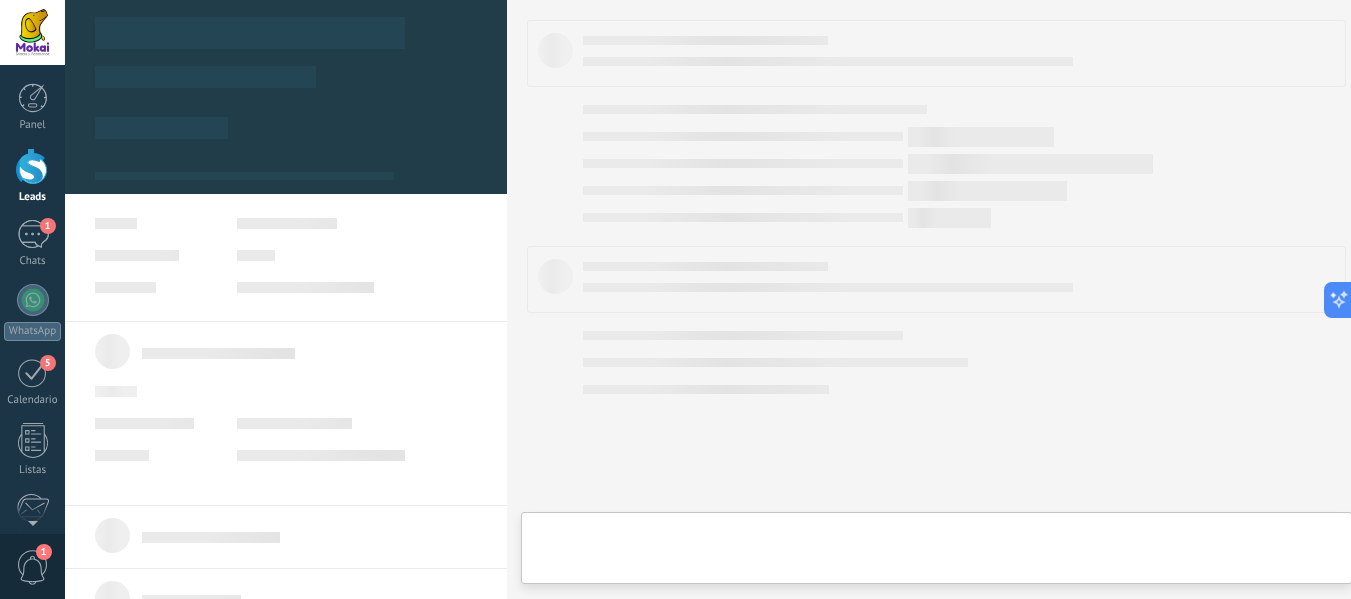 type on "**********" 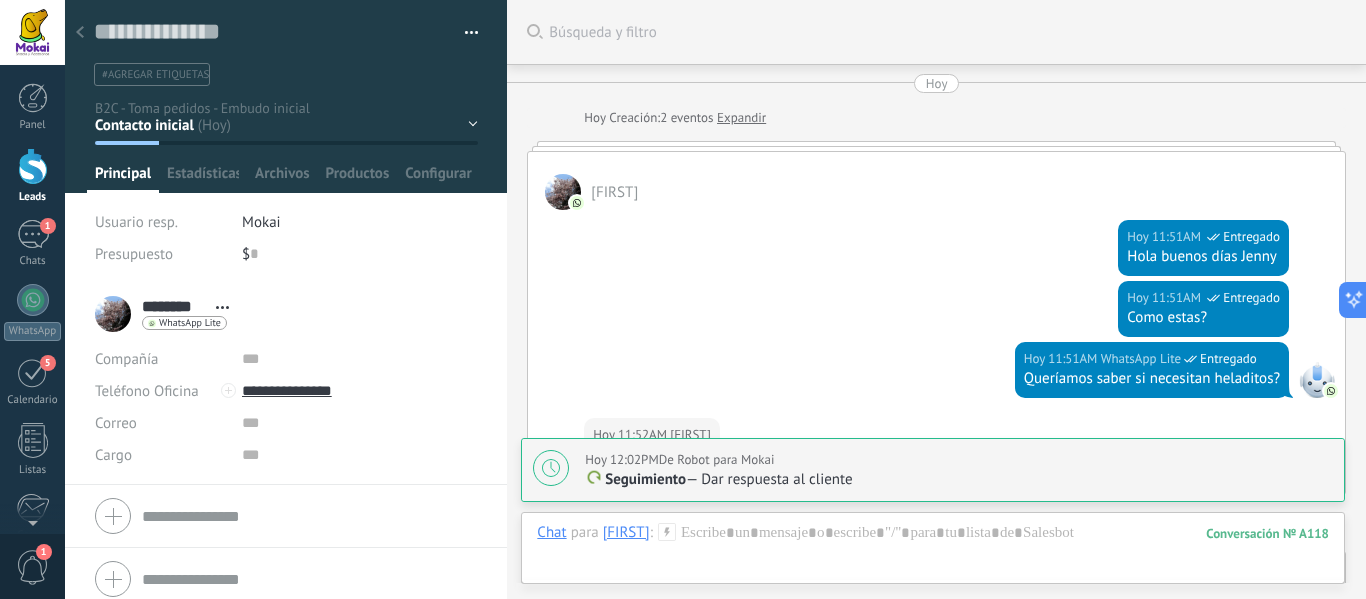 scroll, scrollTop: 30, scrollLeft: 0, axis: vertical 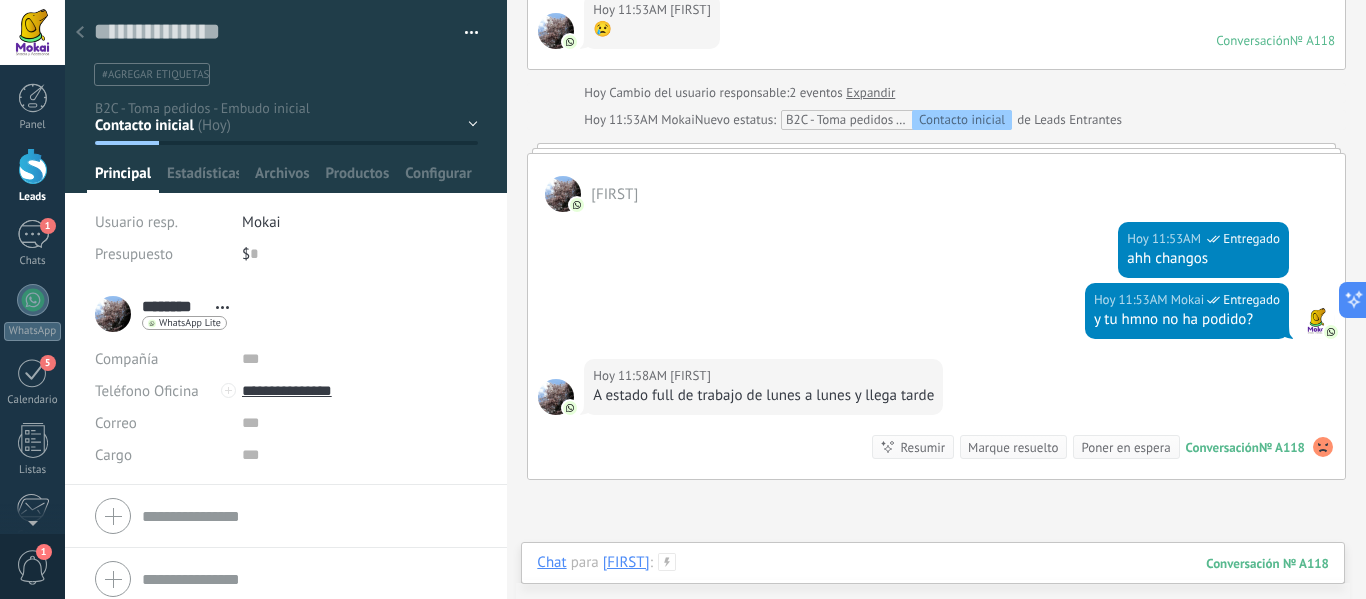 click at bounding box center (933, 583) 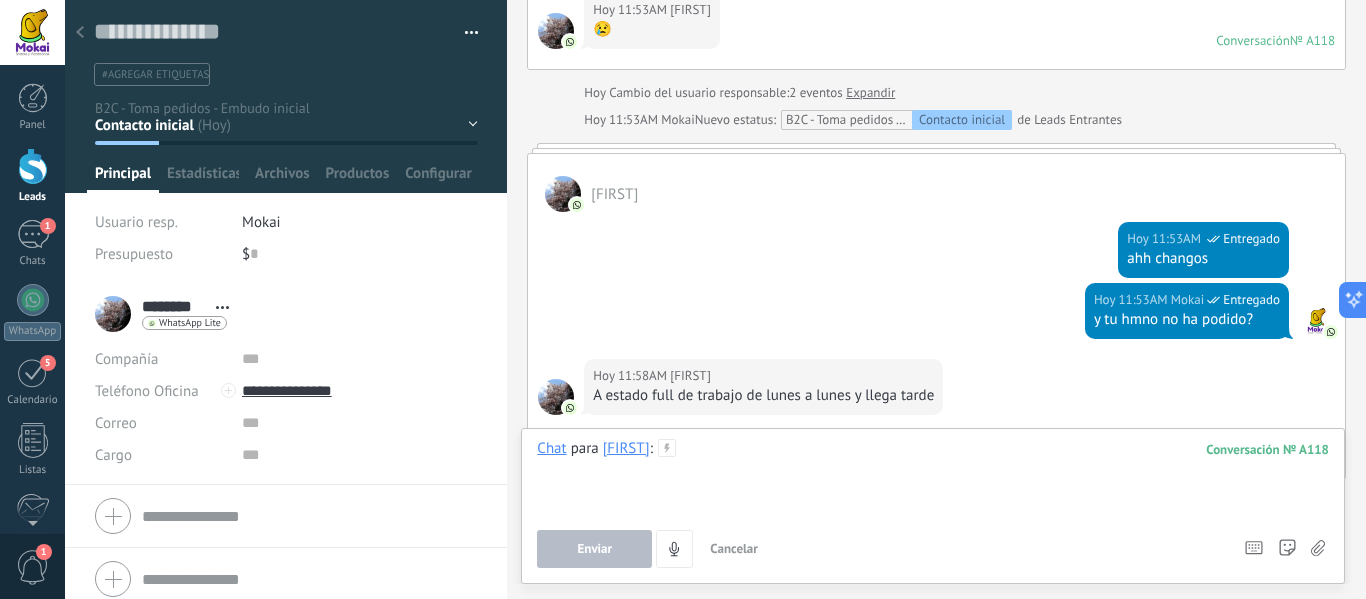 type 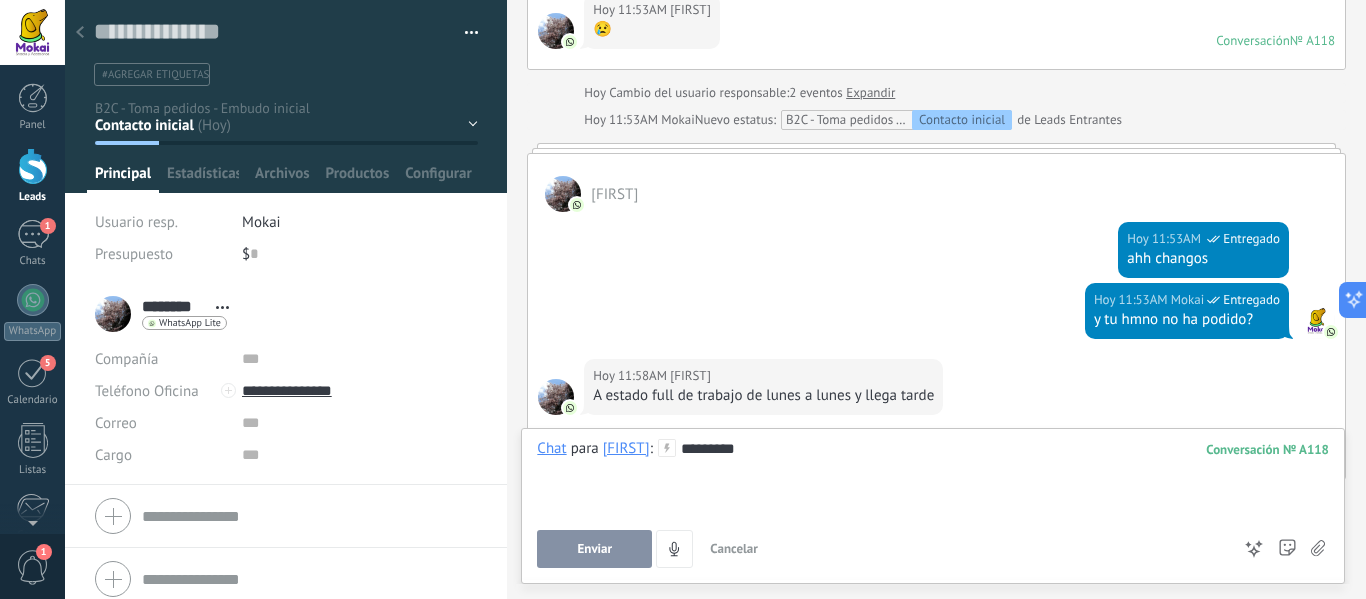 click on "*********" at bounding box center (933, 477) 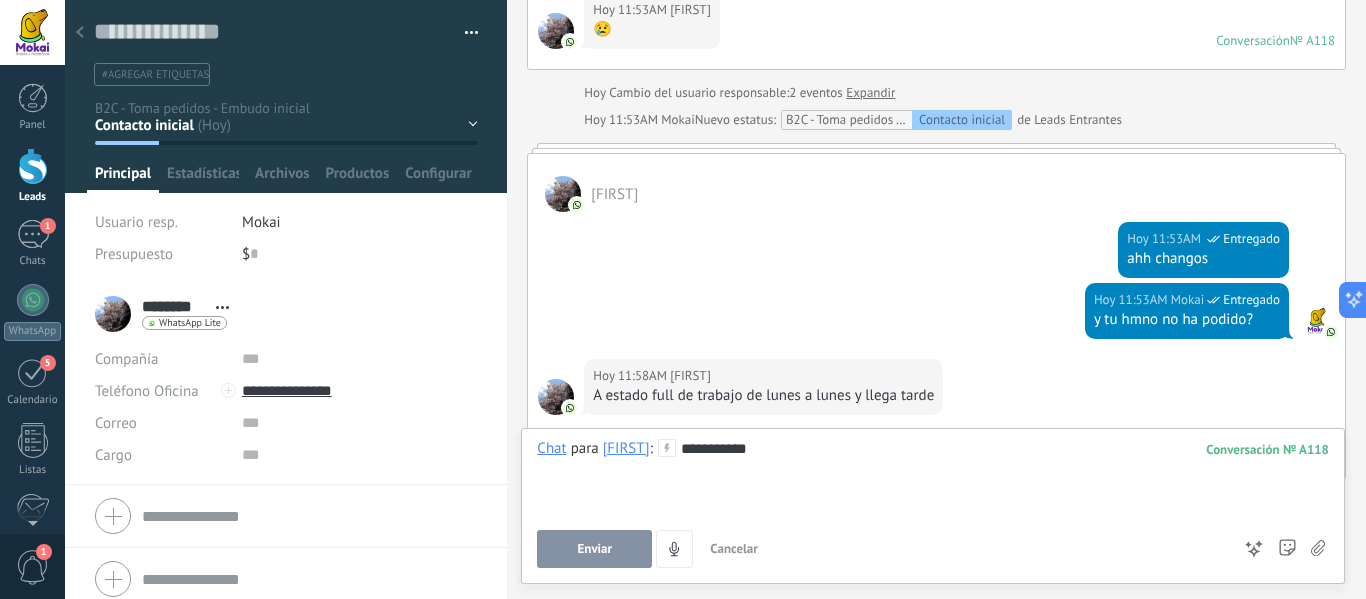 click on "Enviar" at bounding box center (594, 549) 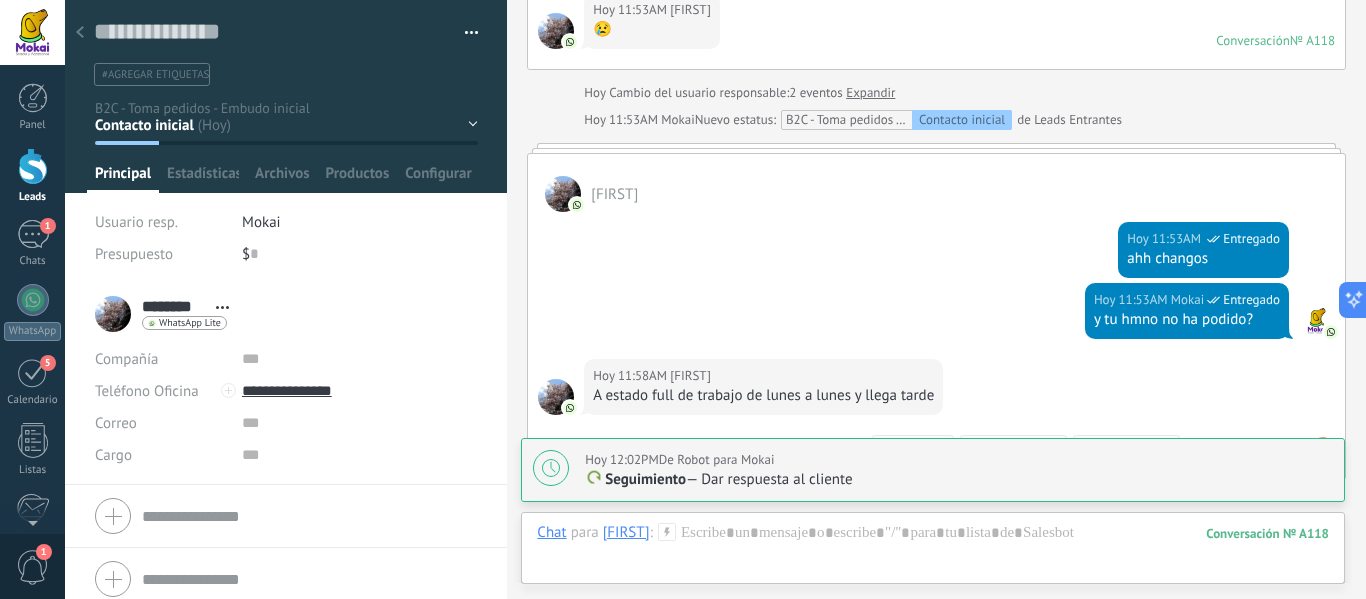 type on "**********" 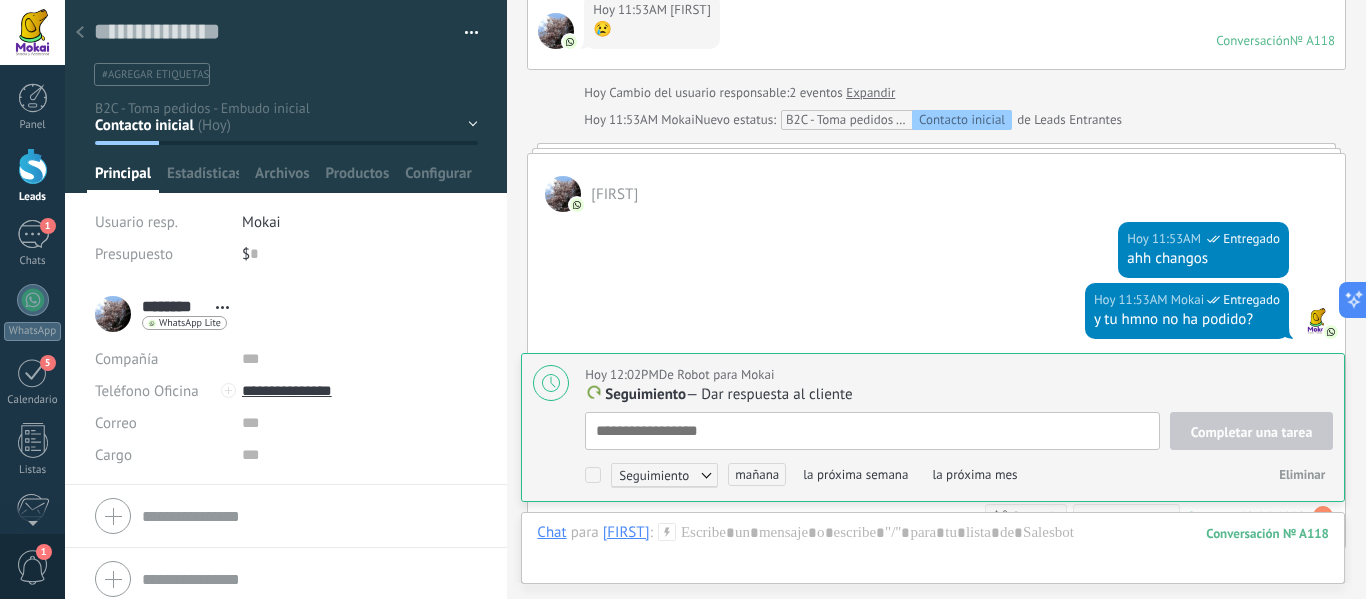 scroll, scrollTop: 1160, scrollLeft: 0, axis: vertical 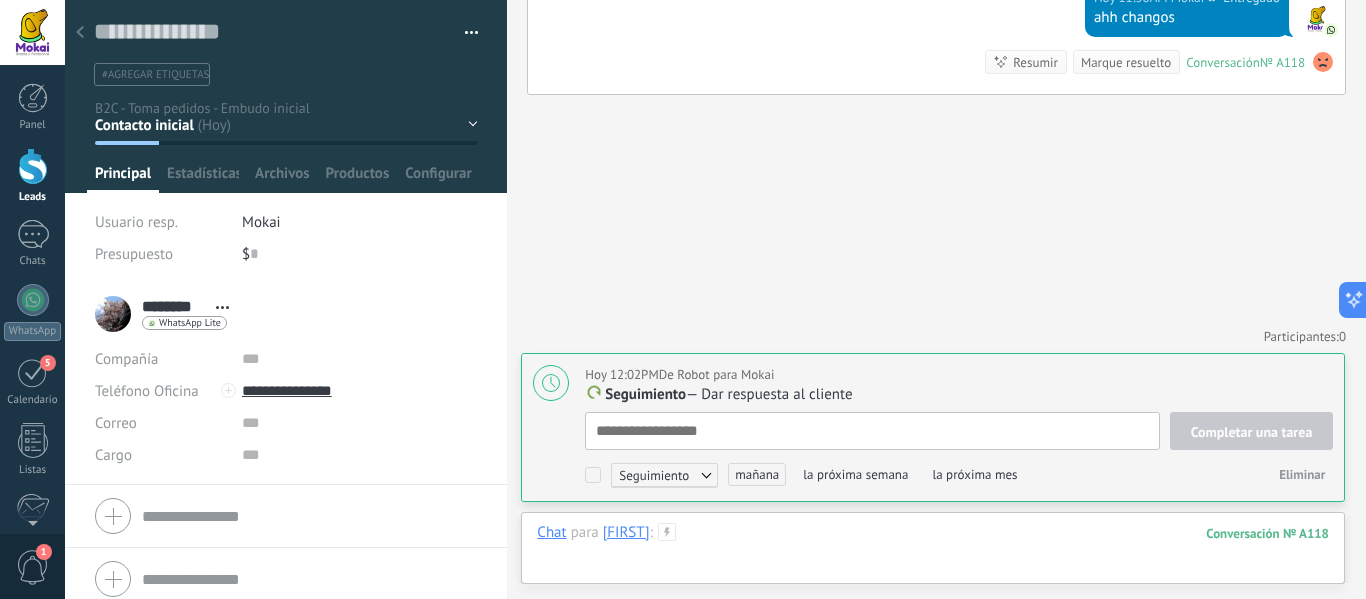 click at bounding box center [933, 553] 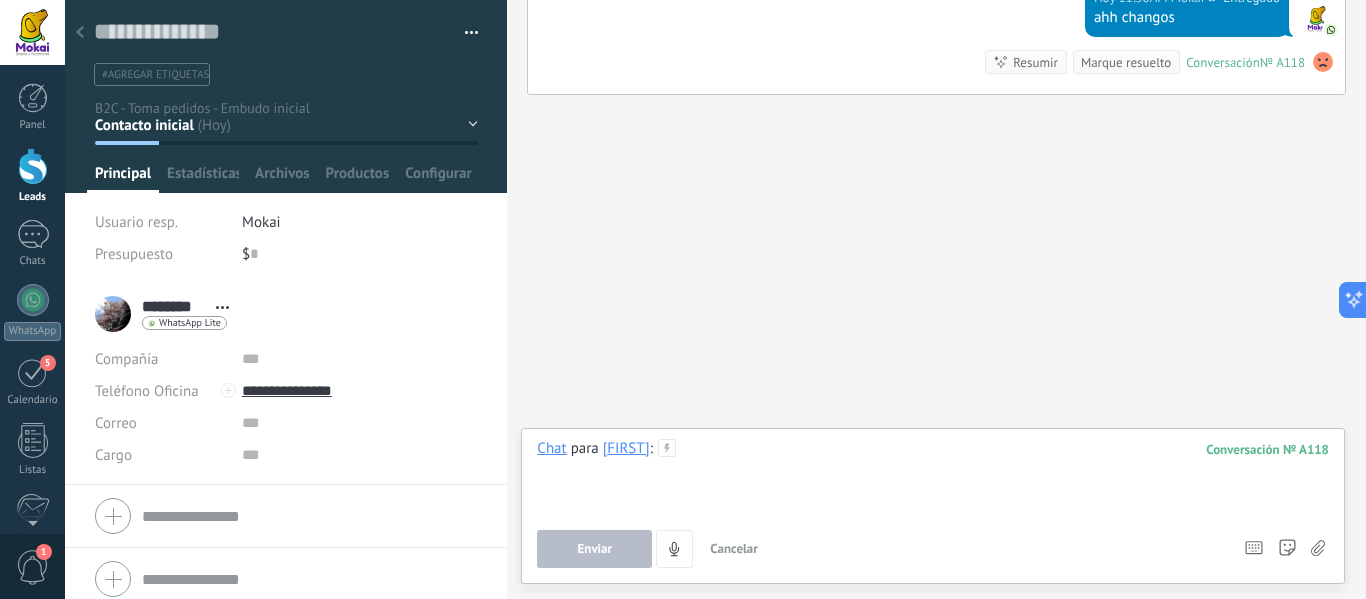 type 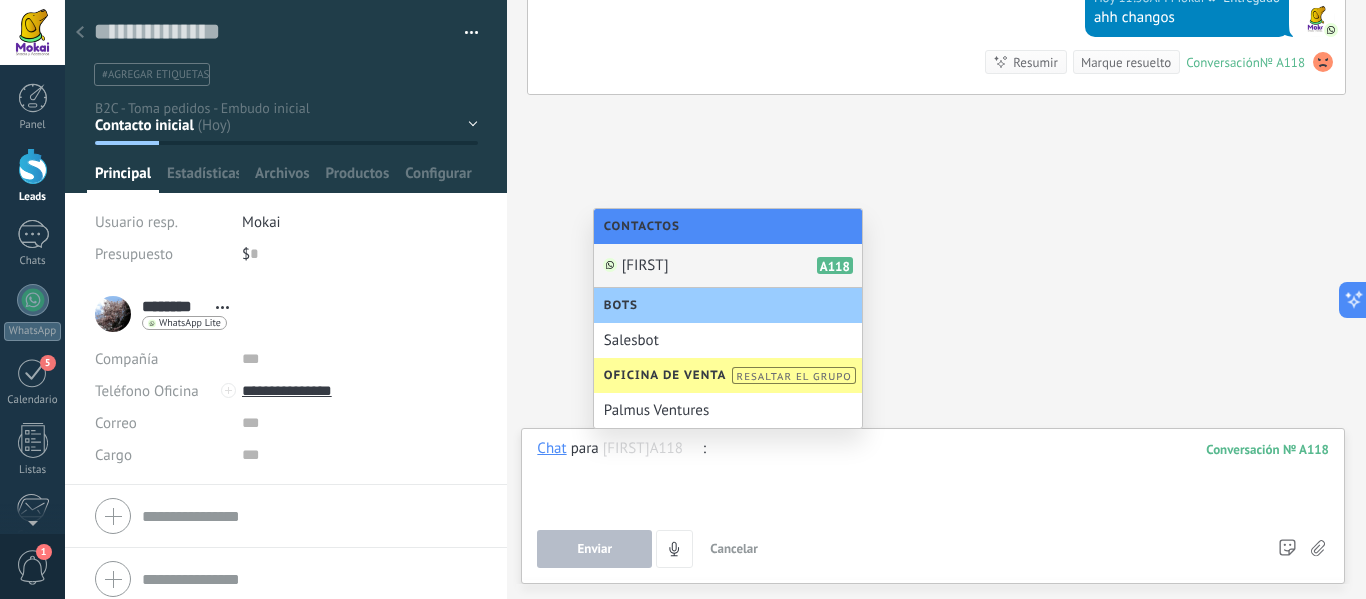 click at bounding box center (933, 477) 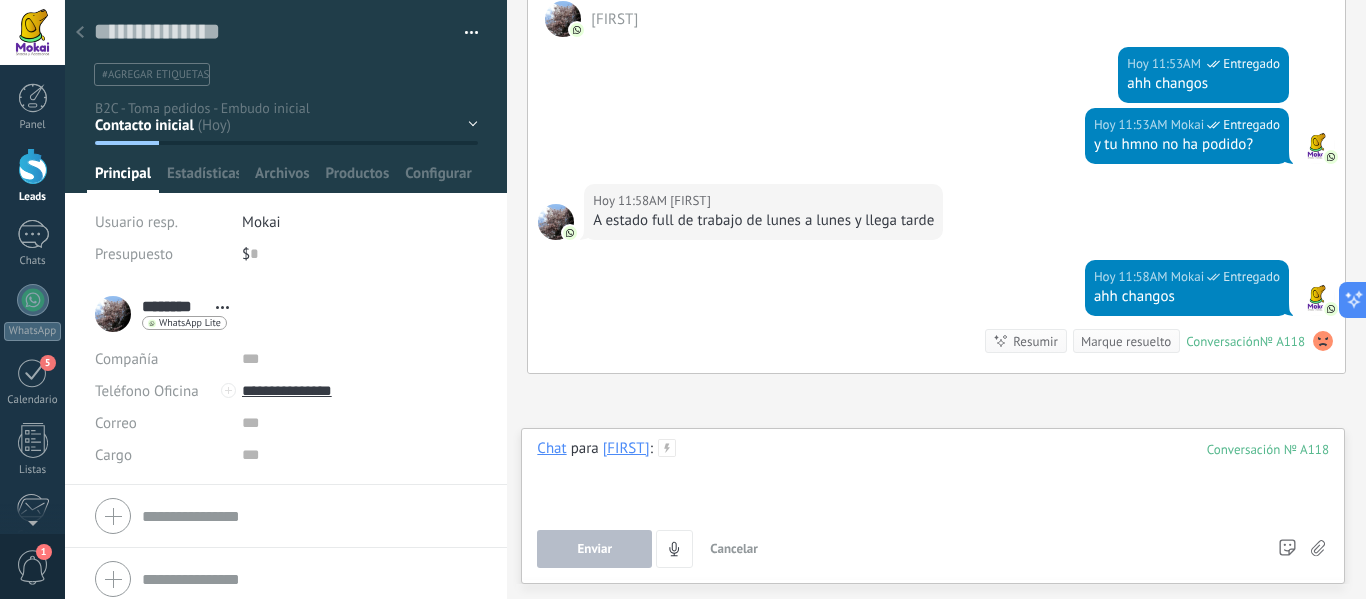 scroll, scrollTop: 860, scrollLeft: 0, axis: vertical 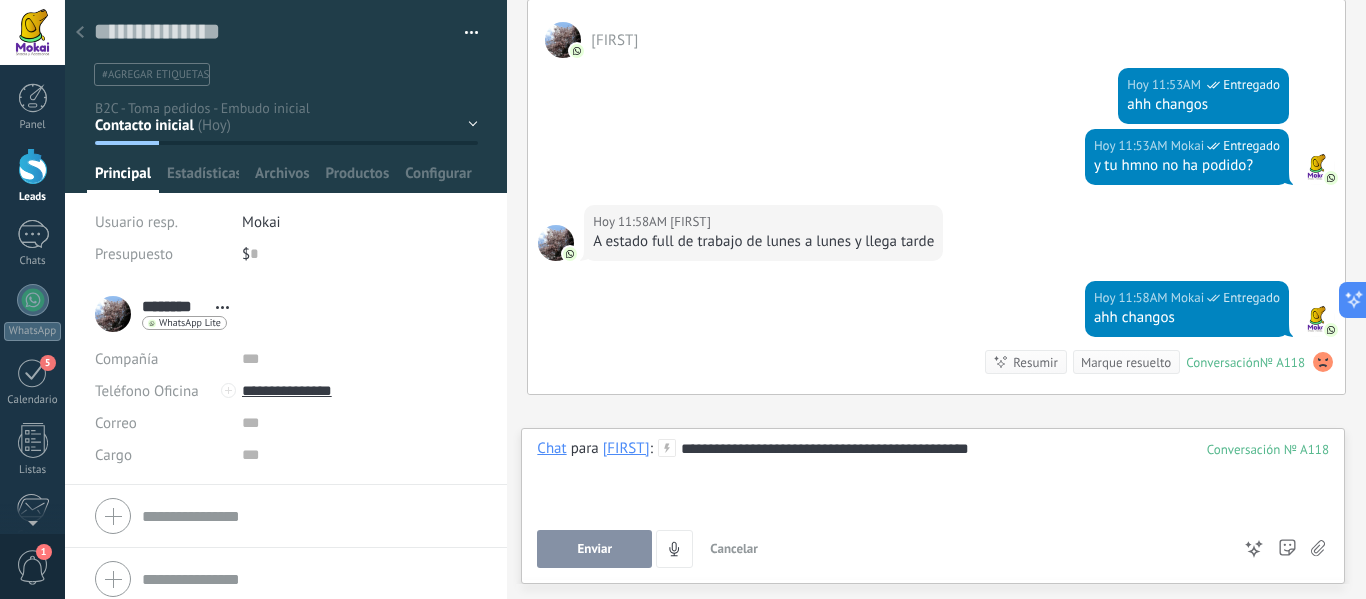 click on "Enviar" at bounding box center [594, 549] 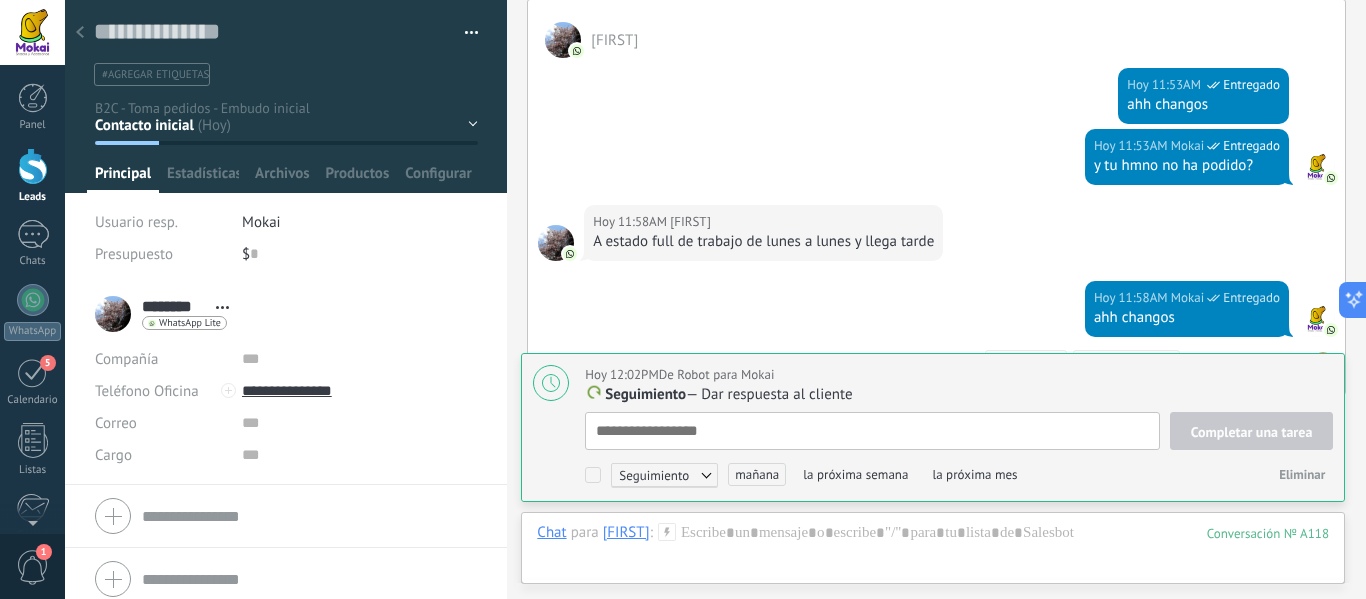 scroll, scrollTop: 1221, scrollLeft: 0, axis: vertical 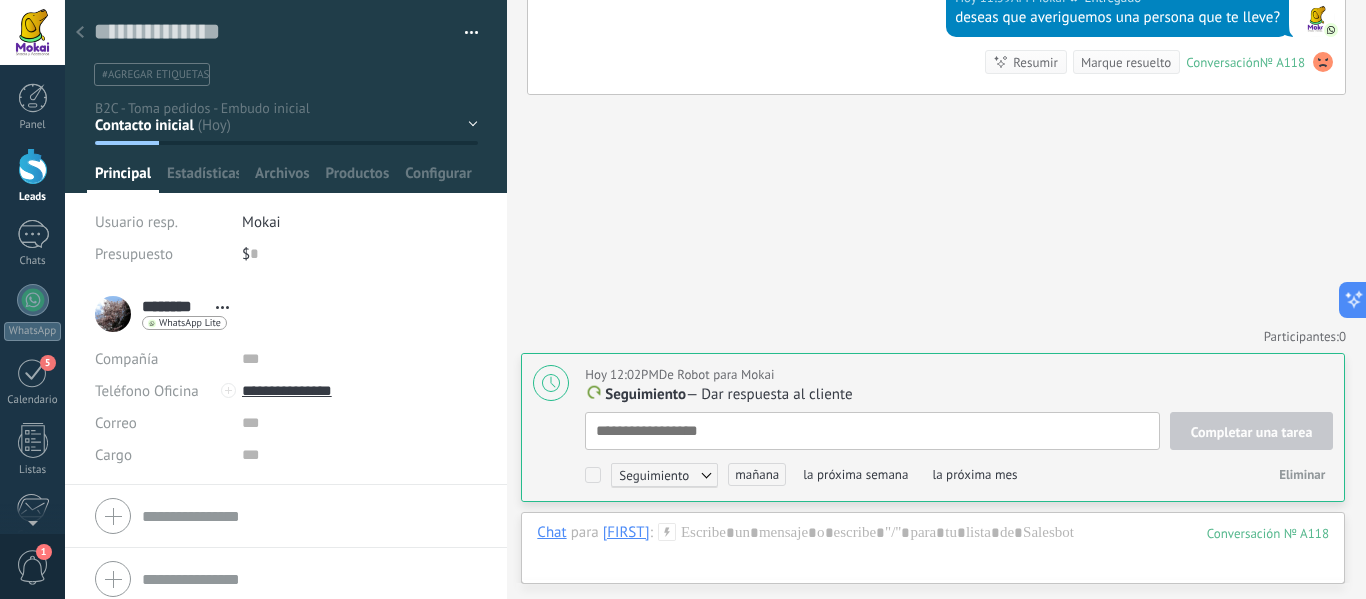 click at bounding box center [33, 166] 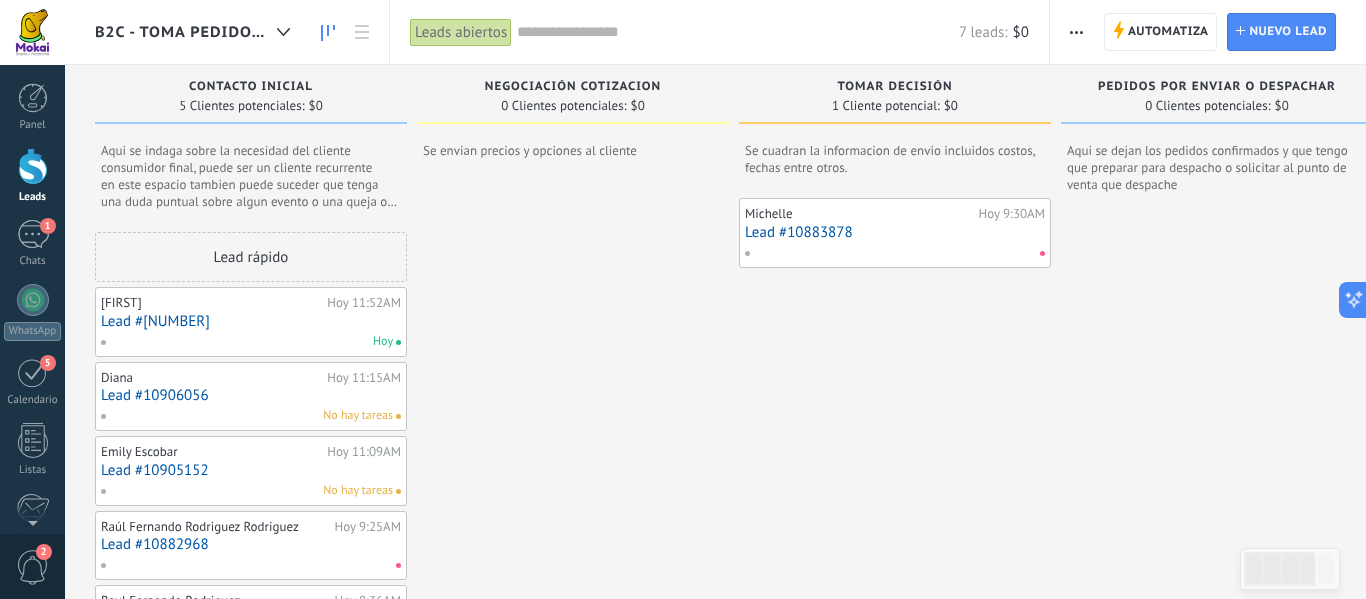 click at bounding box center [33, 166] 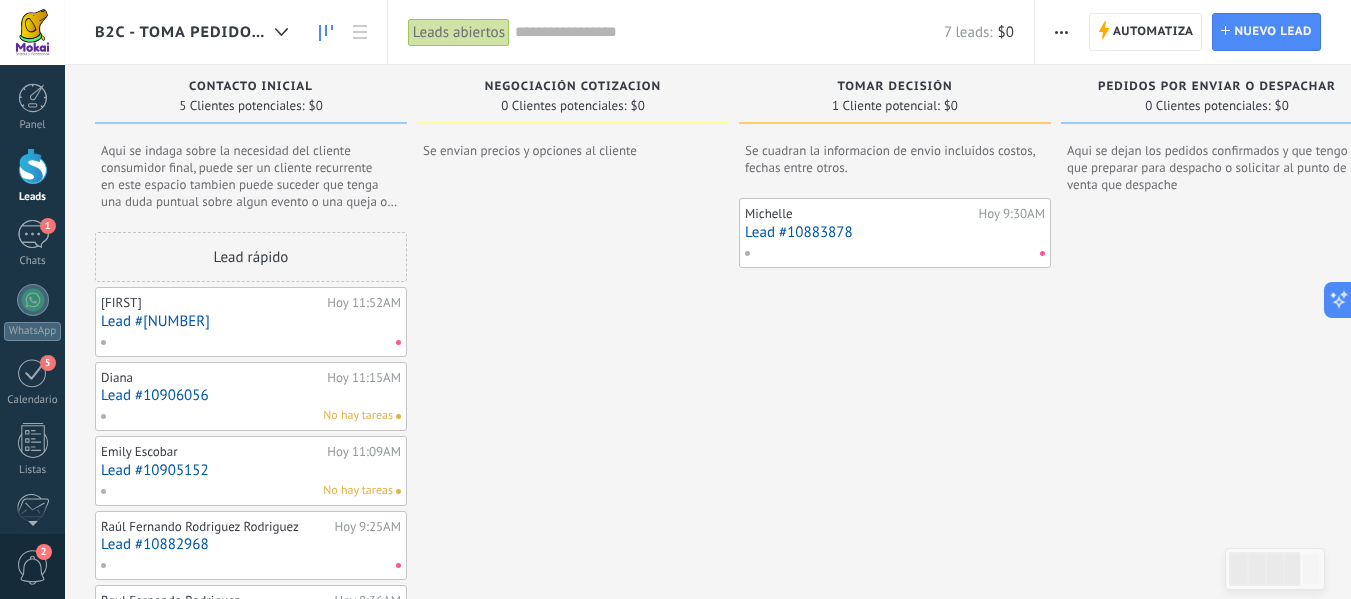 click on "Lead #10913480" at bounding box center (251, 321) 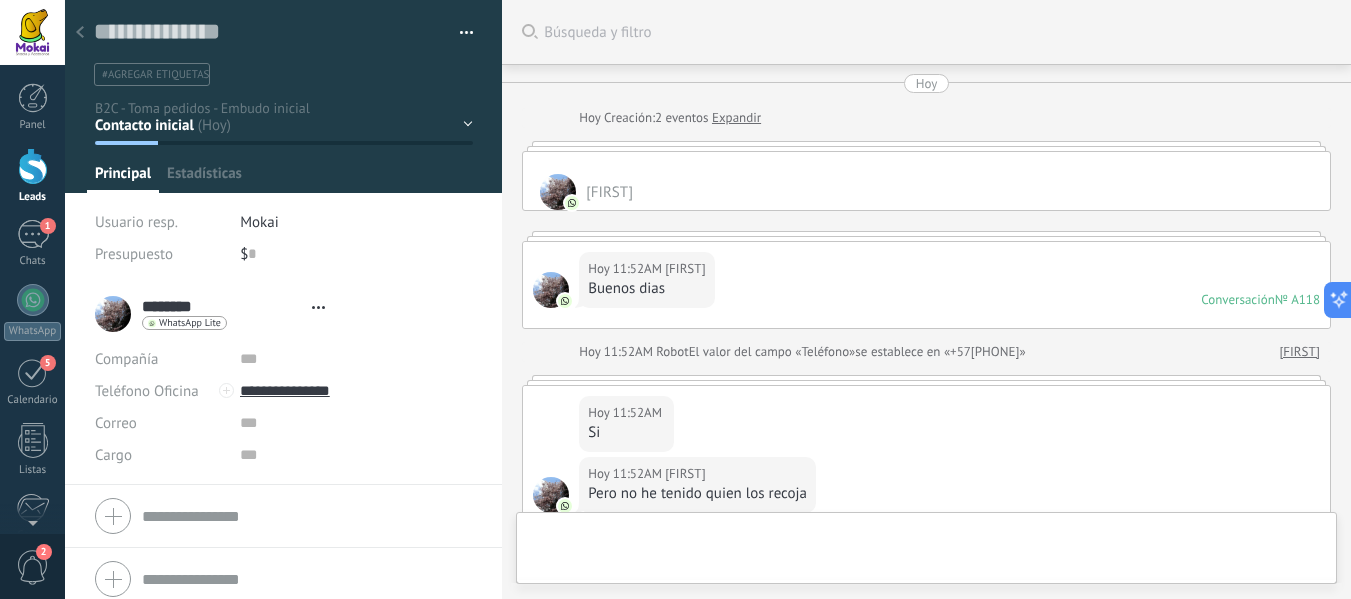 type on "**********" 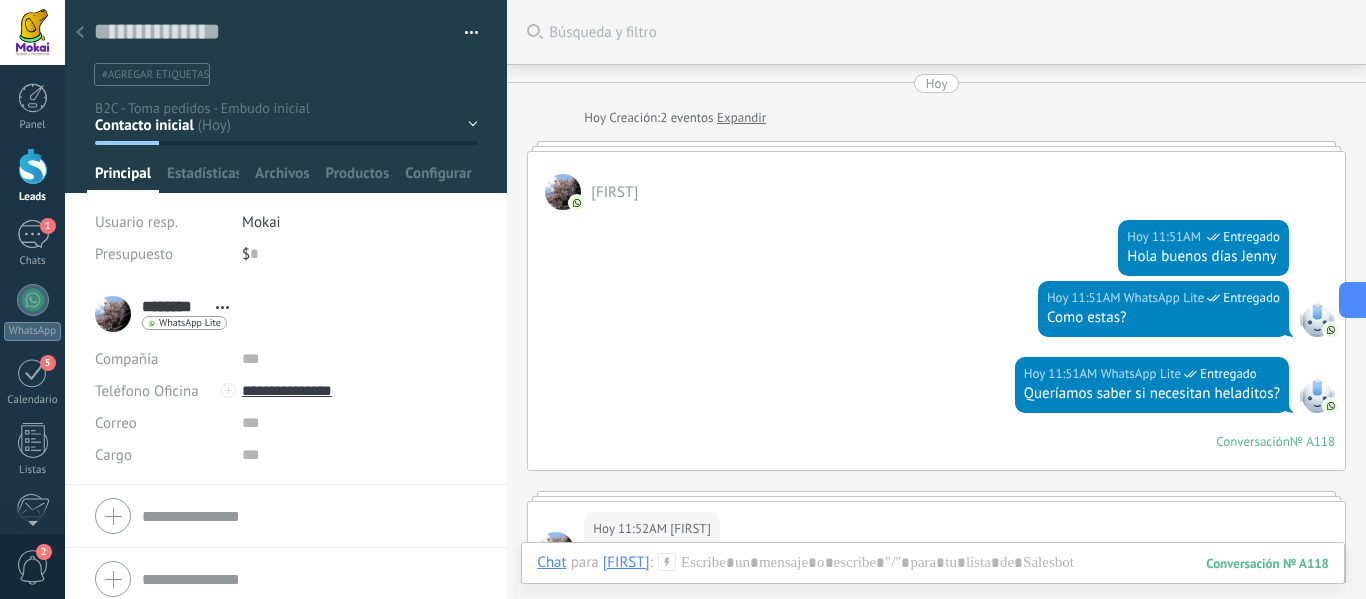 scroll, scrollTop: 30, scrollLeft: 0, axis: vertical 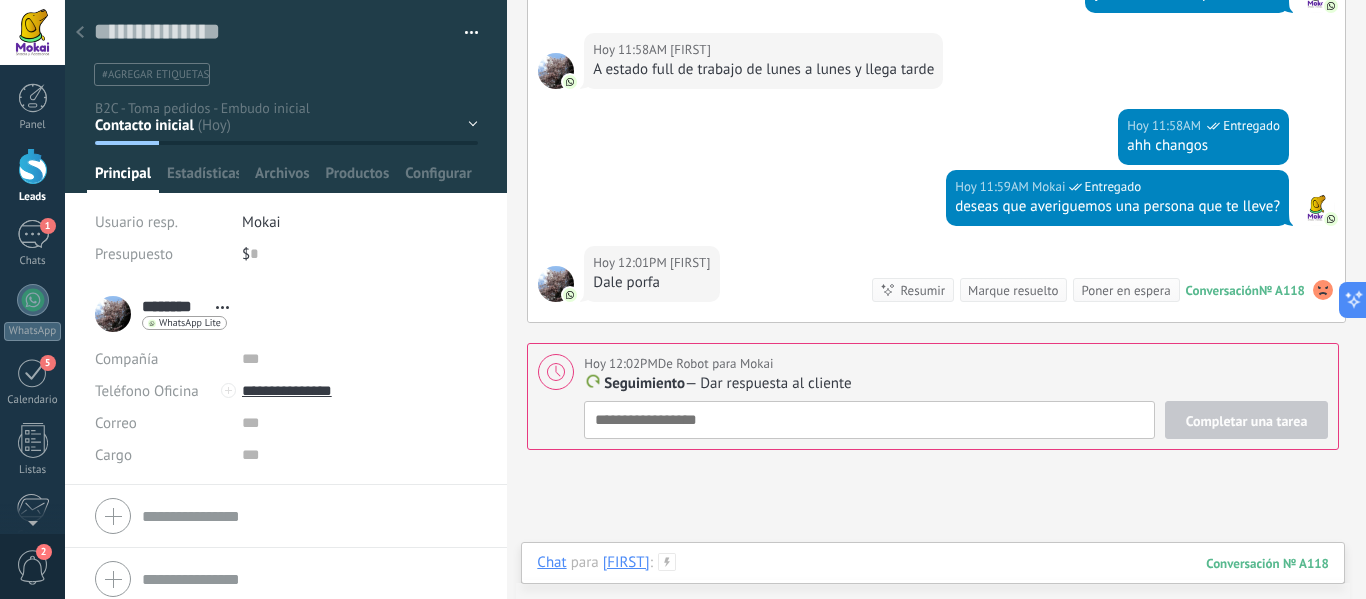 click at bounding box center (933, 583) 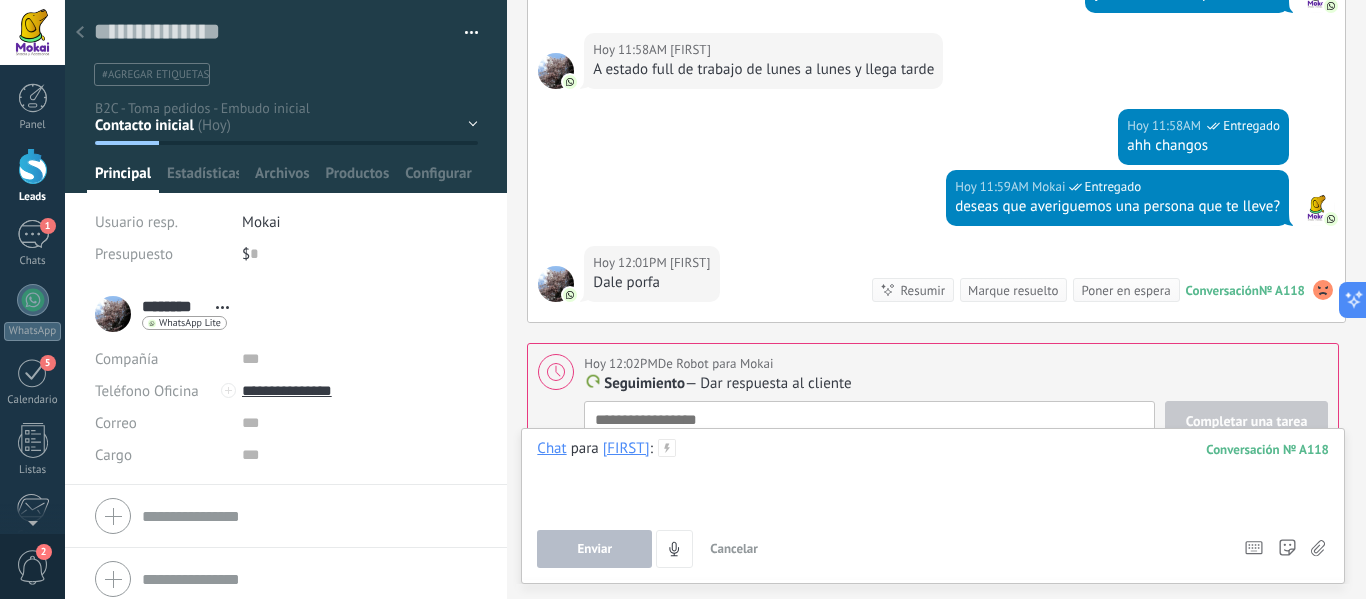 type 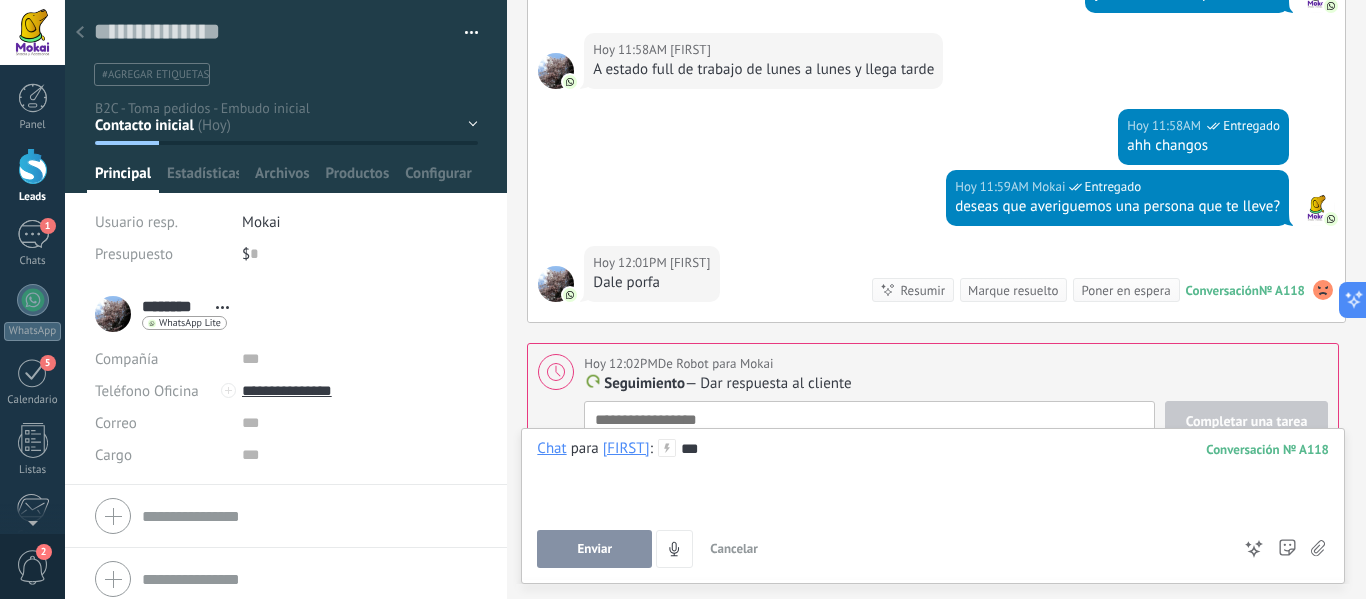 click on "Enviar" at bounding box center (594, 549) 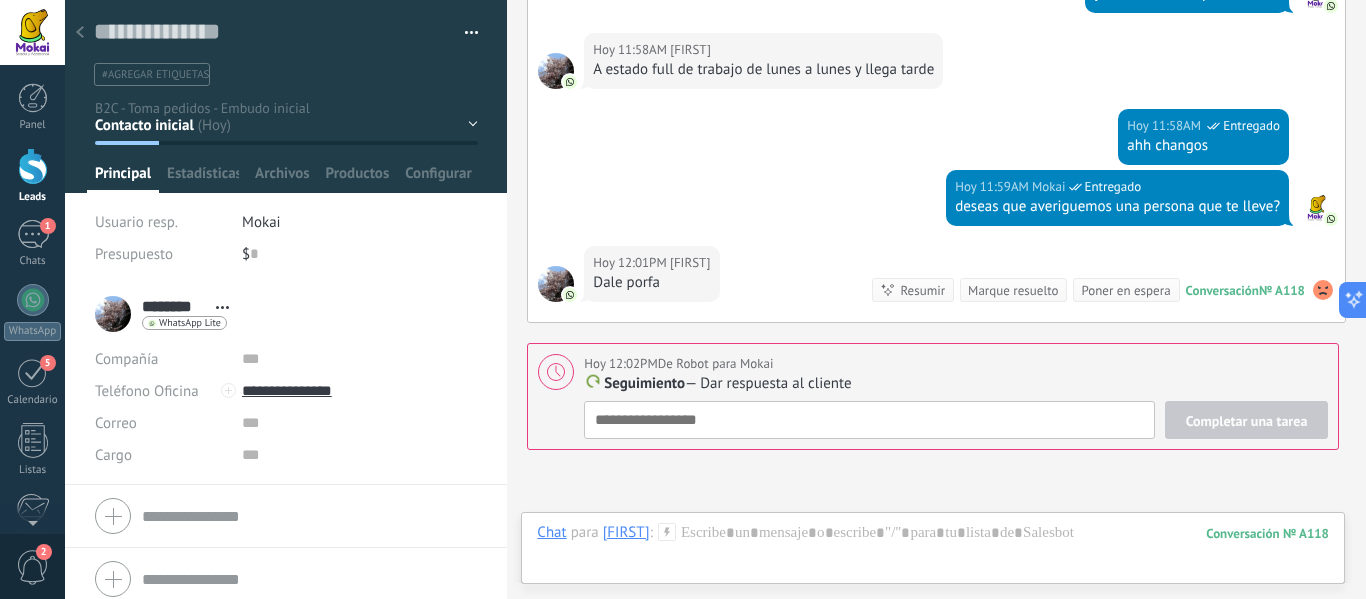 type on "**********" 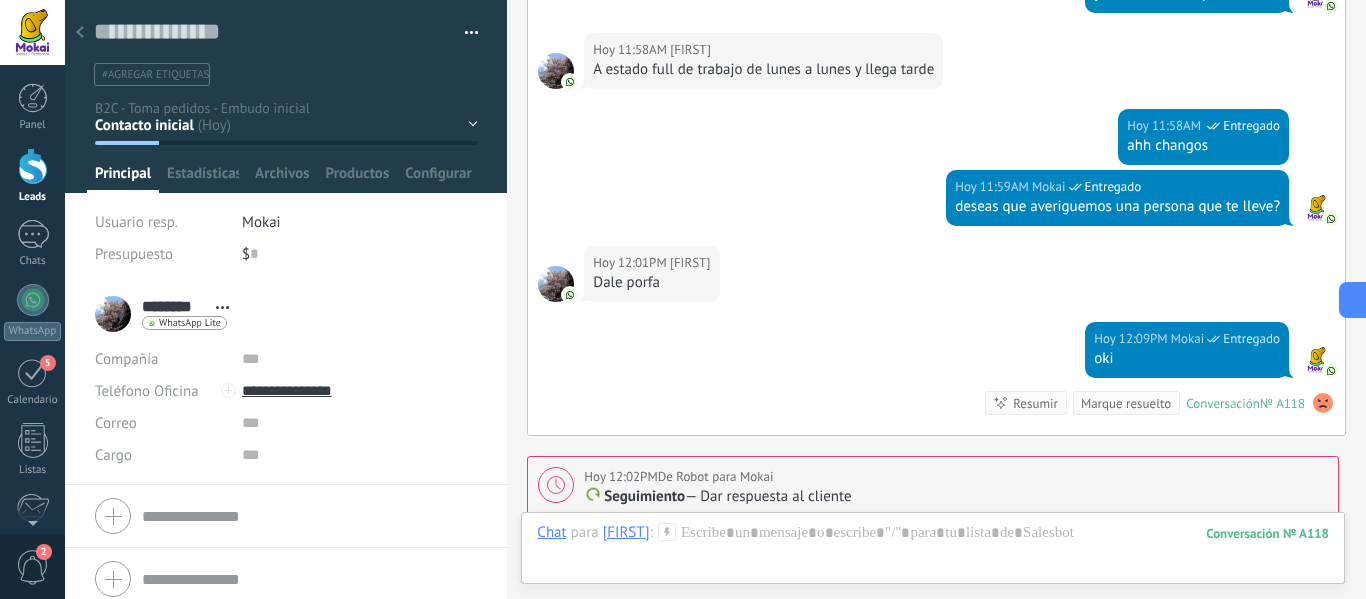 scroll, scrollTop: 1479, scrollLeft: 0, axis: vertical 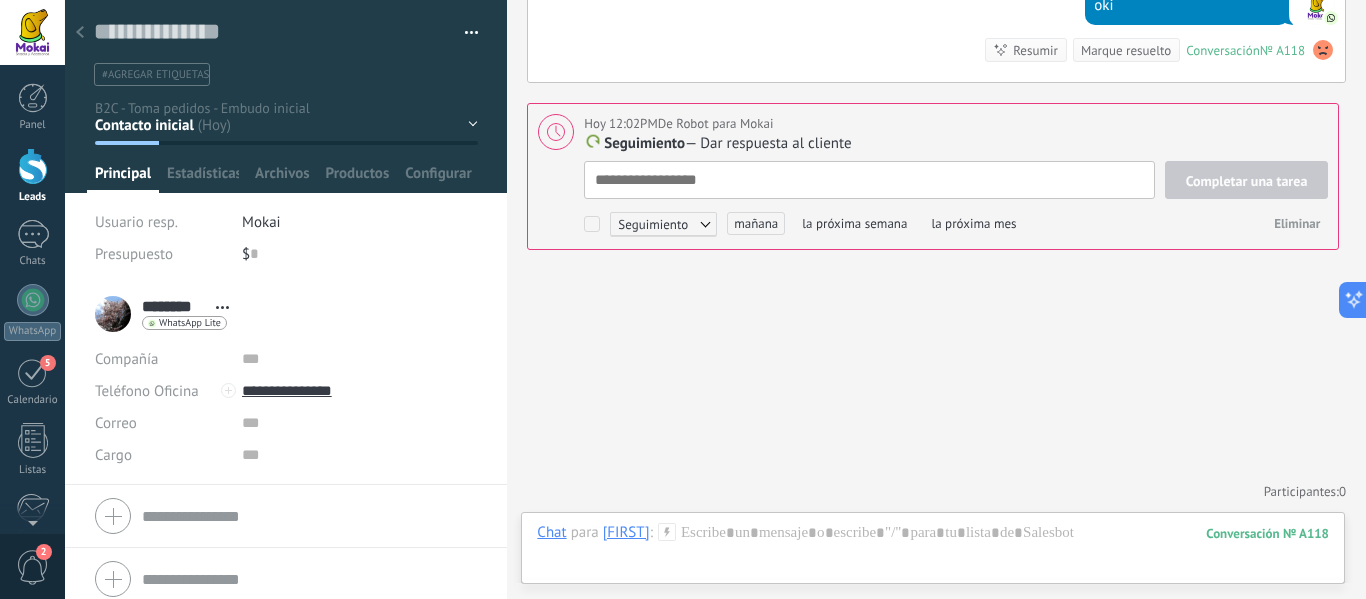 click on "Chat Correo Nota Tarea Chat   para   Jennypao : 118 Enviar Cancelar Rastrear clics en links ? Reducir links largos y rastrear clics: cuando se habilita, los URLs que envías serán reemplazados con links de rastreo. Una vez clickeados, un evento se registrará en el feed del lead. Abajo seleccione las fuentes que utilizan esta  en Ajustes Las plantillas no pueden ser editadas La sesión de mensajería finaliza en: Atajos – ejecutar bots y plantillas – seleccionar acción – mencionar a un colega – seleccionar el destinatario – insertar valor del campo Kommo AI Beta Corregir gramática y ortografía Hacerlo profesional Hacerlo amistoso Hacerlo ingenioso Hacerlo más largo Hacerlo más corto Simplificarlo Responde más rápido entrenando a tu asistente AI con tus fuentes de datos" at bounding box center [933, 548] 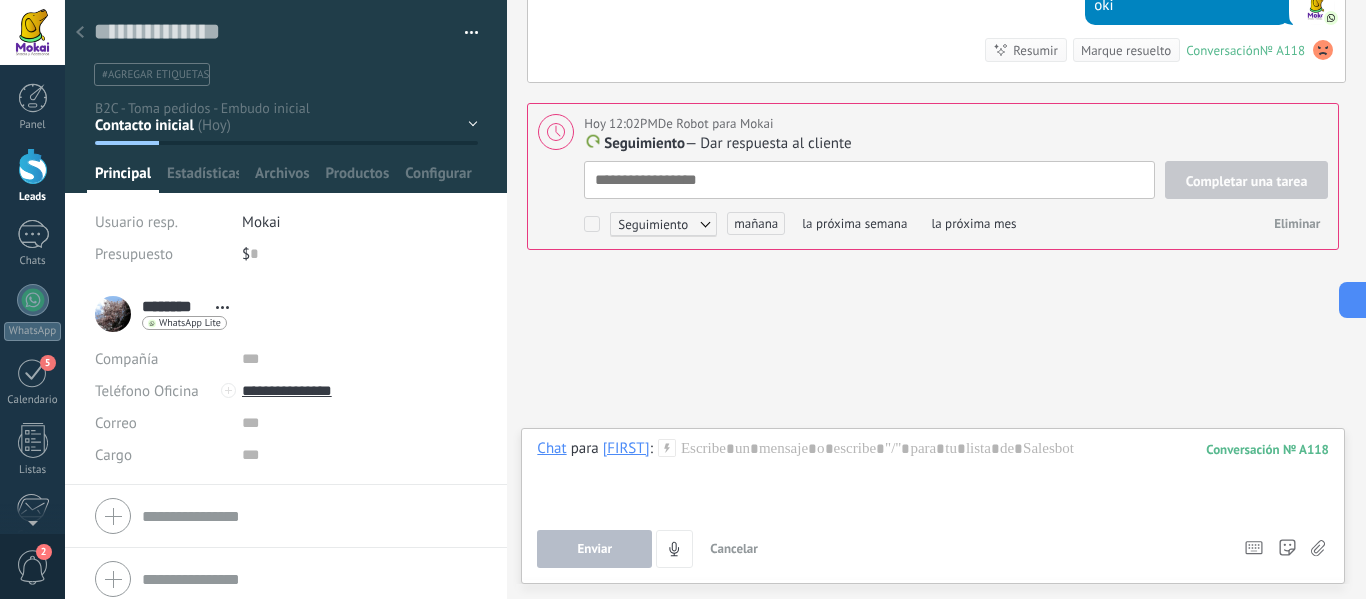 click on "Chat   para   Jennypao : 118 Enviar Cancelar Rastrear clics en links ? Reducir links largos y rastrear clics: cuando se habilita, los URLs que envías serán reemplazados con links de rastreo. Una vez clickeados, un evento se registrará en el feed del lead. Abajo seleccione las fuentes que utilizan esta  en Ajustes Las plantillas no pueden ser editadas La sesión de mensajería finaliza en: Atajos – ejecutar bots y plantillas – seleccionar acción – mencionar a un colega – seleccionar el destinatario – insertar valor del campo Kommo AI Beta Corregir gramática y ortografía Hacerlo profesional Hacerlo amistoso Hacerlo ingenioso Hacerlo más largo Hacerlo más corto Simplificarlo" at bounding box center (933, 503) 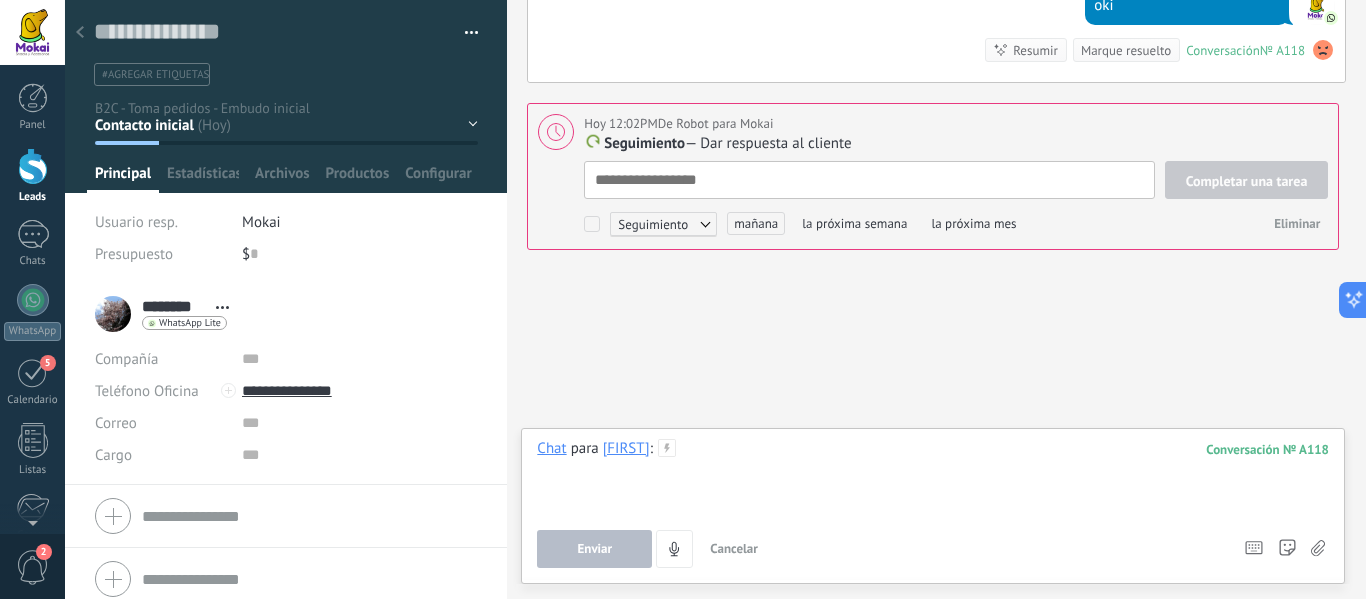 click at bounding box center [933, 477] 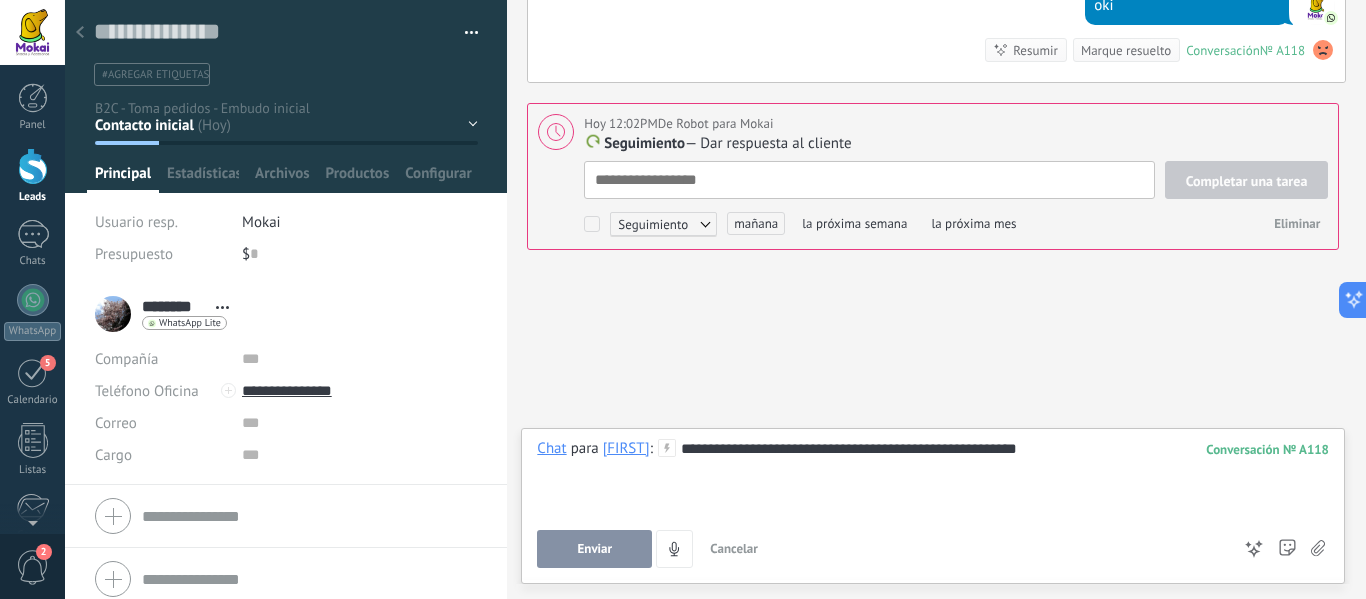 click on "Enviar" at bounding box center [595, 549] 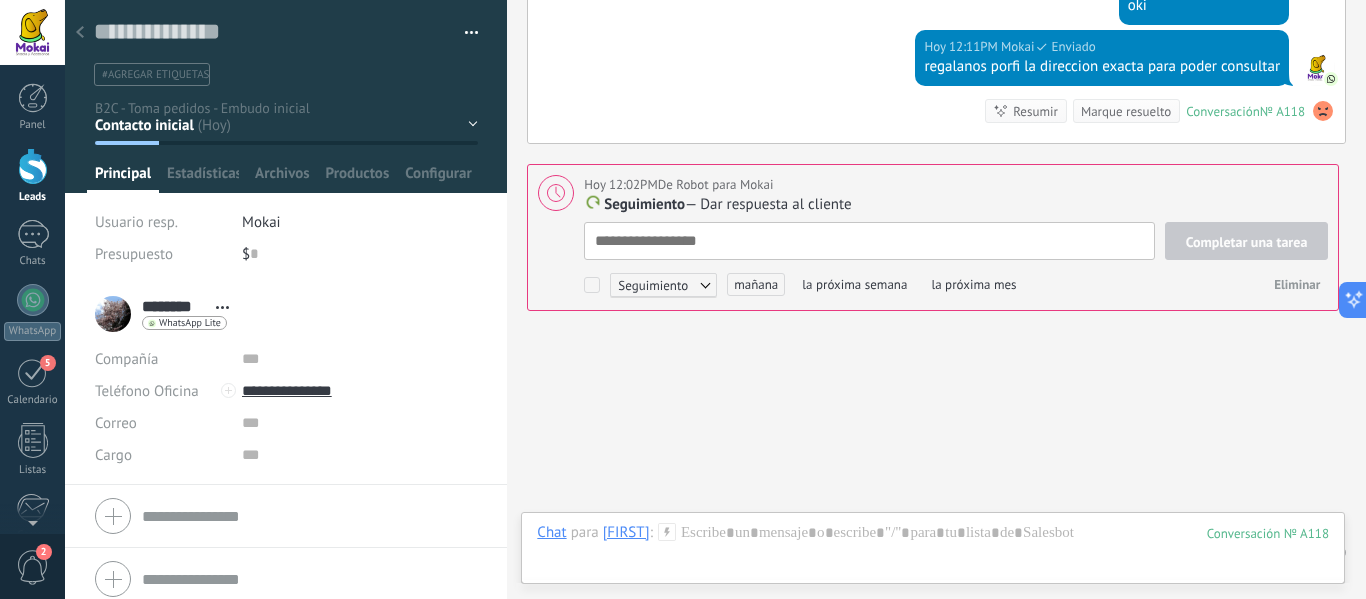 scroll, scrollTop: 20, scrollLeft: 0, axis: vertical 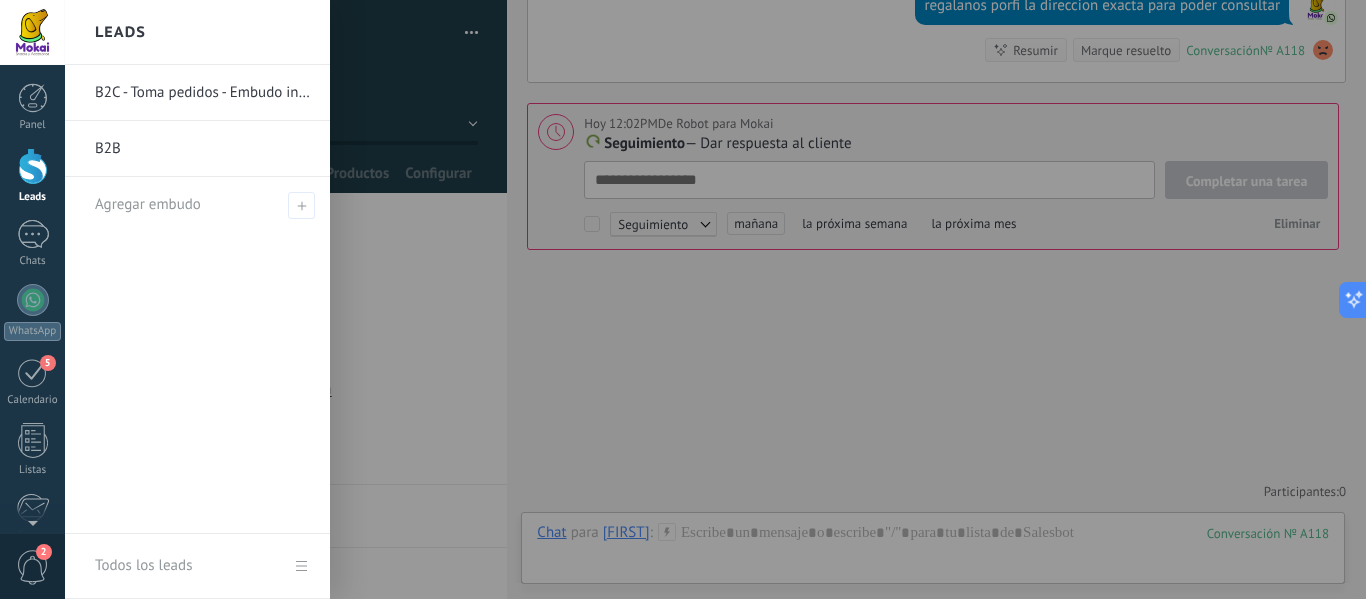 drag, startPoint x: 34, startPoint y: 157, endPoint x: 456, endPoint y: 550, distance: 576.65674 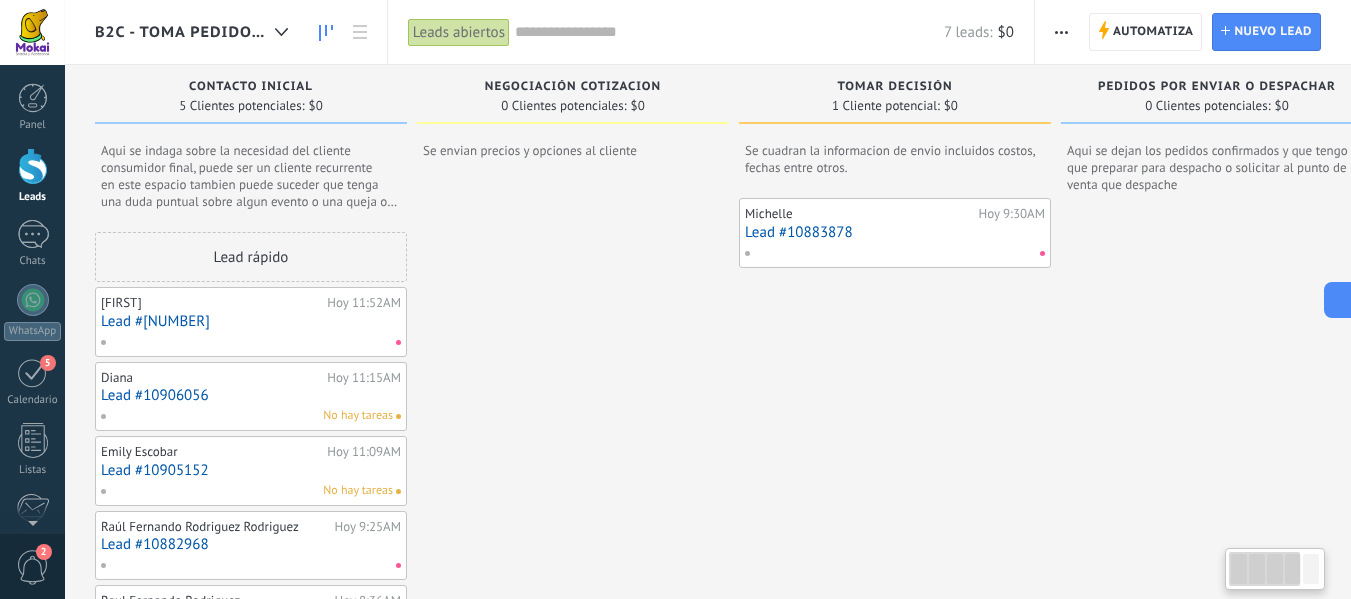 scroll, scrollTop: 100, scrollLeft: 0, axis: vertical 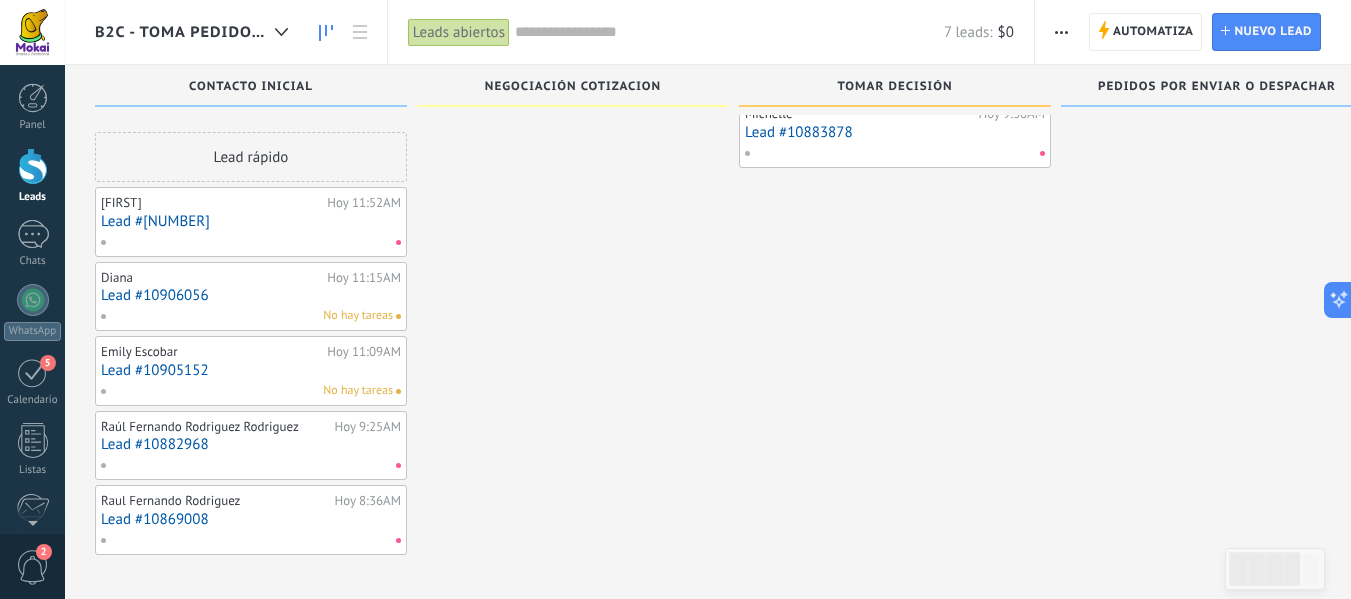 click on "Lead #10905152" at bounding box center (251, 370) 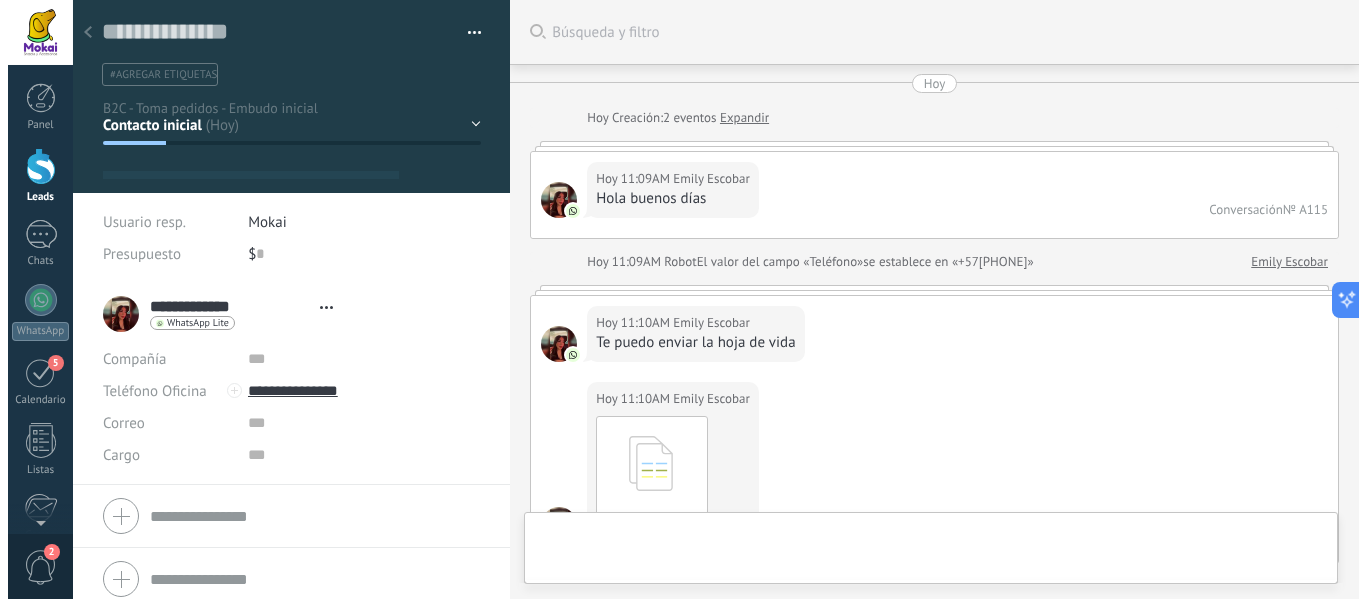 scroll, scrollTop: 0, scrollLeft: 0, axis: both 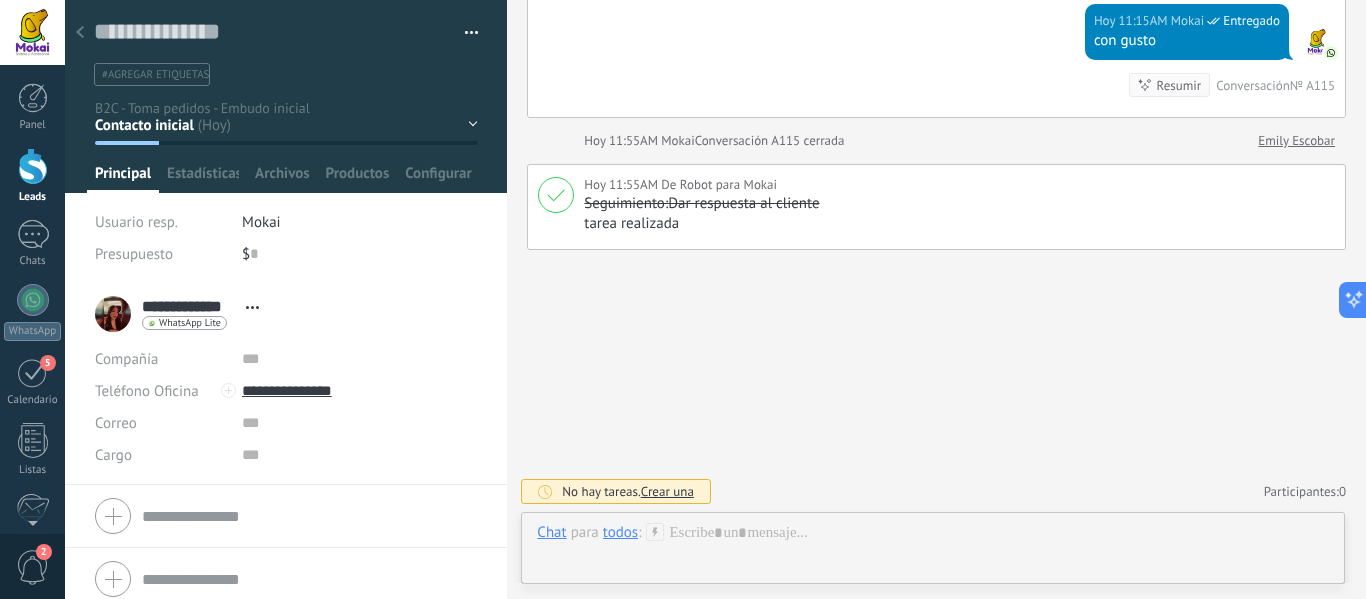 click on "Contacto inicial
Negociación Cotizacion
Tomar decisión
Pedidos por enviar o despachar
Encuesta
Logrado con éxito" at bounding box center [0, 0] 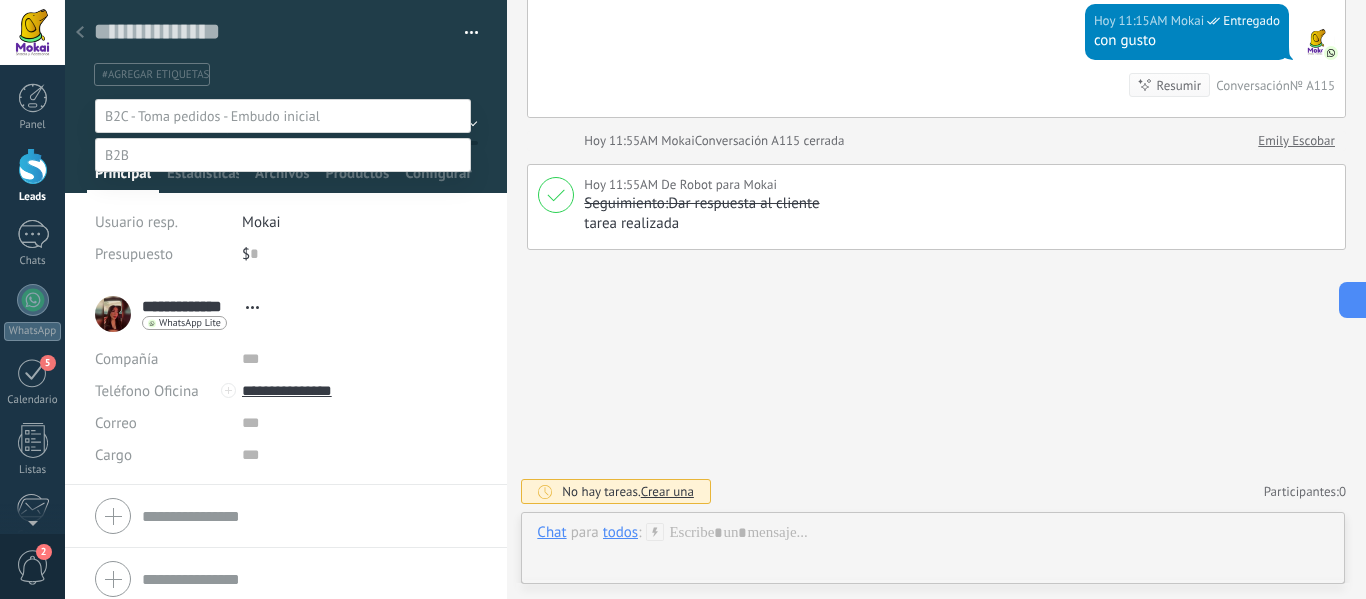 click at bounding box center [715, 299] 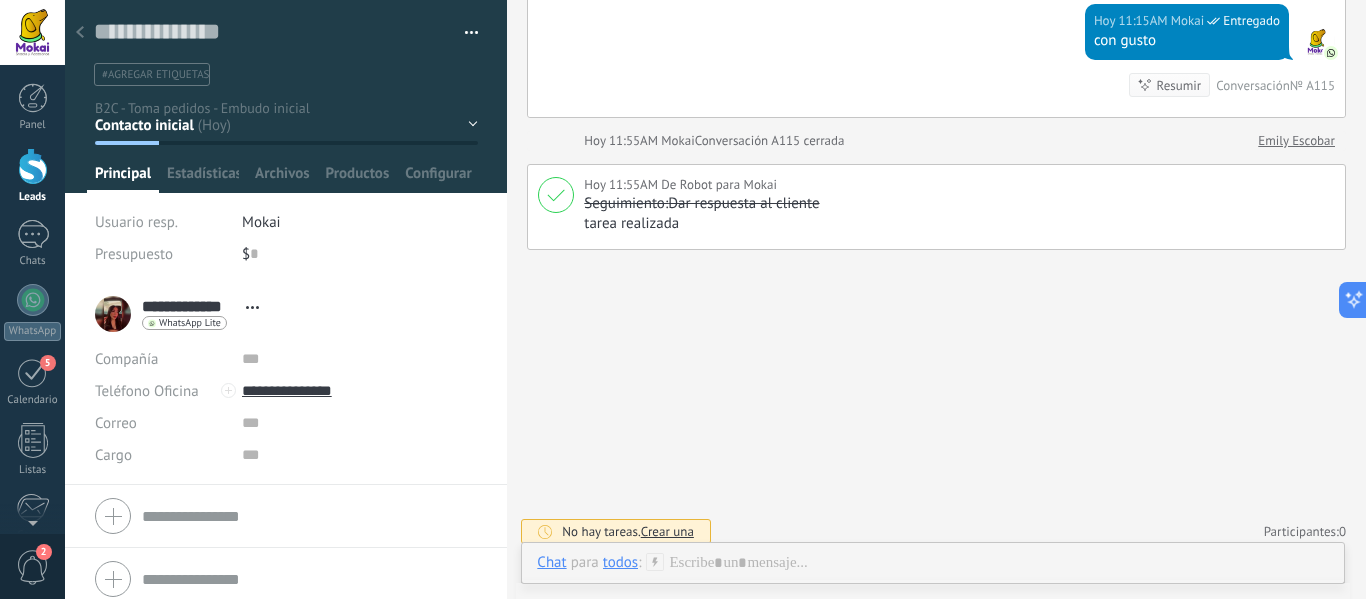 scroll, scrollTop: 758, scrollLeft: 0, axis: vertical 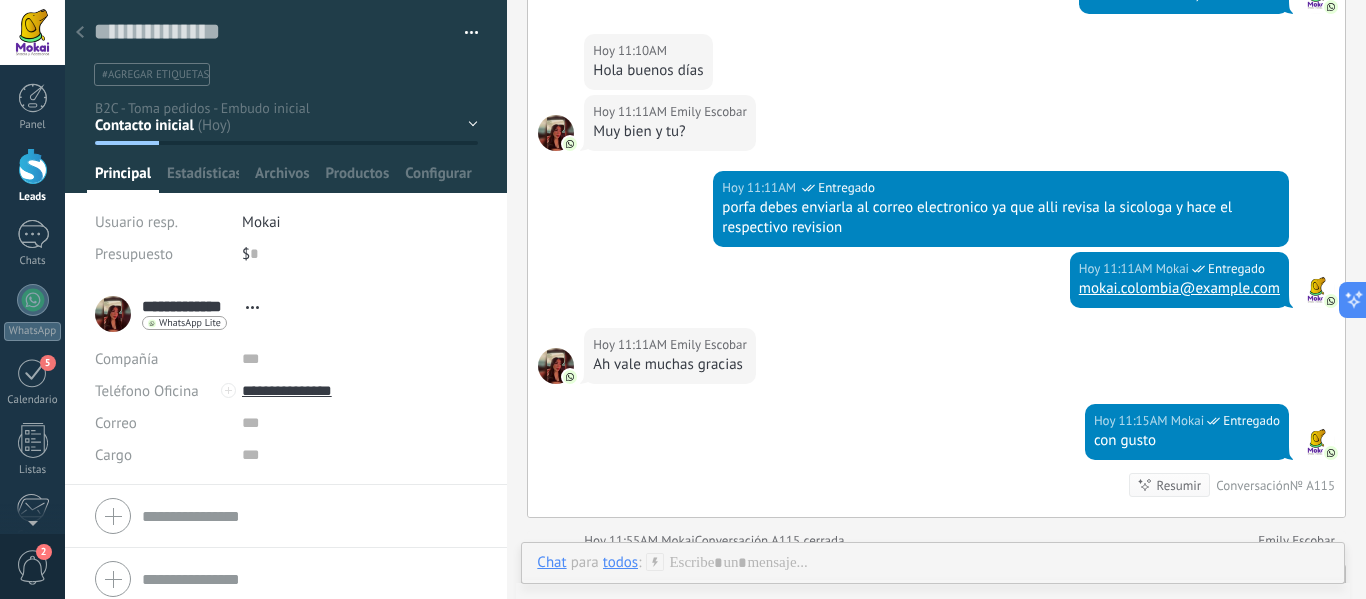 click at bounding box center [33, 166] 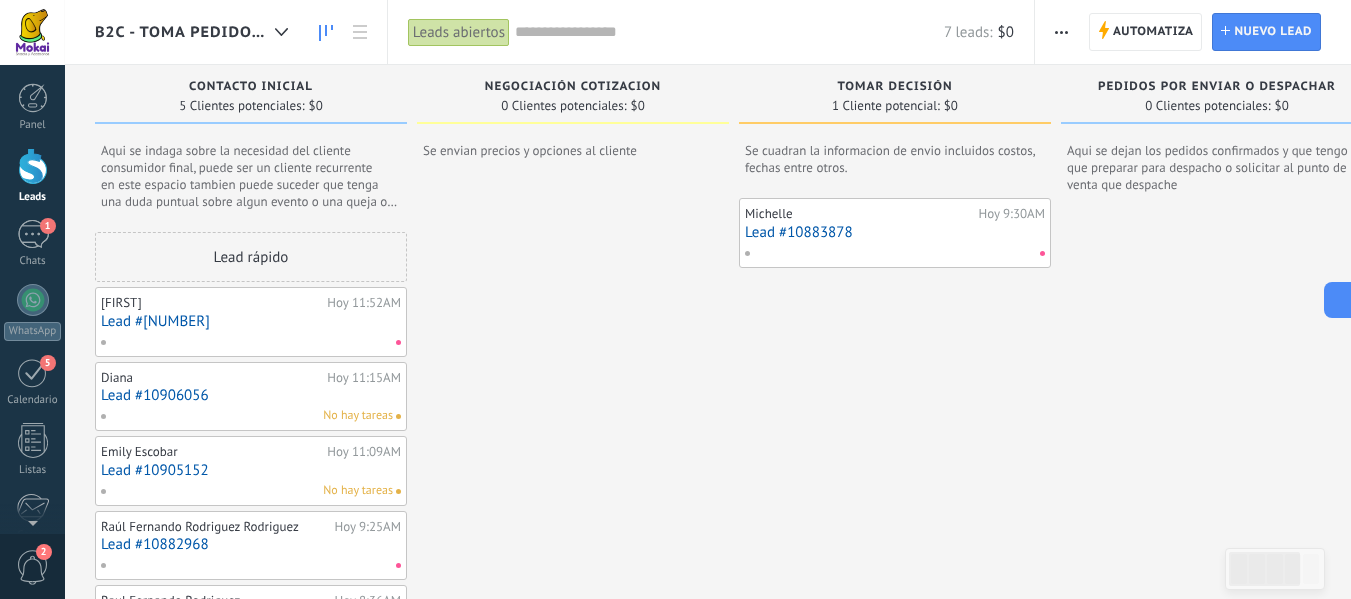 drag, startPoint x: 283, startPoint y: 311, endPoint x: 597, endPoint y: 299, distance: 314.22922 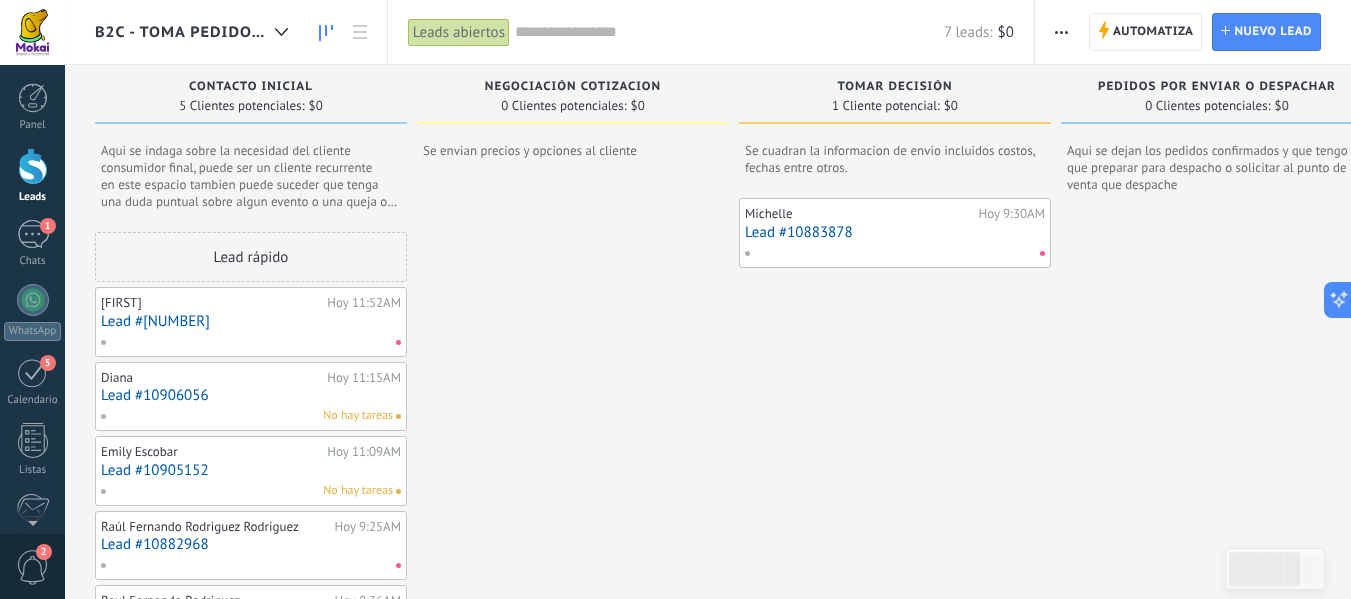 click on "Lead #10913480" at bounding box center (251, 321) 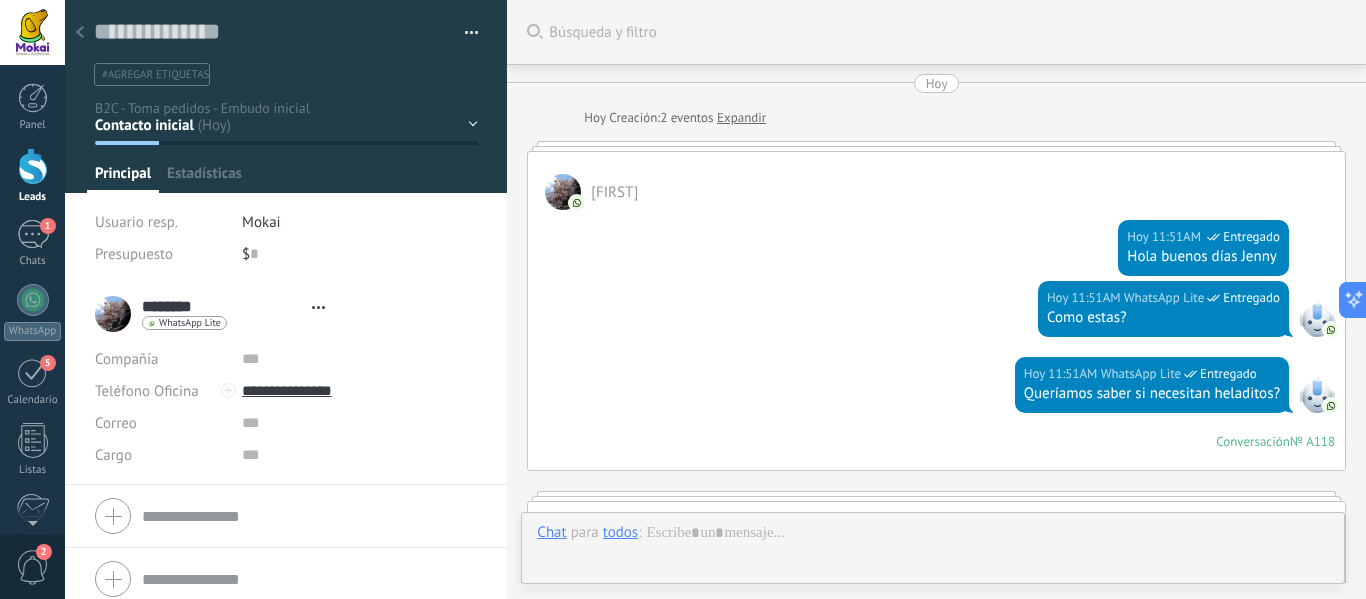 type on "**********" 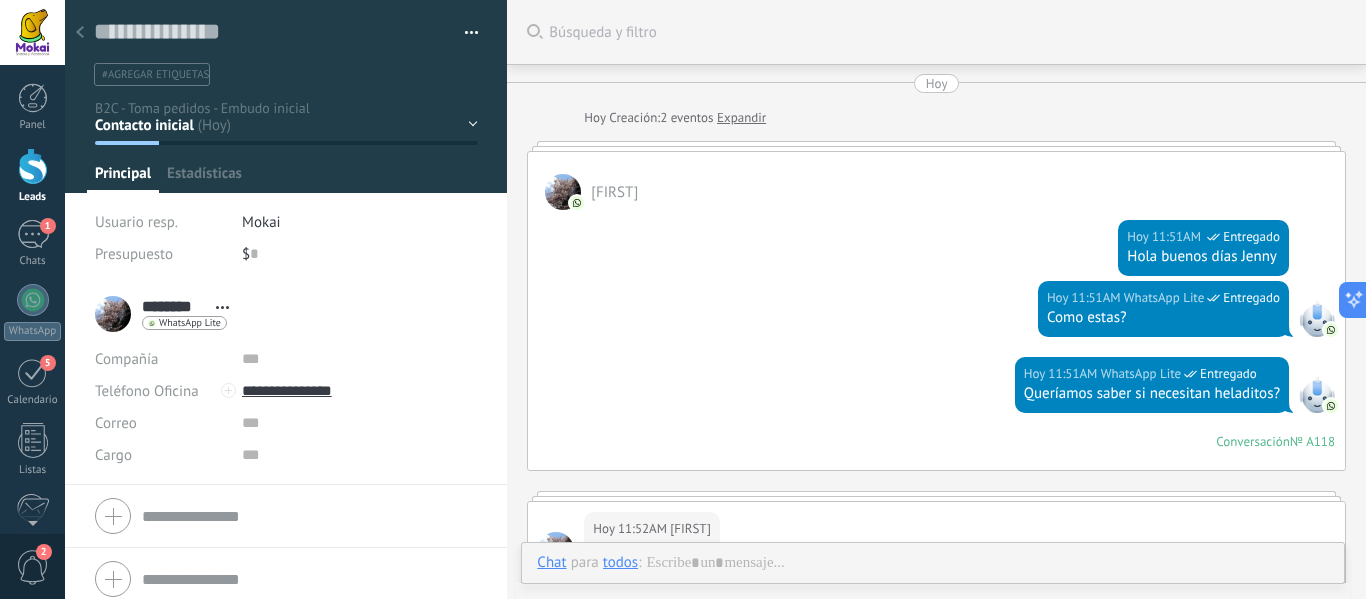 scroll, scrollTop: 30, scrollLeft: 0, axis: vertical 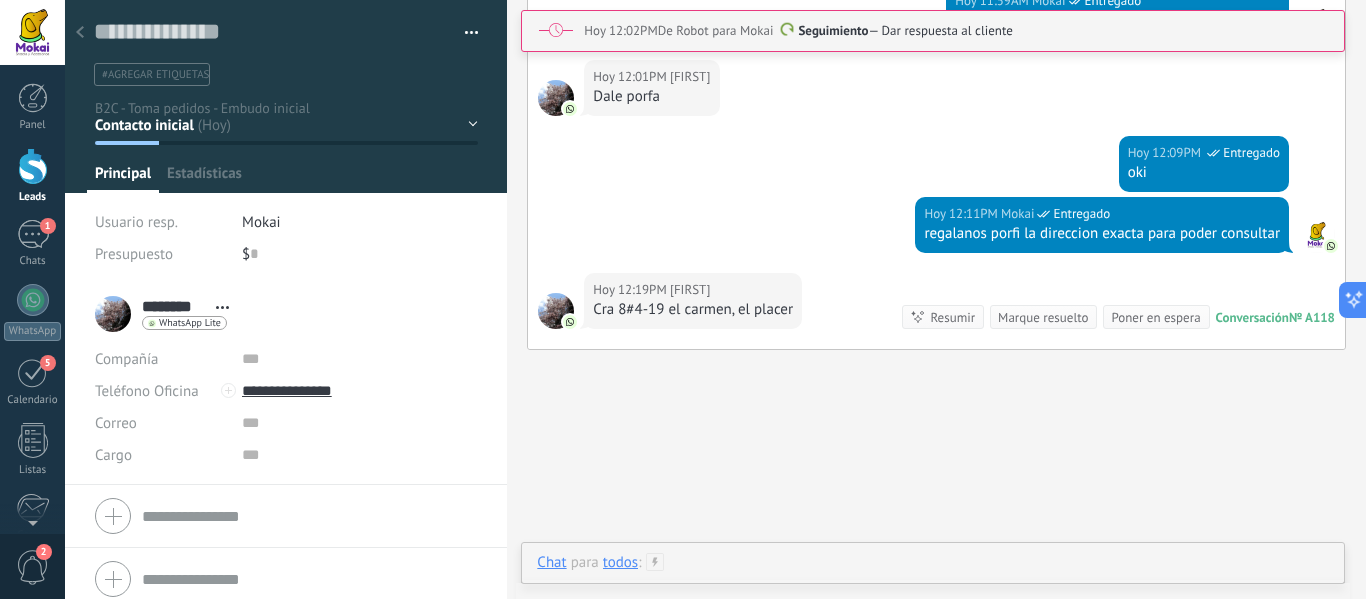 click at bounding box center (933, 583) 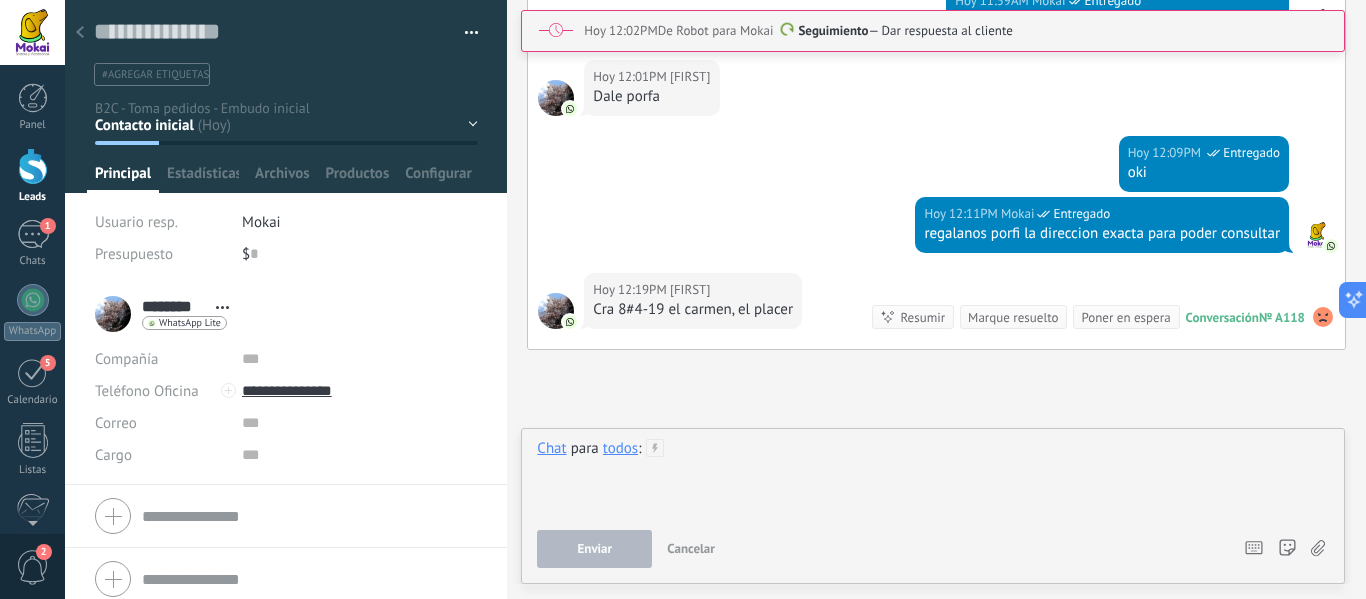 type 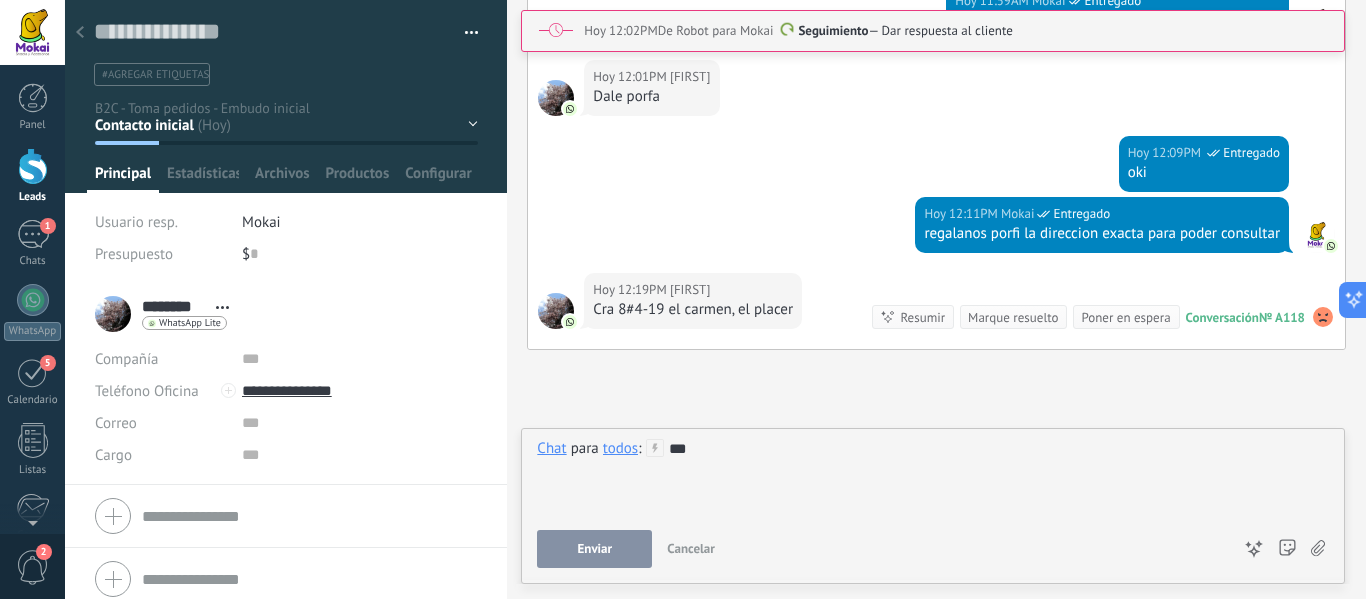 drag, startPoint x: 616, startPoint y: 547, endPoint x: 647, endPoint y: 526, distance: 37.44329 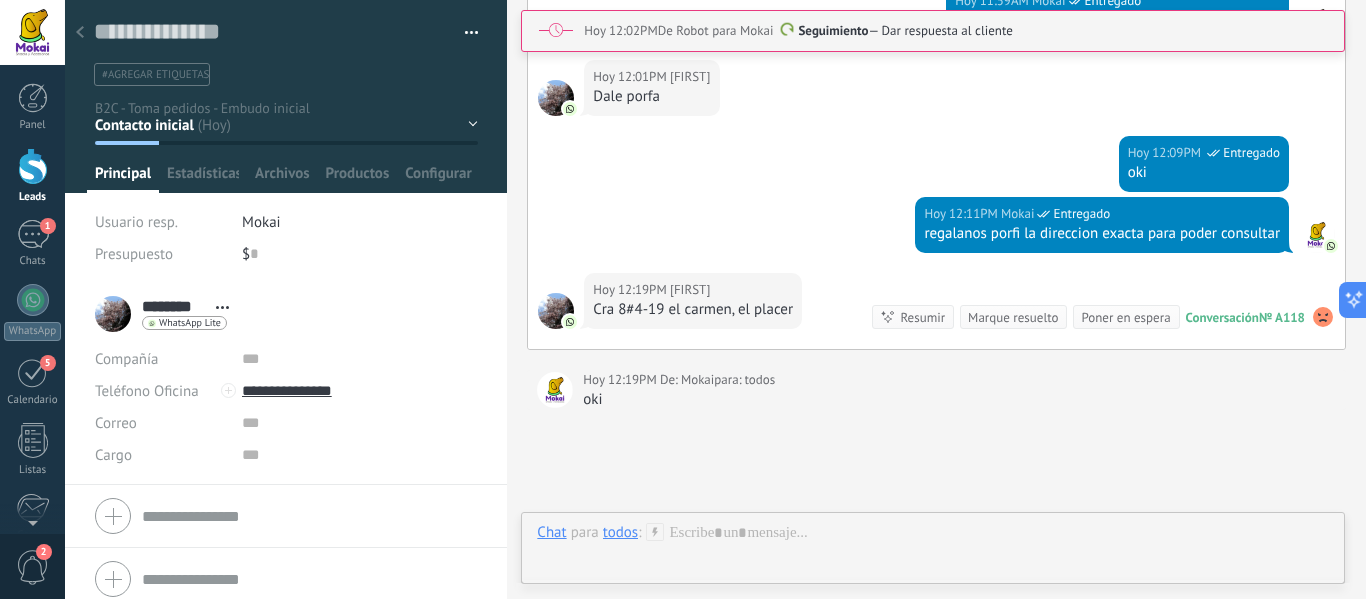 scroll, scrollTop: 1539, scrollLeft: 0, axis: vertical 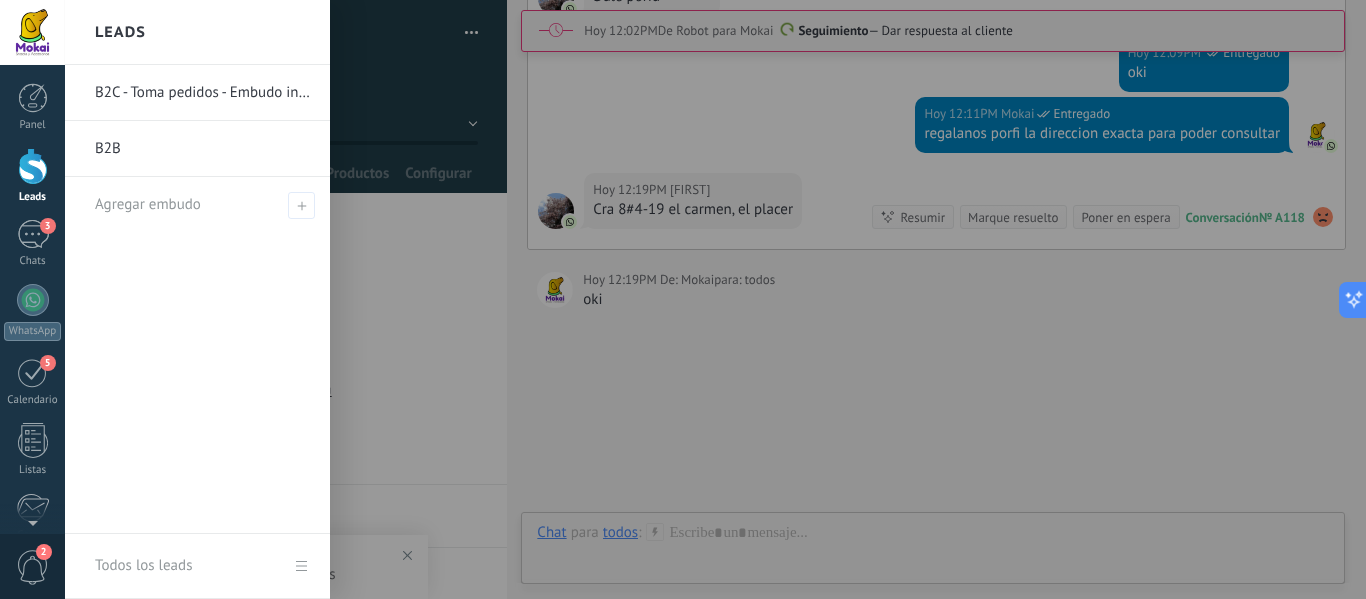 click at bounding box center (33, 166) 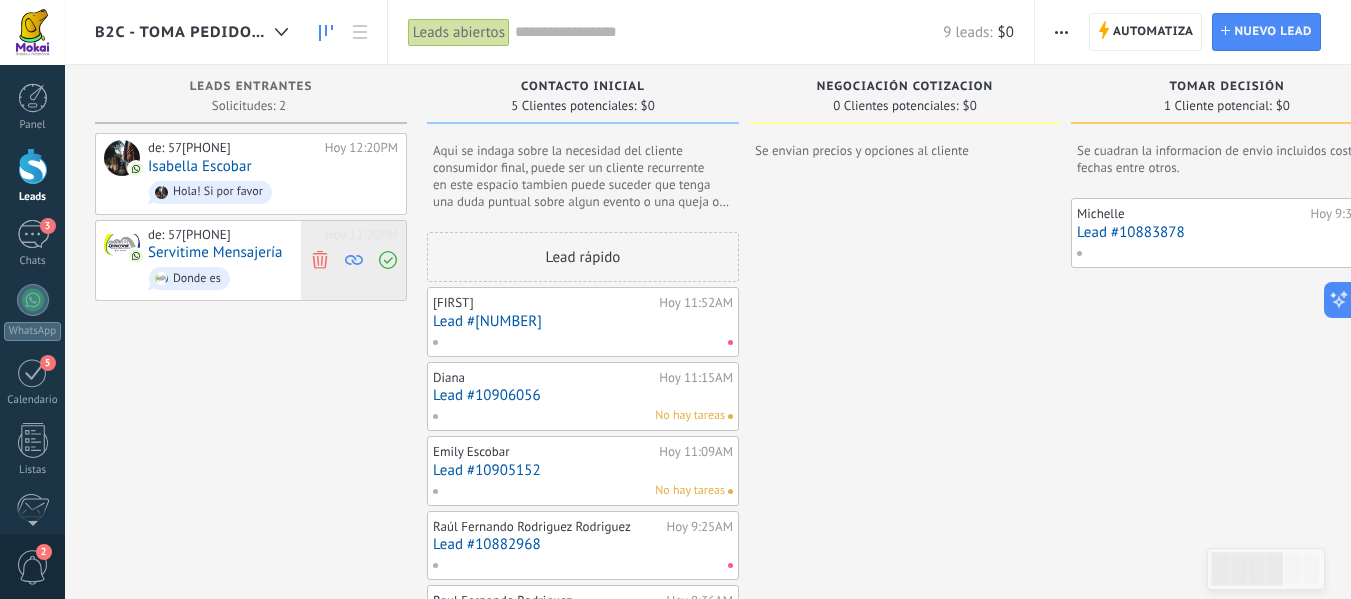 click 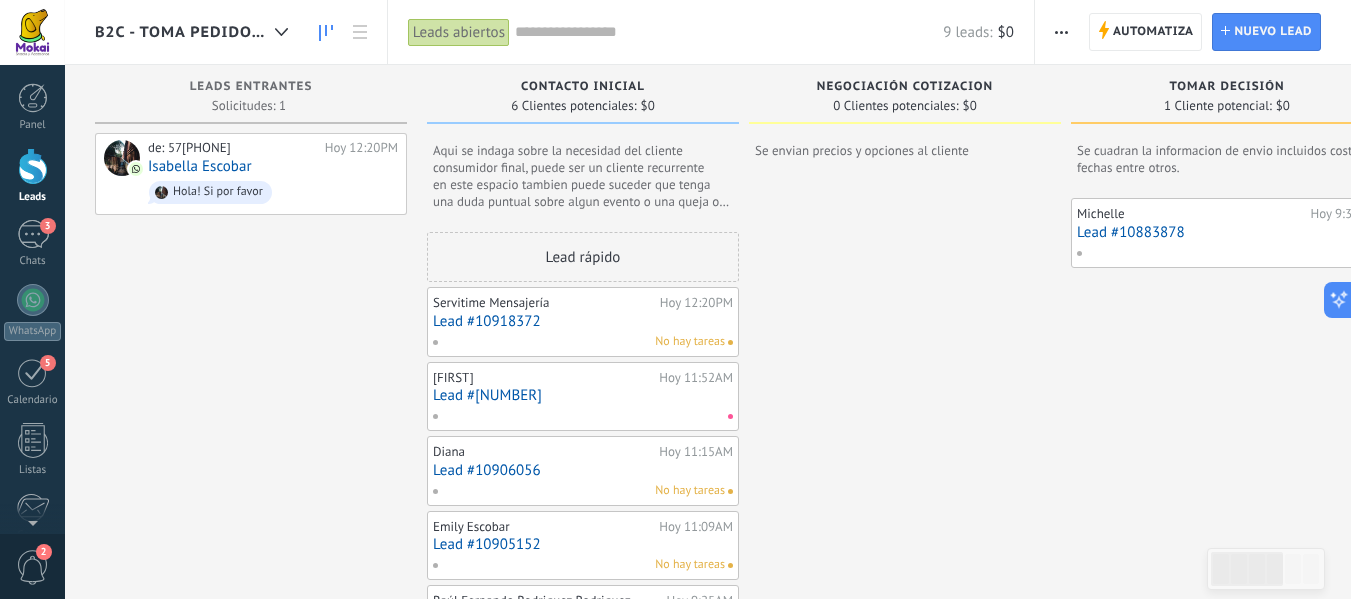 click on "Lead #10918372" at bounding box center (583, 321) 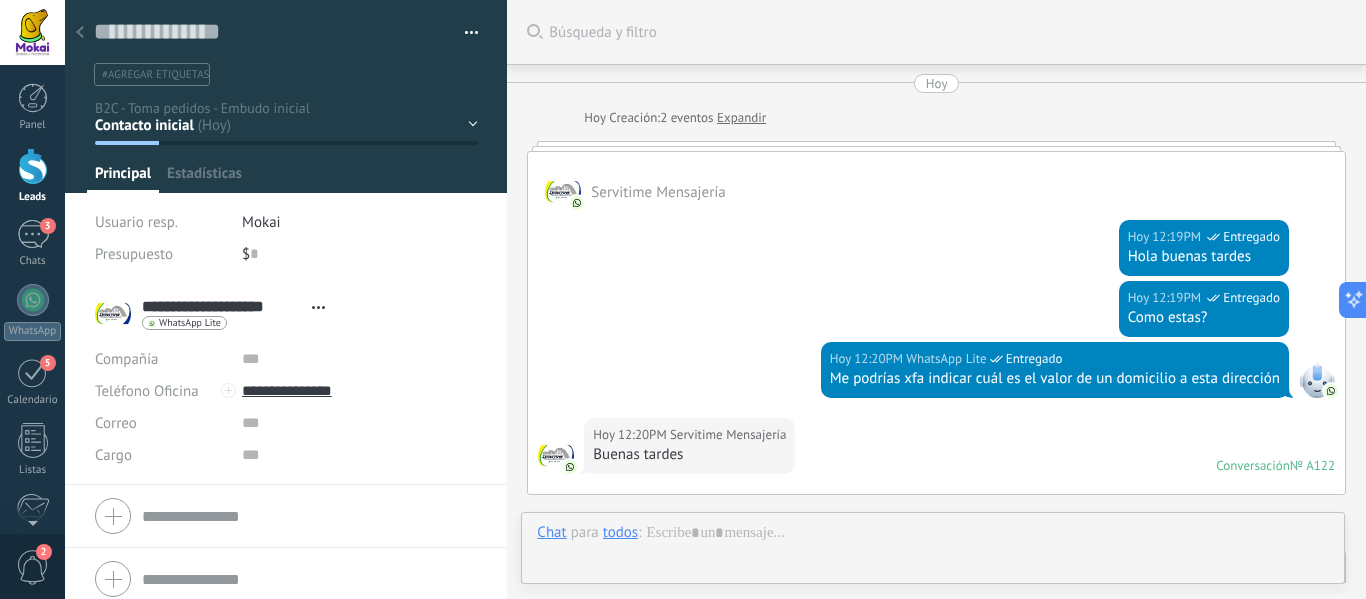 type on "**********" 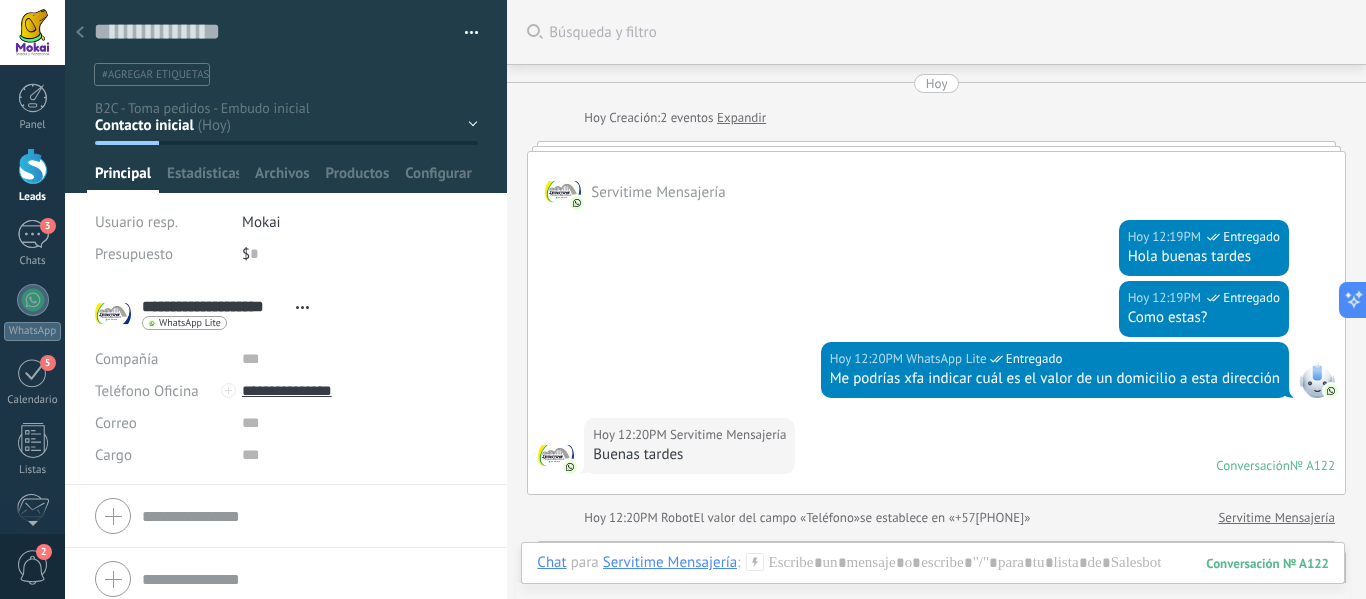 scroll, scrollTop: 30, scrollLeft: 0, axis: vertical 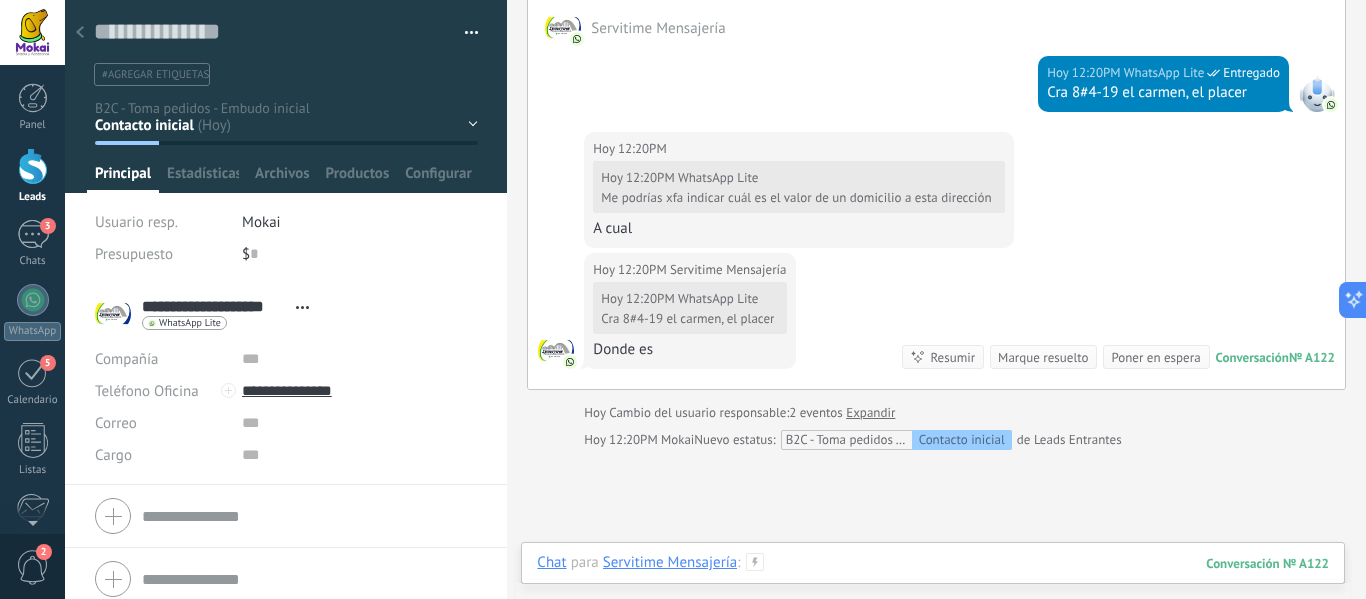 click at bounding box center (933, 583) 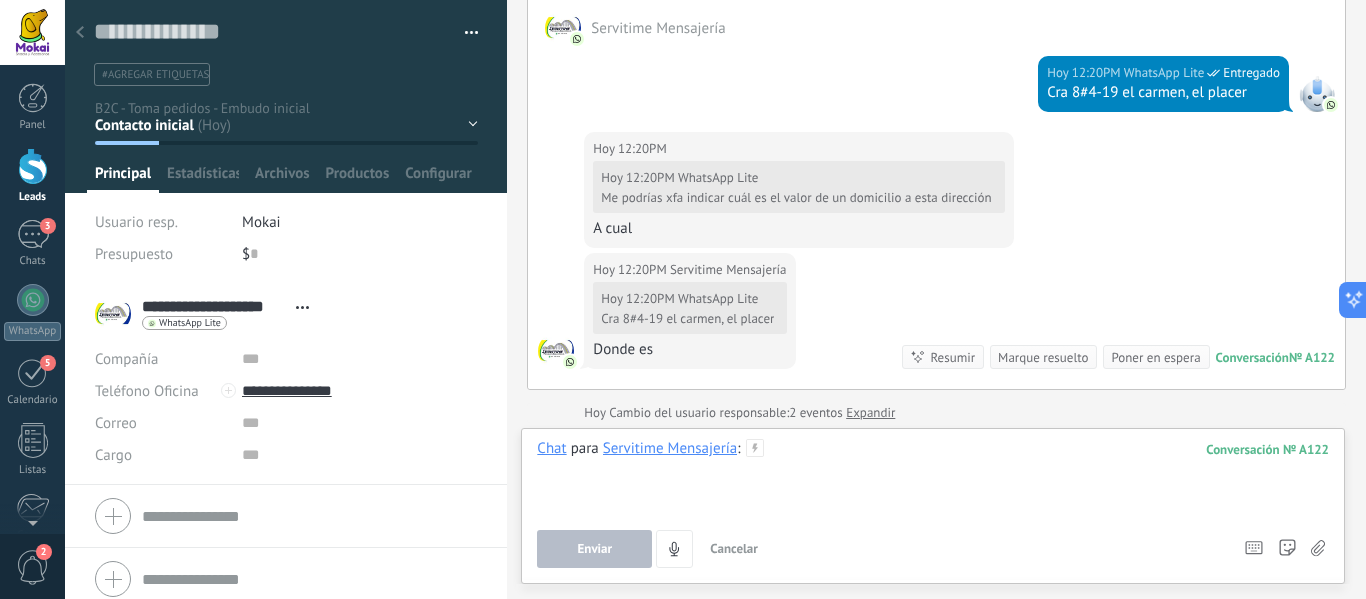 type 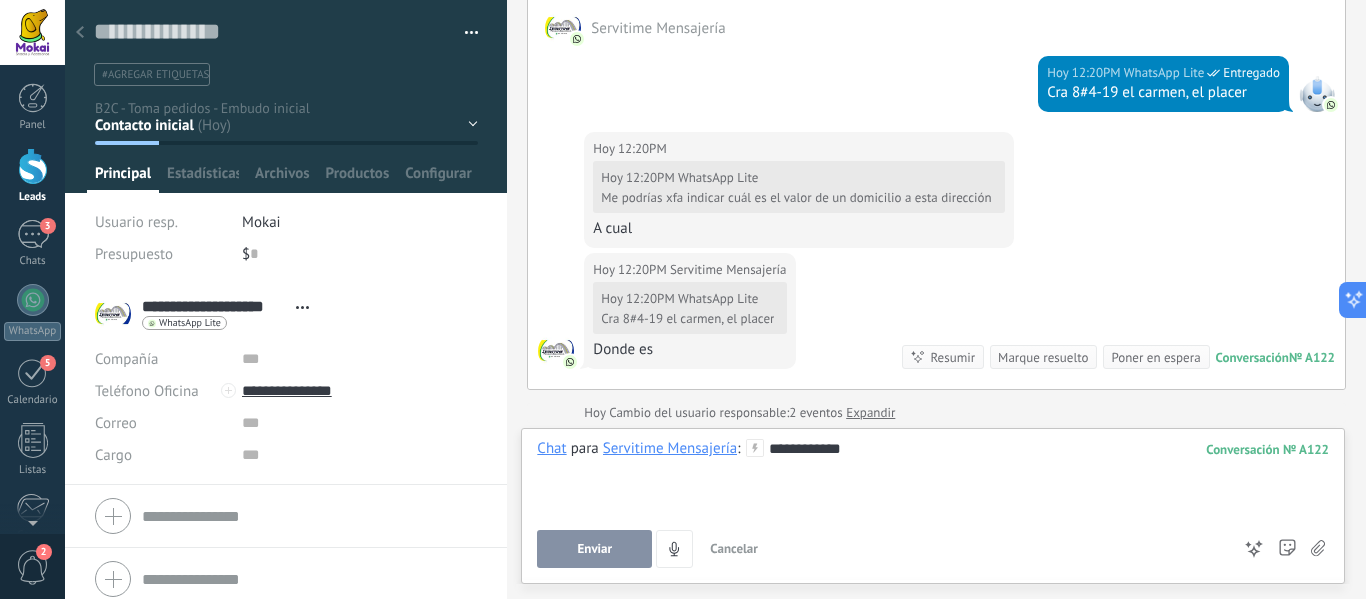 click on "Enviar" at bounding box center (594, 549) 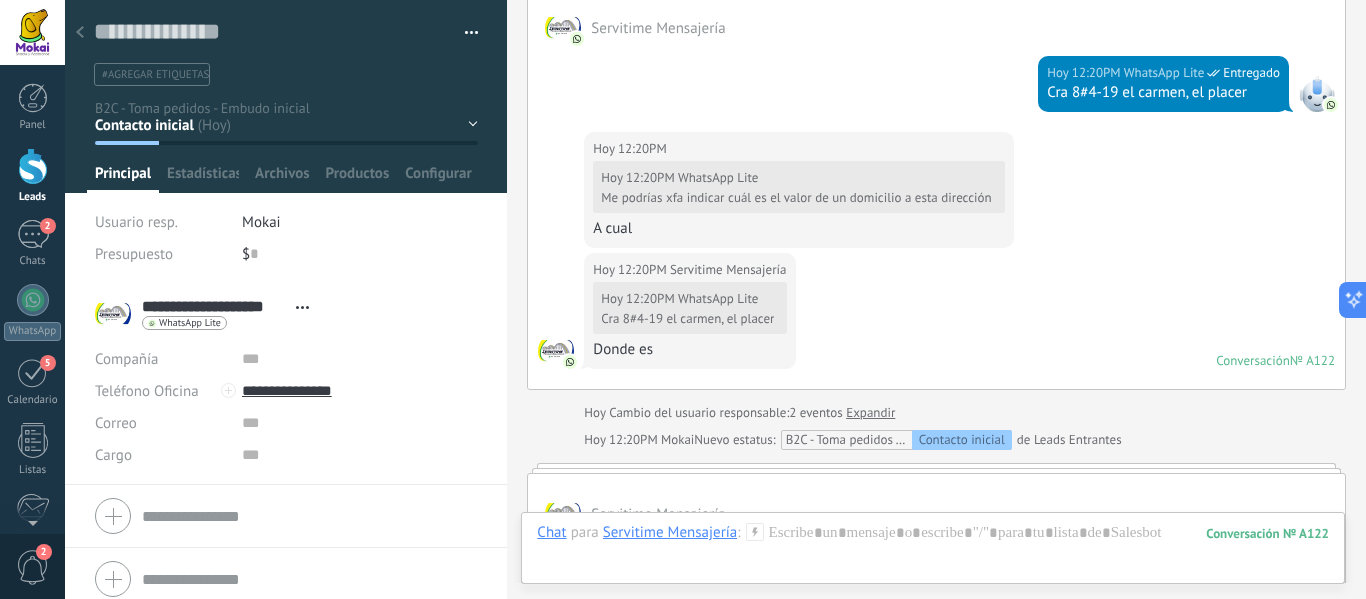 scroll, scrollTop: 751, scrollLeft: 0, axis: vertical 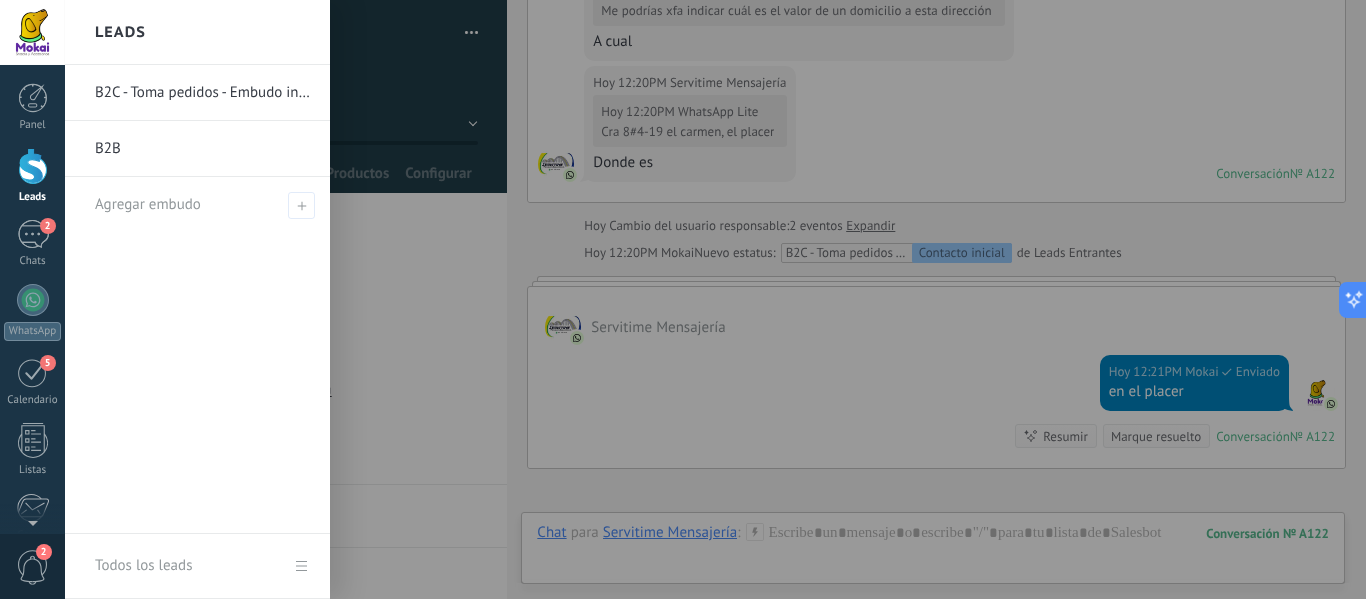 click at bounding box center [33, 166] 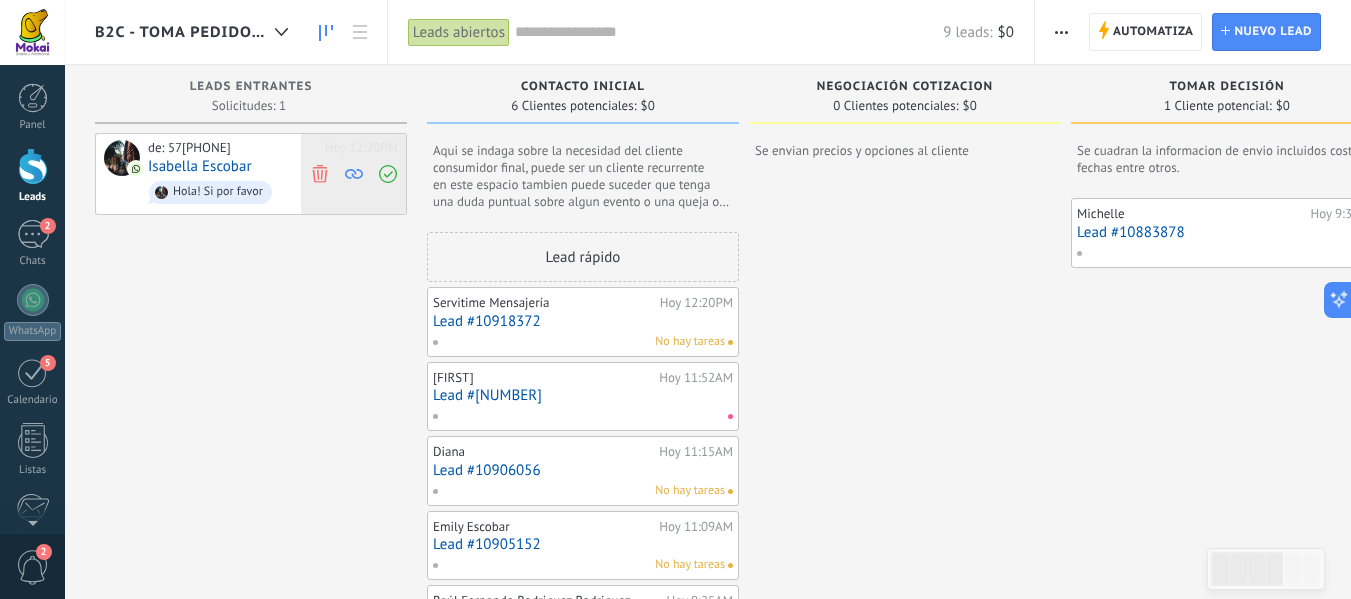 click at bounding box center (387, 174) 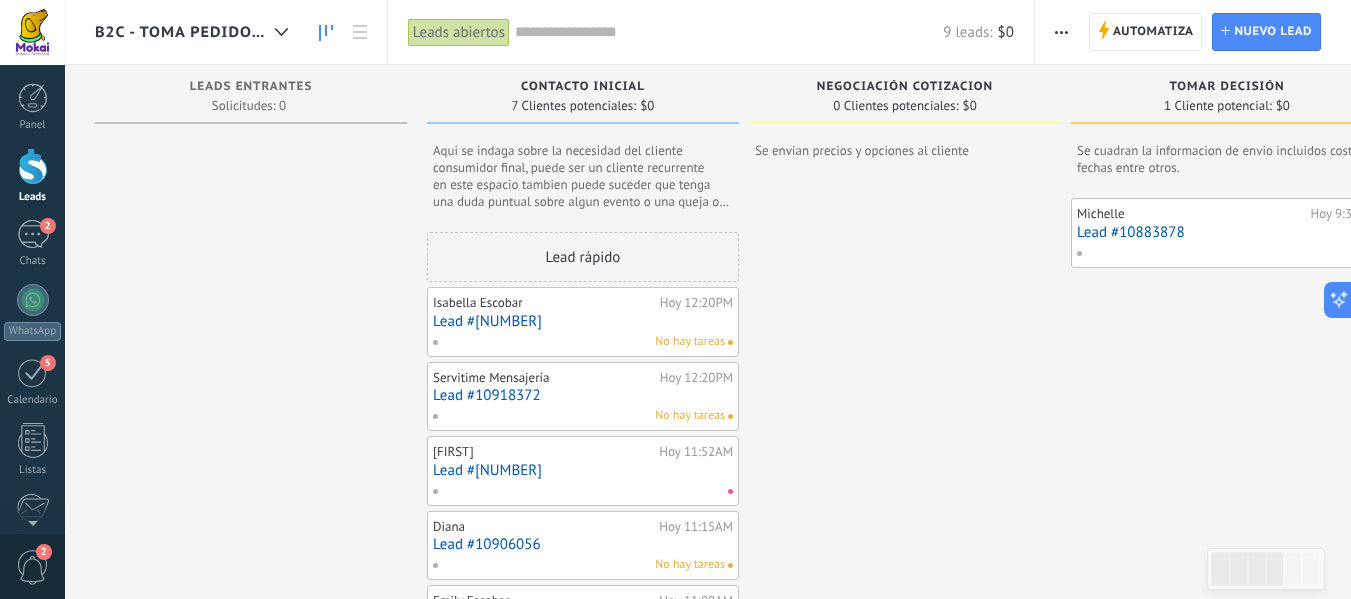 click on "No hay tareas" at bounding box center [578, 342] 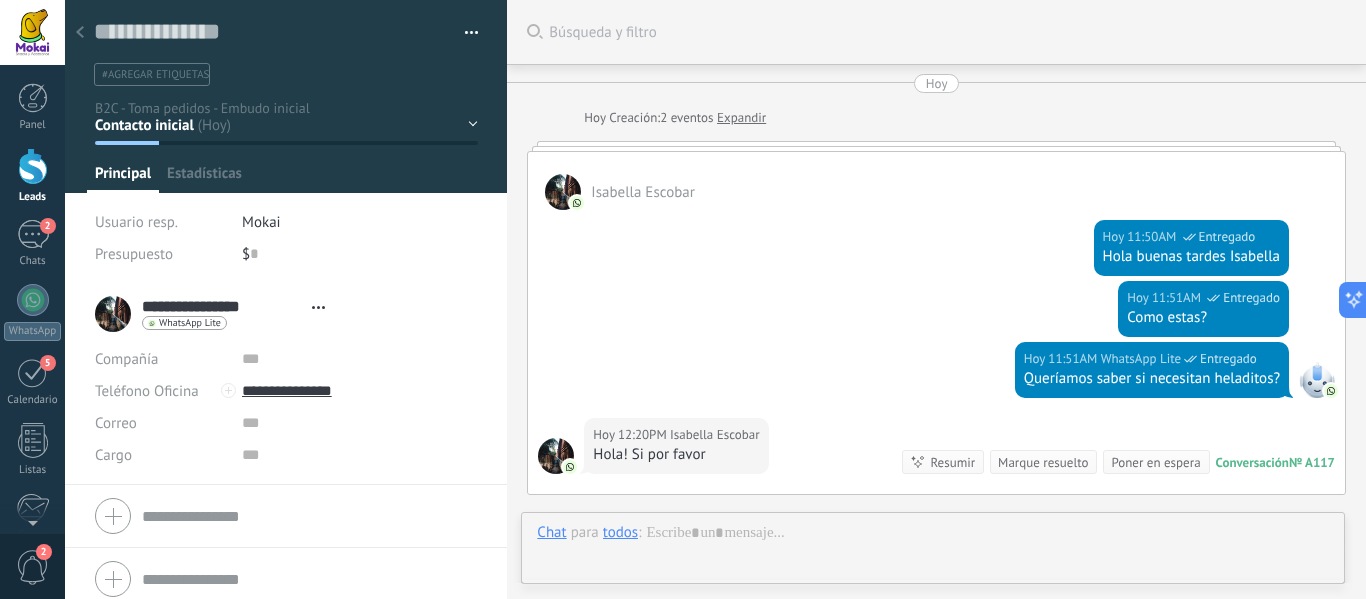 scroll, scrollTop: 332, scrollLeft: 0, axis: vertical 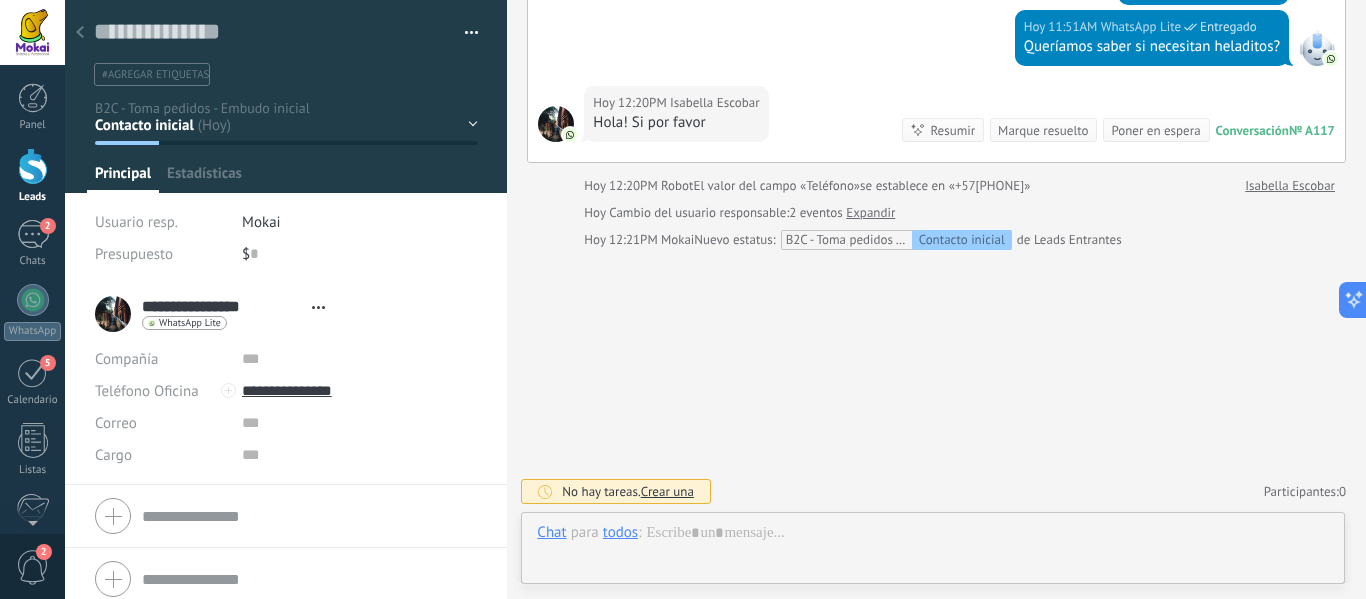 type on "**********" 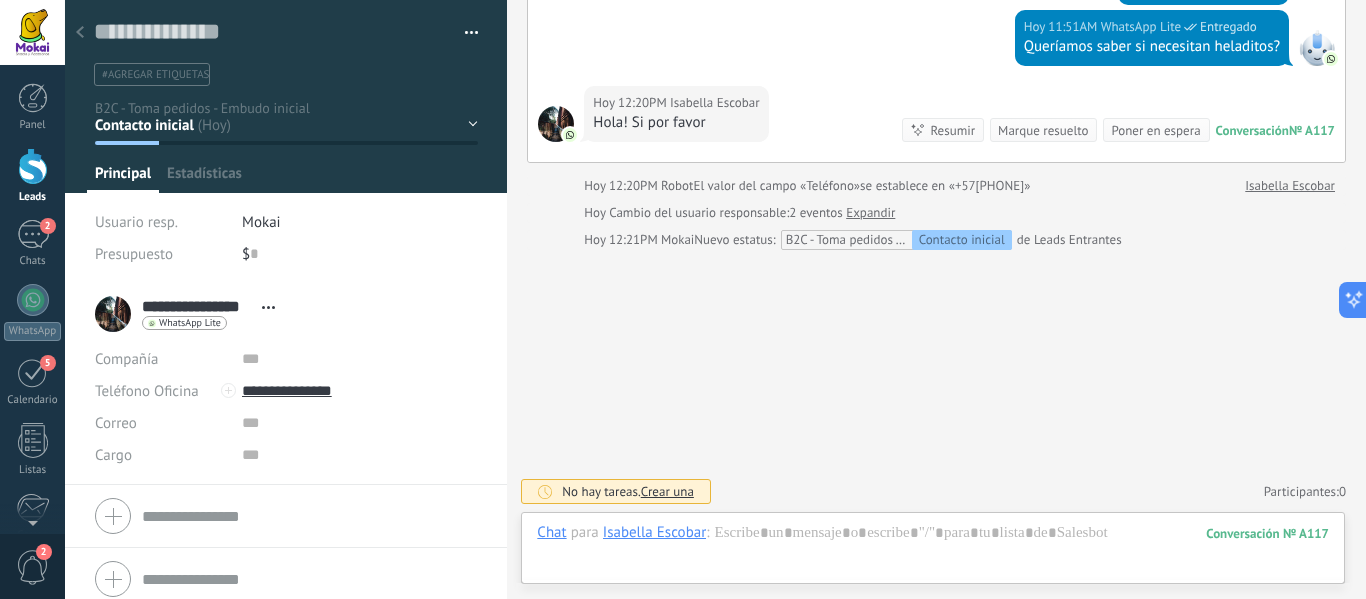 click at bounding box center (933, 553) 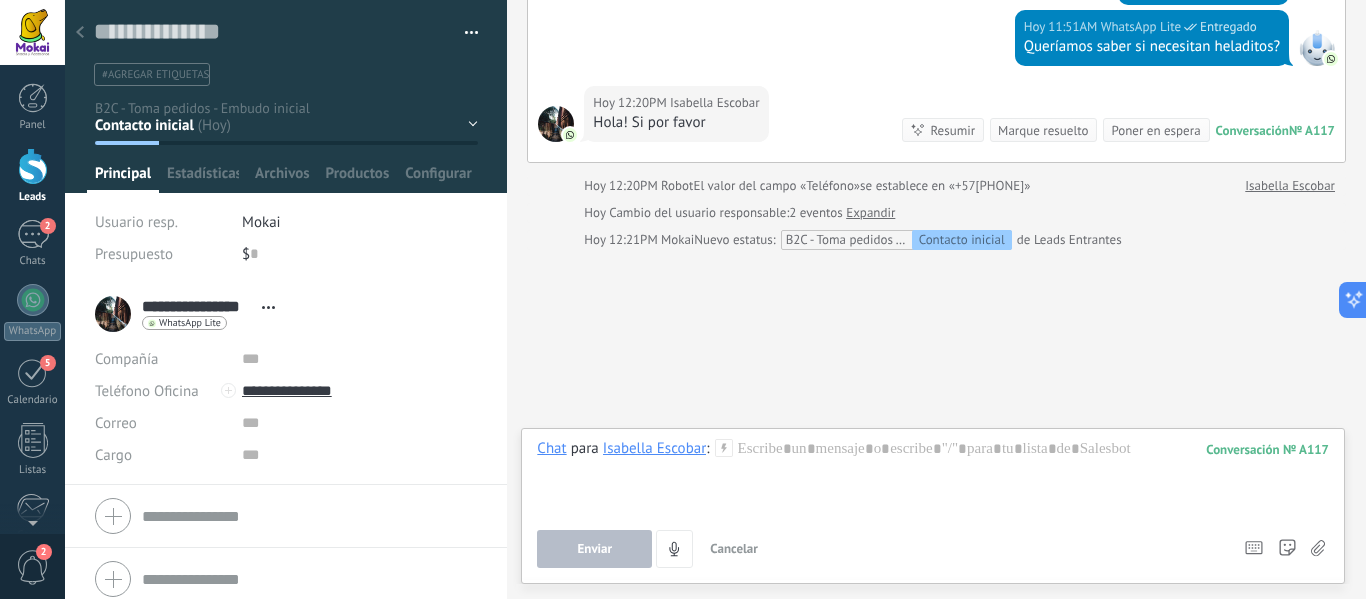 scroll, scrollTop: 30, scrollLeft: 0, axis: vertical 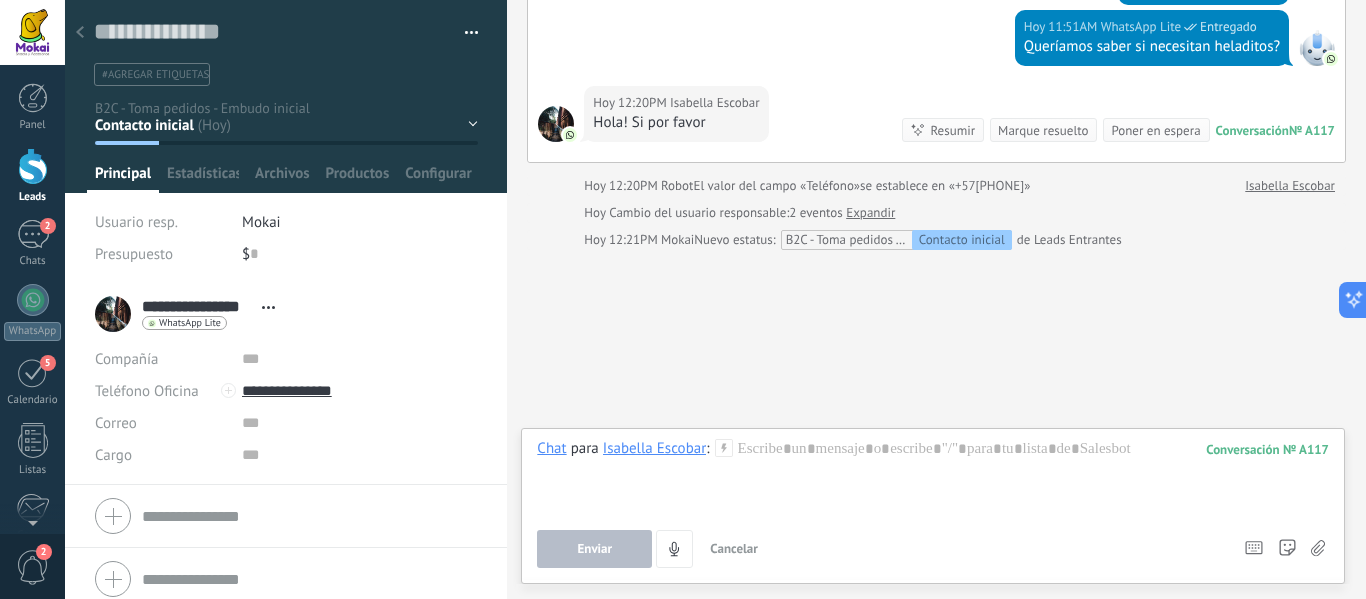 type 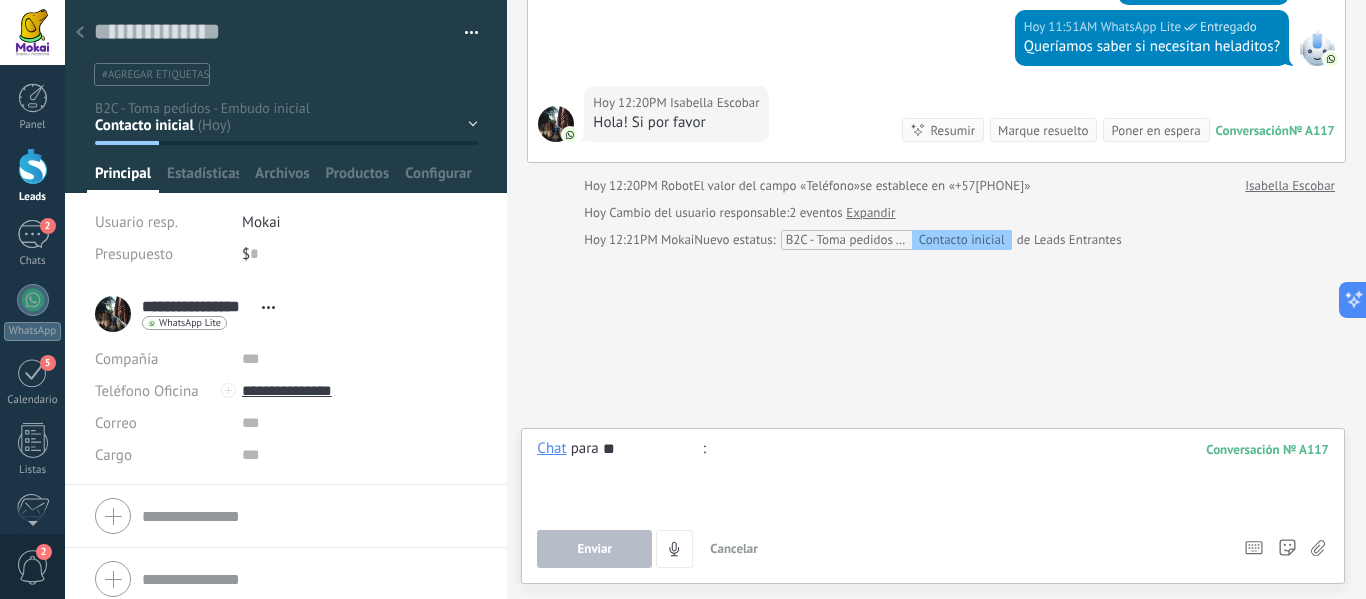 type on "*" 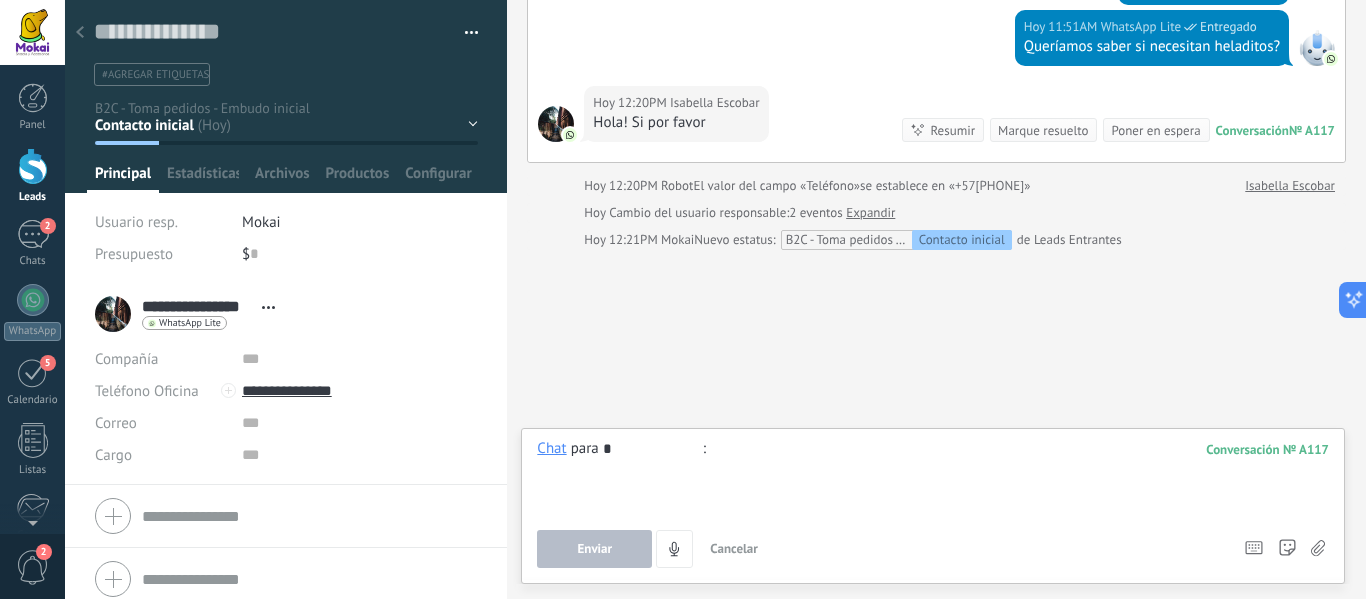 type 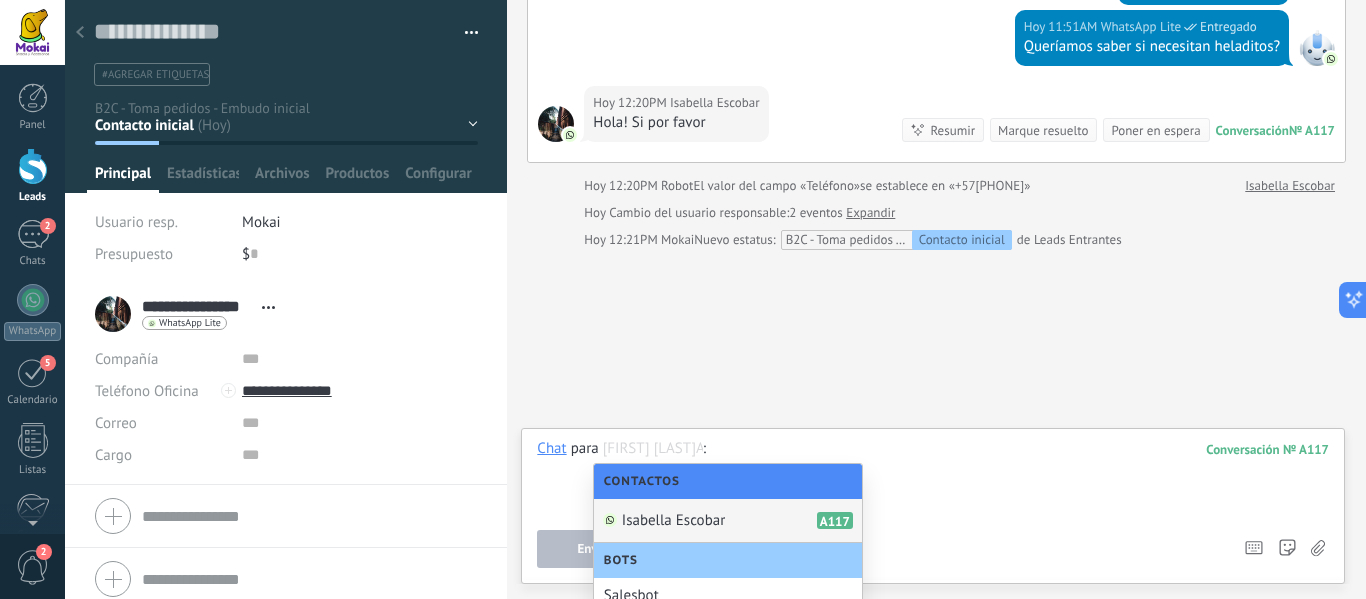 click at bounding box center (933, 477) 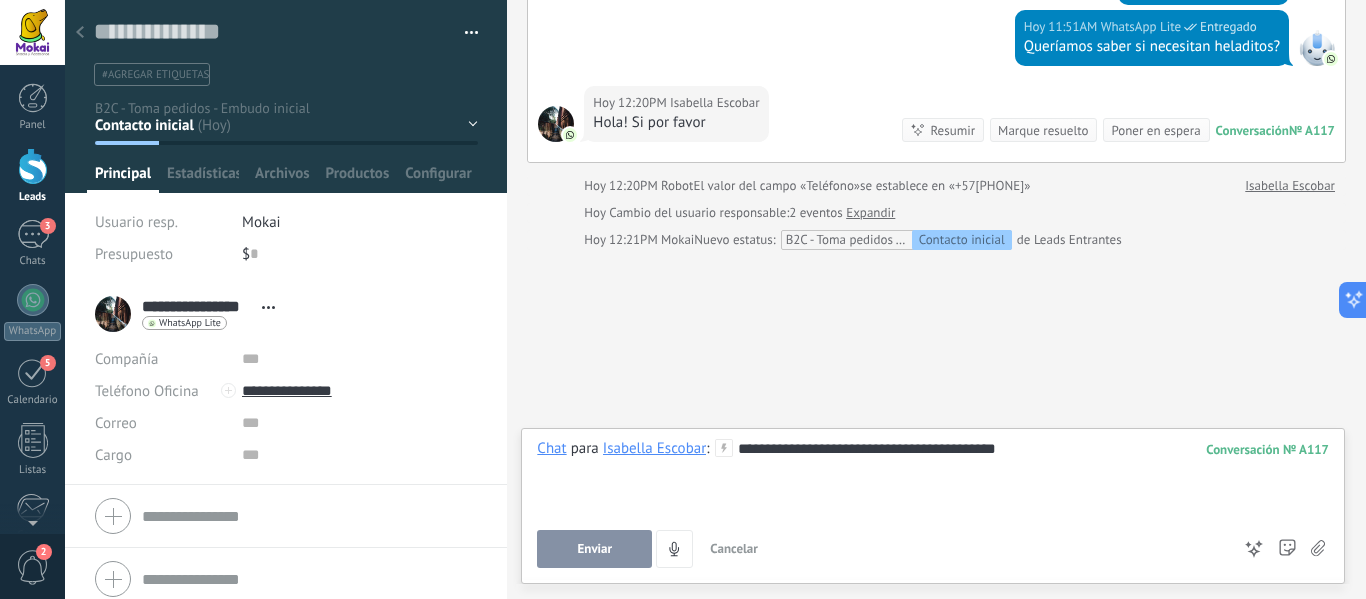 click on "Enviar" at bounding box center (594, 549) 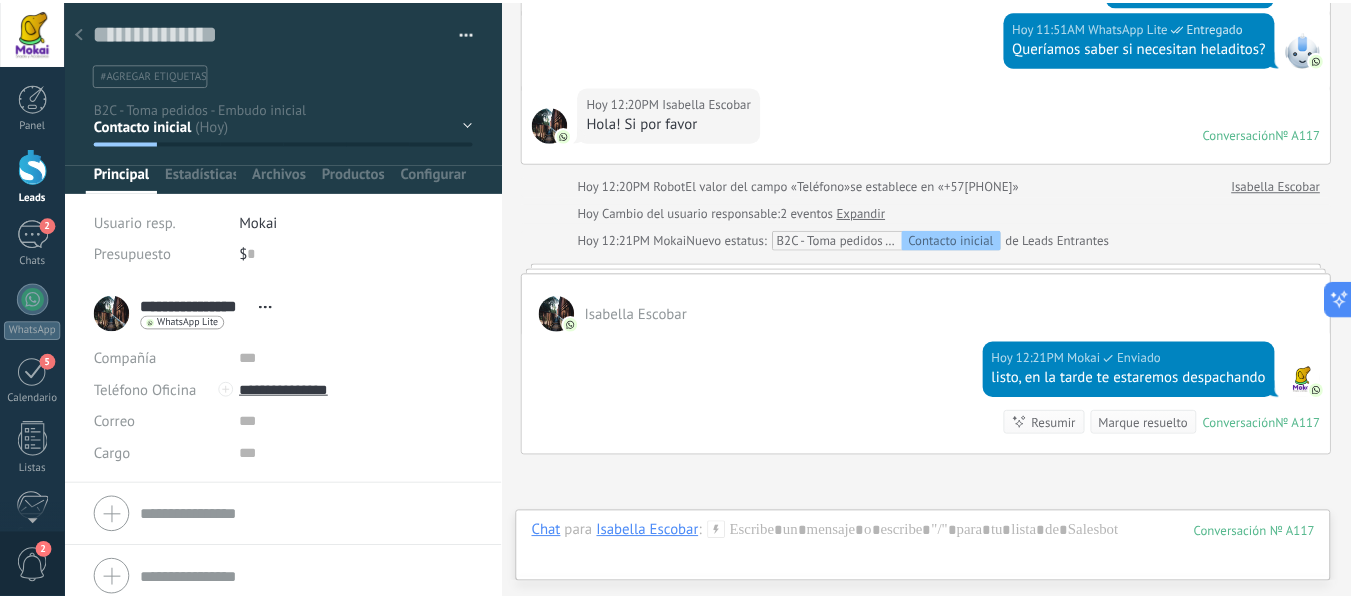 scroll, scrollTop: 538, scrollLeft: 0, axis: vertical 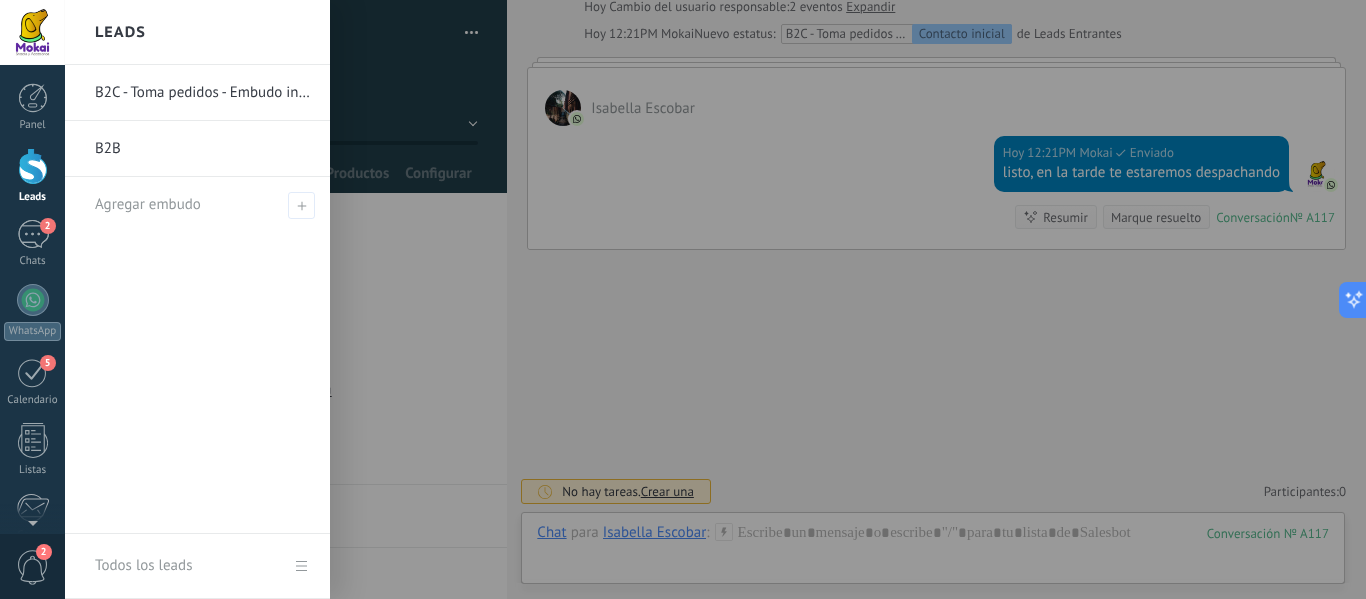 click at bounding box center [33, 166] 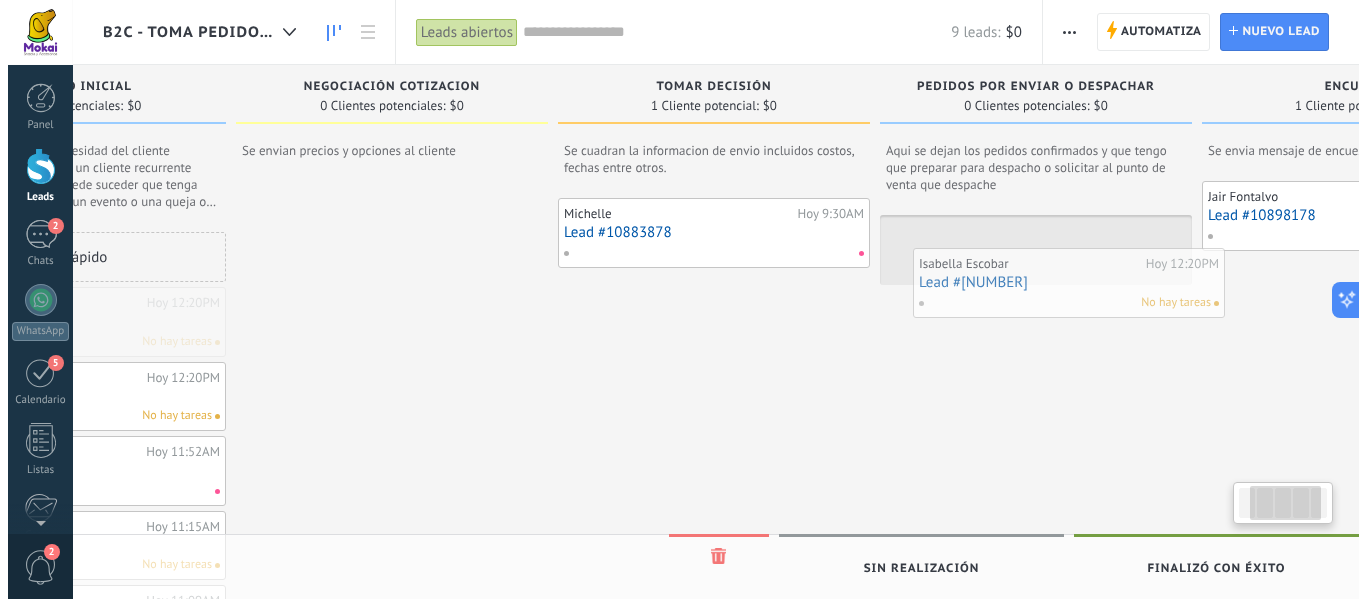 scroll, scrollTop: 0, scrollLeft: 227, axis: horizontal 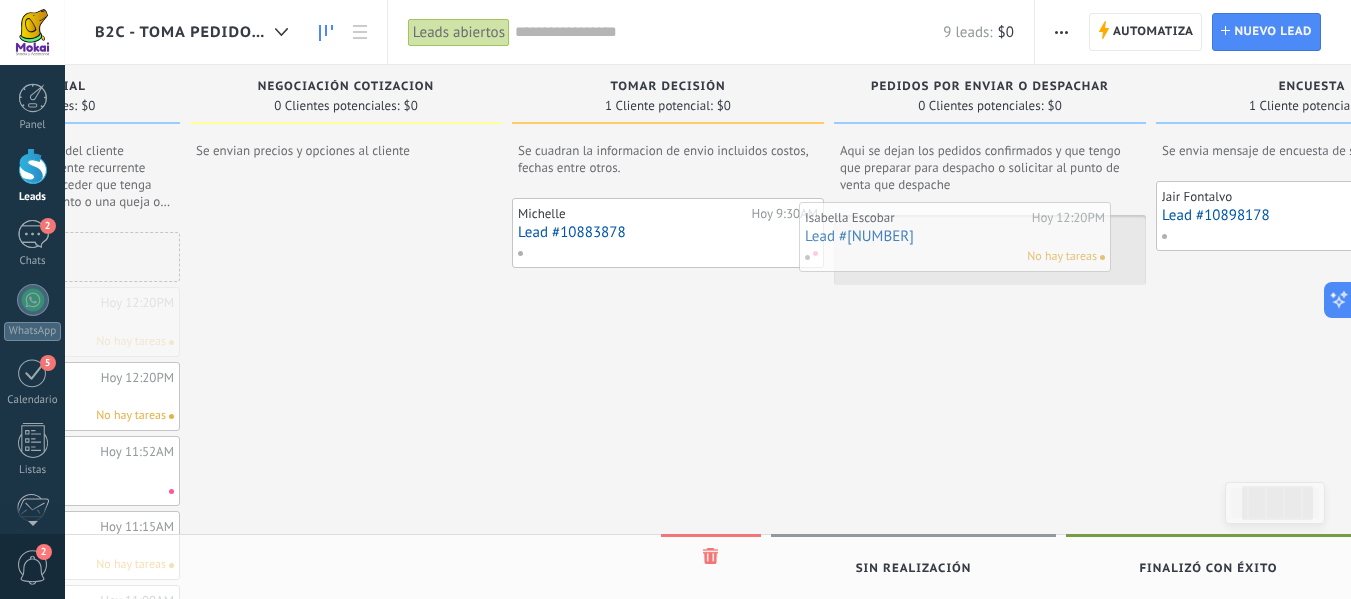 drag, startPoint x: 262, startPoint y: 328, endPoint x: 966, endPoint y: 243, distance: 709.11285 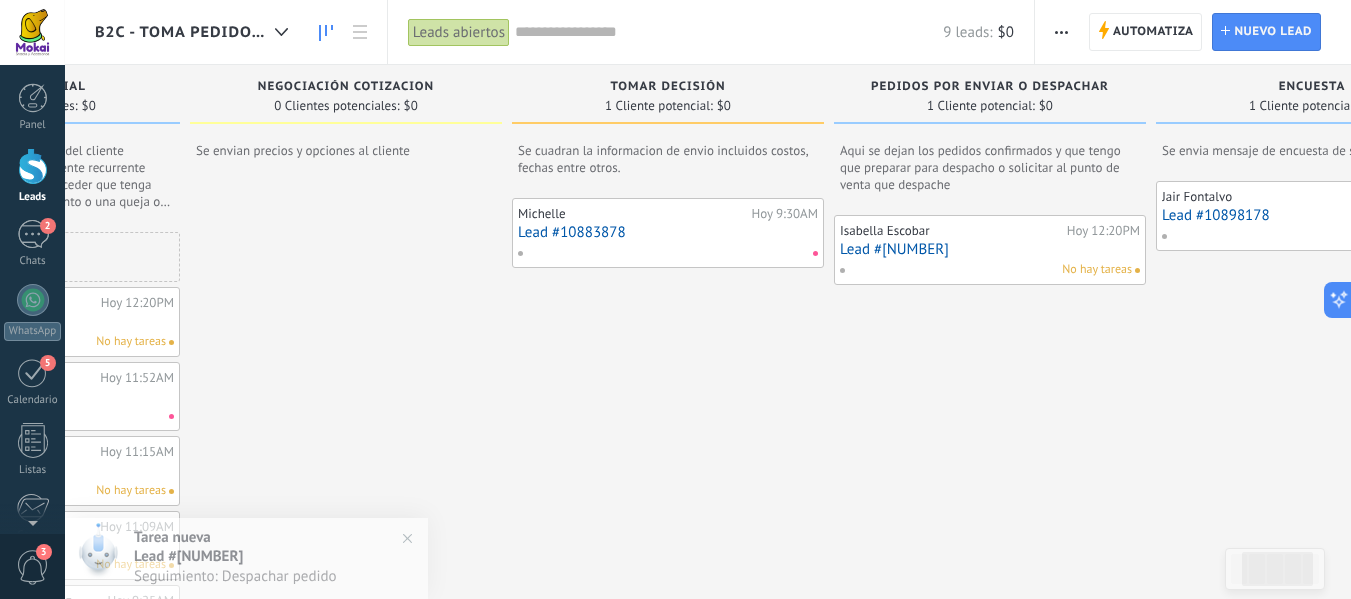 click on "Lead #10918372" at bounding box center (24, 321) 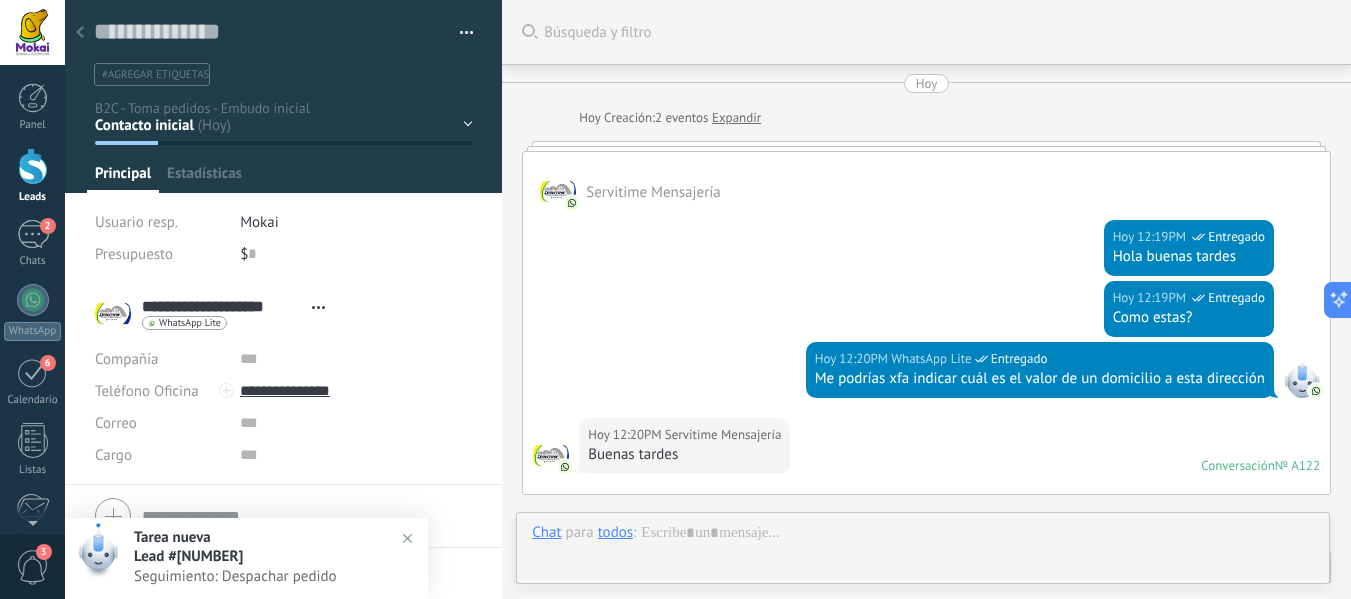 type on "**********" 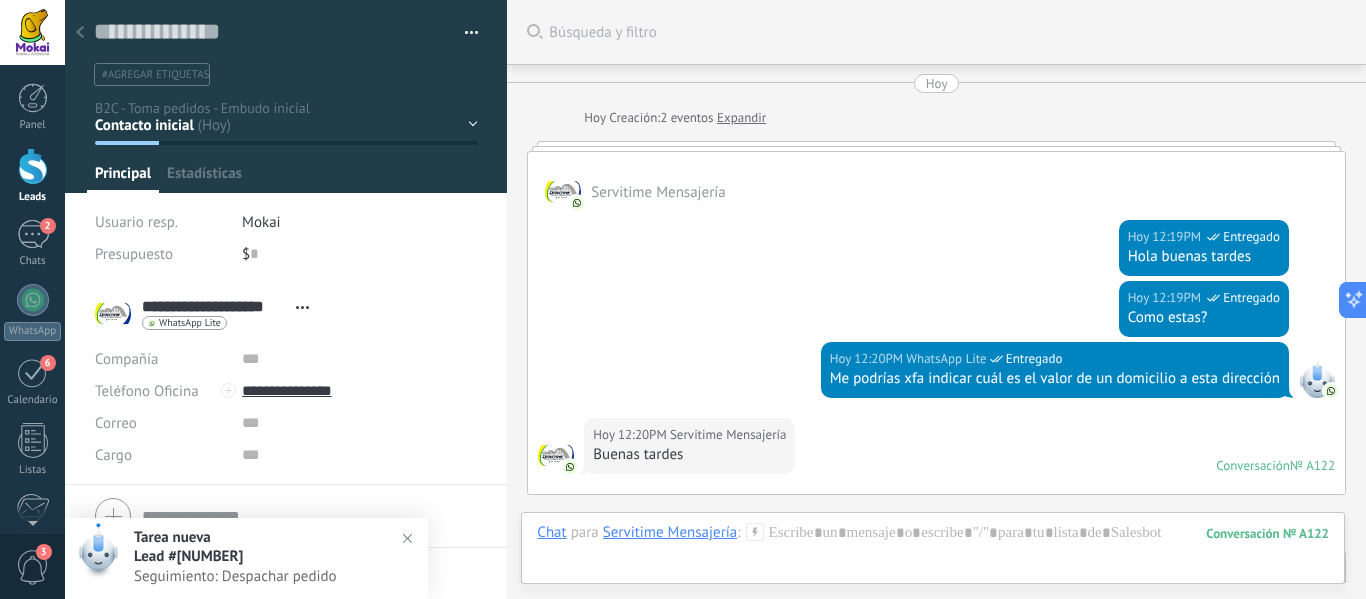 scroll, scrollTop: 30, scrollLeft: 0, axis: vertical 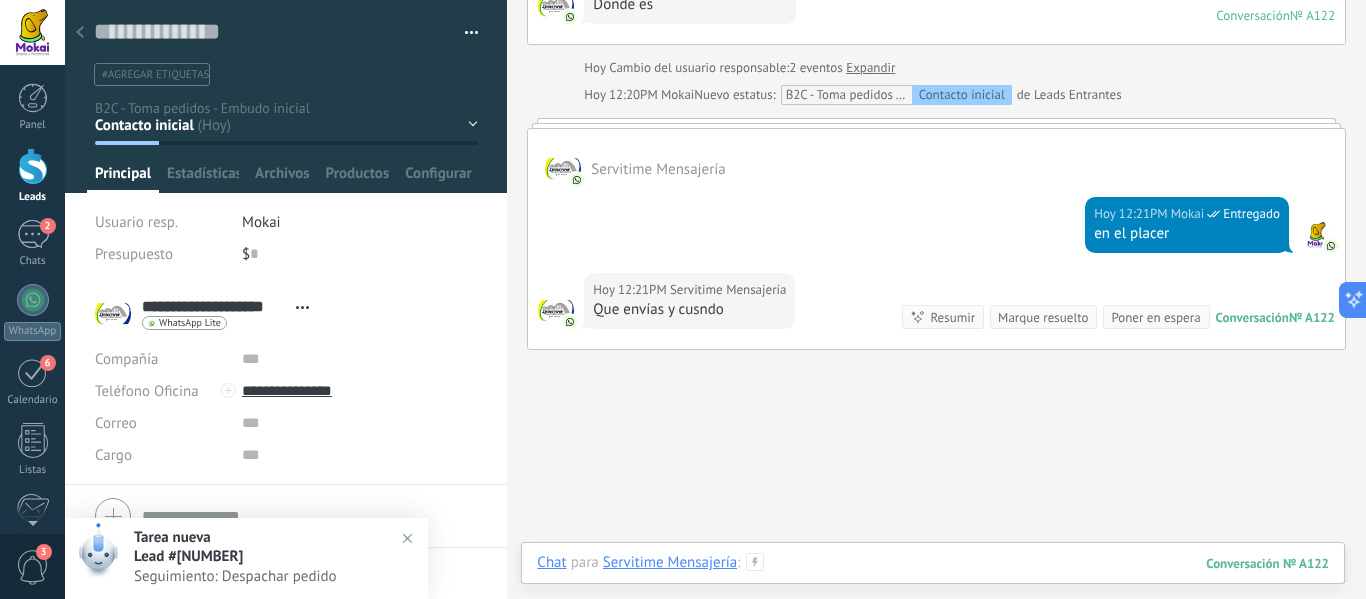 click at bounding box center [933, 583] 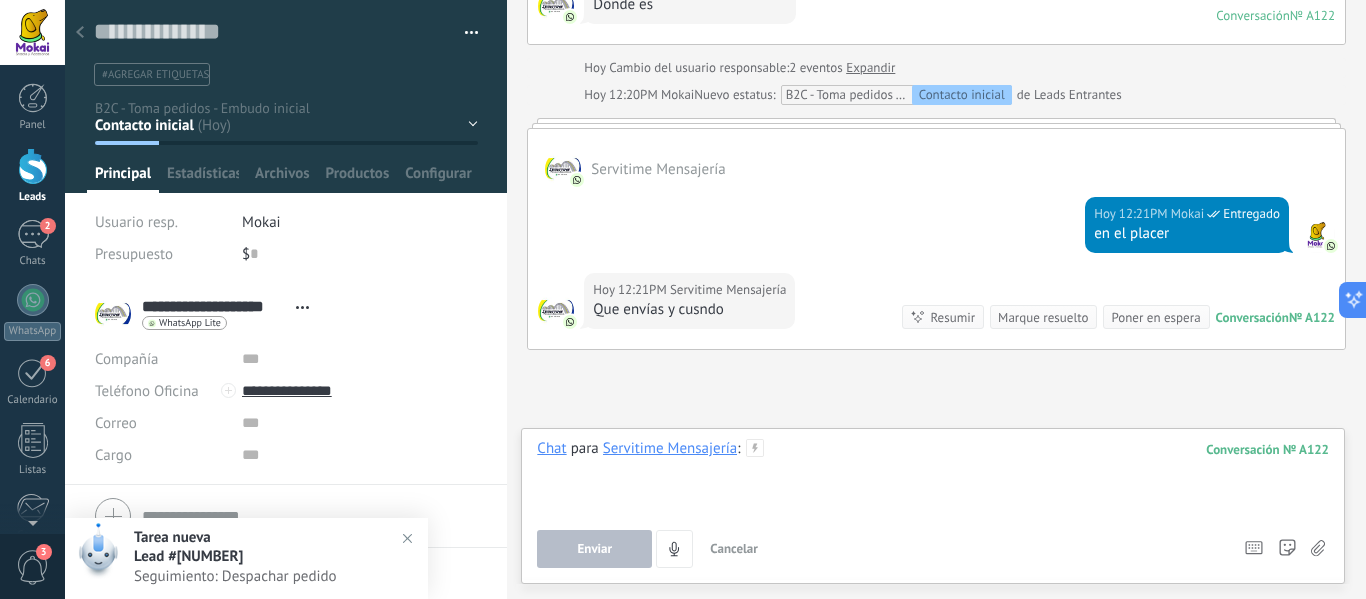 type 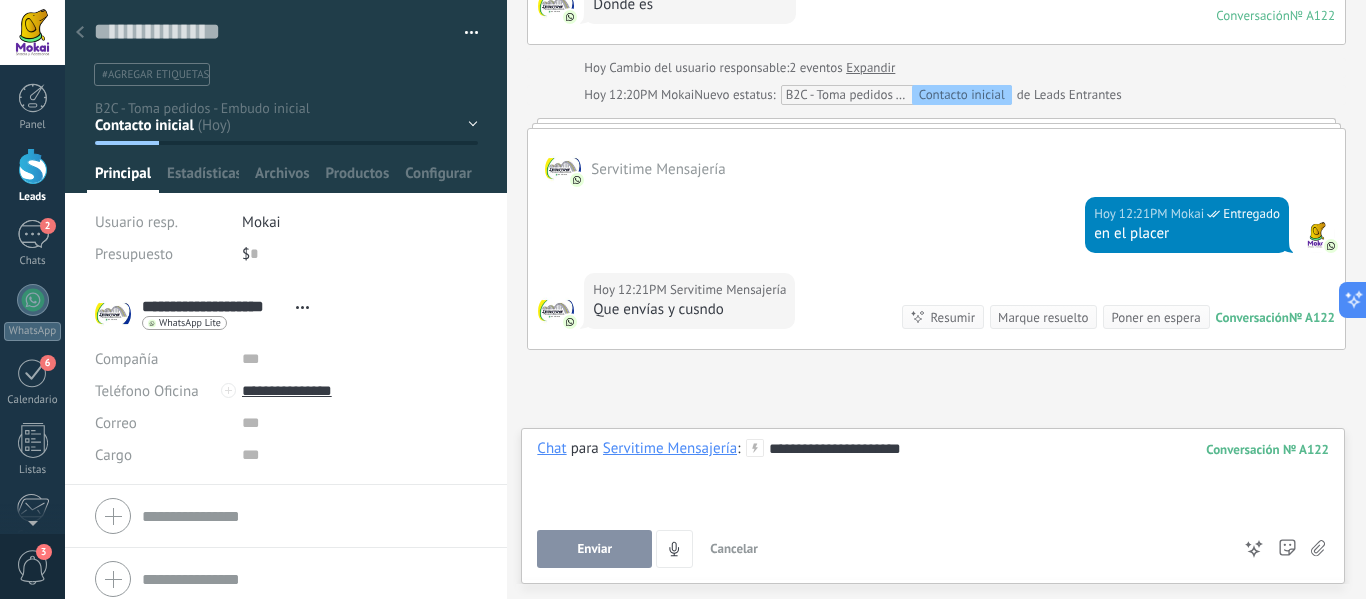 click on "**********" at bounding box center [933, 477] 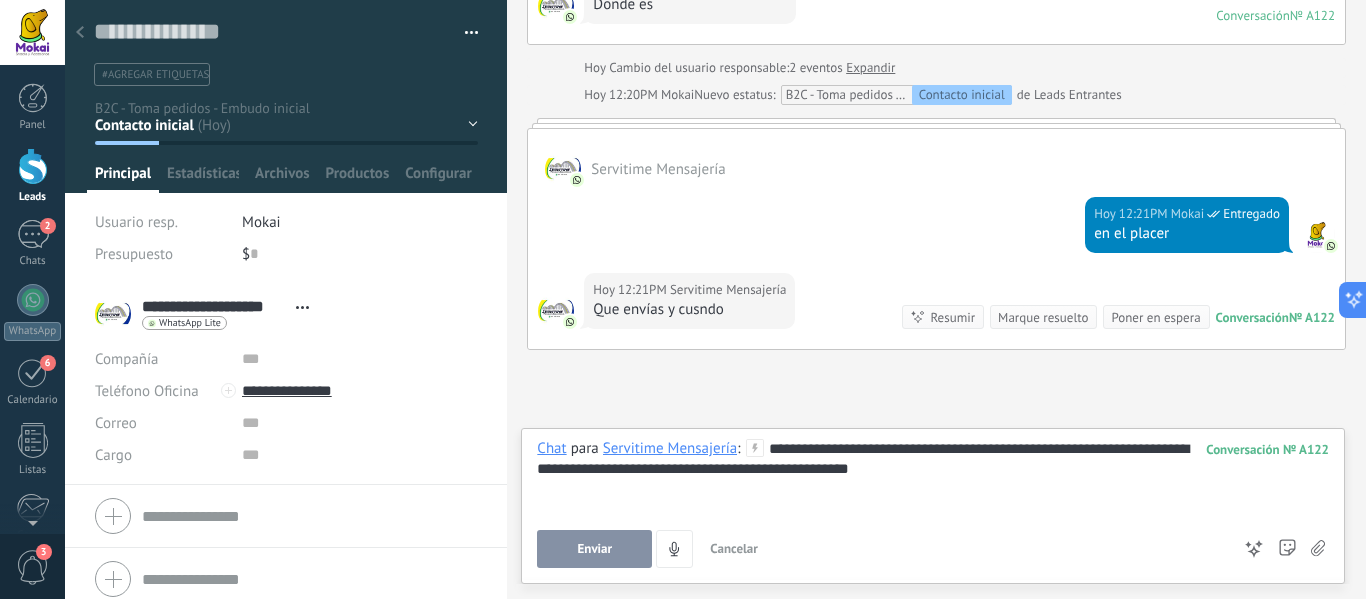 click on "Enviar" at bounding box center [595, 549] 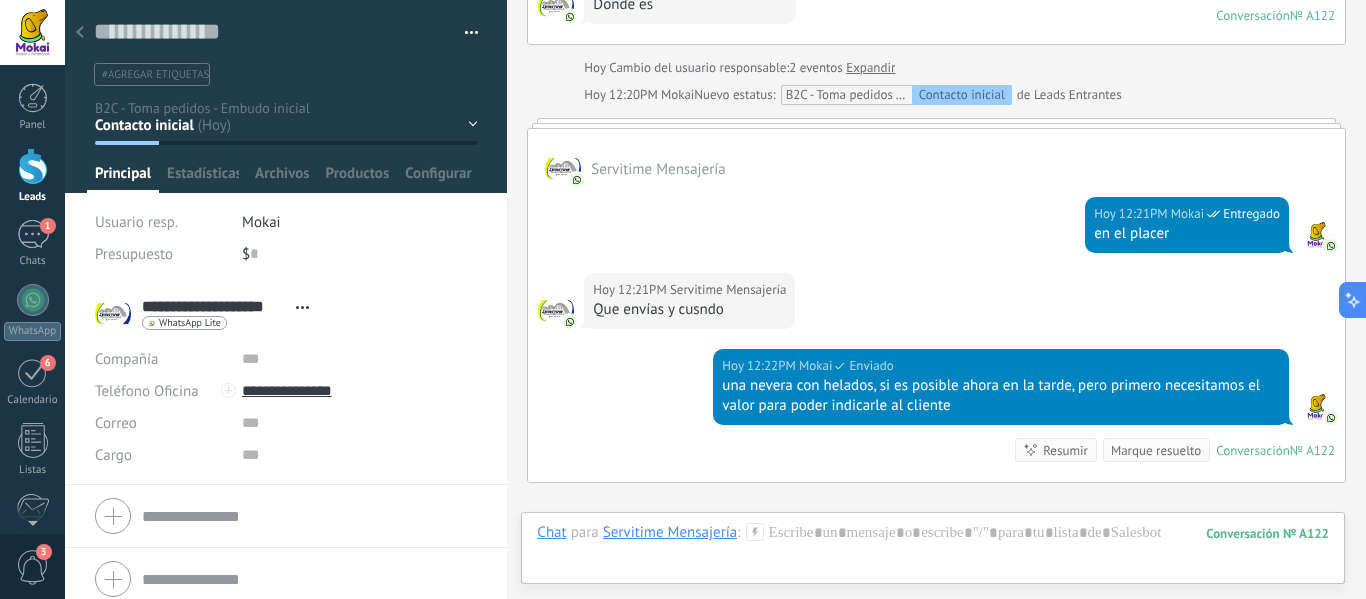 scroll, scrollTop: 1157, scrollLeft: 0, axis: vertical 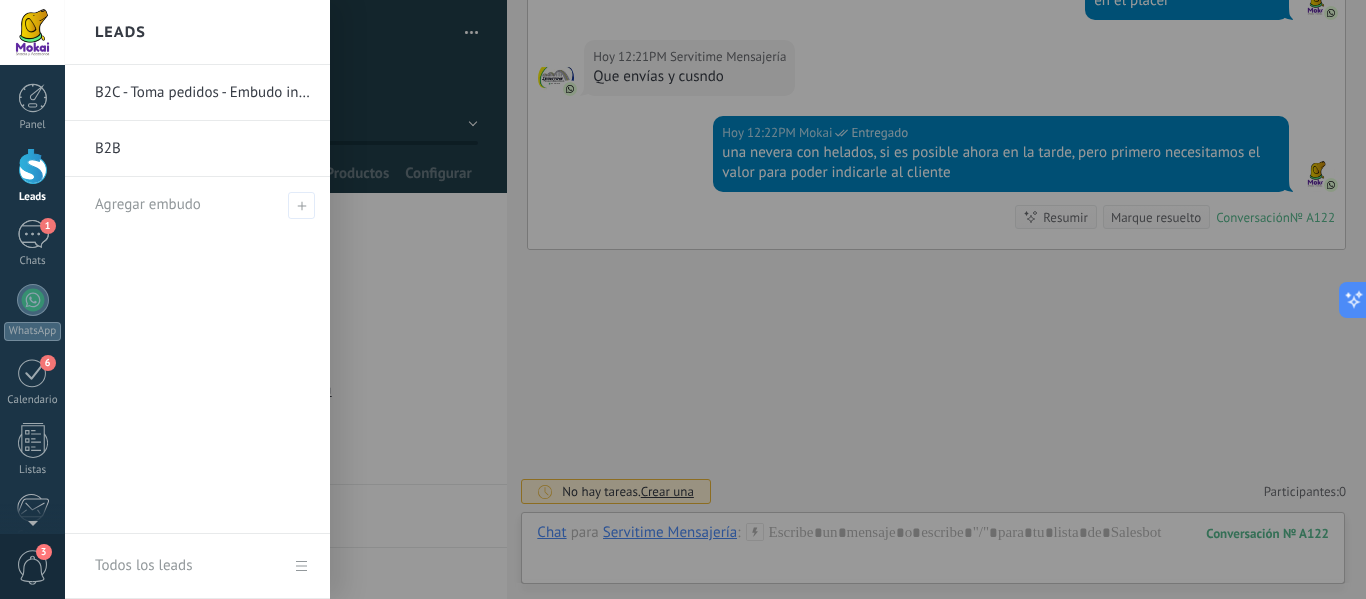 click at bounding box center [33, 166] 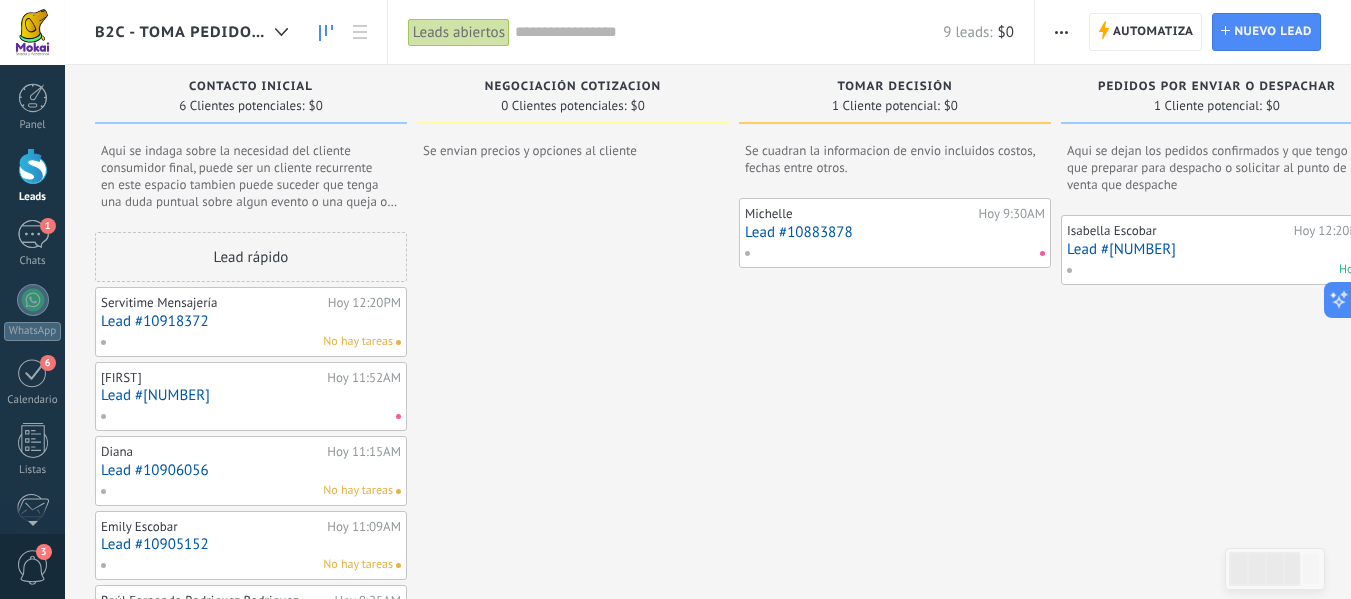 click on "1 Cliente potencial:" at bounding box center (1208, 106) 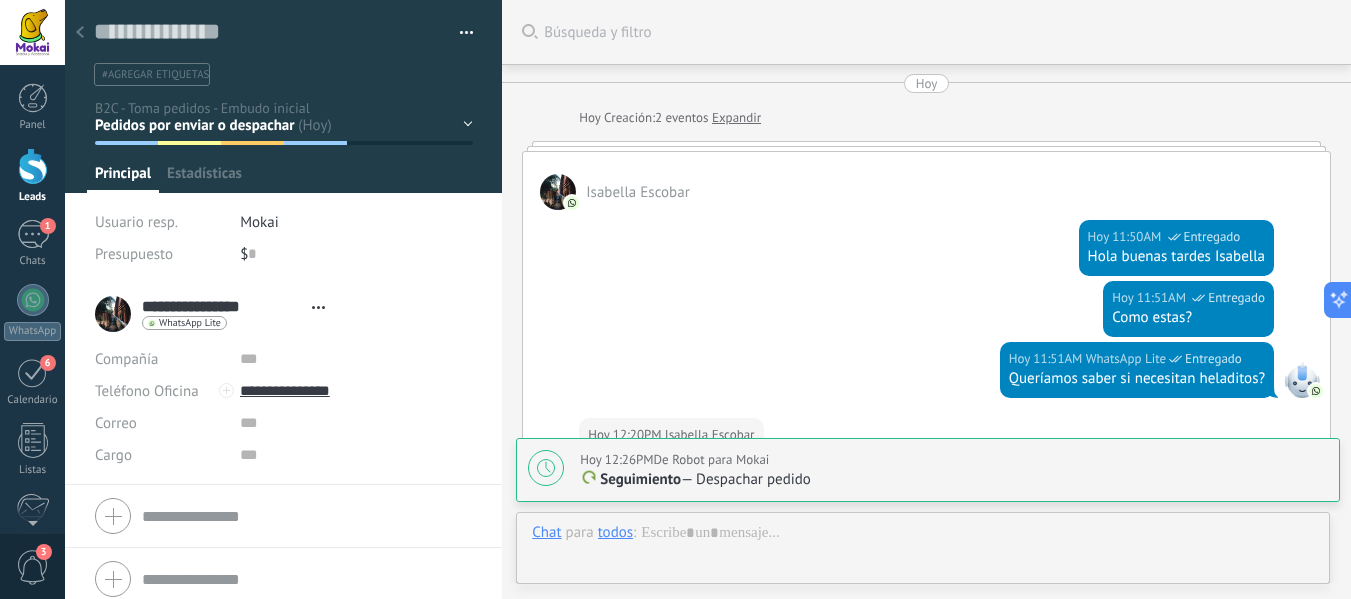 type on "**********" 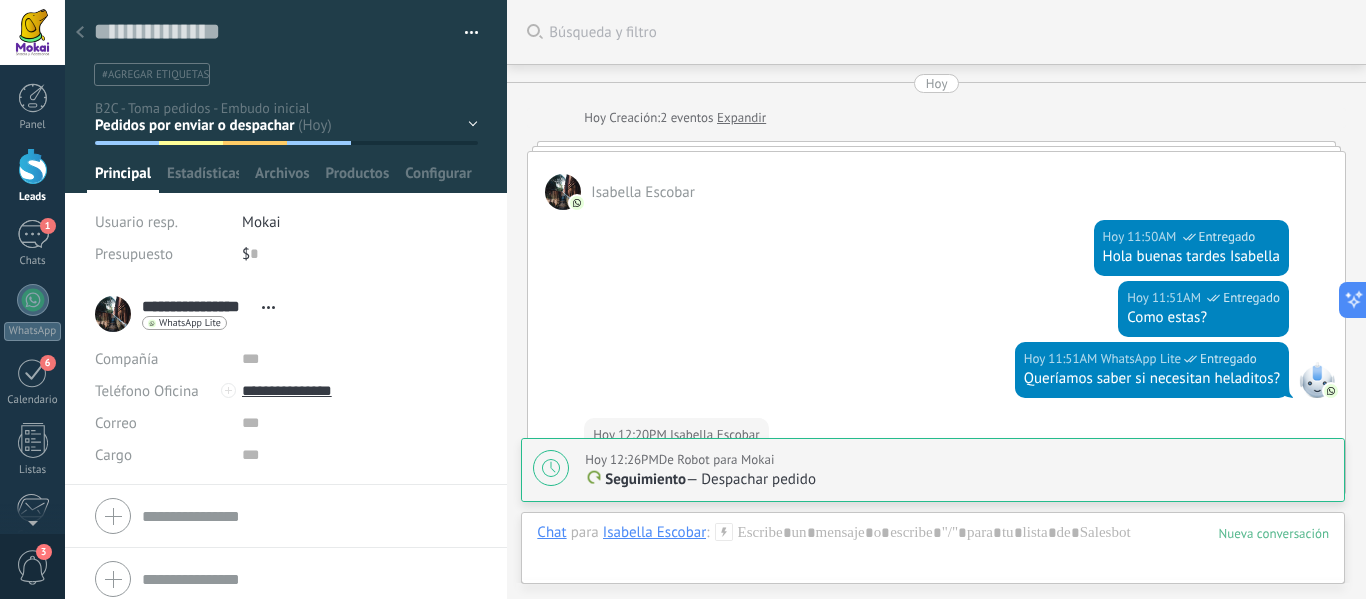 scroll, scrollTop: 641, scrollLeft: 0, axis: vertical 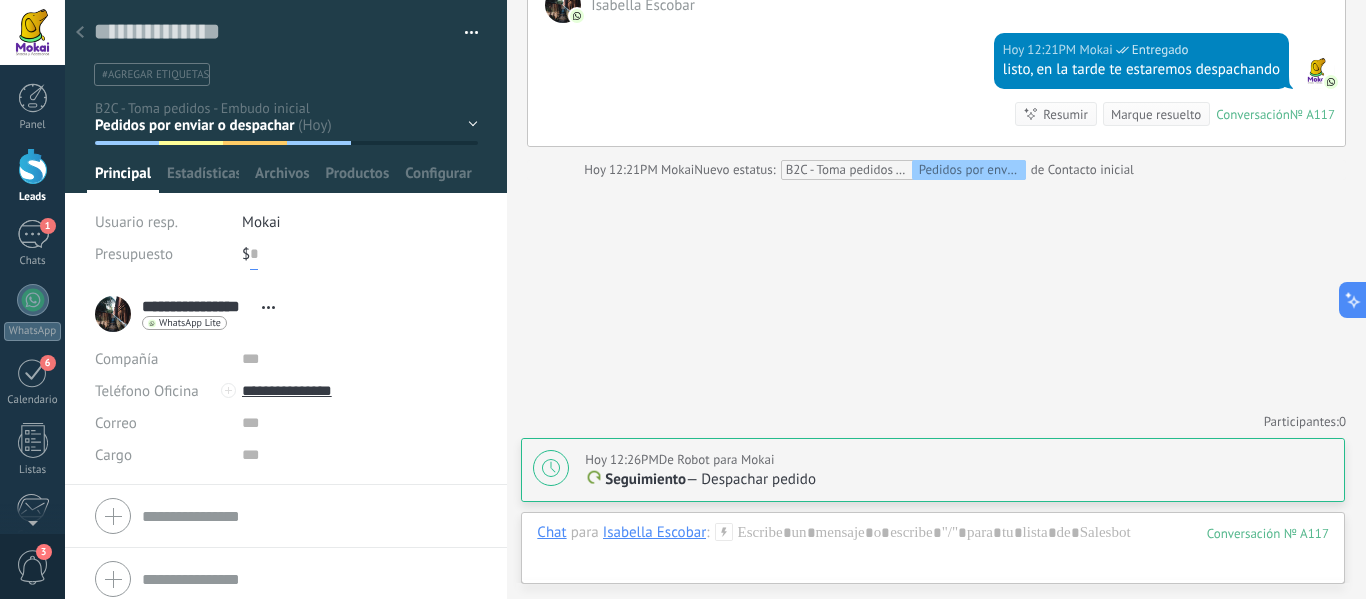 click at bounding box center (254, 254) 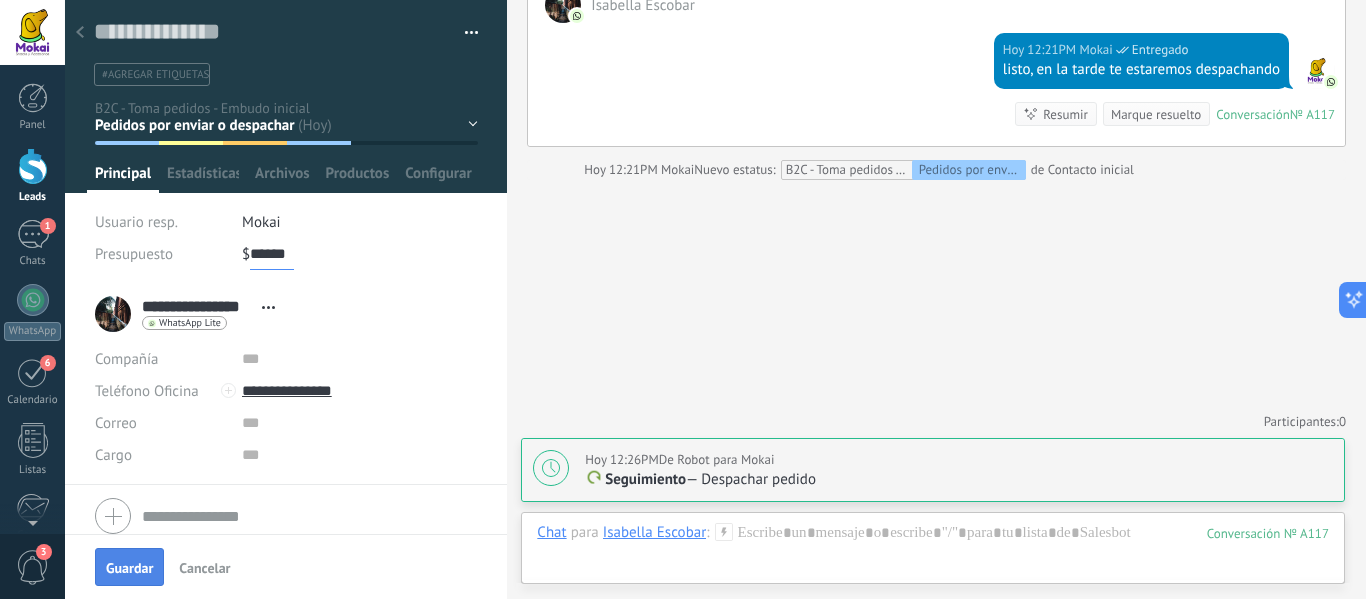 type on "******" 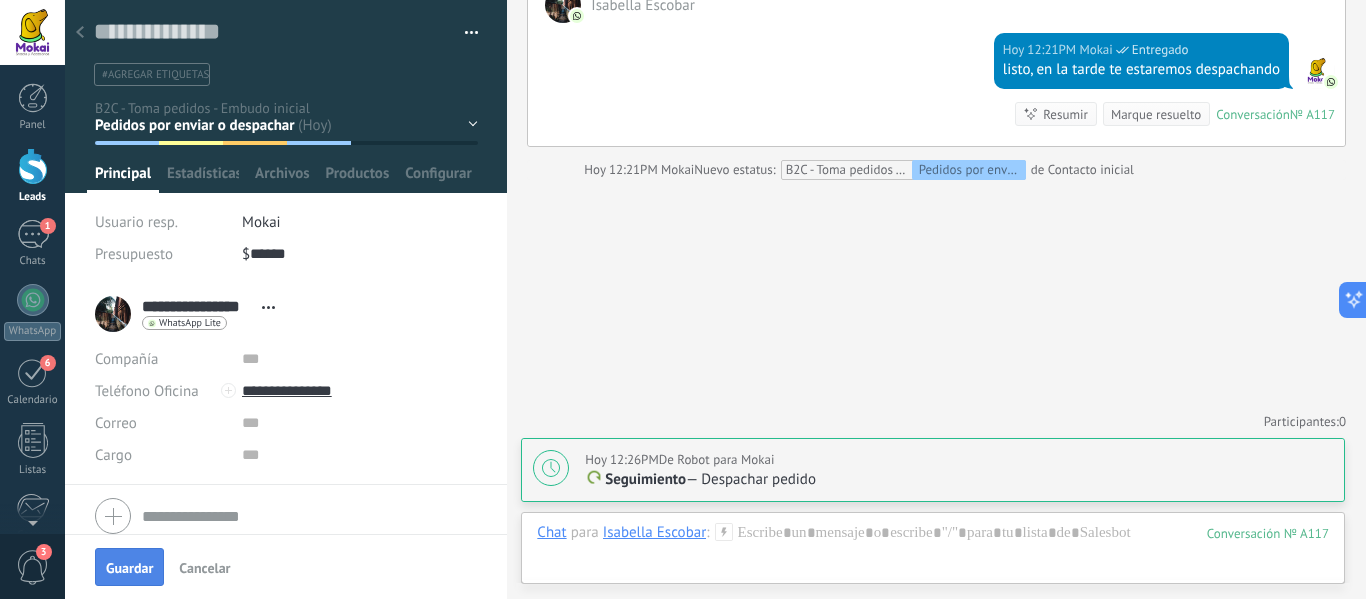 click on "Guardar" at bounding box center (129, 568) 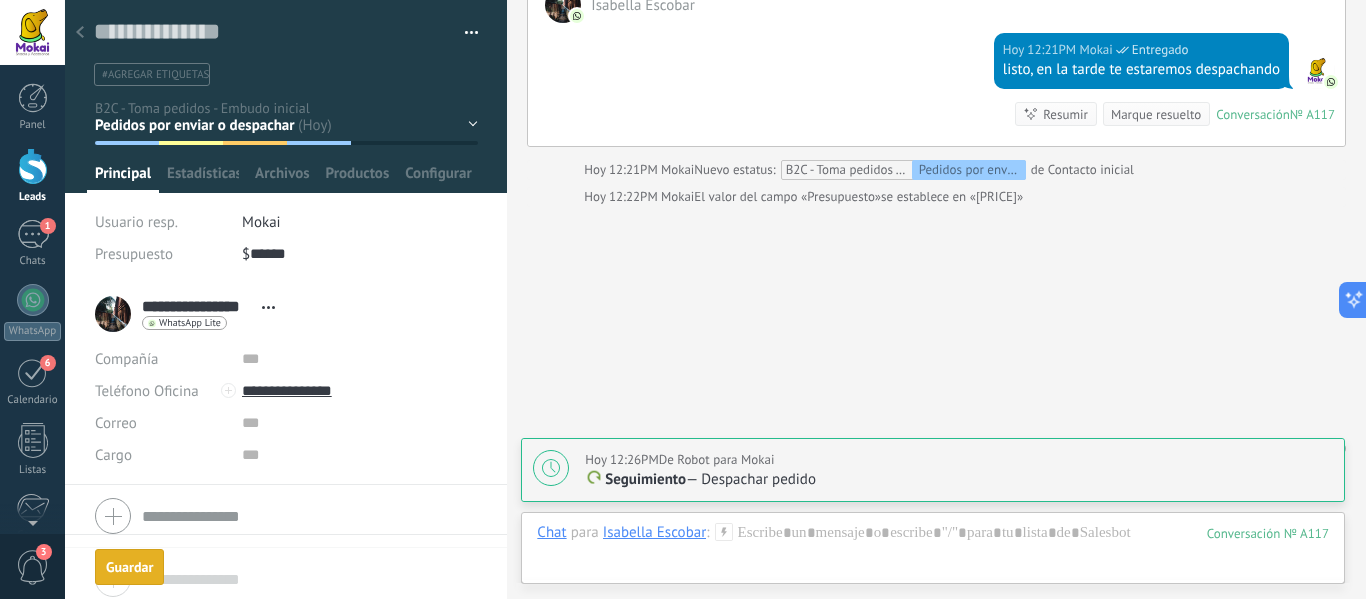 scroll, scrollTop: 0, scrollLeft: 0, axis: both 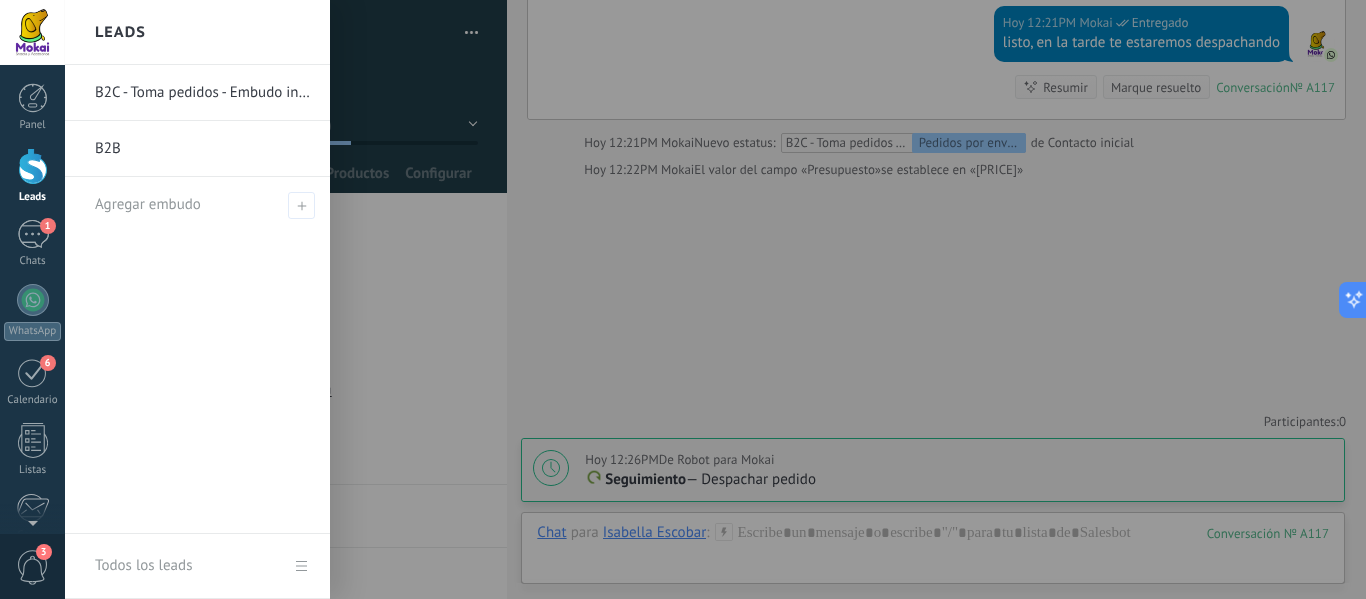 click at bounding box center [33, 166] 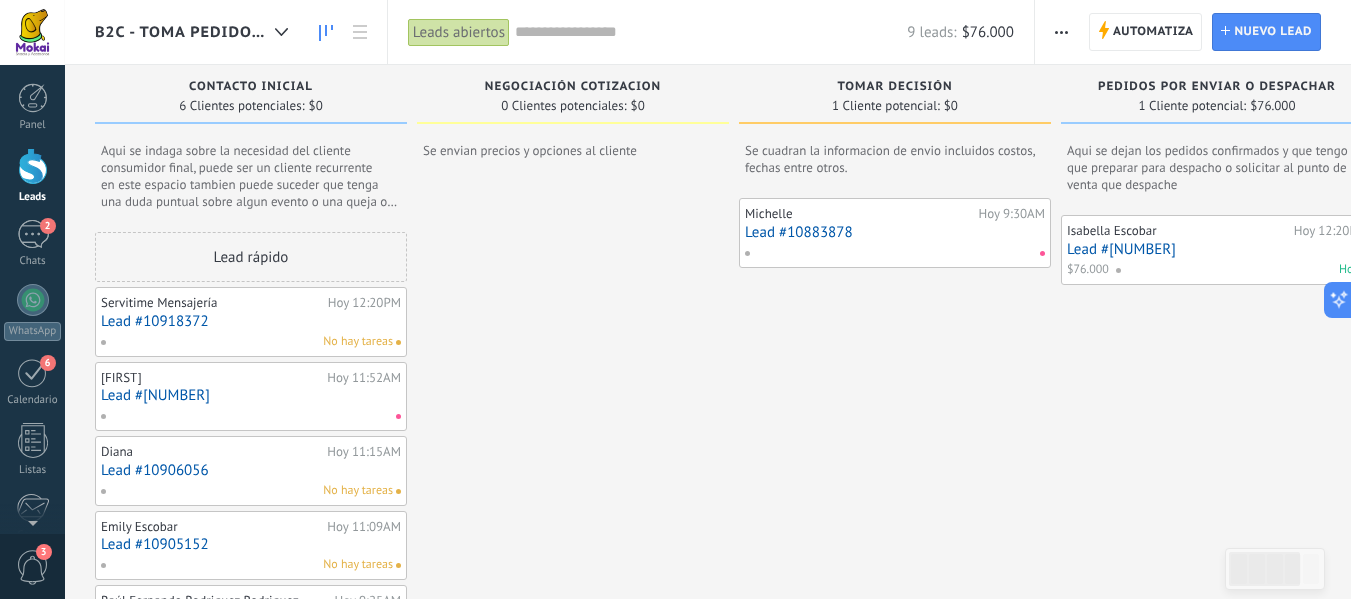 click on "No hay tareas" at bounding box center [246, 342] 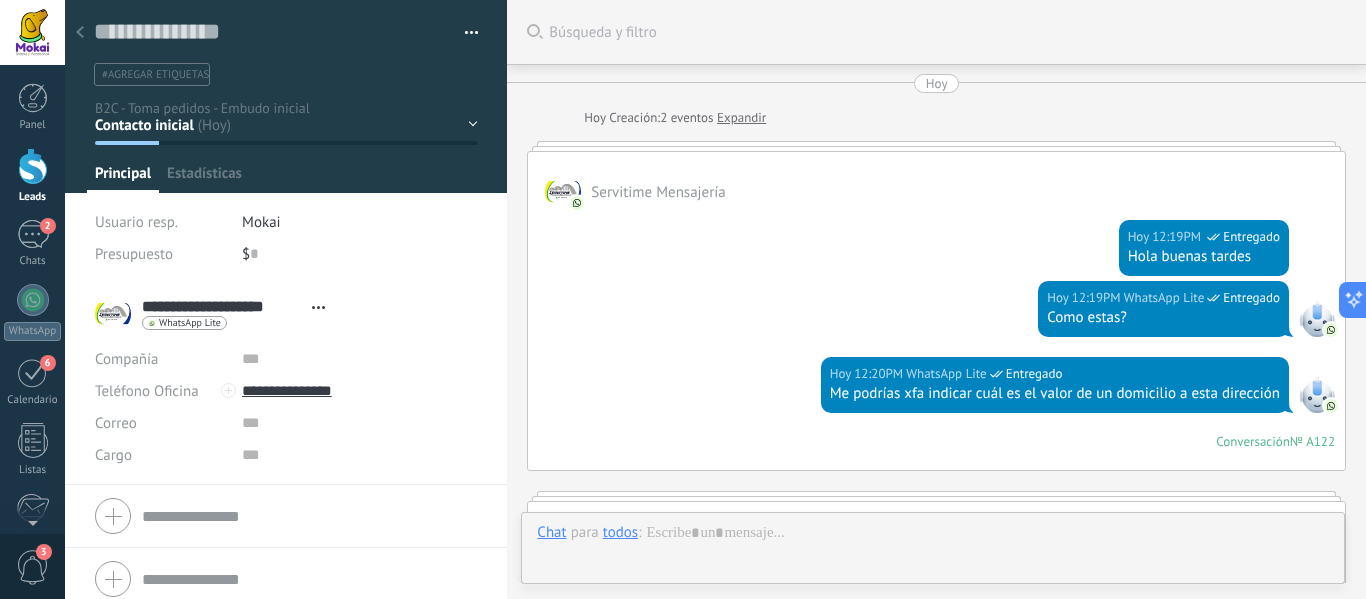 scroll, scrollTop: 1394, scrollLeft: 0, axis: vertical 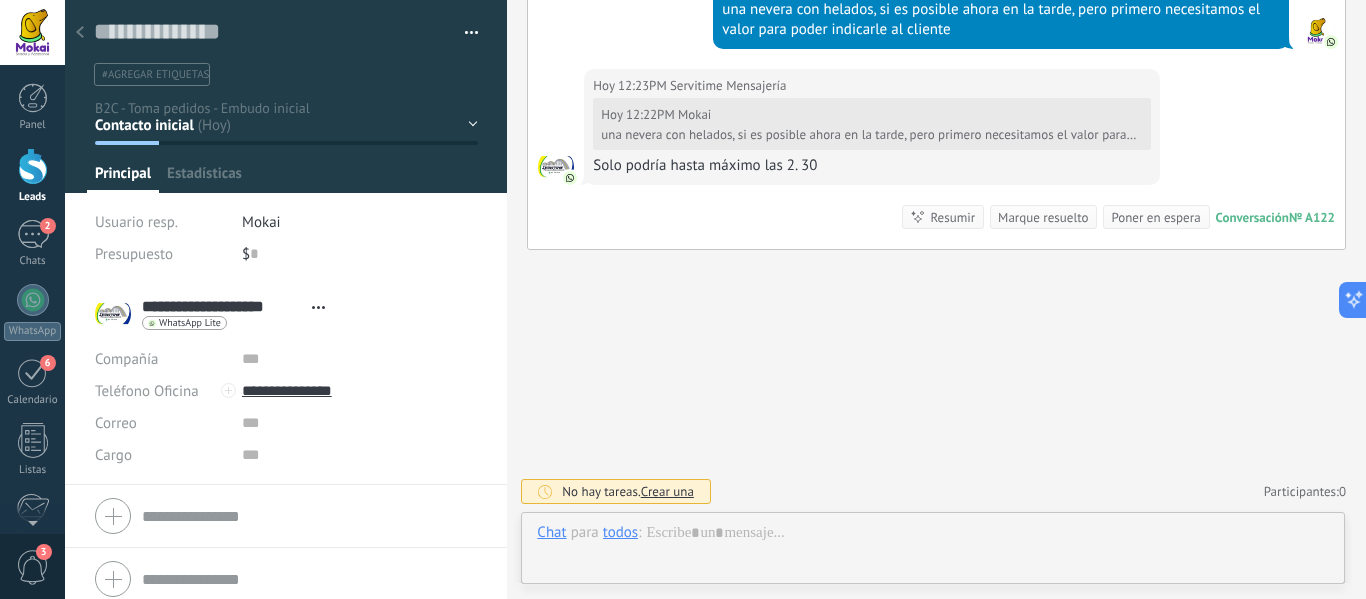 type on "**********" 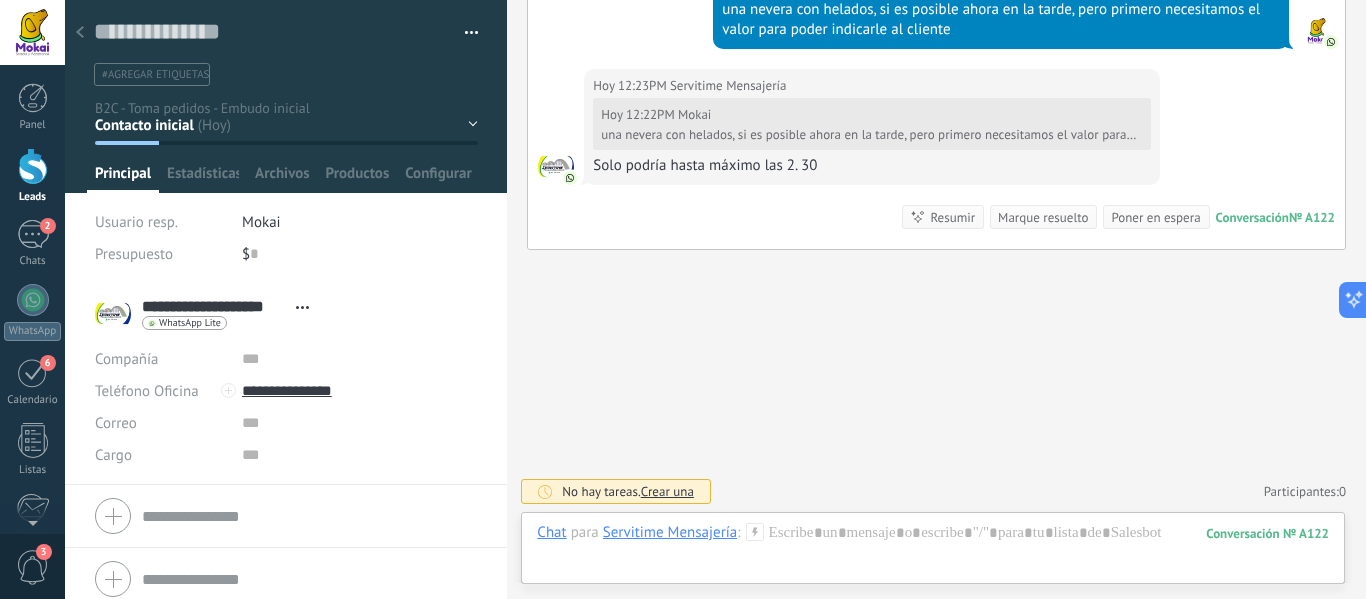 scroll, scrollTop: 30, scrollLeft: 0, axis: vertical 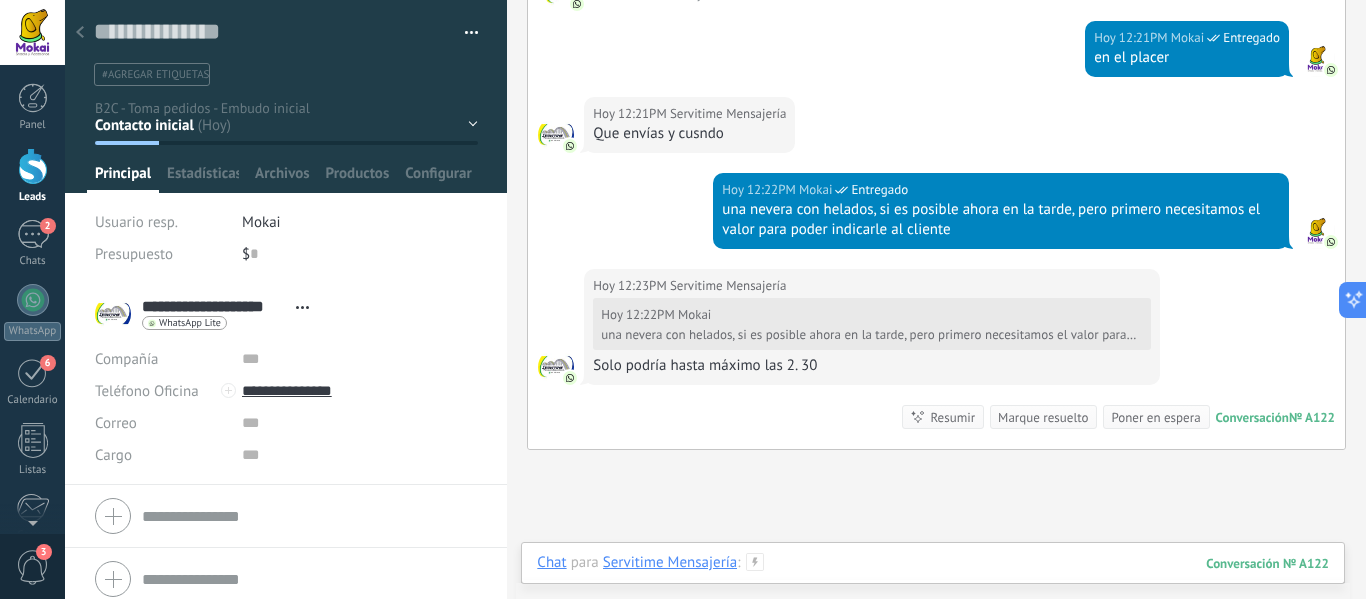 click at bounding box center (933, 583) 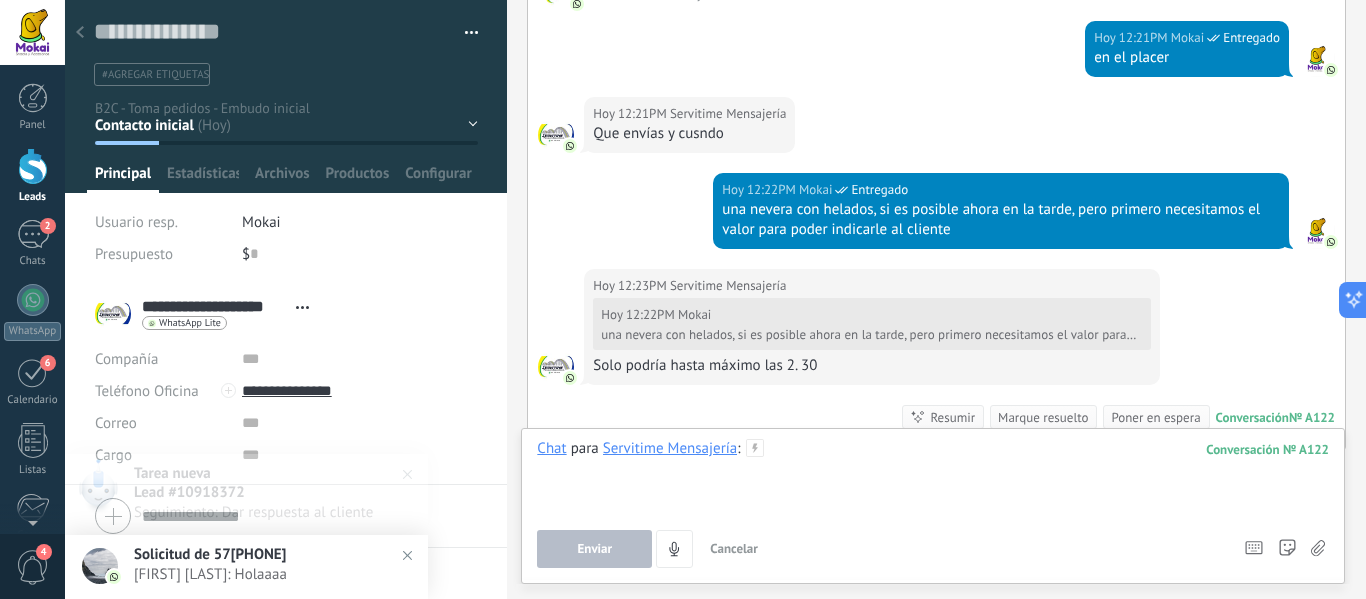 scroll, scrollTop: 1264, scrollLeft: 0, axis: vertical 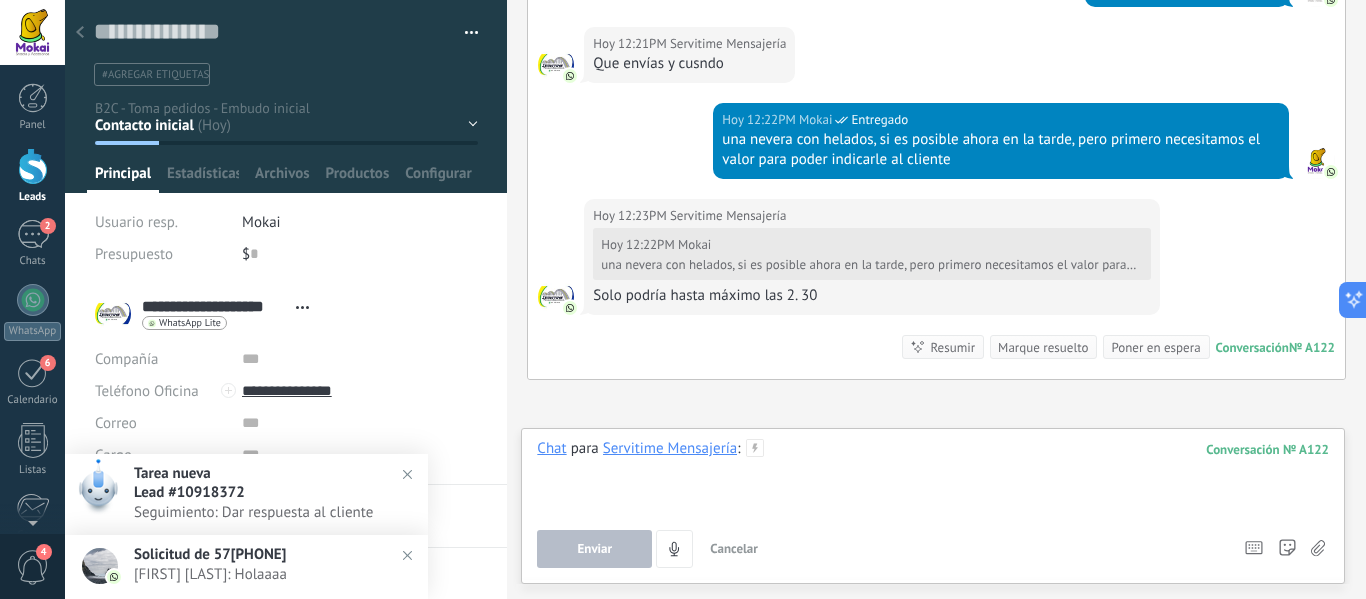 type 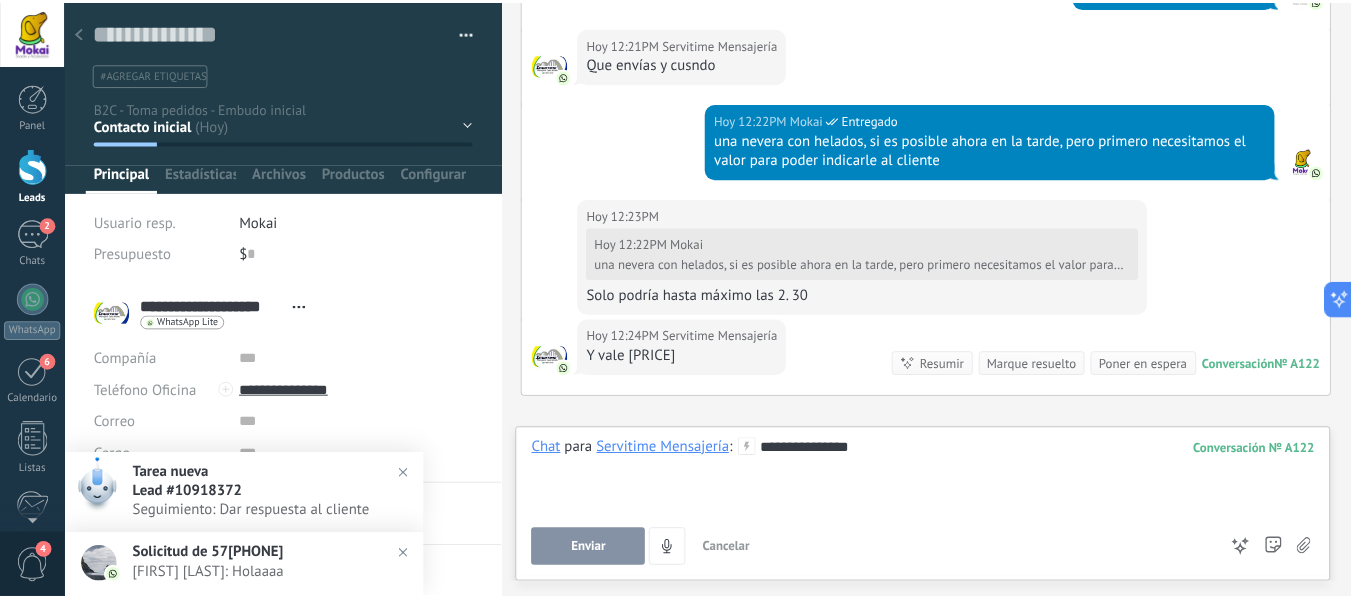 scroll, scrollTop: 1329, scrollLeft: 0, axis: vertical 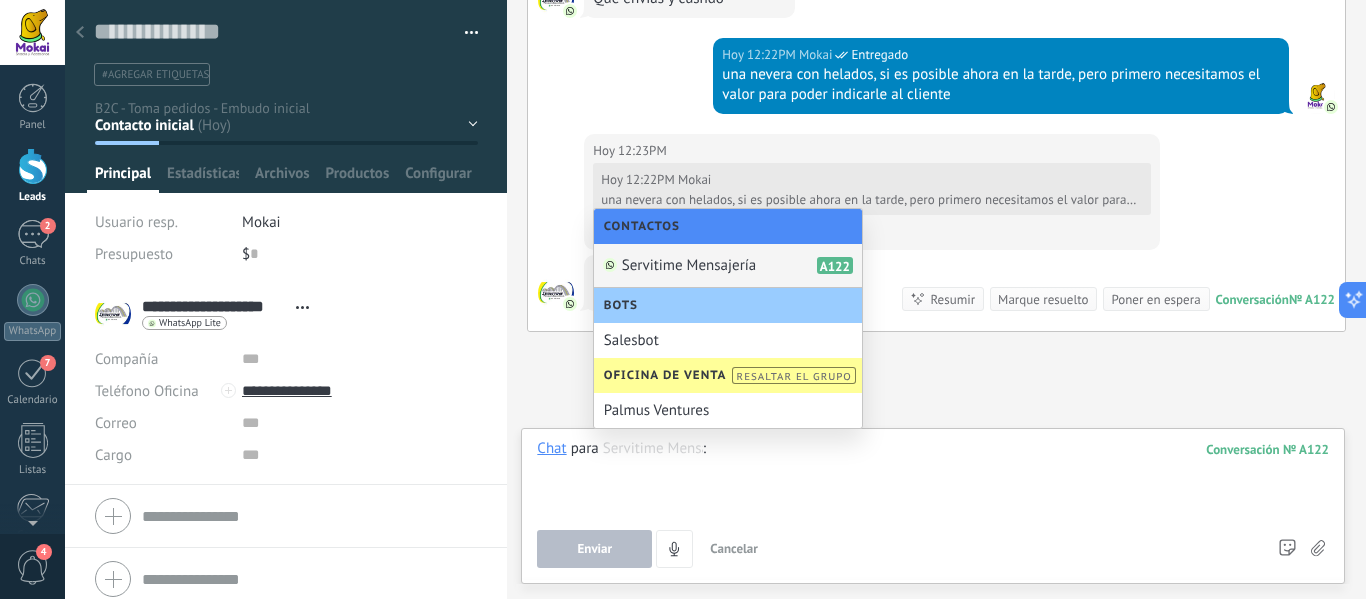 click at bounding box center [933, 477] 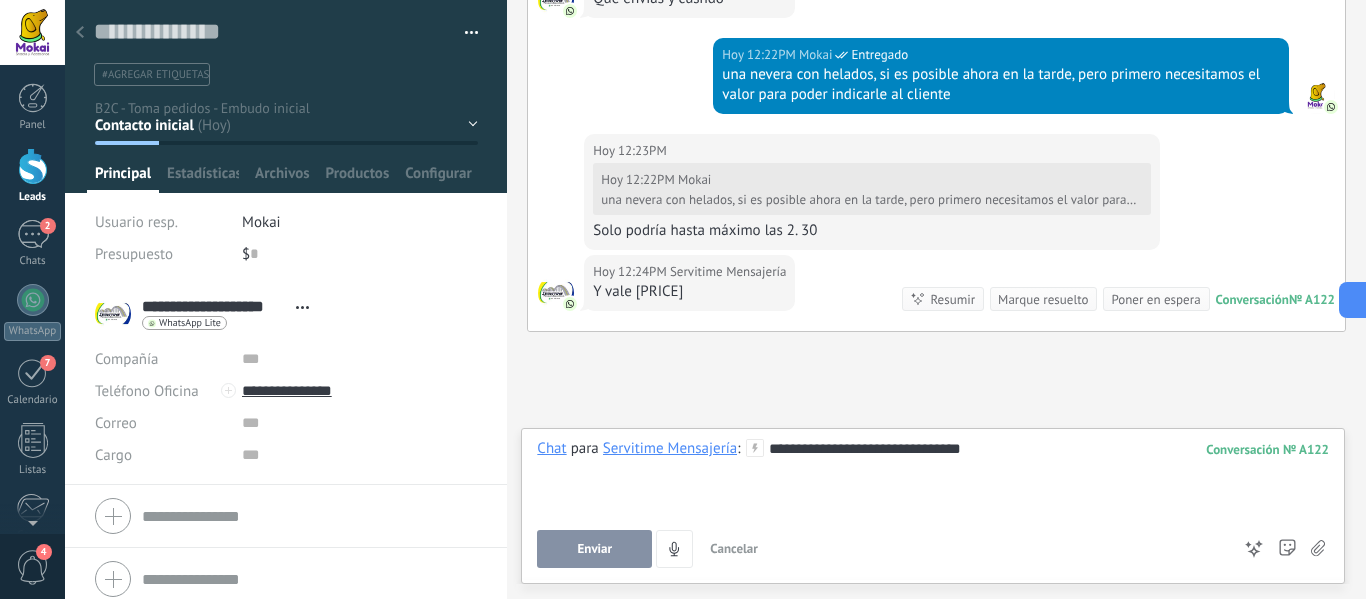 drag, startPoint x: 623, startPoint y: 550, endPoint x: 675, endPoint y: 548, distance: 52.03845 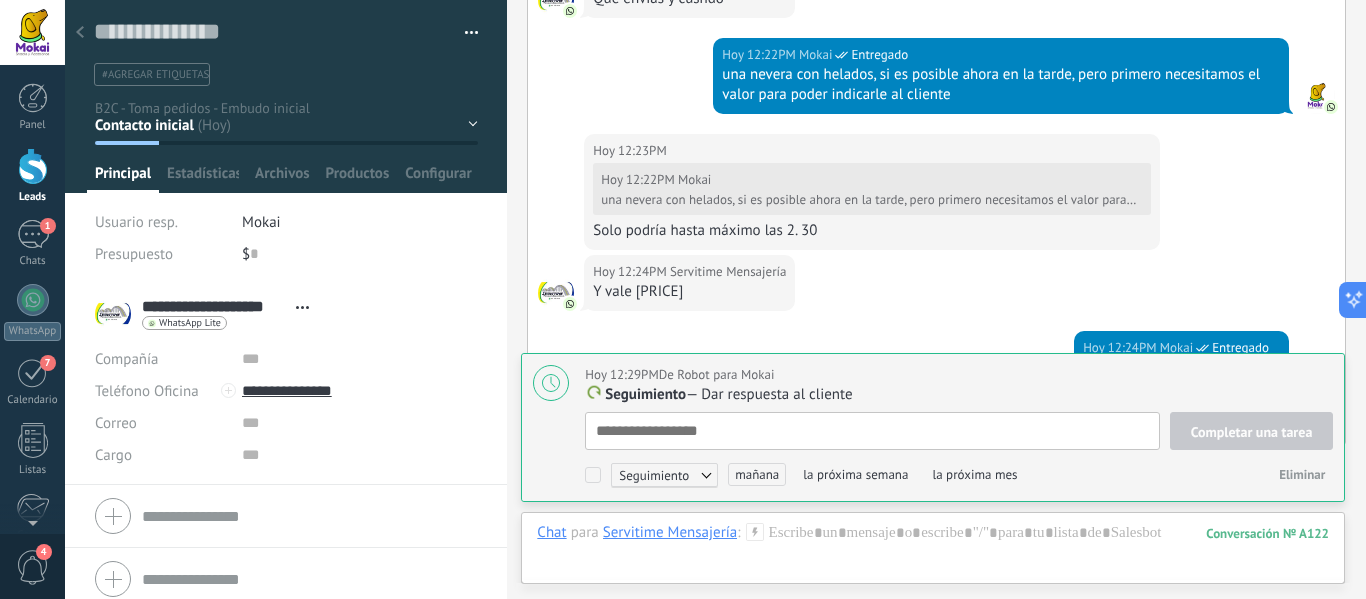 click at bounding box center (33, 166) 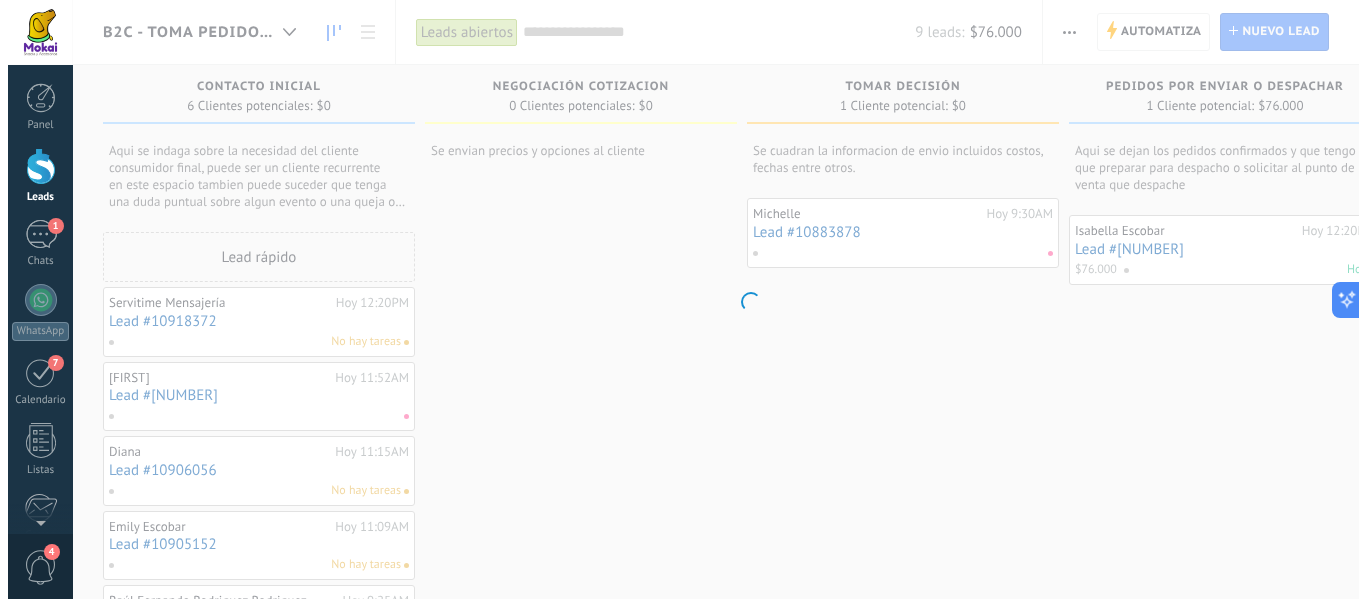 scroll, scrollTop: 20, scrollLeft: 0, axis: vertical 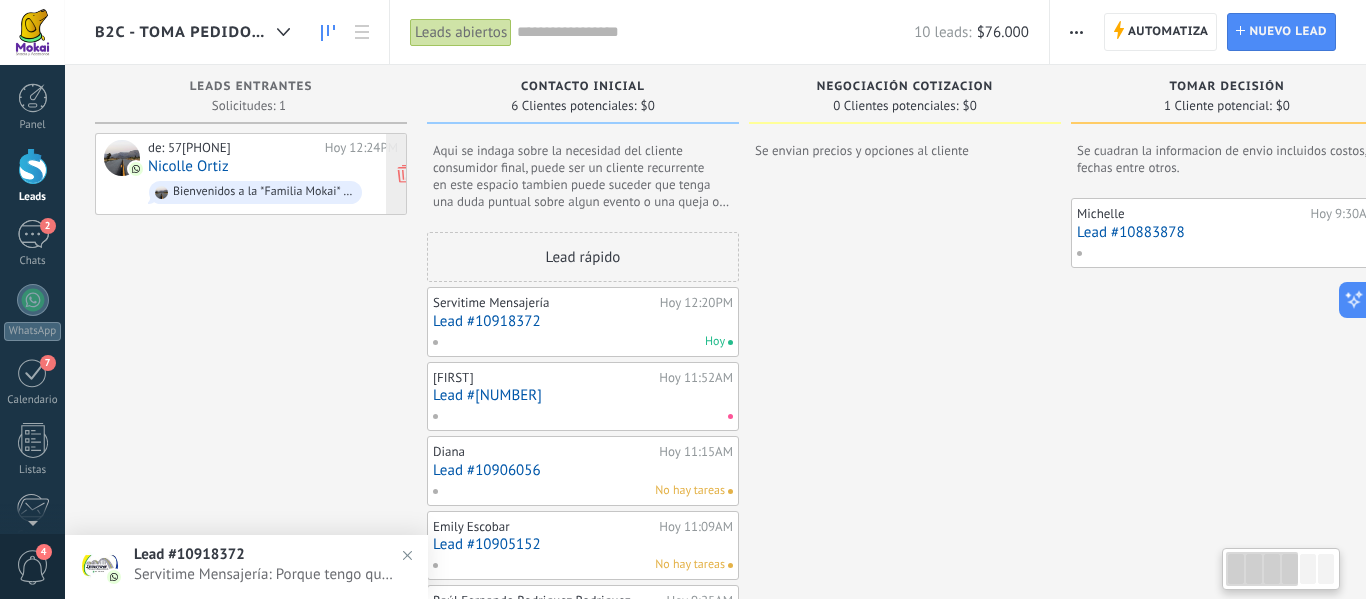 click on "de: 573187543656 Hoy 12:24PM Nicolle Ortiz Bienvenidos a la *Familia Mokai* 😺🐶🥰
Donde creamos momentos felices y fortalecemos el lazo que tienes con tu mascota 💜
Cuéntanos cómo quieres consentirlo🥰🐾" at bounding box center [273, 174] 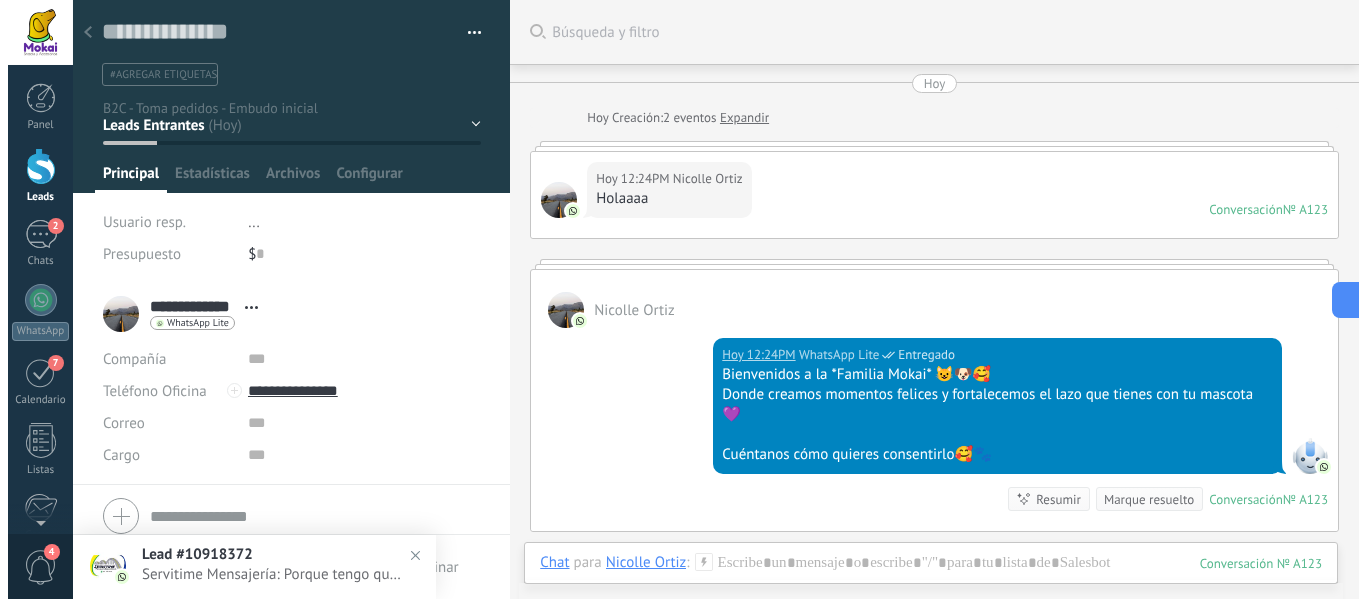 scroll, scrollTop: 30, scrollLeft: 0, axis: vertical 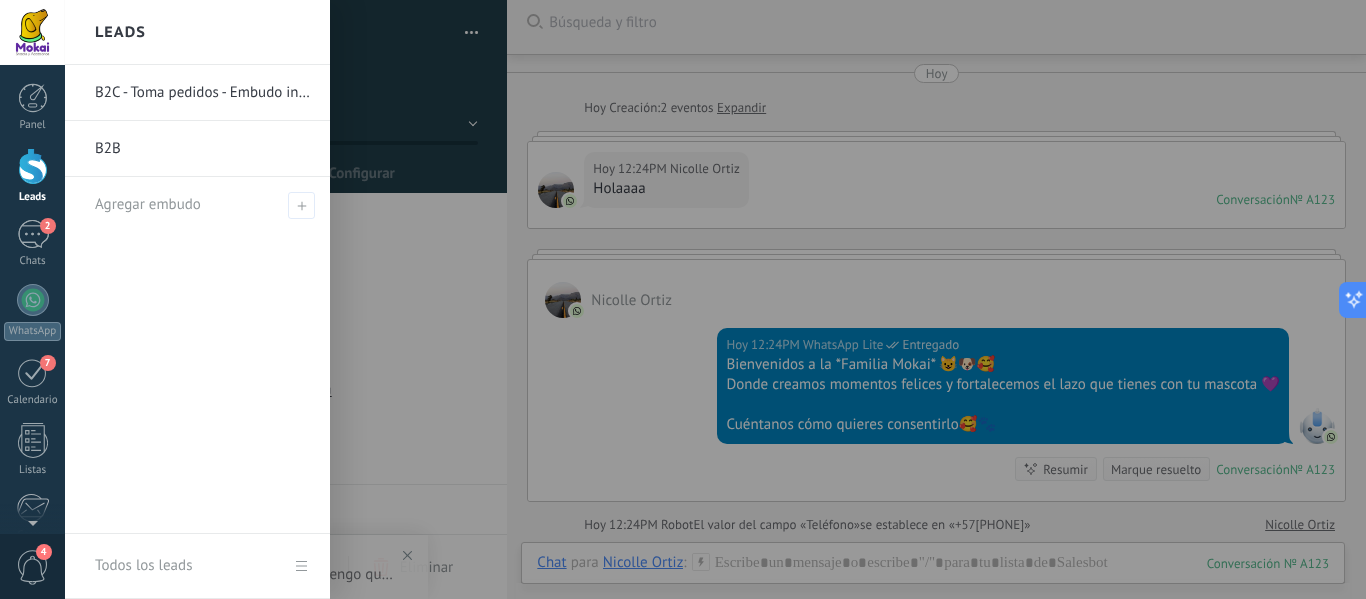 click at bounding box center [33, 166] 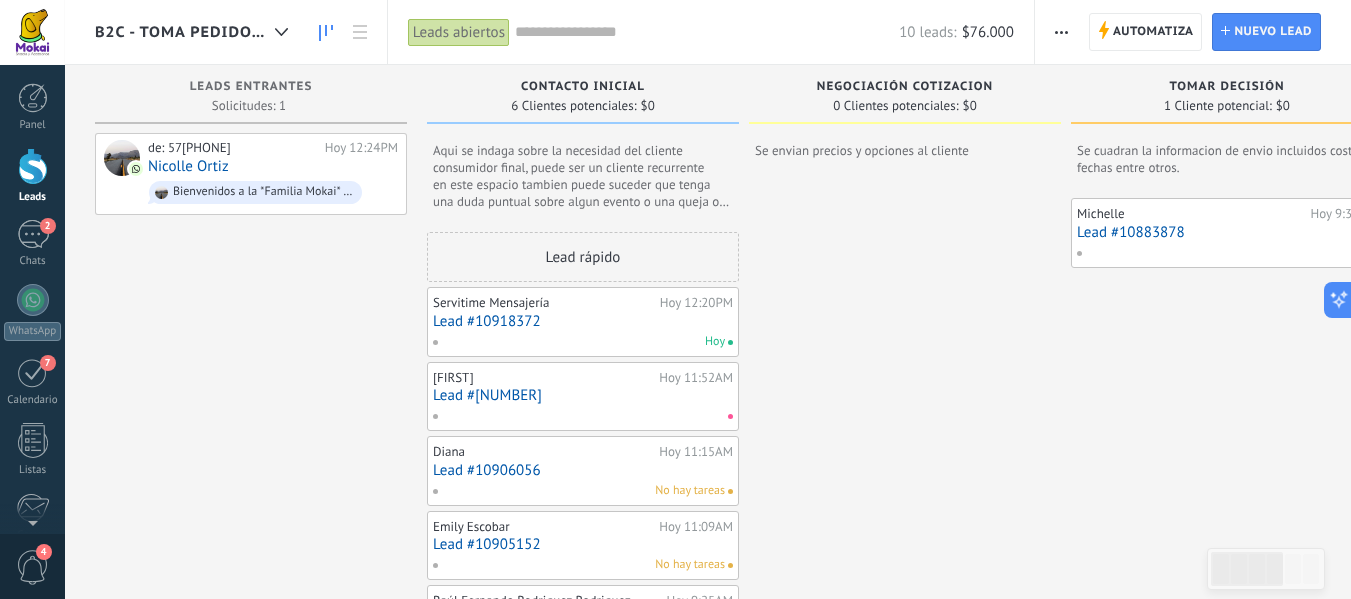 click 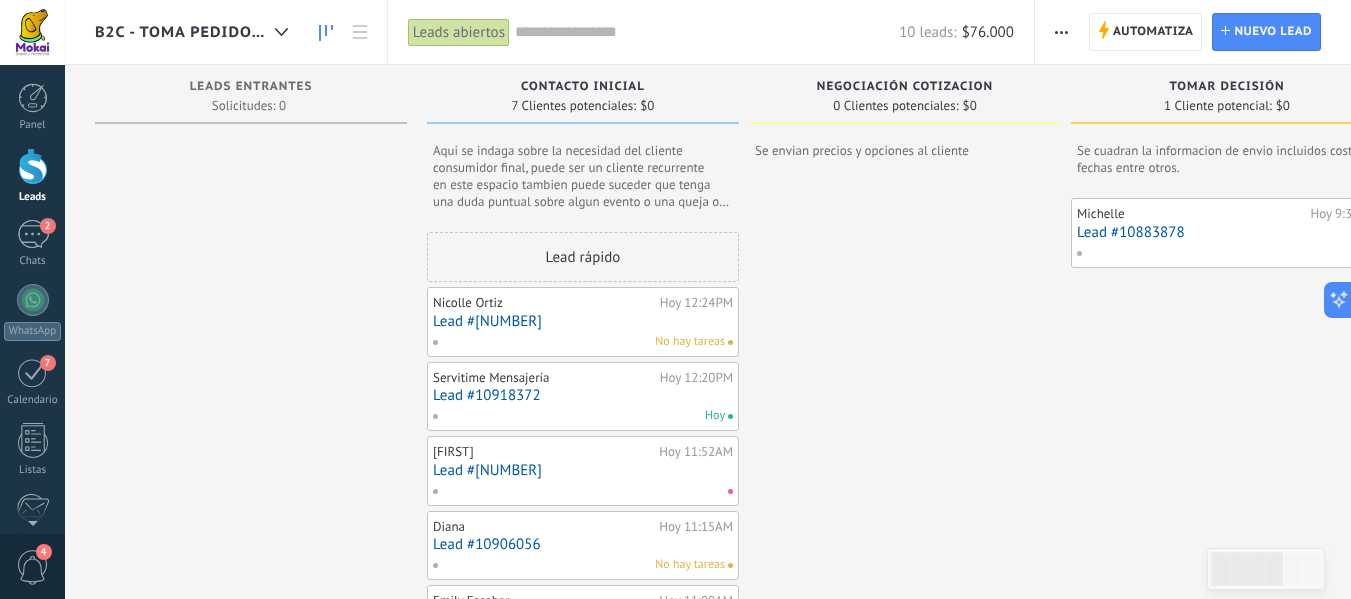 click on "Lead #10918984" at bounding box center (583, 321) 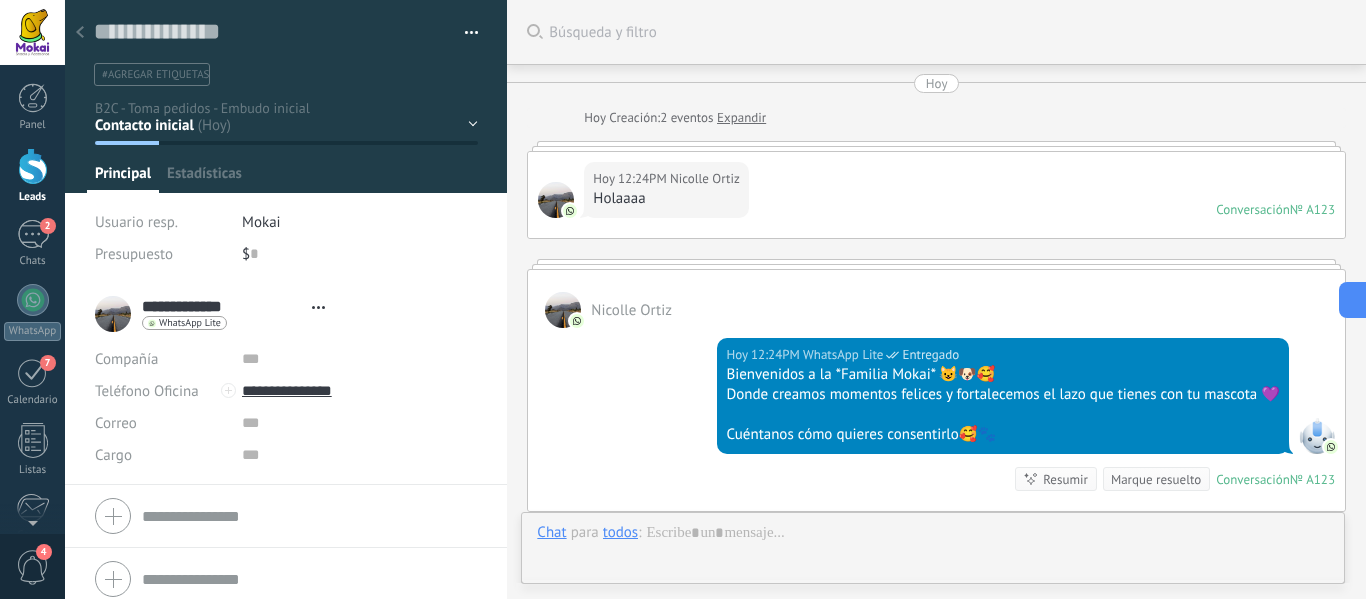 type on "**********" 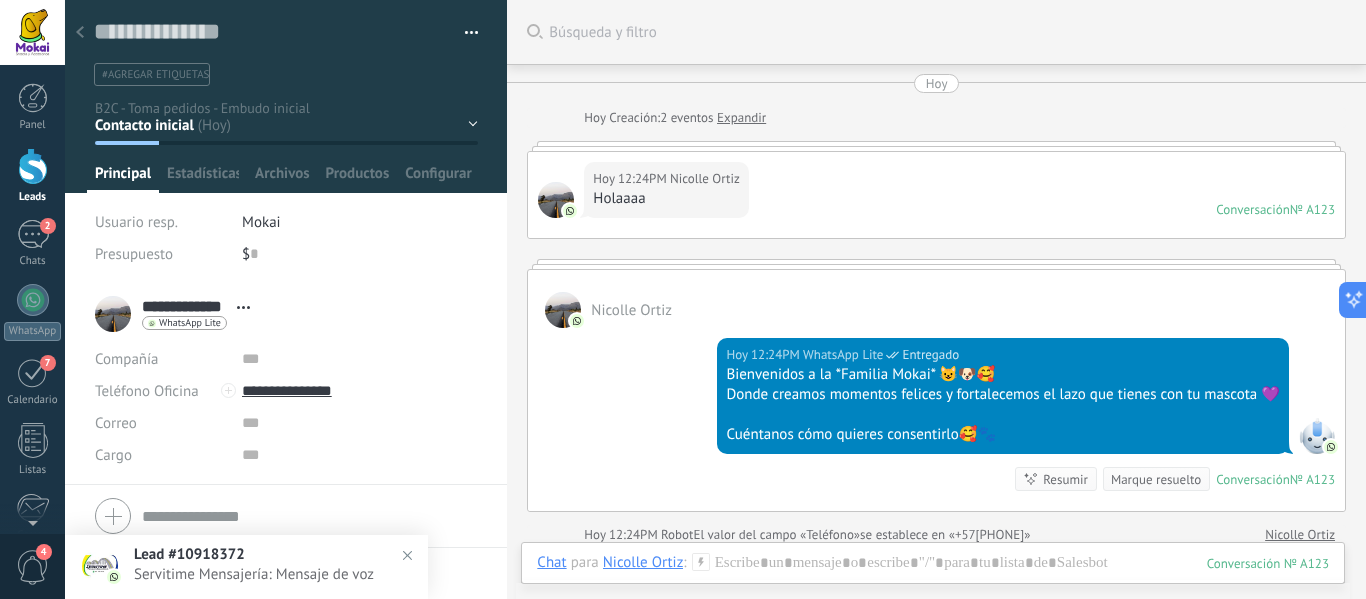 scroll, scrollTop: 30, scrollLeft: 0, axis: vertical 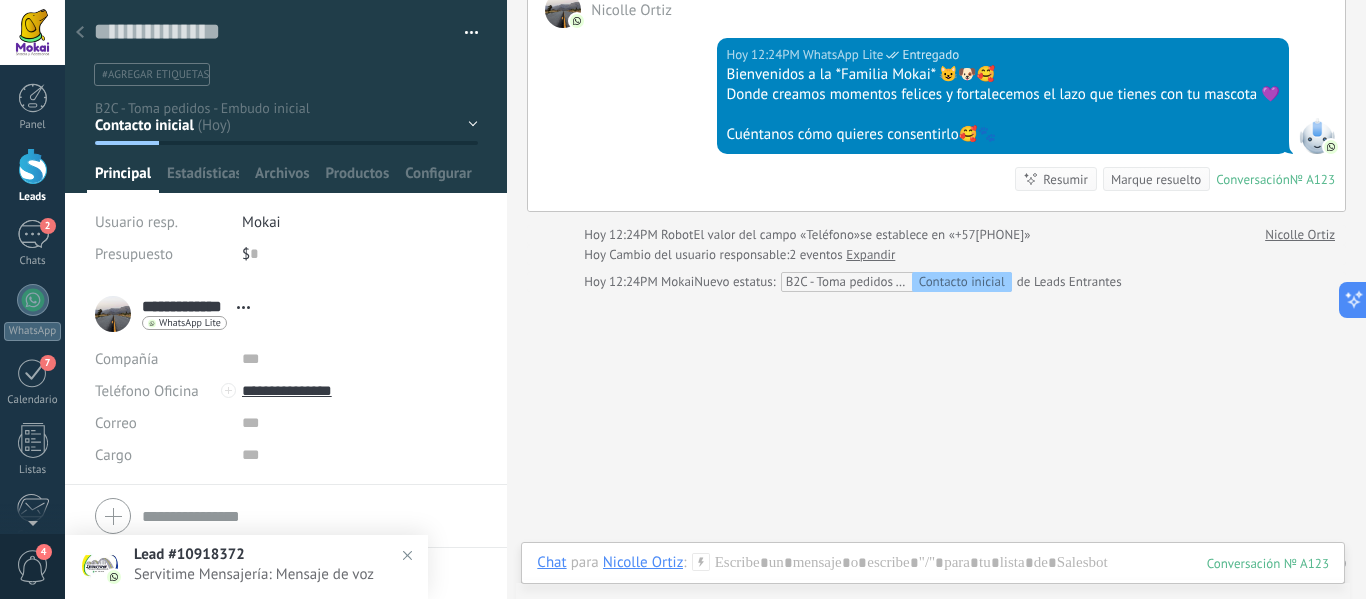 click on "Chat Correo Nota Tarea Chat   para   Nicolle Ortiz : 123 Enviar Cancelar Rastrear clics en links ? Reducir links largos y rastrear clics: cuando se habilita, los URLs que envías serán reemplazados con links de rastreo. Una vez clickeados, un evento se registrará en el feed del lead. Abajo seleccione las fuentes que utilizan esta  en Ajustes Las plantillas no pueden ser editadas La sesión de mensajería finaliza en: Atajos – ejecutar bots y plantillas – seleccionar acción – mencionar a un colega – seleccionar el destinatario – insertar valor del campo Kommo AI Beta Corregir gramática y ortografía Hacerlo profesional Hacerlo amistoso Hacerlo ingenioso Hacerlo más largo Hacerlo más corto Simplificarlo" at bounding box center [933, 578] 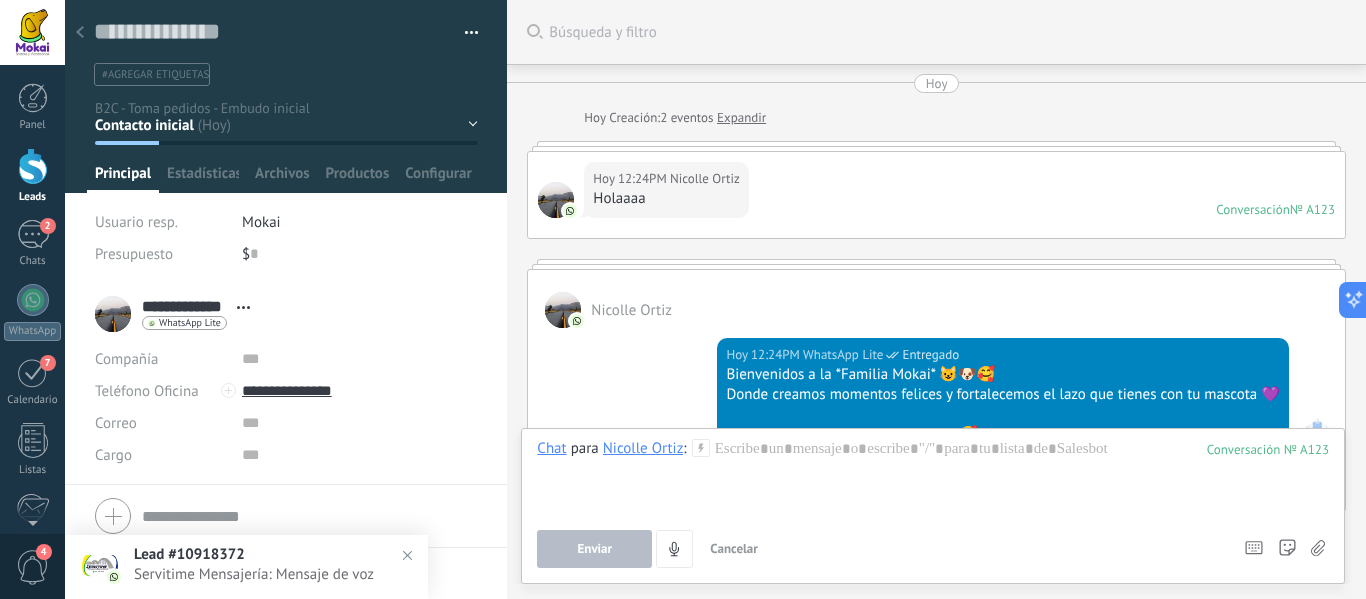 scroll, scrollTop: 0, scrollLeft: 0, axis: both 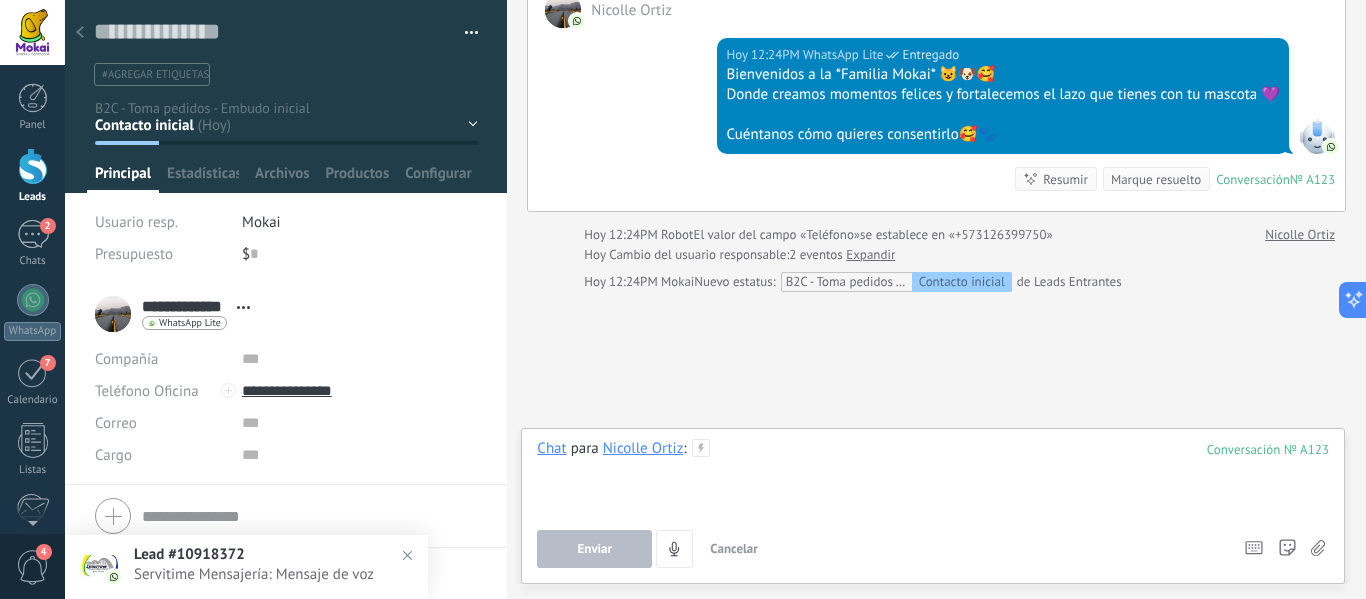 click at bounding box center (933, 477) 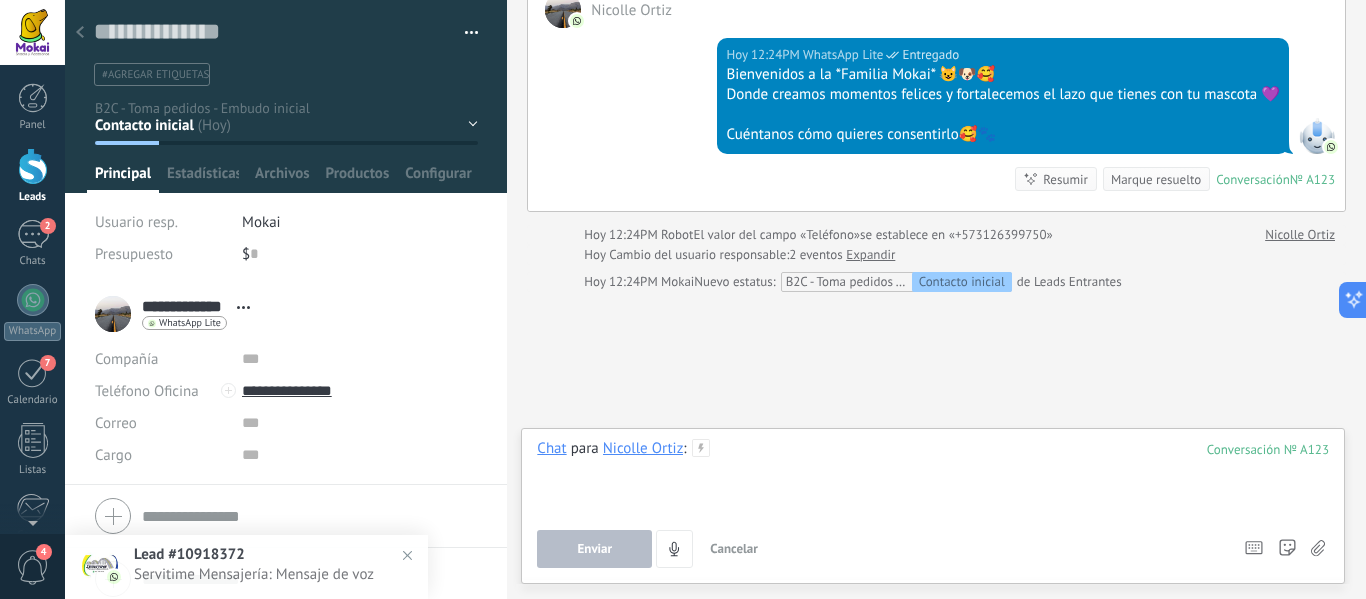 type 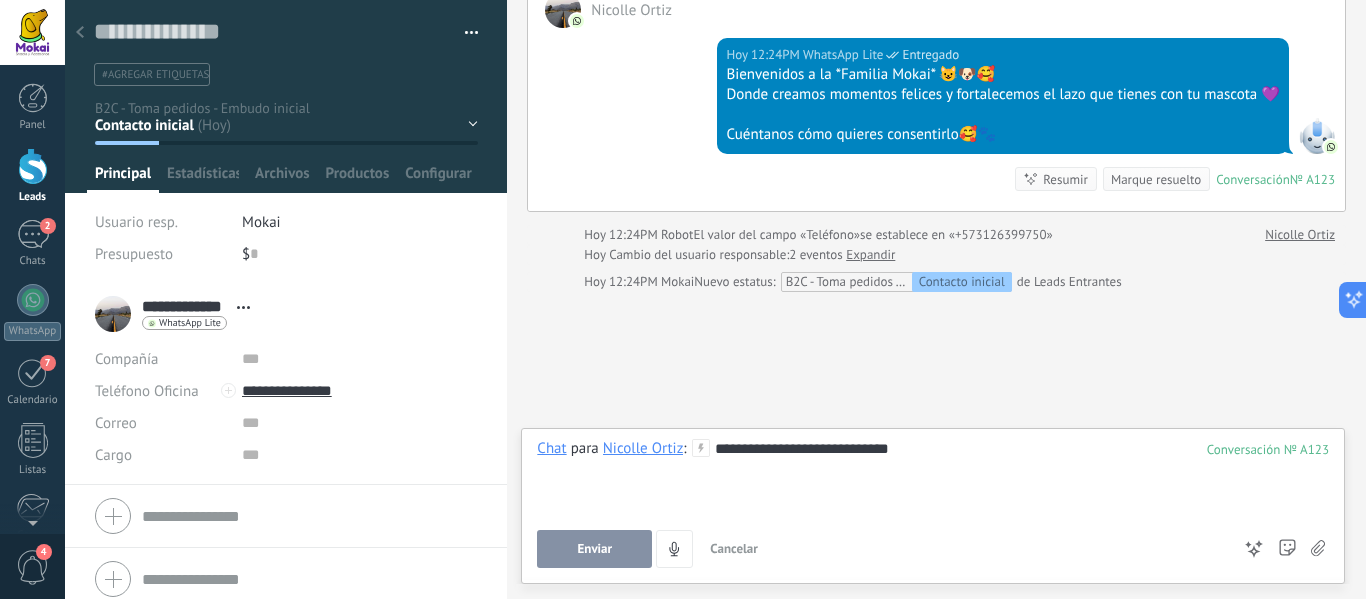 click on "Enviar" at bounding box center (595, 549) 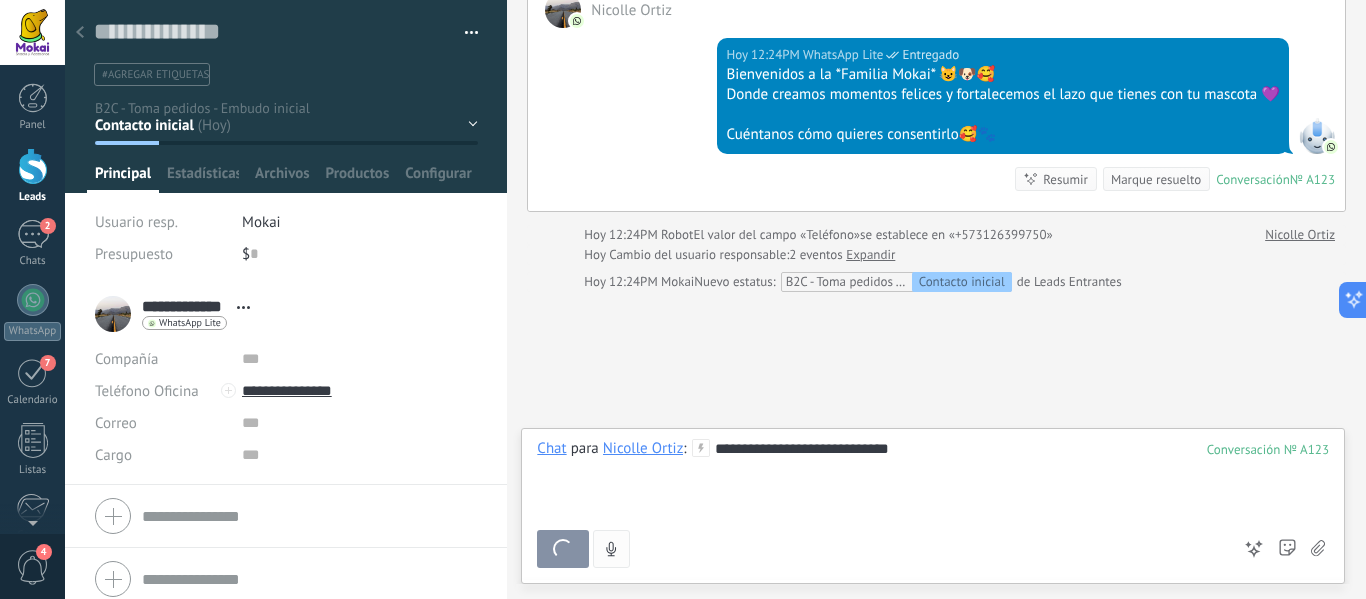 type 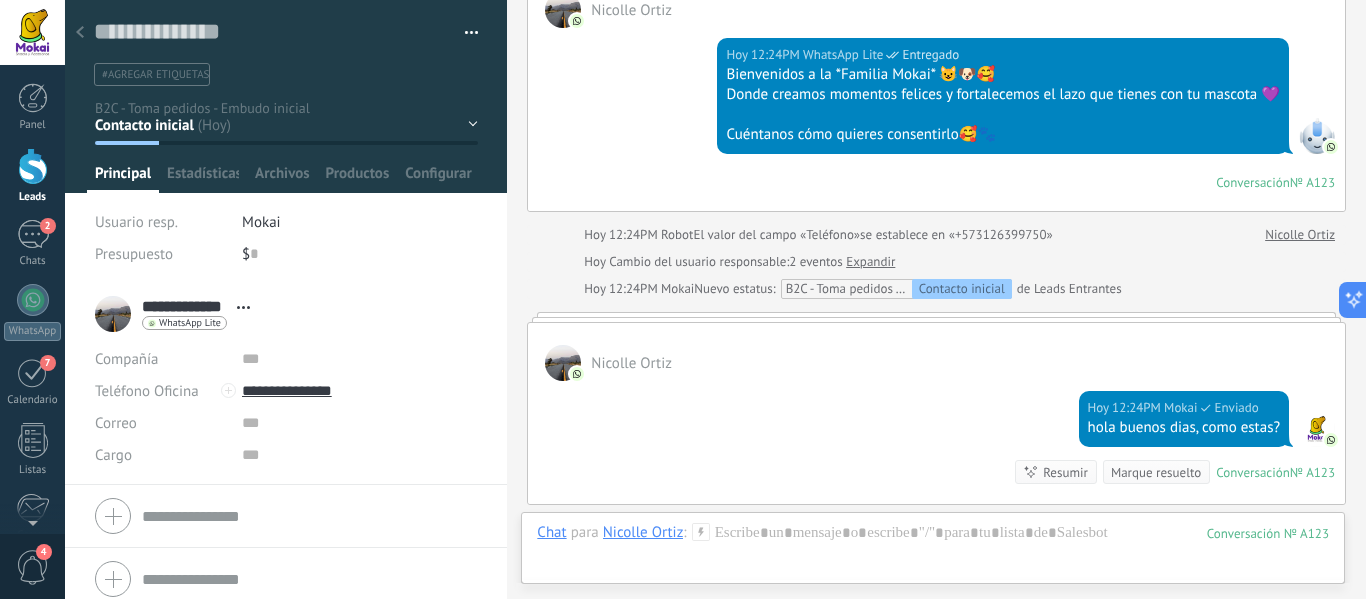 scroll, scrollTop: 356, scrollLeft: 0, axis: vertical 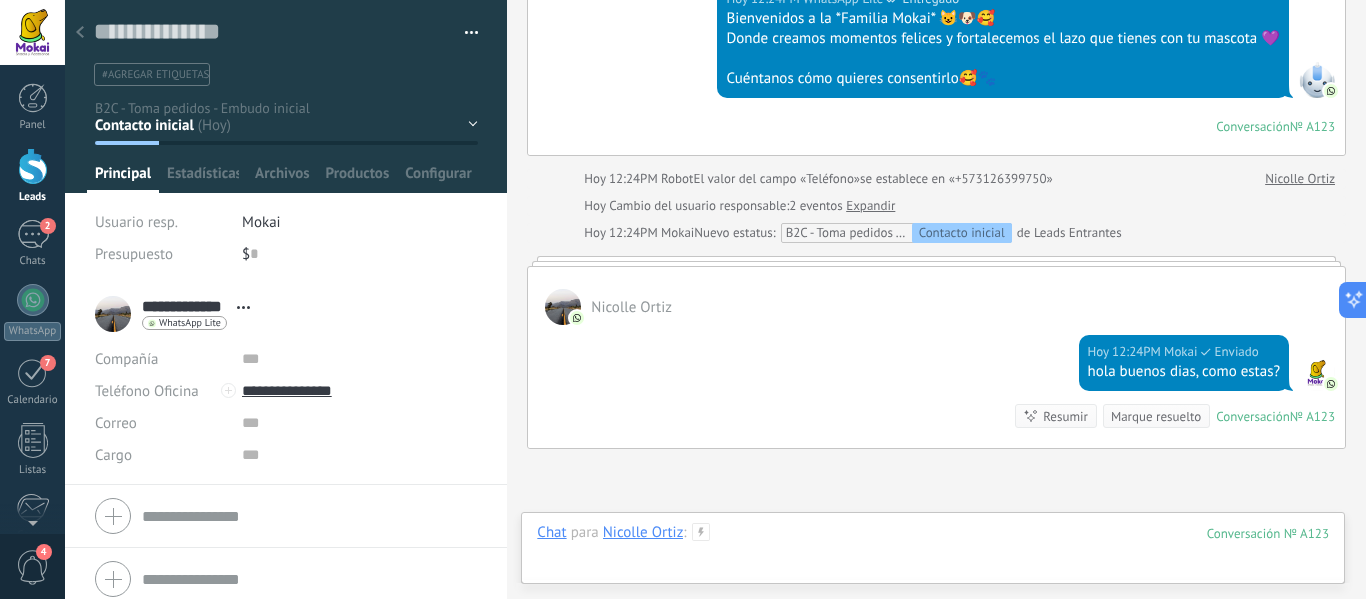 click at bounding box center (933, 553) 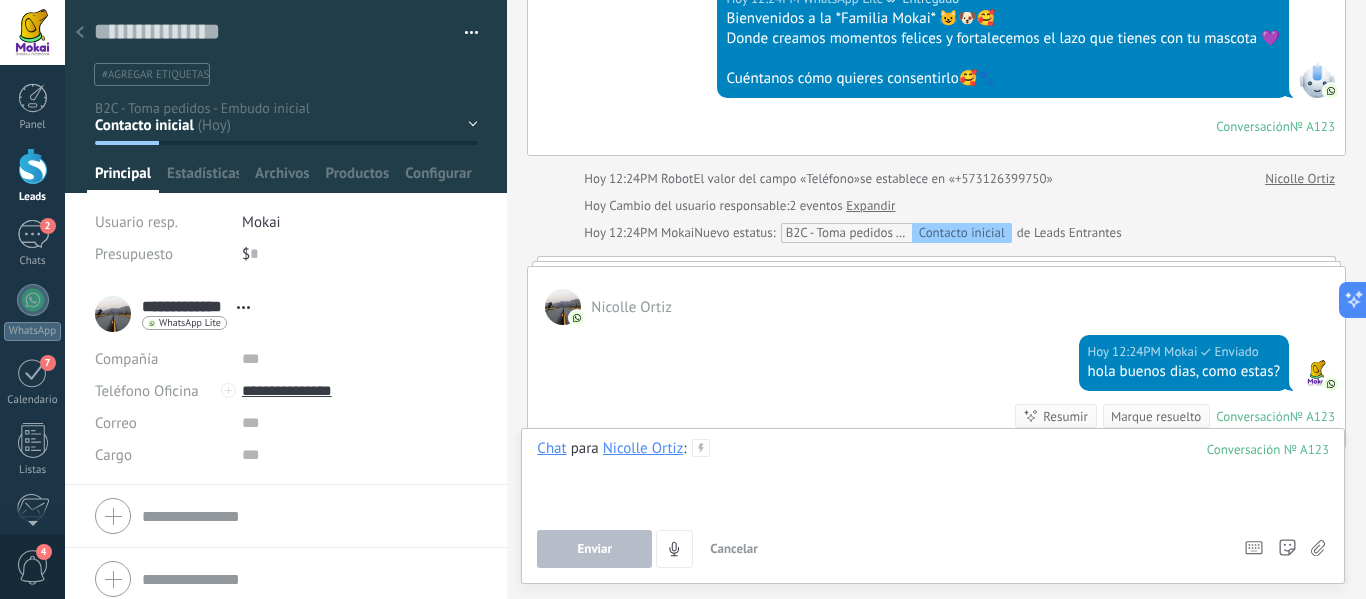 type 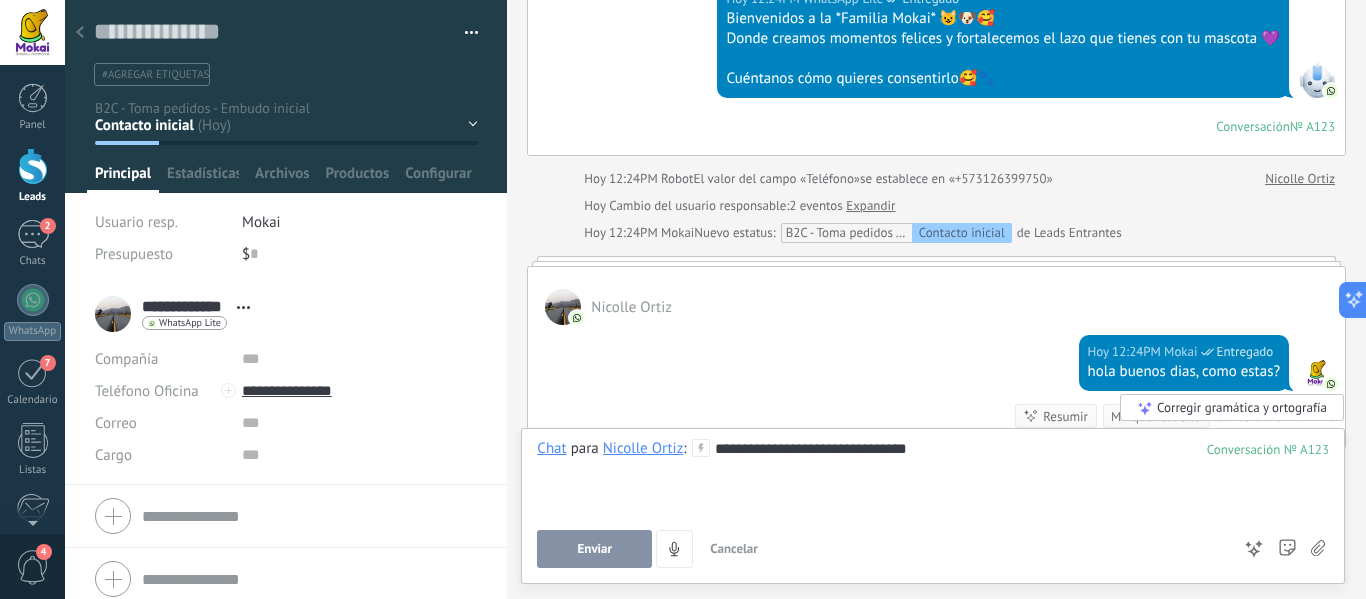 click on "Enviar" at bounding box center (595, 549) 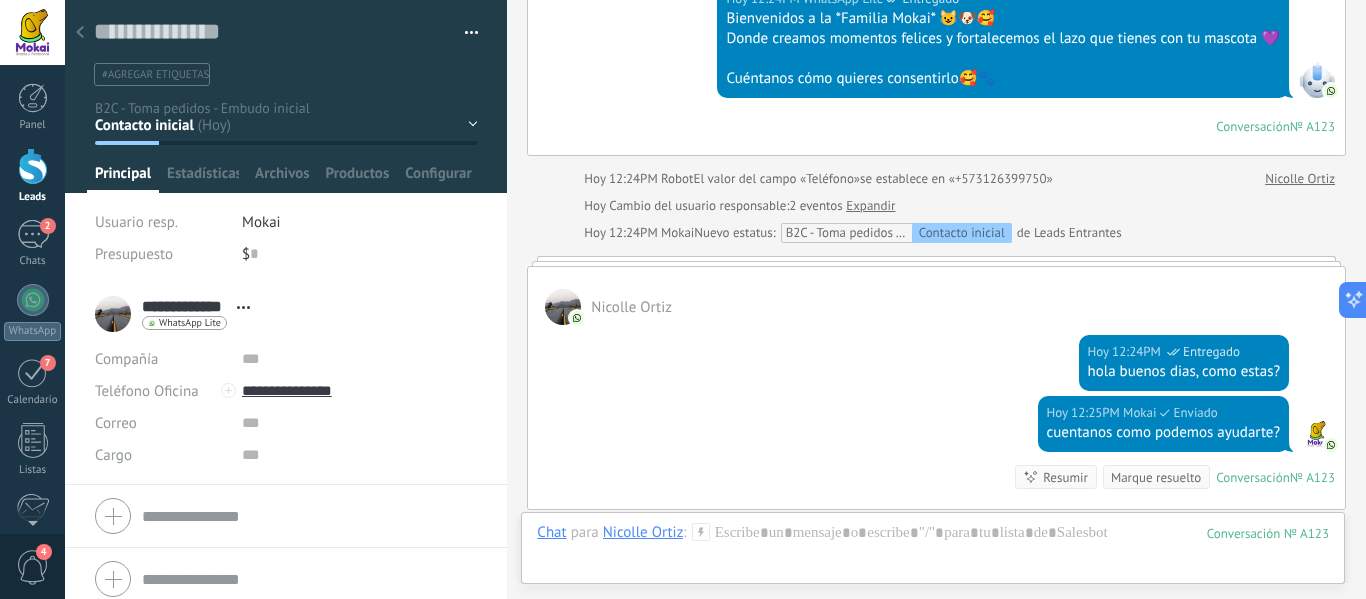 scroll, scrollTop: 636, scrollLeft: 0, axis: vertical 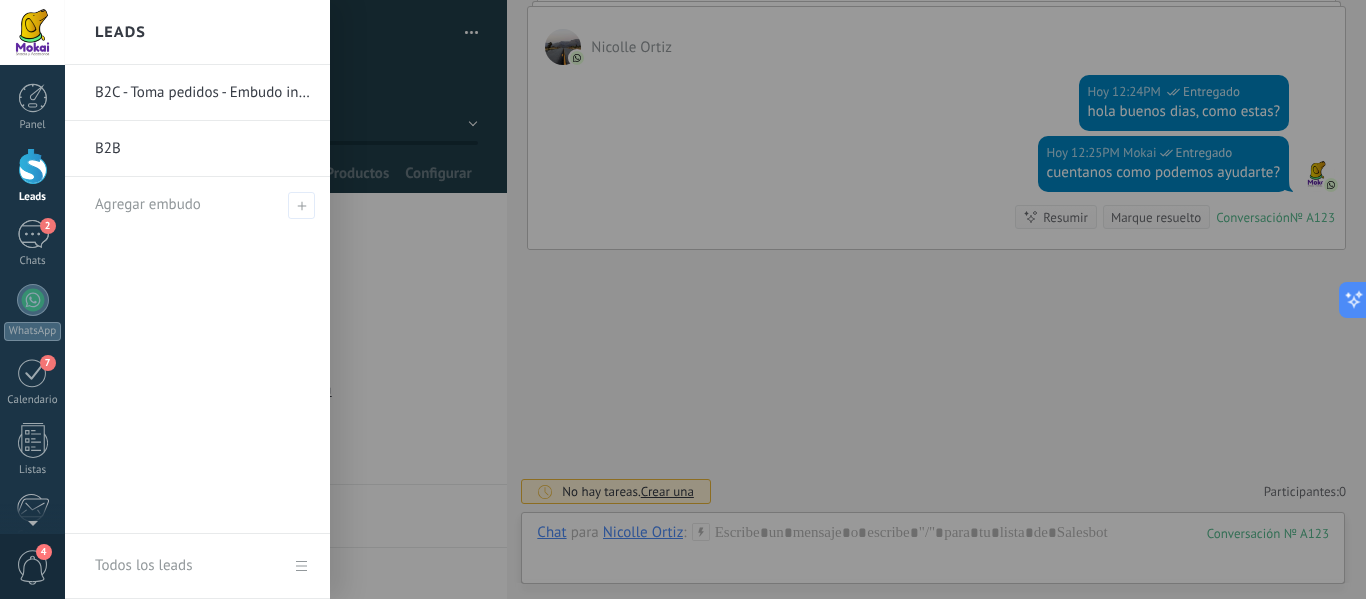 click at bounding box center (33, 166) 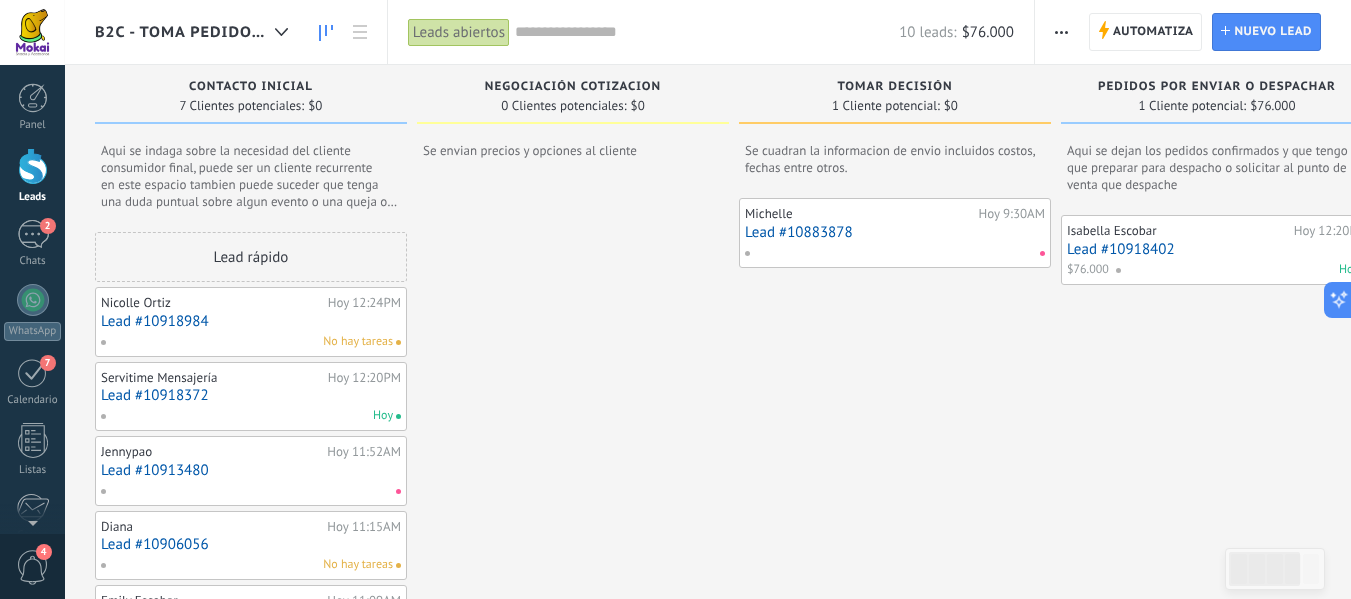 click on "Lead #10913480" at bounding box center (251, 470) 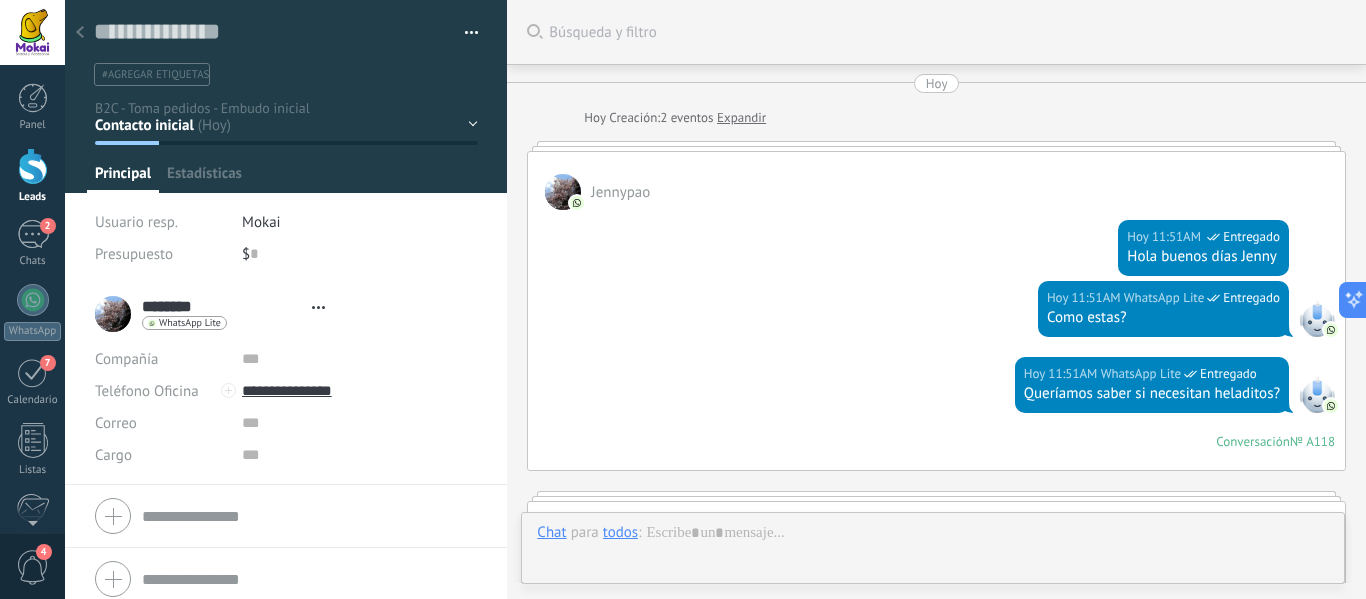 type on "**********" 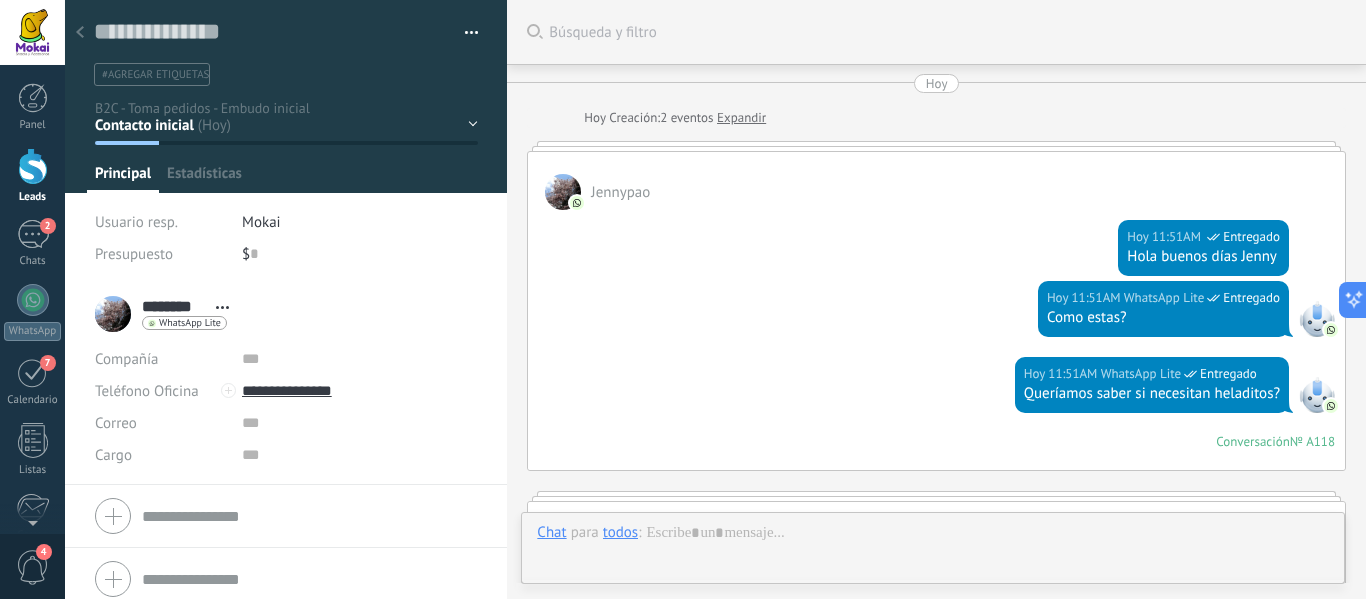 scroll, scrollTop: 1599, scrollLeft: 0, axis: vertical 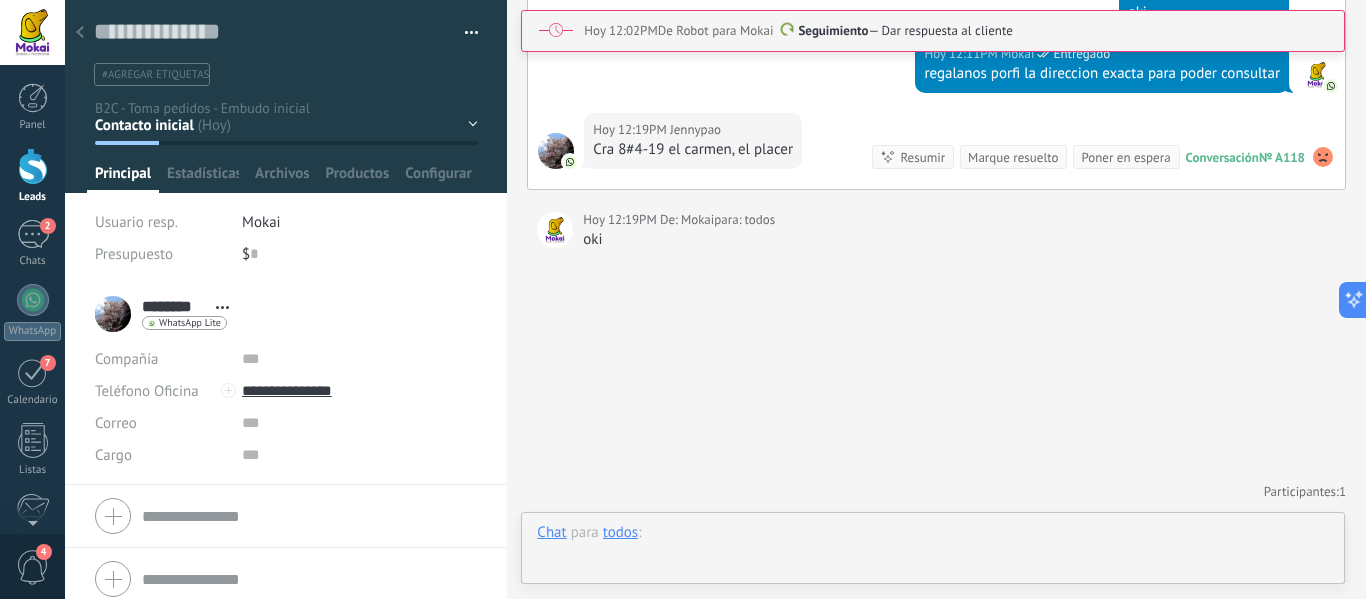 click at bounding box center [933, 553] 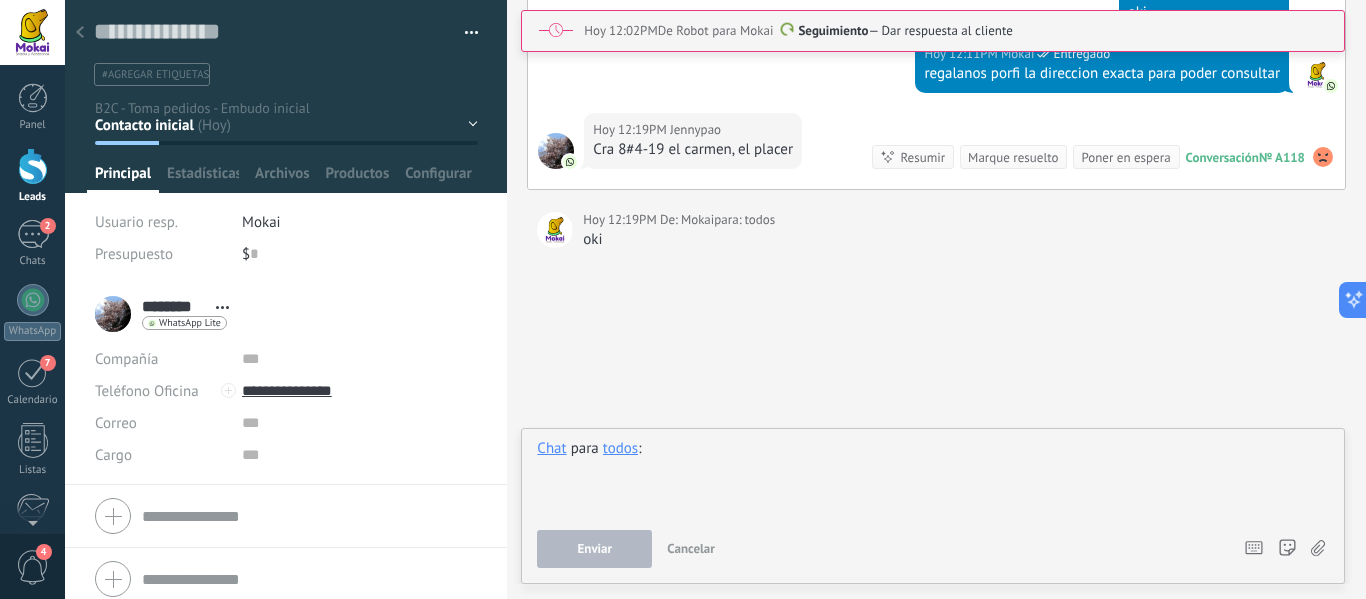 type 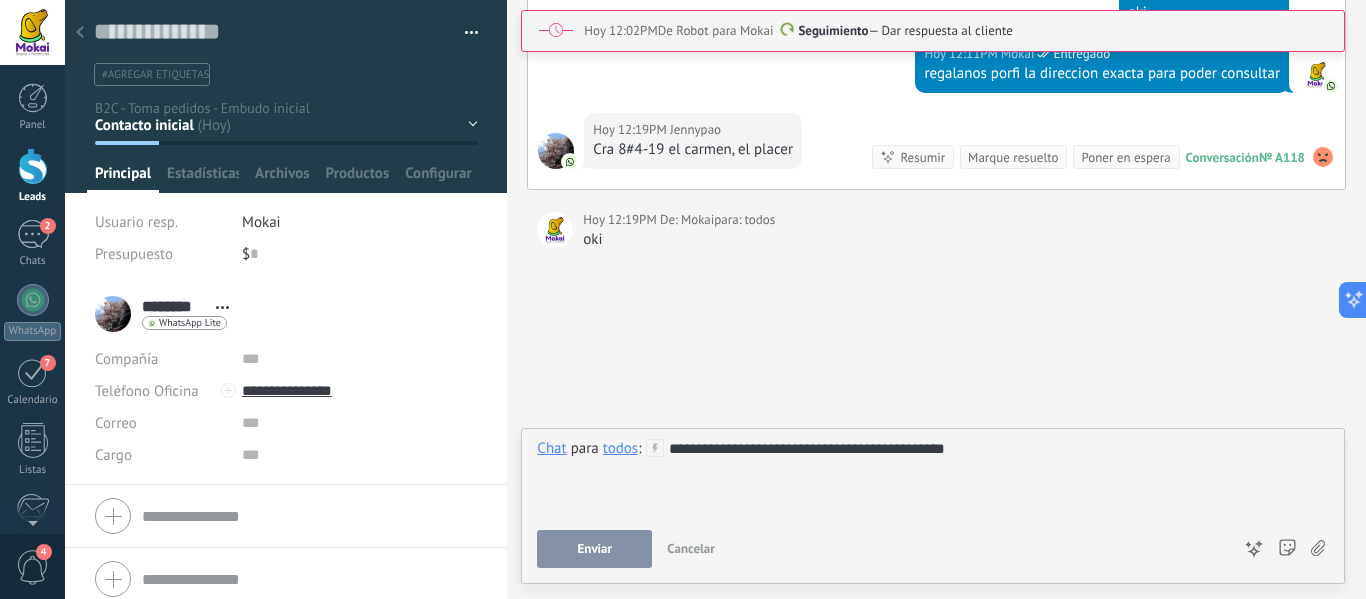 click on "Enviar" at bounding box center [595, 549] 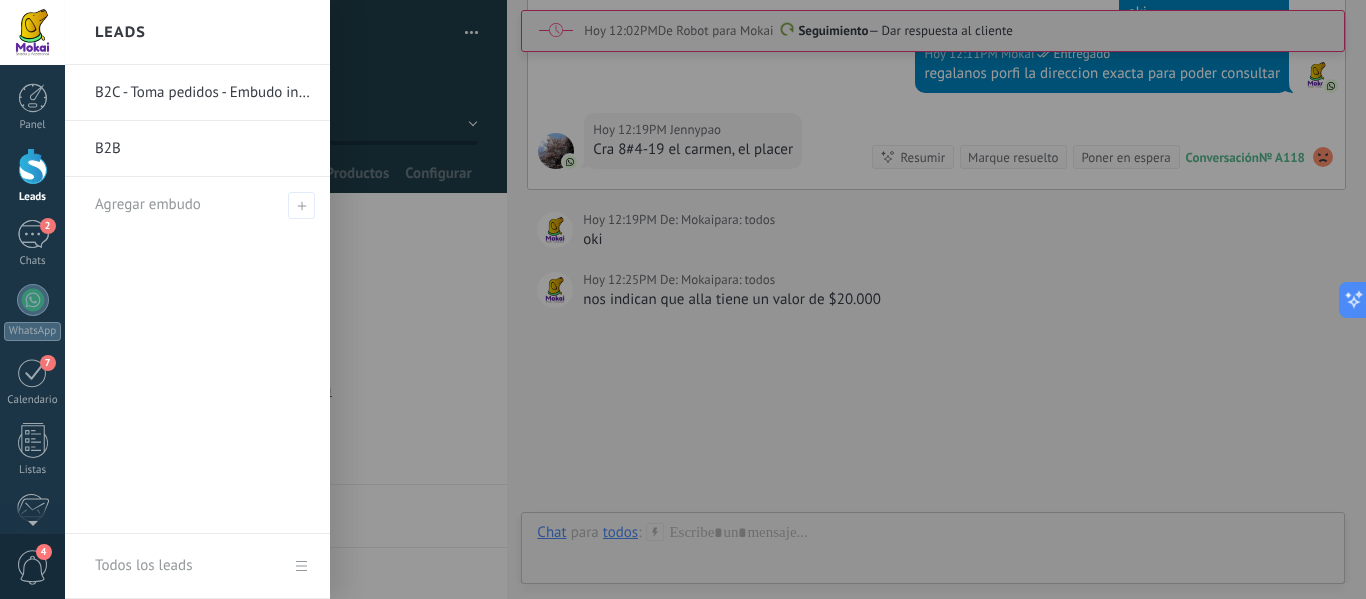 click at bounding box center [33, 166] 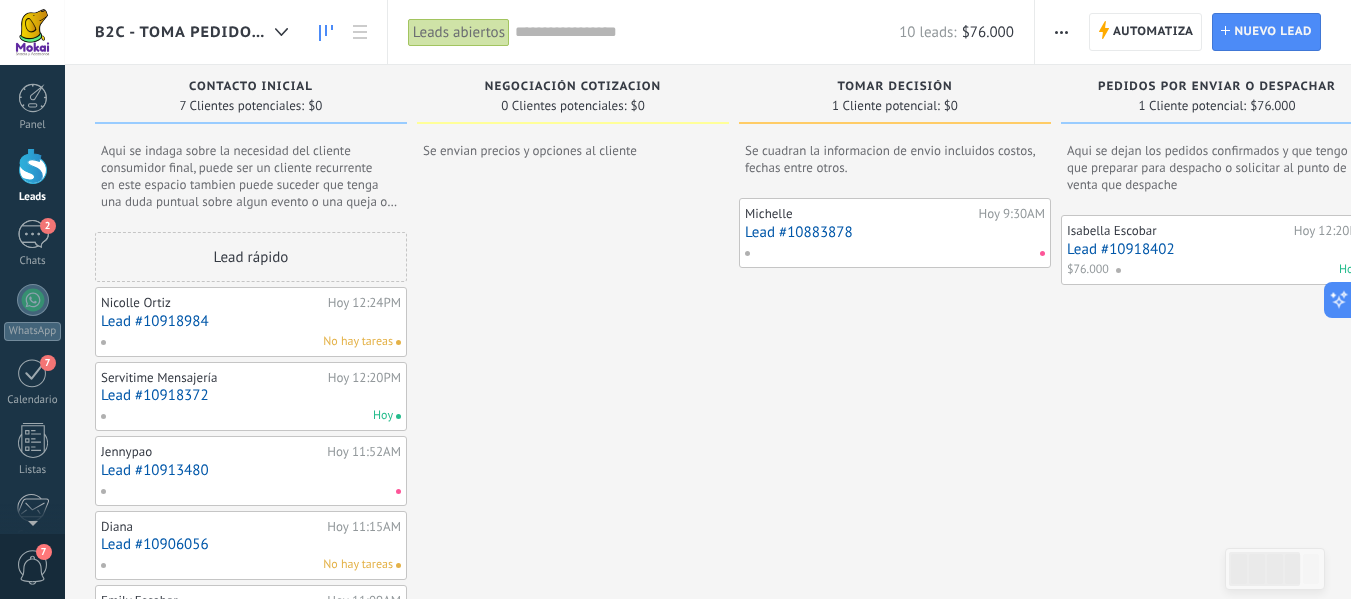 click on "Lead #10918984" at bounding box center [251, 321] 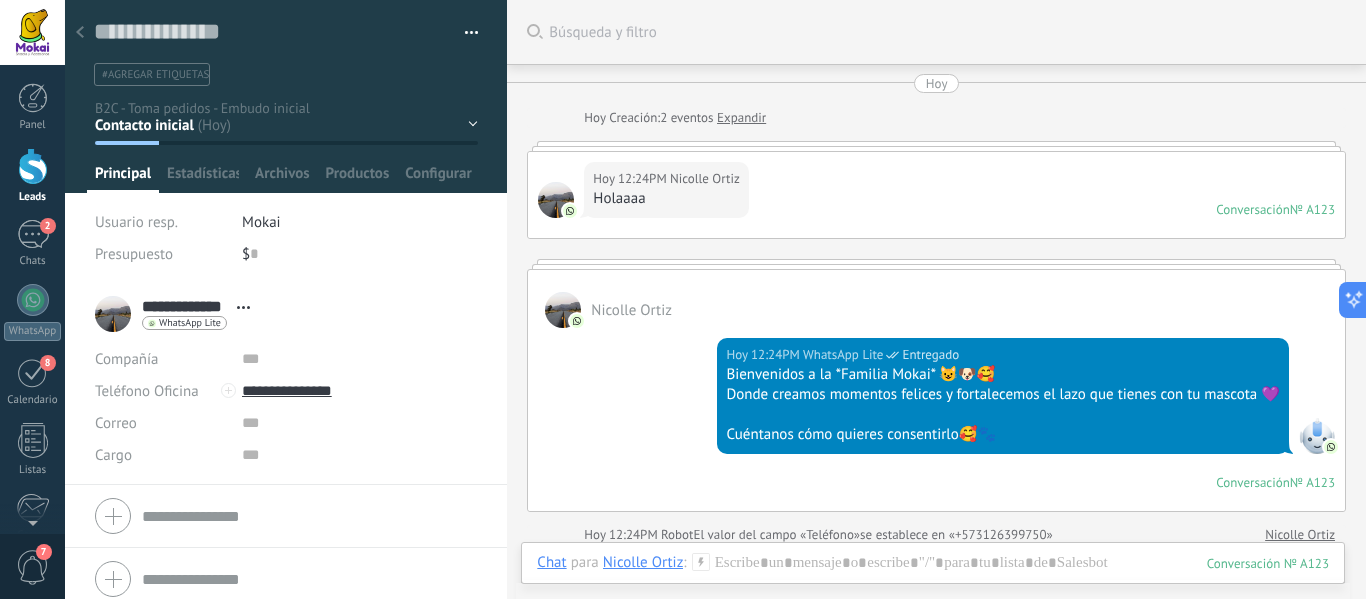 scroll, scrollTop: 30, scrollLeft: 0, axis: vertical 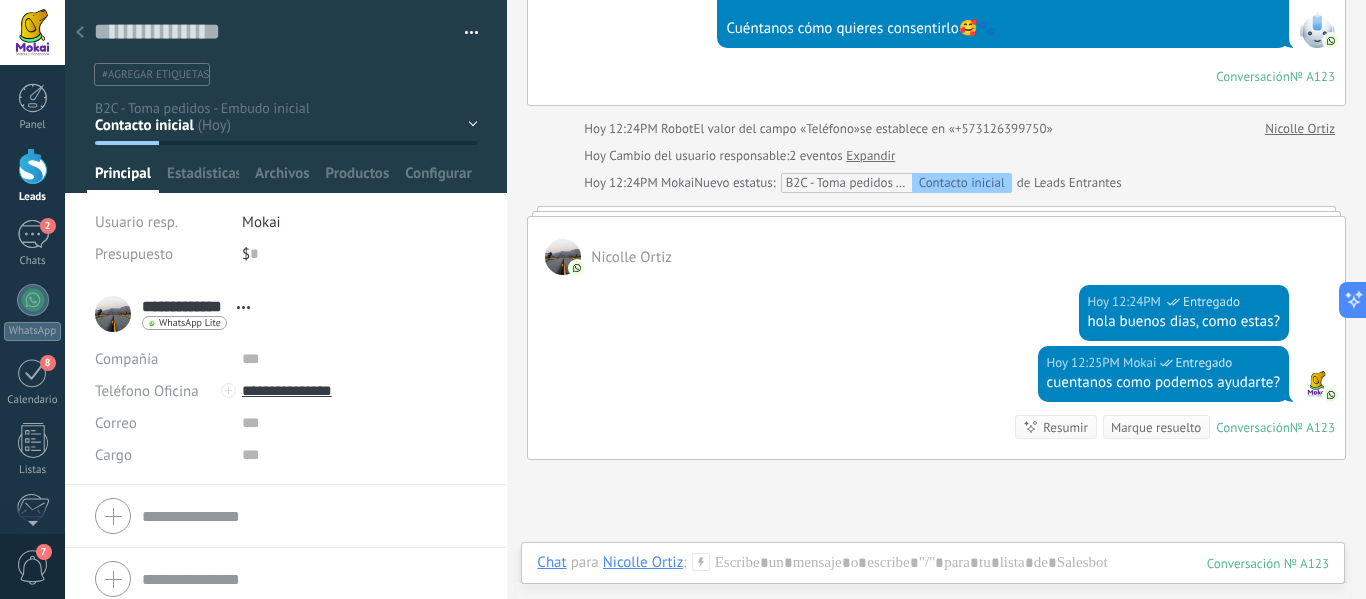 click at bounding box center [33, 166] 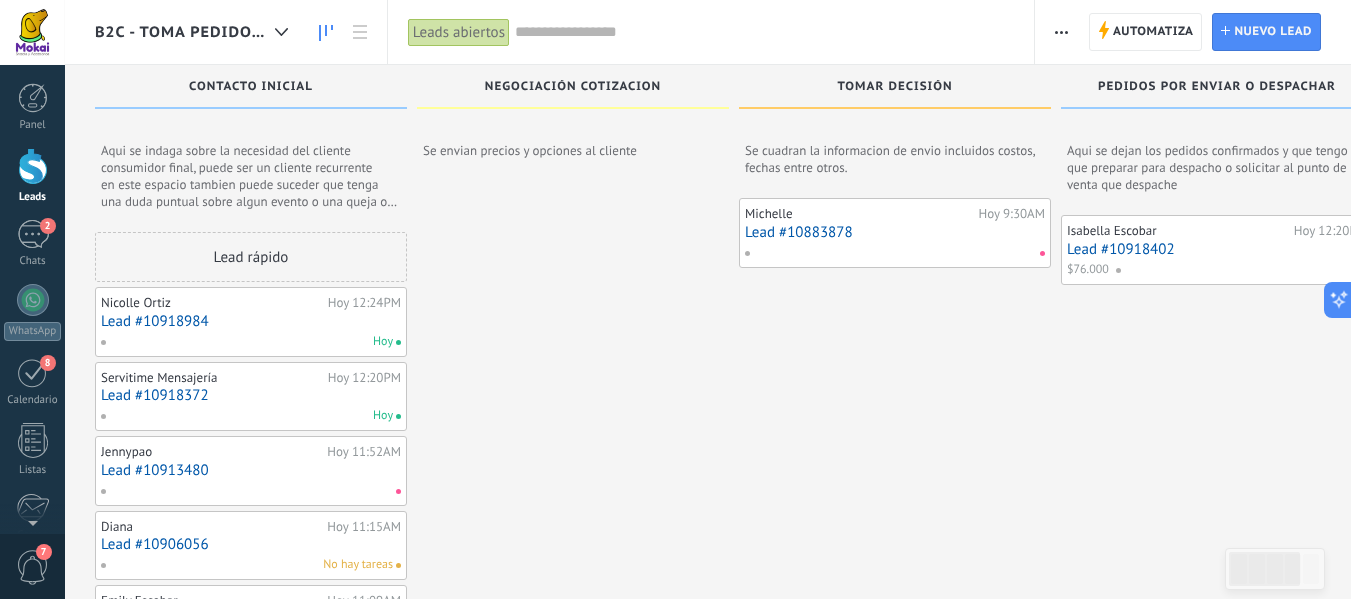 click on "Lead #10913480" at bounding box center (251, 470) 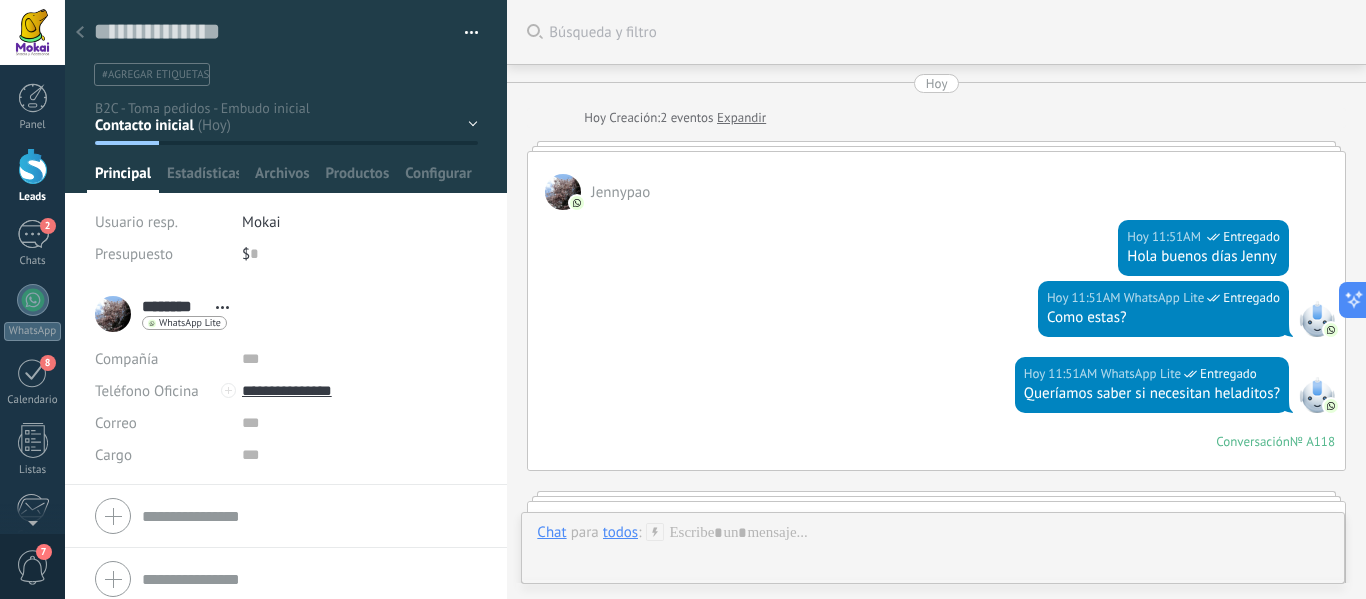 scroll, scrollTop: 30, scrollLeft: 0, axis: vertical 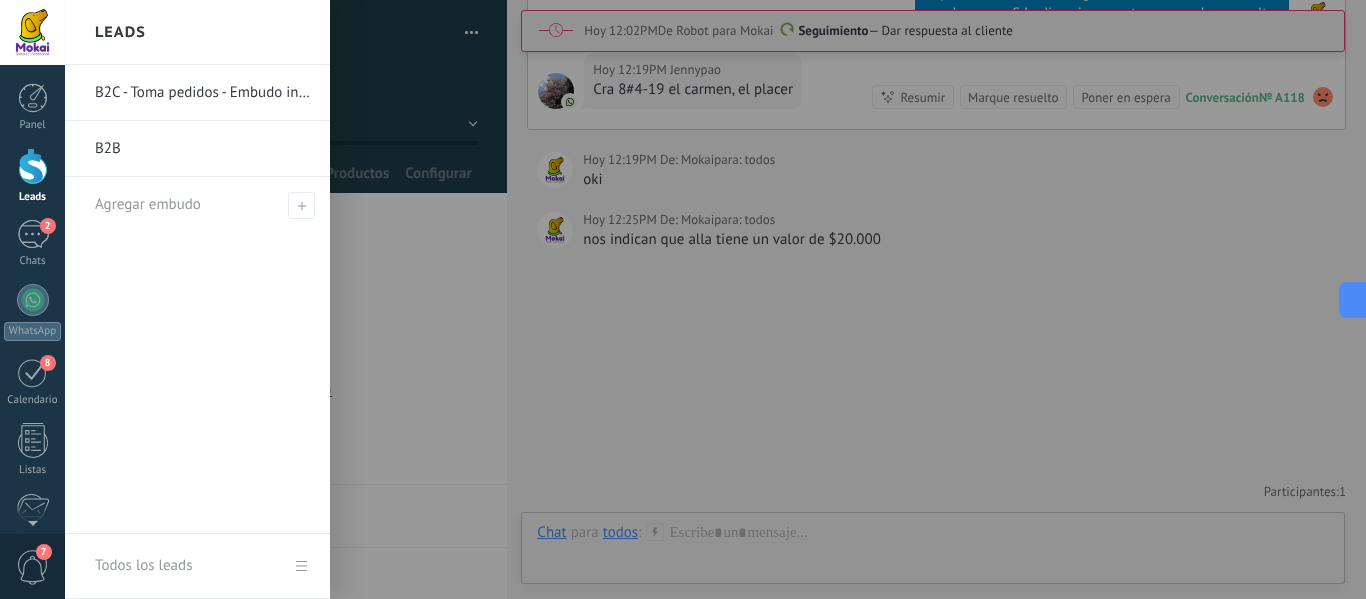 click at bounding box center [33, 166] 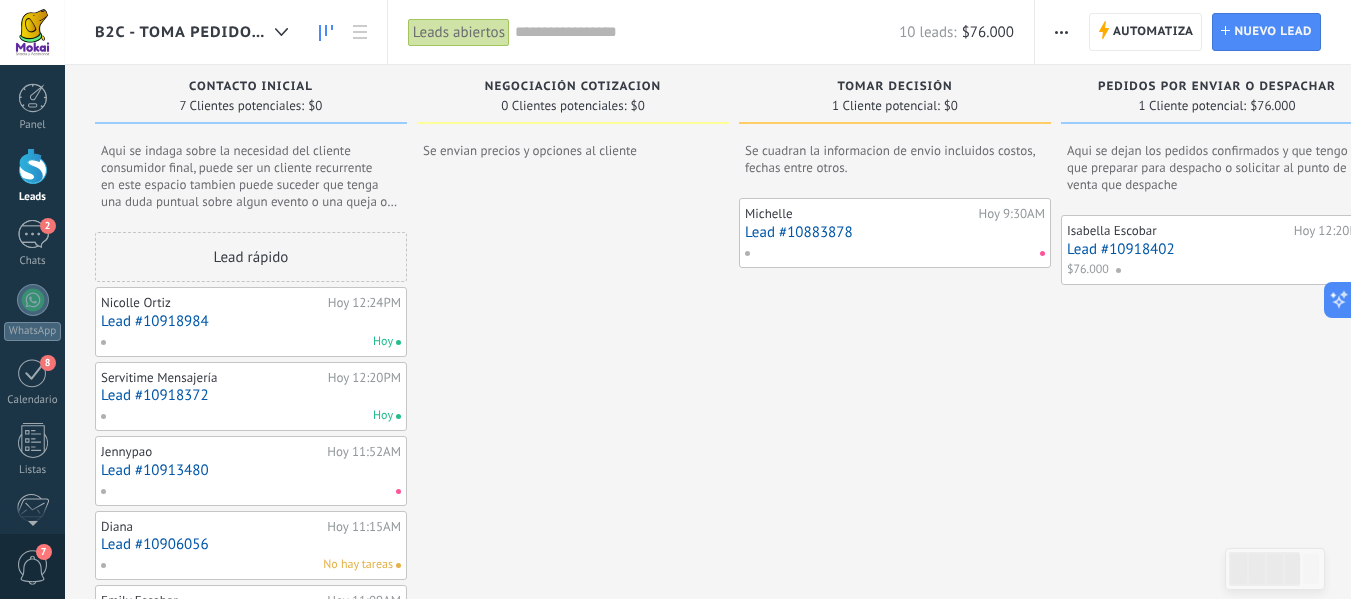 click on "Lead #10918372" at bounding box center [251, 395] 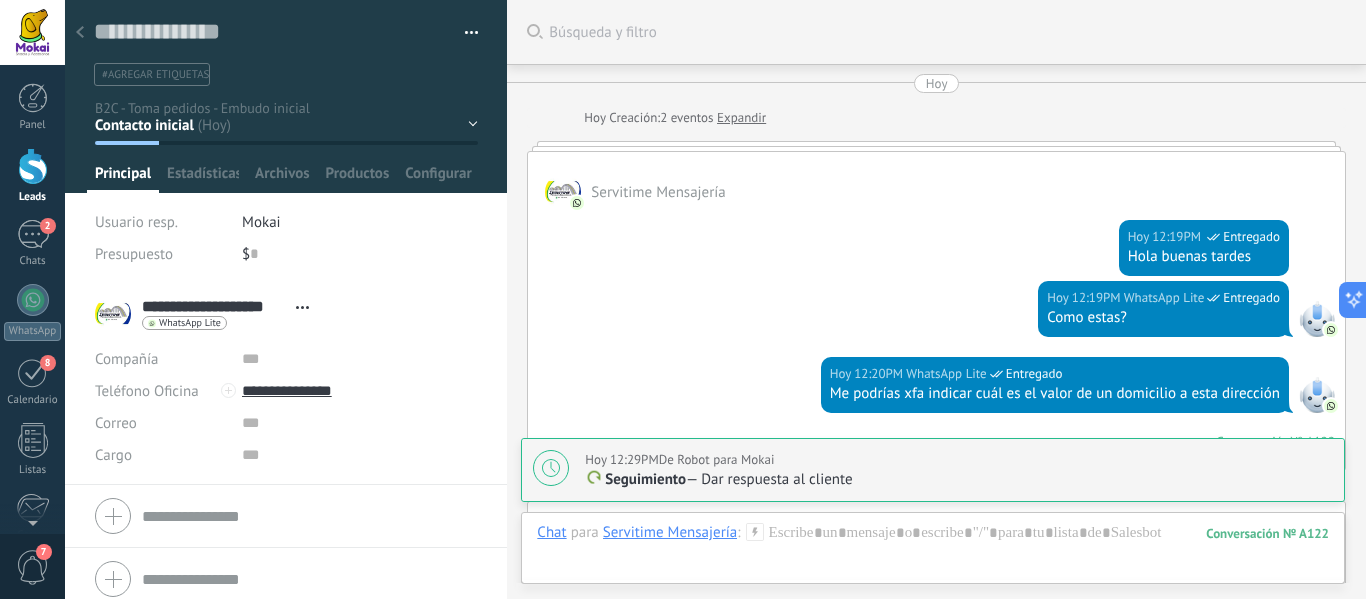 scroll, scrollTop: 1760, scrollLeft: 0, axis: vertical 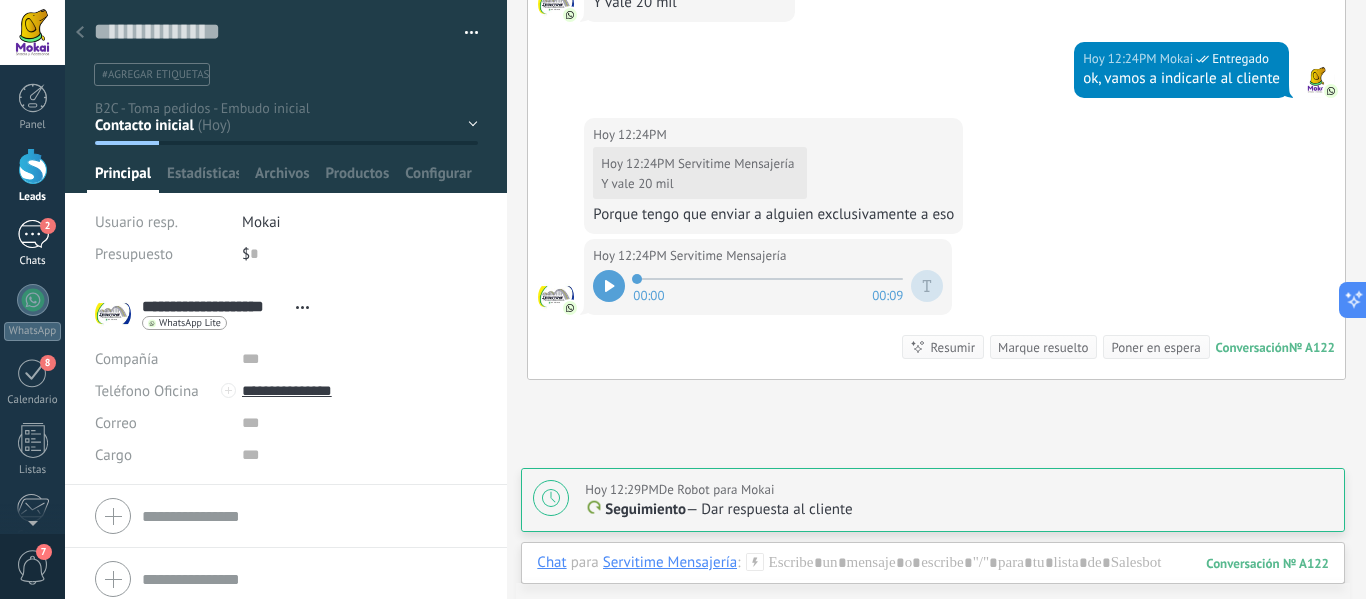 click on "2" at bounding box center [33, 234] 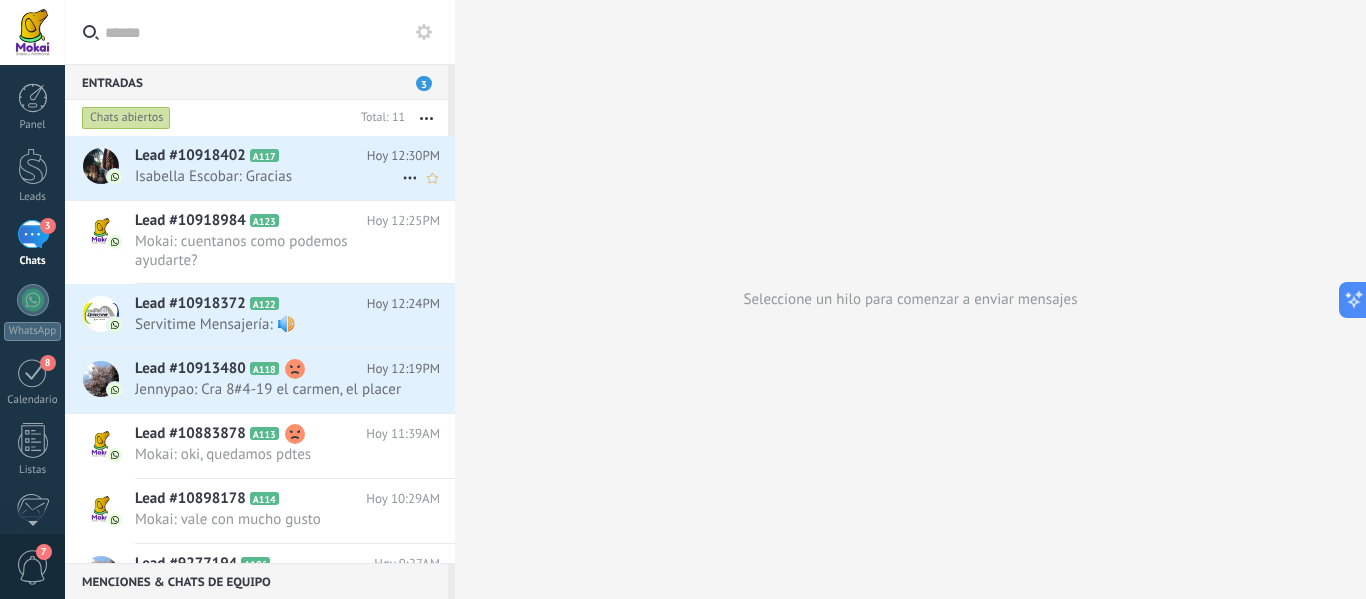 click on "Isabella Escobar: Gracias" at bounding box center (268, 176) 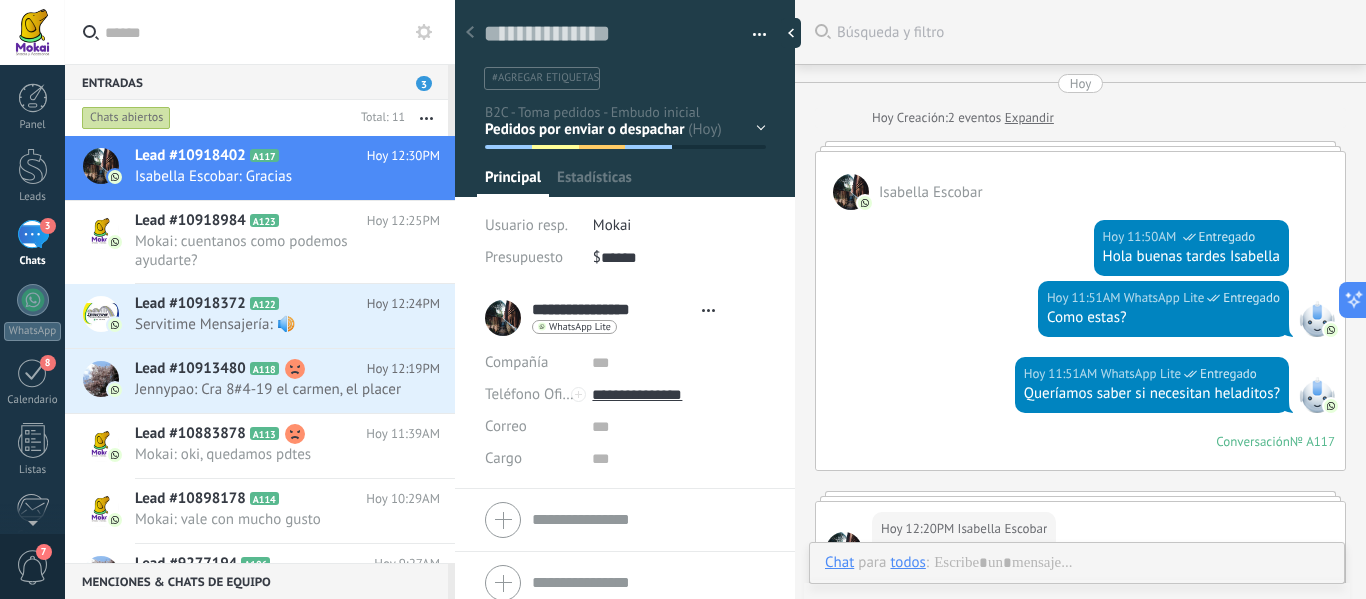 scroll, scrollTop: 854, scrollLeft: 0, axis: vertical 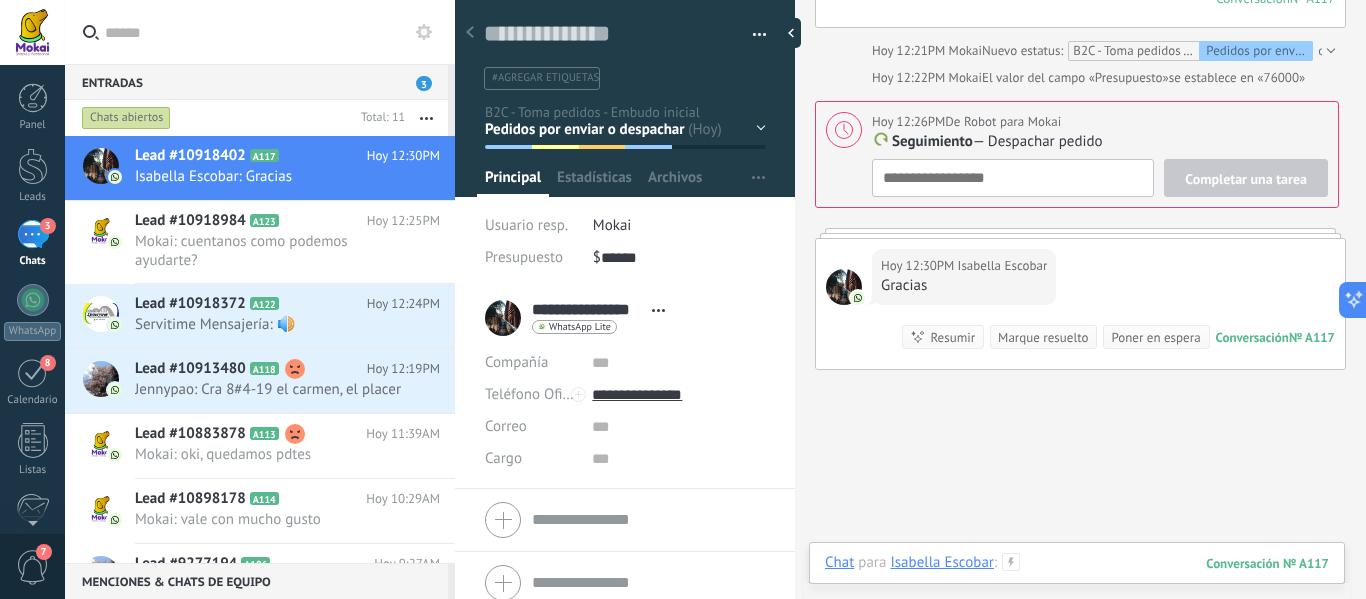 click at bounding box center [1077, 583] 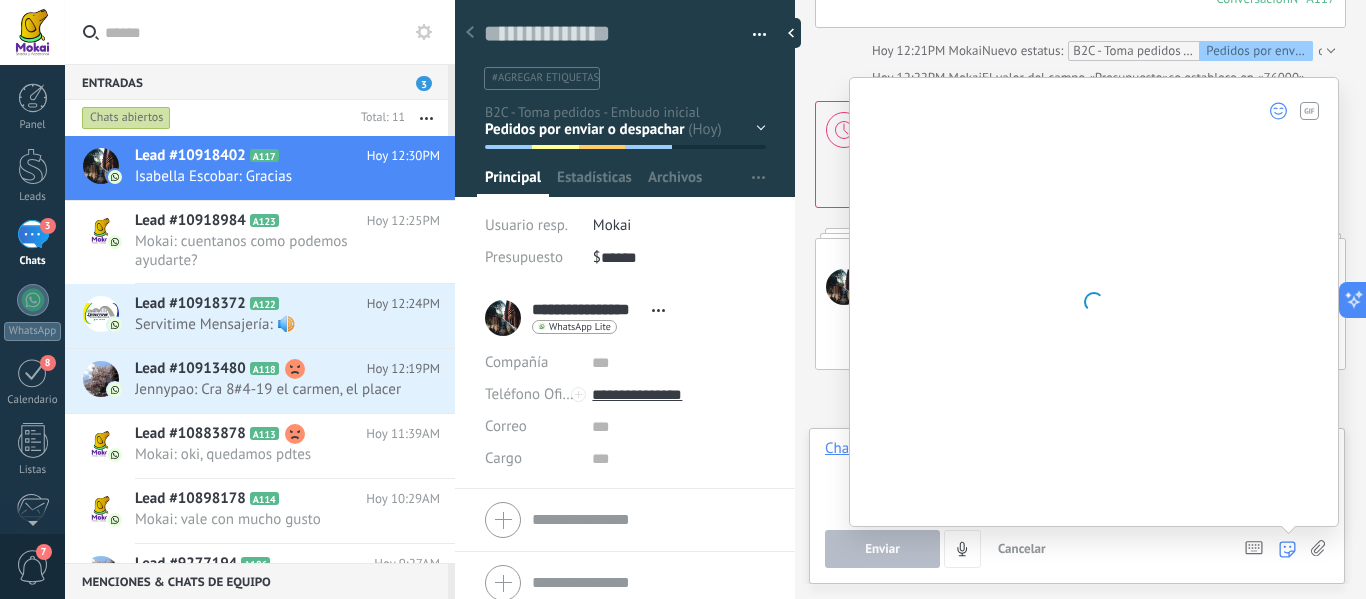 click 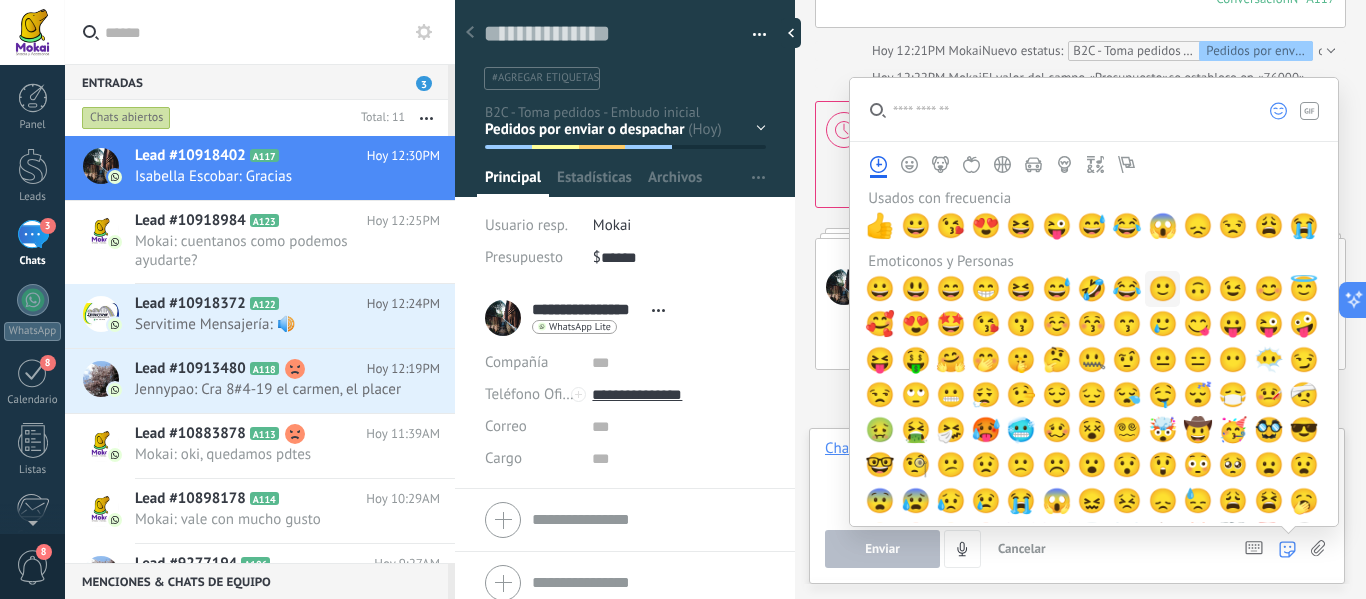 click on "🙂" at bounding box center [1163, 289] 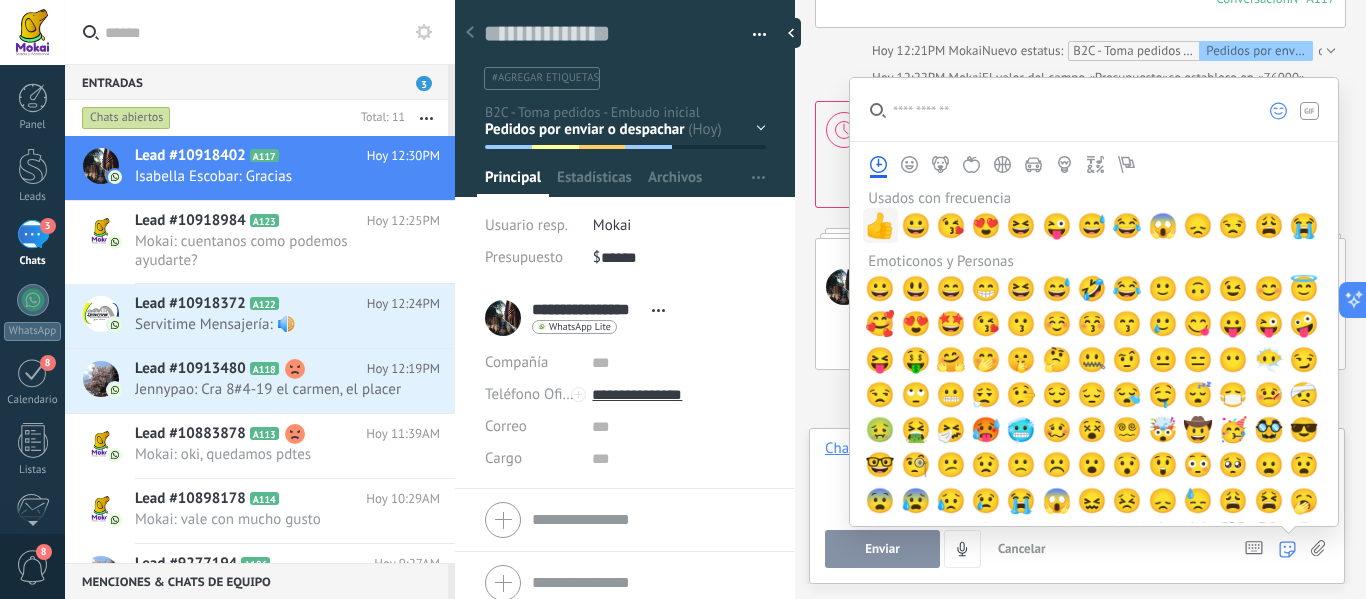 click on "👍" at bounding box center (880, 226) 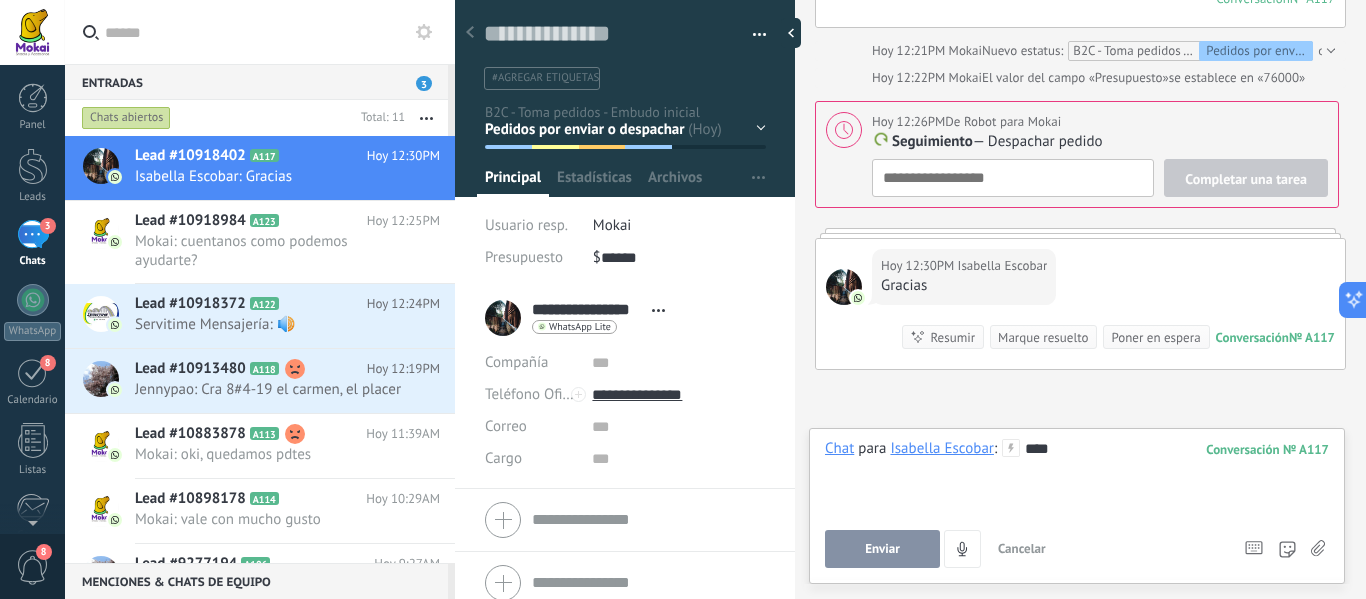 drag, startPoint x: 910, startPoint y: 547, endPoint x: 696, endPoint y: 228, distance: 384.1315 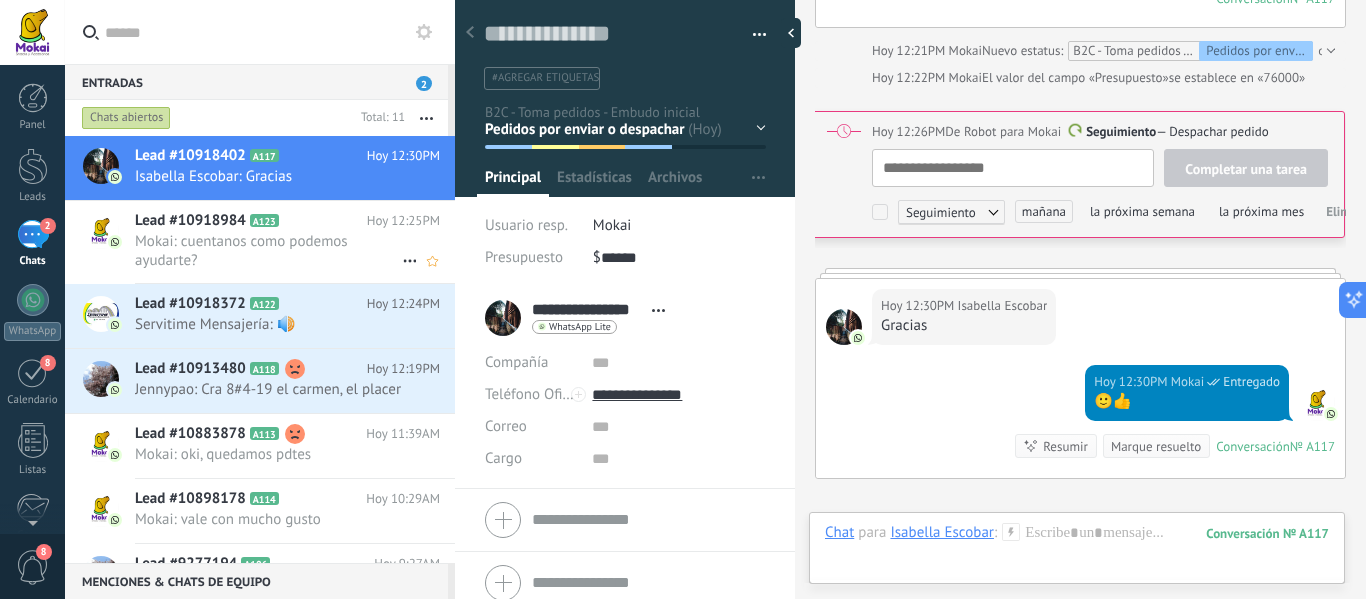 scroll, scrollTop: 1083, scrollLeft: 0, axis: vertical 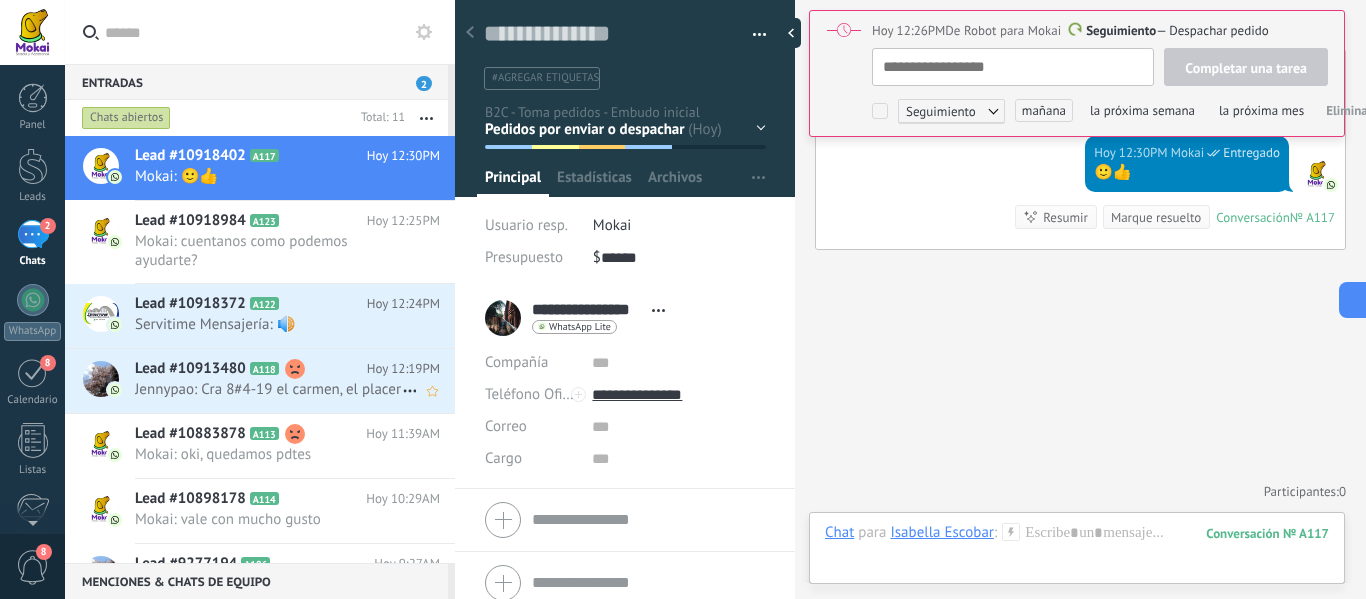 click on "Lead #10918372
A122
Hoy 12:24PM
Servitime Mensajería: 🔊" at bounding box center [295, 315] 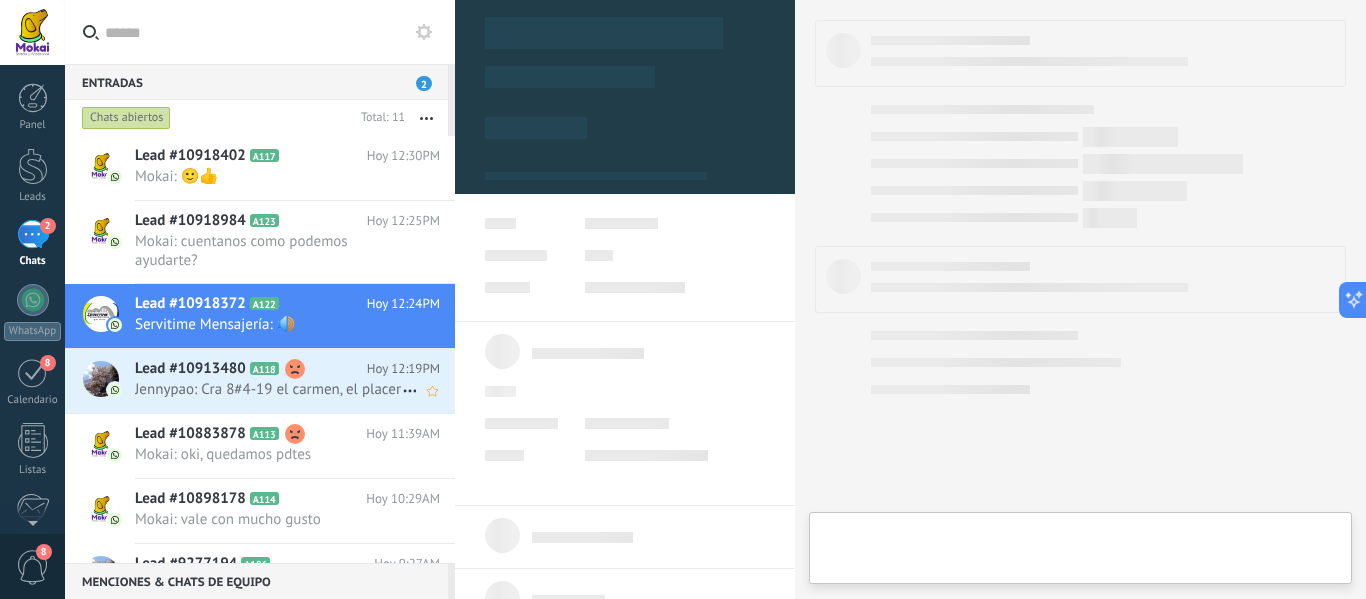 click on "Jennypao: Cra 8#4-19 el carmen, el placer" at bounding box center [268, 389] 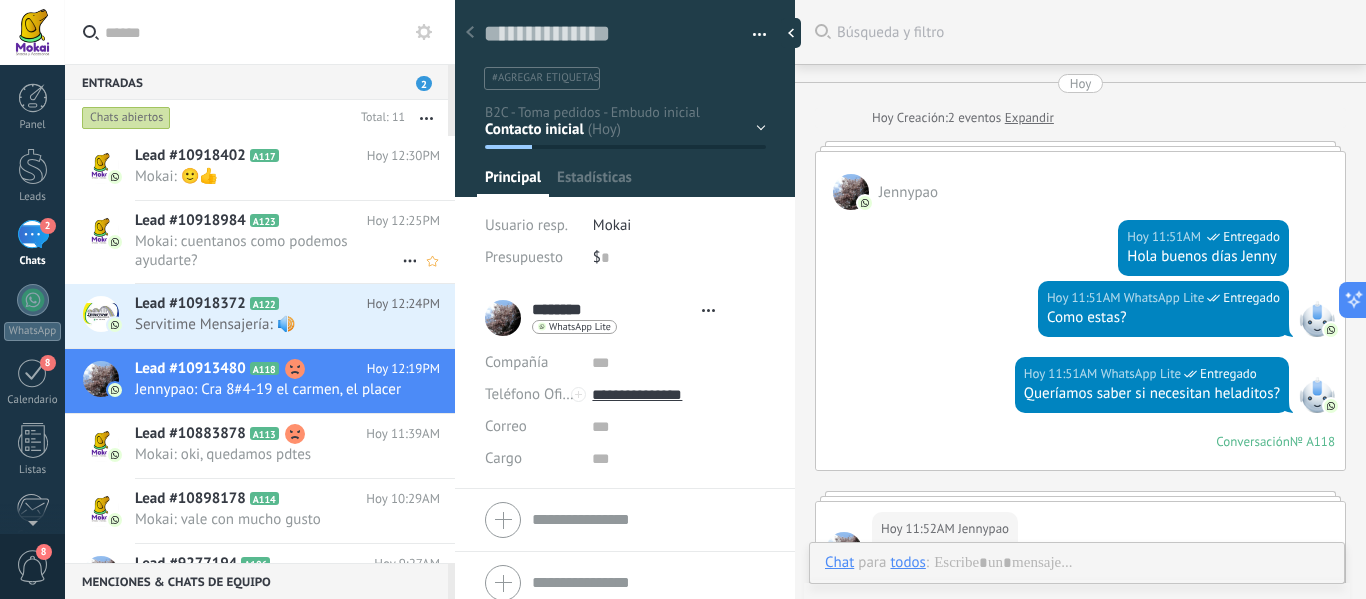 scroll, scrollTop: 1493, scrollLeft: 0, axis: vertical 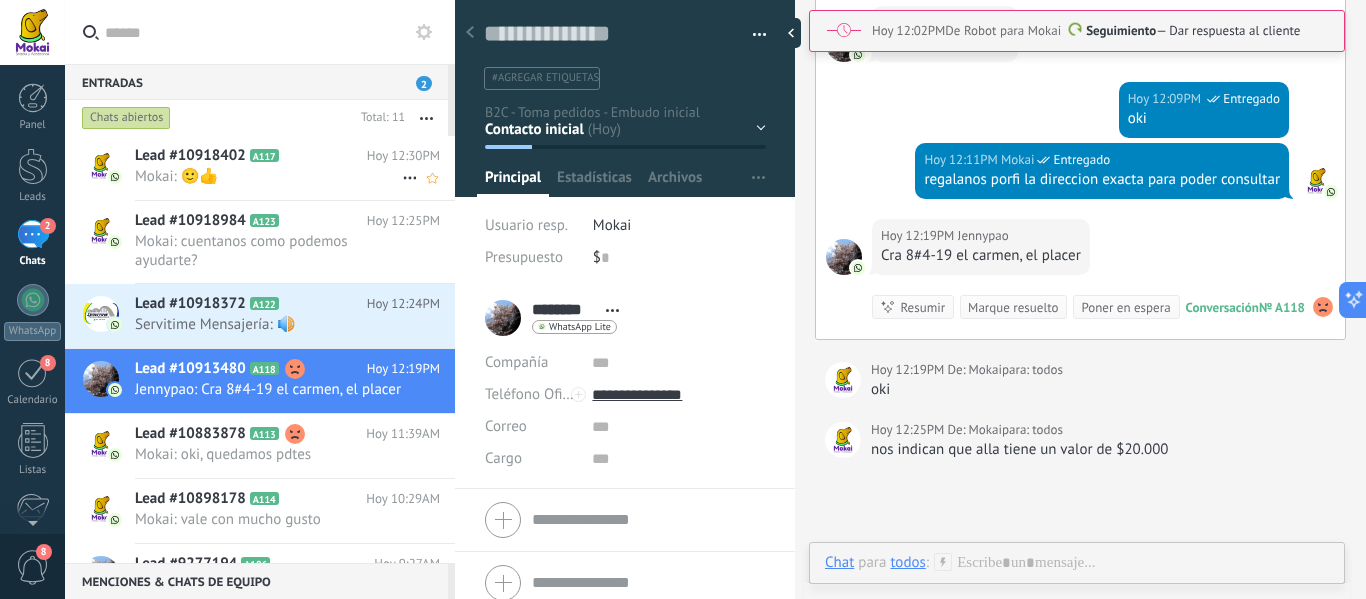 click on "Mokai: 🙂👍" at bounding box center [268, 176] 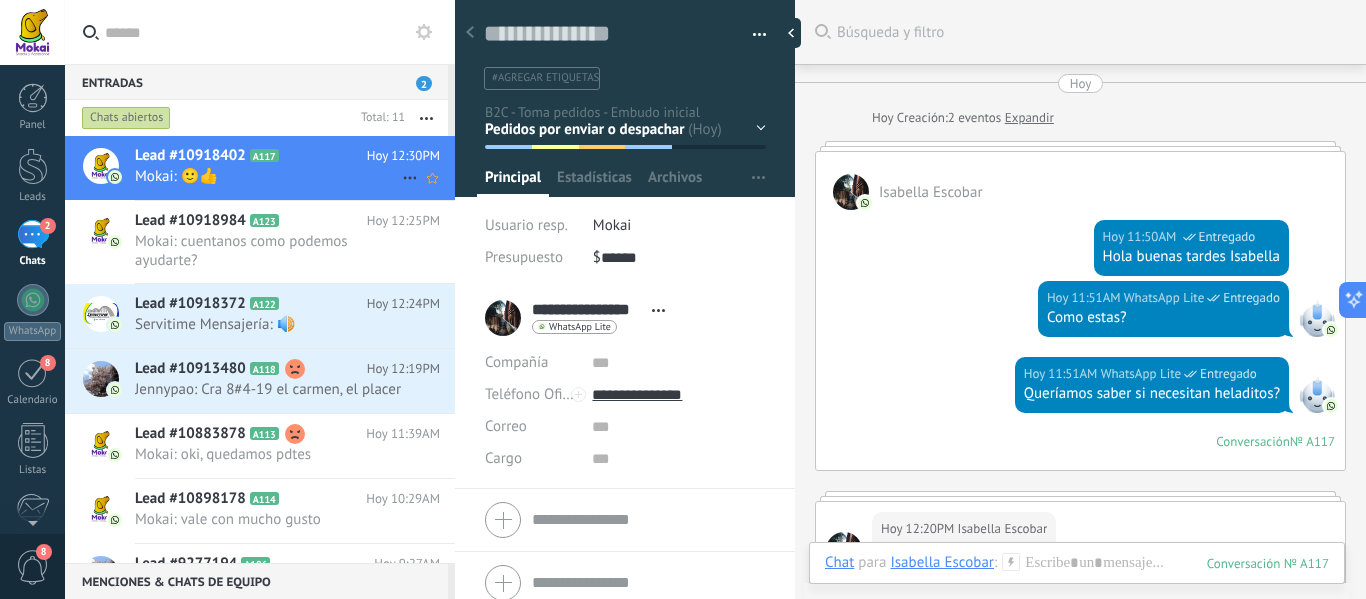 scroll, scrollTop: 30, scrollLeft: 0, axis: vertical 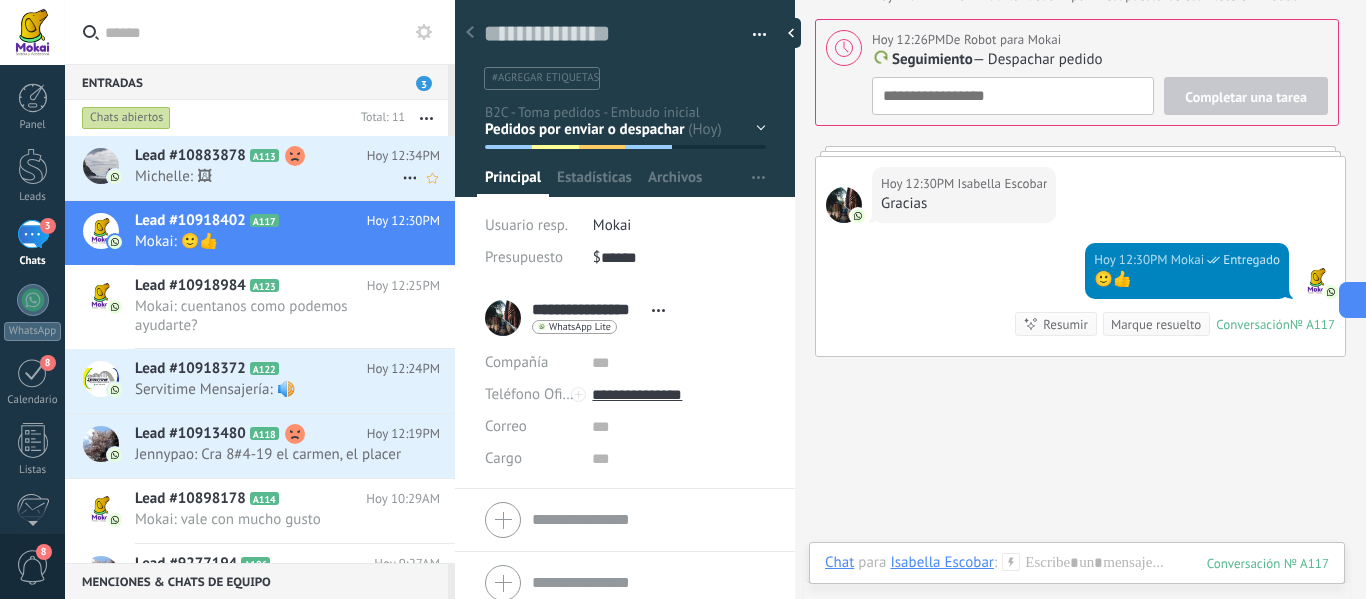 click on "Lead #10883878" at bounding box center [190, 156] 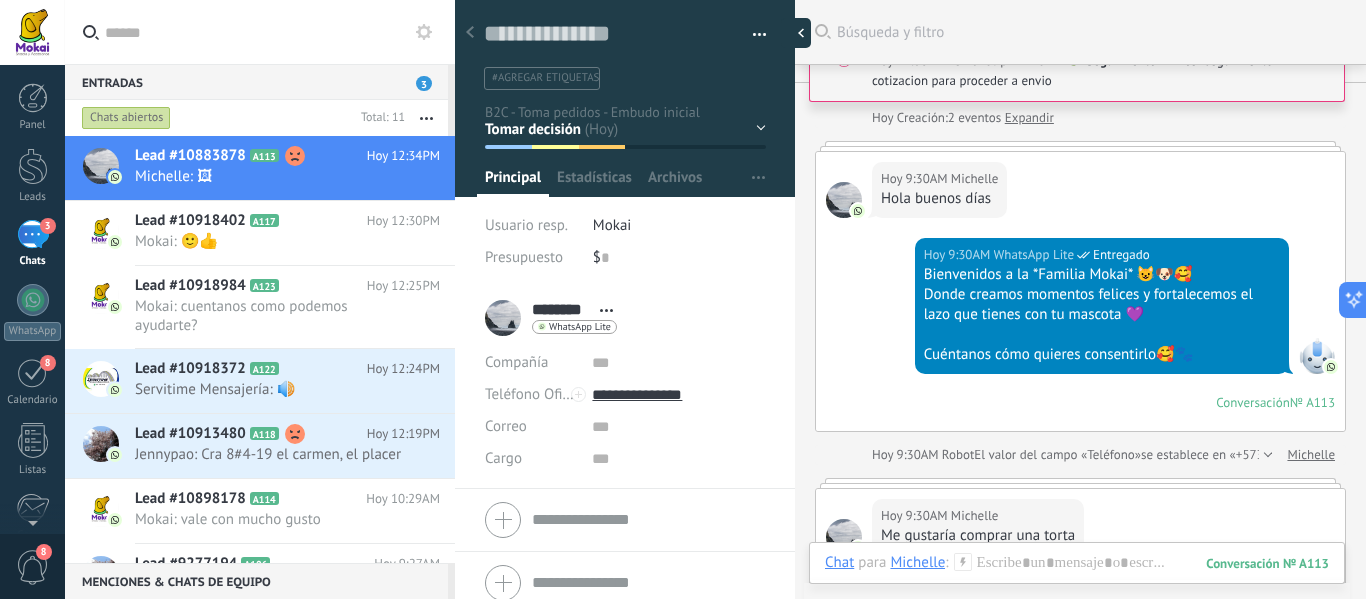 scroll, scrollTop: 30, scrollLeft: 0, axis: vertical 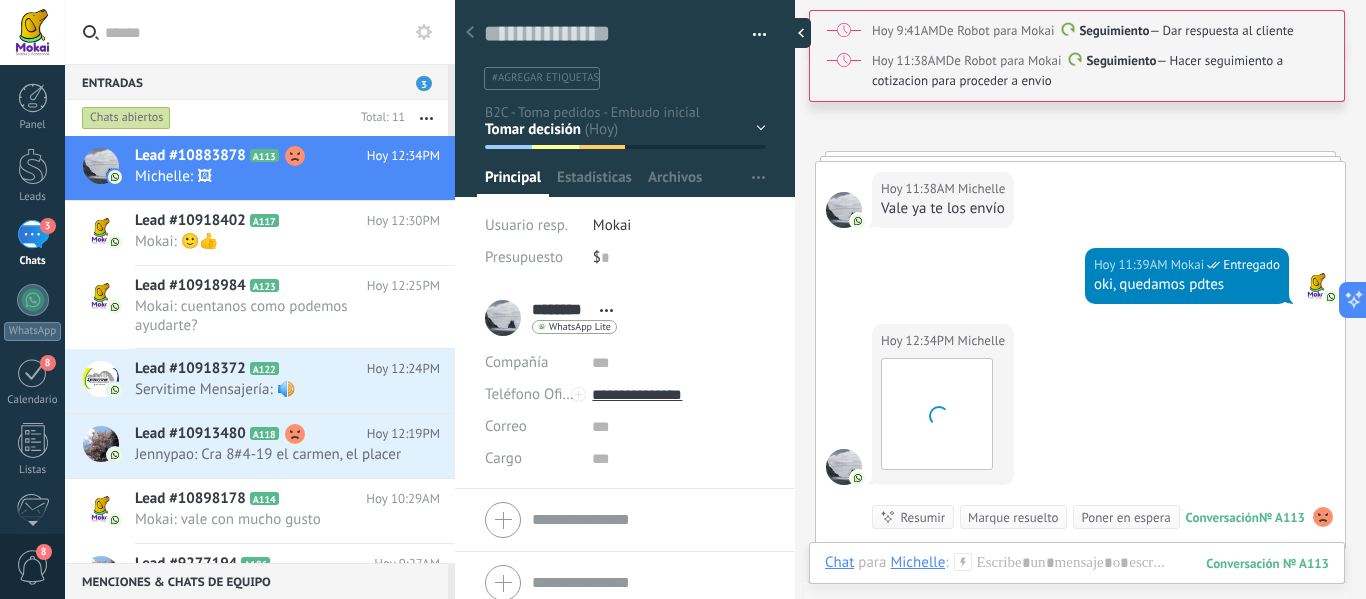 click at bounding box center (796, 33) 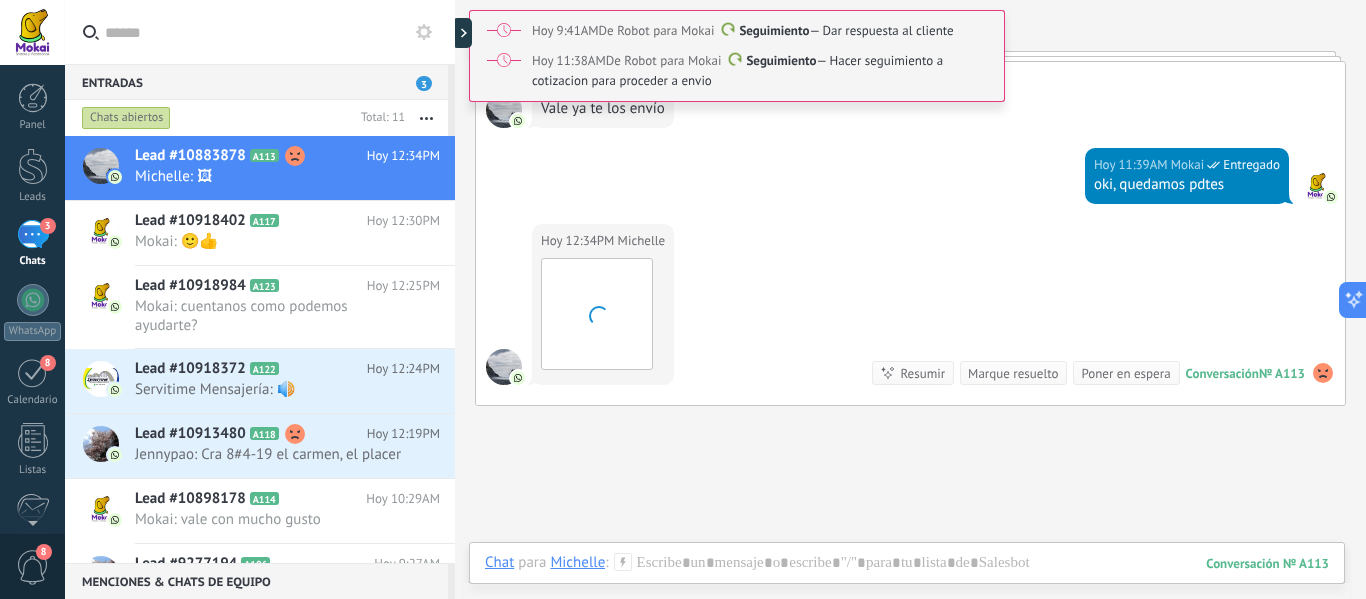 type on "**********" 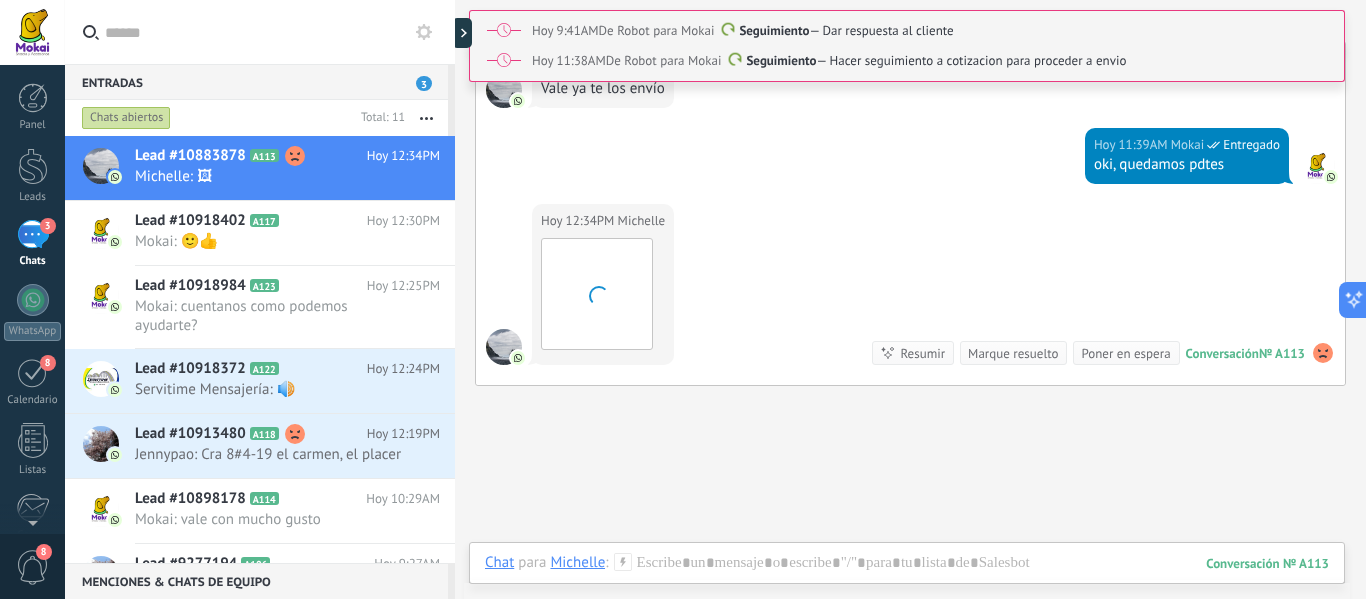 scroll, scrollTop: 90, scrollLeft: 0, axis: vertical 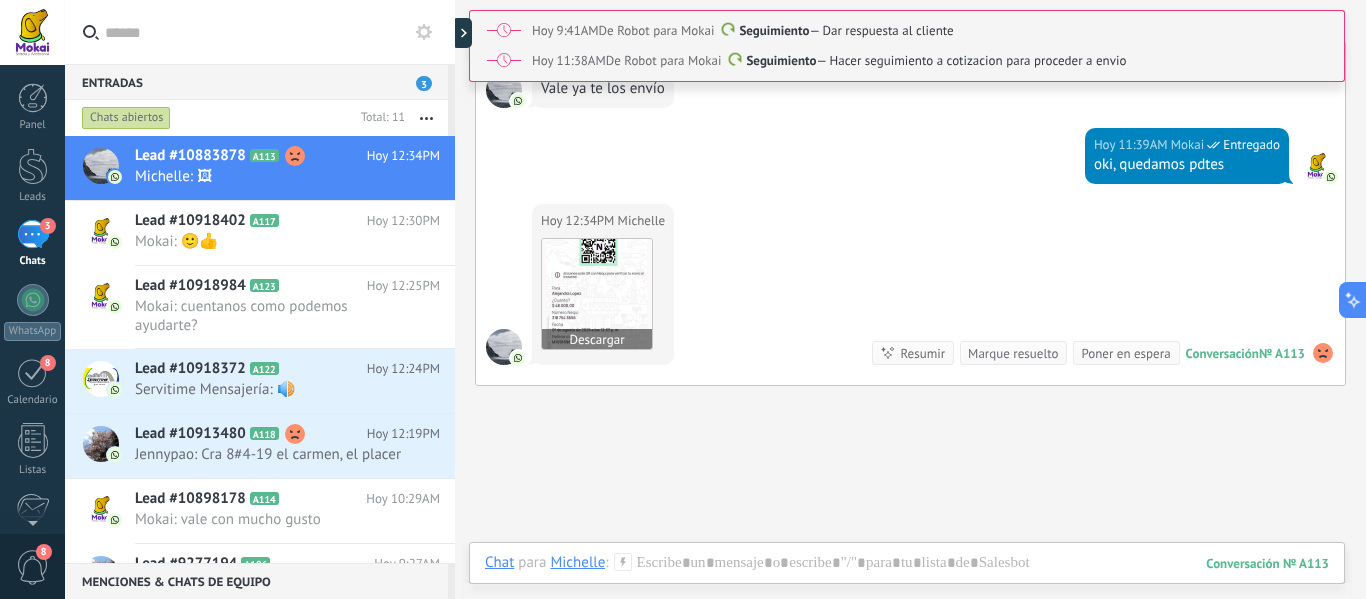 click at bounding box center [597, 294] 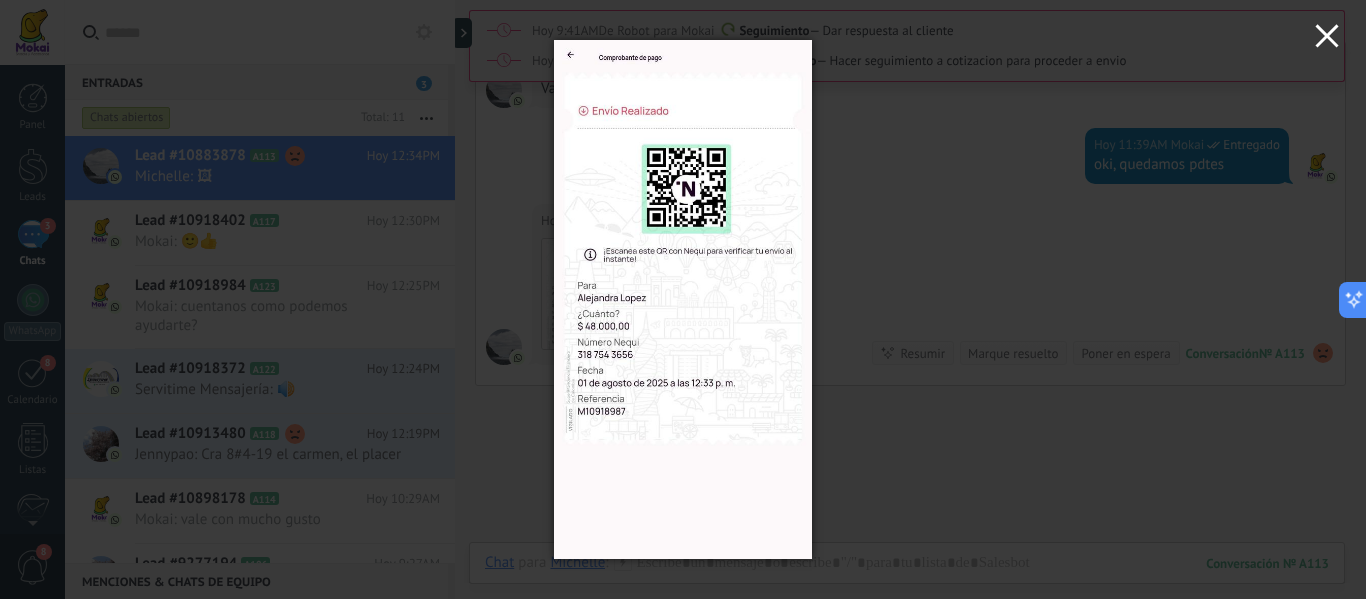 click 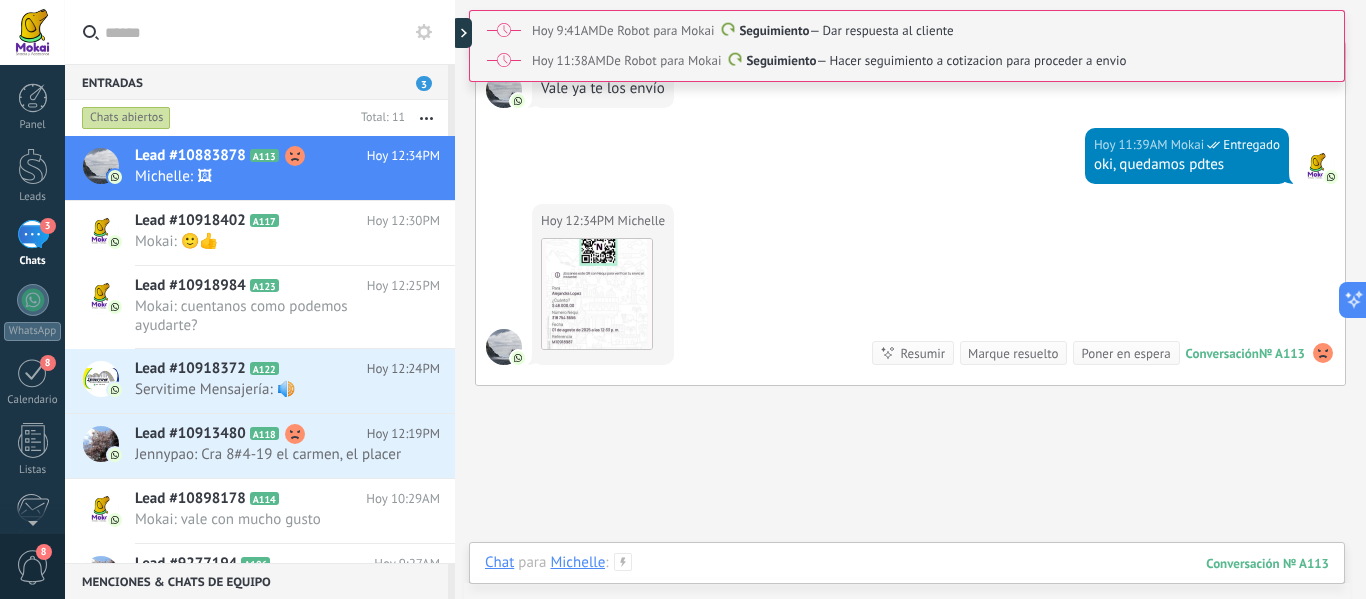 click at bounding box center (907, 583) 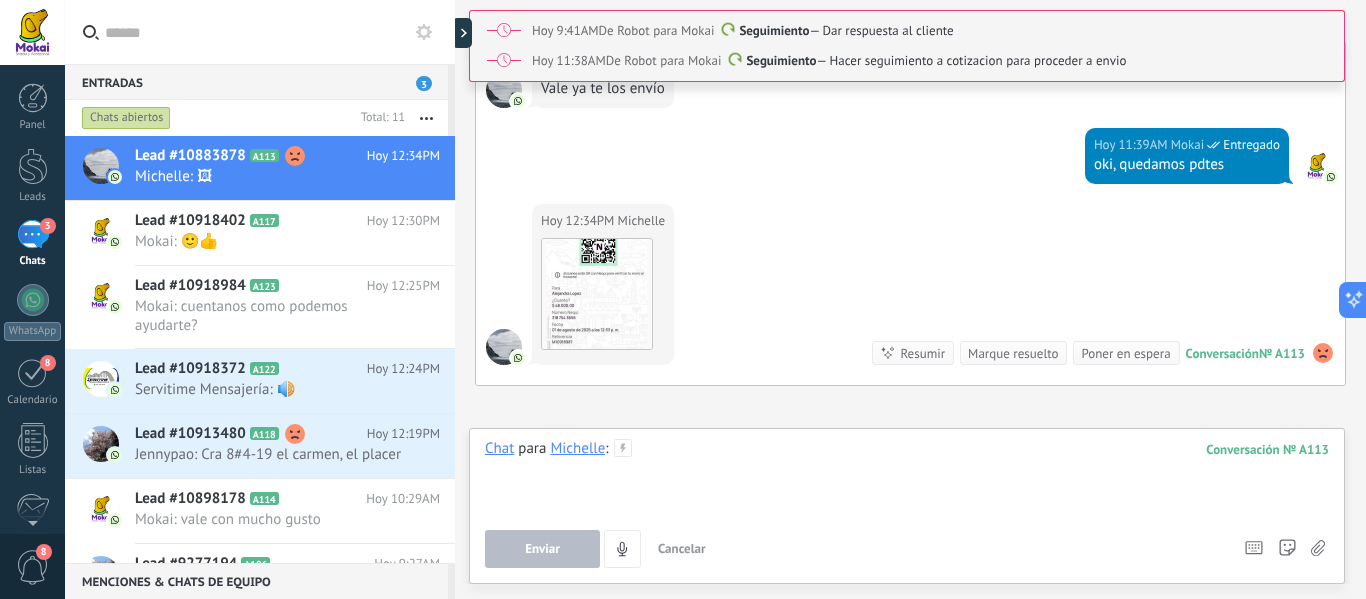 type 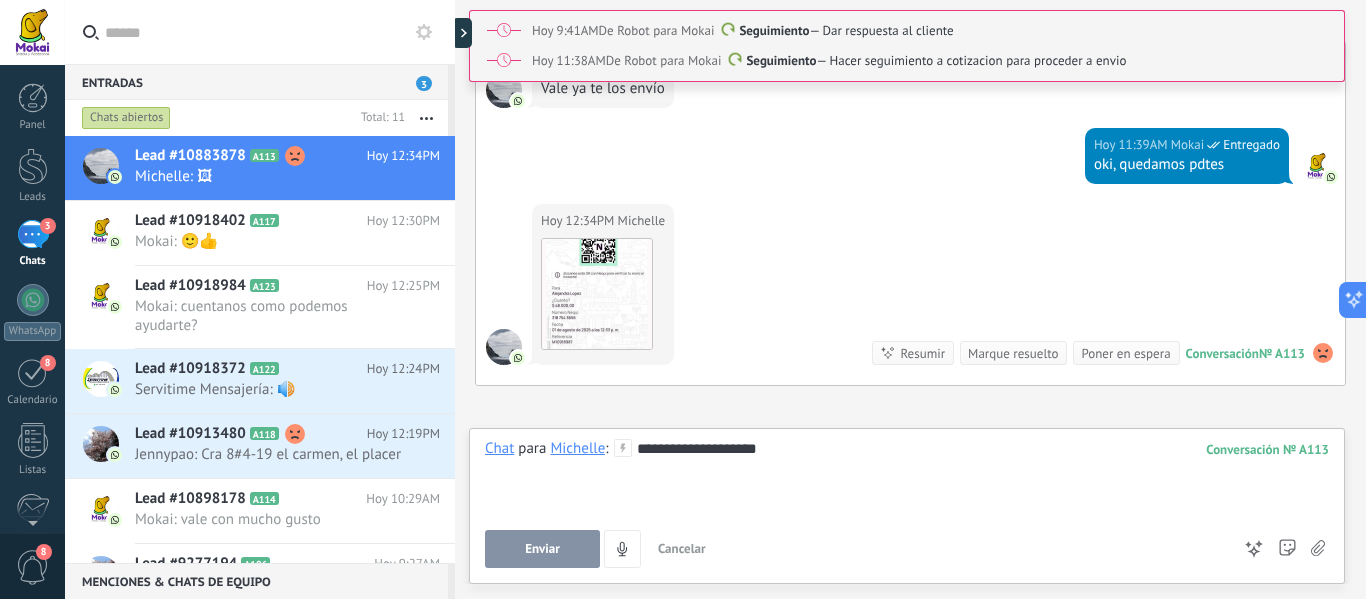 click on "Enviar" at bounding box center (542, 549) 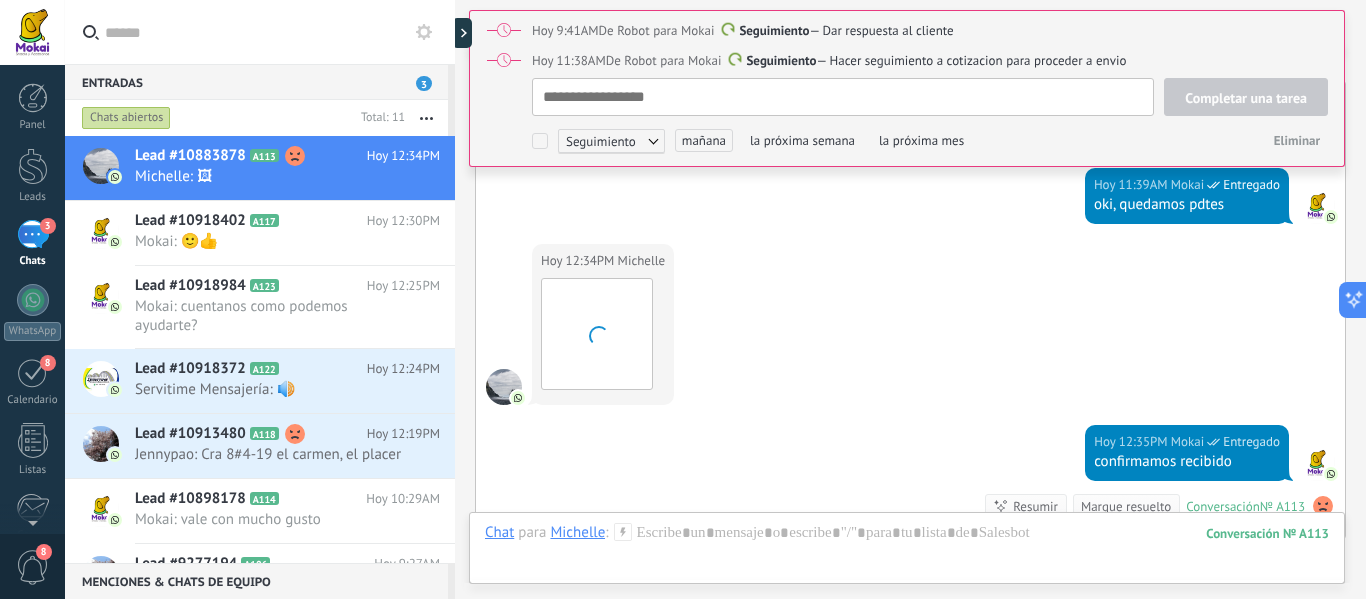 scroll, scrollTop: 2471, scrollLeft: 0, axis: vertical 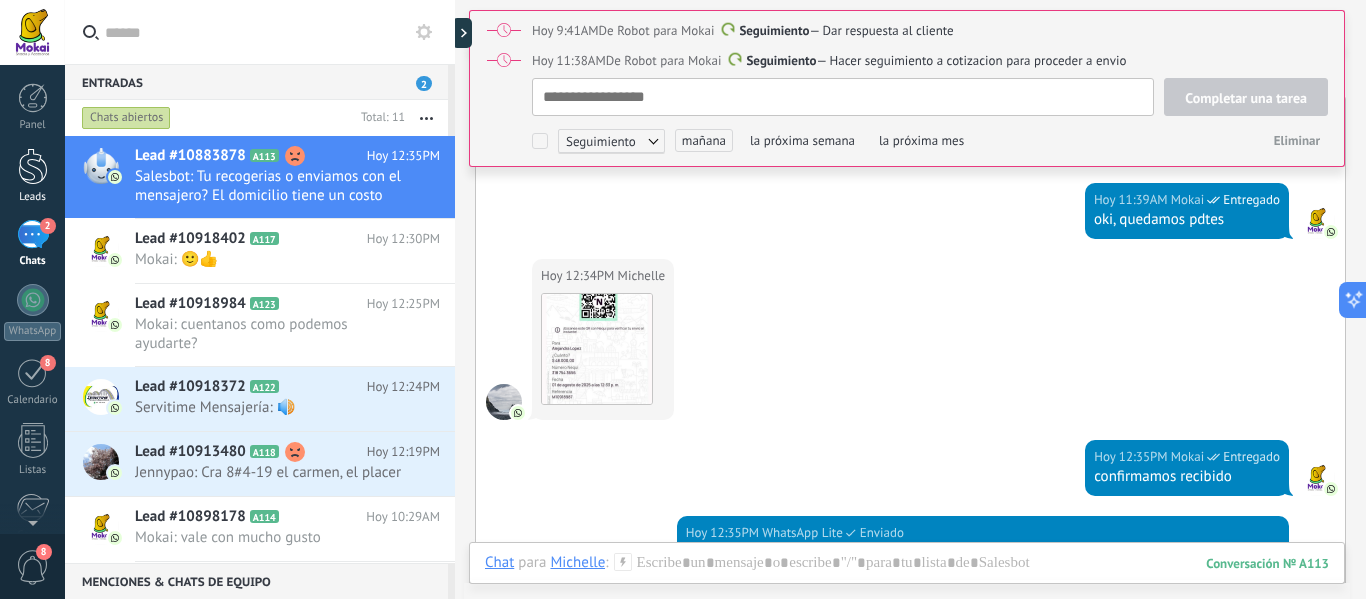 click at bounding box center [33, 166] 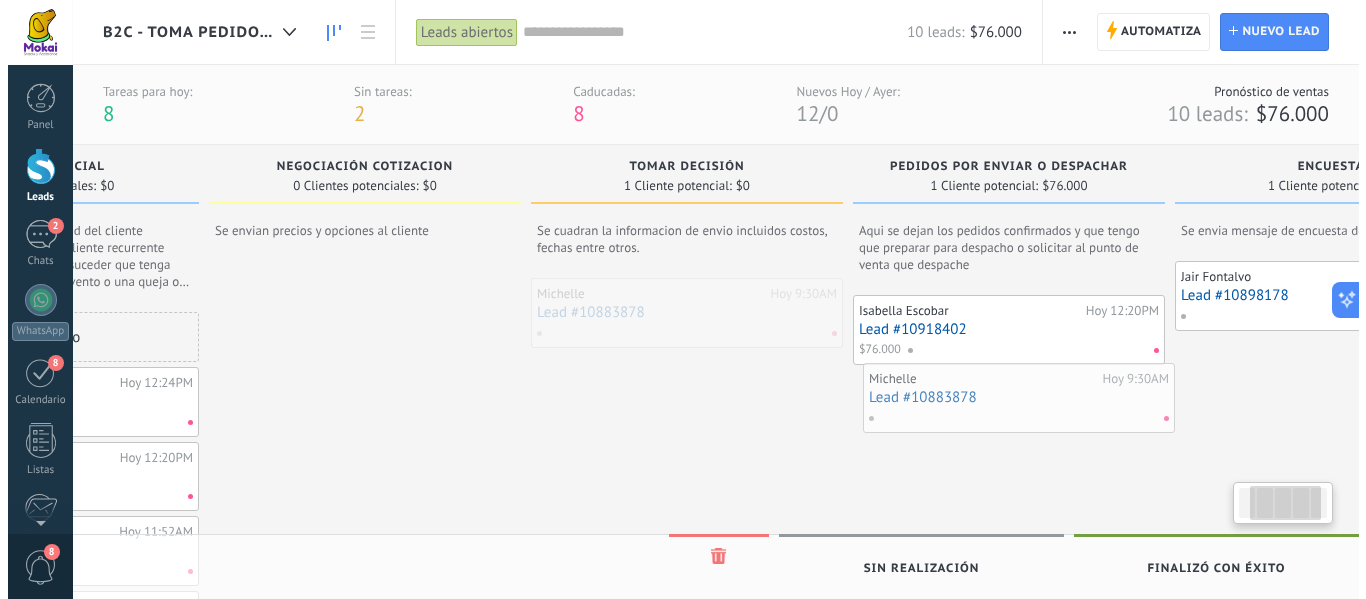 scroll, scrollTop: 0, scrollLeft: 240, axis: horizontal 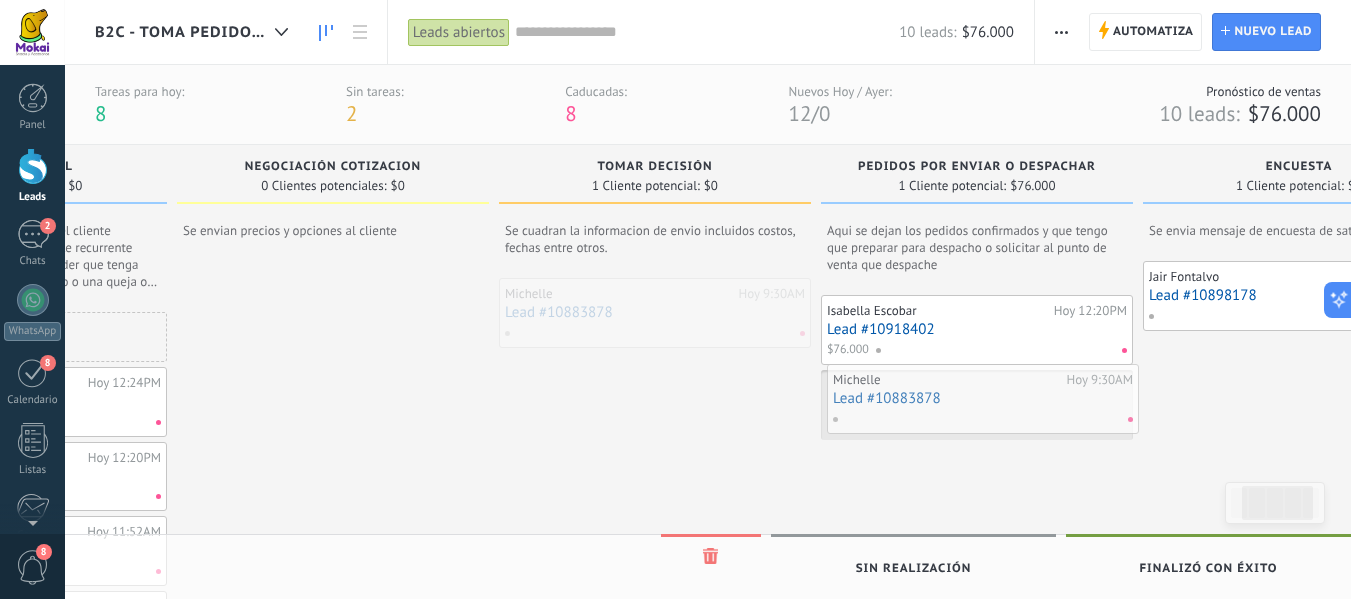 drag, startPoint x: 905, startPoint y: 305, endPoint x: 992, endPoint y: 391, distance: 122.33152 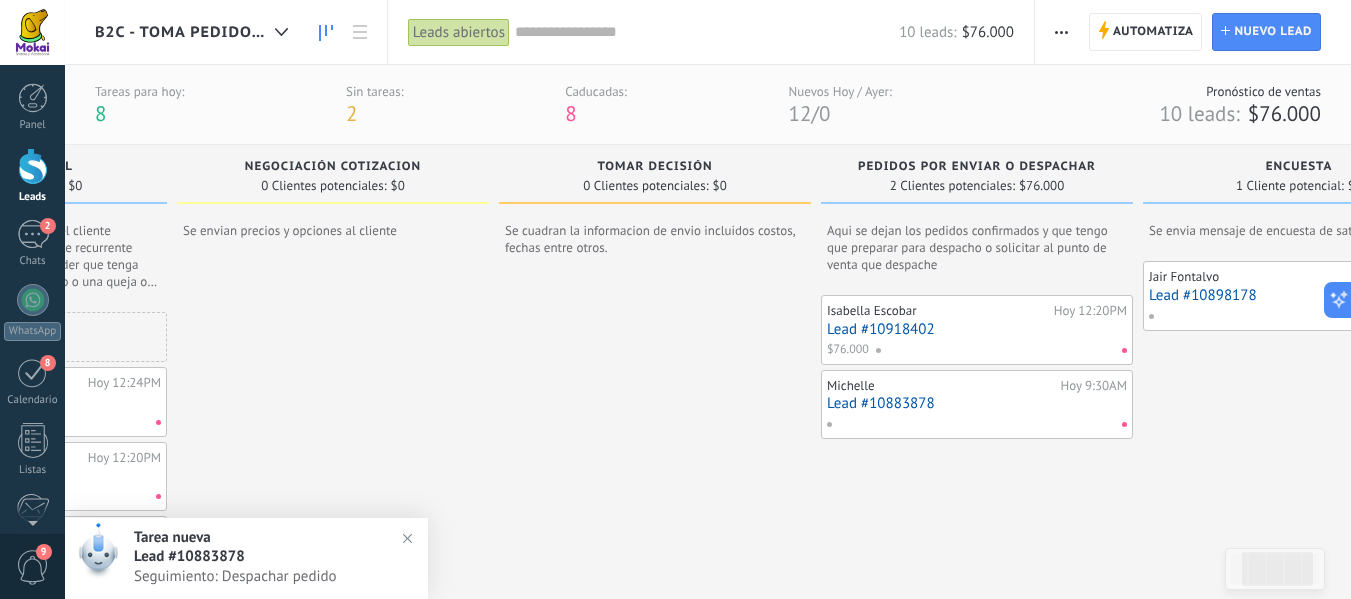 click on "Michelle" at bounding box center [941, 386] 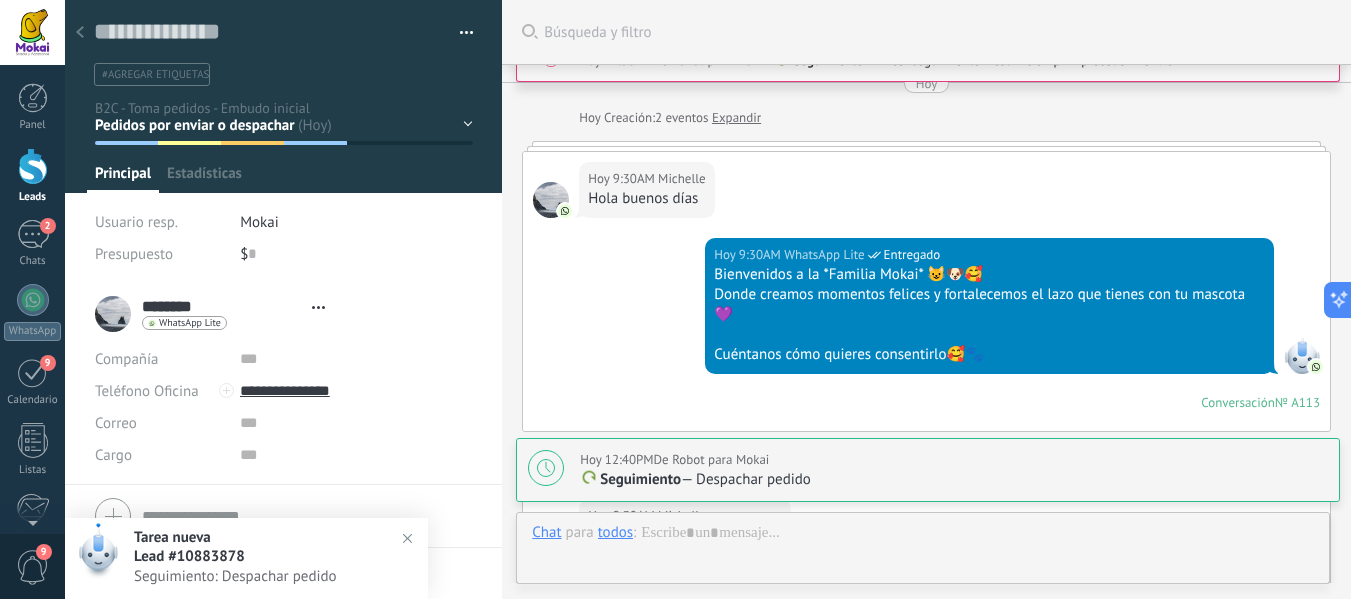 click on "$
0" at bounding box center (356, 254) 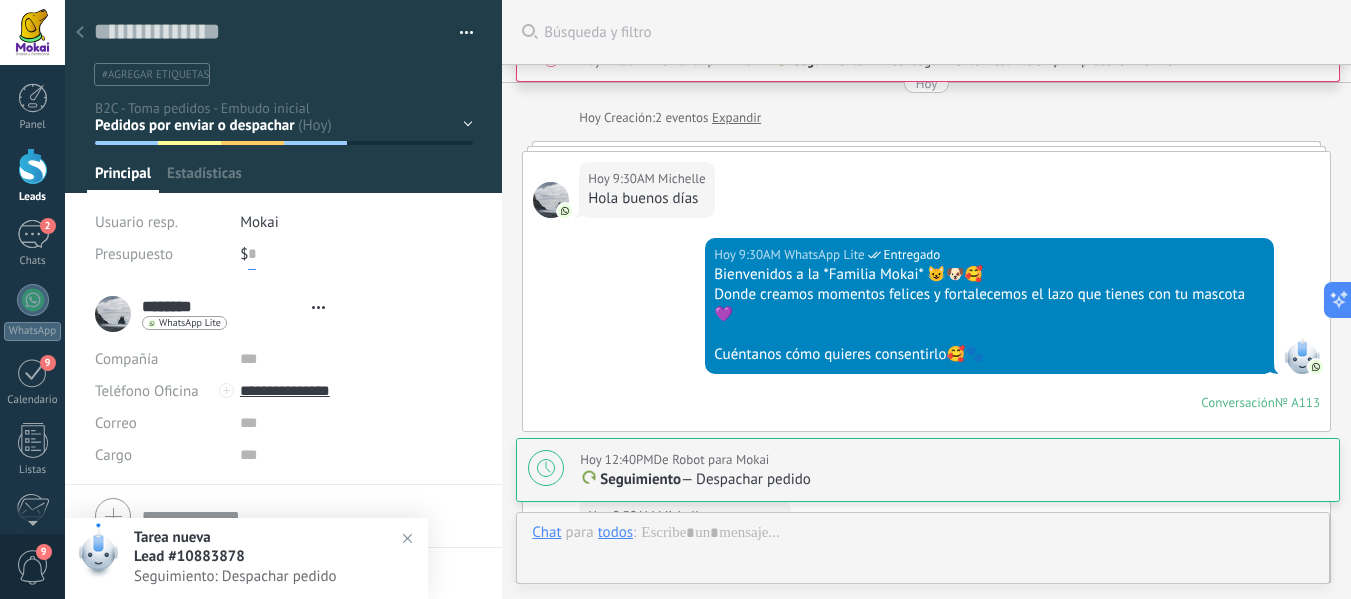 type on "**********" 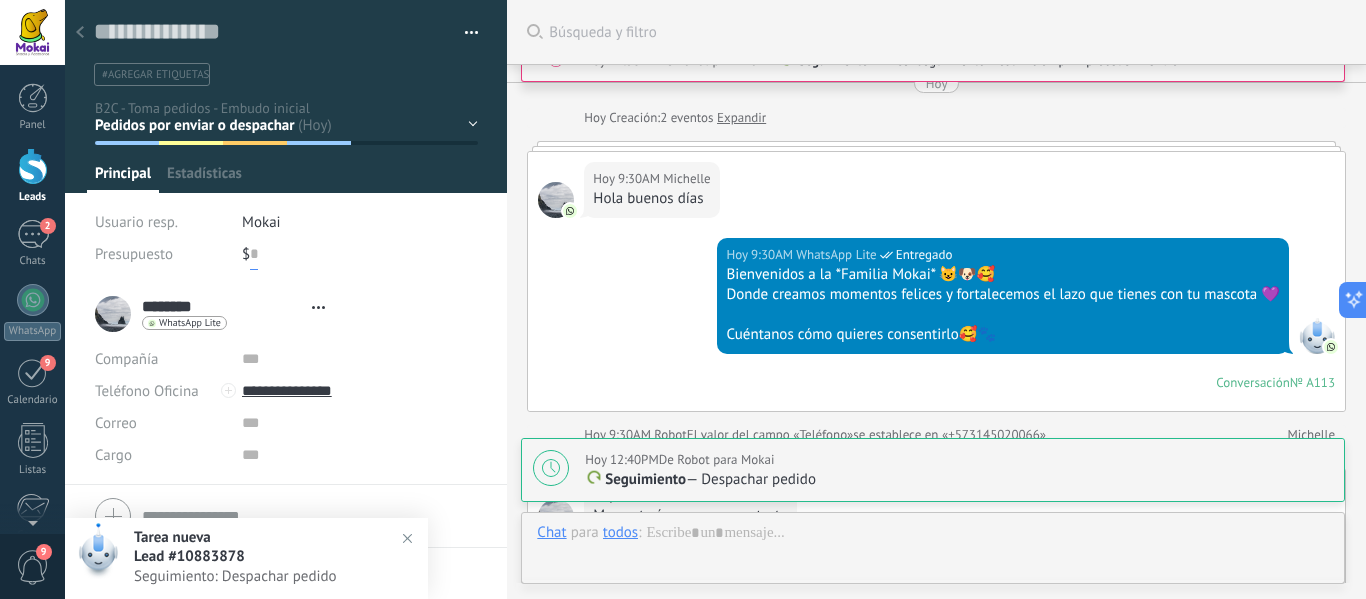 scroll, scrollTop: 30, scrollLeft: 0, axis: vertical 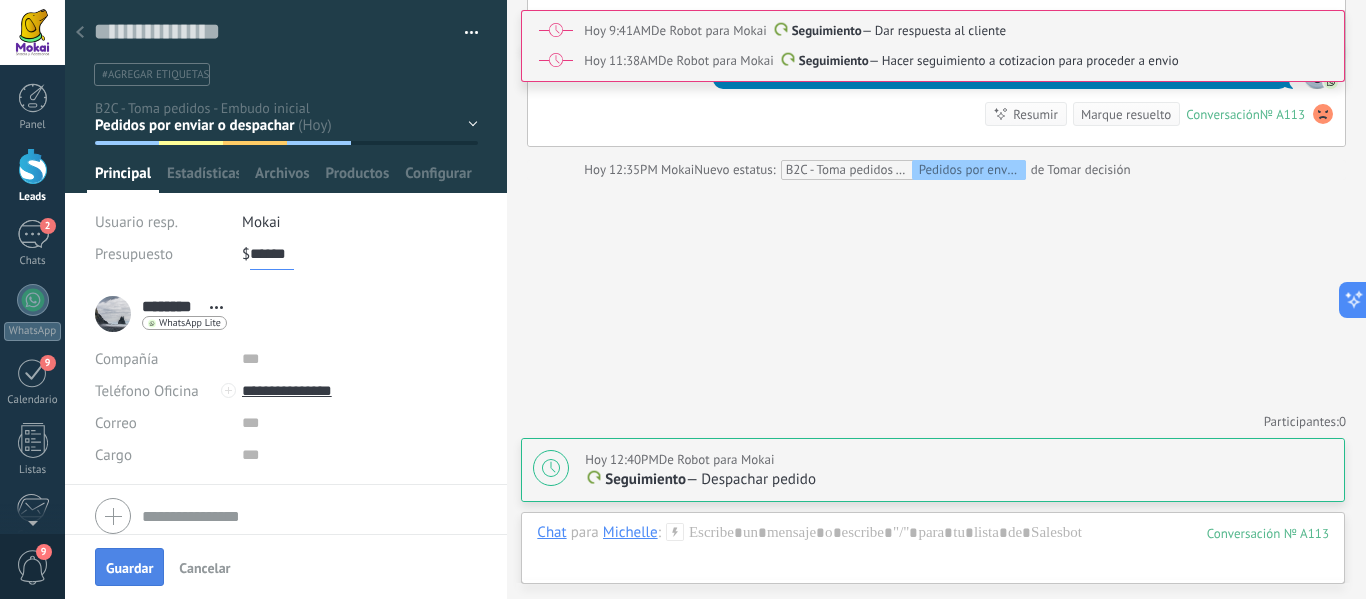 type on "******" 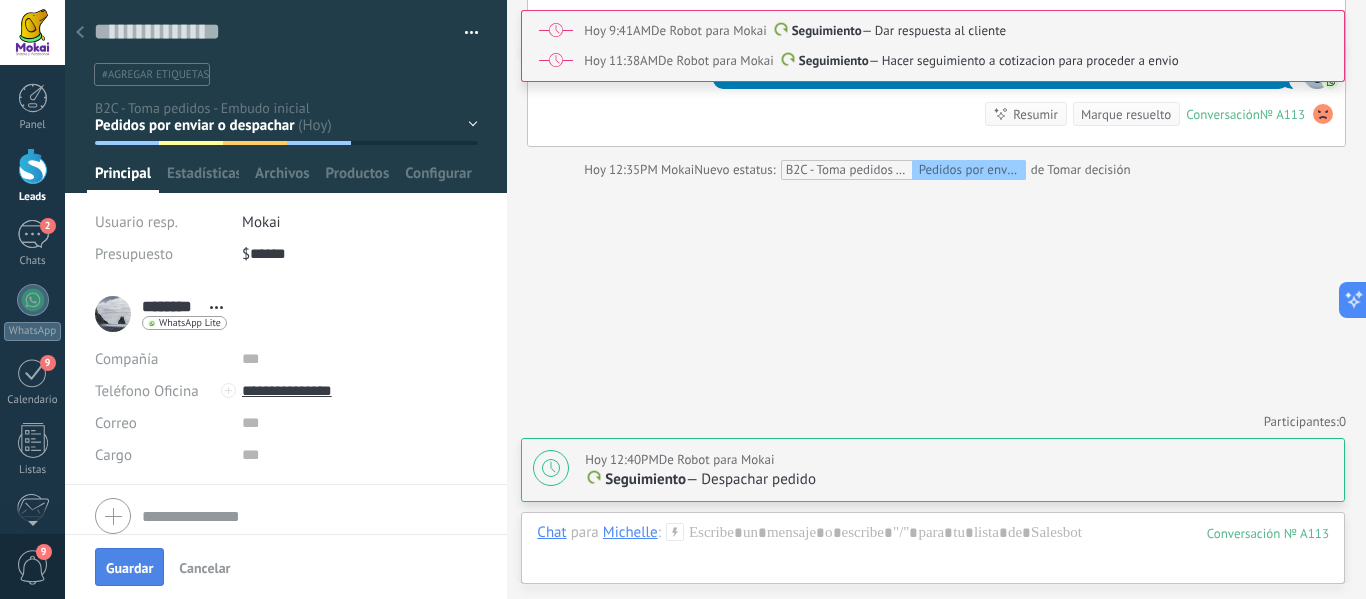 click on "Guardar" at bounding box center [129, 567] 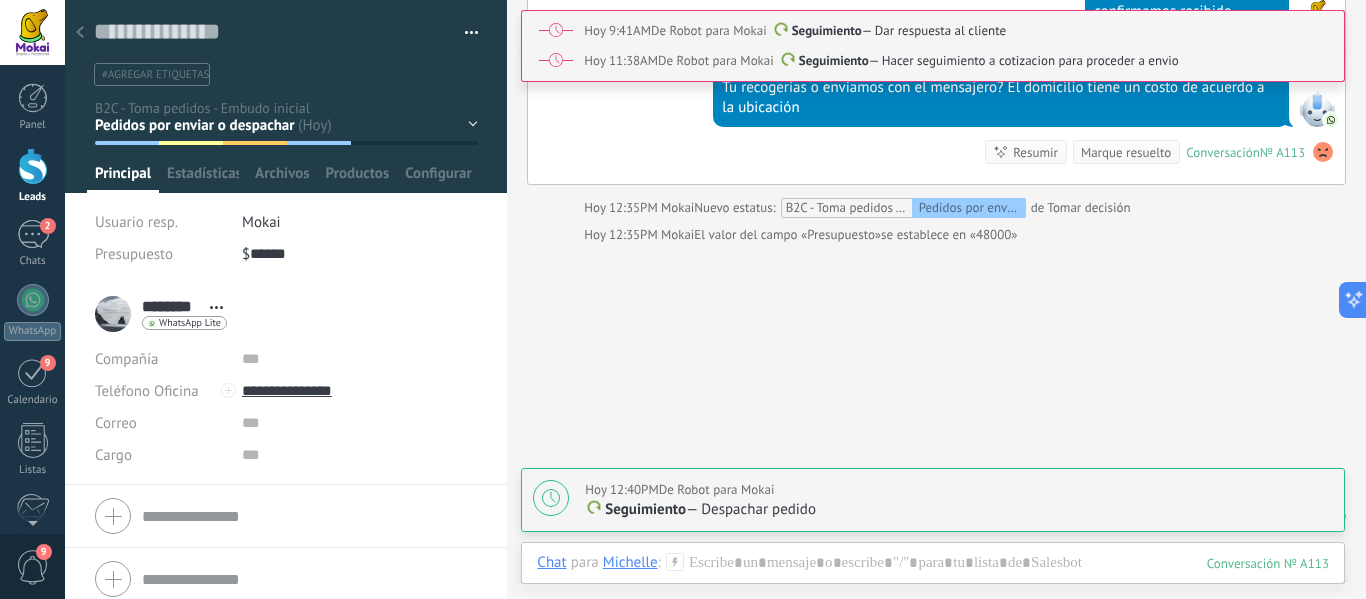scroll, scrollTop: 2597, scrollLeft: 0, axis: vertical 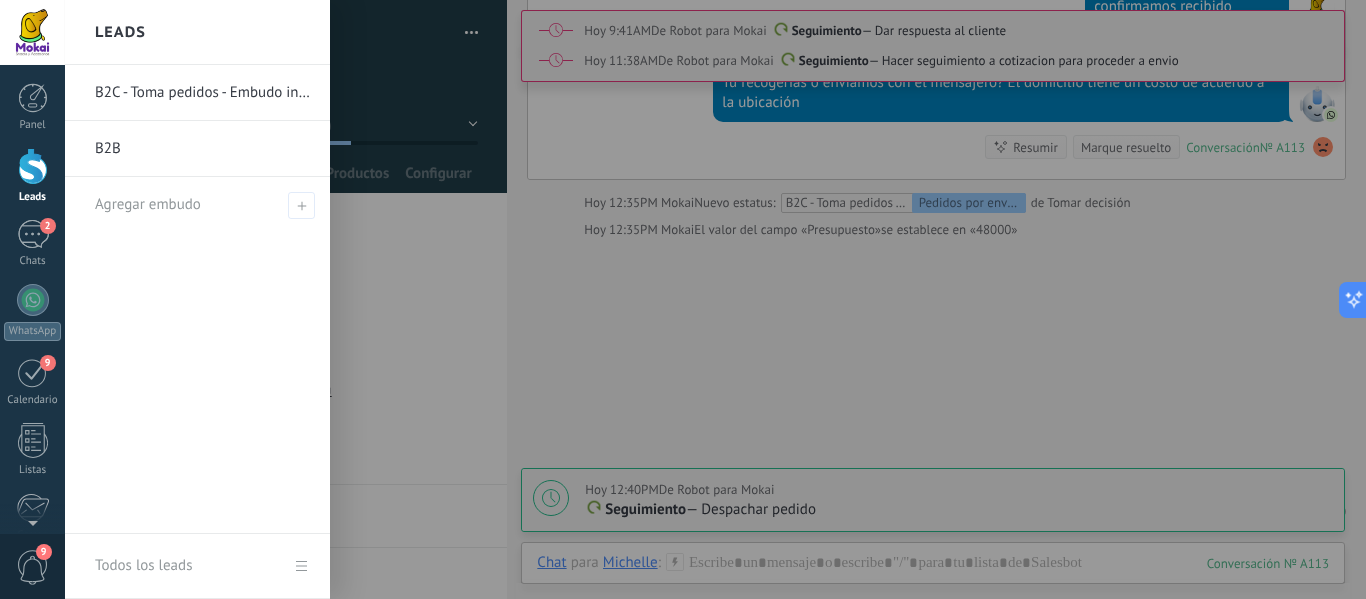 click on "Leads" at bounding box center [32, 176] 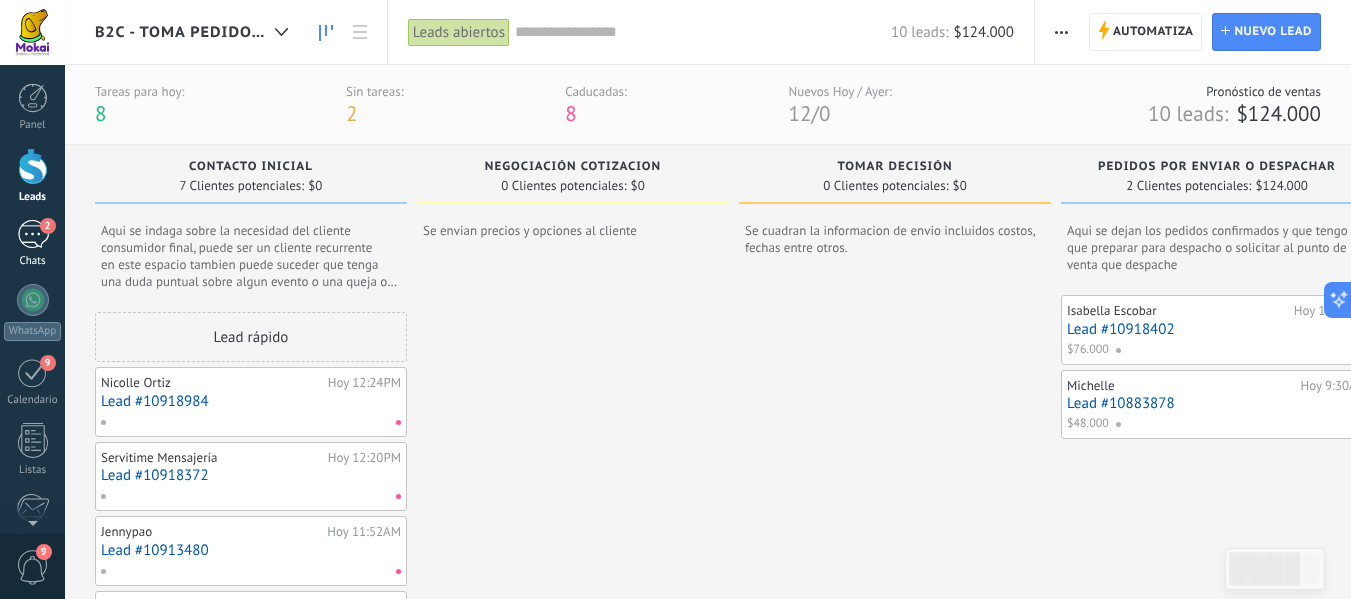 click on "2" at bounding box center (48, 226) 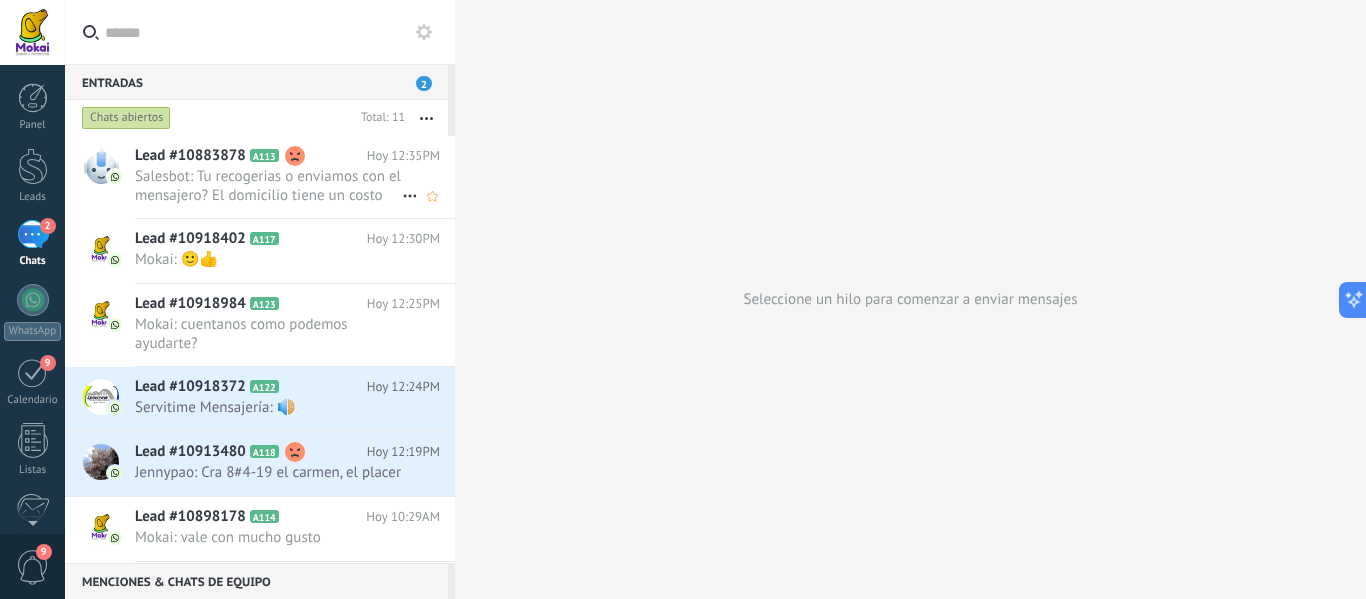 click 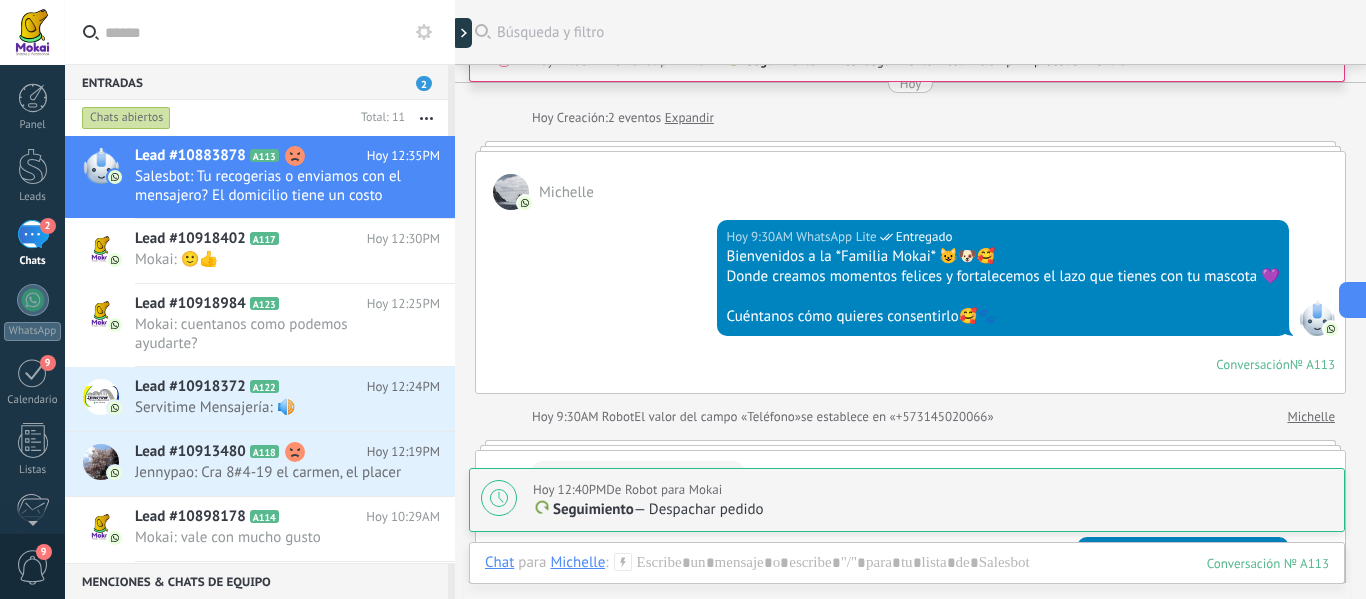 scroll, scrollTop: 2392, scrollLeft: 0, axis: vertical 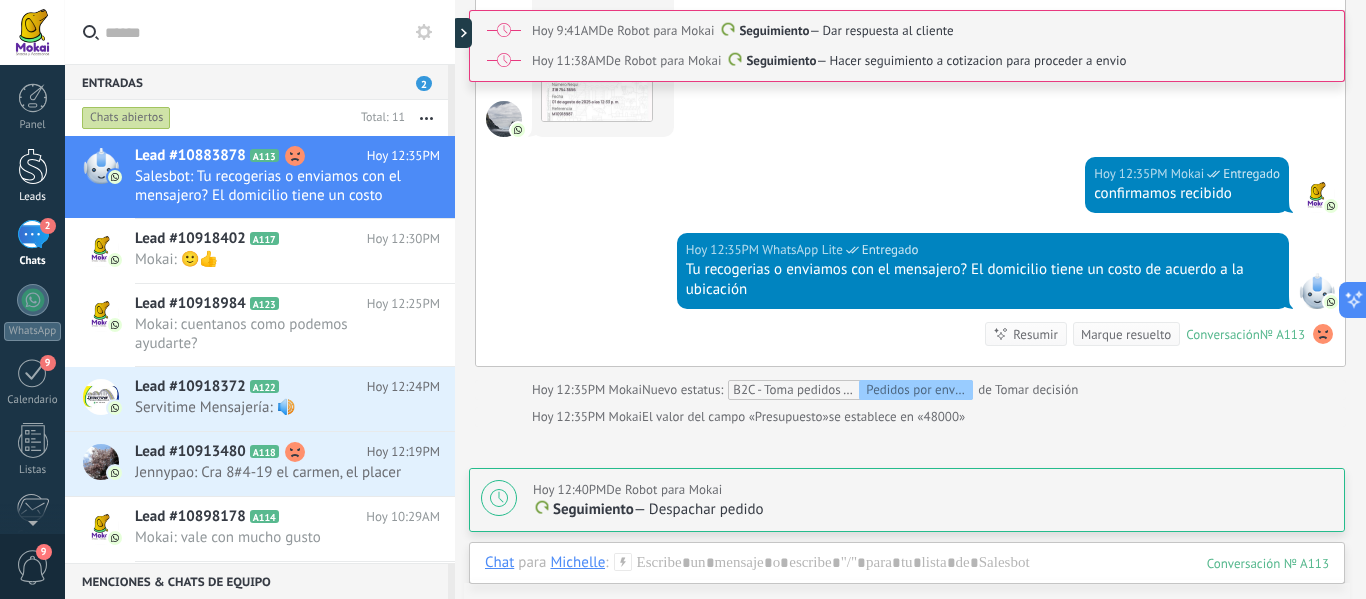 click at bounding box center [33, 166] 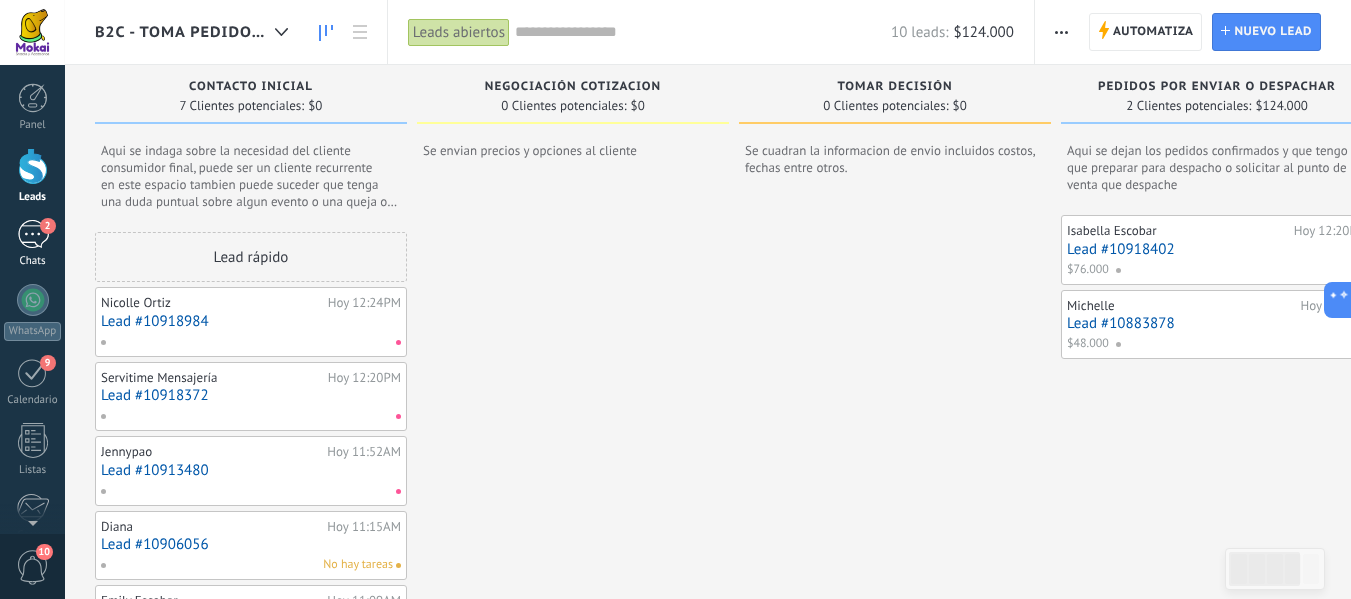 click on "2" at bounding box center [33, 234] 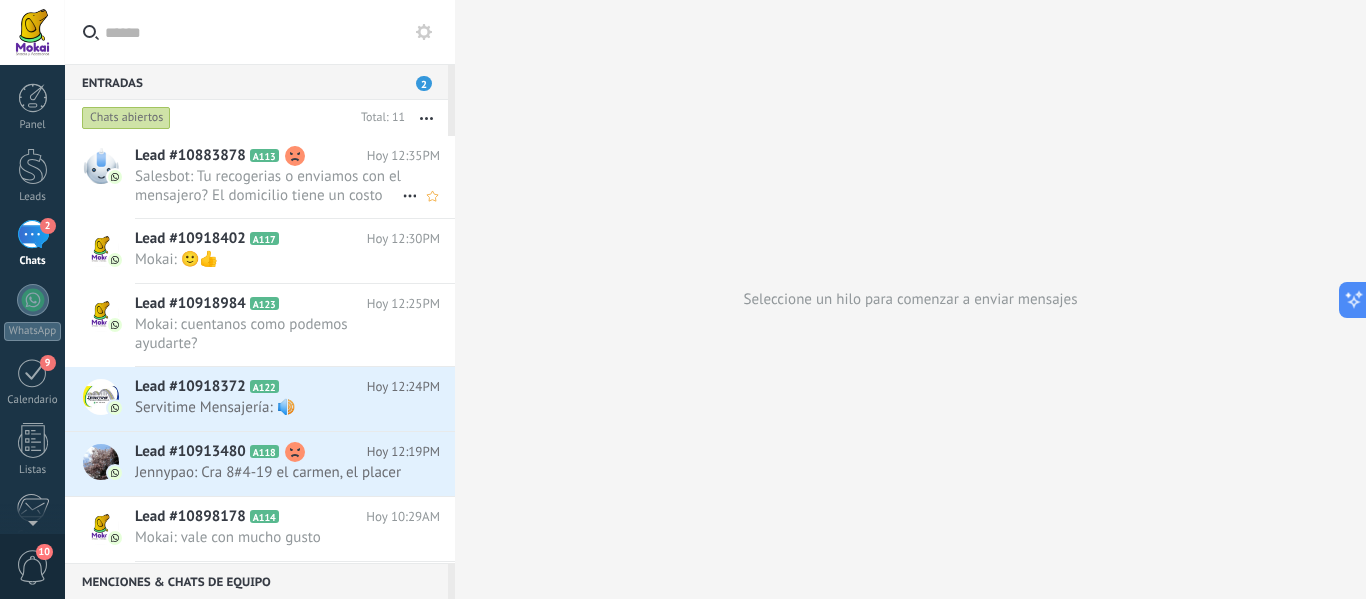 click on "Salesbot: Tu recogerias o enviamos con el mensajero? El domicilio tiene un costo de acuerdo a la ubicación" at bounding box center [268, 186] 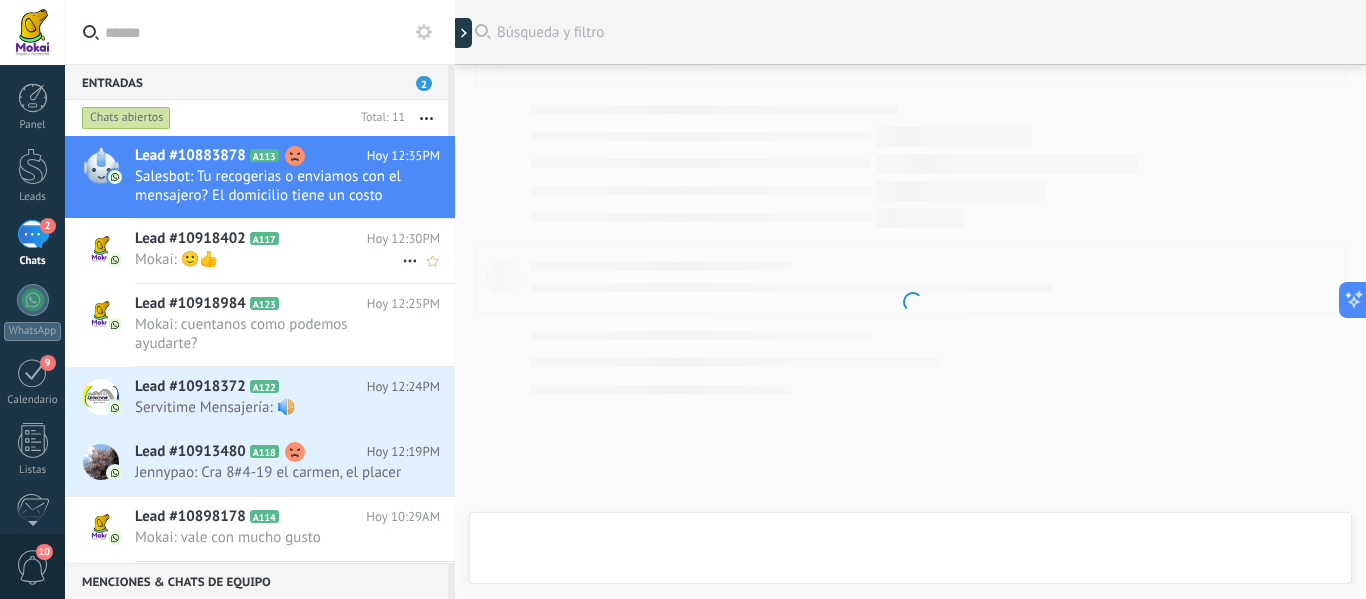 click on "Mokai: 🙂👍" at bounding box center (268, 259) 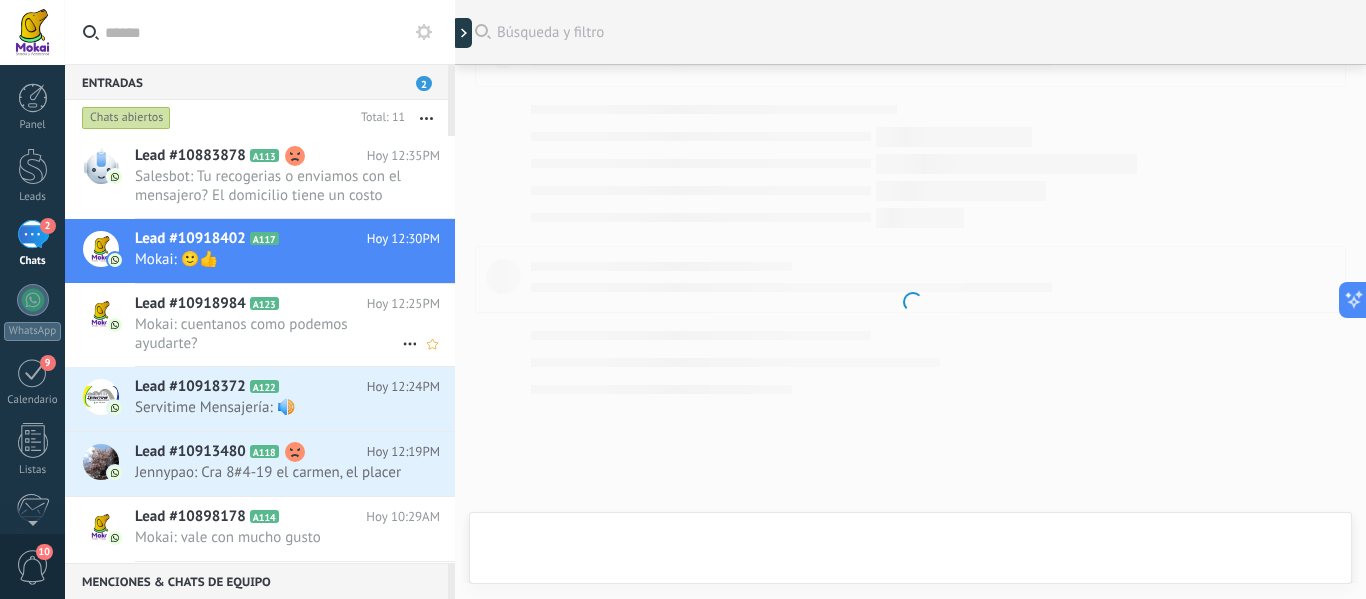 click on "Lead #10918984
A123
Hoy 12:25PM
Mokai: cuentanos como podemos ayudarte?" at bounding box center (295, 325) 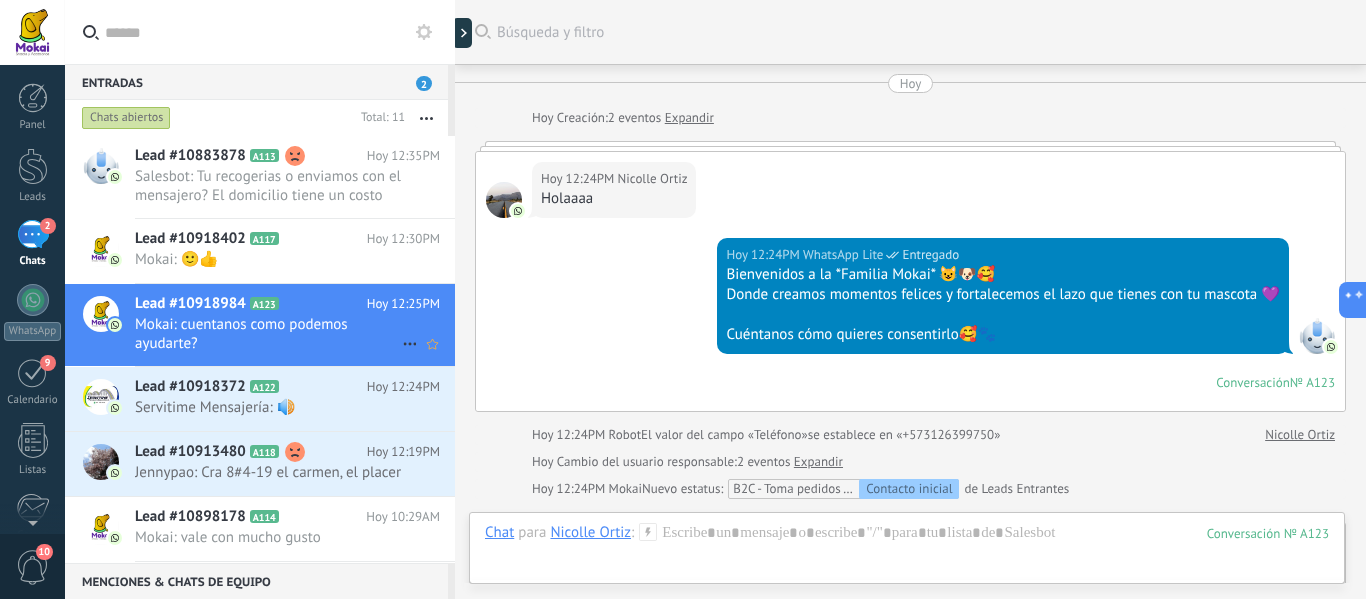 scroll, scrollTop: 643, scrollLeft: 0, axis: vertical 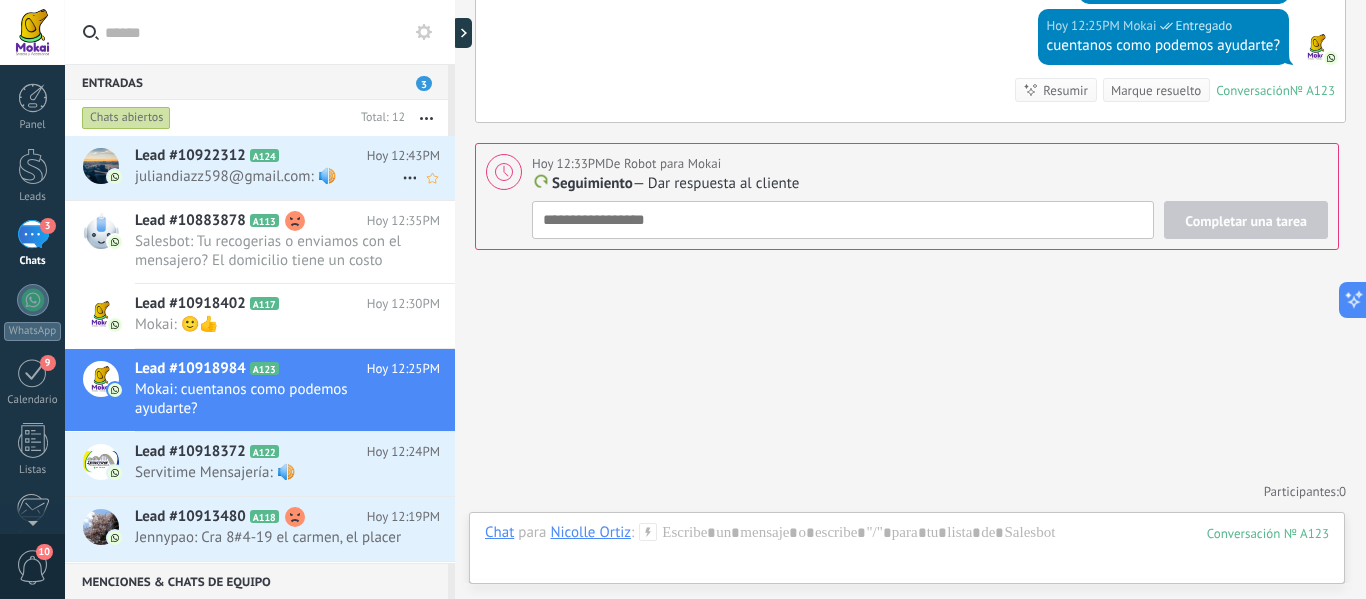 click on "juliandiazz598@gmail.com: 🔊" at bounding box center (268, 176) 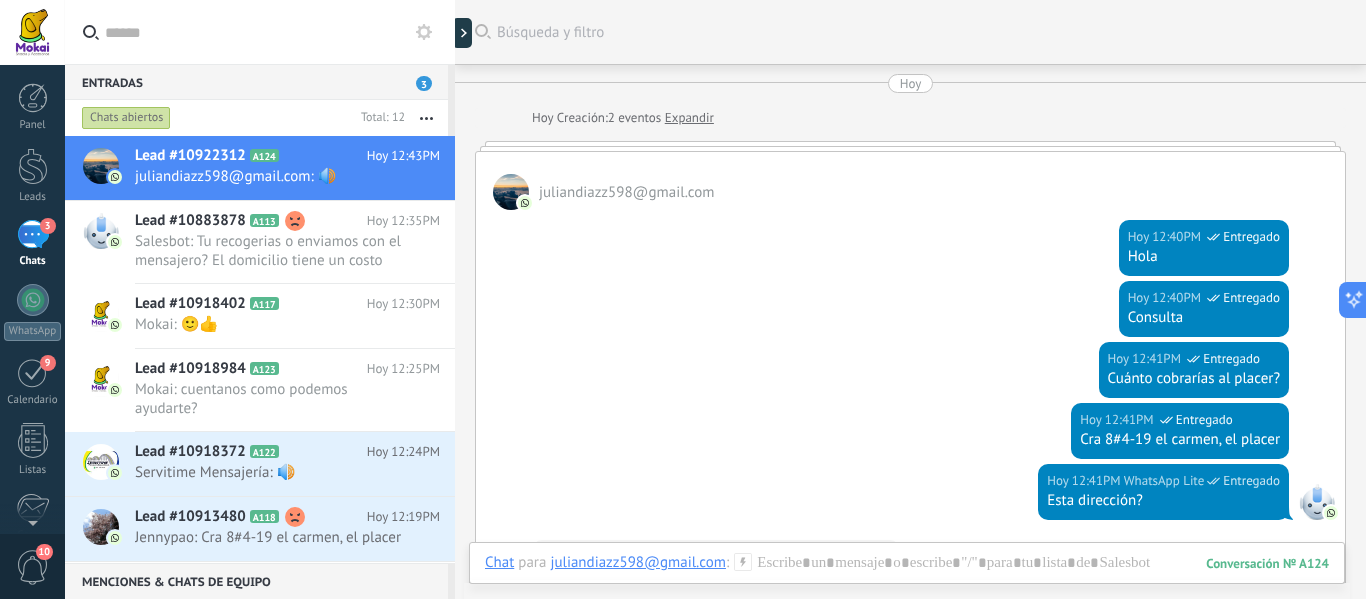 drag, startPoint x: 553, startPoint y: 273, endPoint x: 771, endPoint y: 592, distance: 386.37418 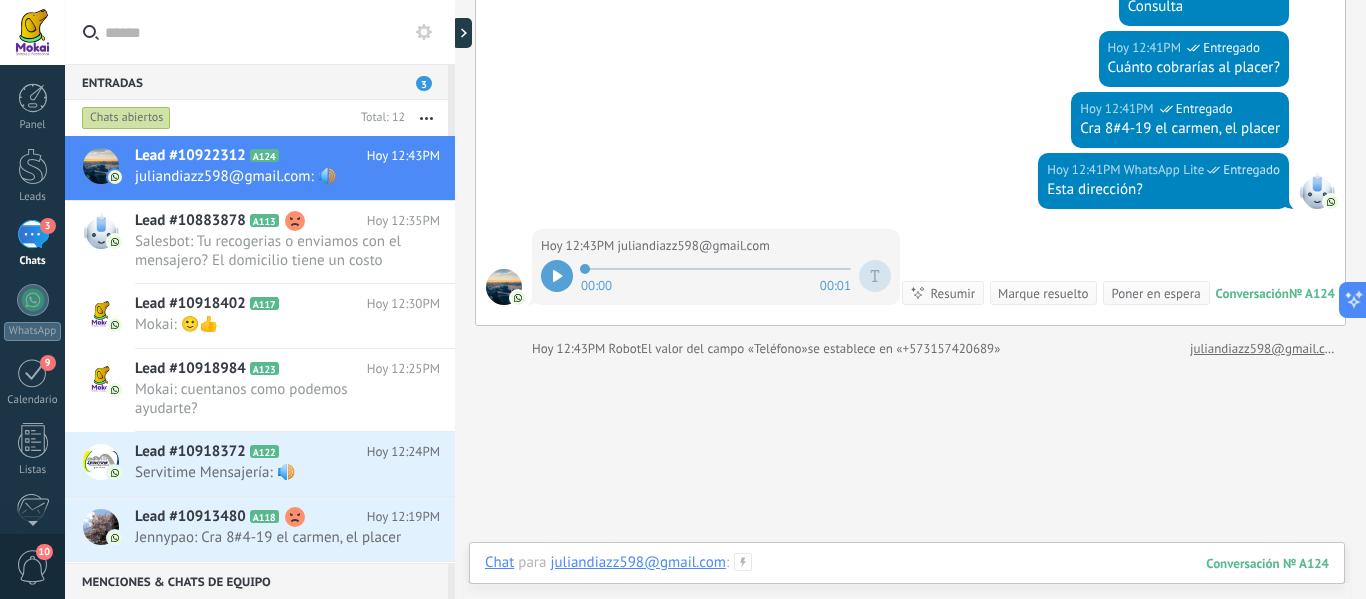 click at bounding box center (907, 583) 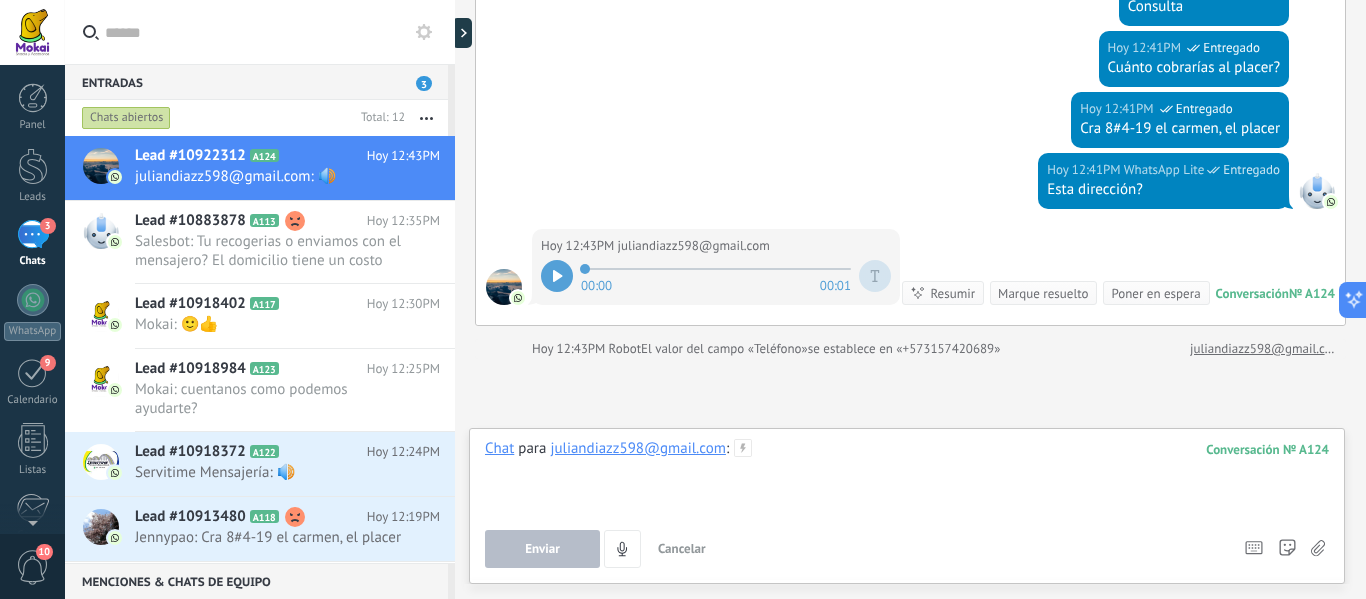 type 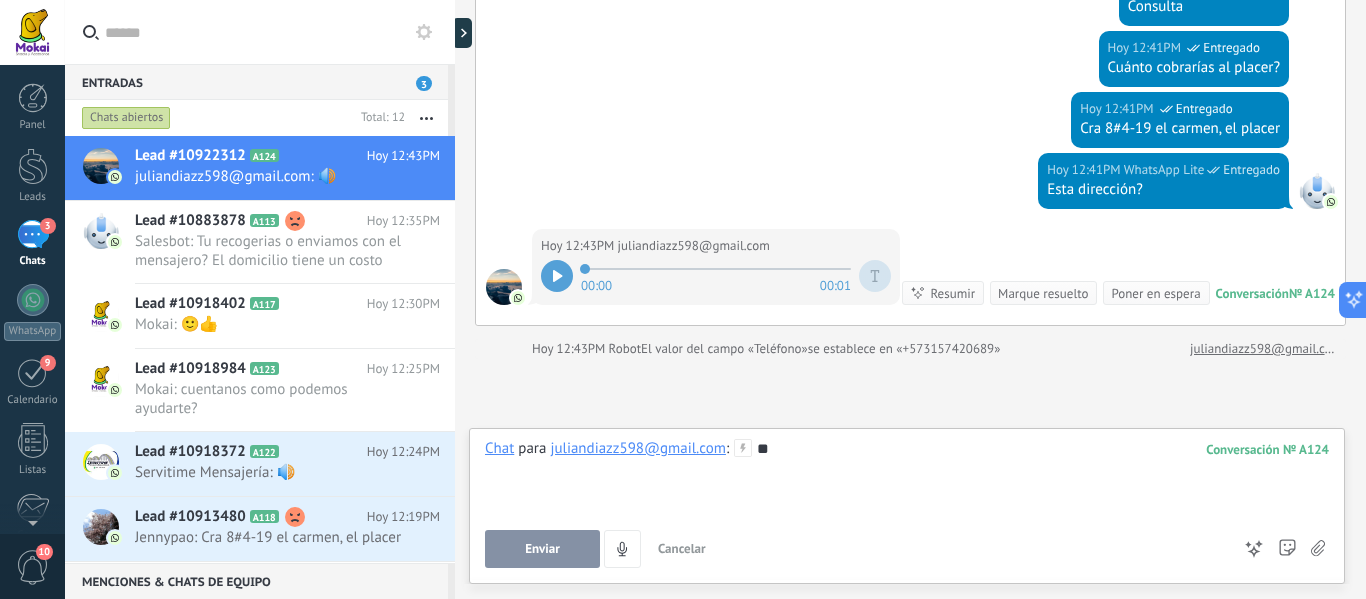 click on "Enviar" at bounding box center (542, 549) 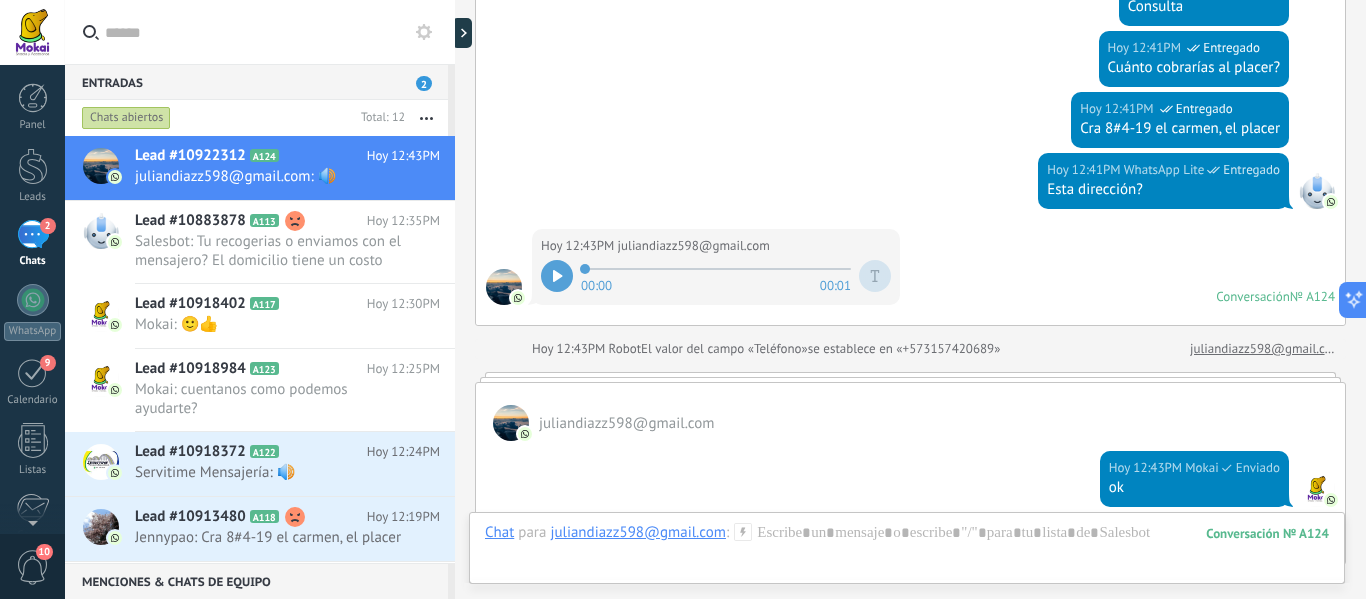 scroll, scrollTop: 407, scrollLeft: 0, axis: vertical 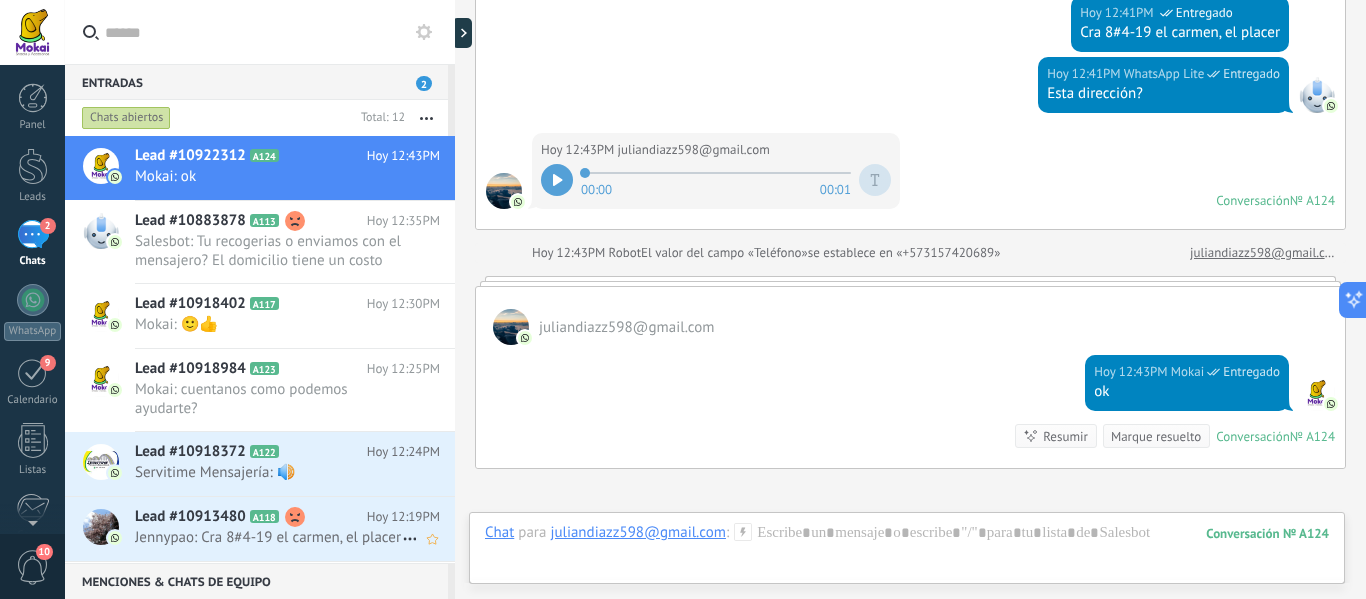 click on "Jennypao: Cra 8#4-19 el carmen, el placer" at bounding box center [268, 537] 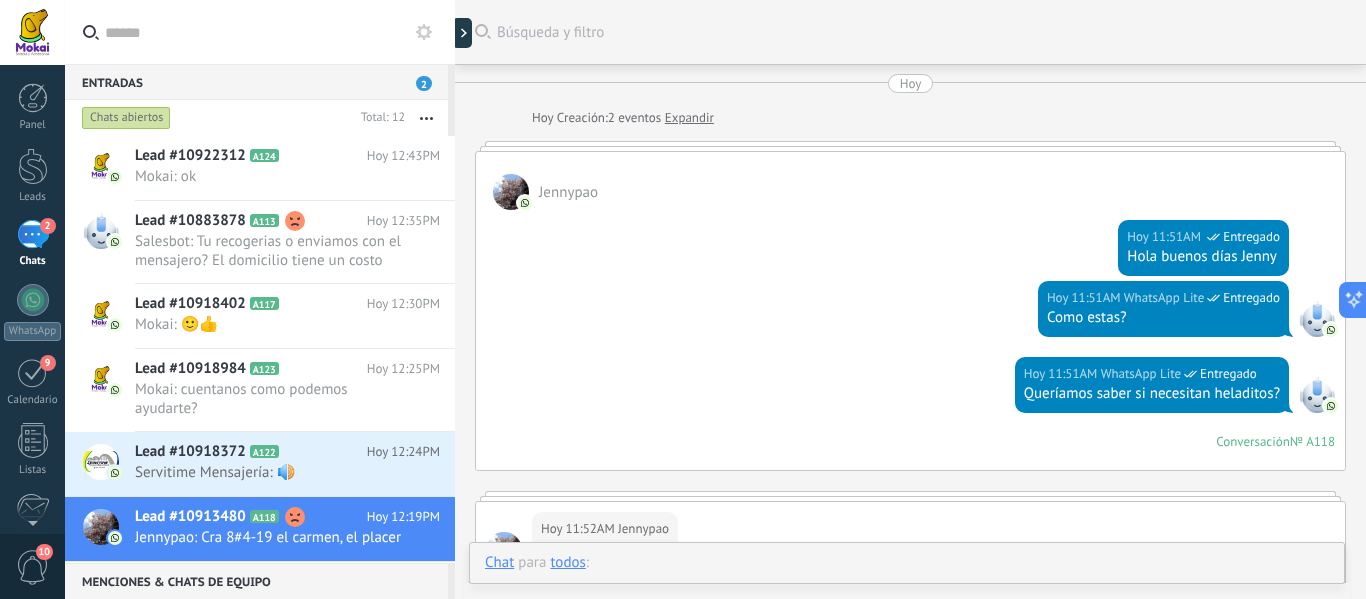 click at bounding box center (907, 583) 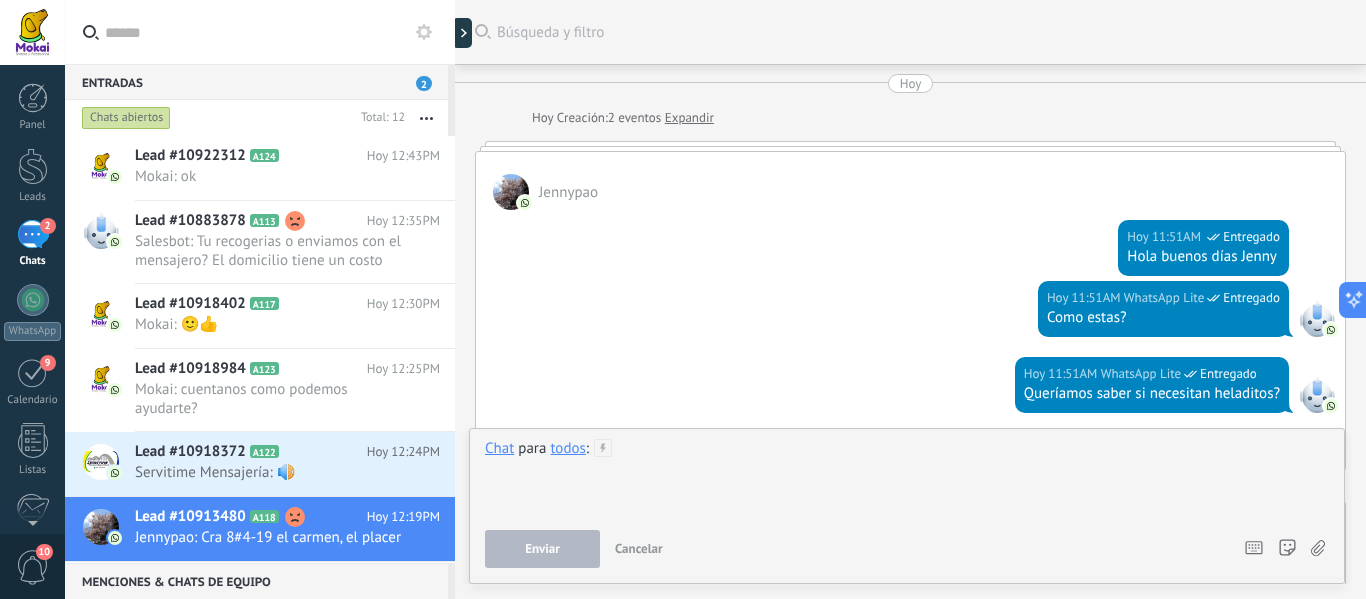 scroll, scrollTop: 1451, scrollLeft: 0, axis: vertical 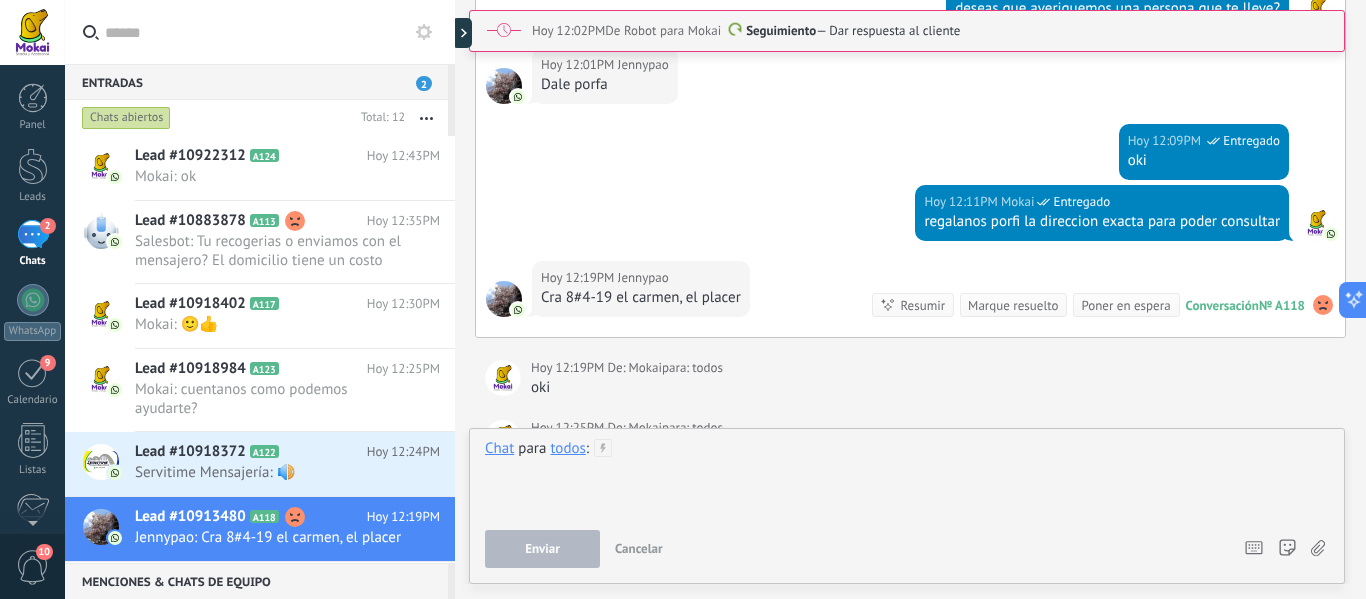 type 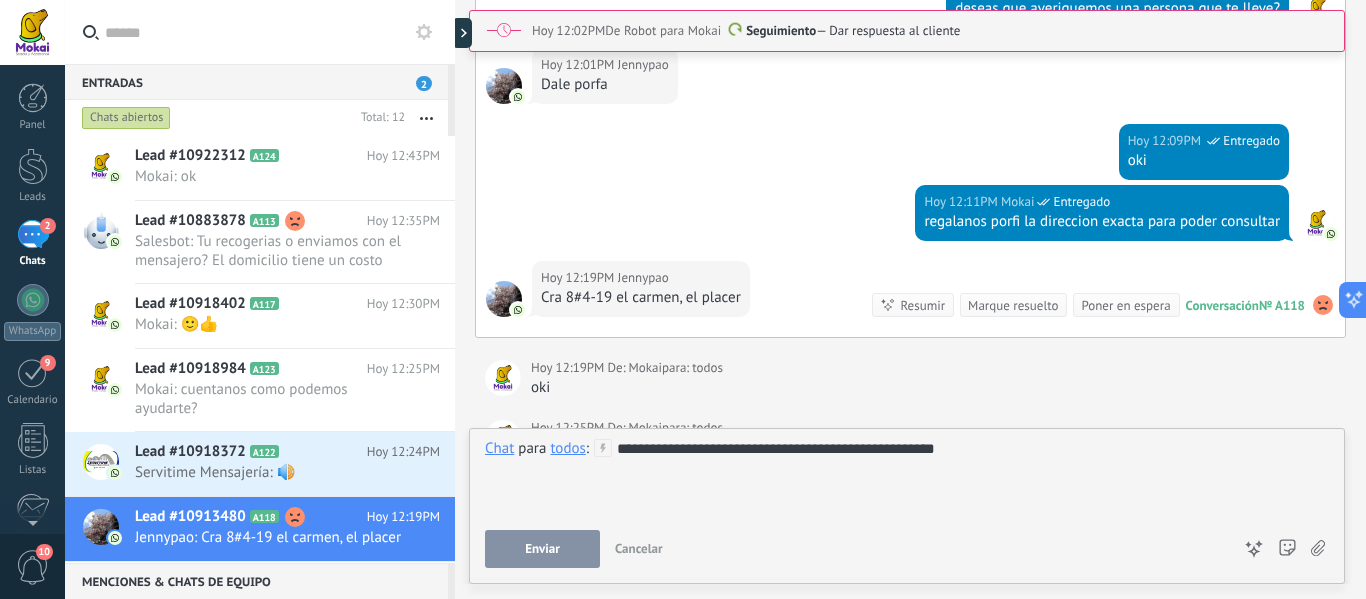 click on "Enviar" at bounding box center [542, 549] 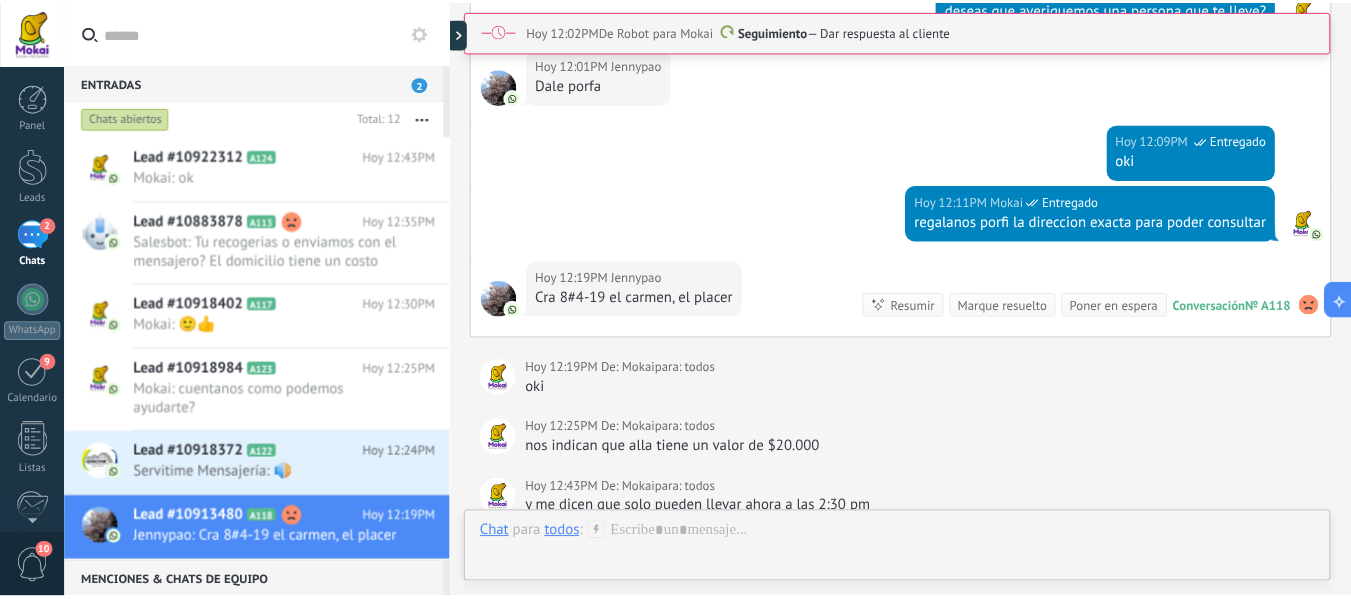 scroll, scrollTop: 1659, scrollLeft: 0, axis: vertical 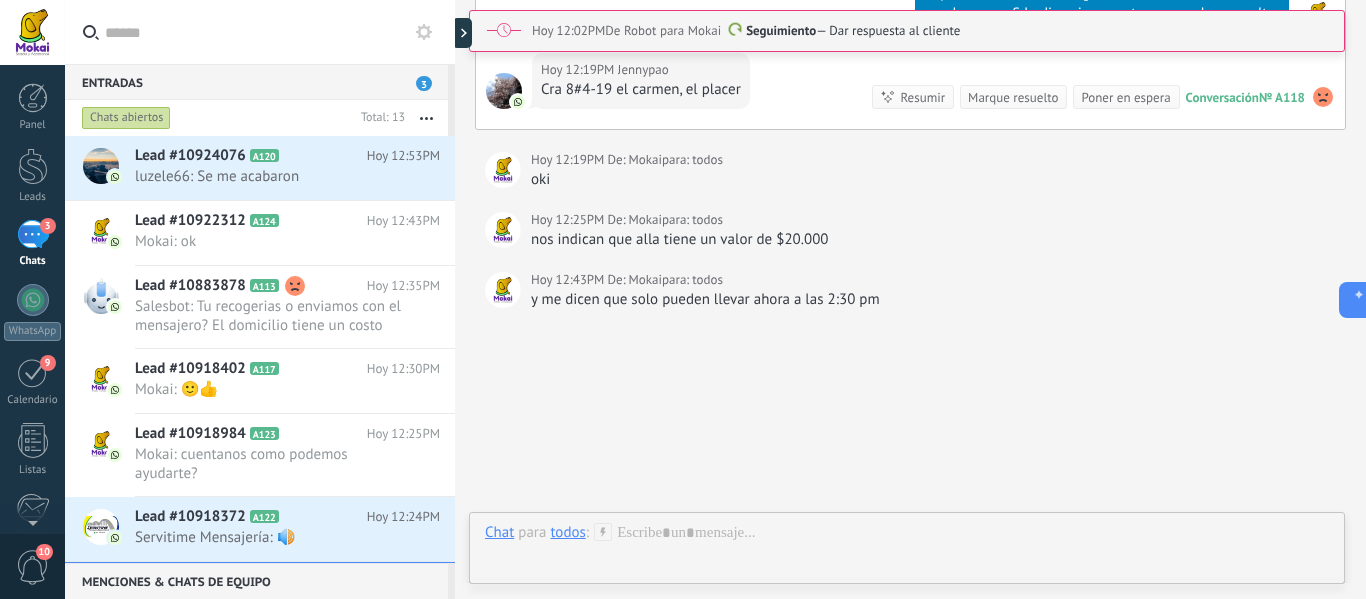 drag, startPoint x: 33, startPoint y: 164, endPoint x: 424, endPoint y: 219, distance: 394.84933 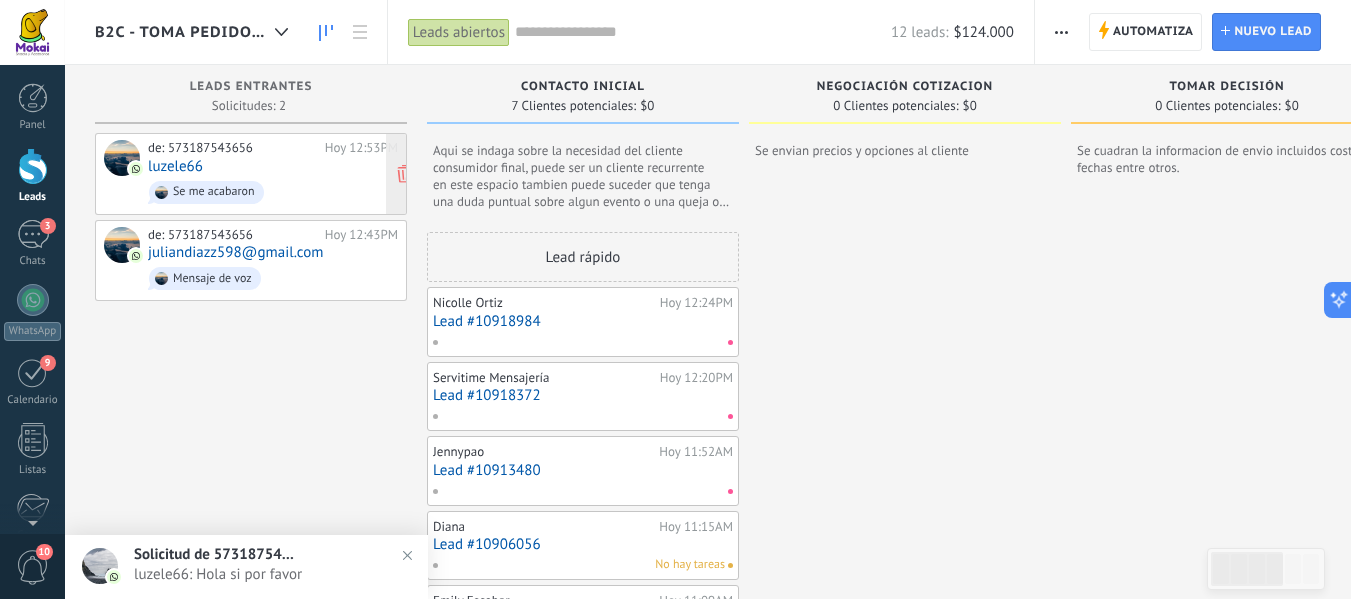 click on "Se me acabaron" at bounding box center [273, 192] 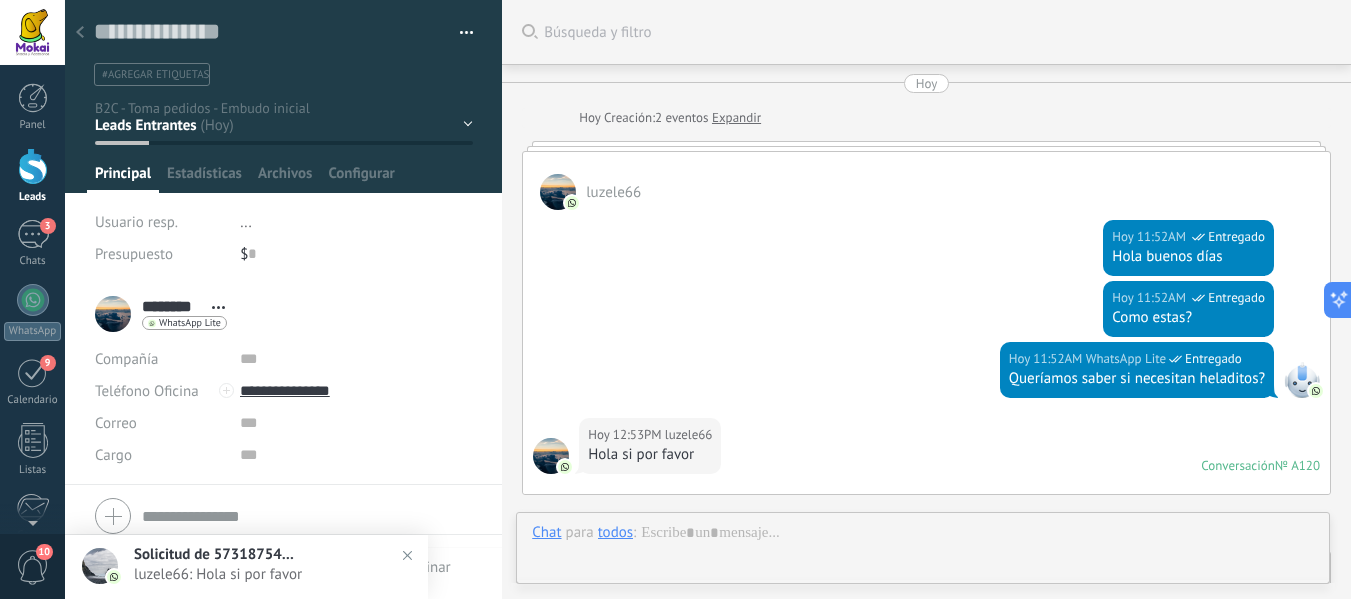 click at bounding box center (33, 166) 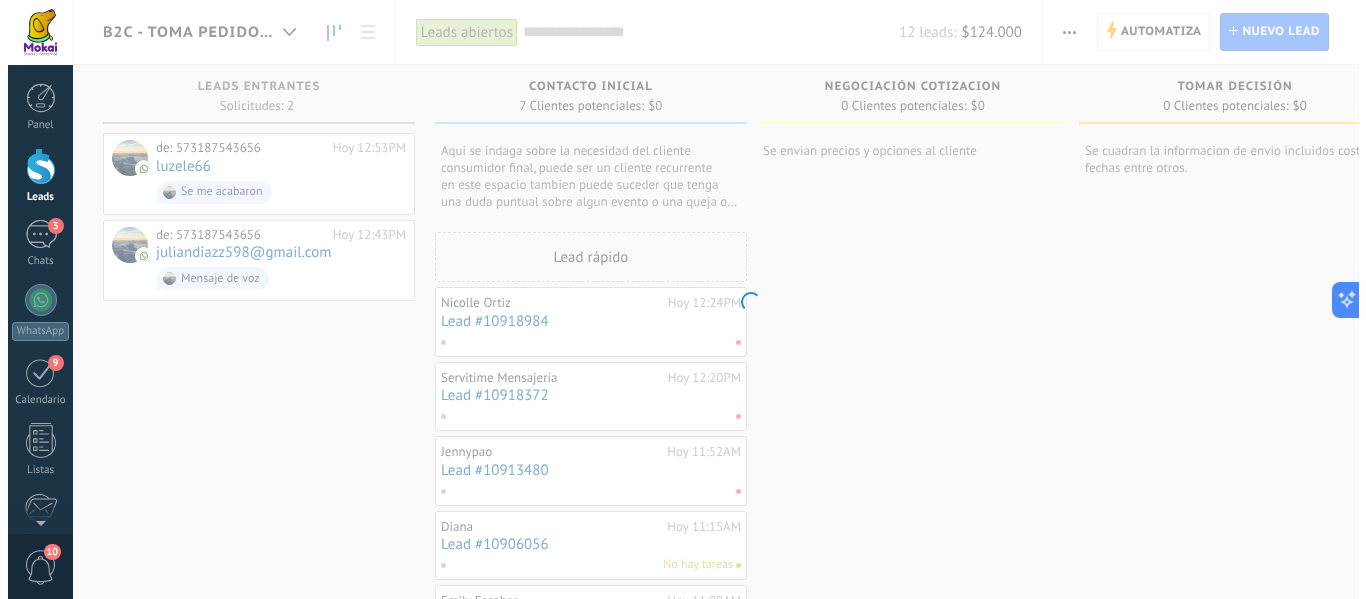 scroll, scrollTop: 30, scrollLeft: 0, axis: vertical 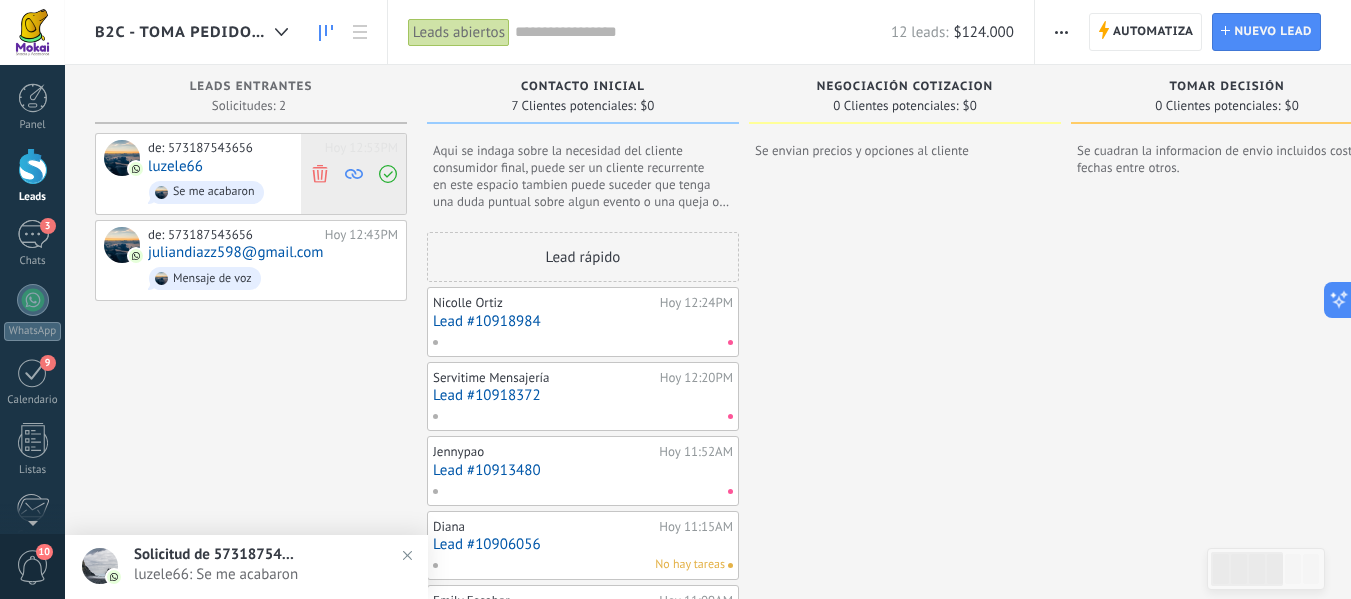 click 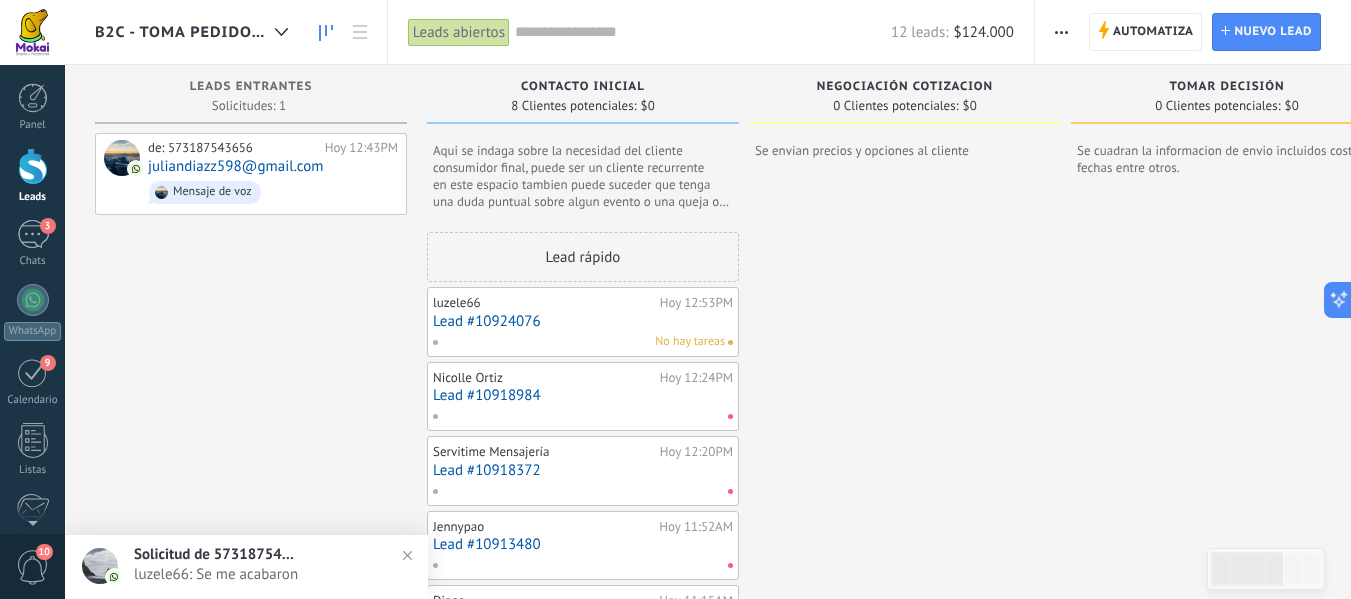 click on "No hay tareas" at bounding box center [578, 342] 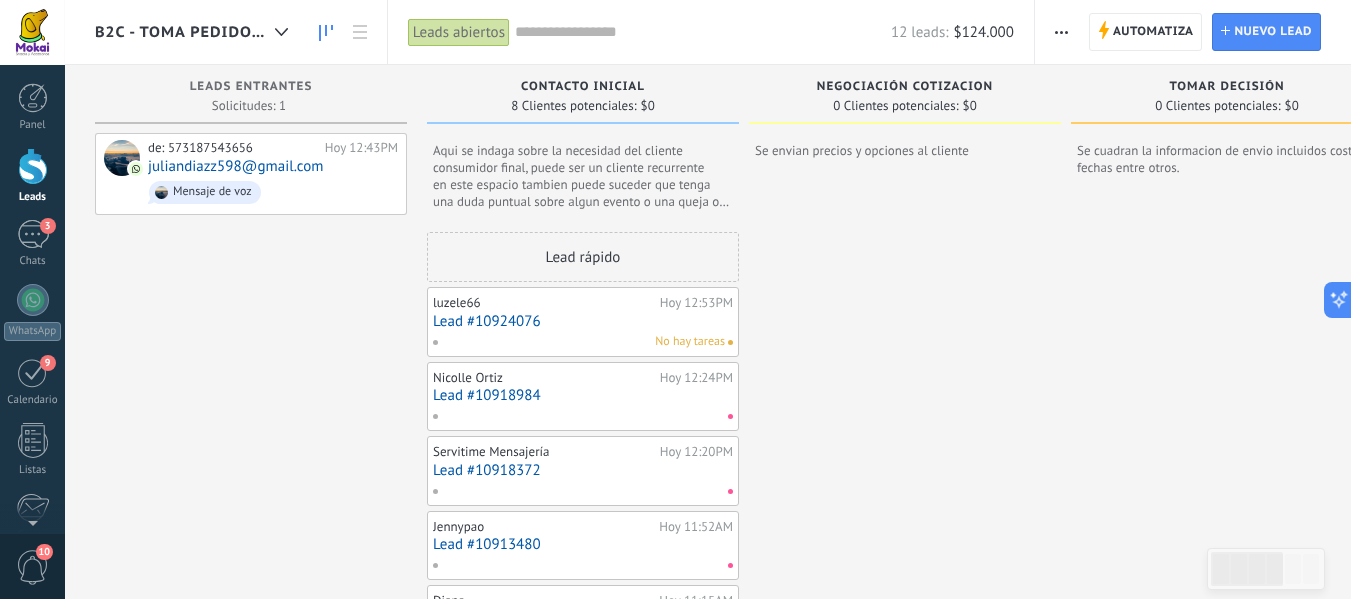 click on "Lead #10924076" at bounding box center [583, 321] 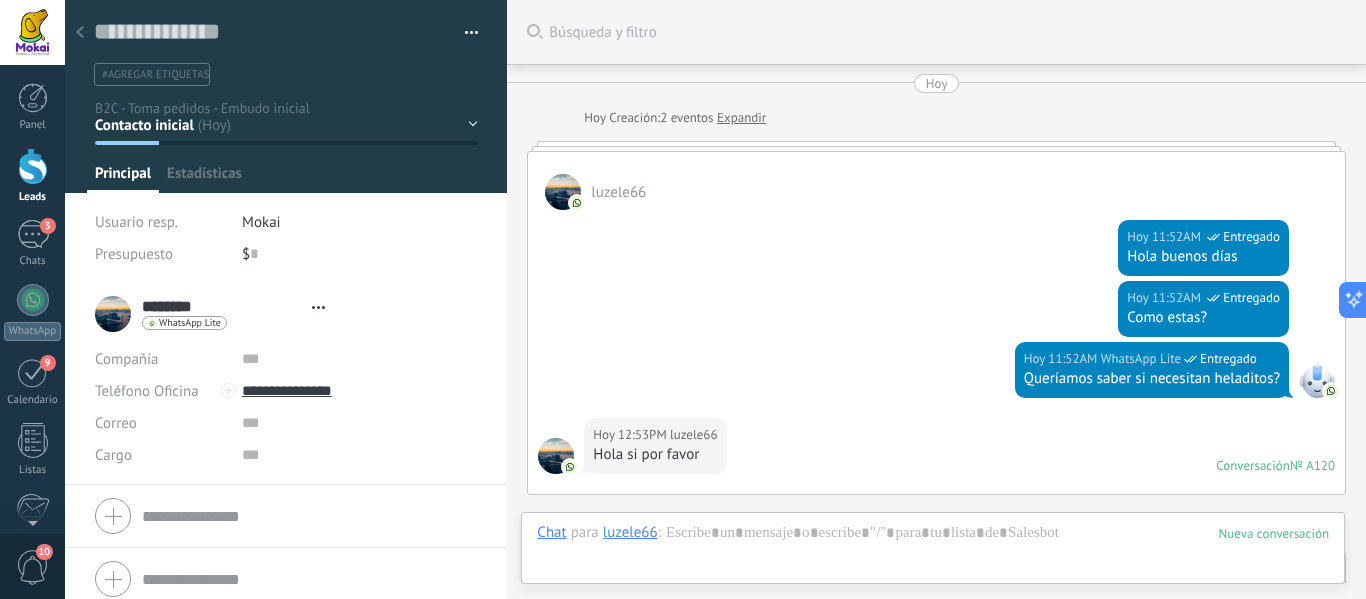 type on "**********" 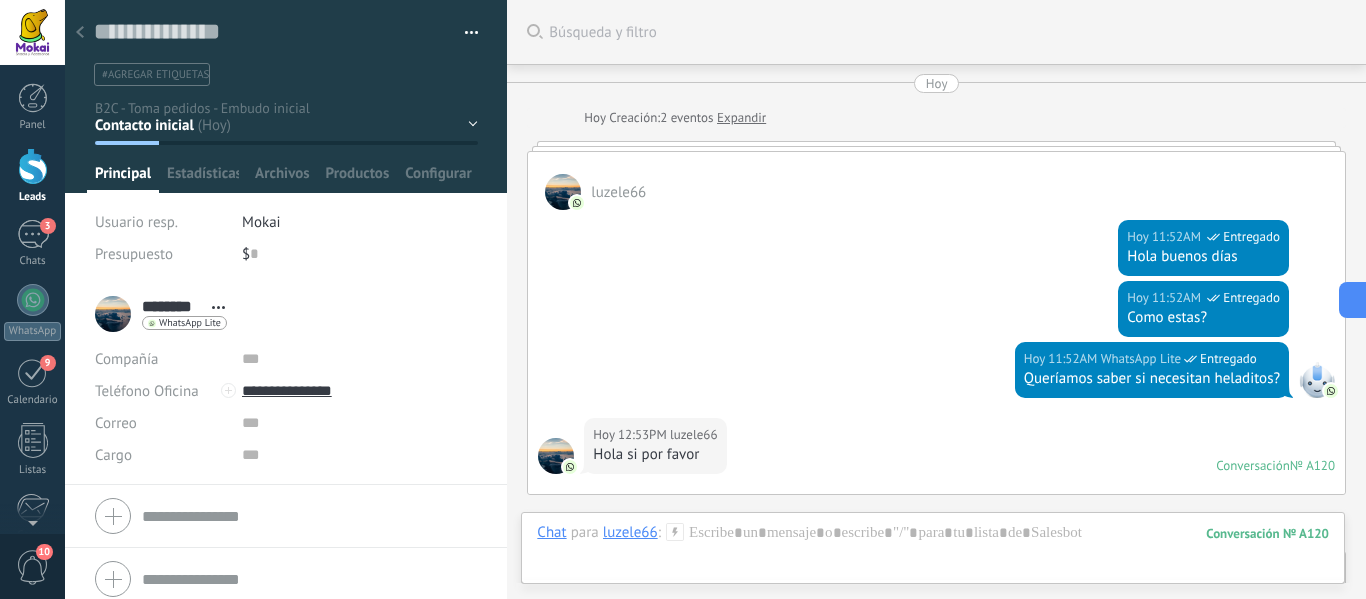 scroll, scrollTop: 30, scrollLeft: 0, axis: vertical 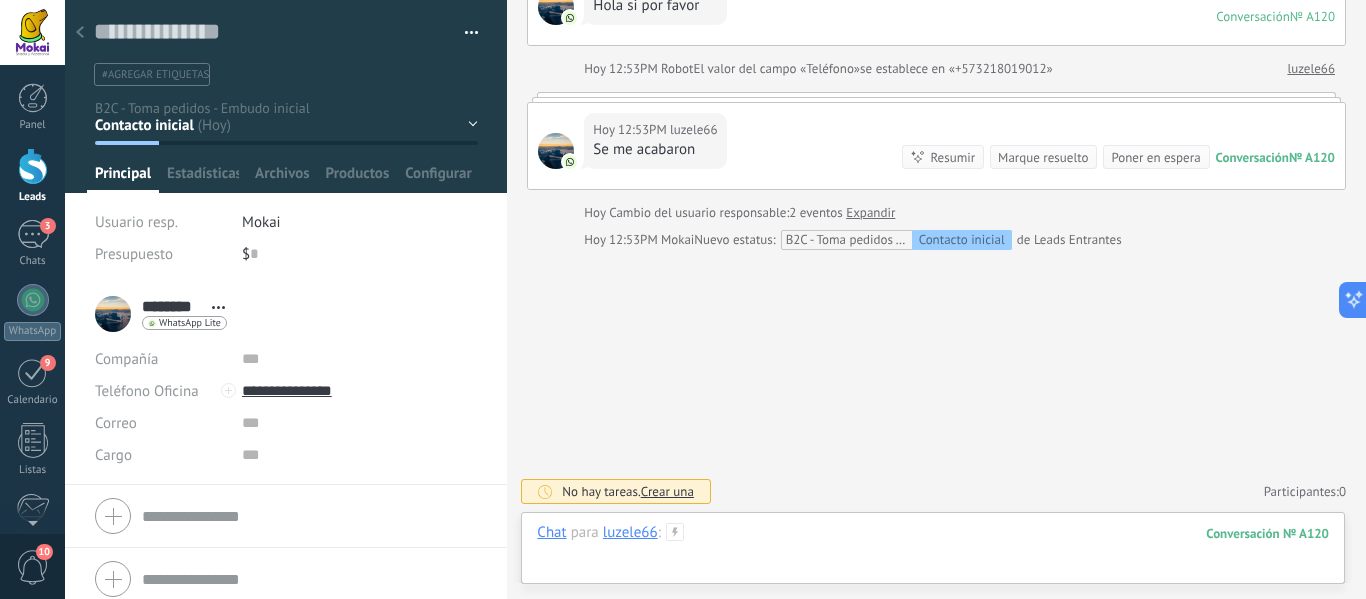 click at bounding box center [933, 553] 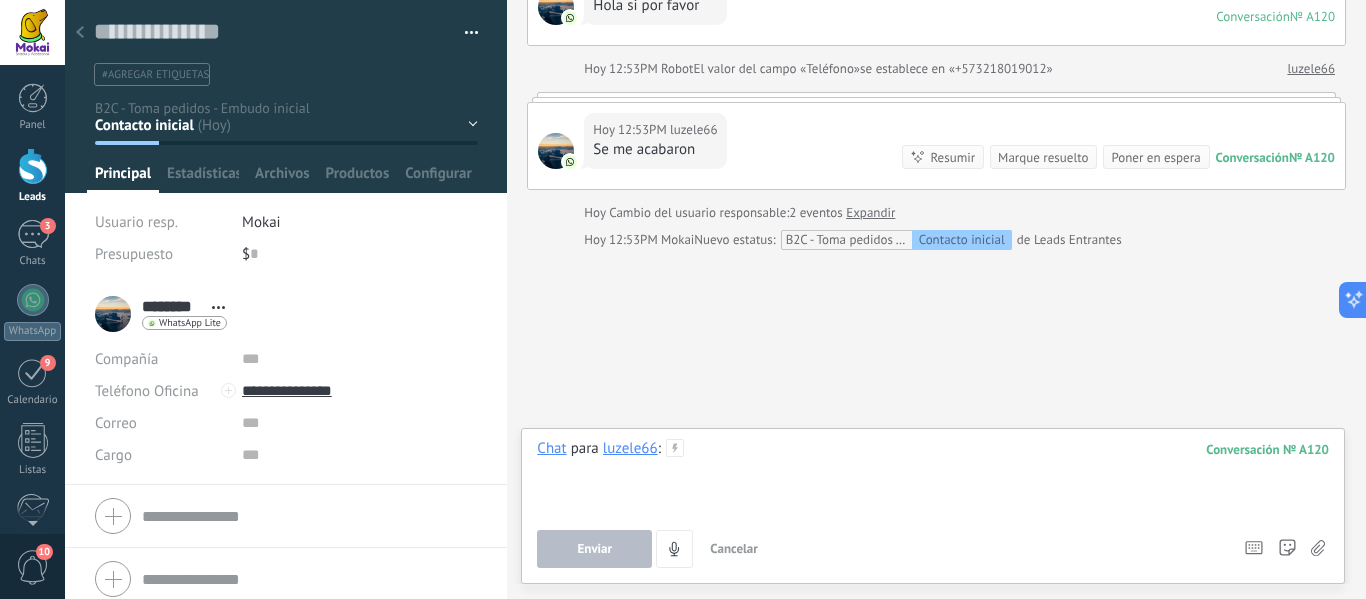 type 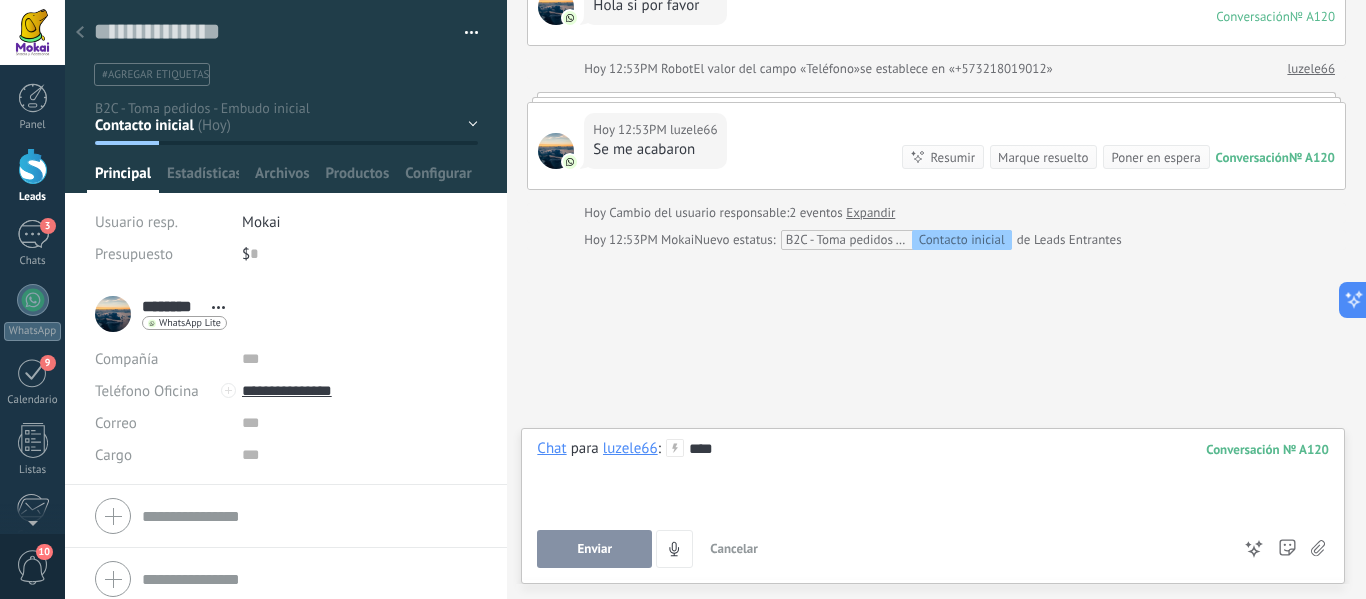 click on "Enviar" at bounding box center (594, 549) 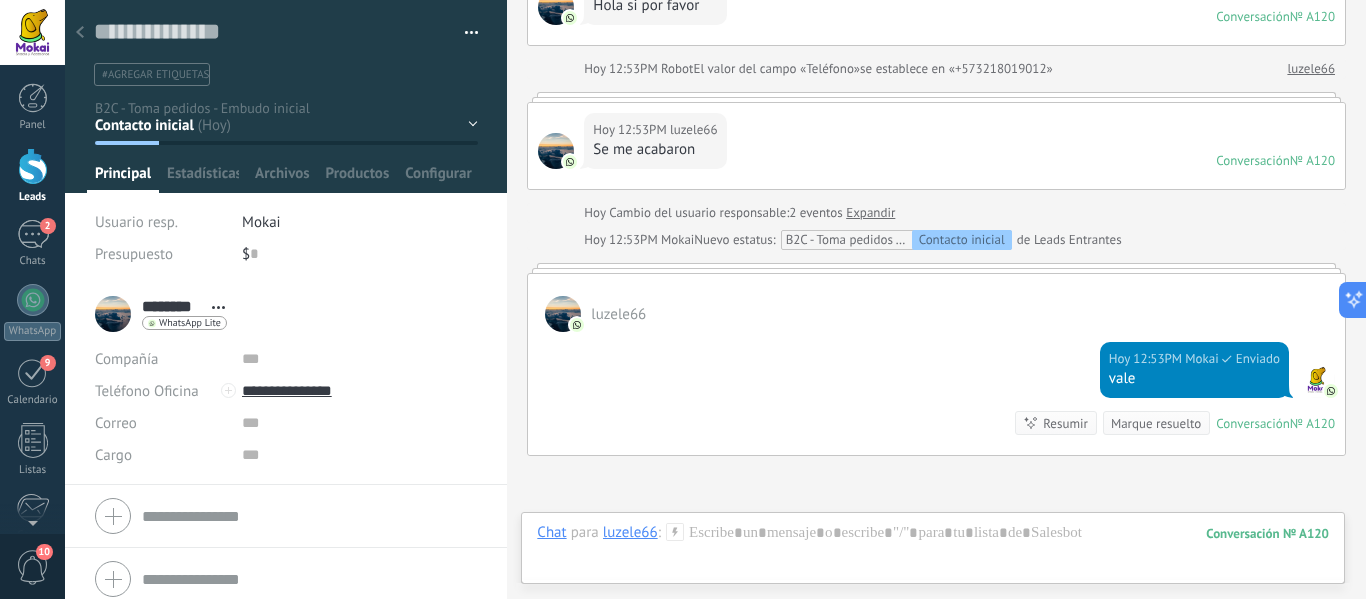 scroll, scrollTop: 436, scrollLeft: 0, axis: vertical 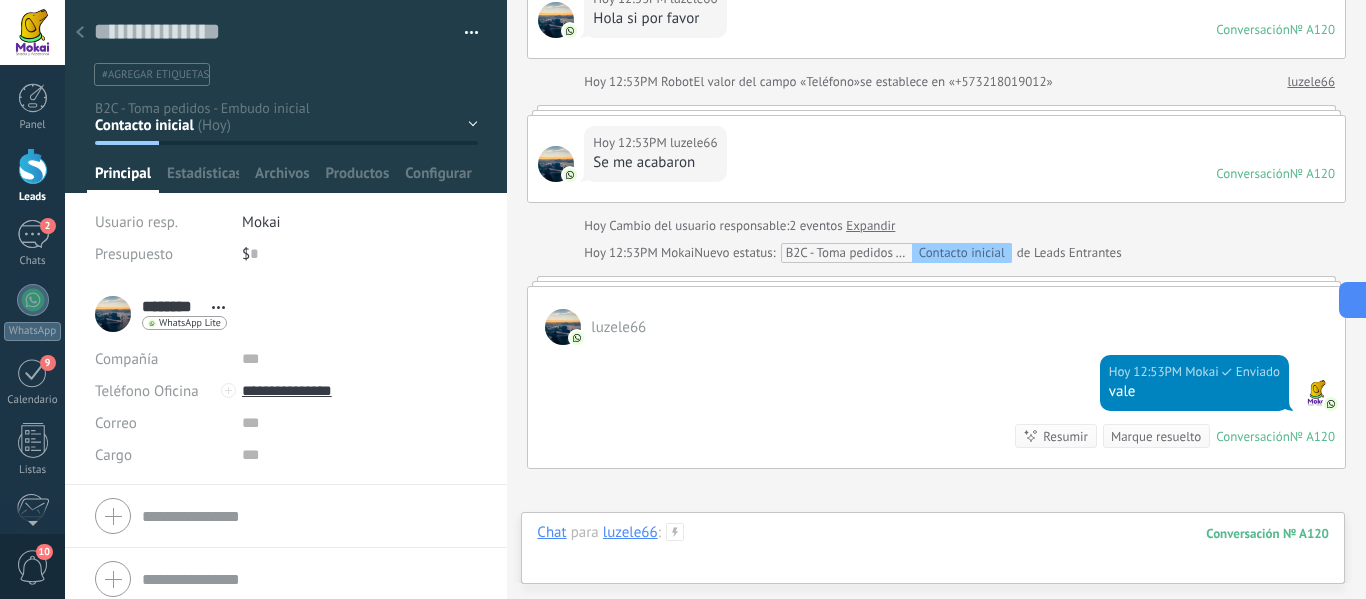 click at bounding box center [933, 553] 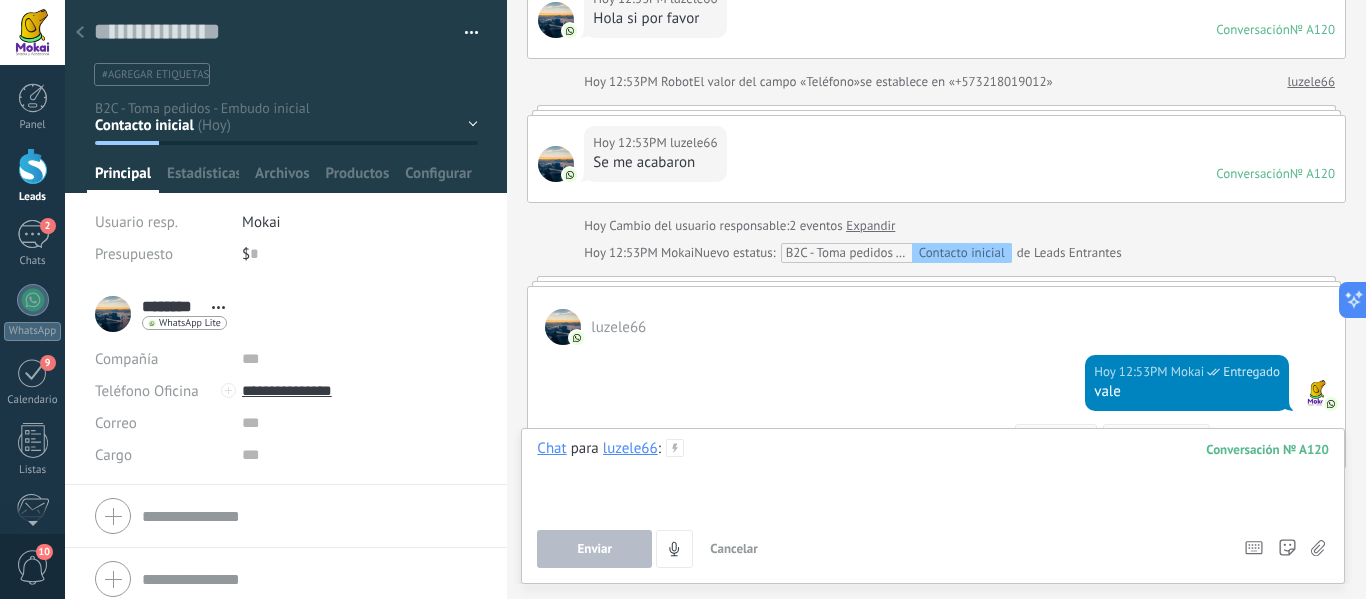 type 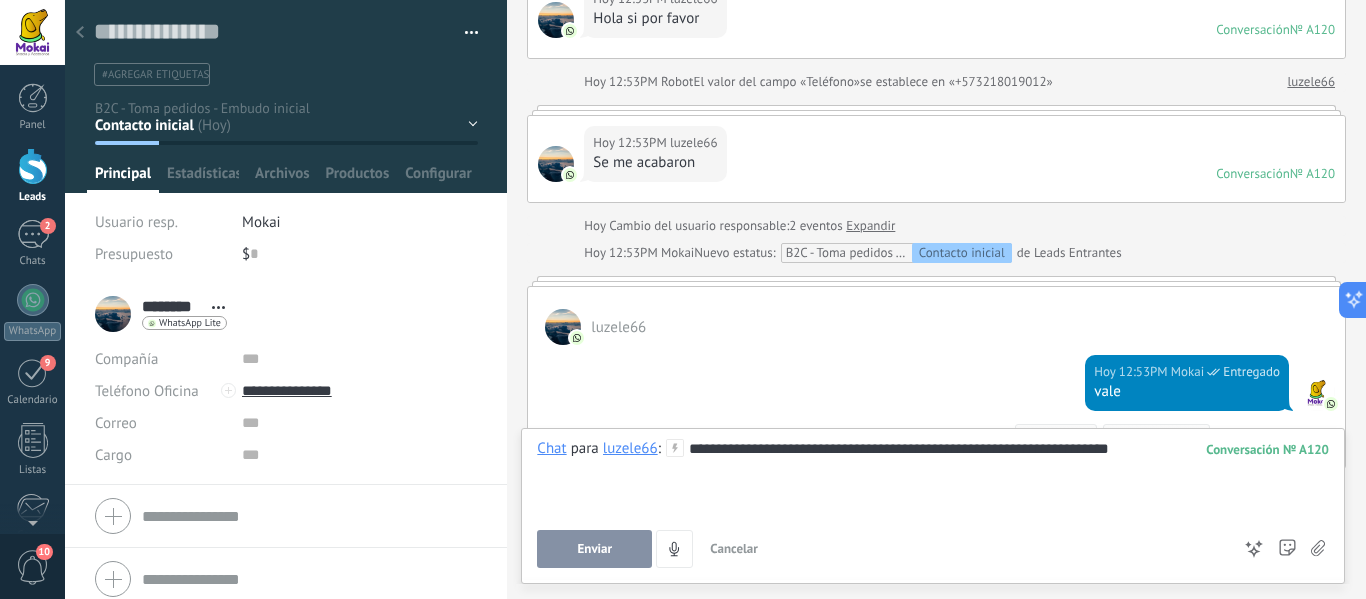 click on "Enviar" at bounding box center (595, 549) 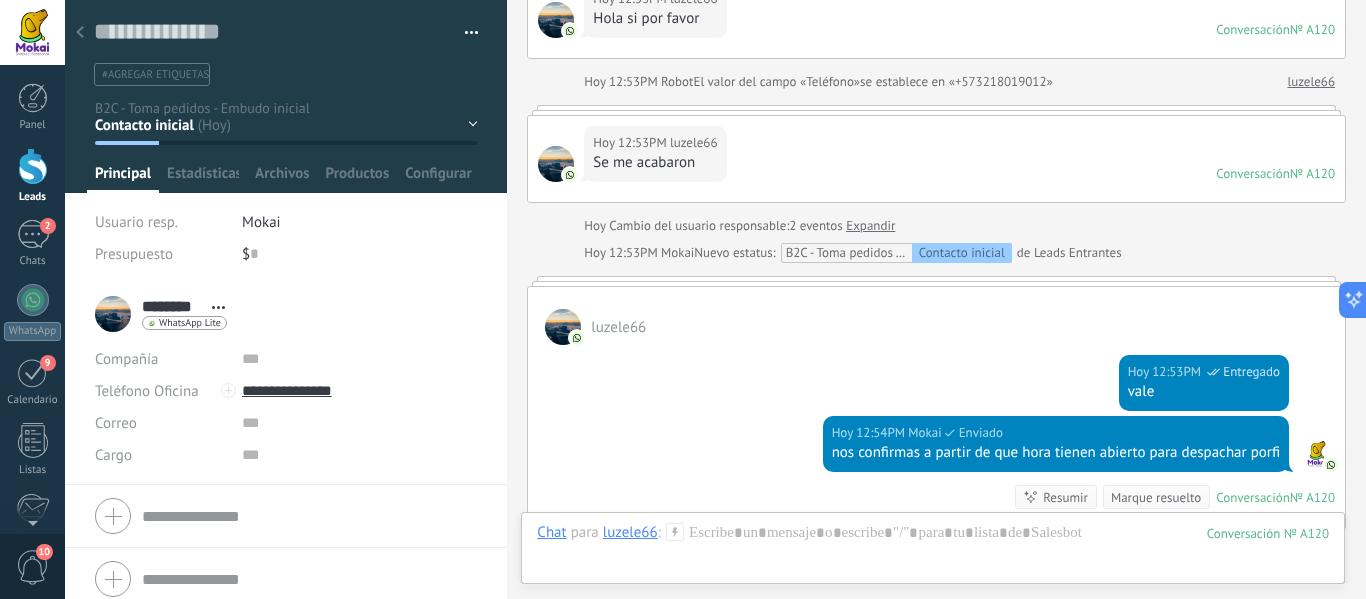 scroll, scrollTop: 716, scrollLeft: 0, axis: vertical 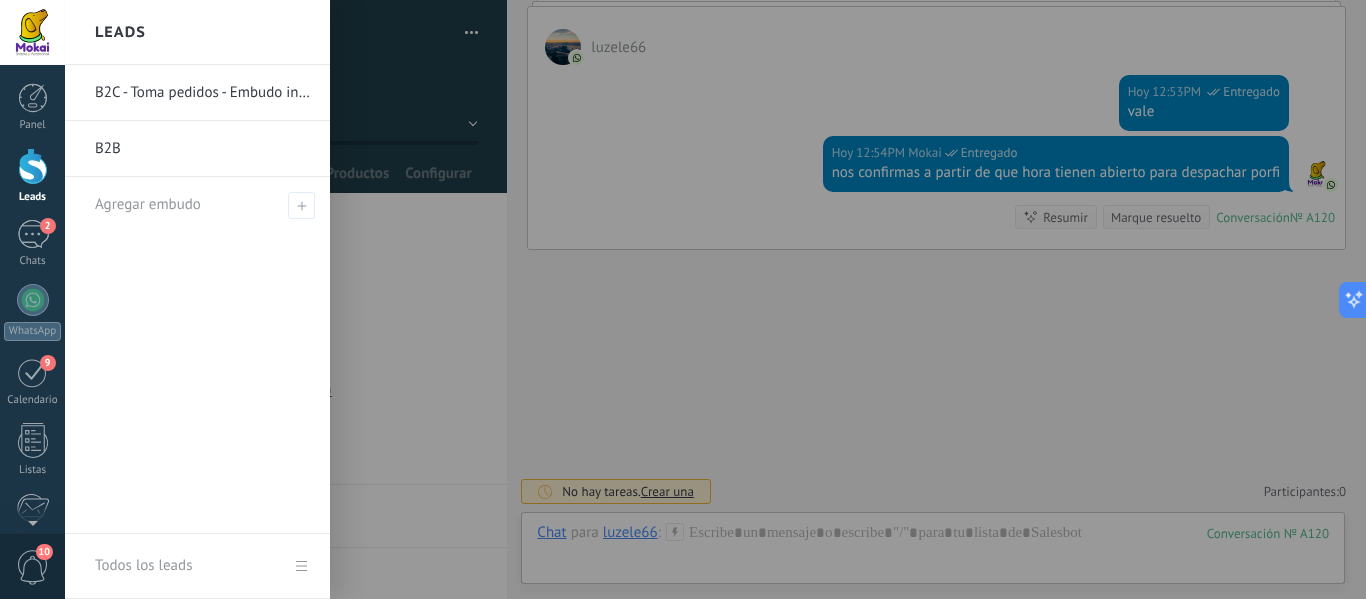 click at bounding box center (33, 166) 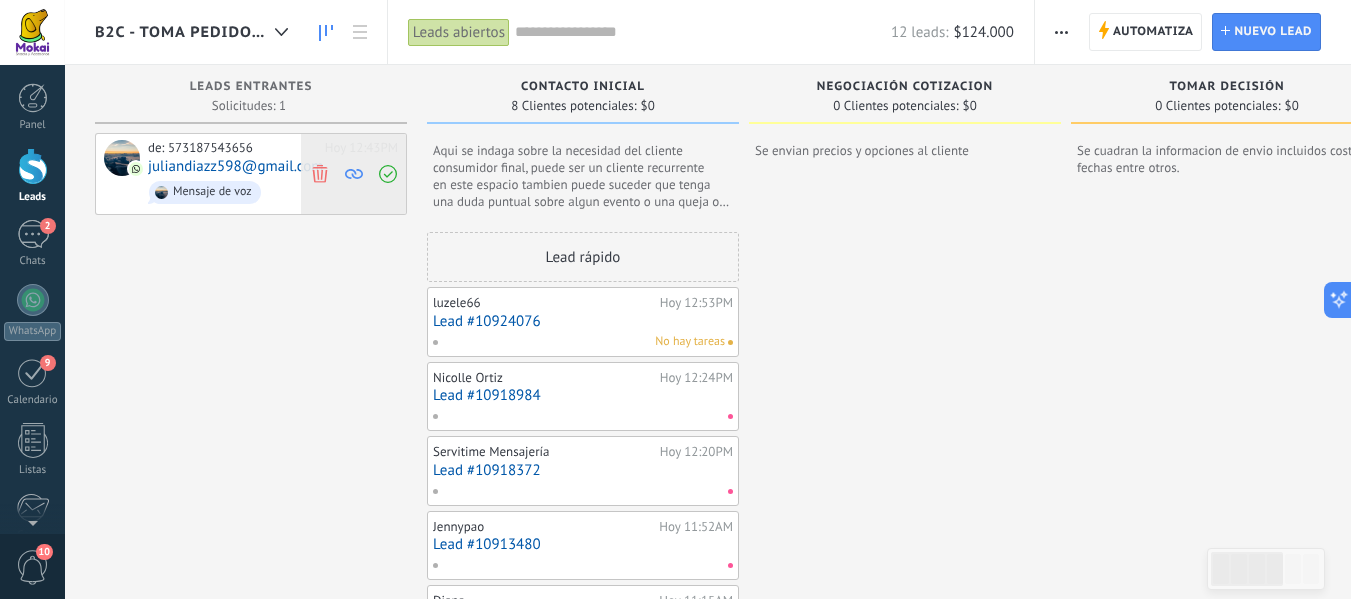 click 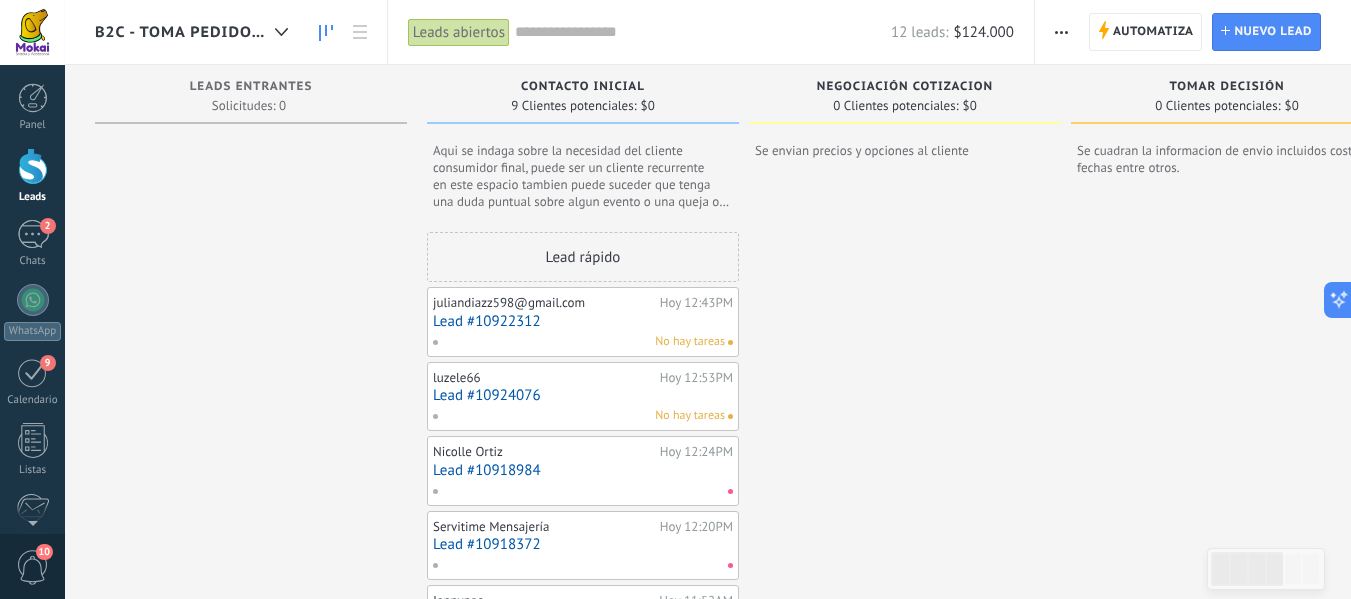 click on "Lead #10922312" at bounding box center [583, 321] 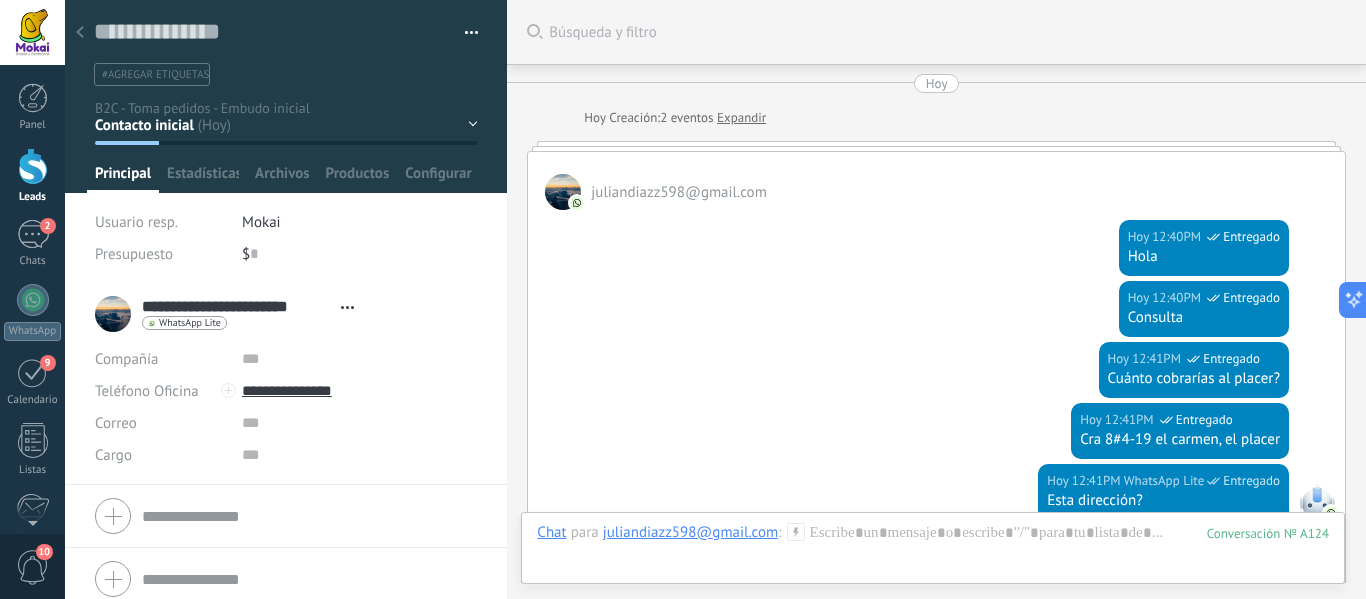 scroll, scrollTop: 686, scrollLeft: 0, axis: vertical 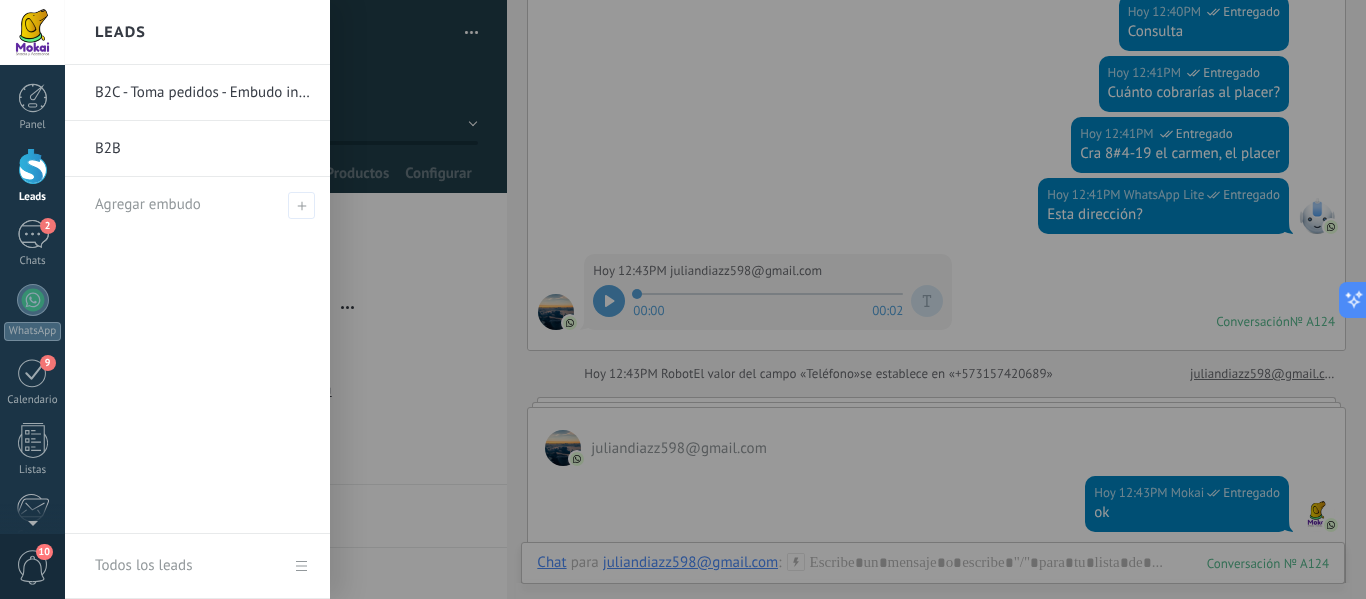 click at bounding box center [33, 166] 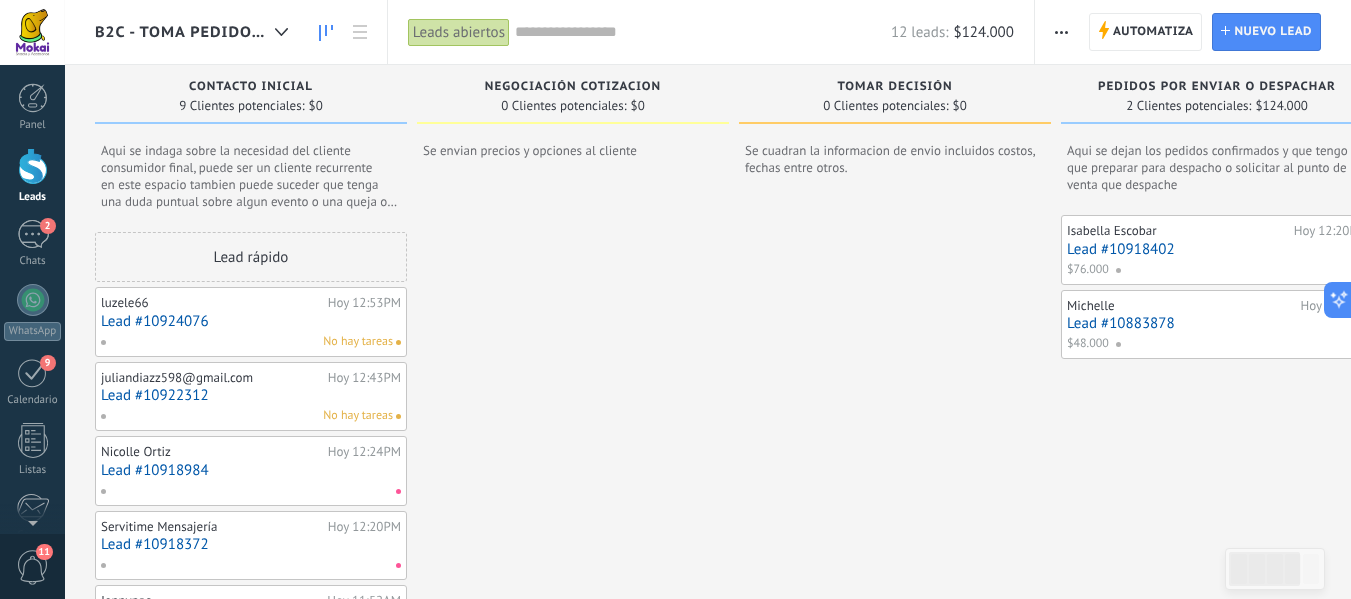 click on "Lead #10924076" at bounding box center (251, 321) 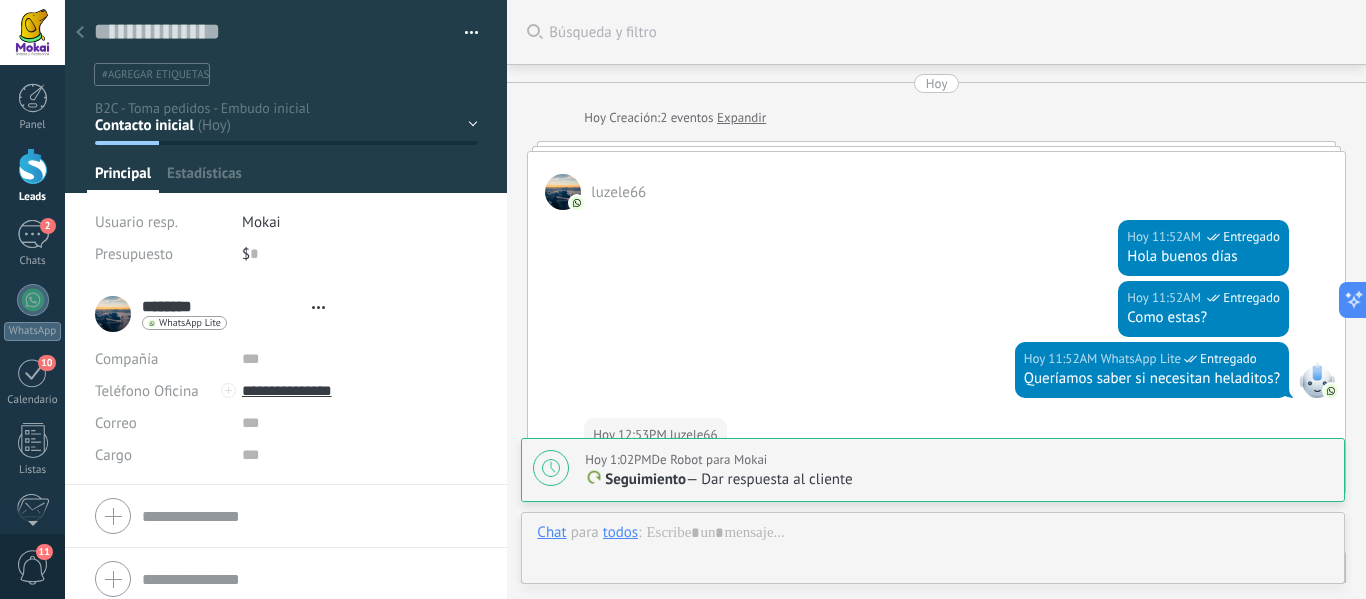 type on "**********" 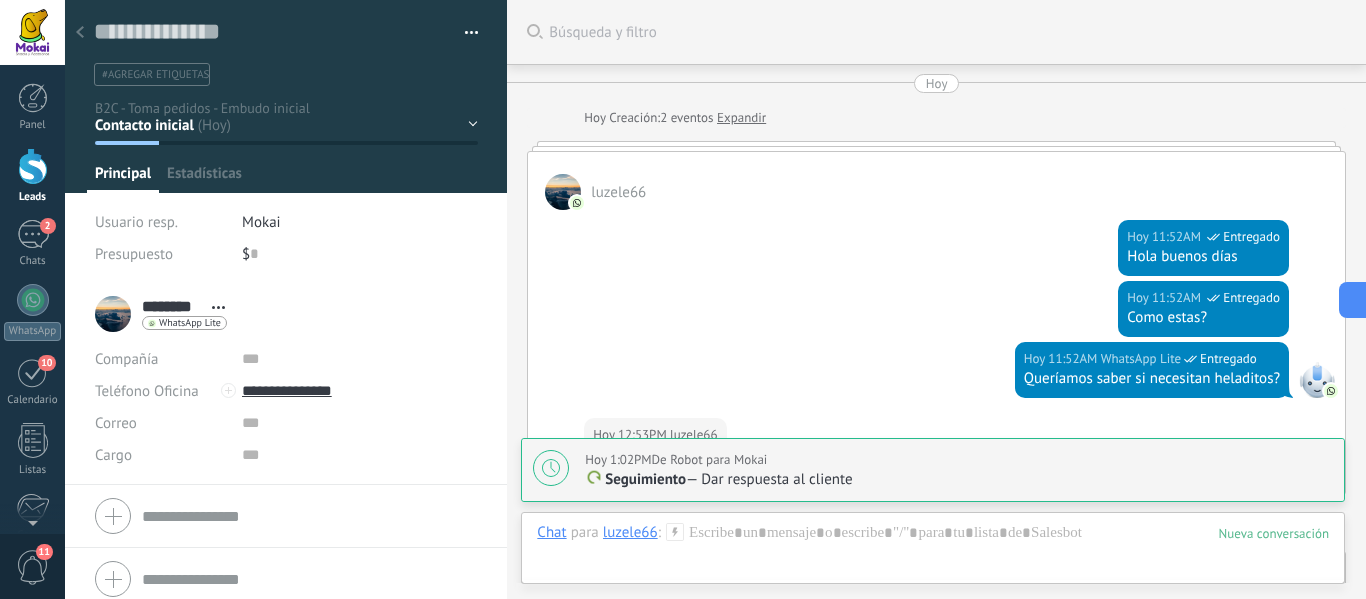scroll, scrollTop: 586, scrollLeft: 0, axis: vertical 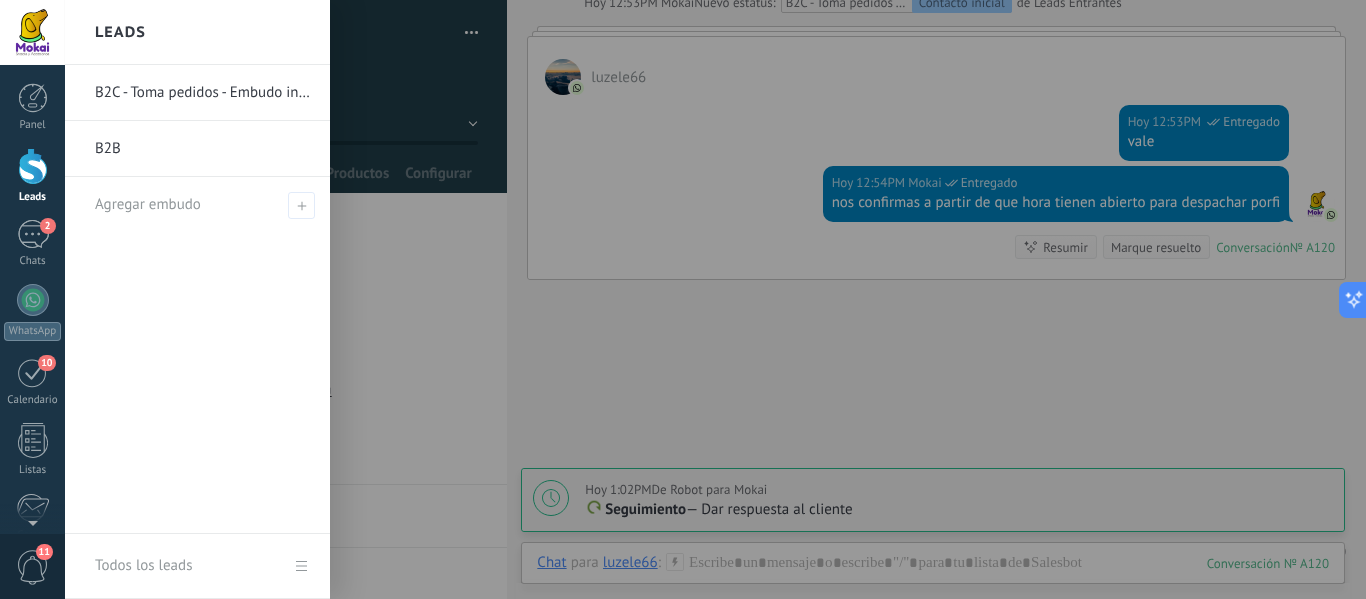 click on "Panel
Leads
2
Chats
WhatsApp
Clientes
10" at bounding box center (32, 425) 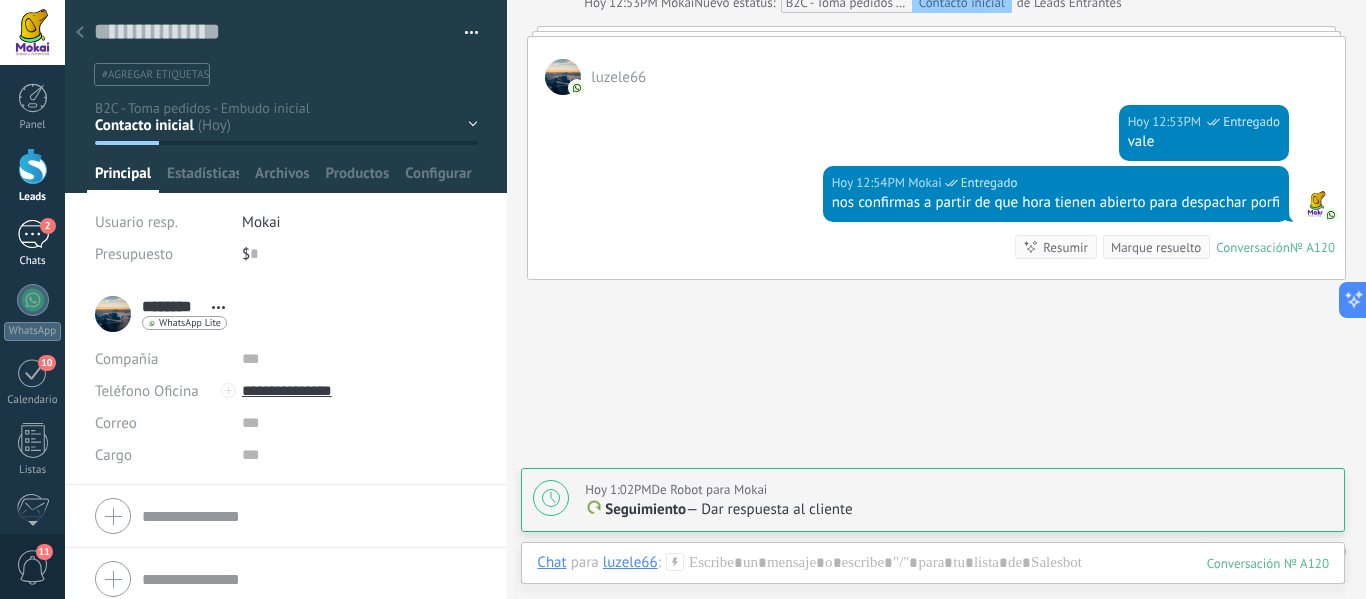 click on "2" at bounding box center (33, 234) 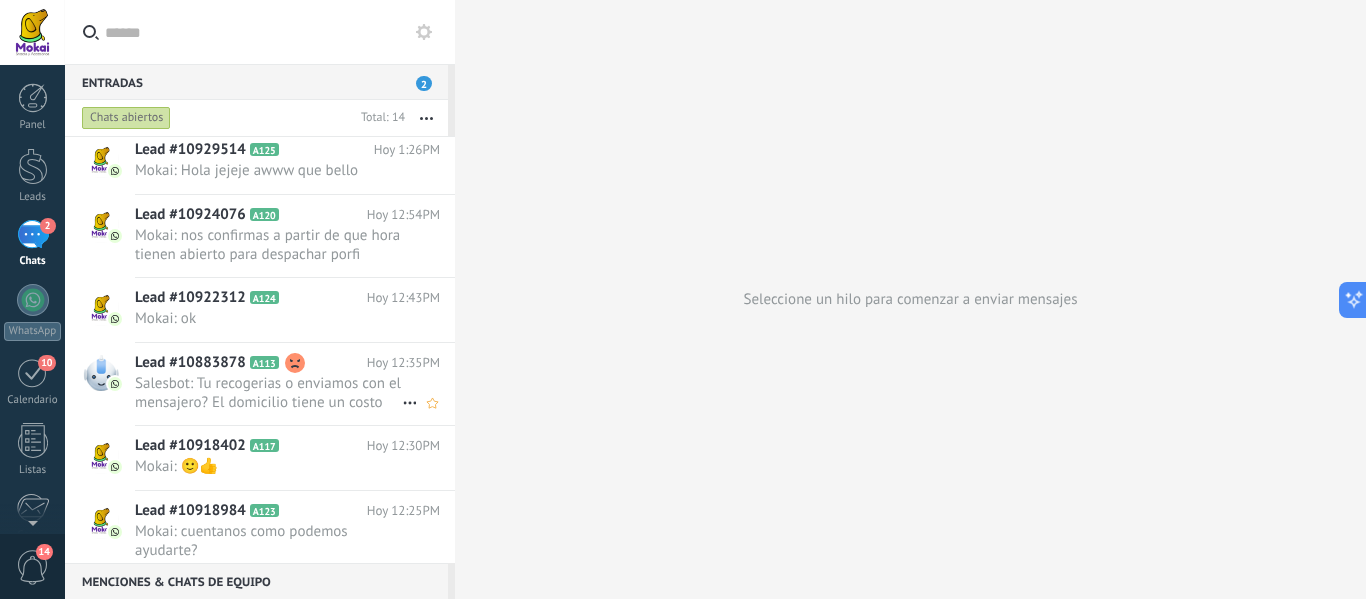 scroll, scrollTop: 0, scrollLeft: 0, axis: both 